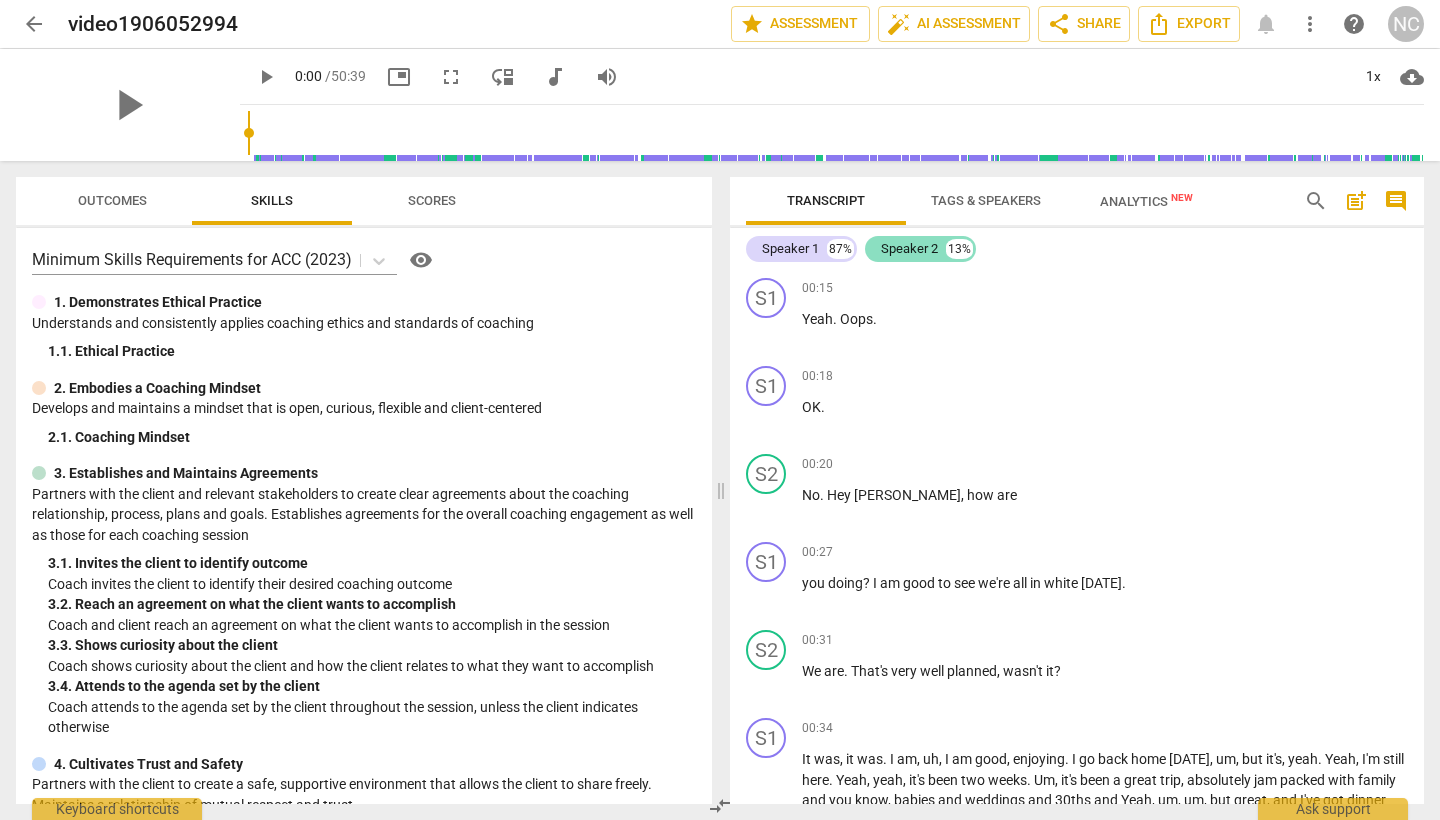 scroll, scrollTop: 0, scrollLeft: 0, axis: both 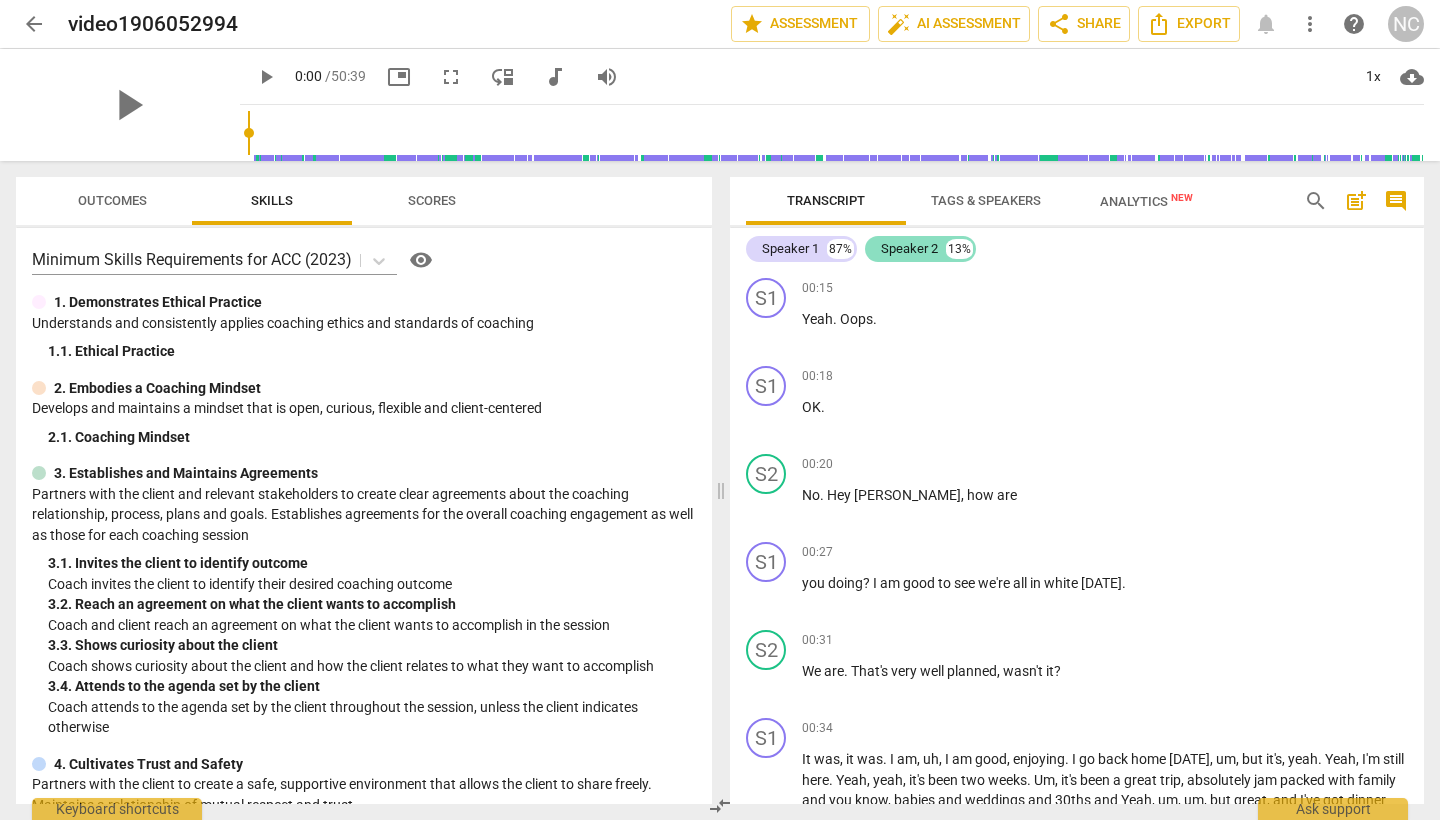 click on "Speaker 2" at bounding box center (909, 249) 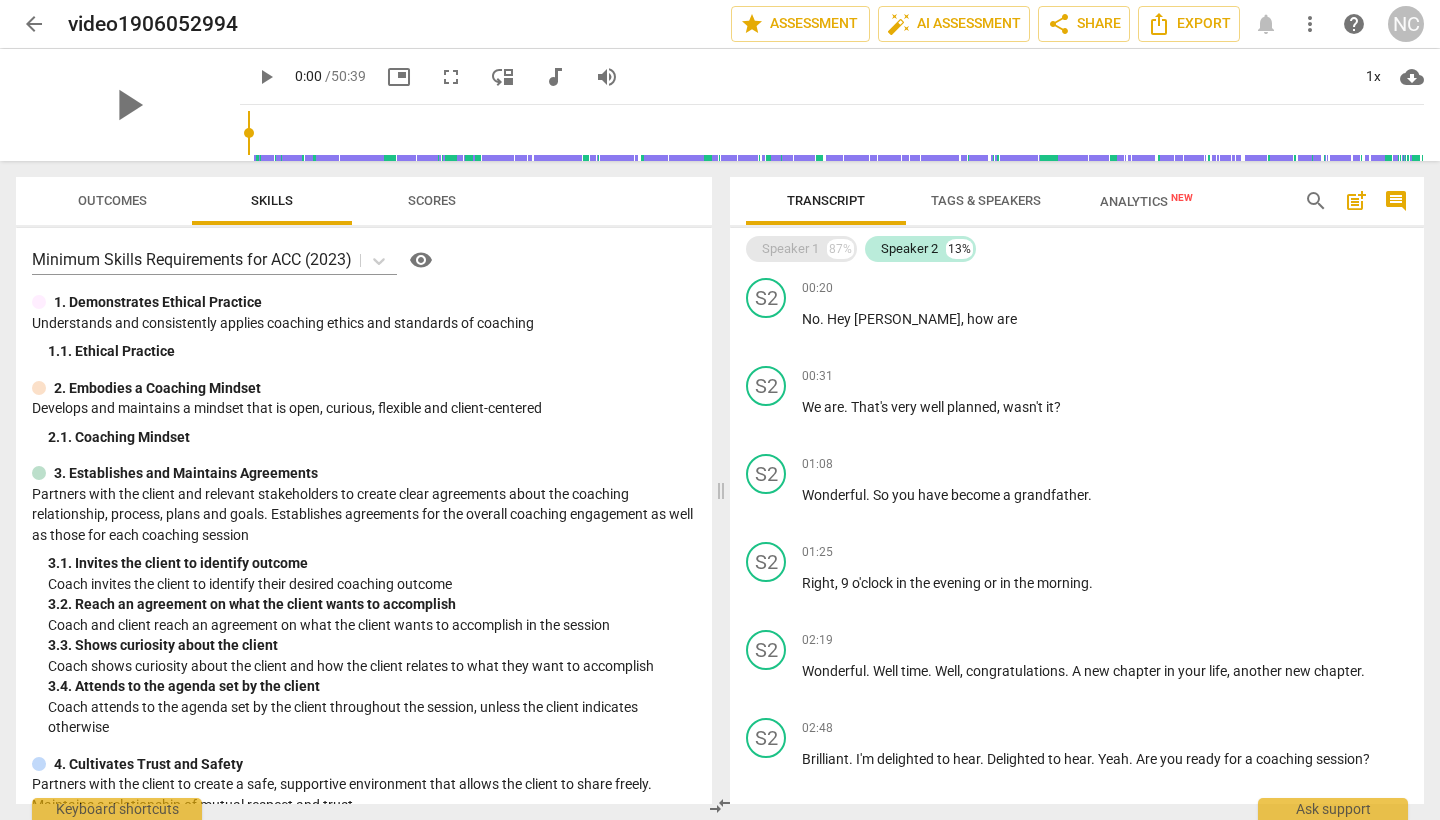 click on "87%" at bounding box center (840, 249) 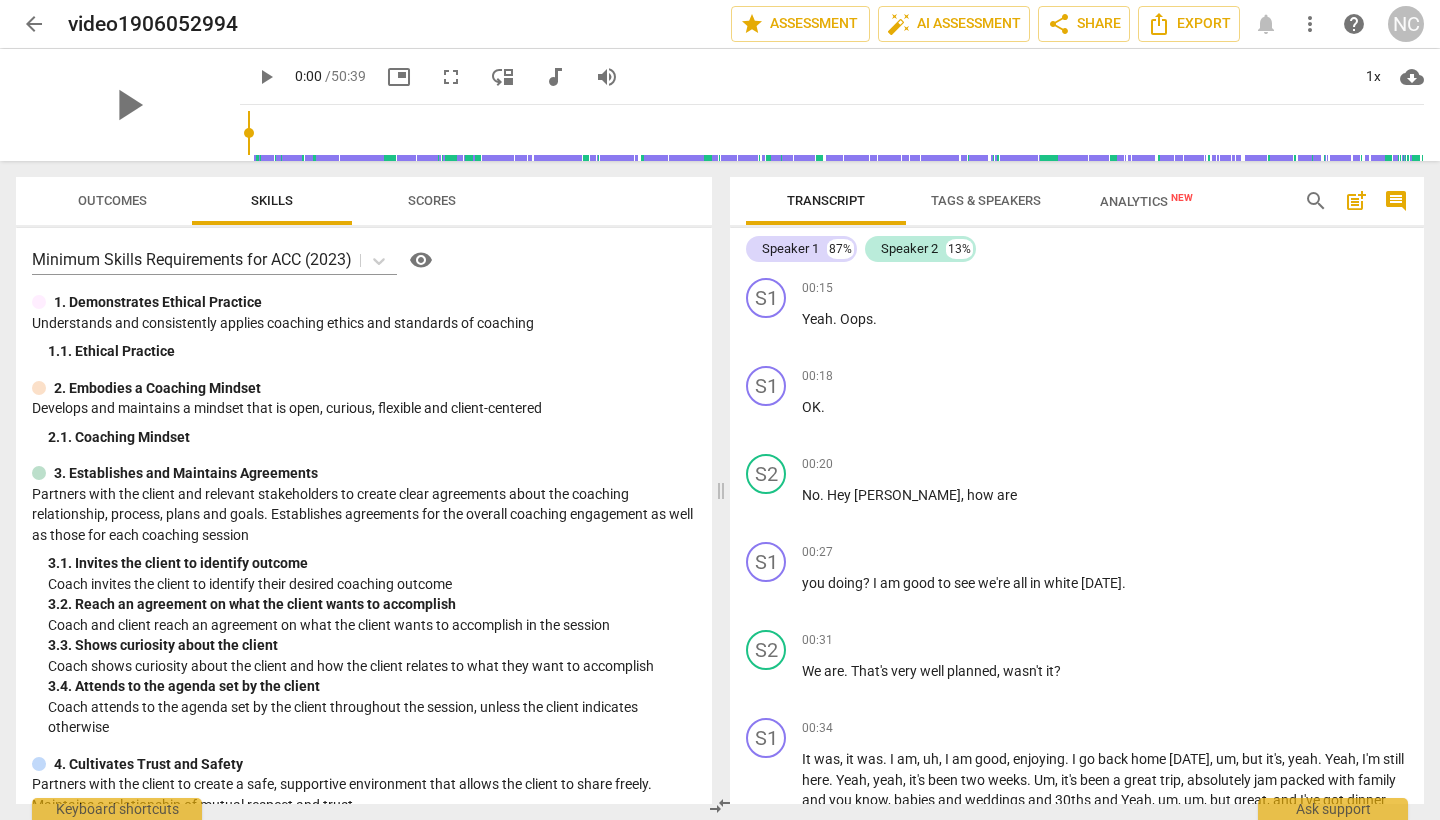 click on "Tags & Speakers" at bounding box center [986, 200] 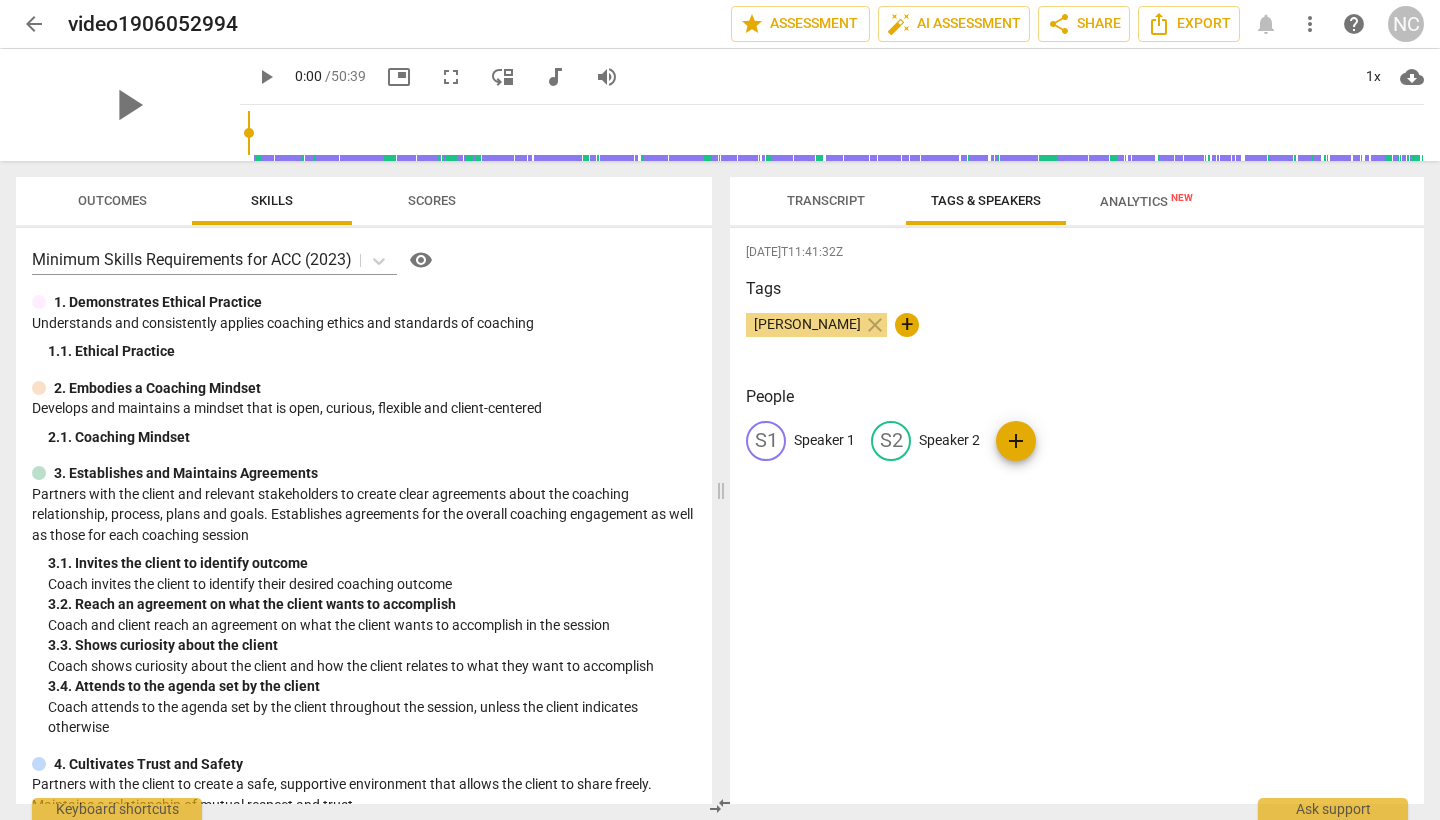 click on "Speaker 2" at bounding box center [949, 440] 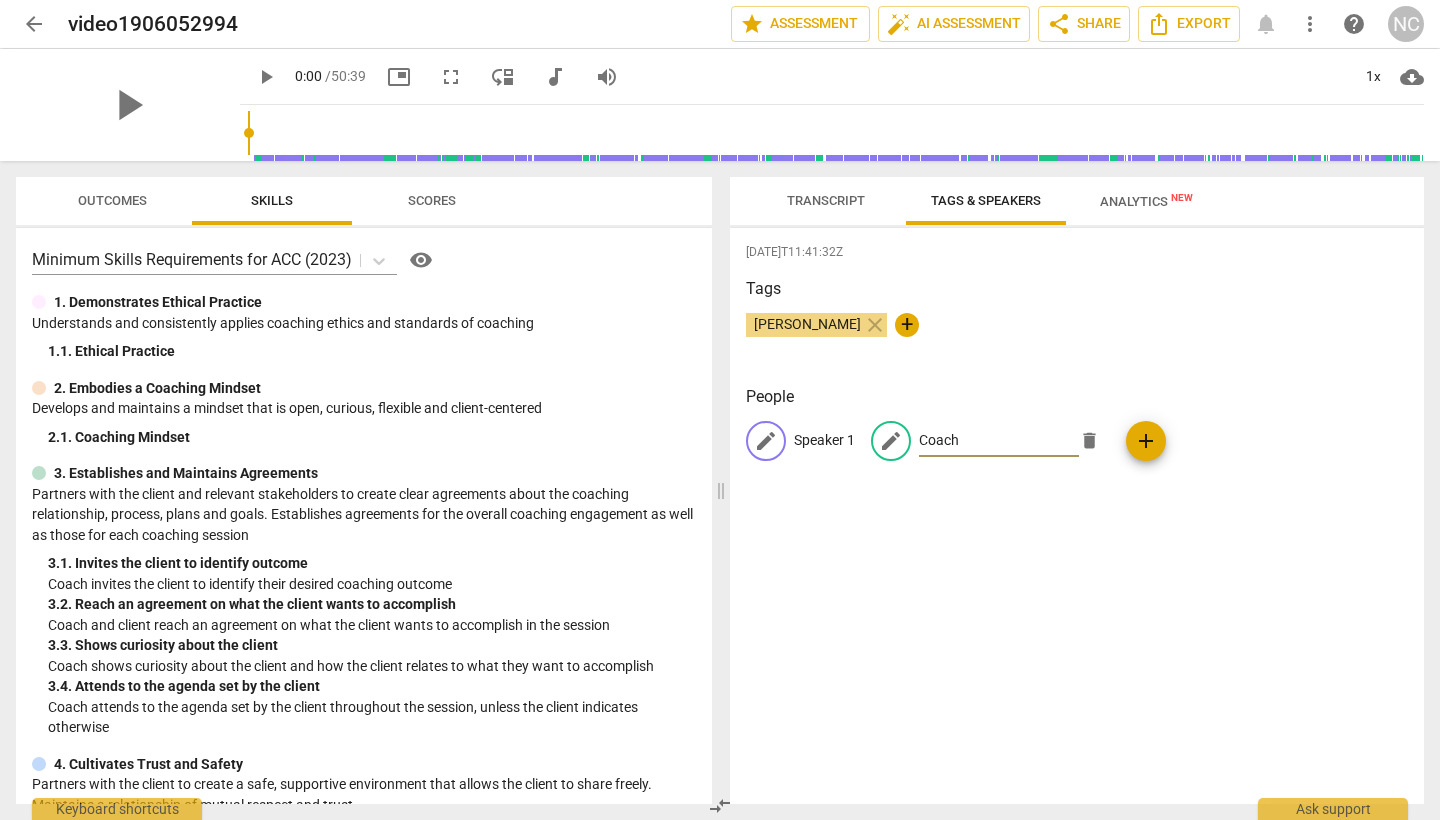 type on "Coach" 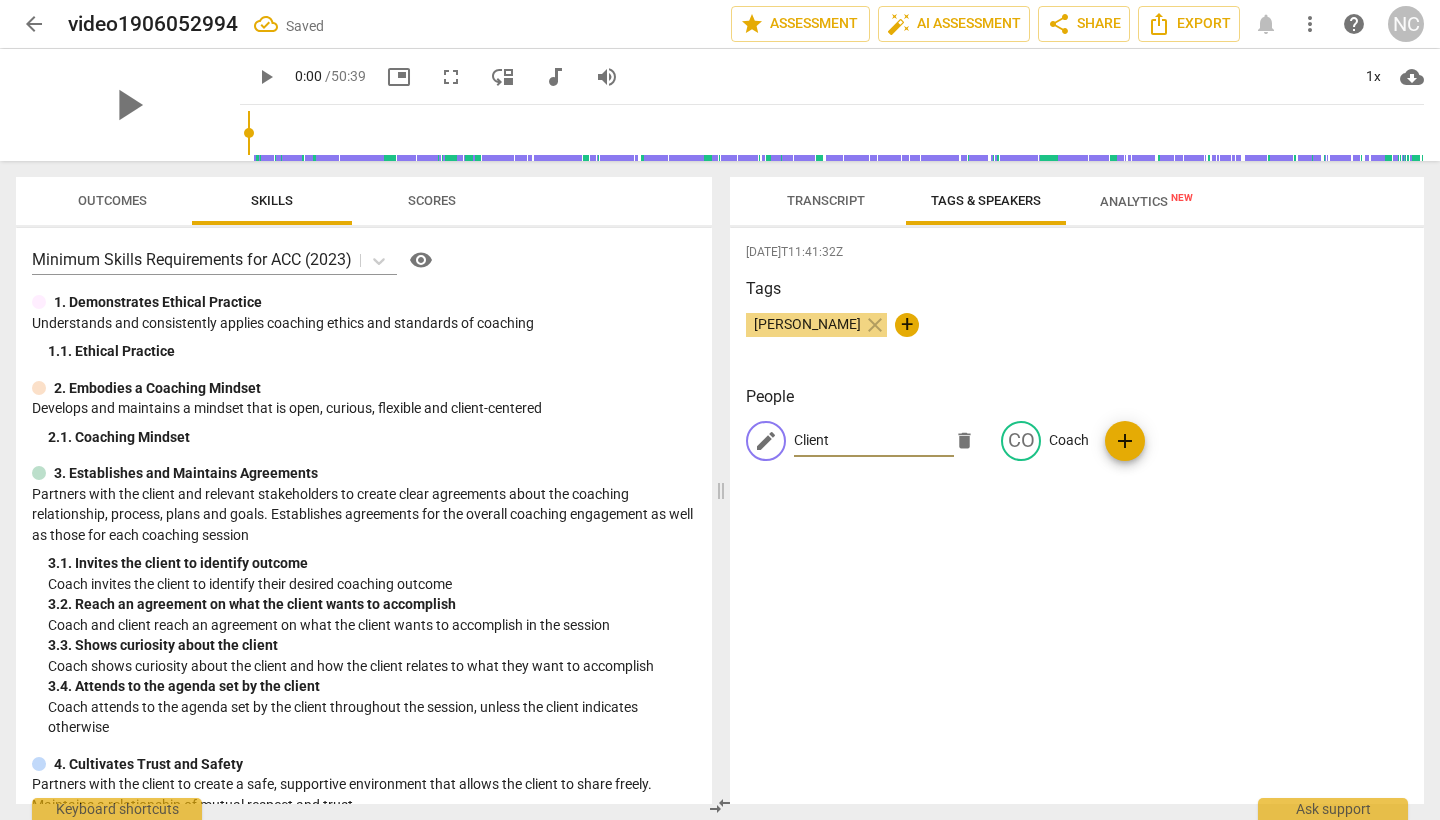 type on "Client" 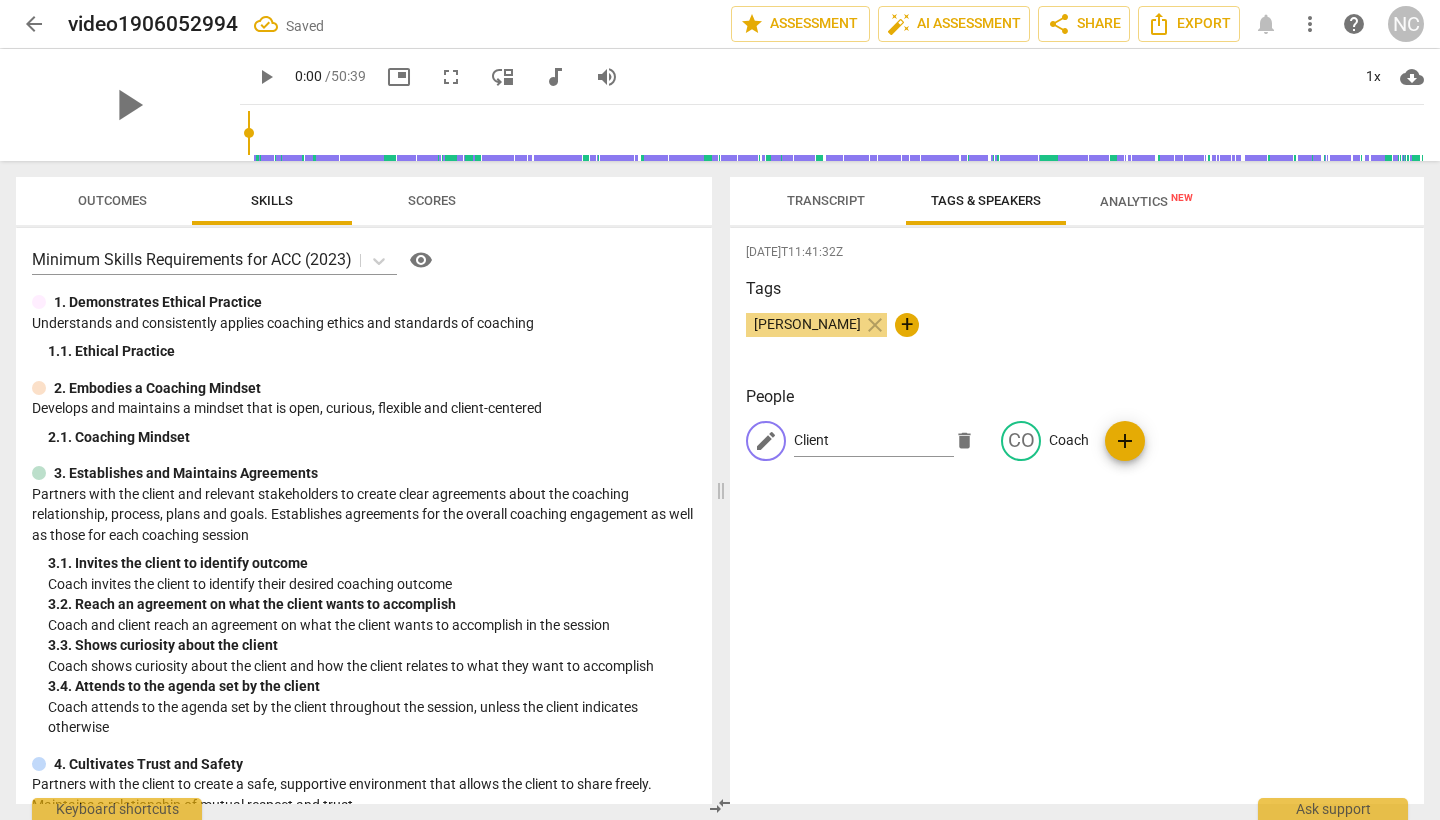 click on "2025-07-29T11:41:32Z Tags Nora Clarke close + People edit Client delete CO Coach add" at bounding box center (1077, 516) 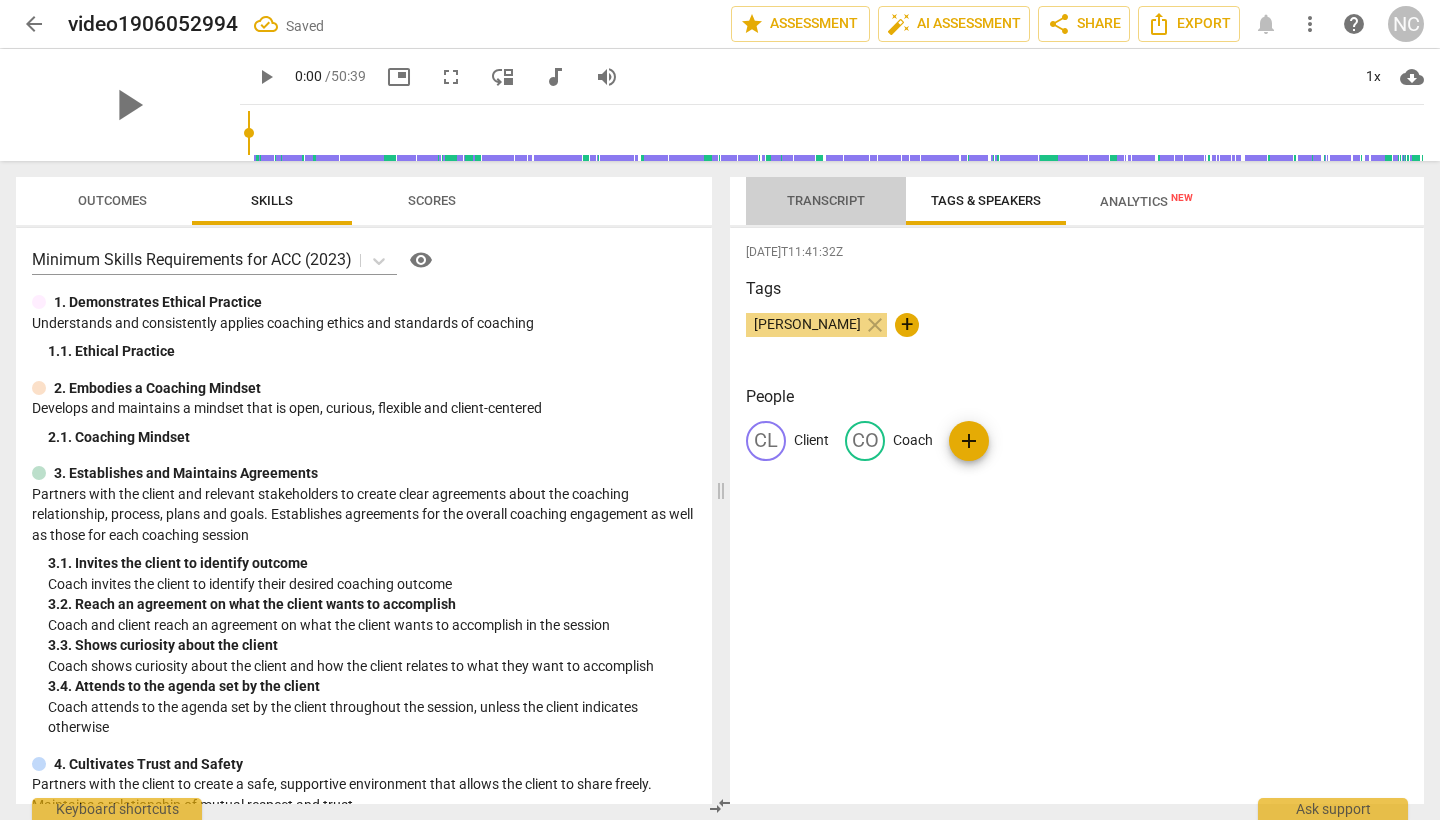 click on "Transcript" at bounding box center [826, 200] 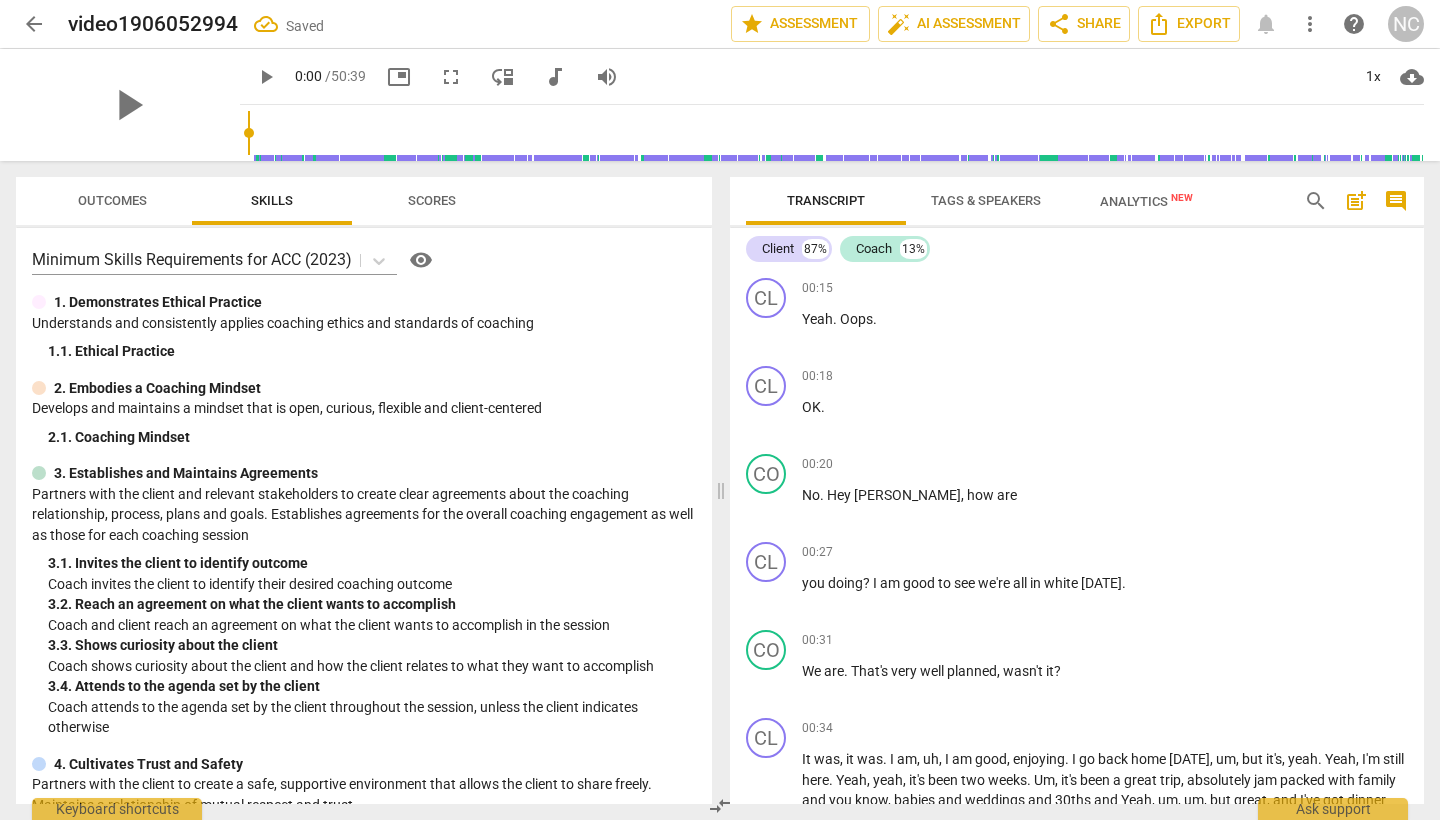 click on "Analytics   New" at bounding box center [1146, 201] 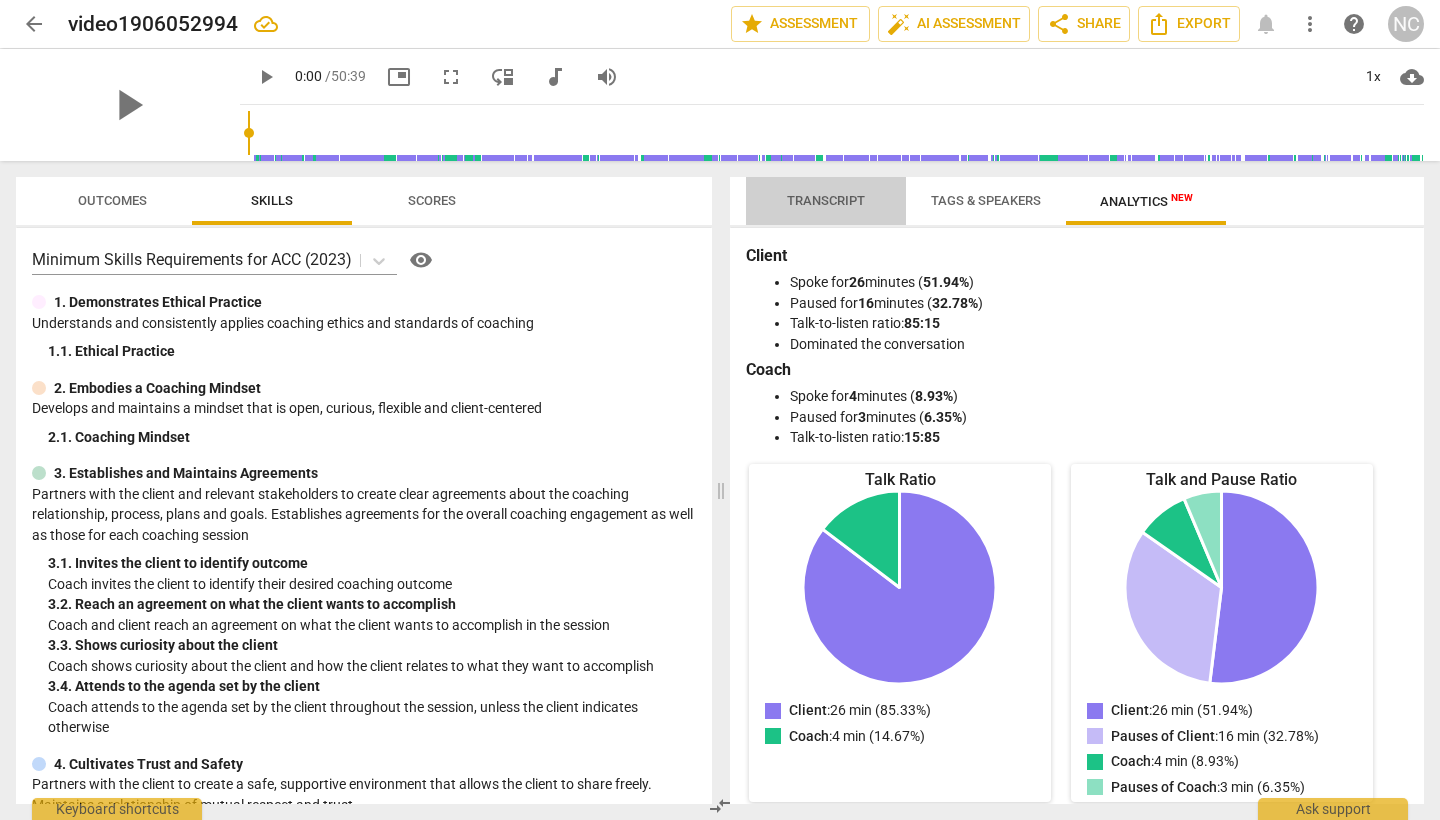 click on "Transcript" at bounding box center [826, 200] 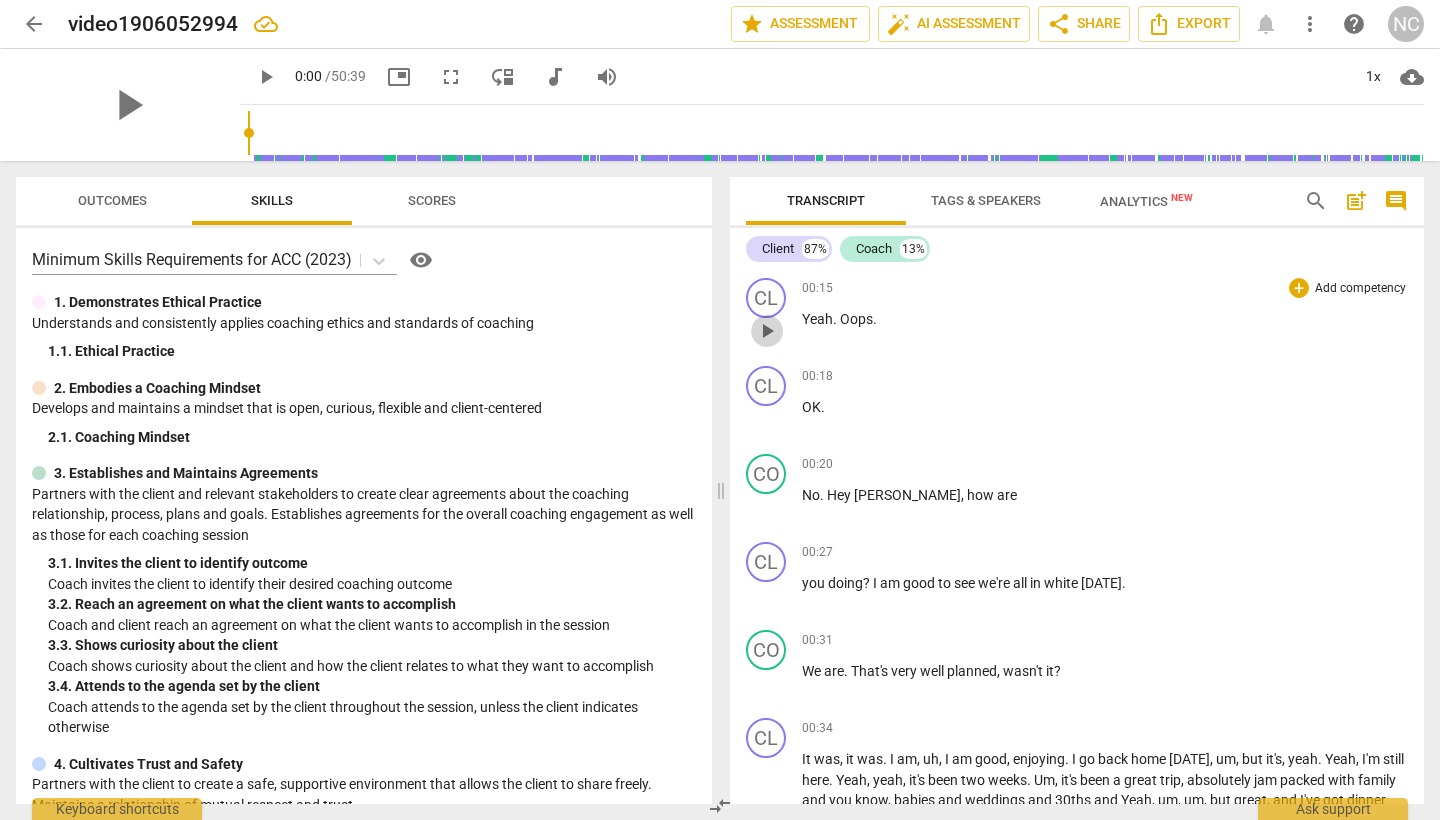 click on "play_arrow" at bounding box center (767, 331) 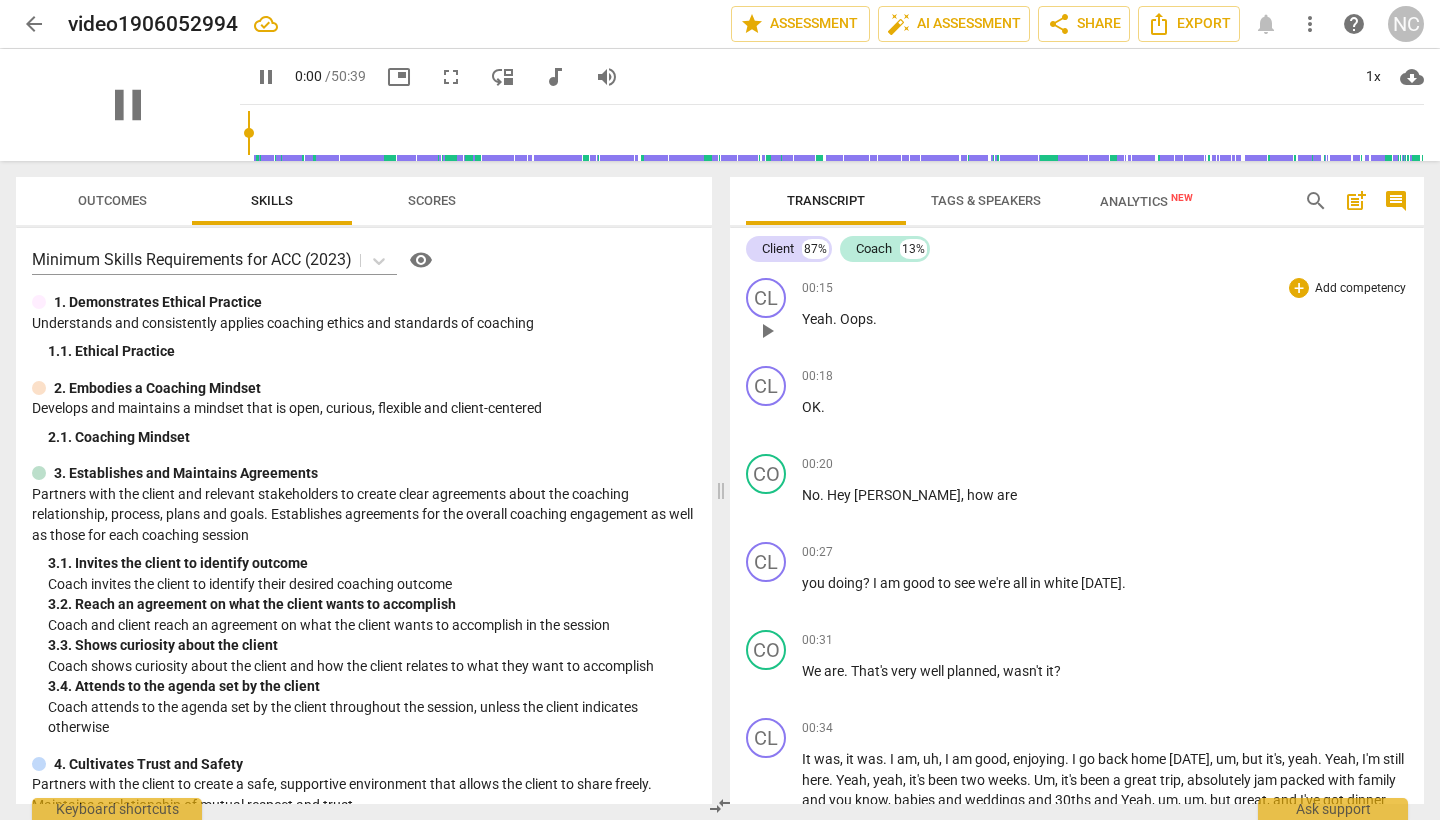 type on "16" 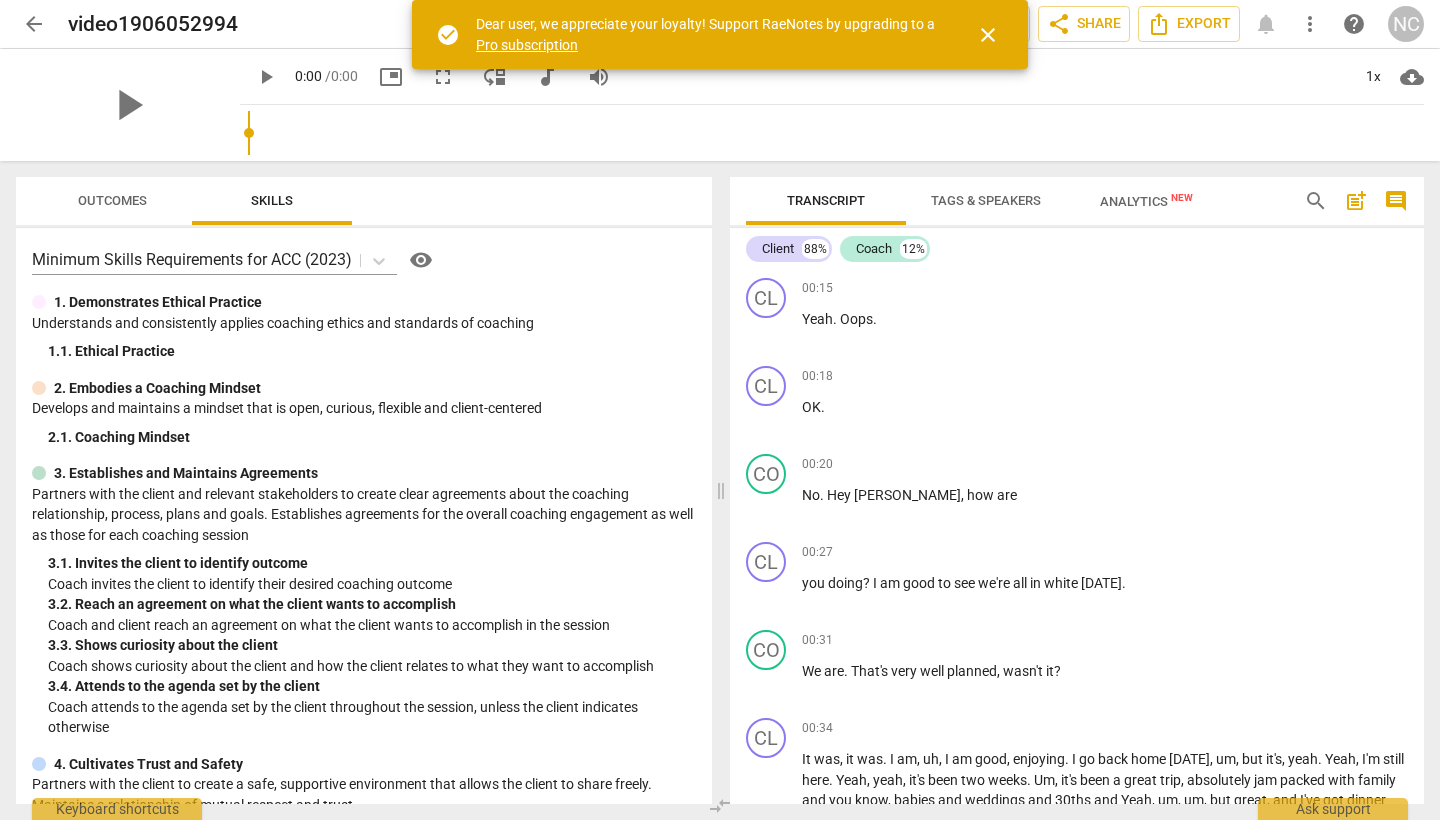 scroll, scrollTop: 0, scrollLeft: 0, axis: both 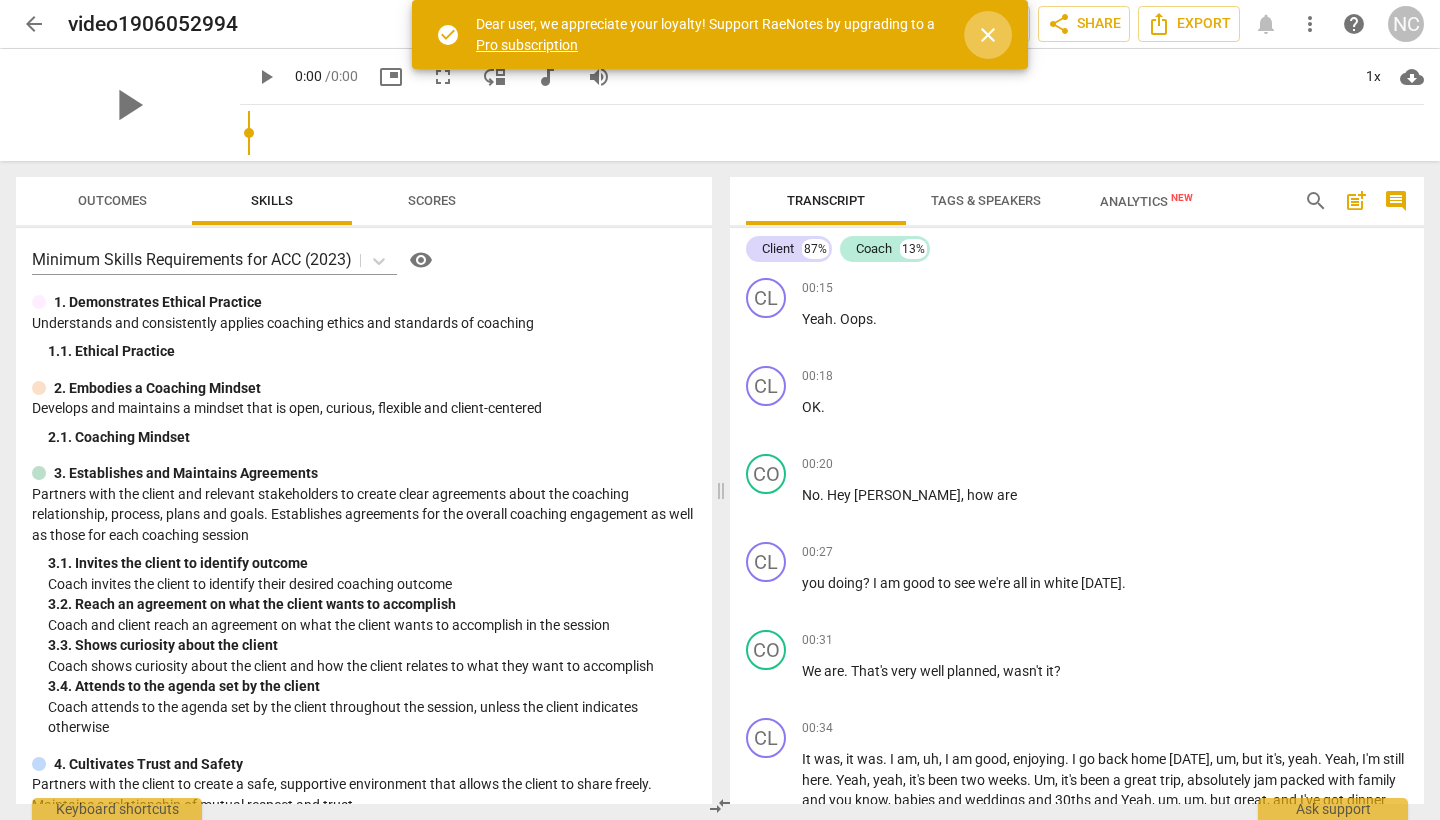 click on "close" at bounding box center [988, 35] 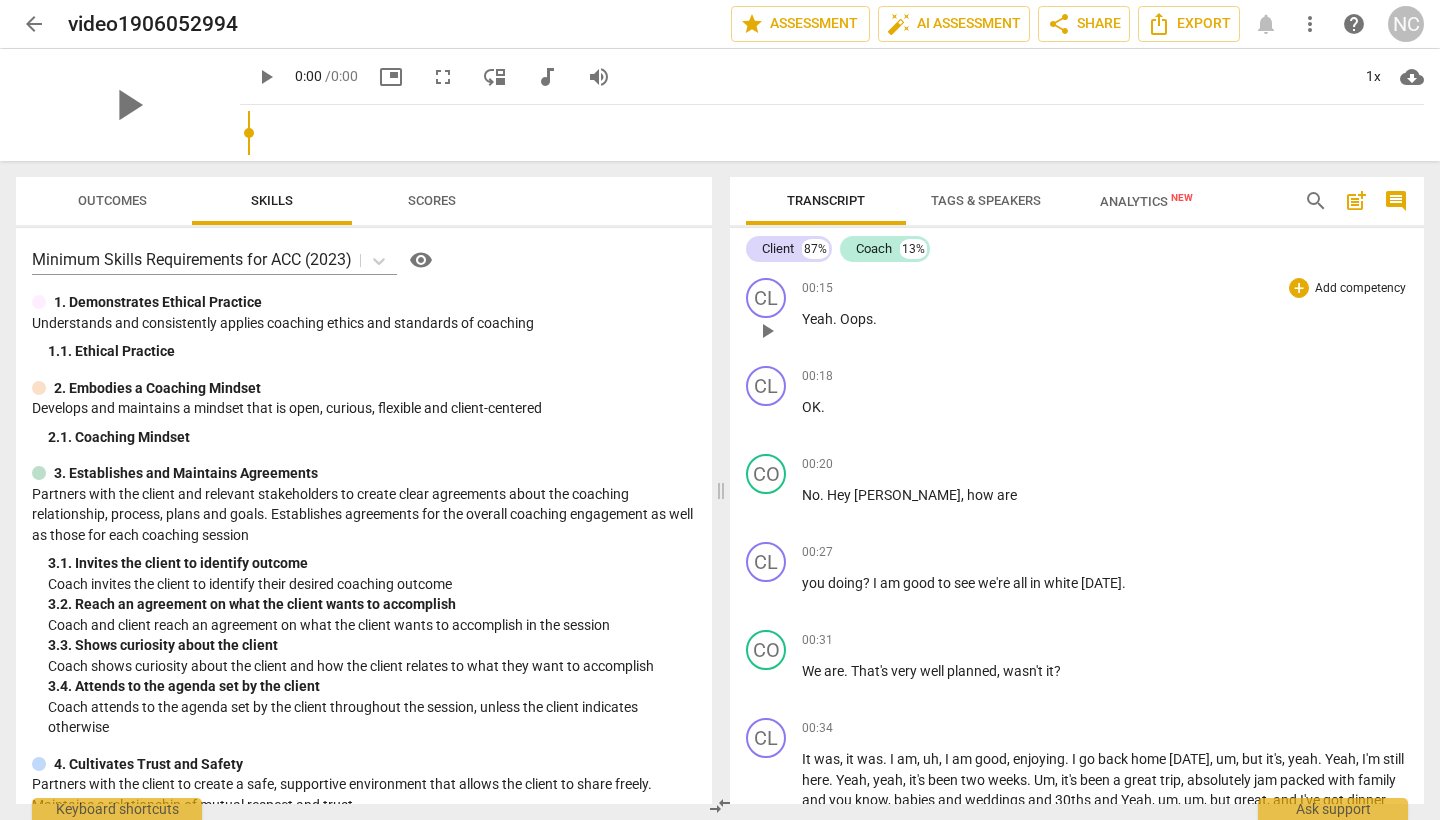 click on "play_arrow" at bounding box center (767, 331) 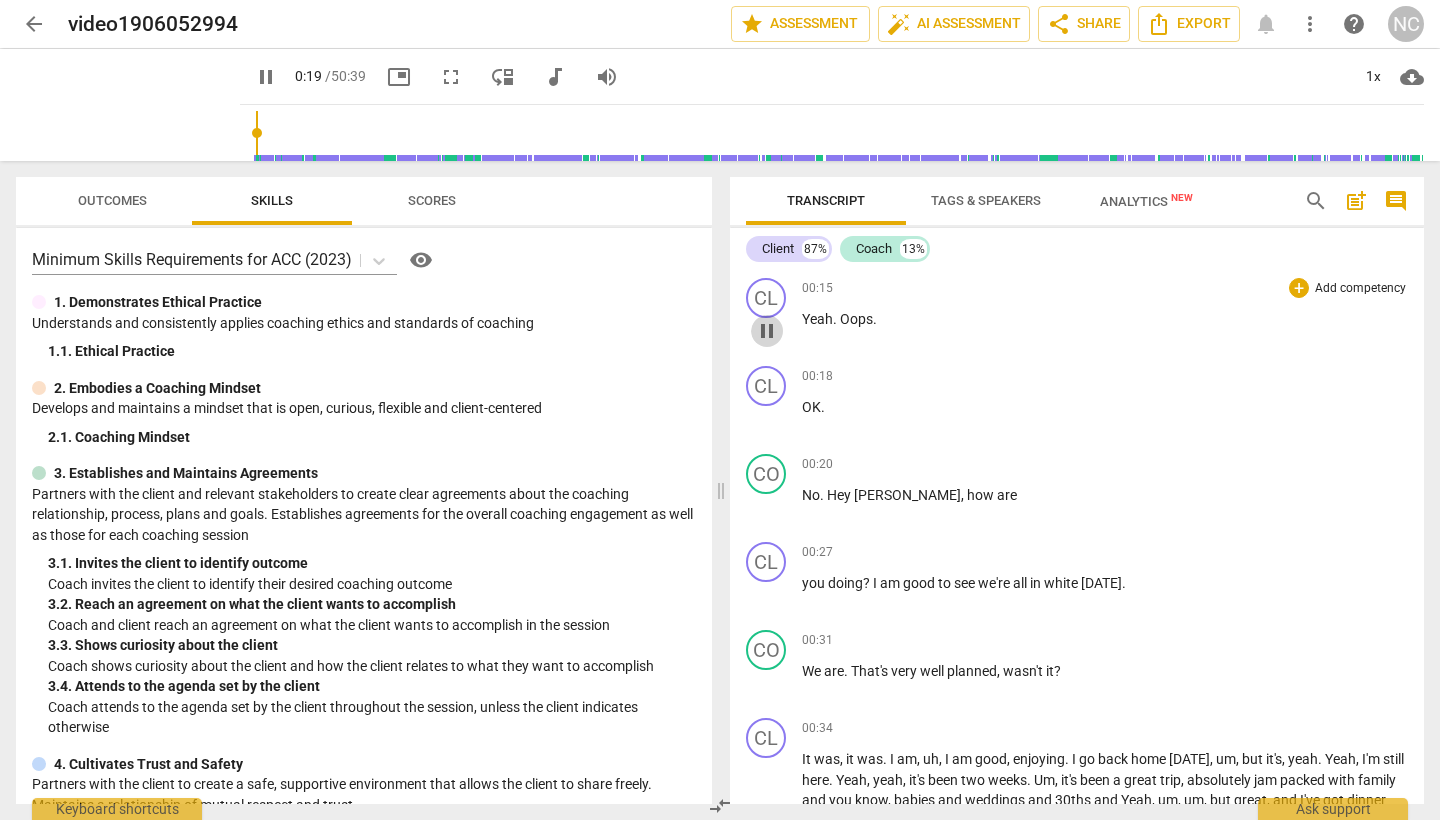 click on "pause" at bounding box center (767, 331) 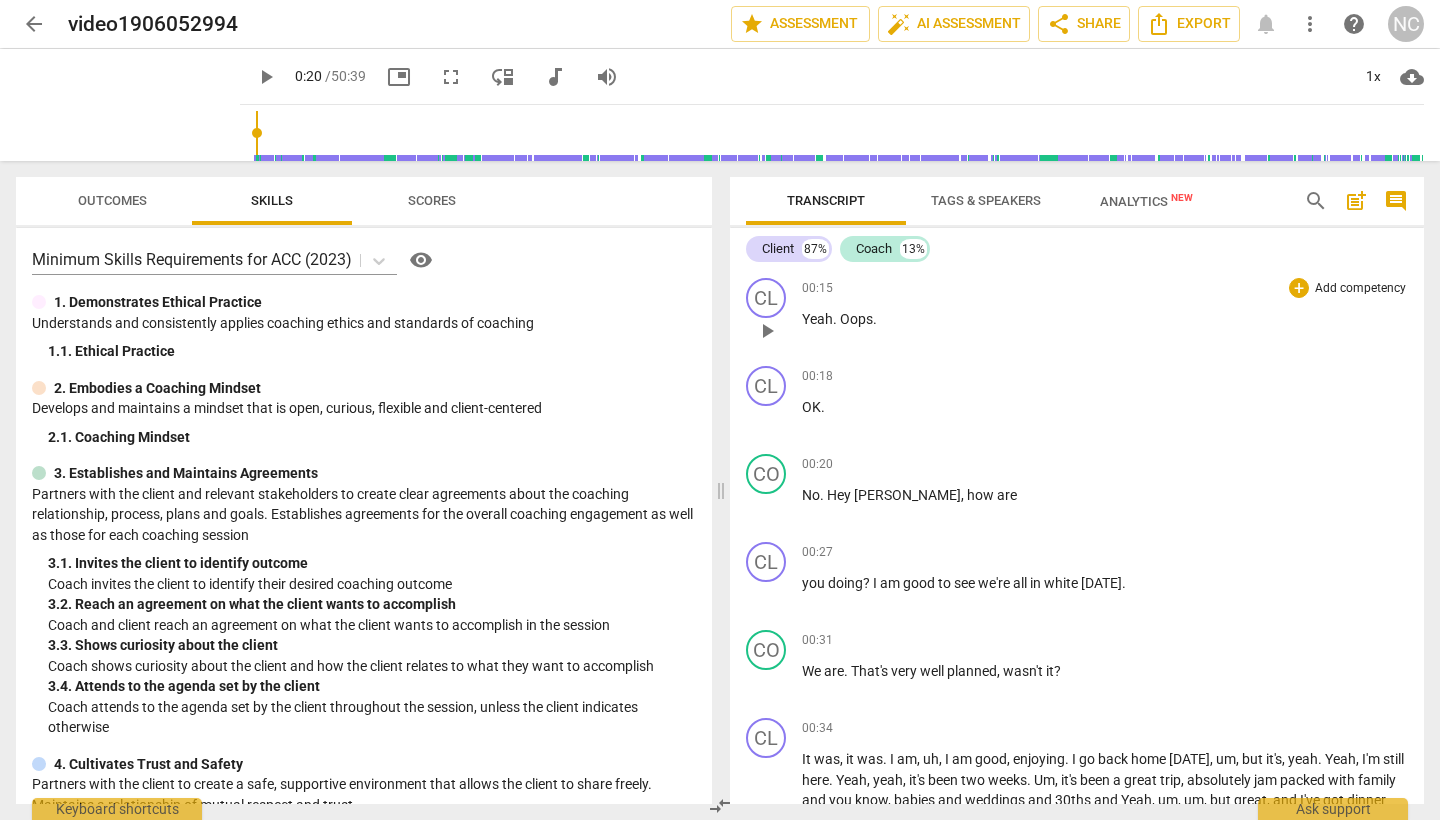 click on "play_arrow" at bounding box center [767, 331] 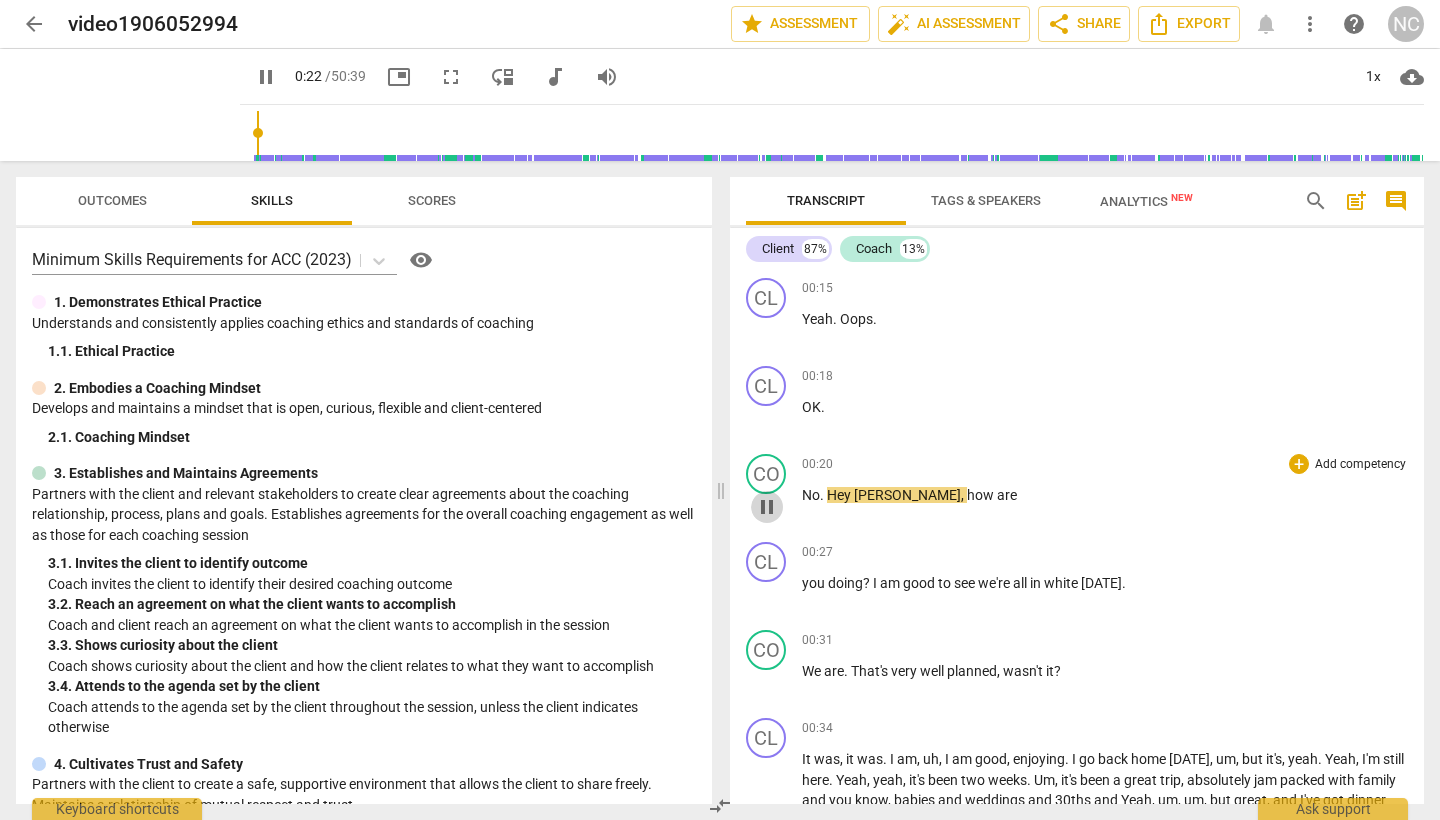 click on "pause" at bounding box center [767, 507] 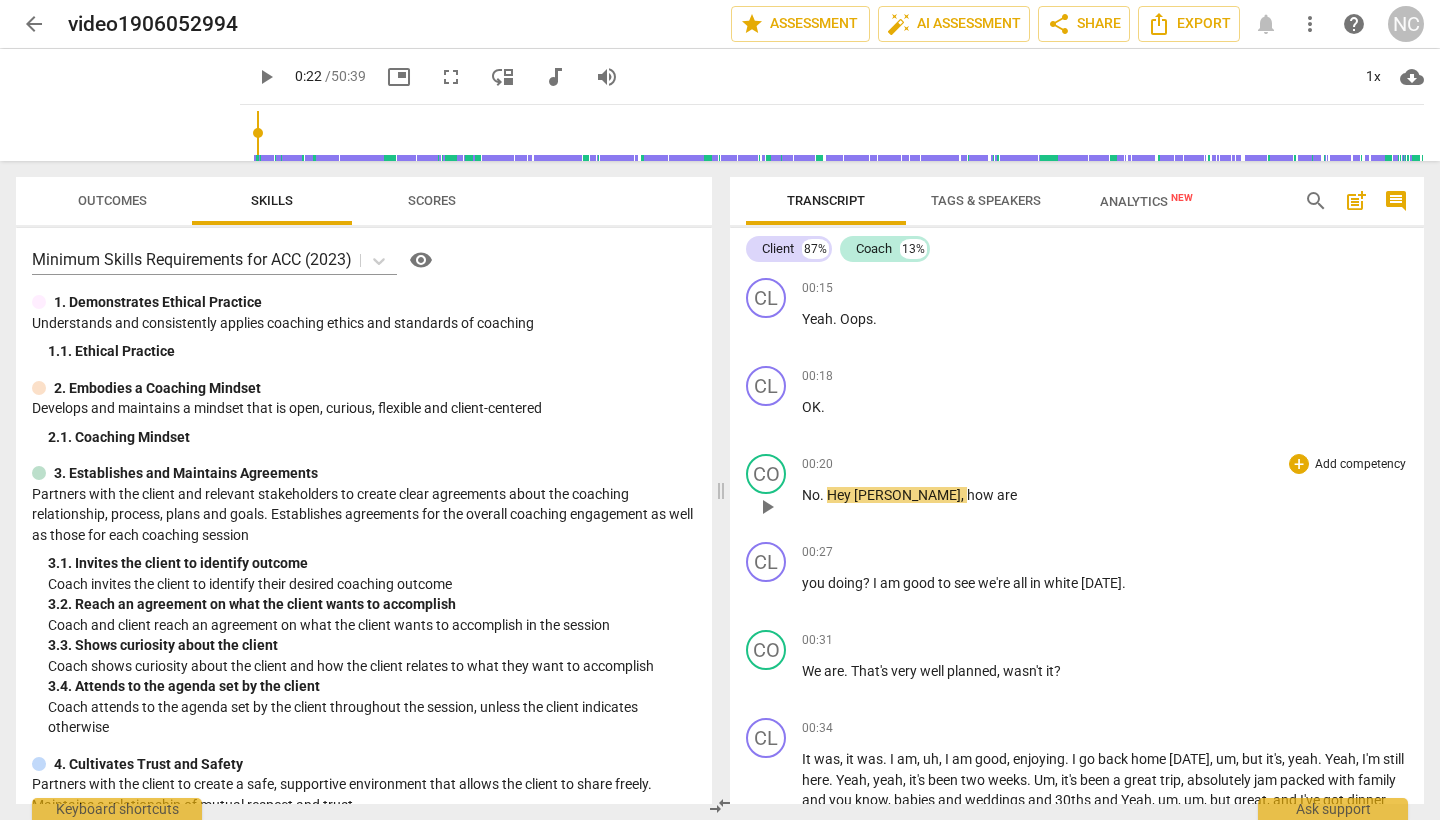 click on "No" at bounding box center [811, 495] 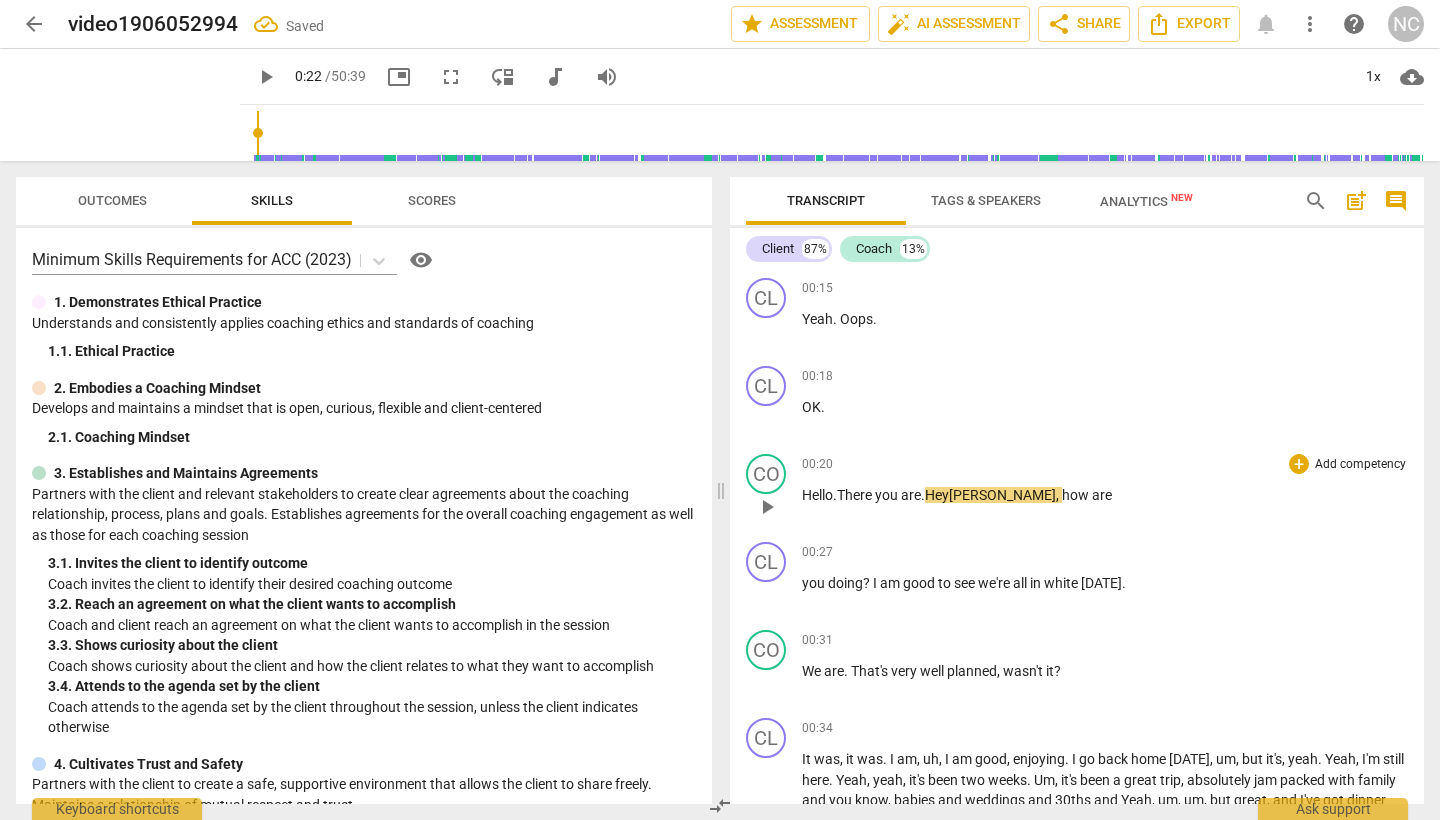 click on "play_arrow" at bounding box center [767, 507] 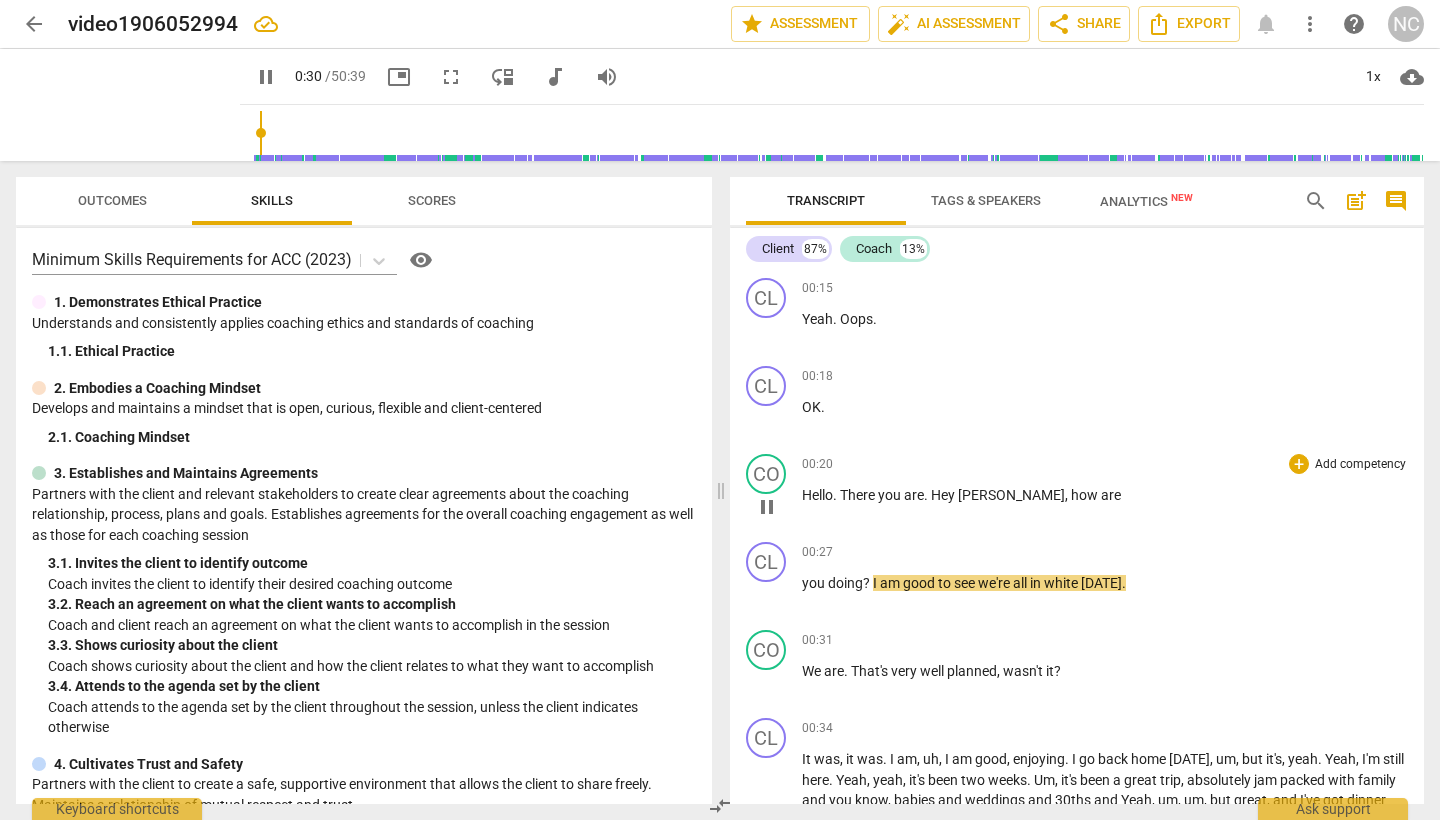 click on "pause" at bounding box center [767, 507] 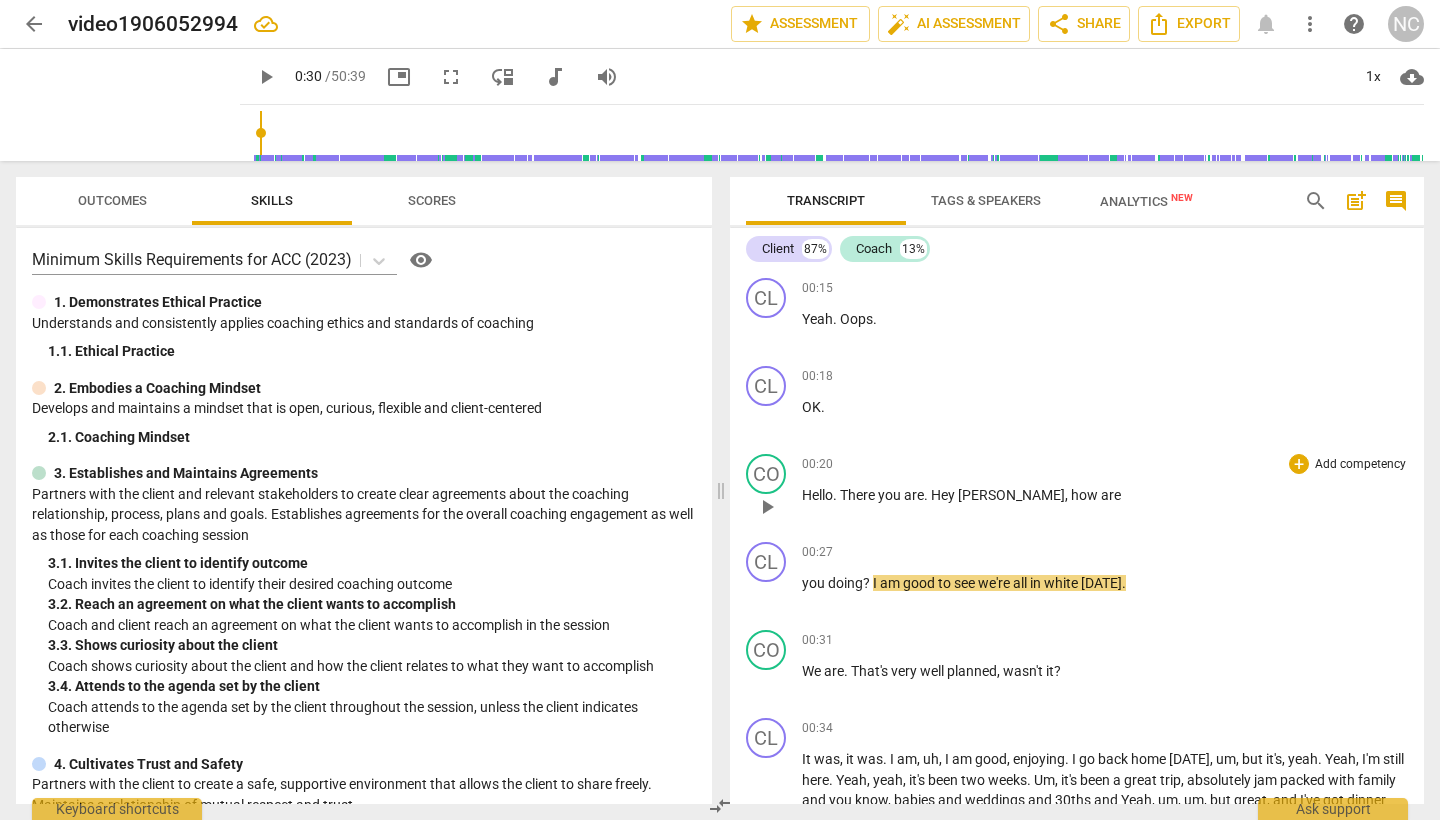 click on "Hello .   There   you   are .   Hey   [PERSON_NAME] ,   how   are" at bounding box center [1105, 495] 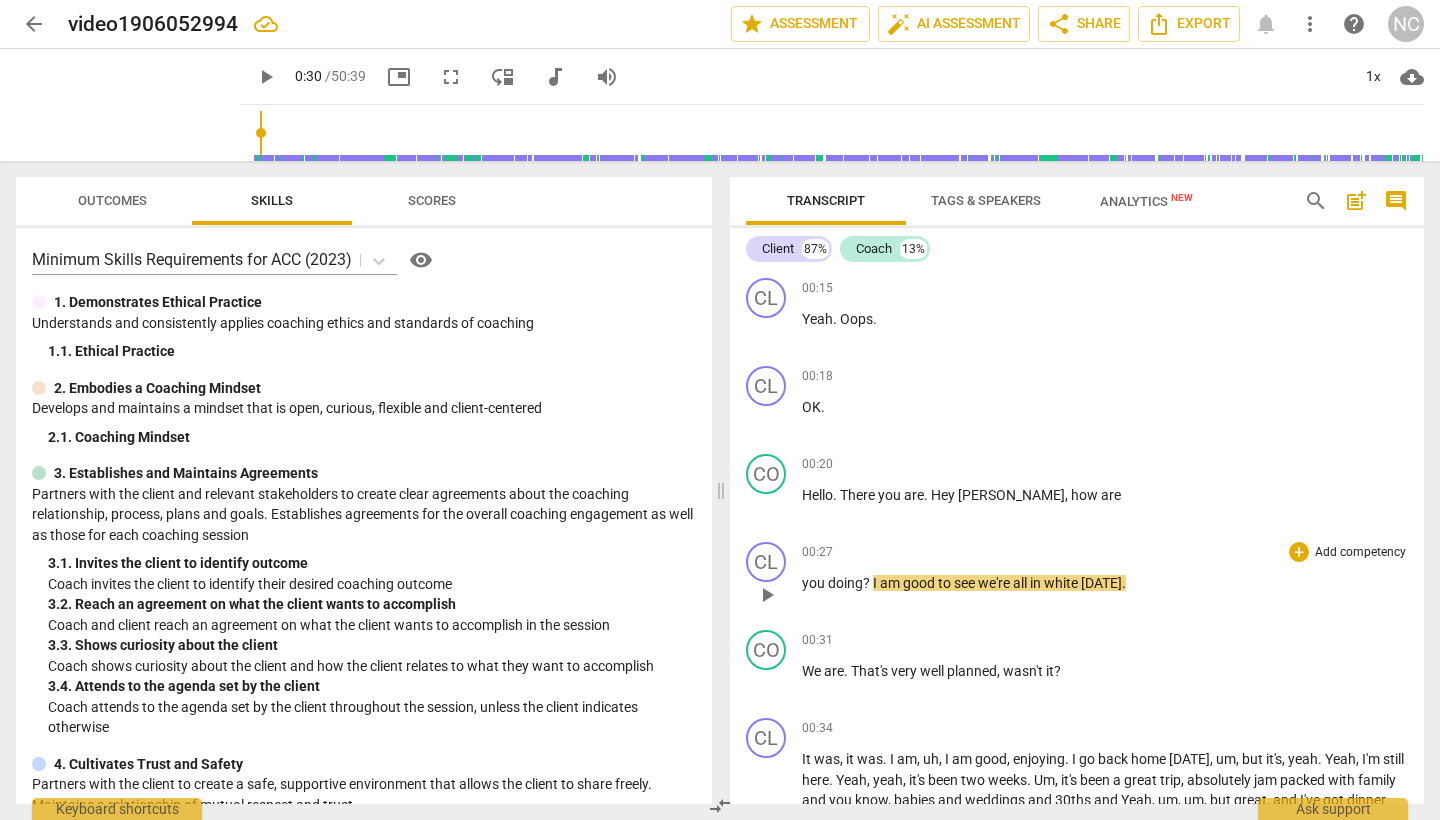 type 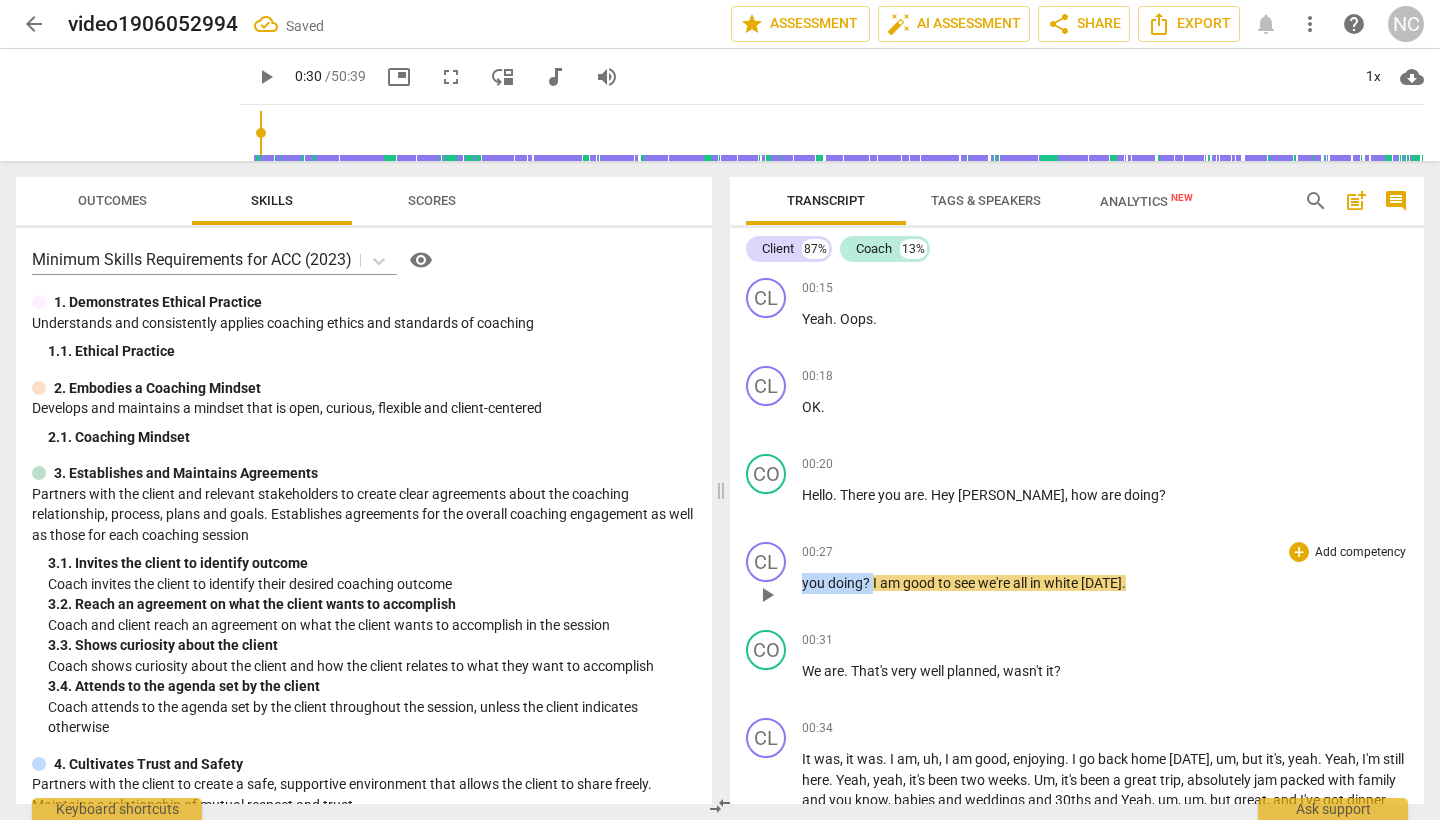 drag, startPoint x: 871, startPoint y: 582, endPoint x: 795, endPoint y: 579, distance: 76.05919 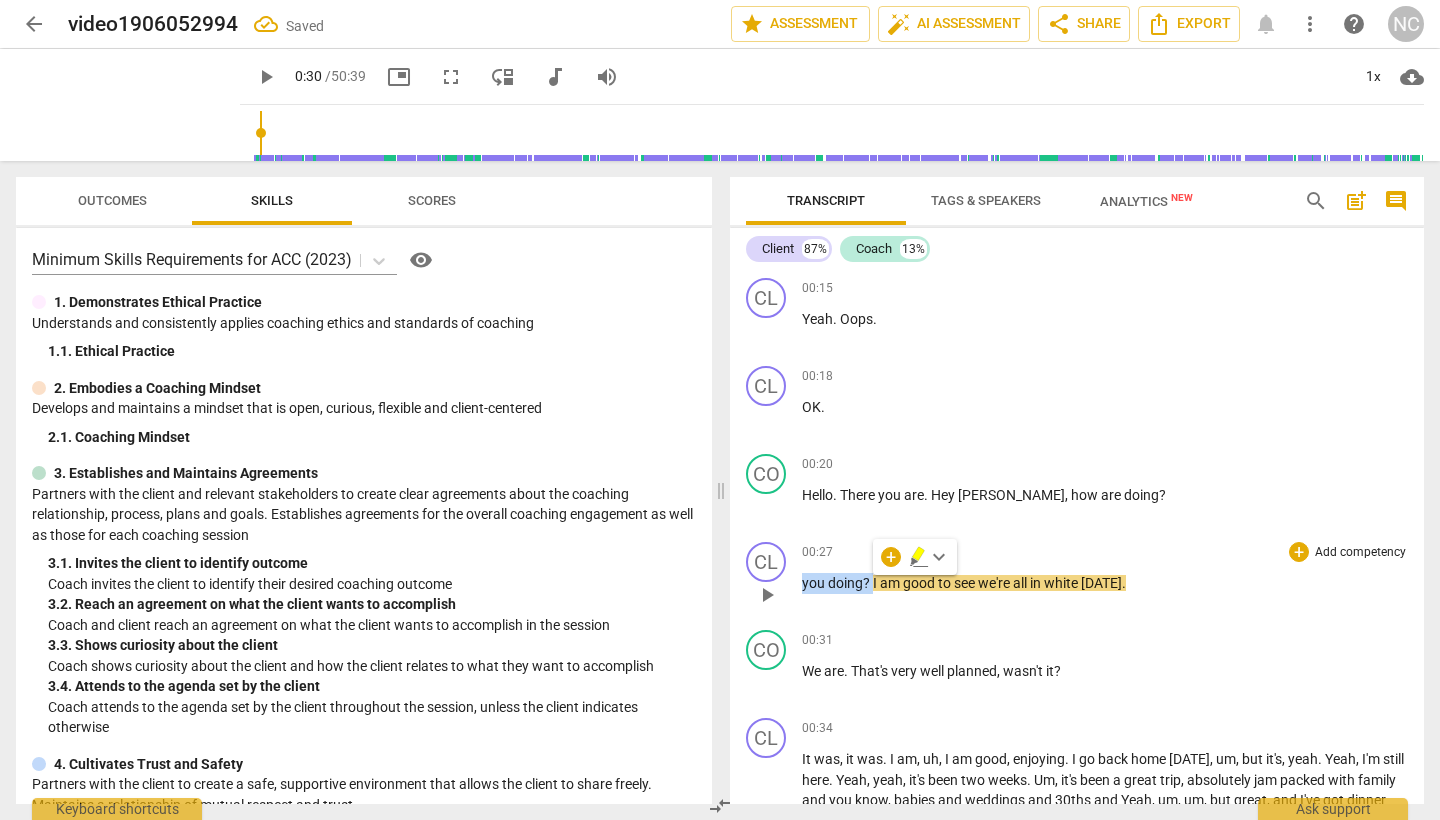 type 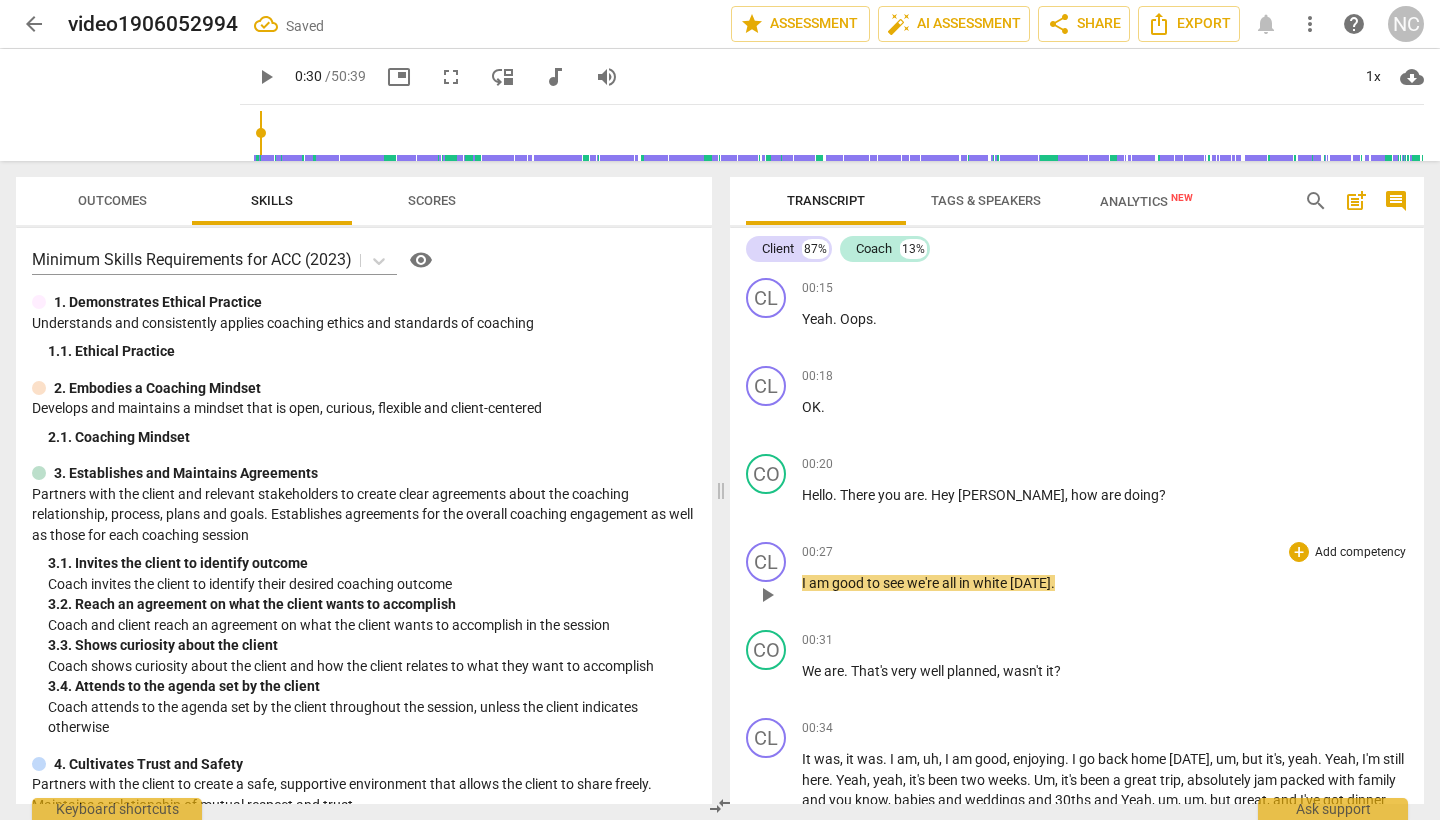 click on "play_arrow" at bounding box center [767, 595] 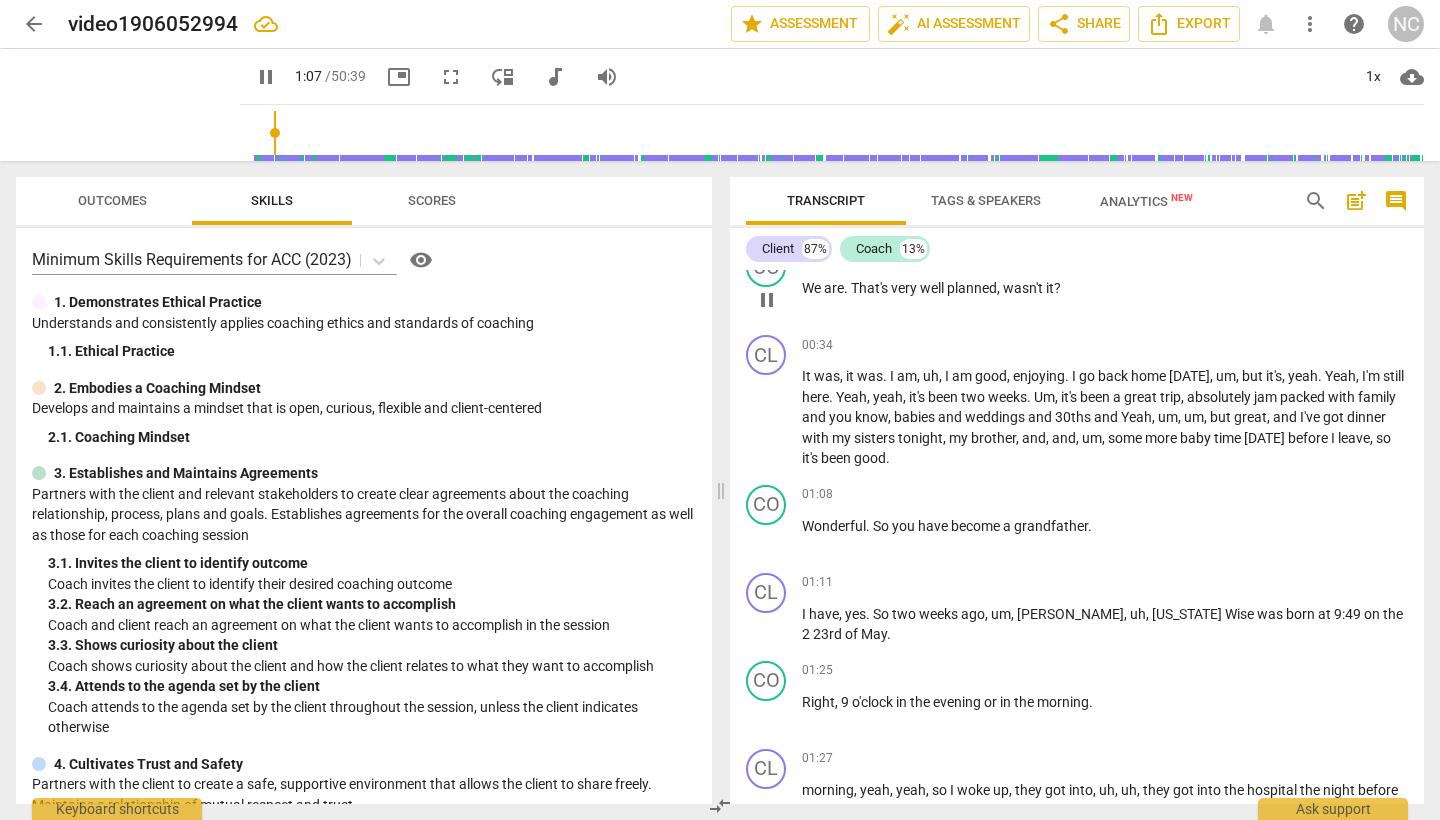 scroll, scrollTop: 384, scrollLeft: 0, axis: vertical 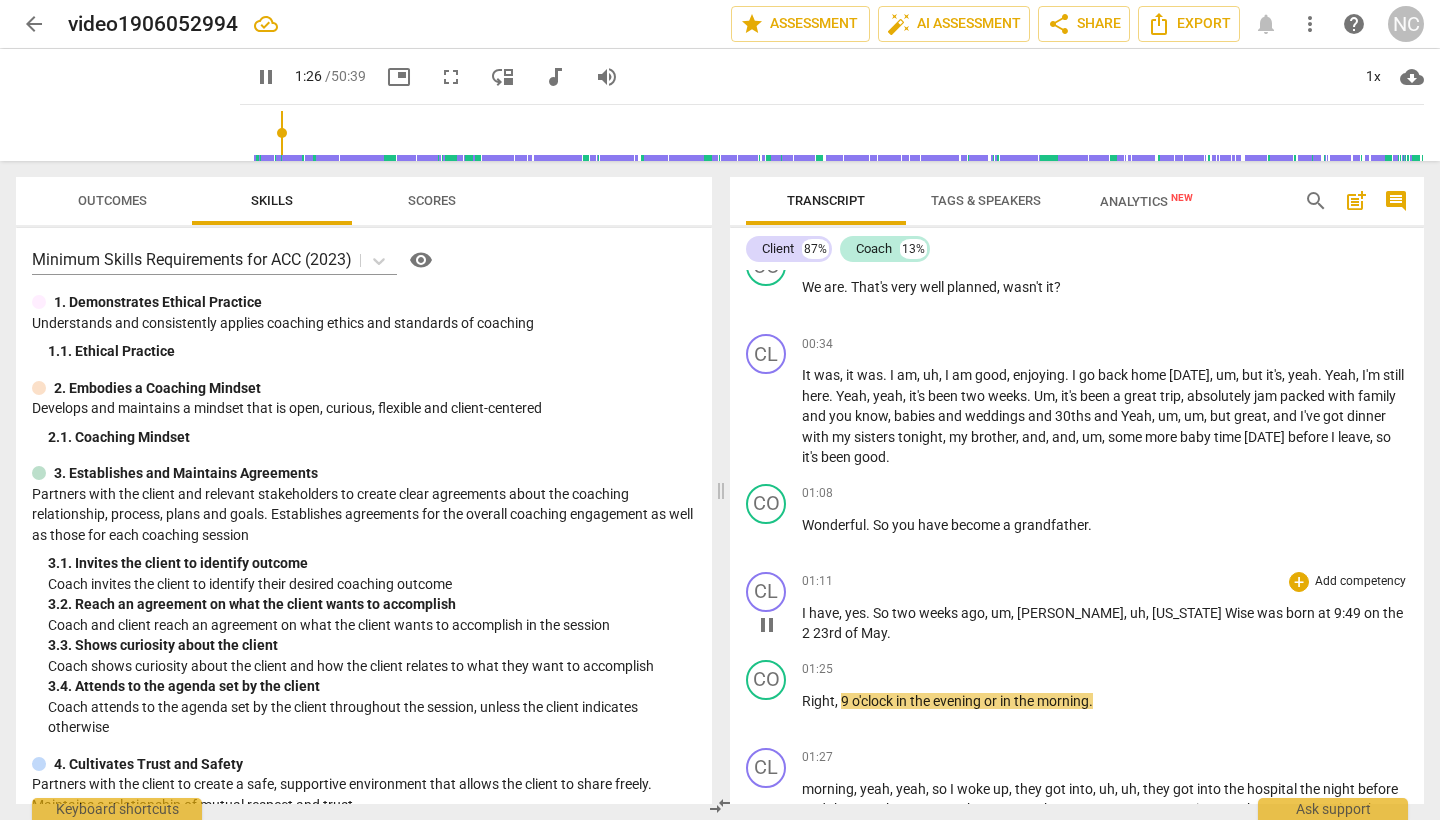 click on "2" at bounding box center [807, 633] 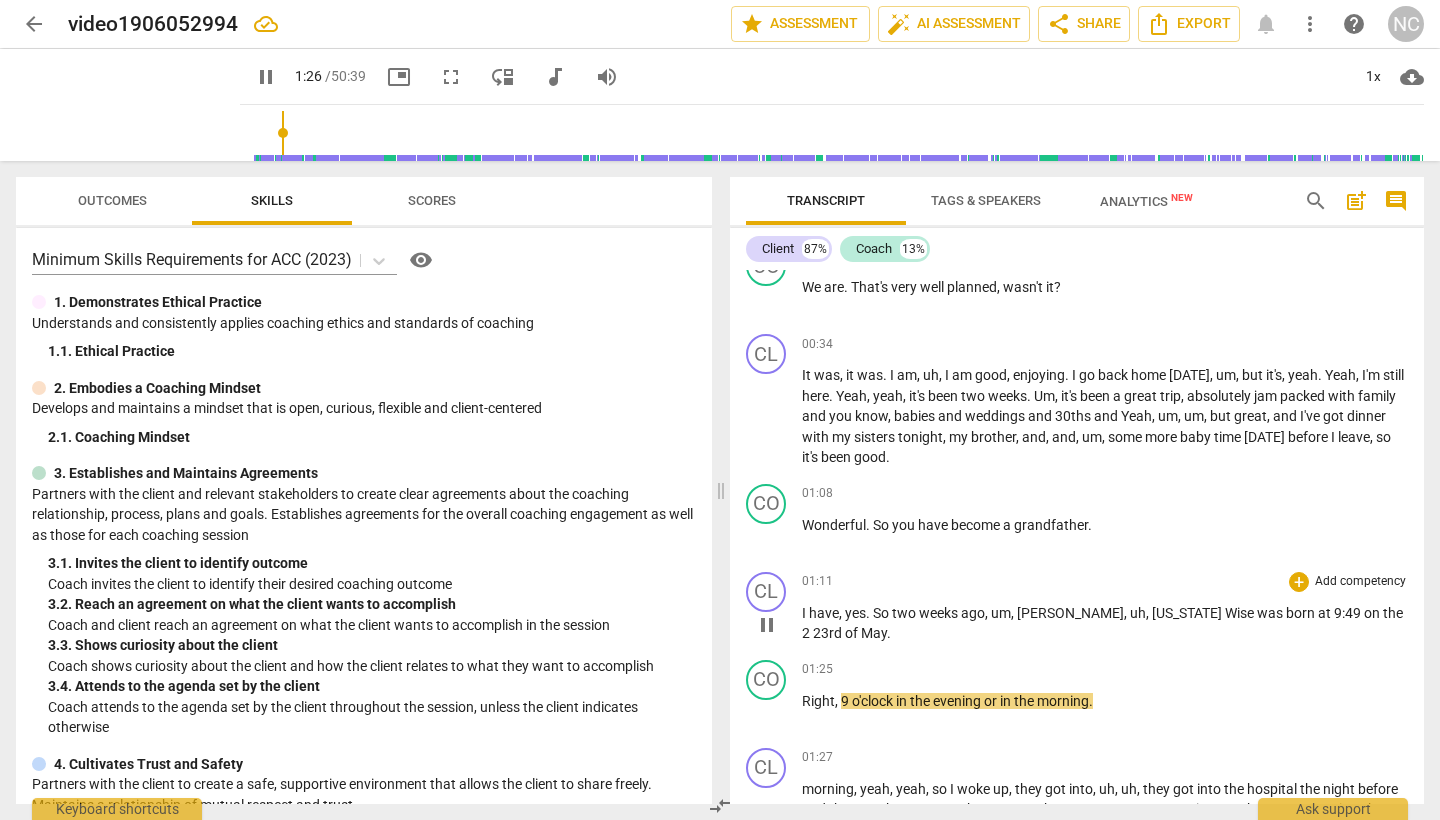 type on "87" 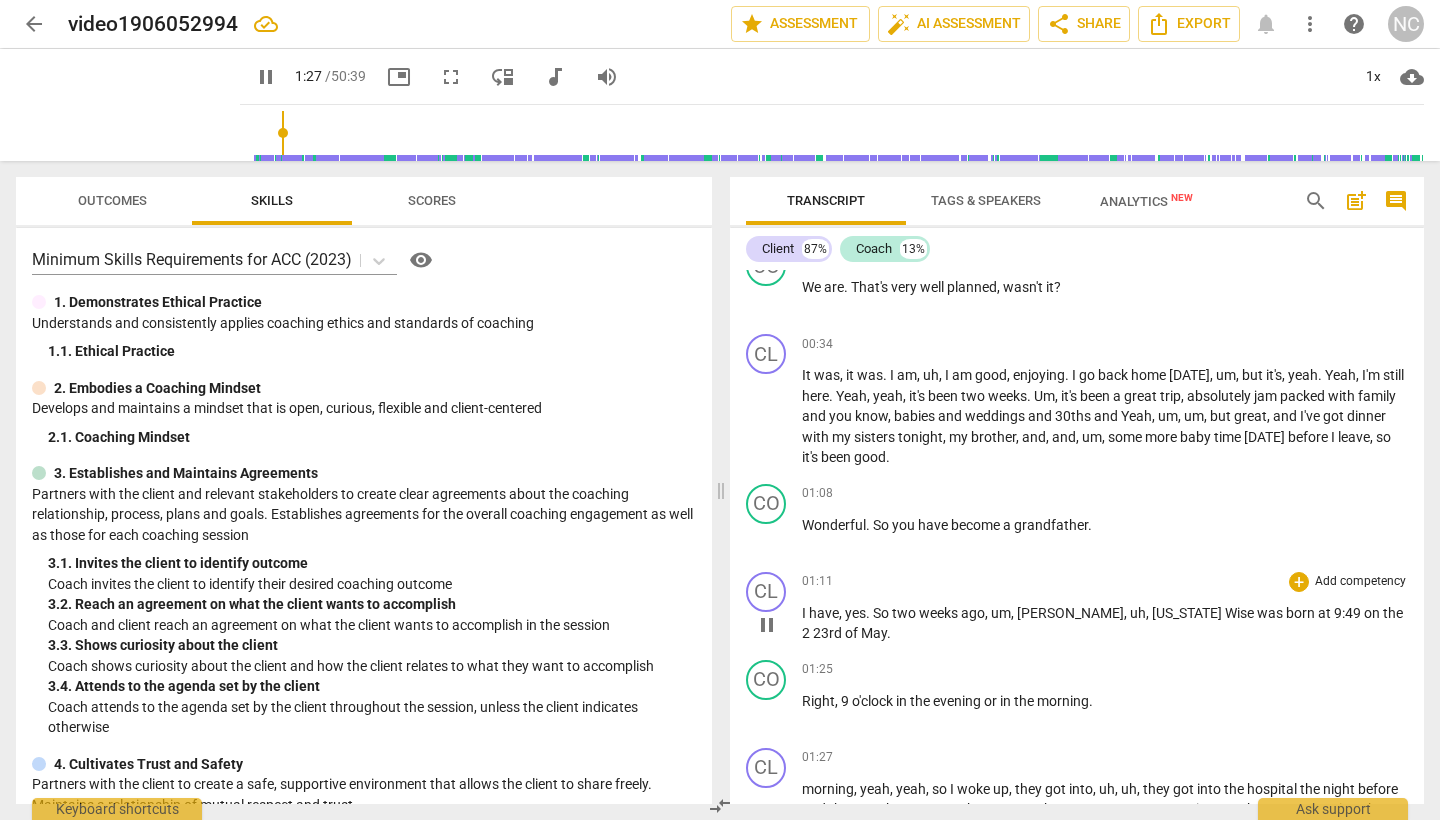 type 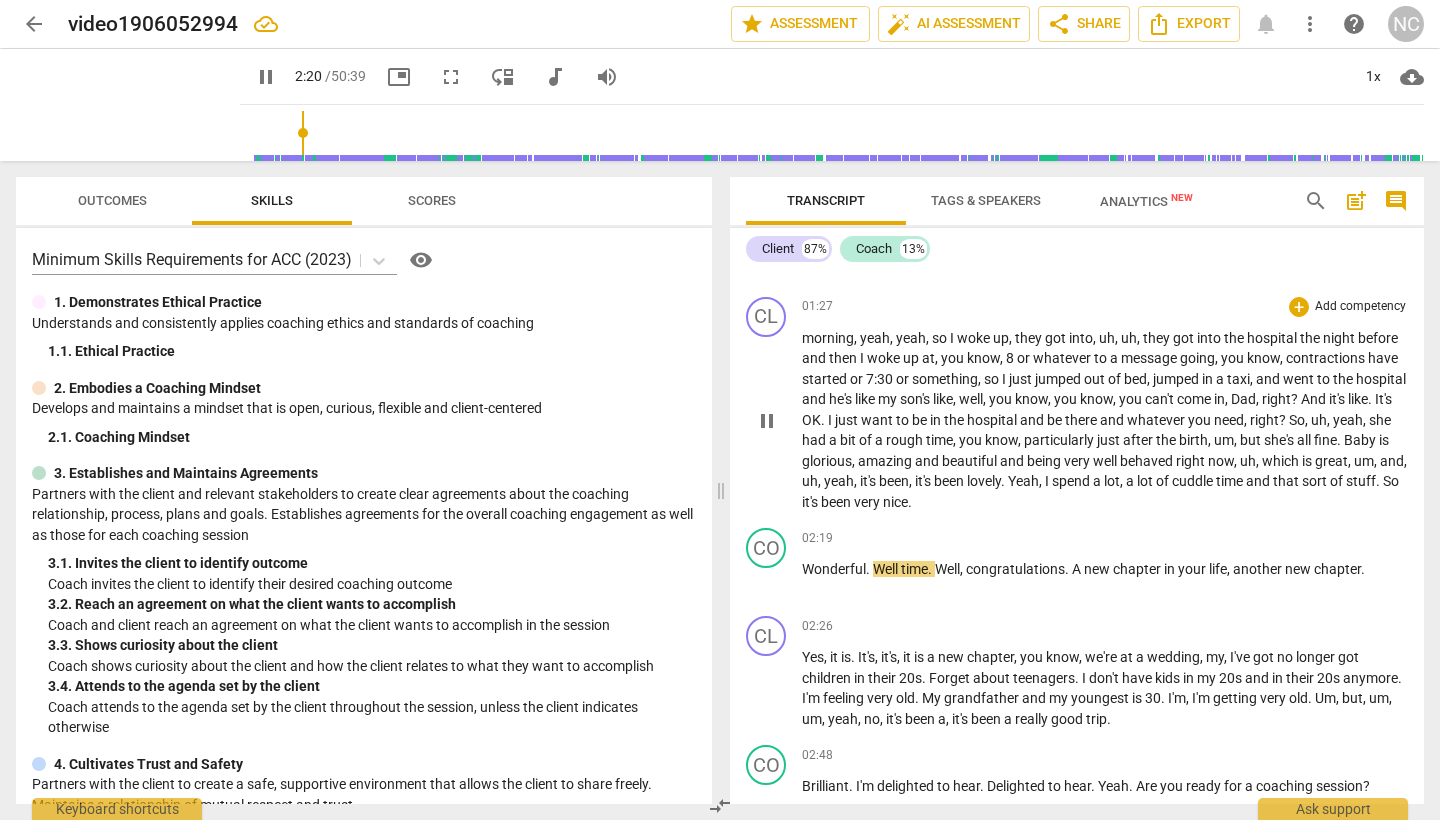 scroll, scrollTop: 837, scrollLeft: 0, axis: vertical 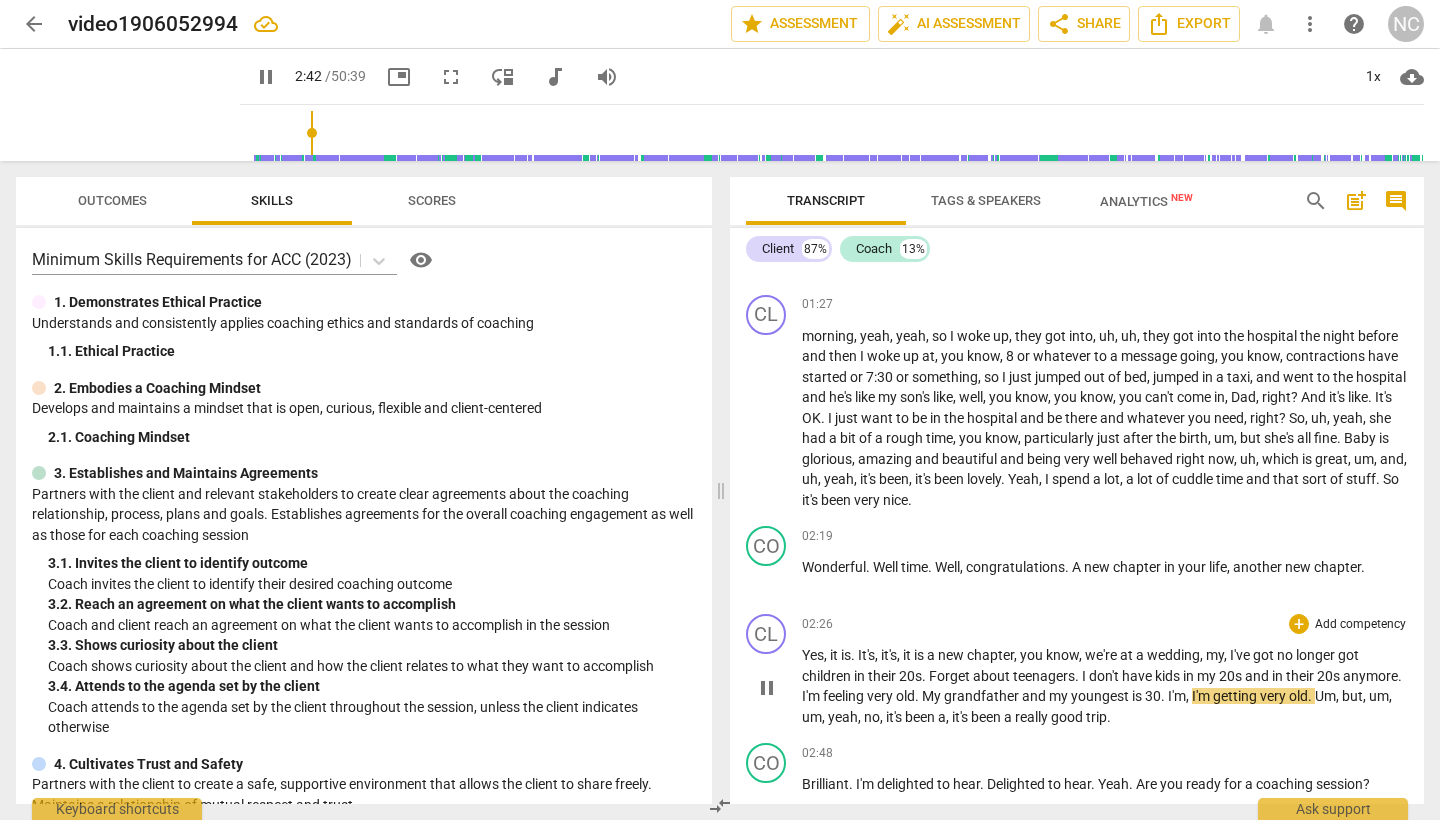 click on "My" at bounding box center [933, 696] 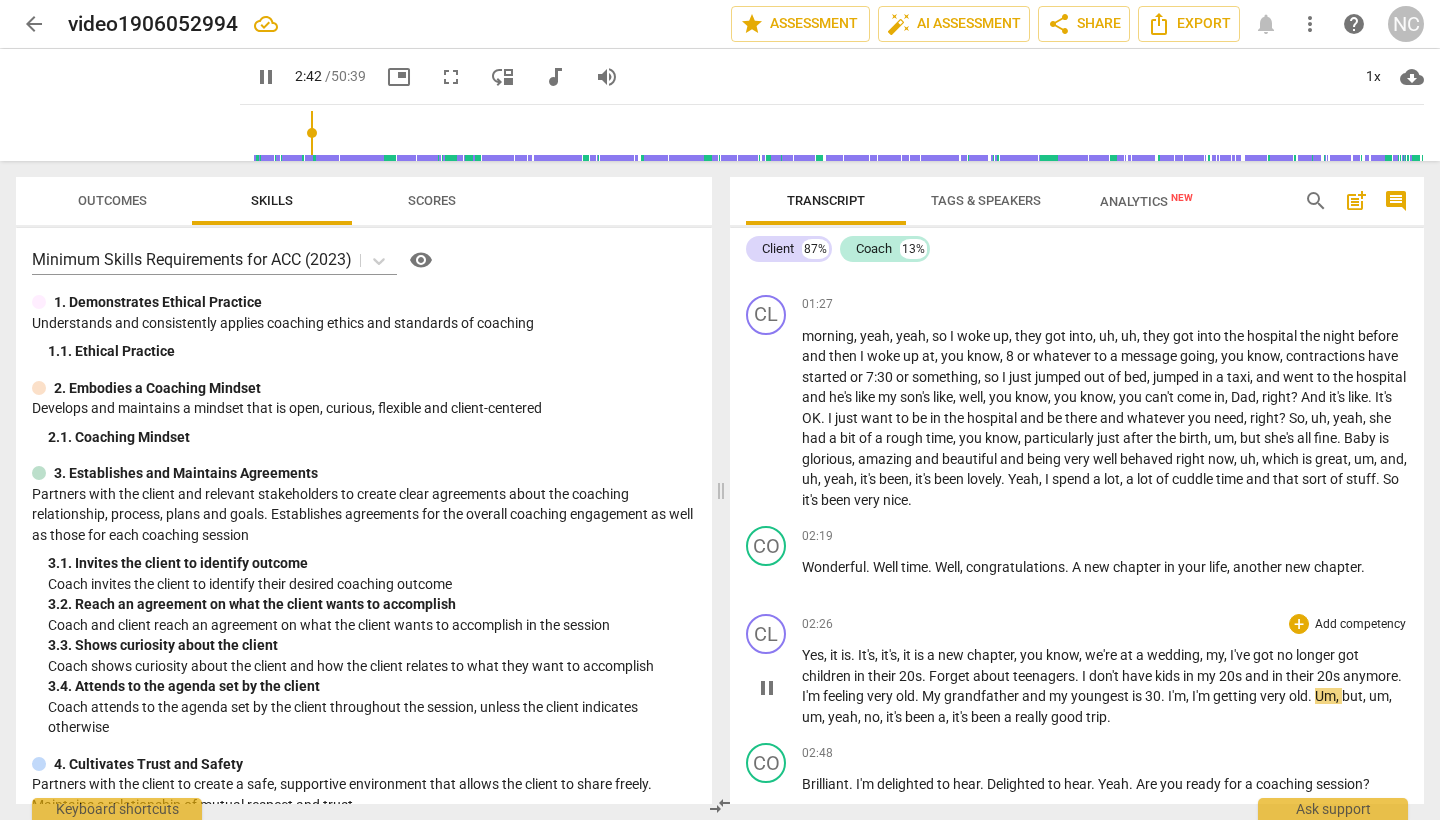 type on "163" 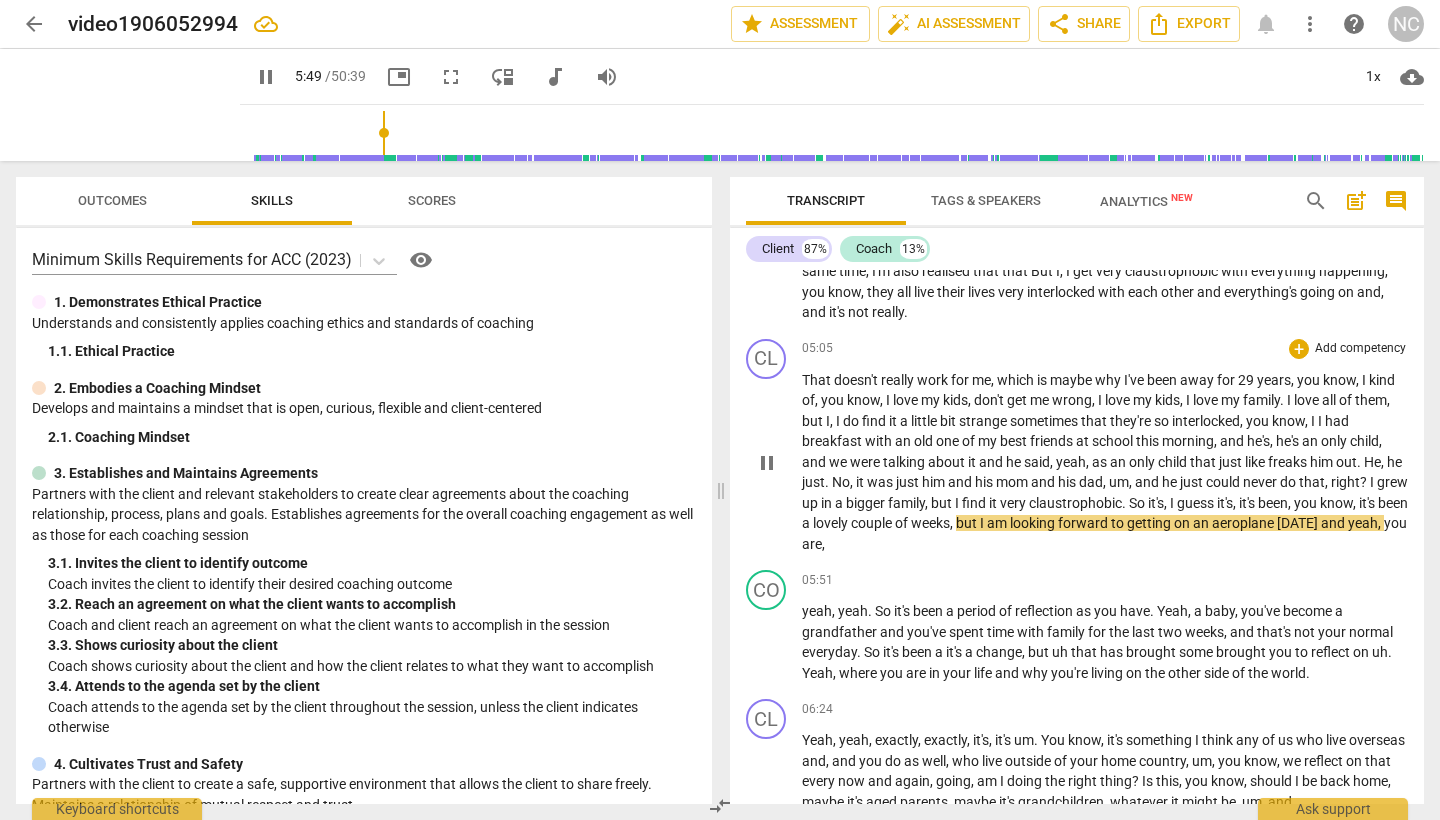 scroll, scrollTop: 1815, scrollLeft: 0, axis: vertical 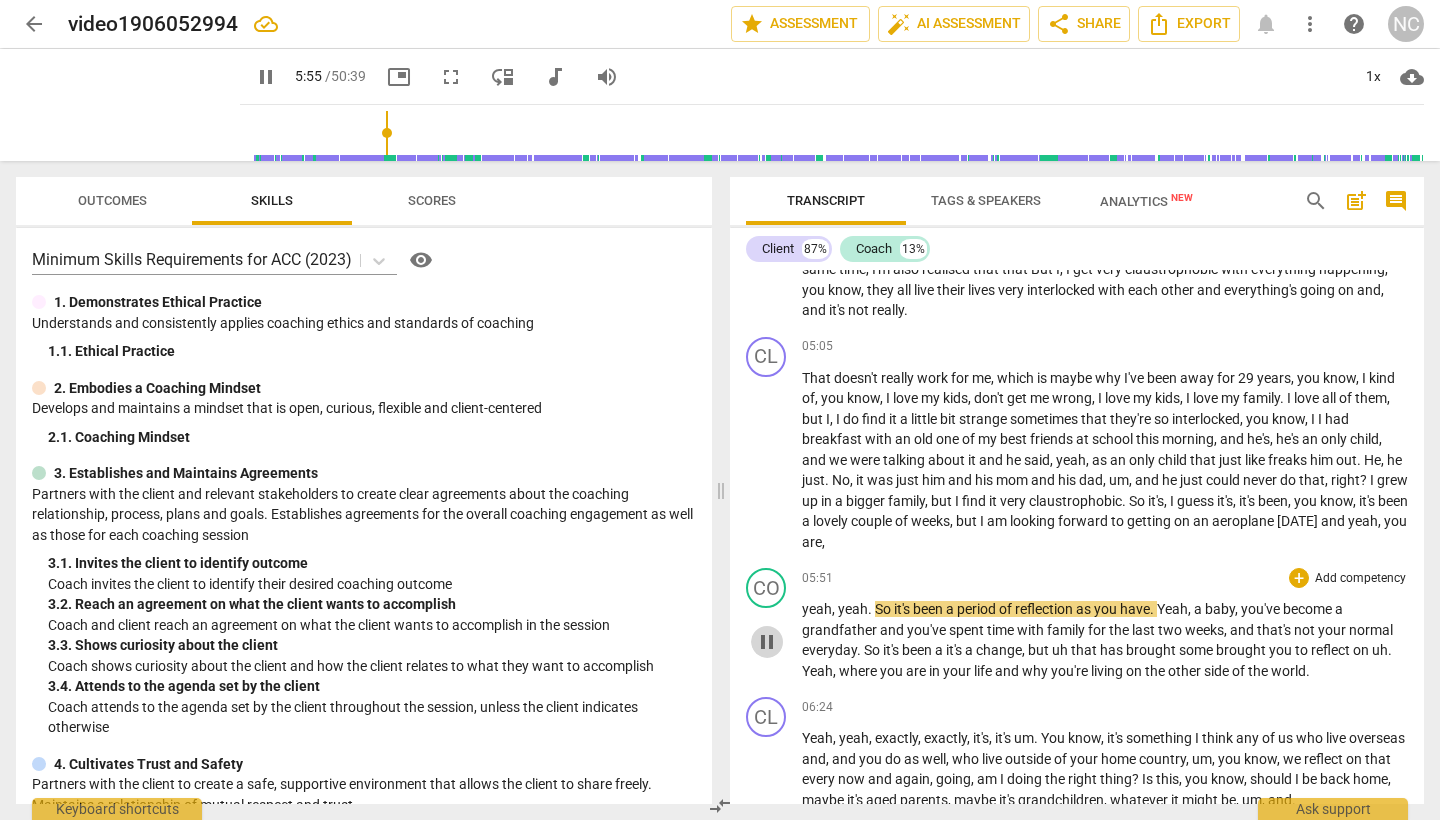 click on "pause" at bounding box center (767, 642) 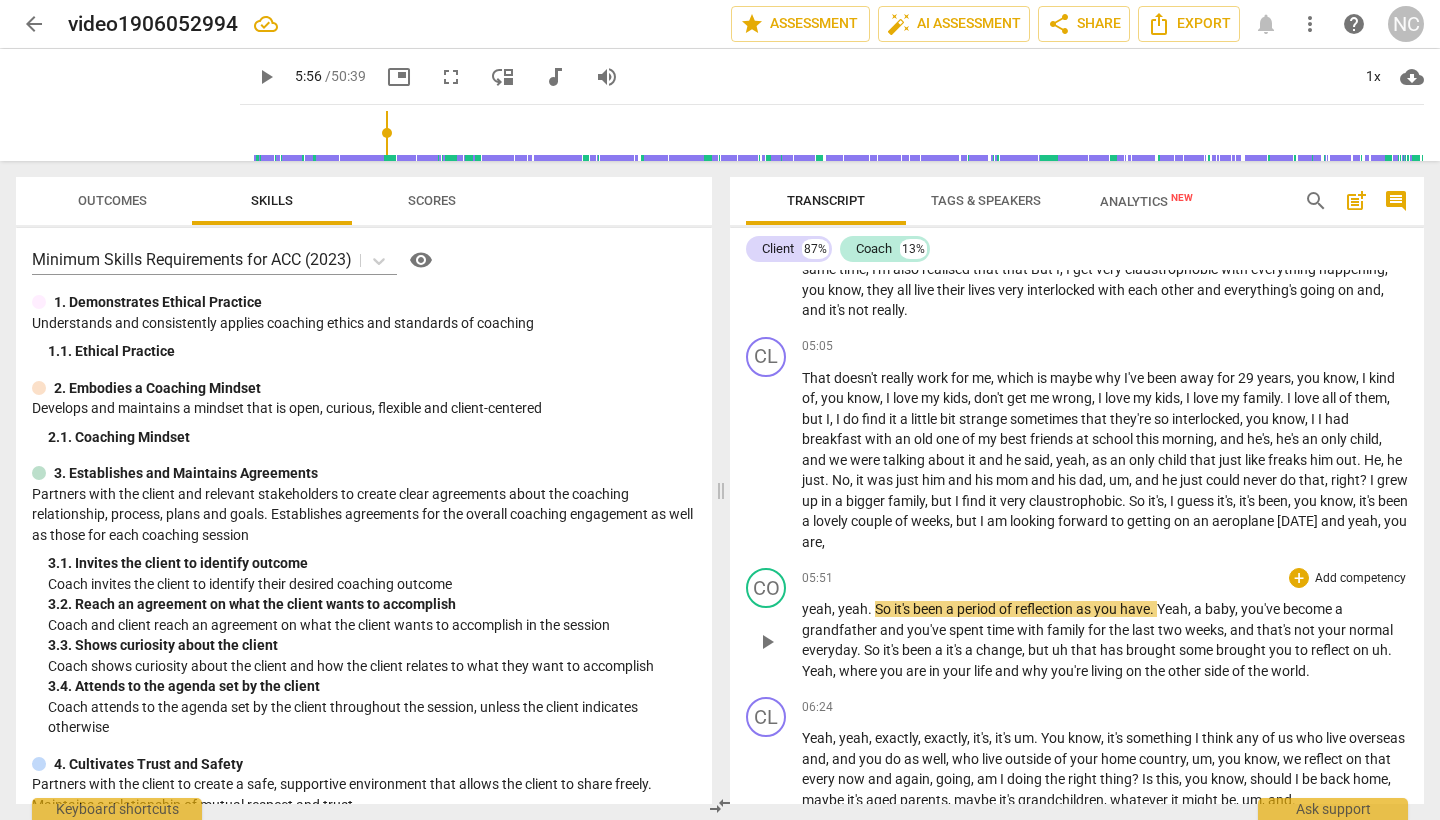 click on "yeah" at bounding box center (853, 609) 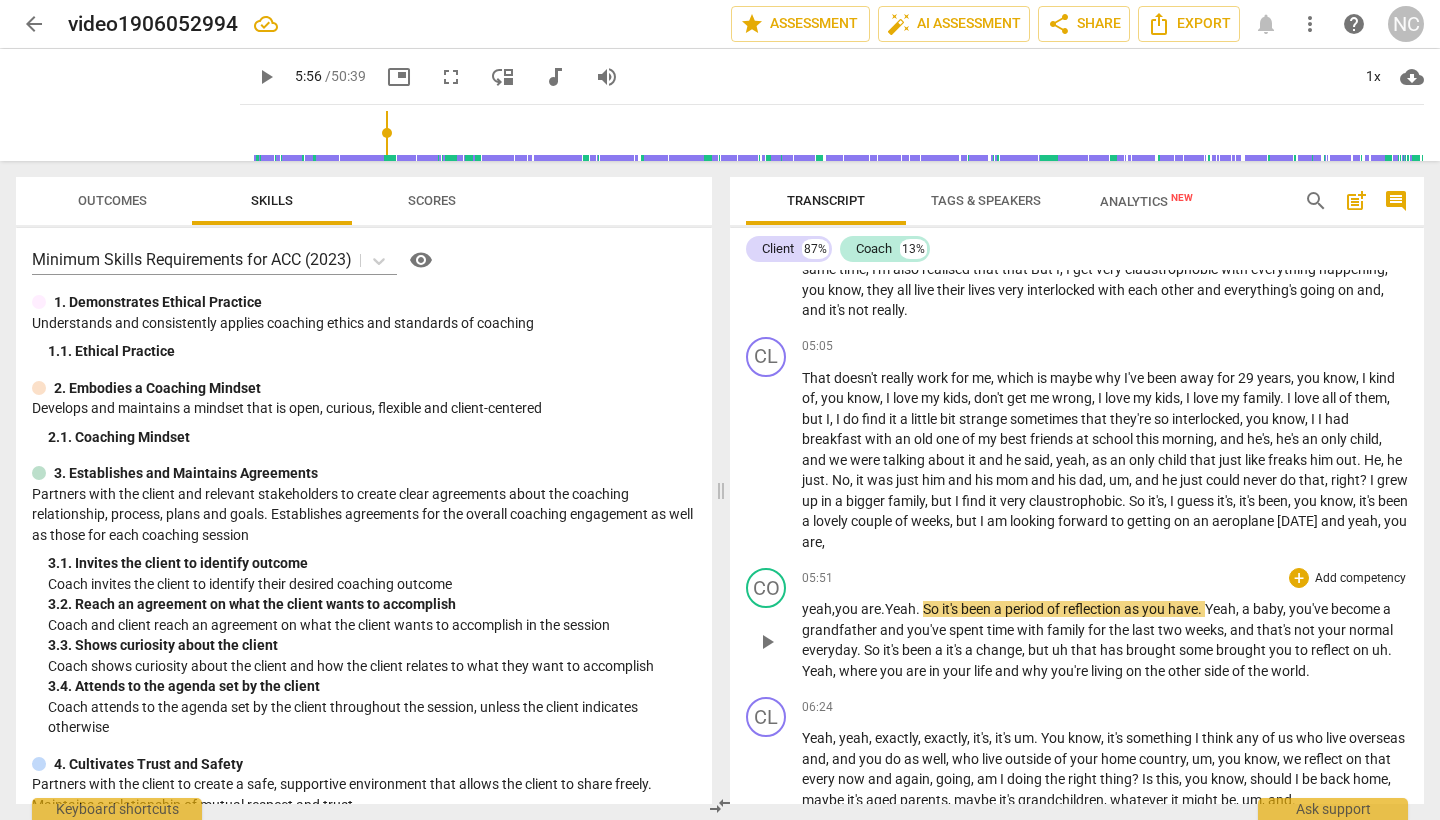 click on "play_arrow" at bounding box center [767, 642] 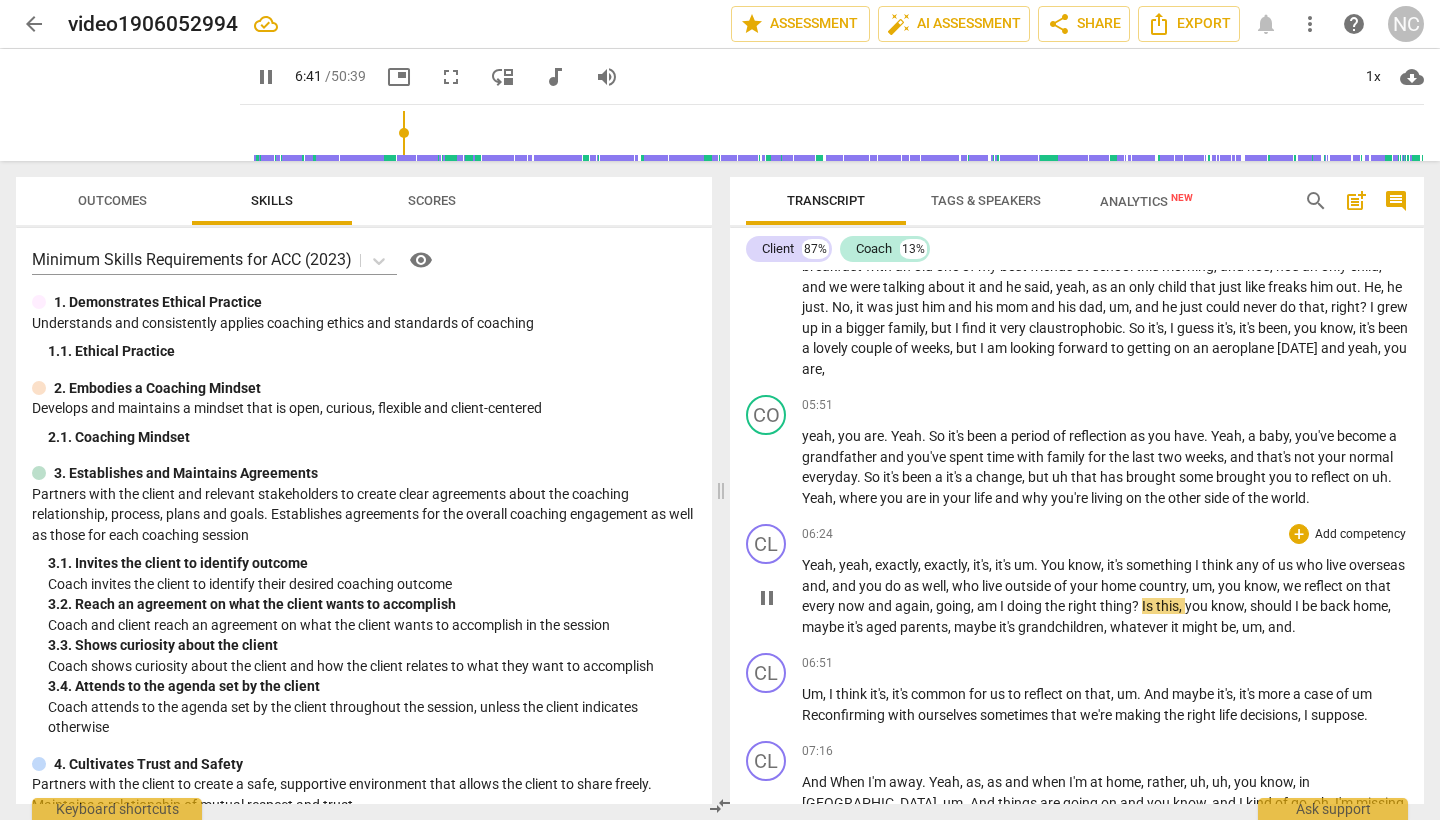 scroll, scrollTop: 1995, scrollLeft: 0, axis: vertical 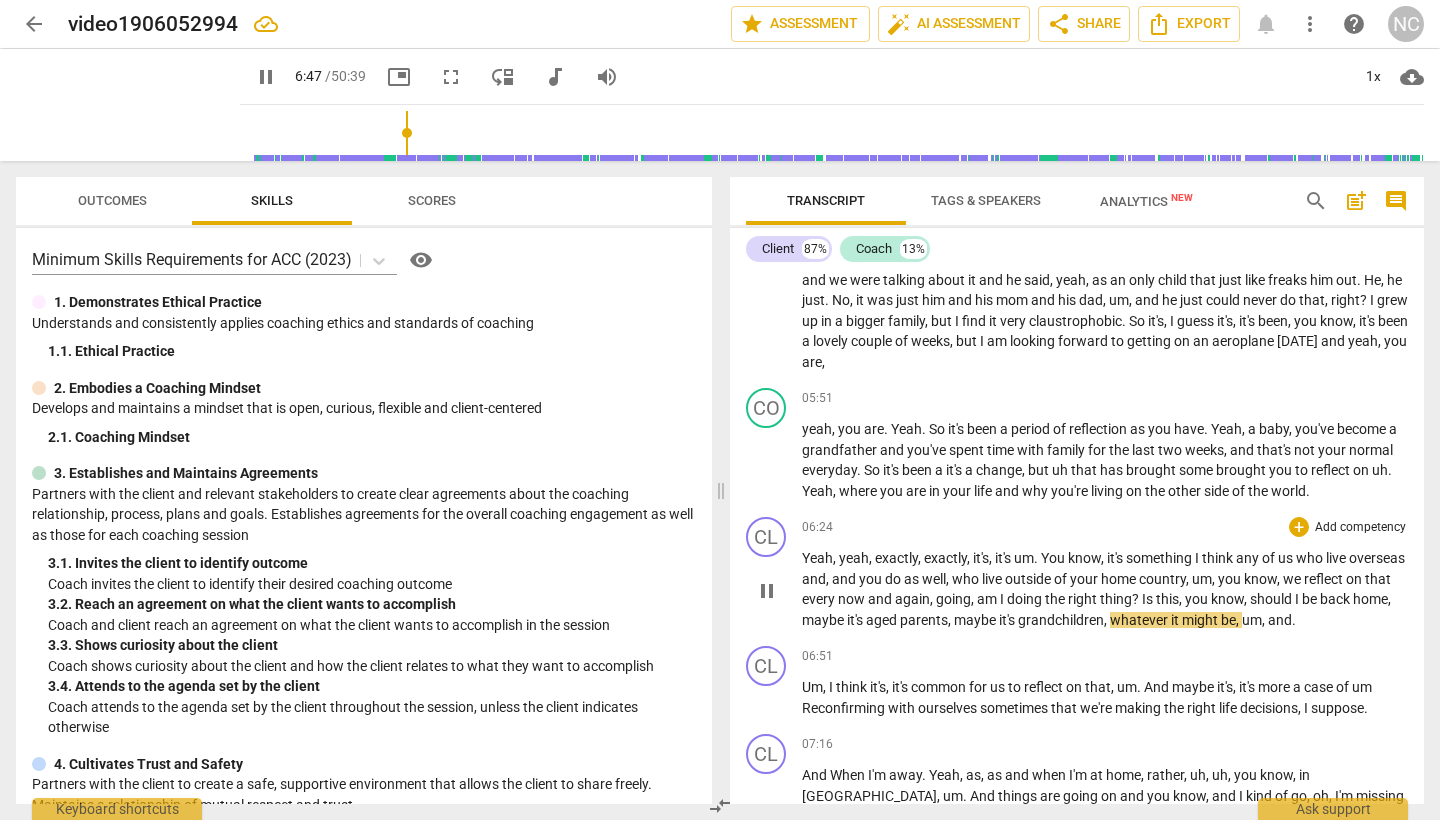 click on "aged" at bounding box center (883, 620) 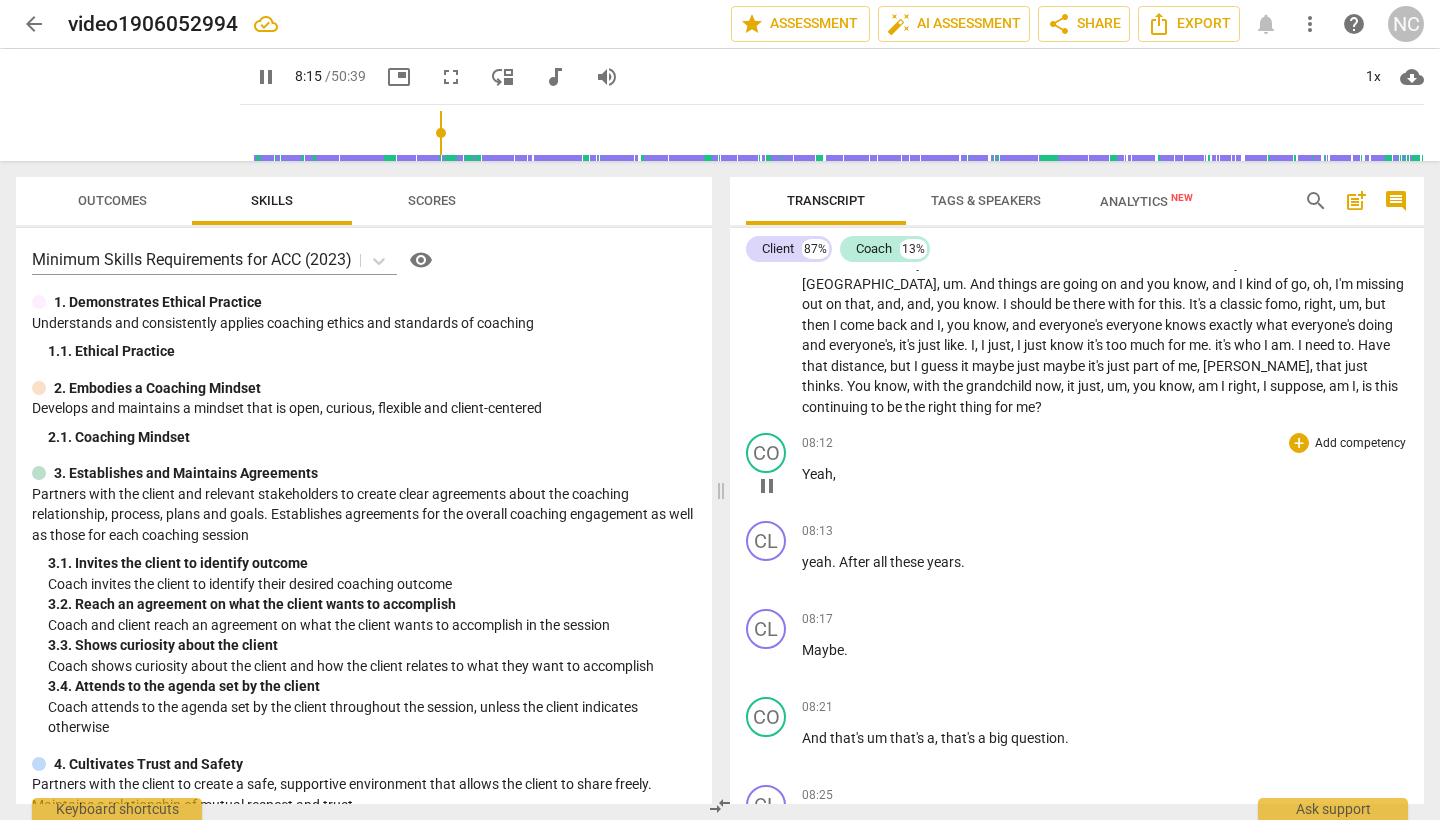 scroll, scrollTop: 2513, scrollLeft: 0, axis: vertical 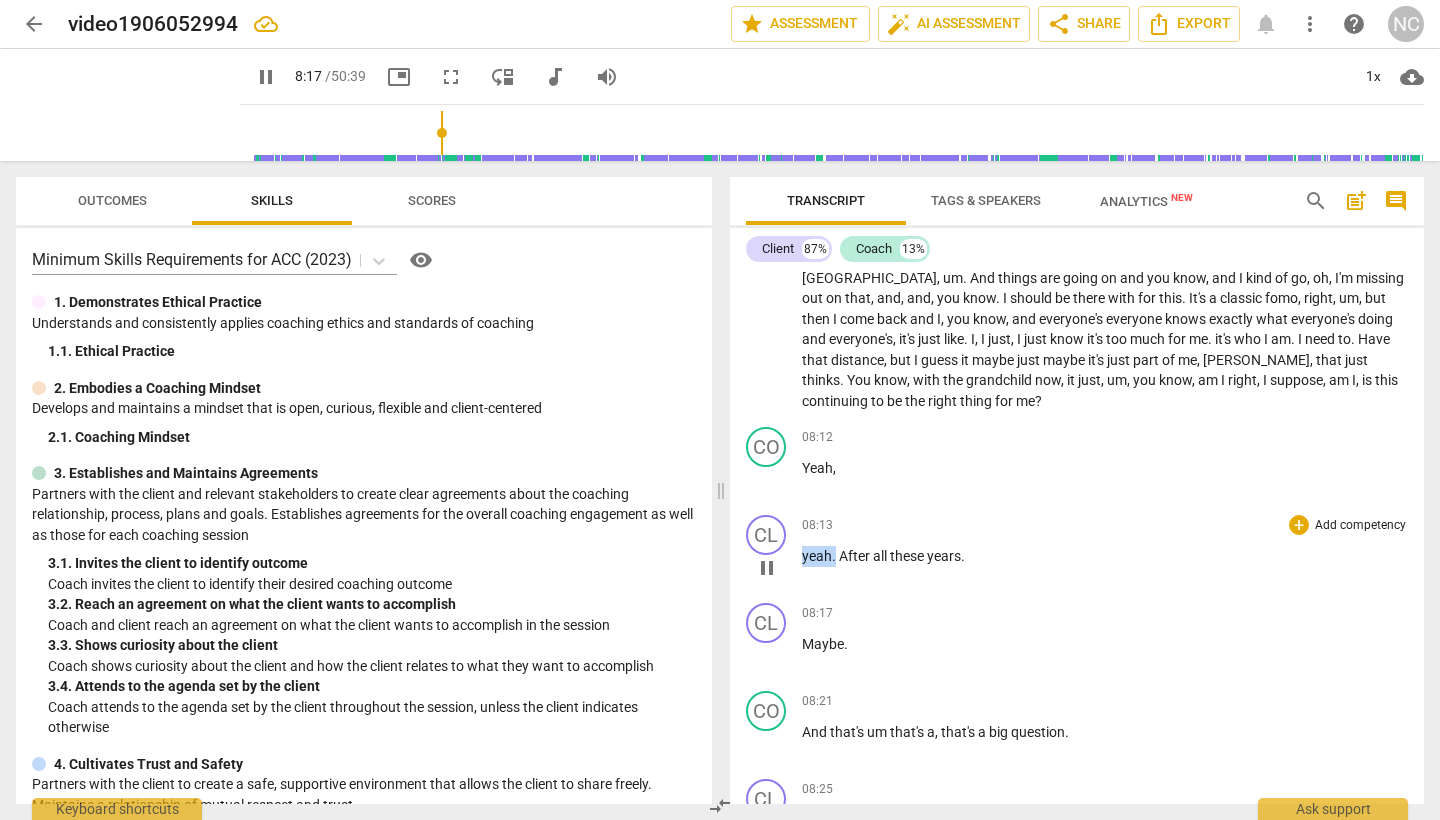 drag, startPoint x: 835, startPoint y: 529, endPoint x: 798, endPoint y: 527, distance: 37.054016 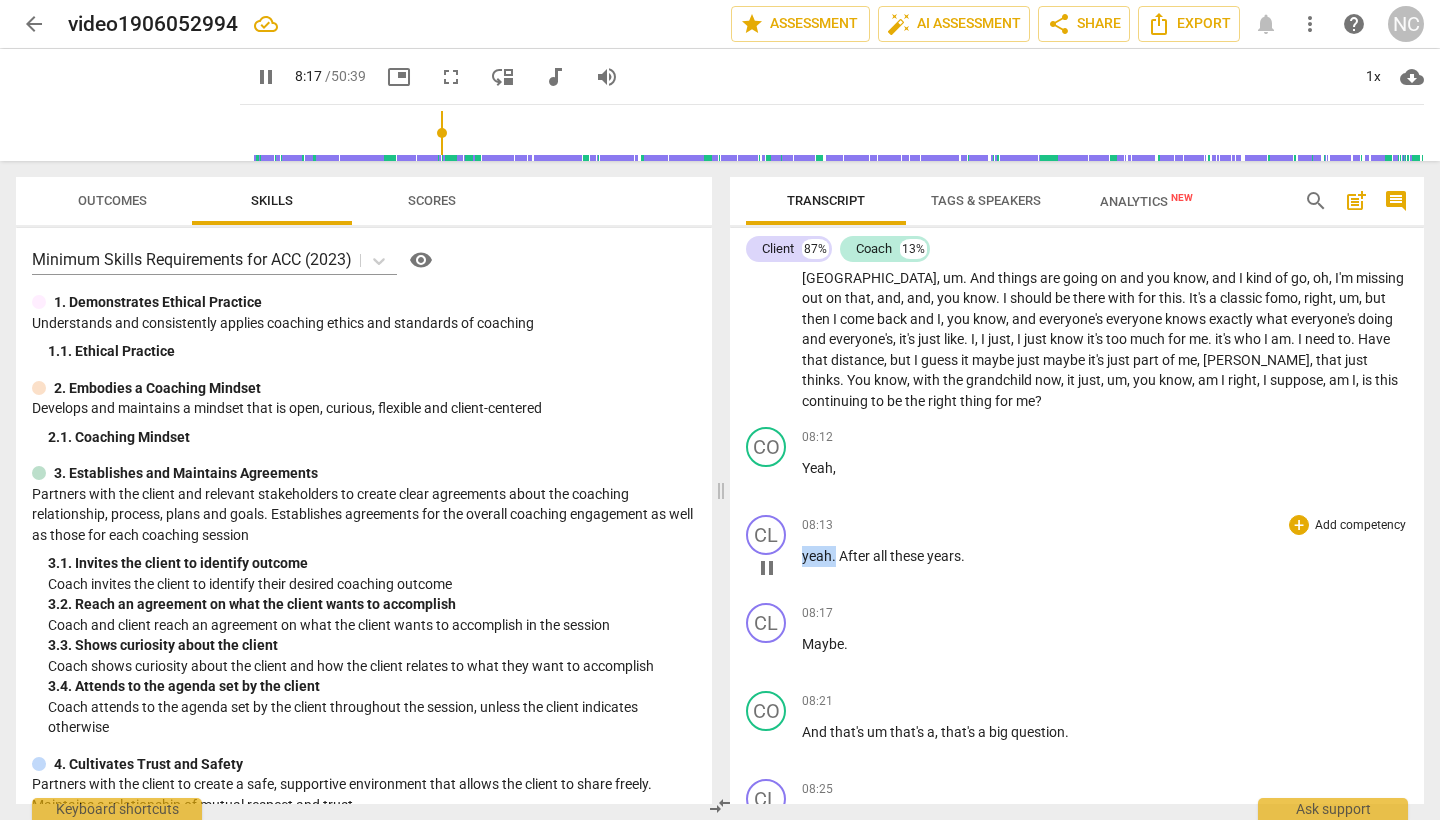 click on "CL play_arrow pause 08:13 + Add competency keyboard_arrow_right yeah .   After   all   these   years ." at bounding box center [1077, 551] 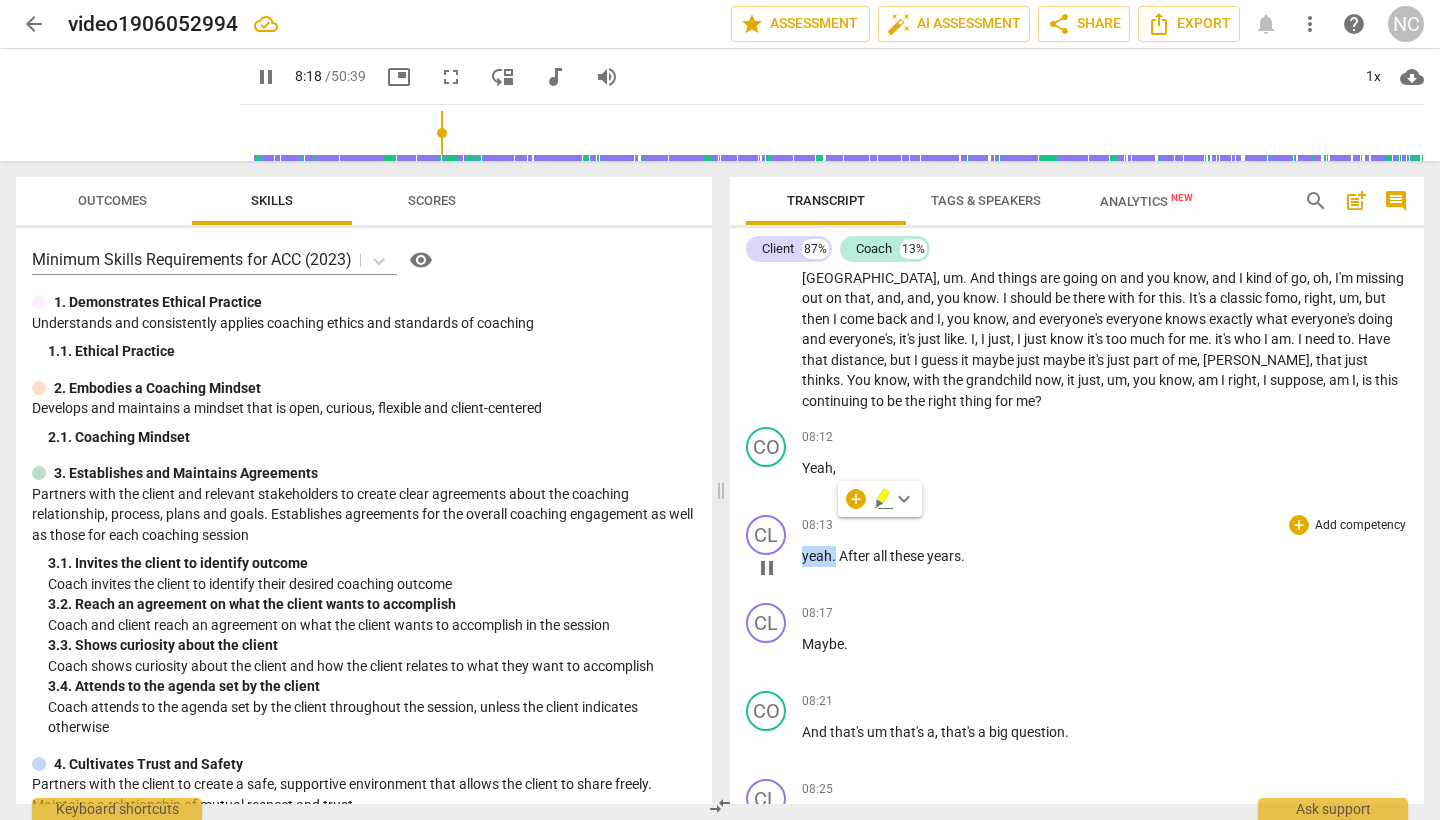 type on "499" 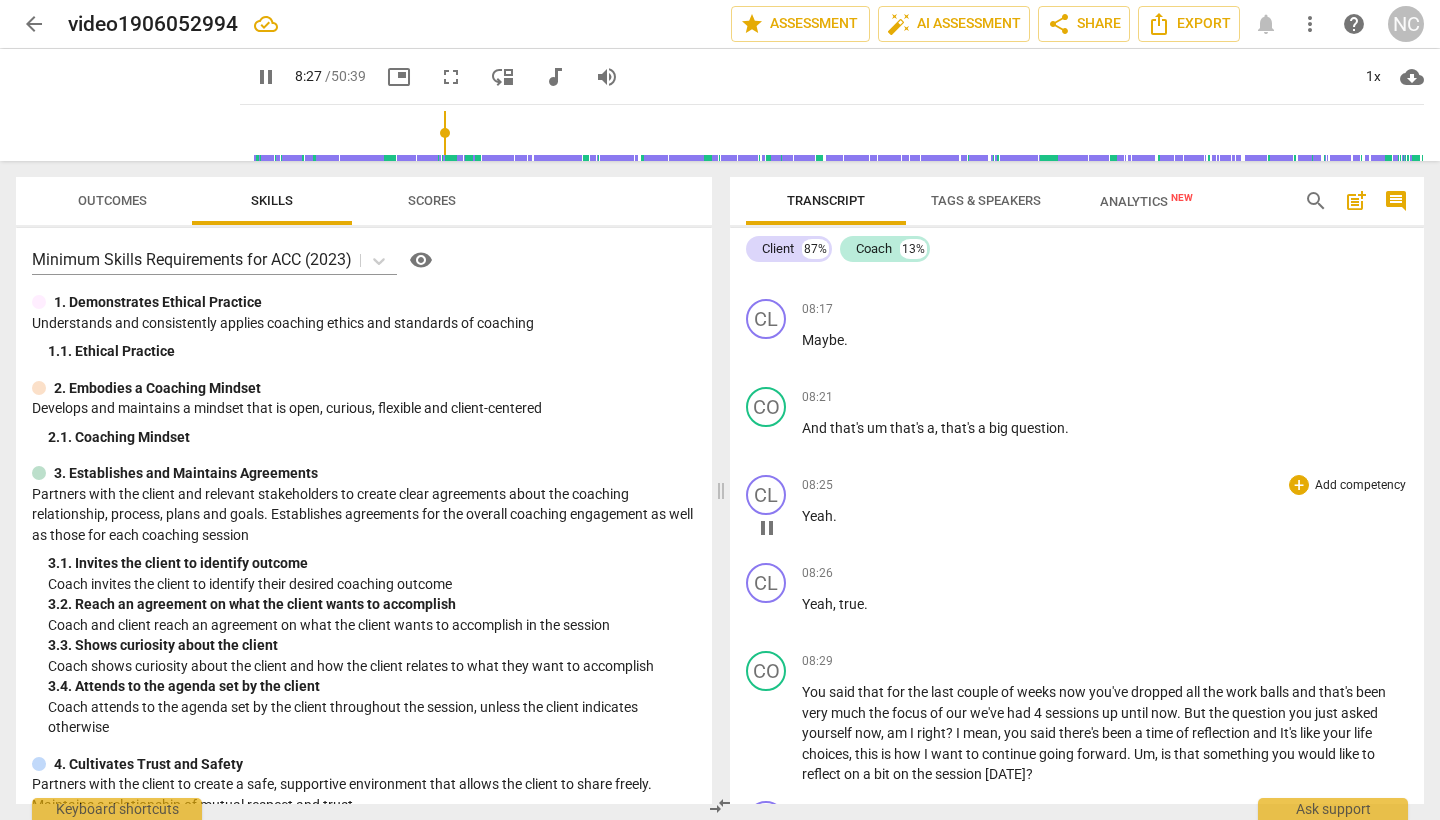 scroll, scrollTop: 2819, scrollLeft: 0, axis: vertical 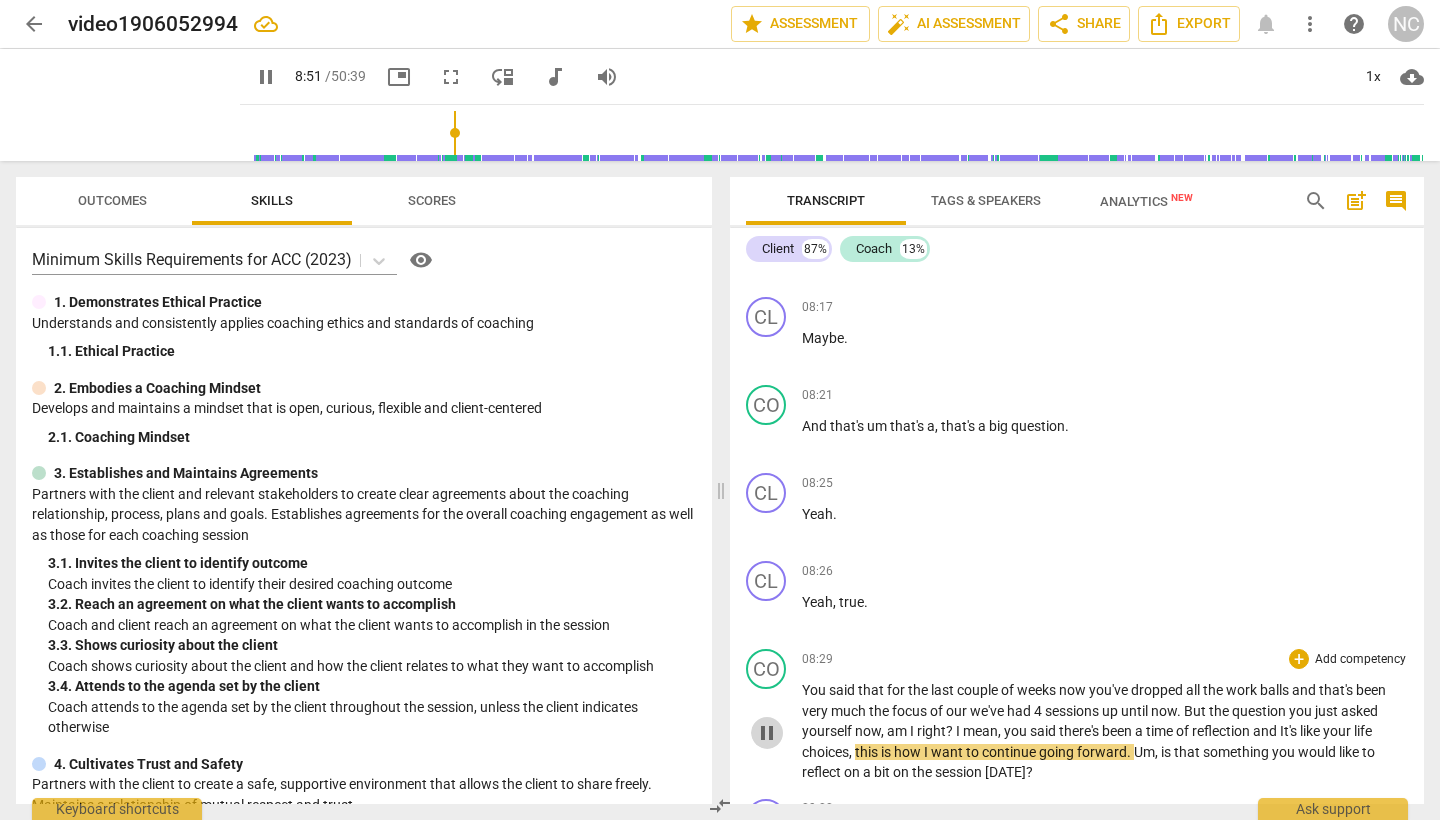 click on "pause" at bounding box center [767, 733] 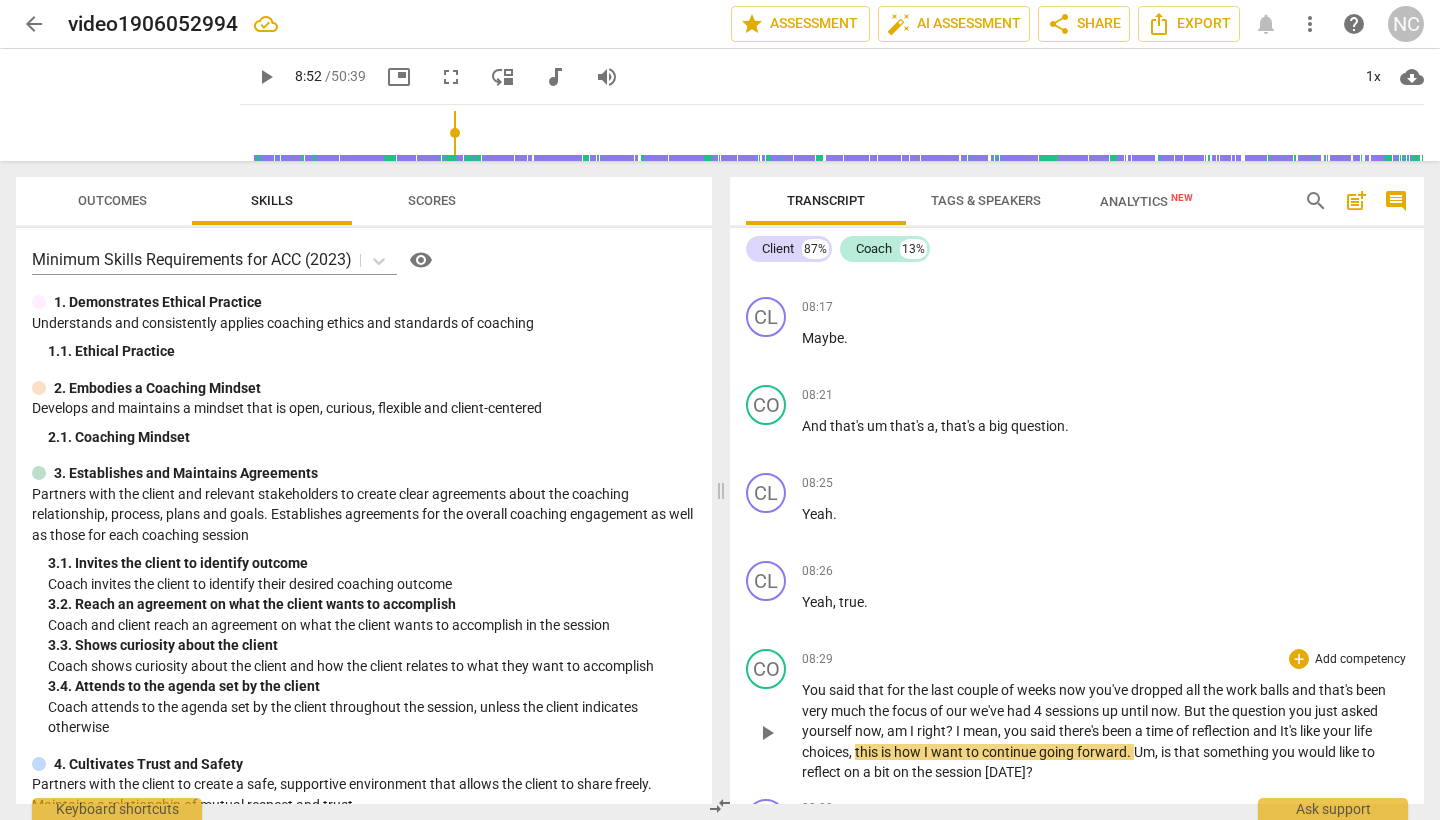 click on "this" at bounding box center (868, 752) 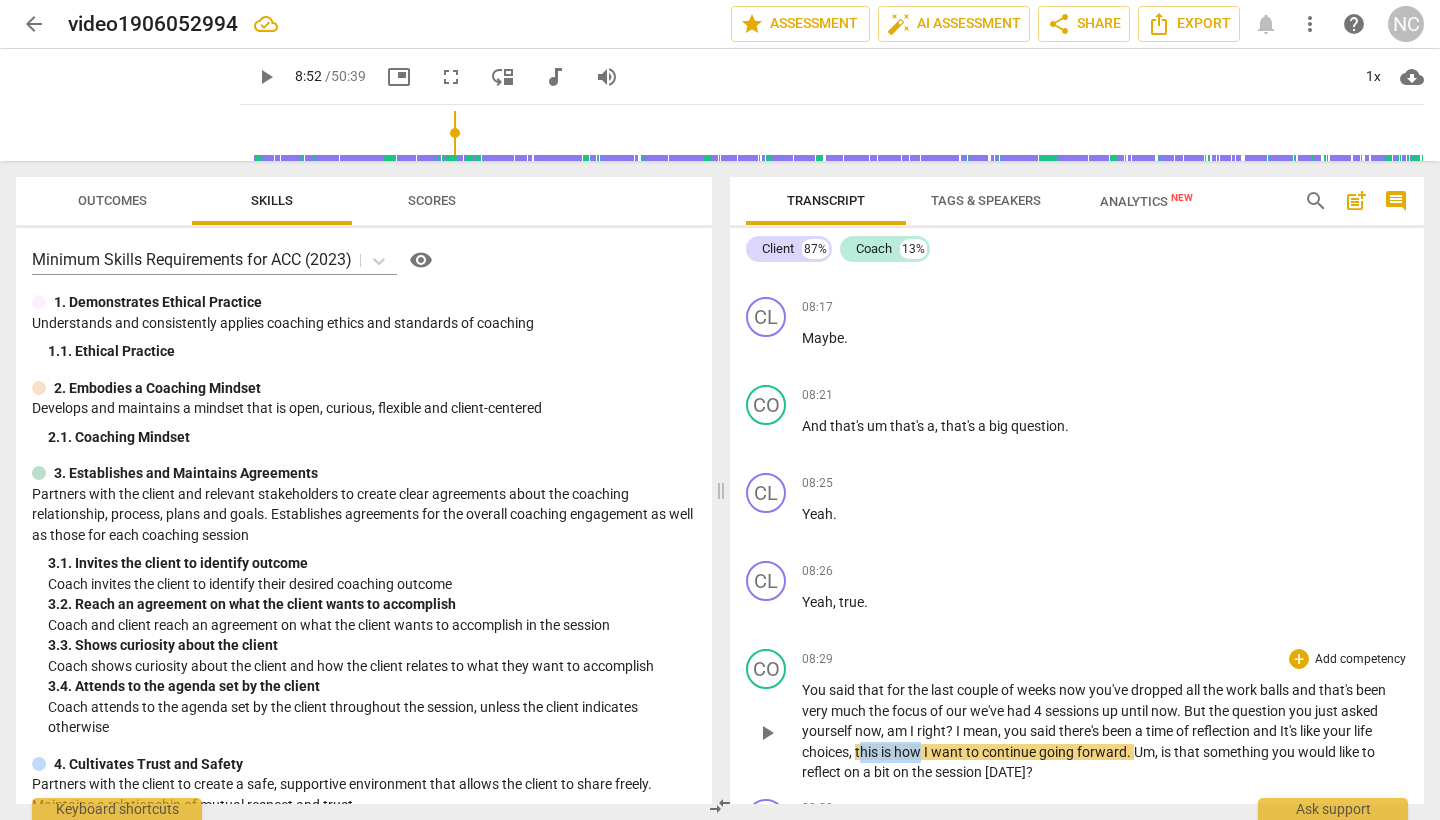 drag, startPoint x: 859, startPoint y: 719, endPoint x: 924, endPoint y: 718, distance: 65.00769 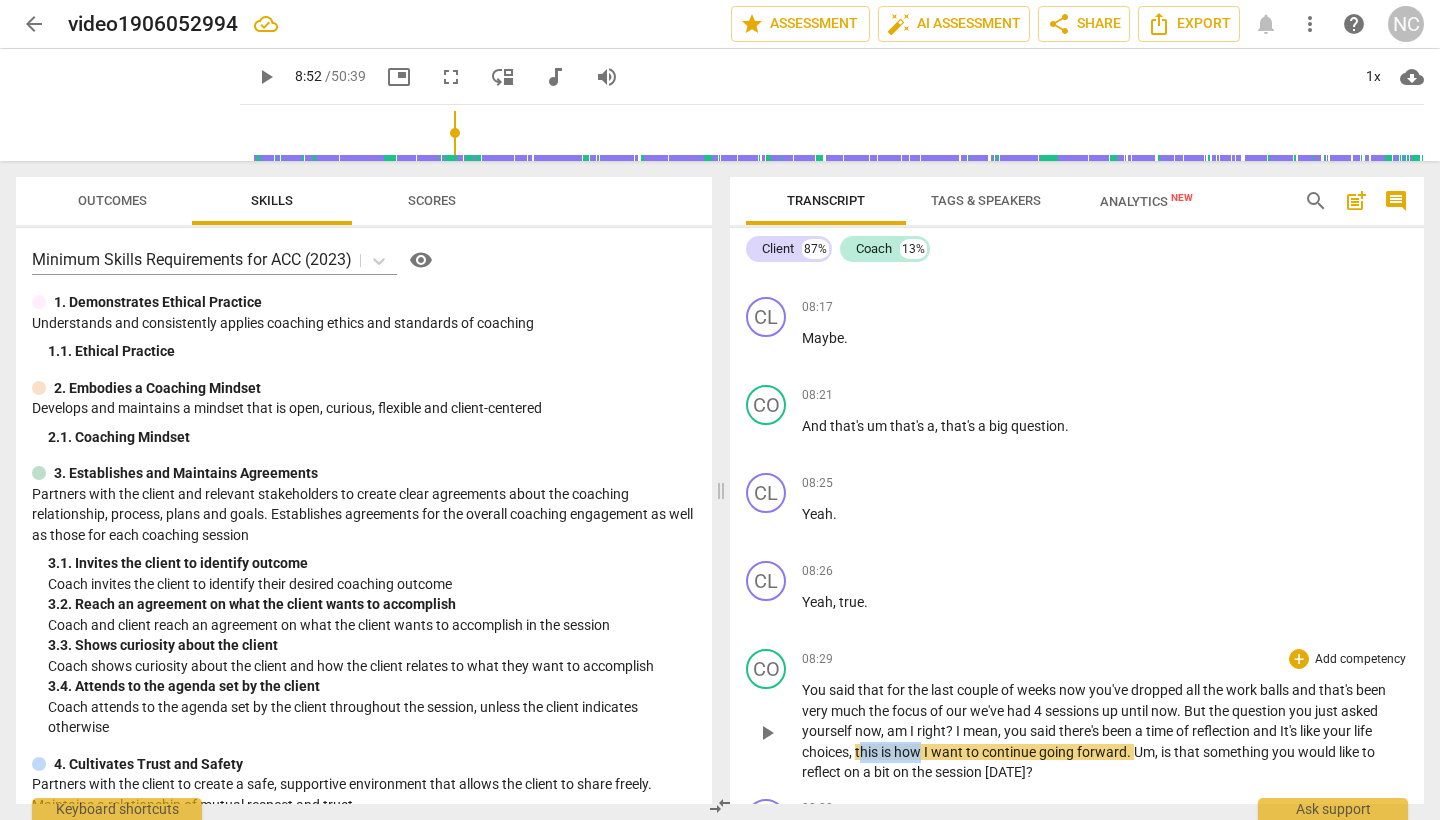 click on "You   said   that   for   the   last   couple   of   weeks   now   you've   dropped   all   the   work   balls   and   that's   been   very   much   the   focus   of   our   we've   had   4   sessions   up   until   now .   But   the   question   you   just   asked   yourself   now ,   am   I   right ?   I   mean ,   you   said   there's   been   a   time   of   reflection   and   It's   like   your   life   choices ,   this   is   how   I   want   to   continue   going   forward .   Um ,   is   that   something   you   would   like   to   reflect   on   a   bit   on   the   session   [DATE] ?" at bounding box center [1105, 731] 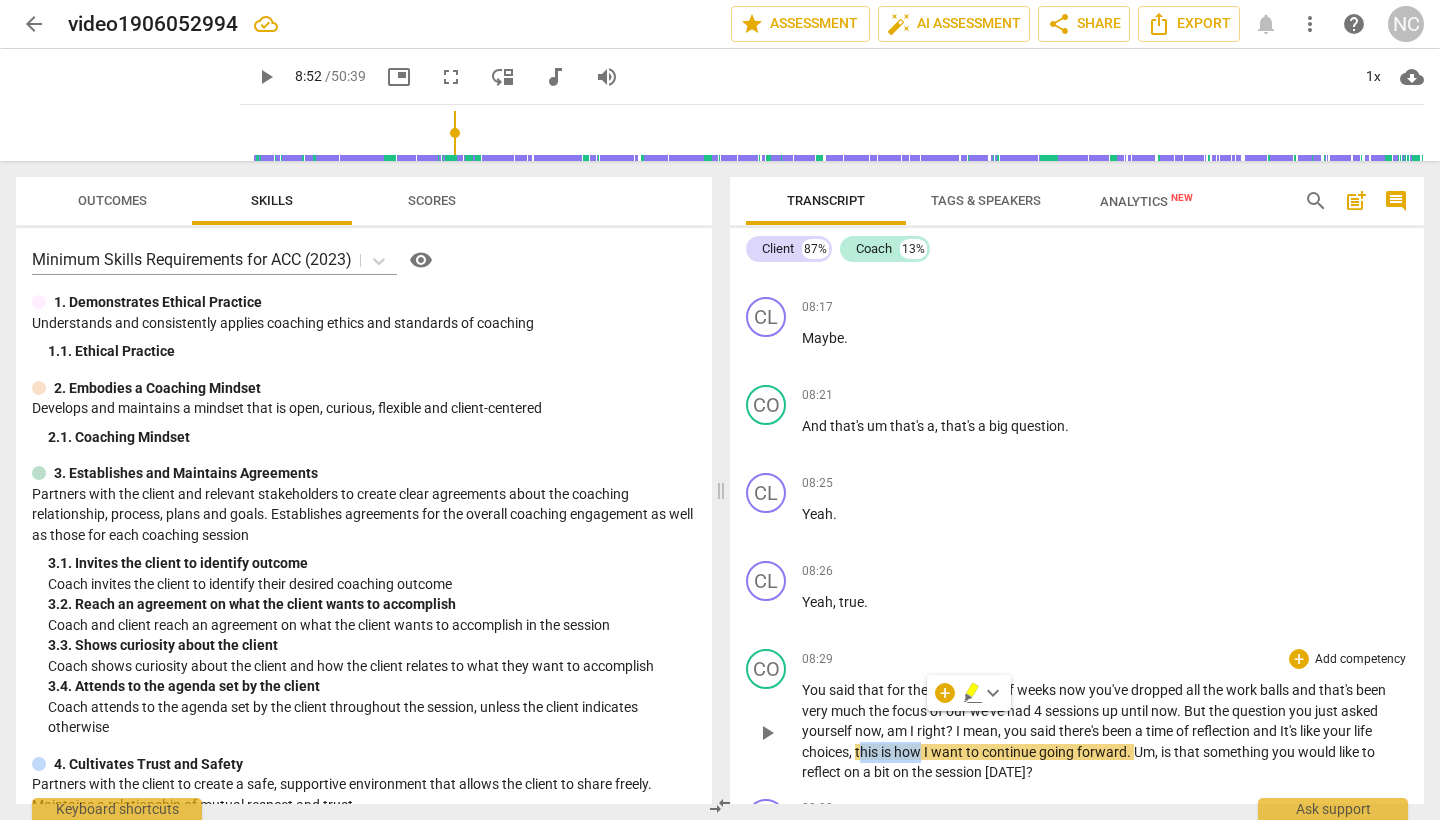type 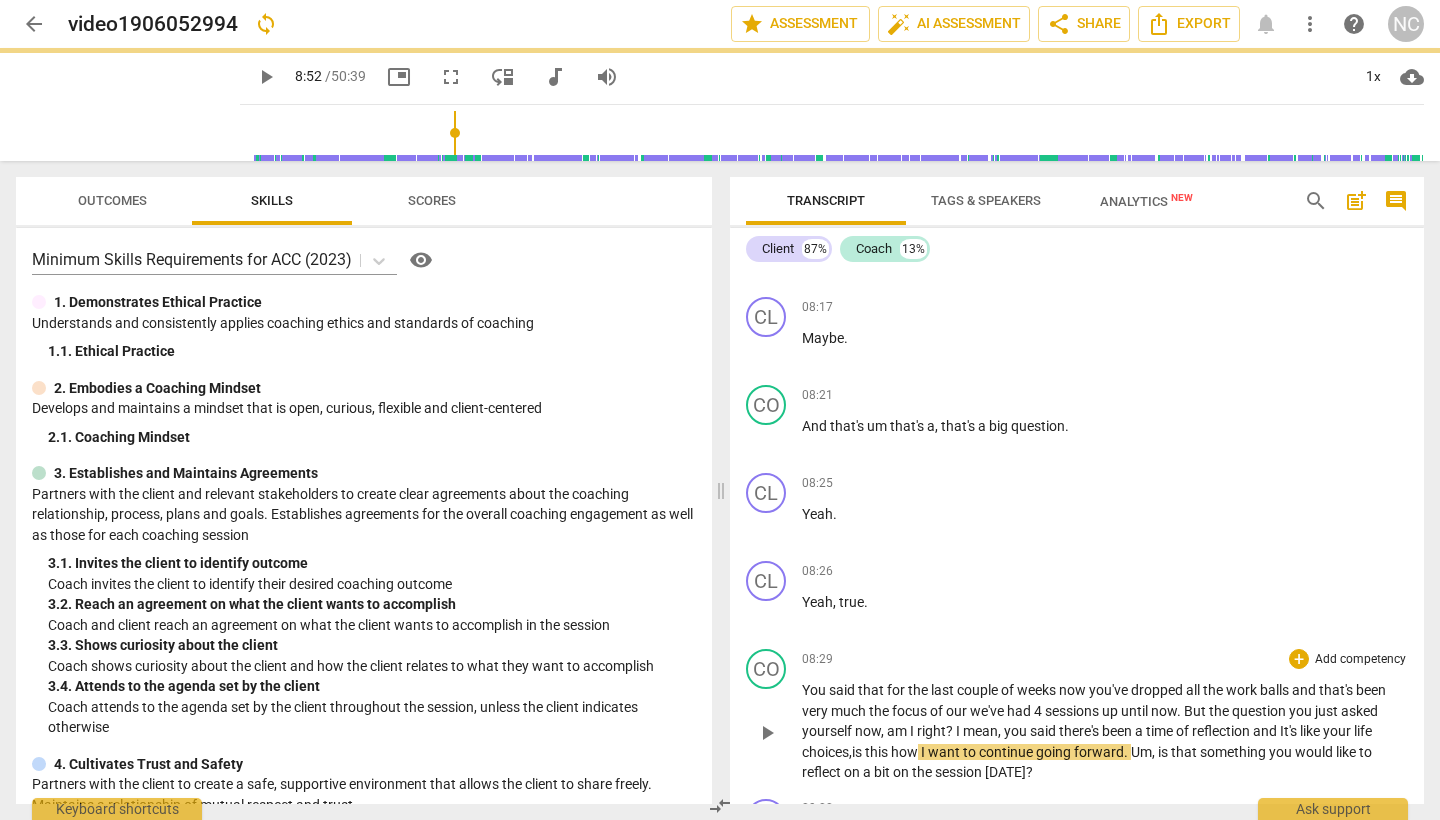 click on "play_arrow" at bounding box center [767, 733] 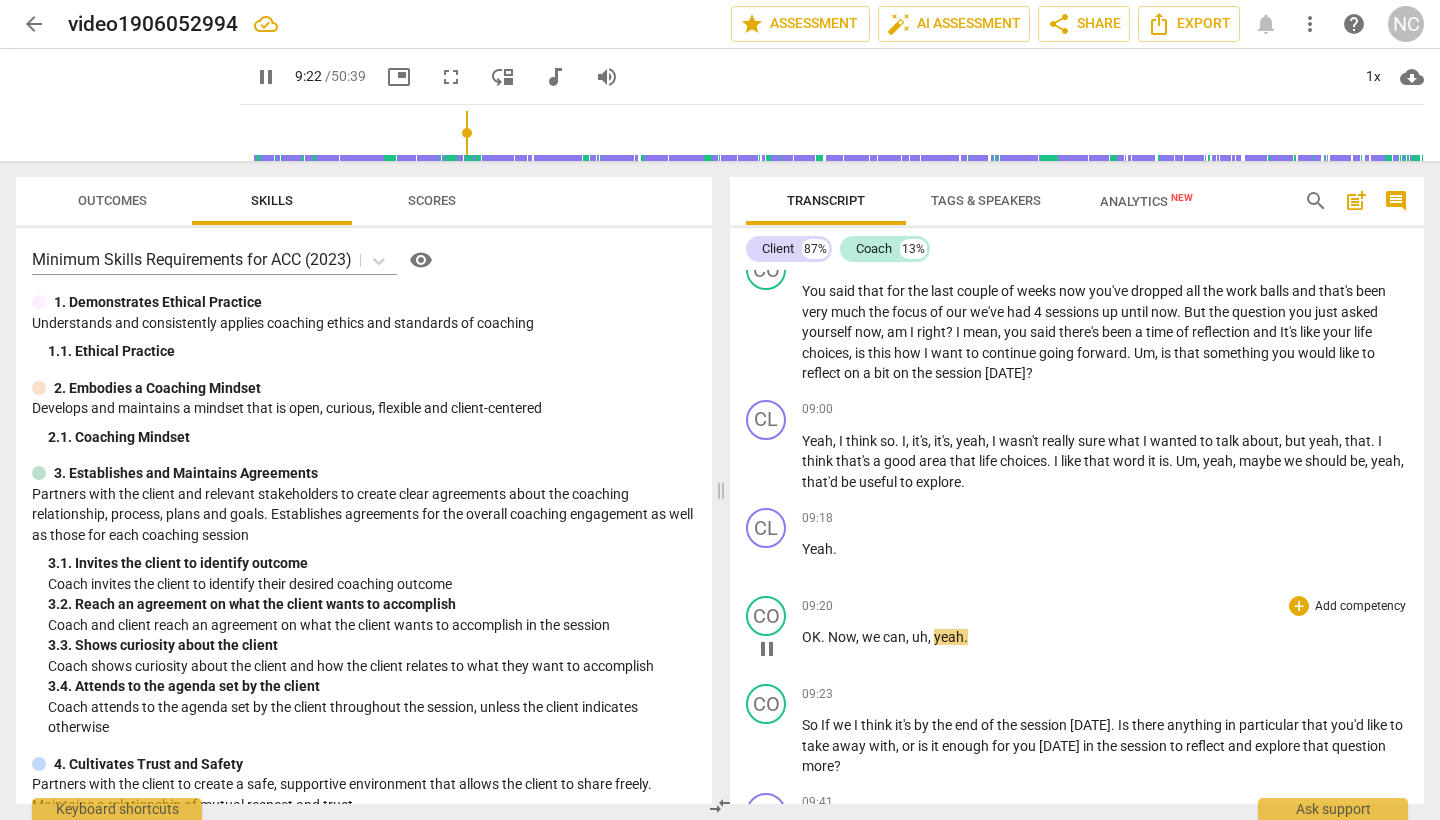 scroll, scrollTop: 3221, scrollLeft: 0, axis: vertical 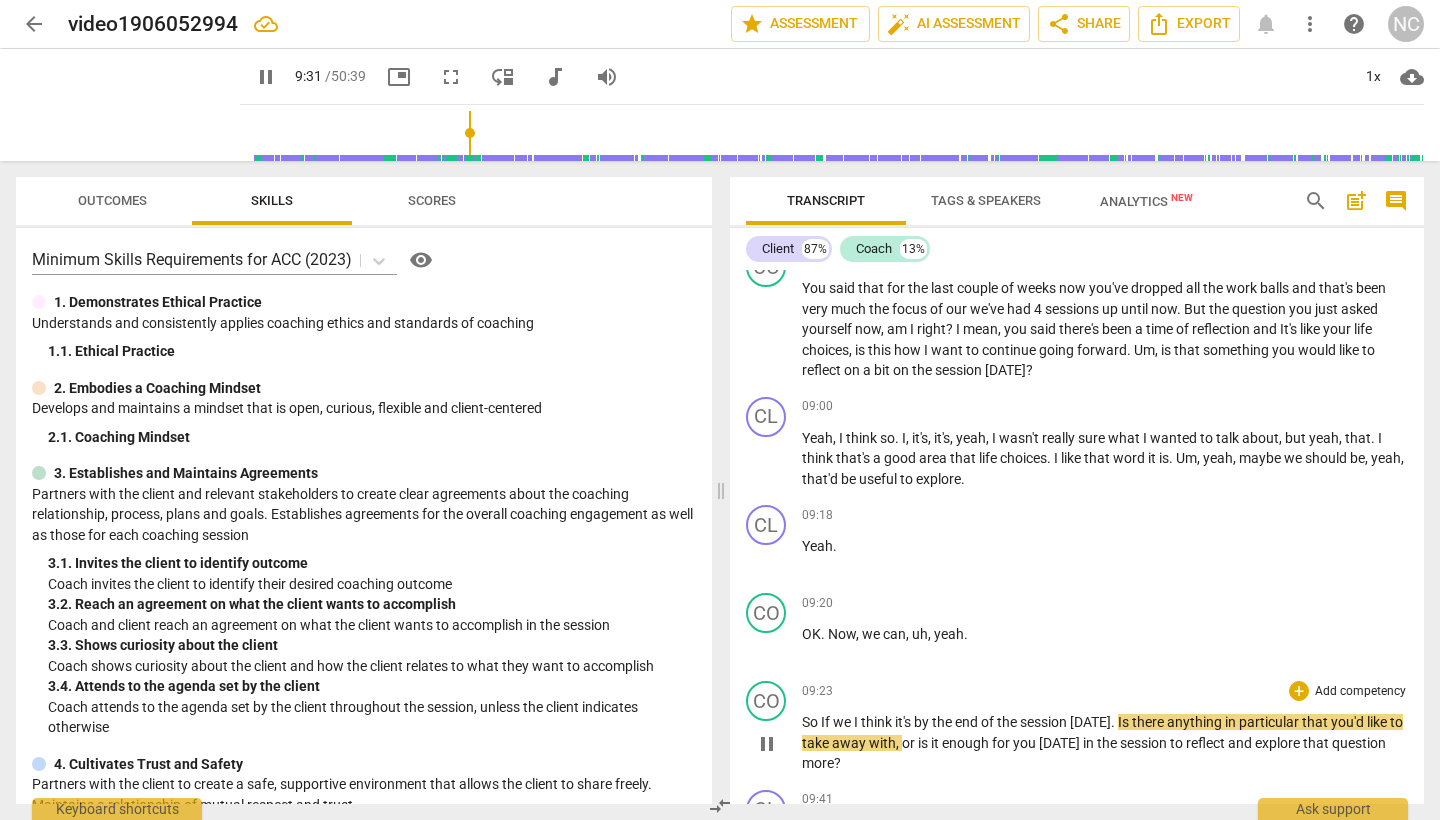 click on "think" at bounding box center (878, 722) 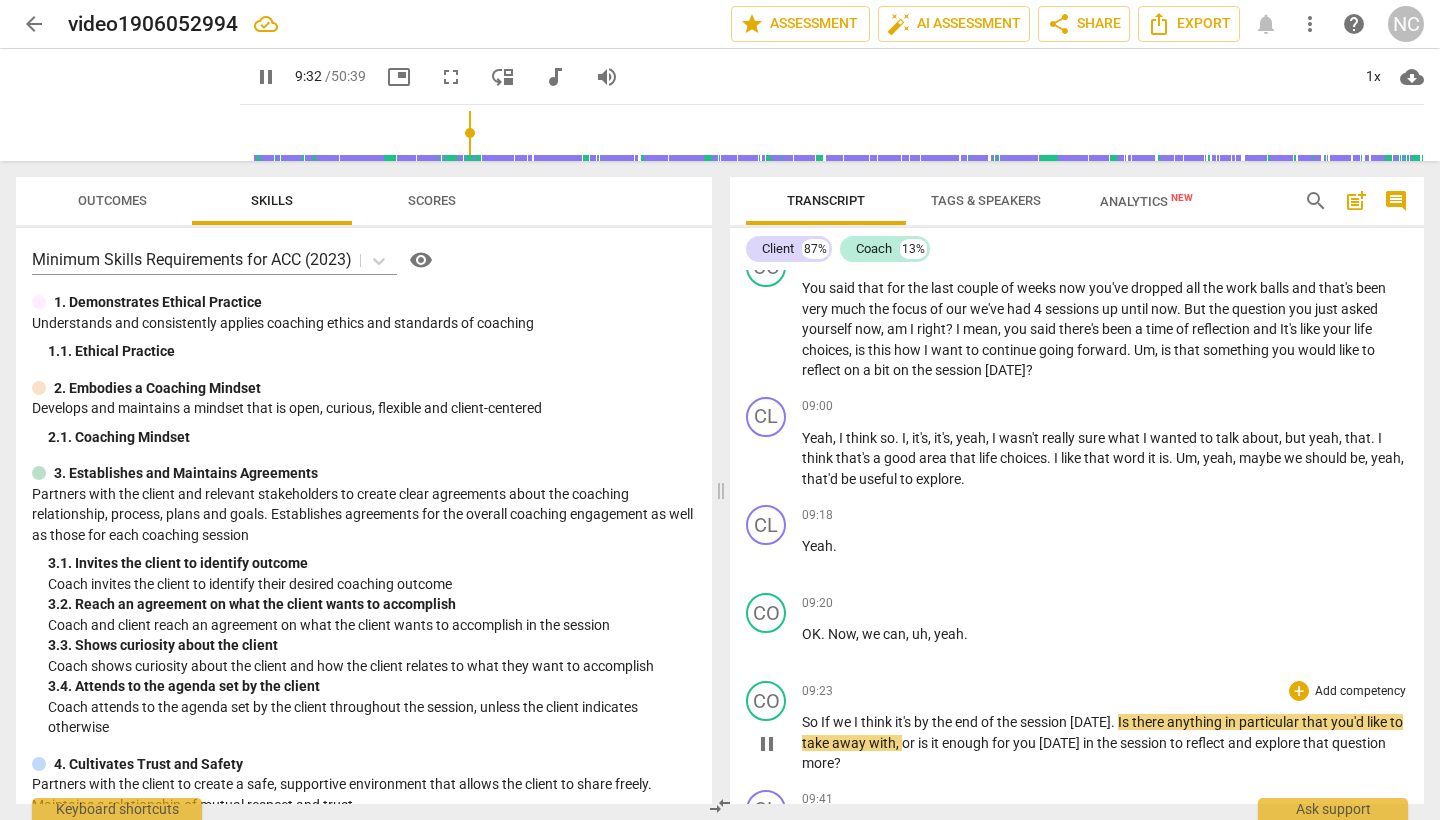 type on "573" 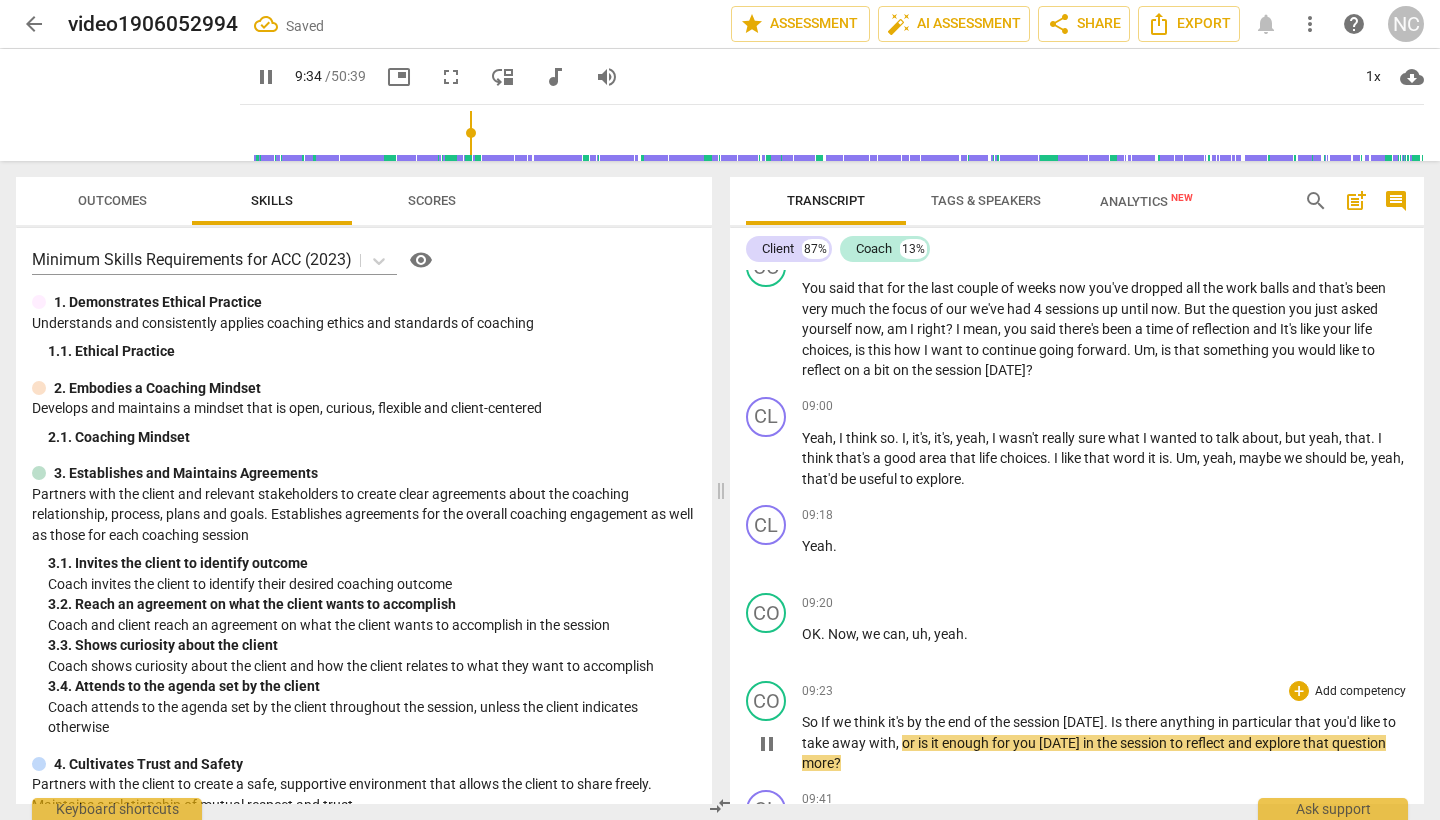 click on "by" at bounding box center (916, 722) 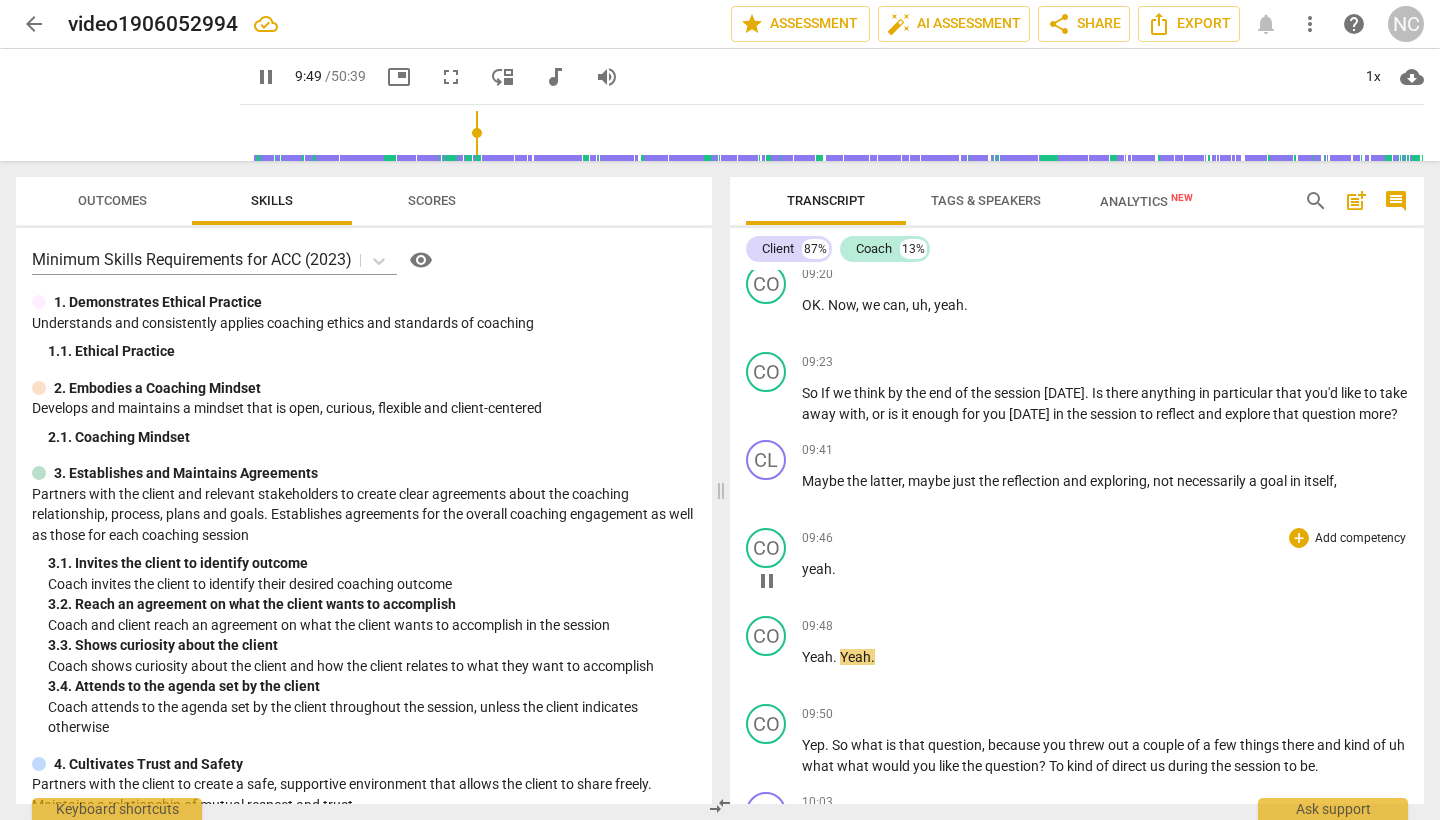 scroll, scrollTop: 3552, scrollLeft: 0, axis: vertical 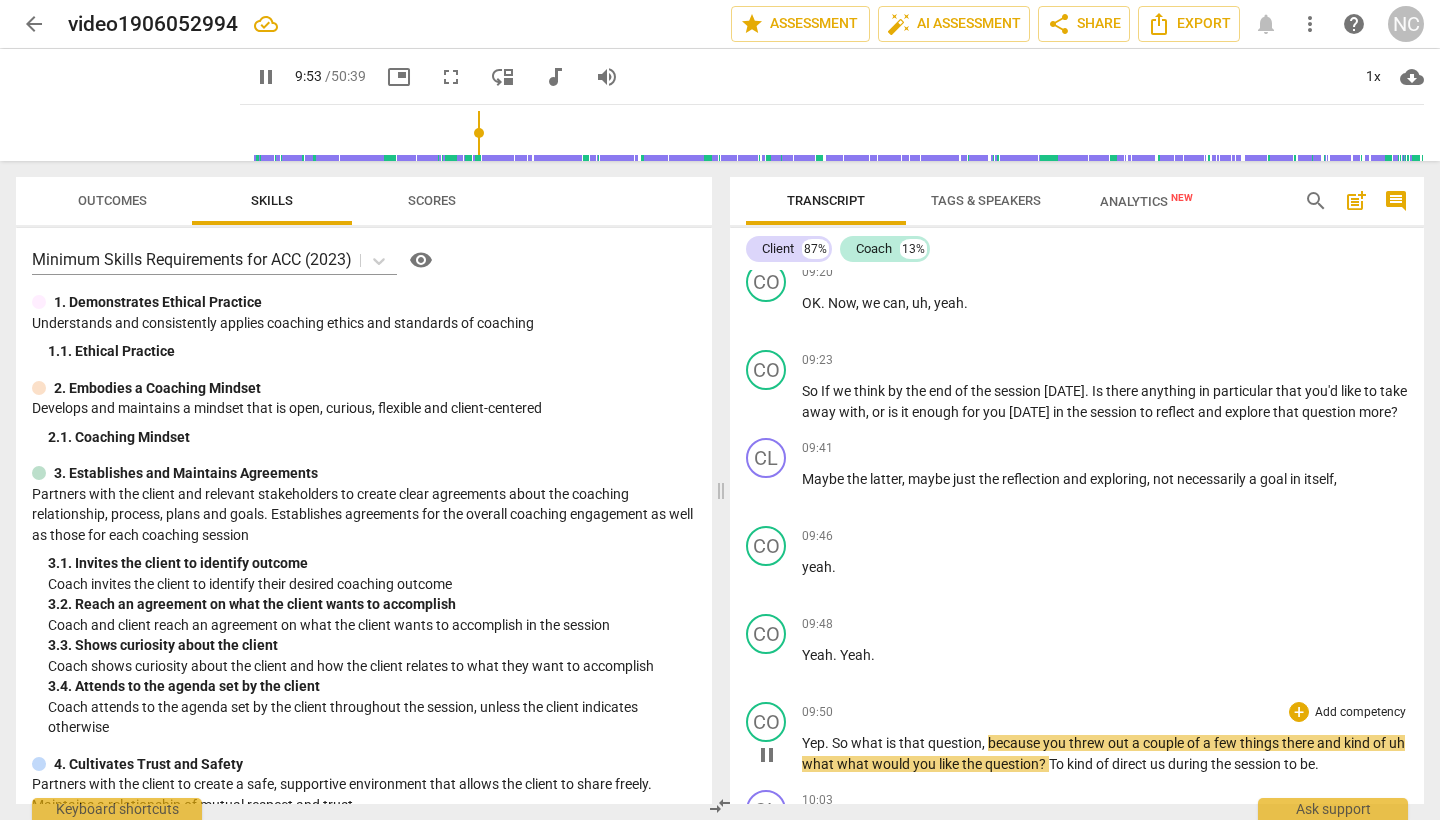 click on "pause" at bounding box center (767, 755) 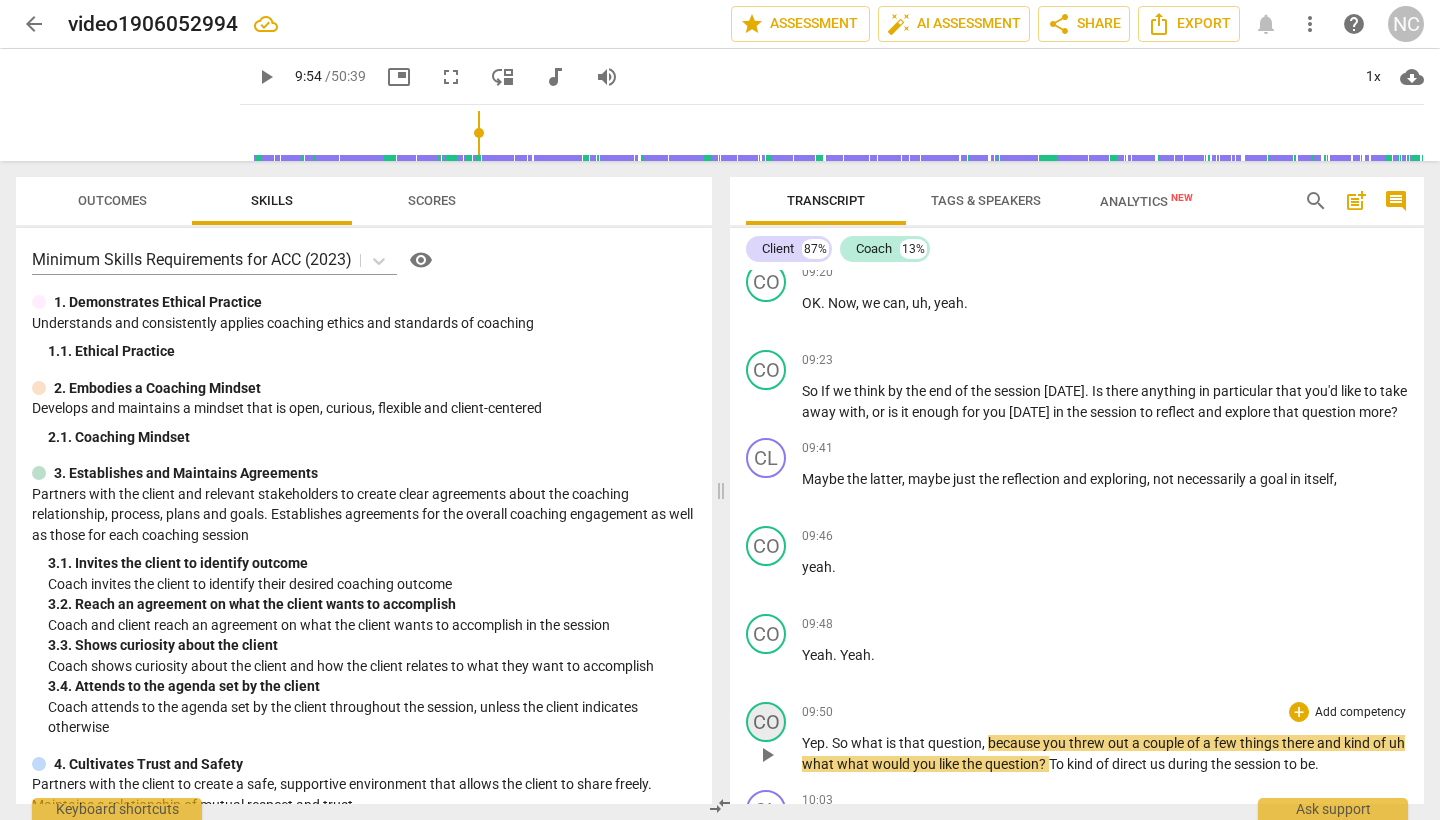 click on "CO" at bounding box center [766, 722] 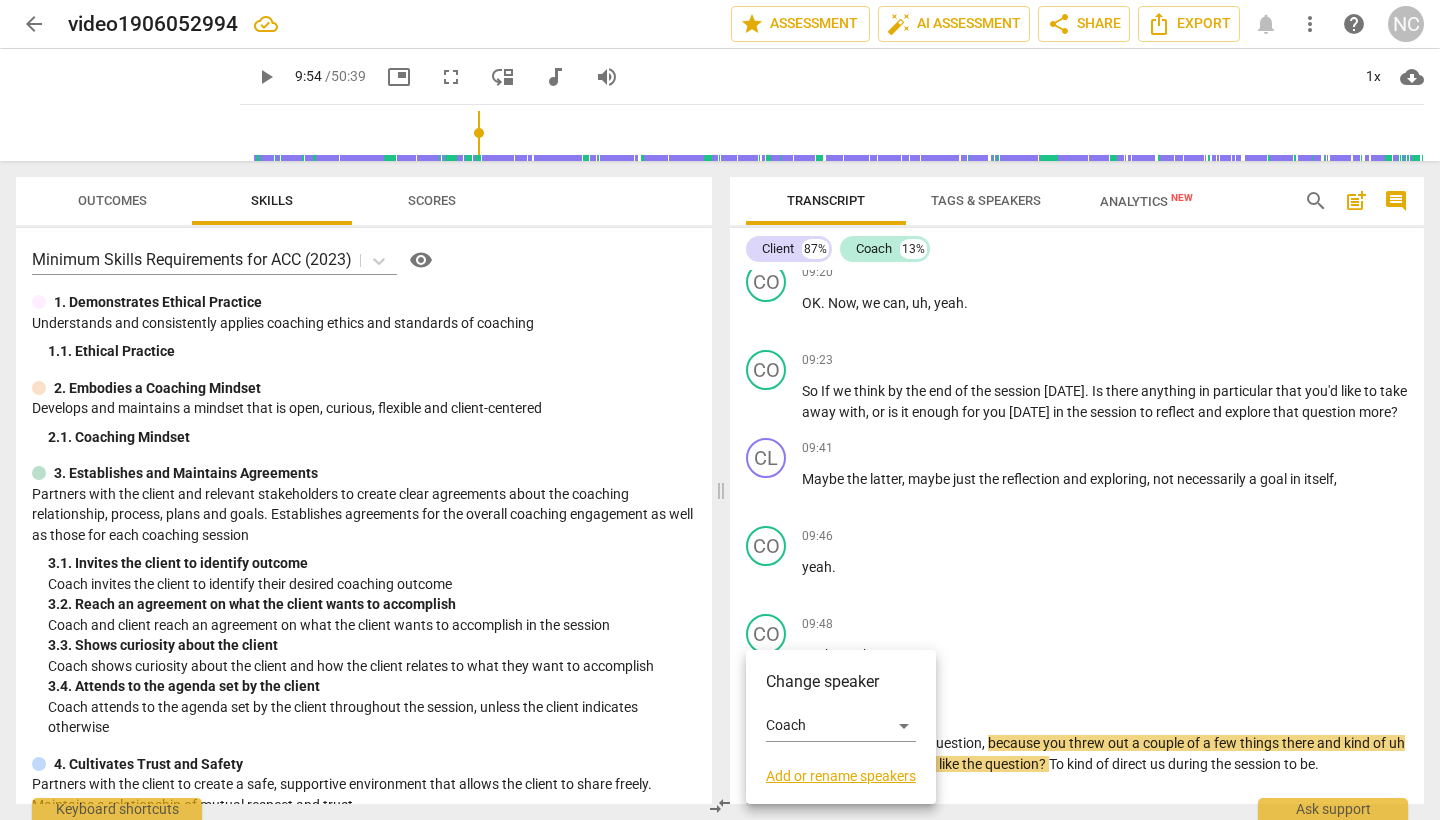 click at bounding box center (720, 410) 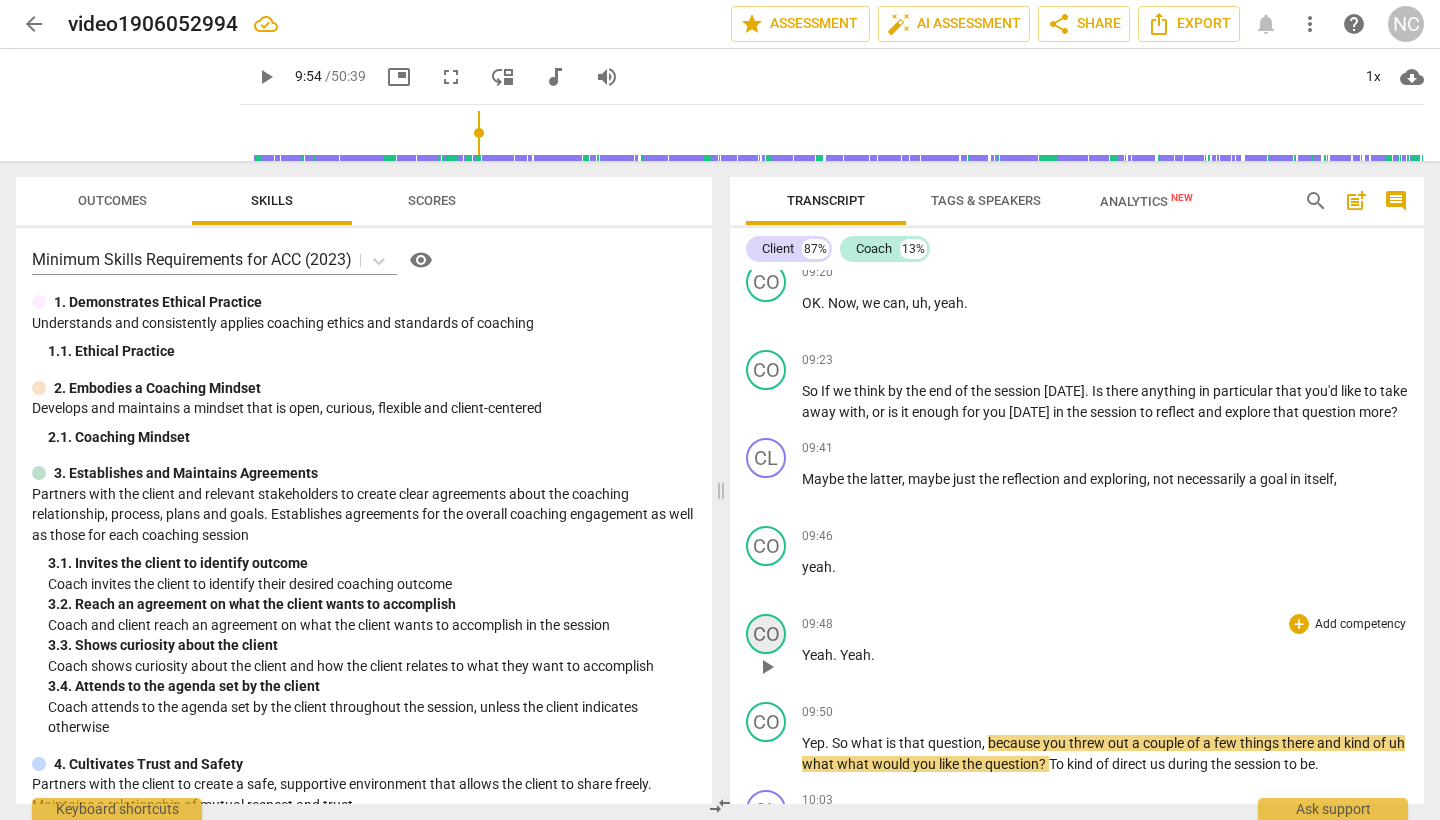 click on "CO" at bounding box center [766, 634] 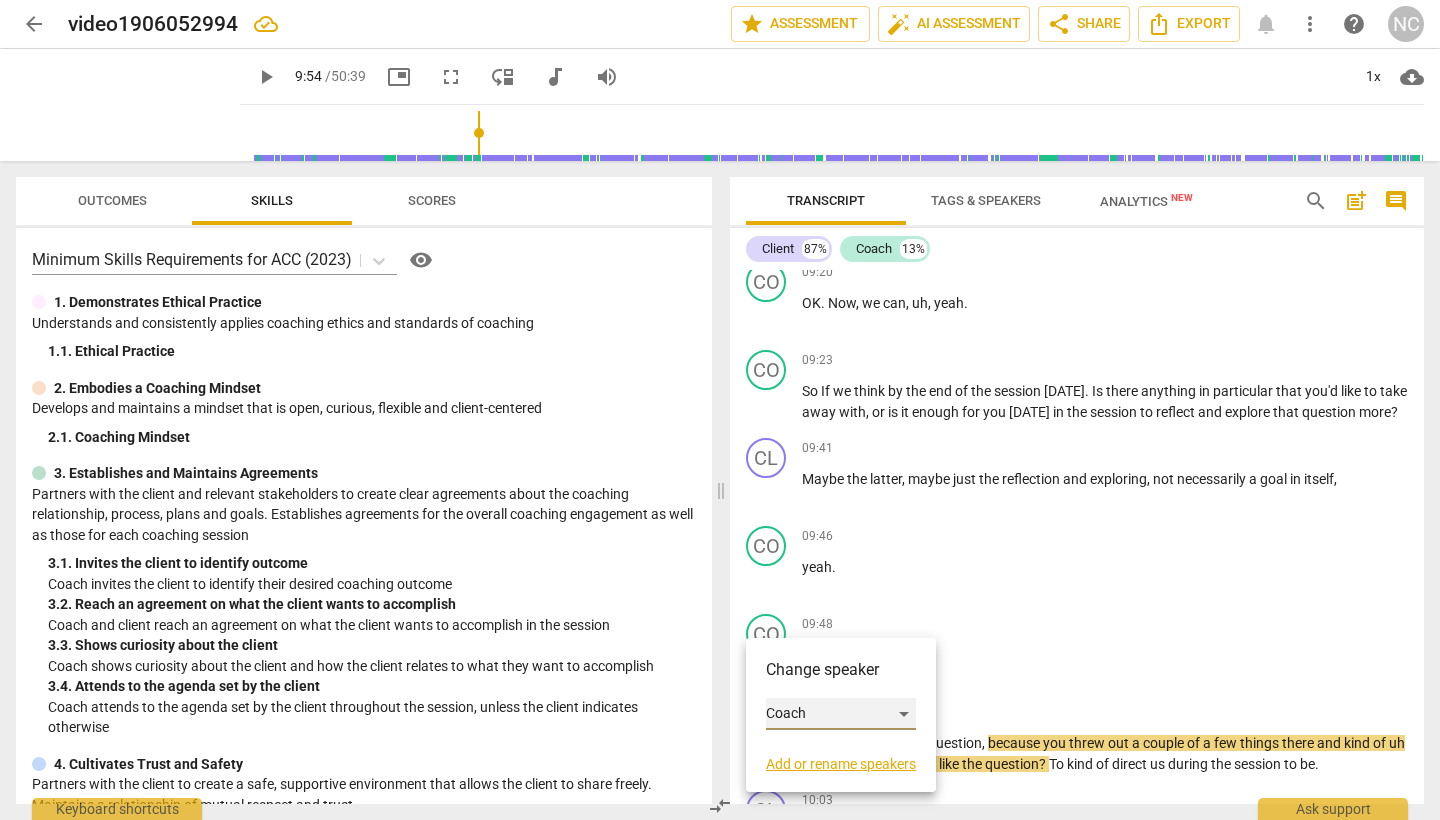 click on "Coach" at bounding box center (841, 714) 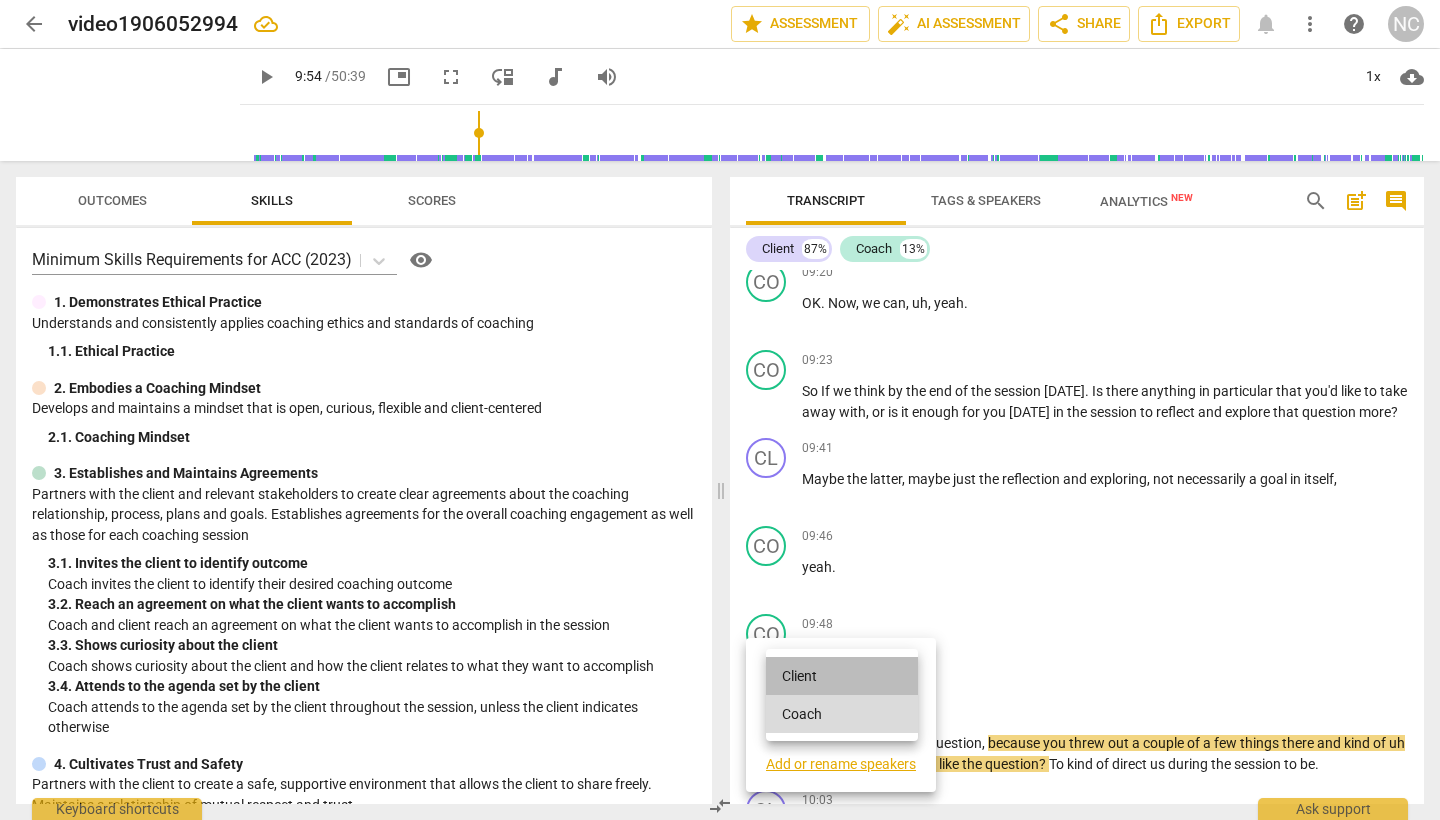click on "Client" at bounding box center [842, 676] 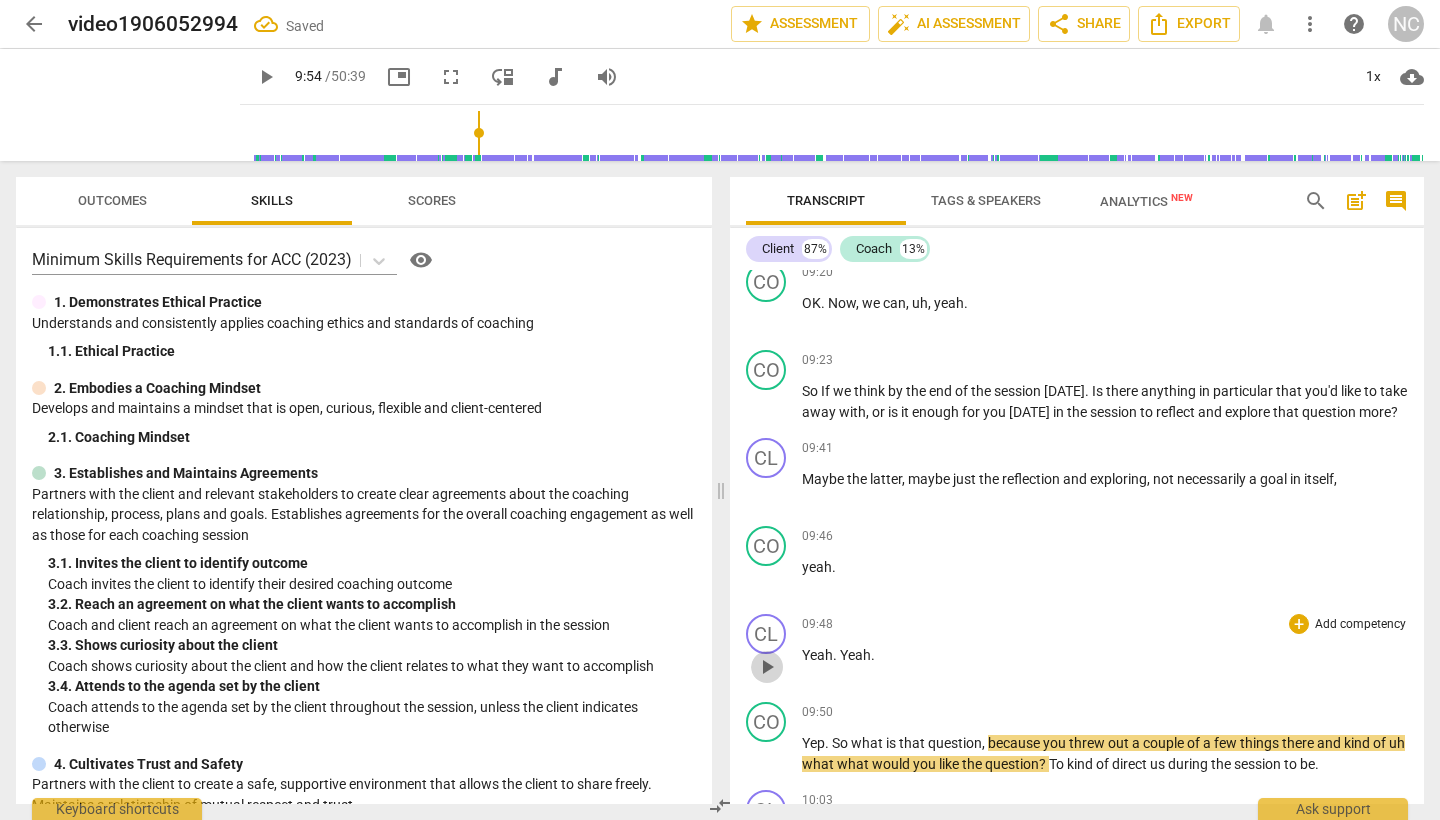 click on "play_arrow" at bounding box center [767, 667] 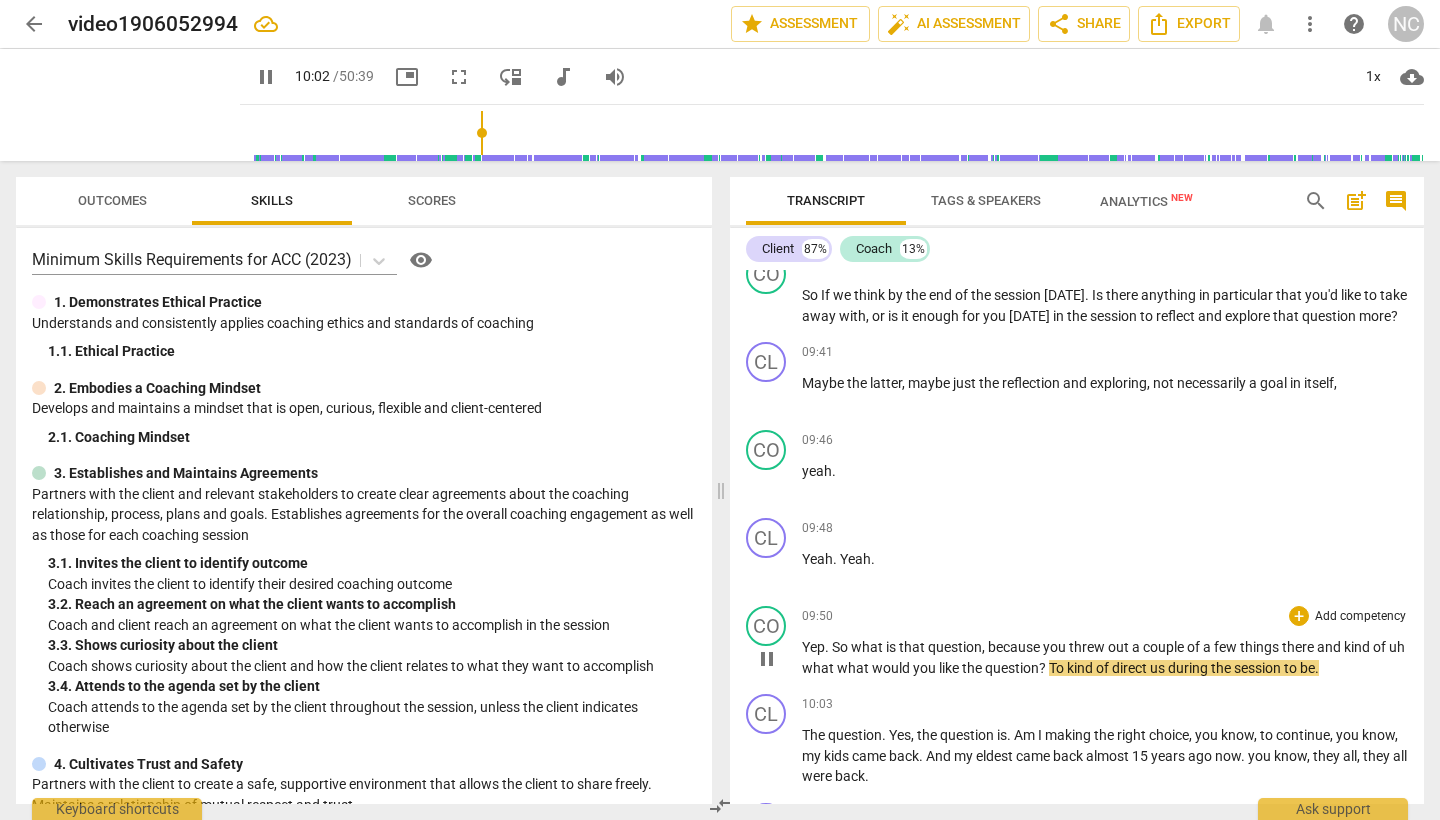 scroll, scrollTop: 3649, scrollLeft: 0, axis: vertical 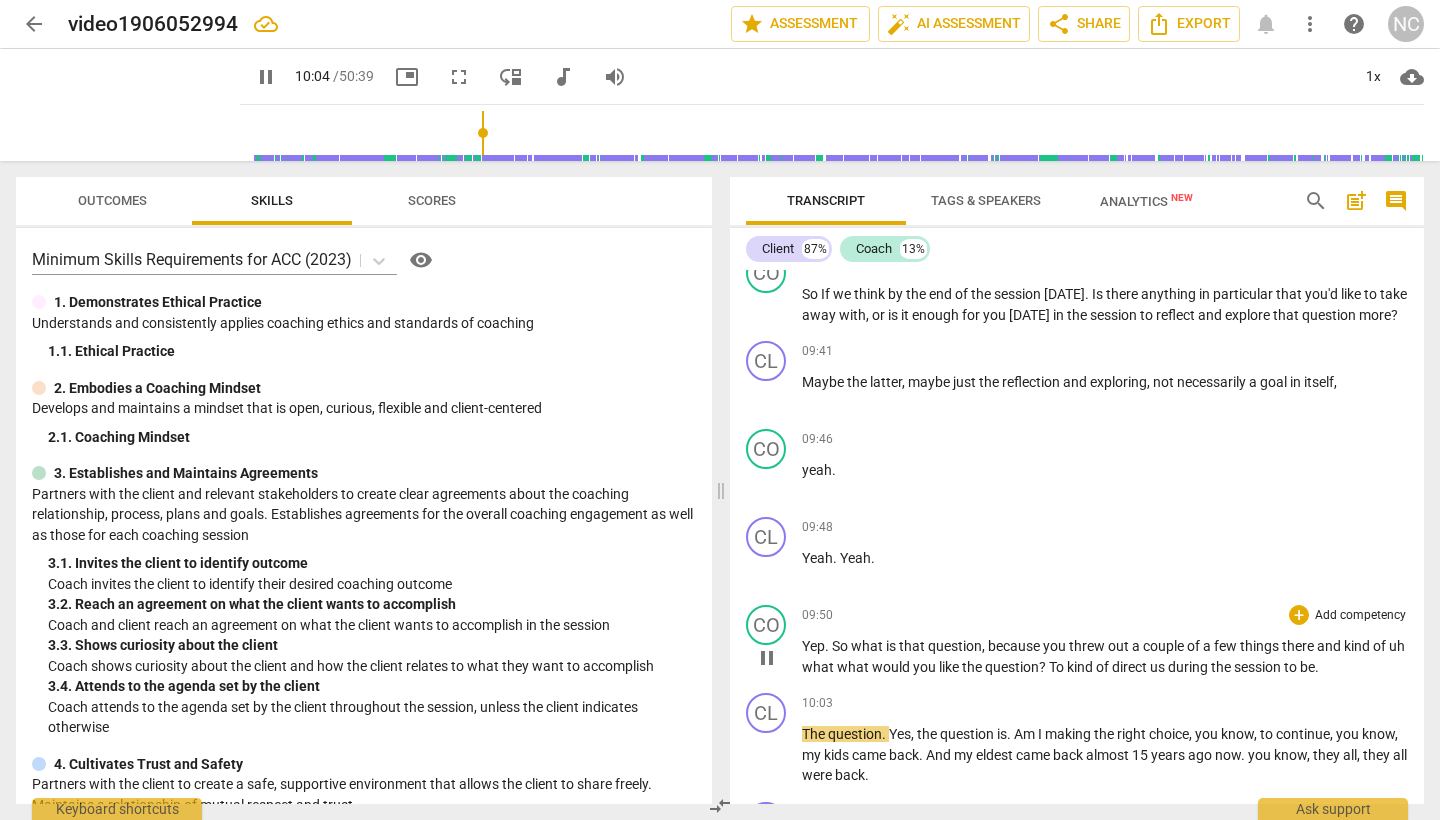 click on "." at bounding box center (1317, 667) 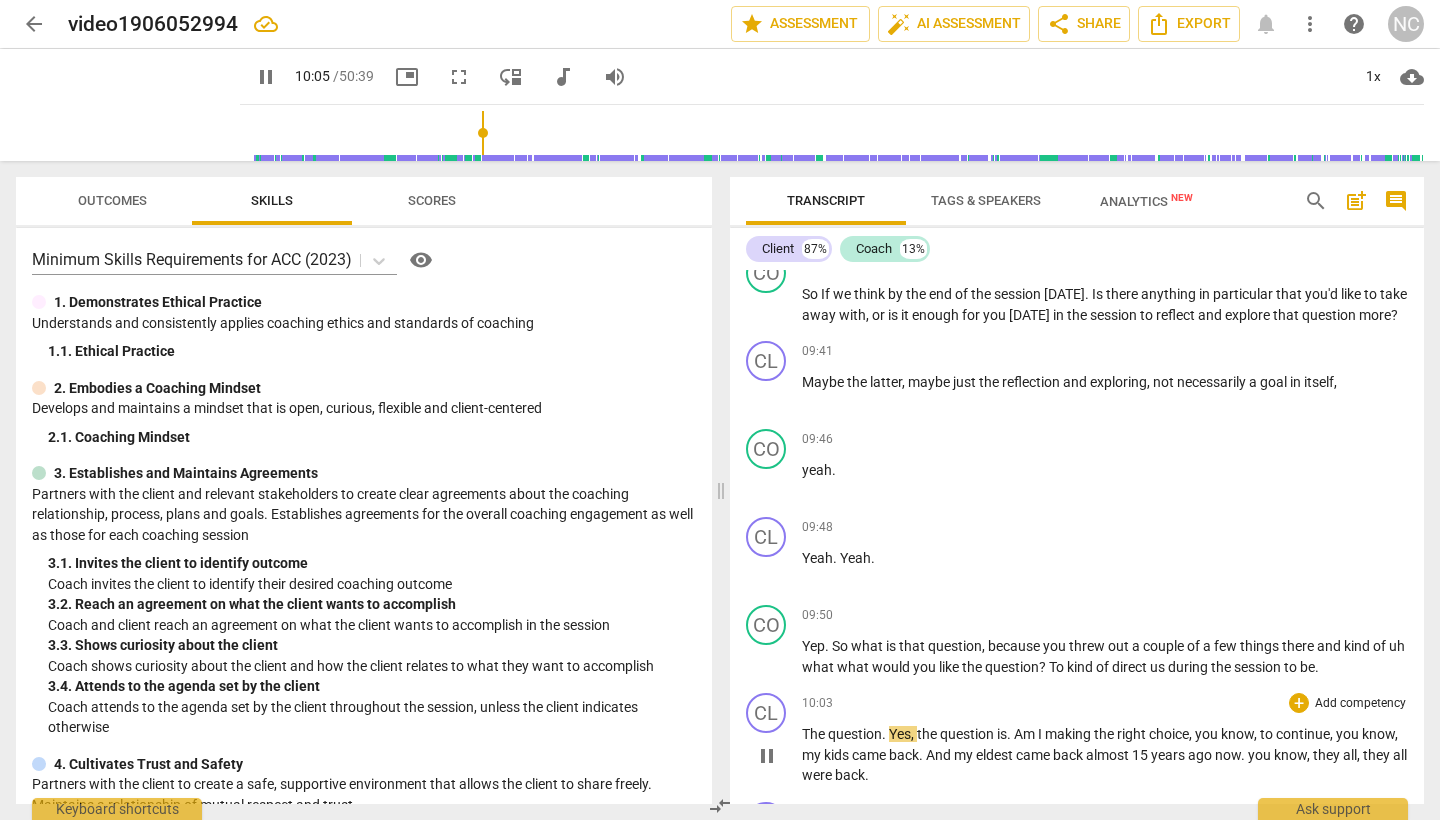 type on "605" 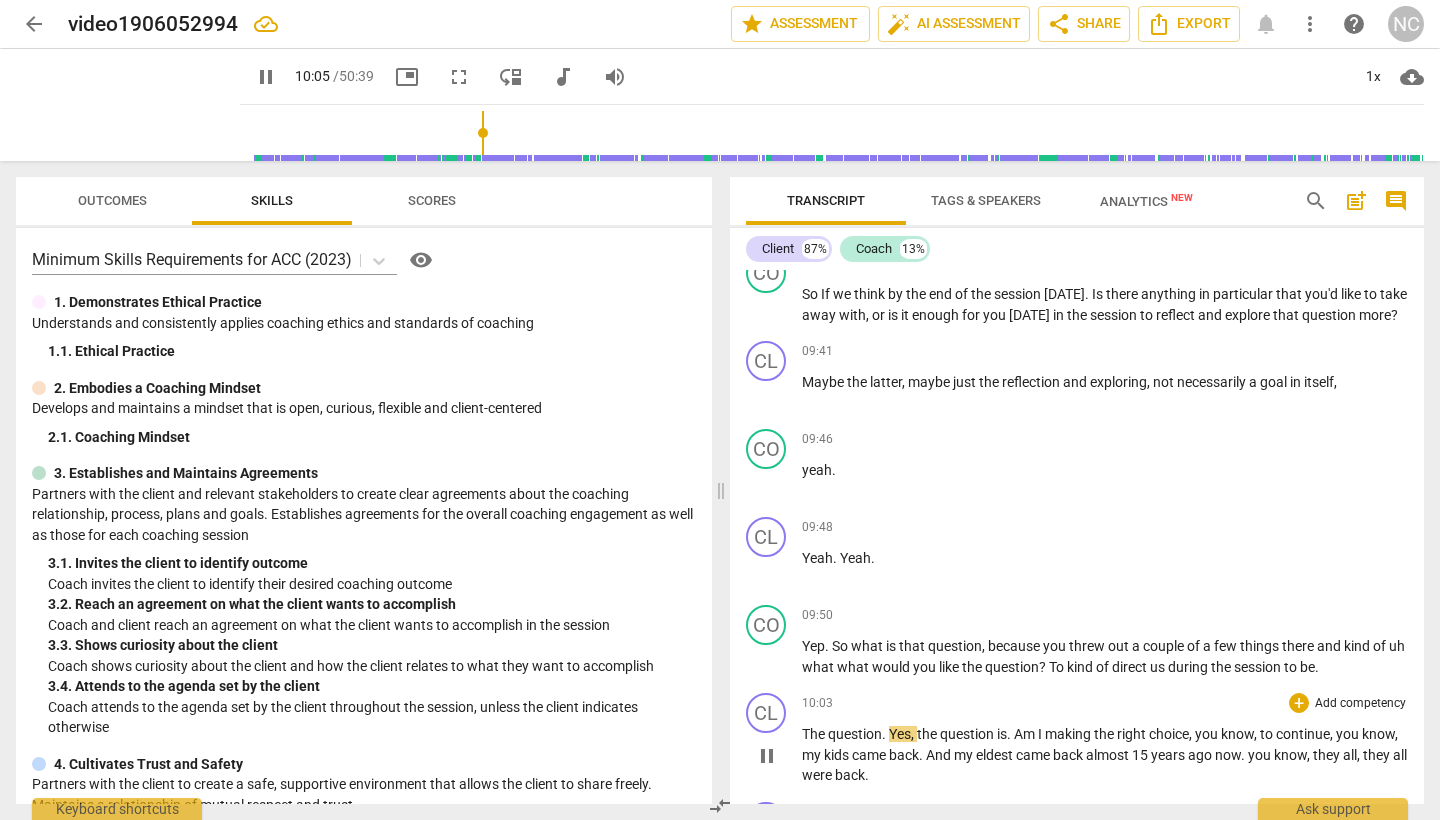 type 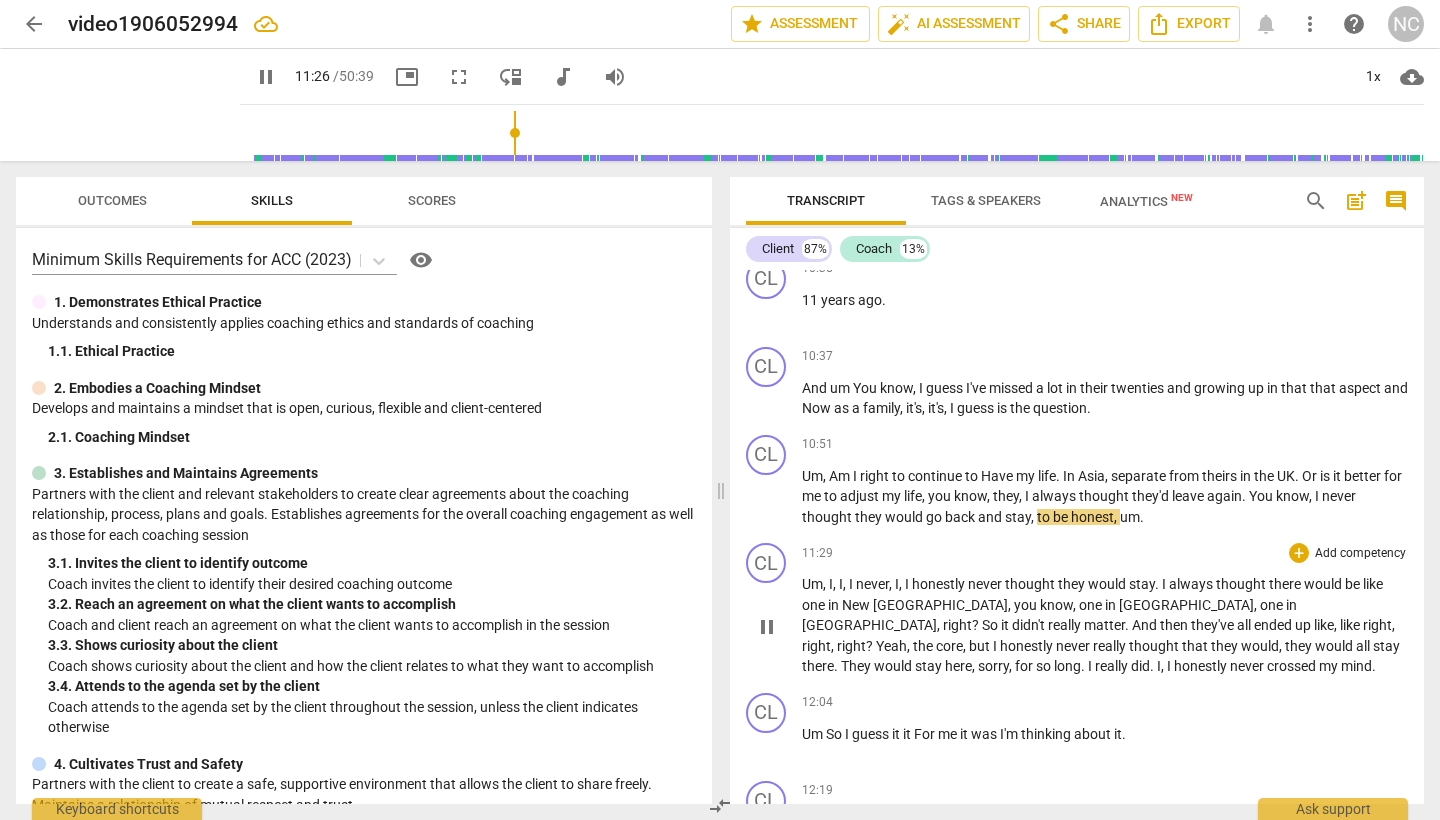 scroll, scrollTop: 4193, scrollLeft: 0, axis: vertical 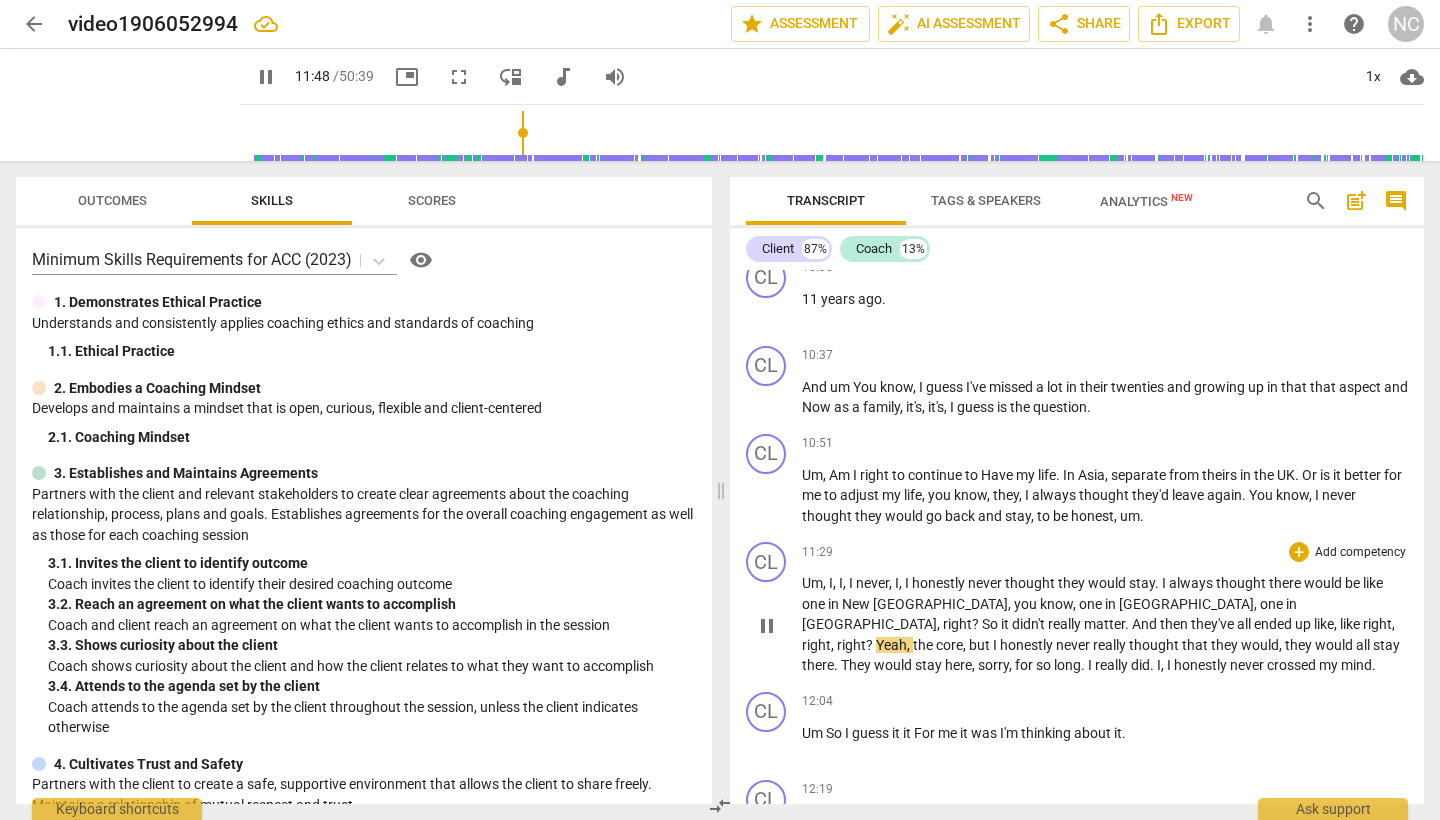 click on "?" at bounding box center (871, 645) 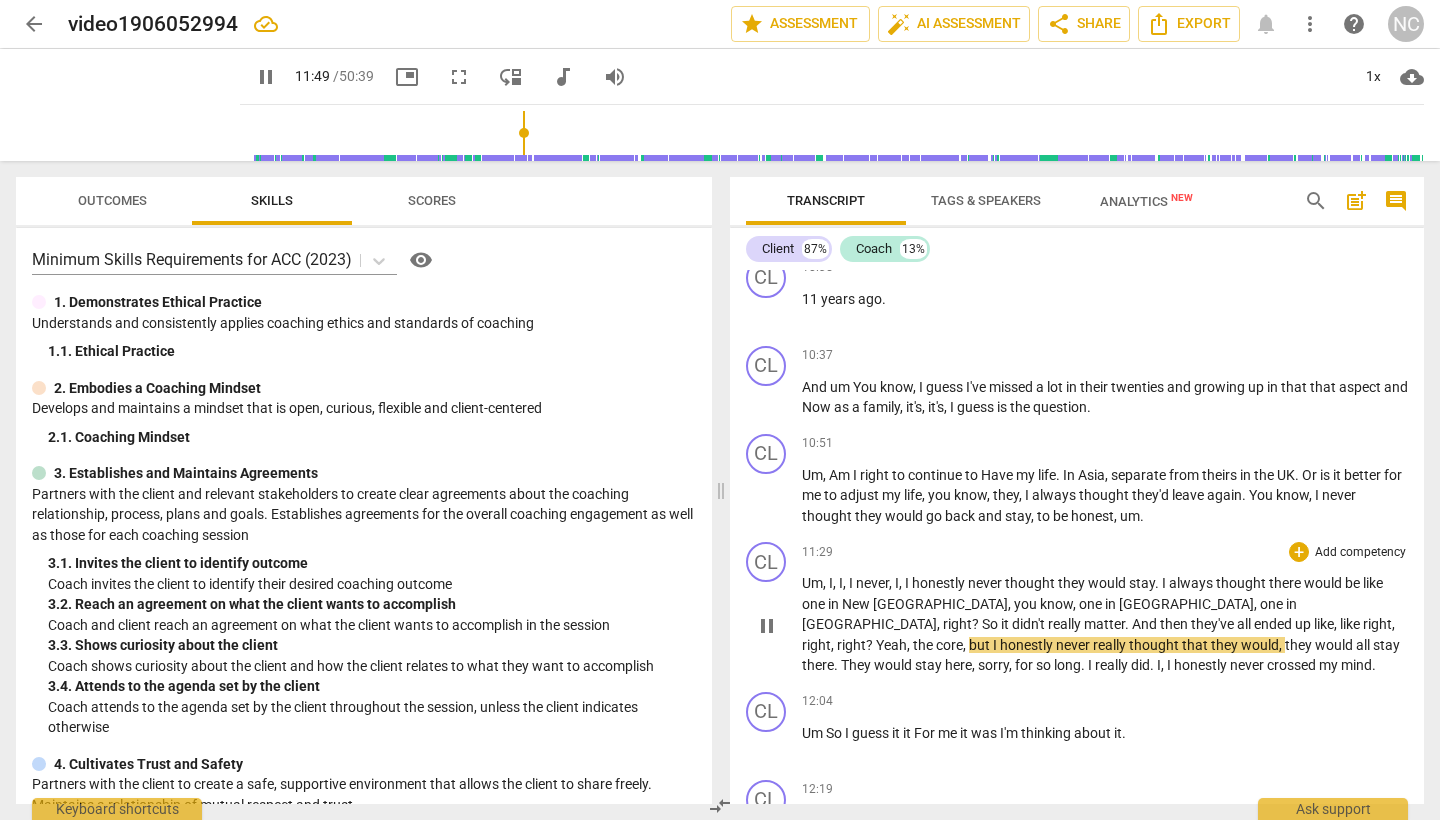 click on "pause" at bounding box center [767, 626] 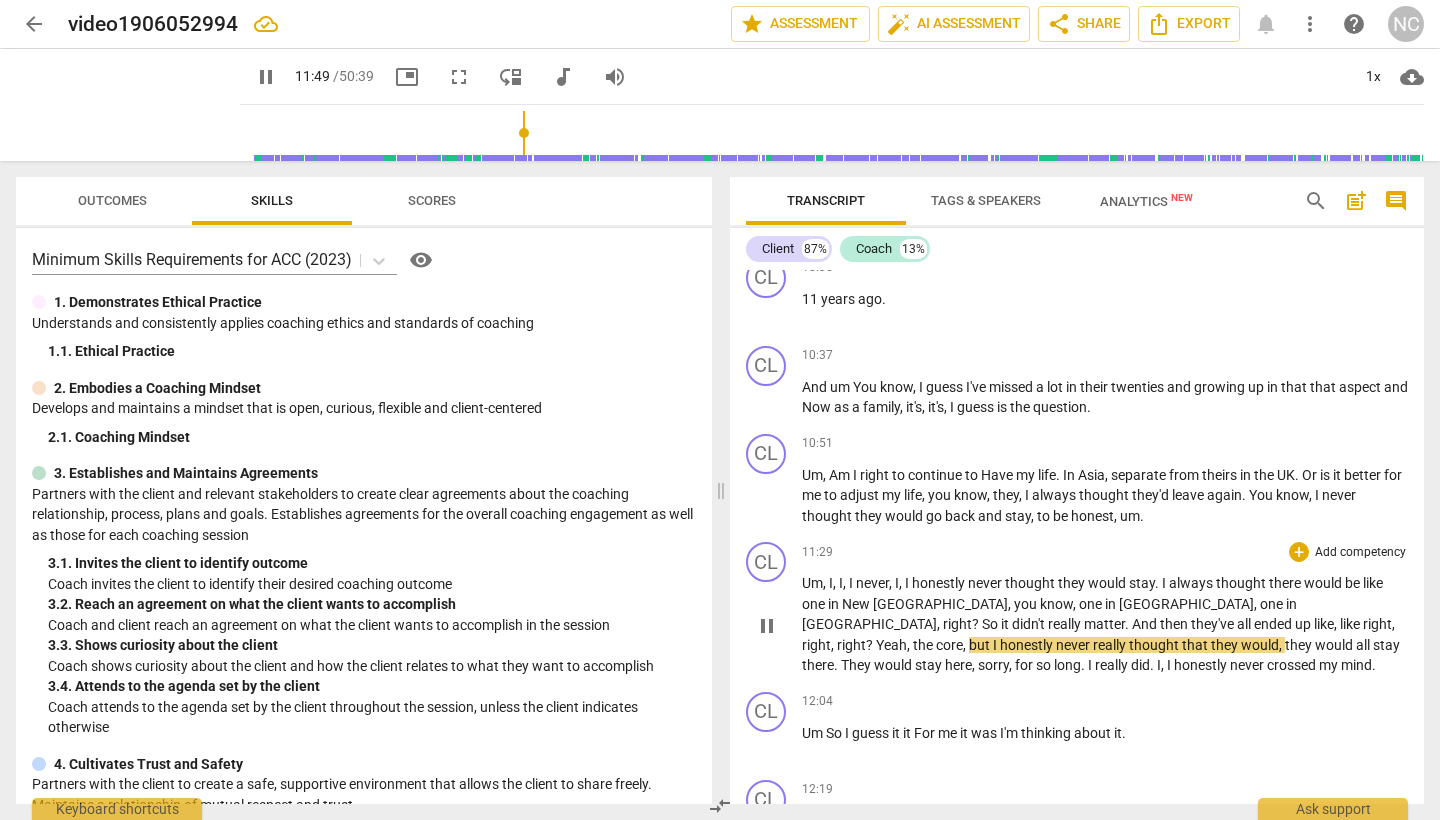 type on "710" 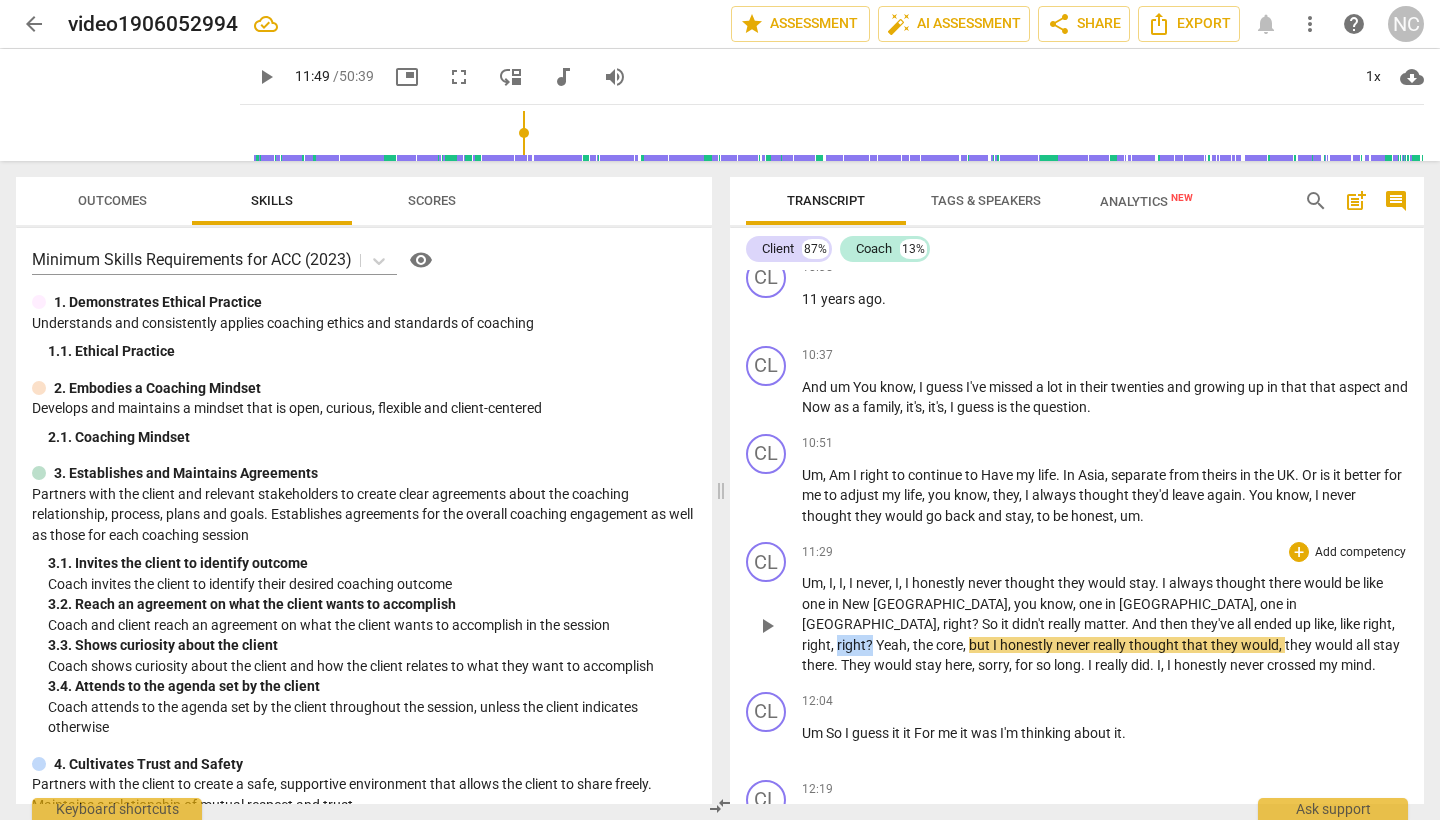 drag, startPoint x: 1048, startPoint y: 605, endPoint x: 1081, endPoint y: 607, distance: 33.06055 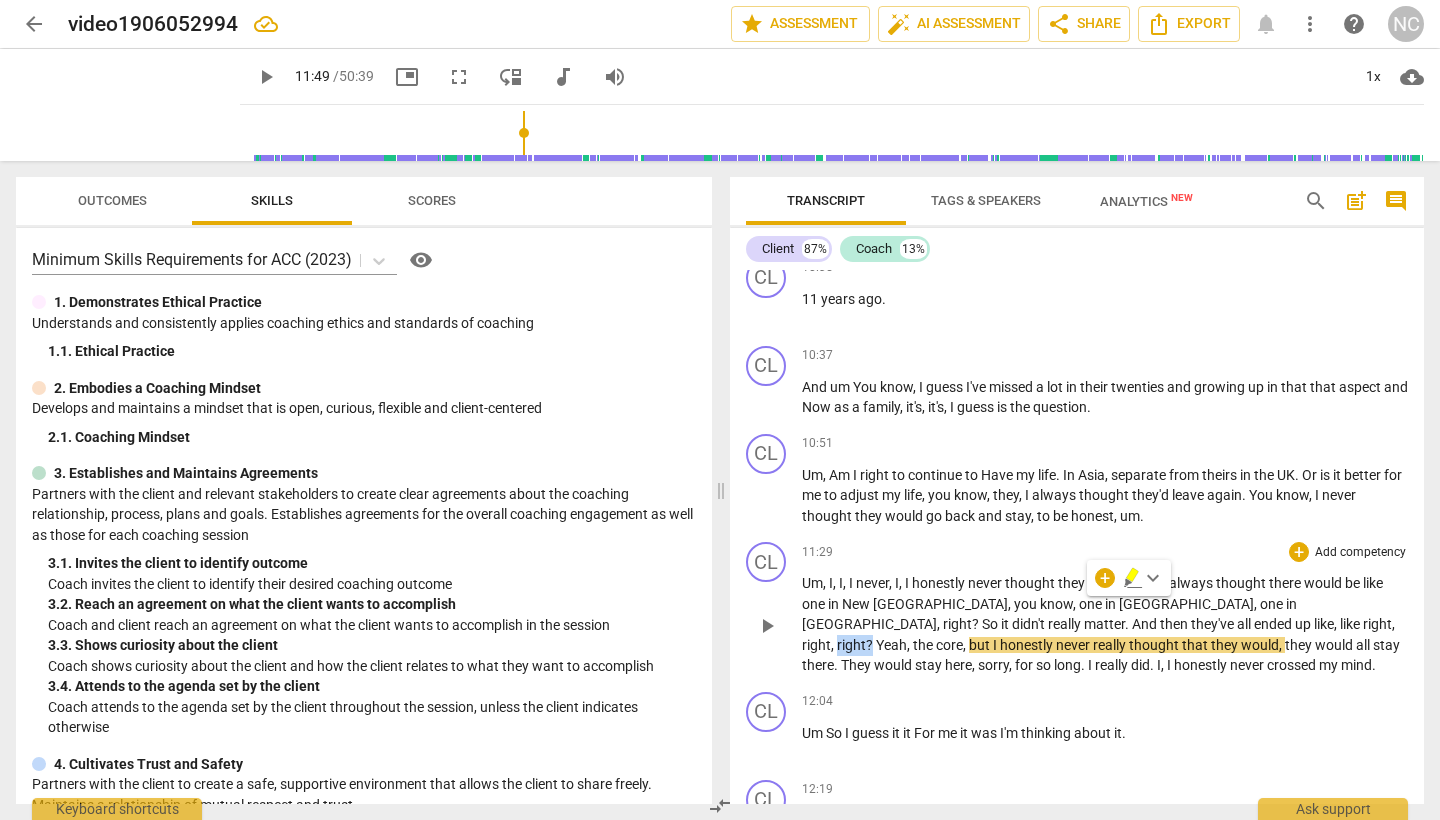 type 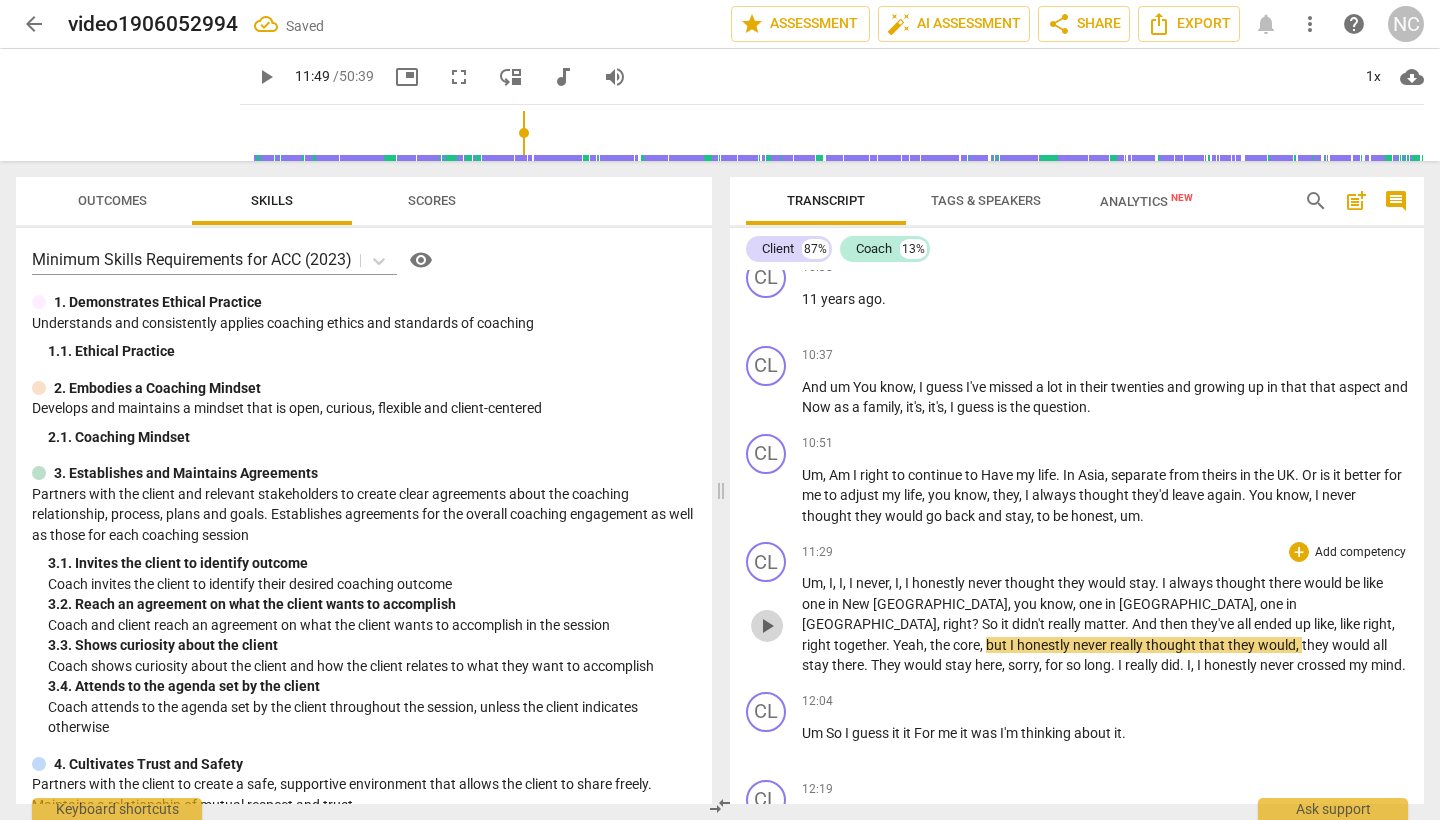 click on "play_arrow" at bounding box center [767, 626] 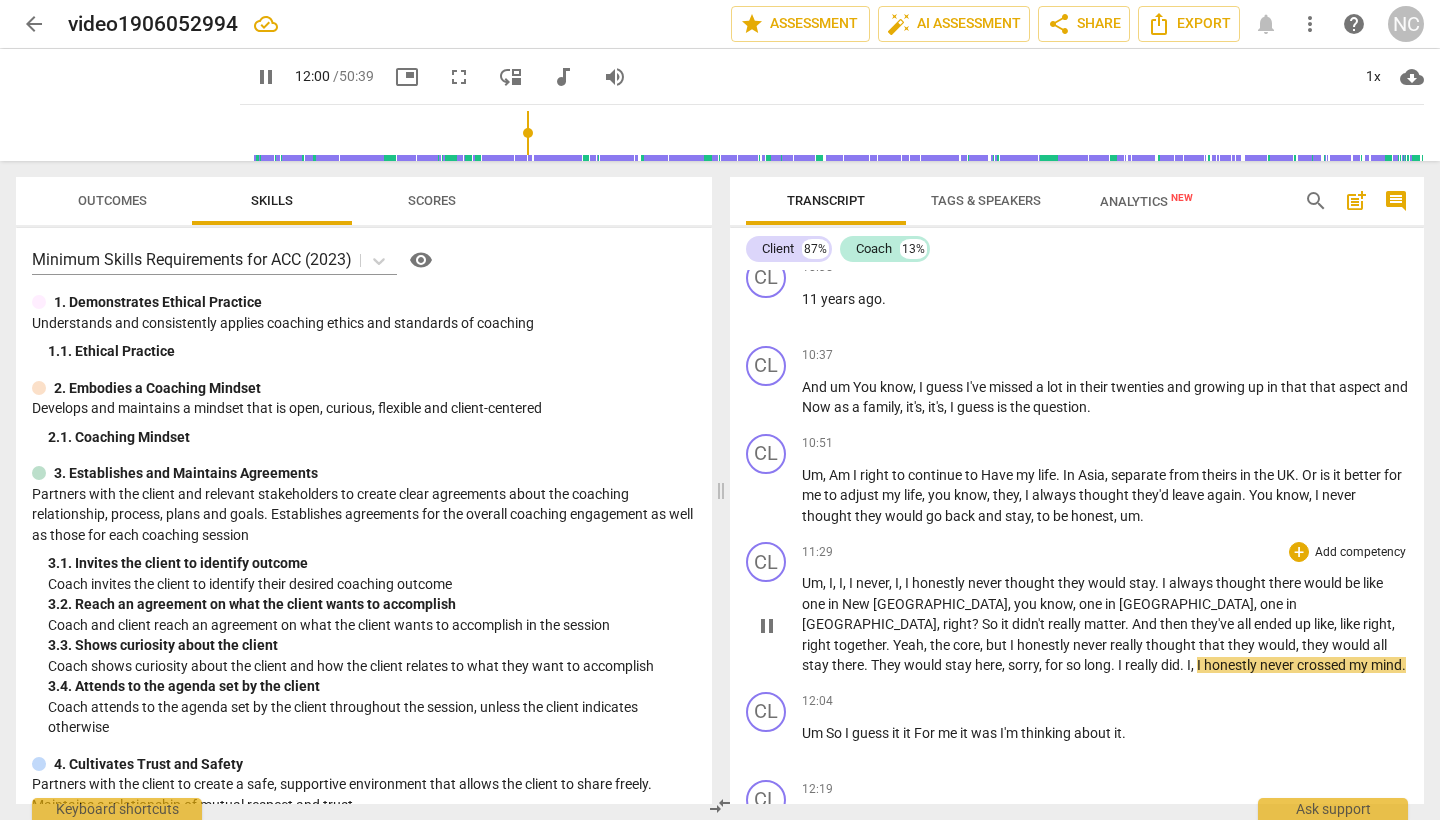 click on "so" at bounding box center [1075, 665] 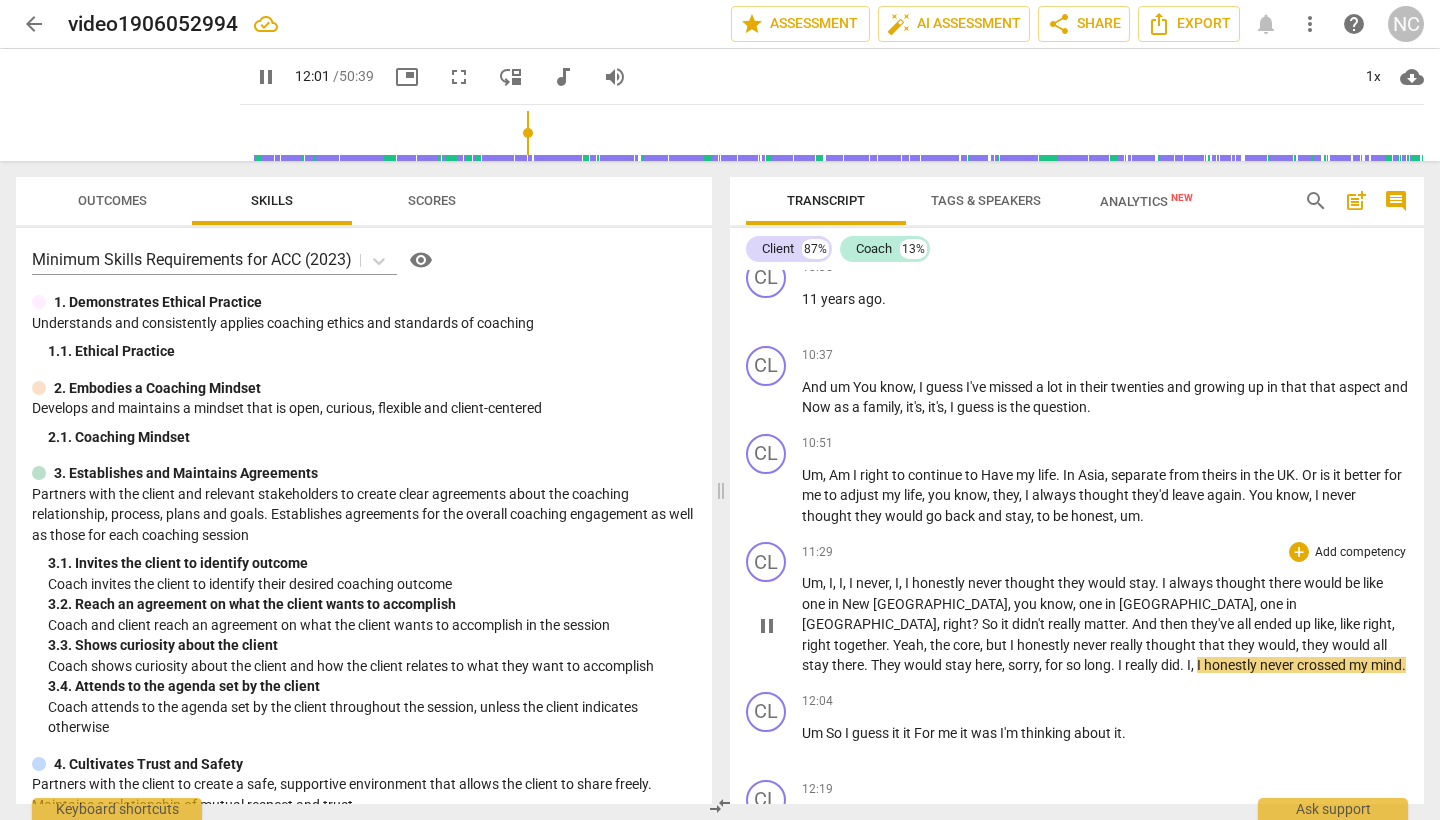 type on "721" 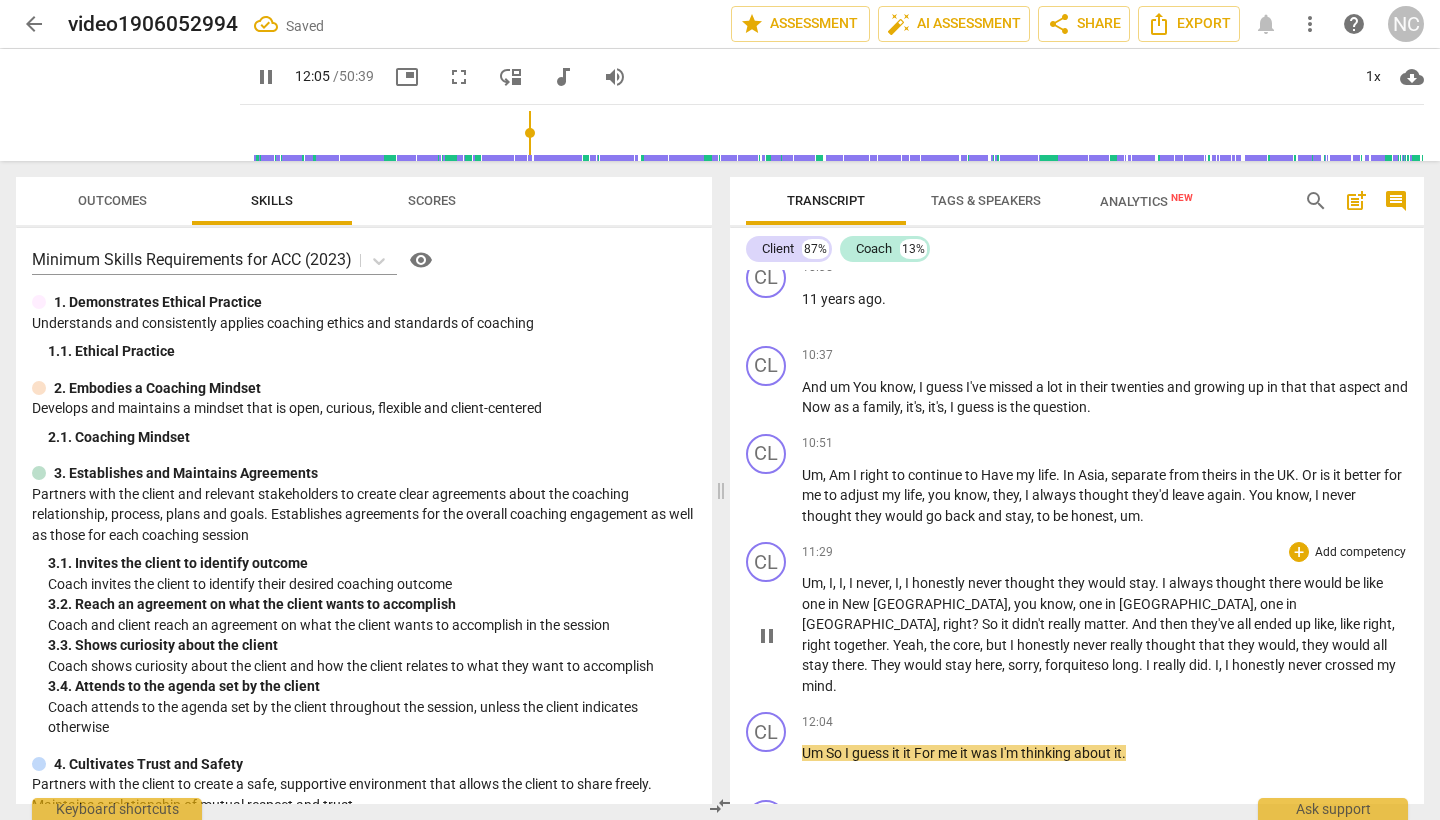 click on "I" at bounding box center (1228, 665) 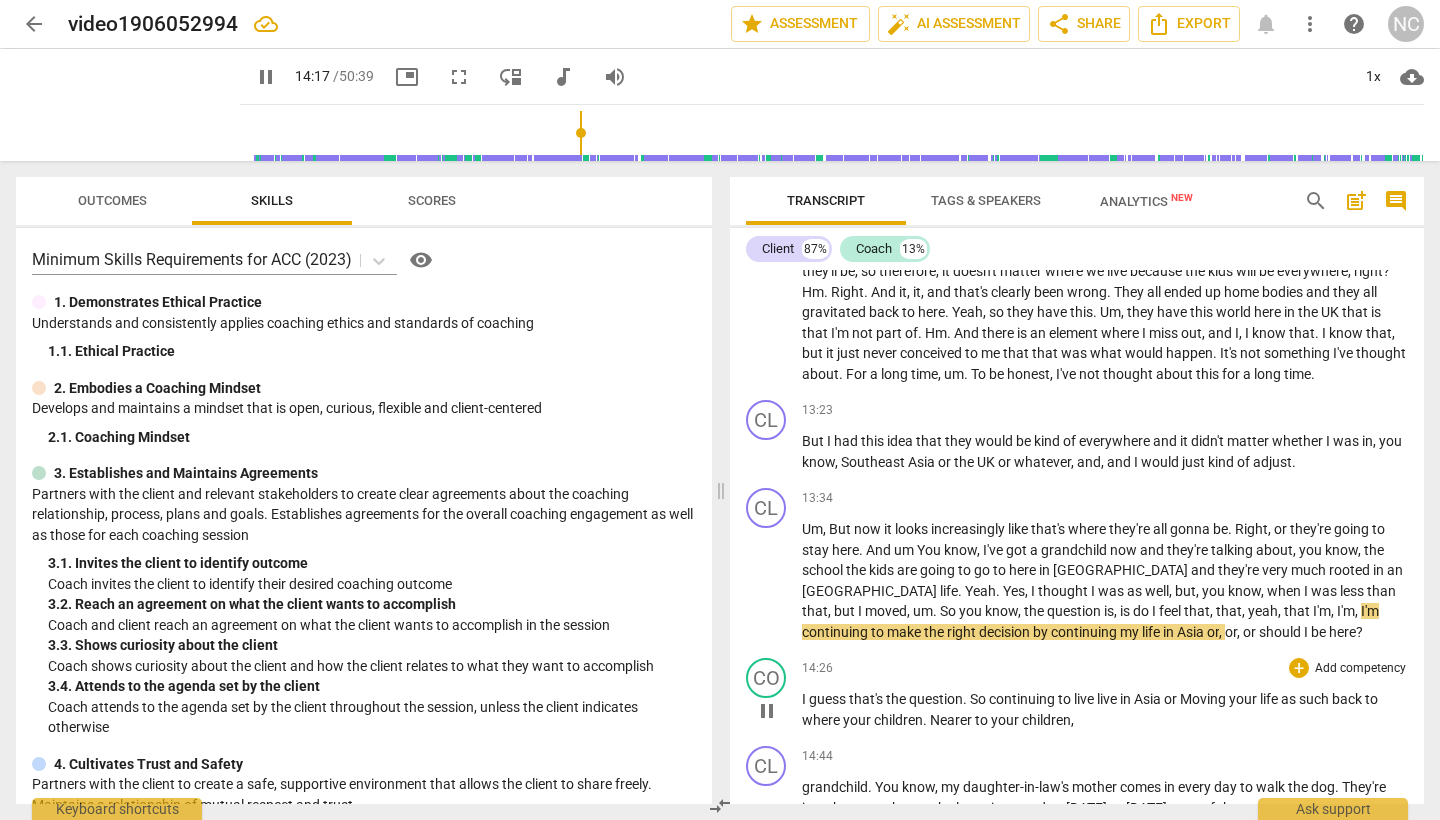 scroll, scrollTop: 4851, scrollLeft: 0, axis: vertical 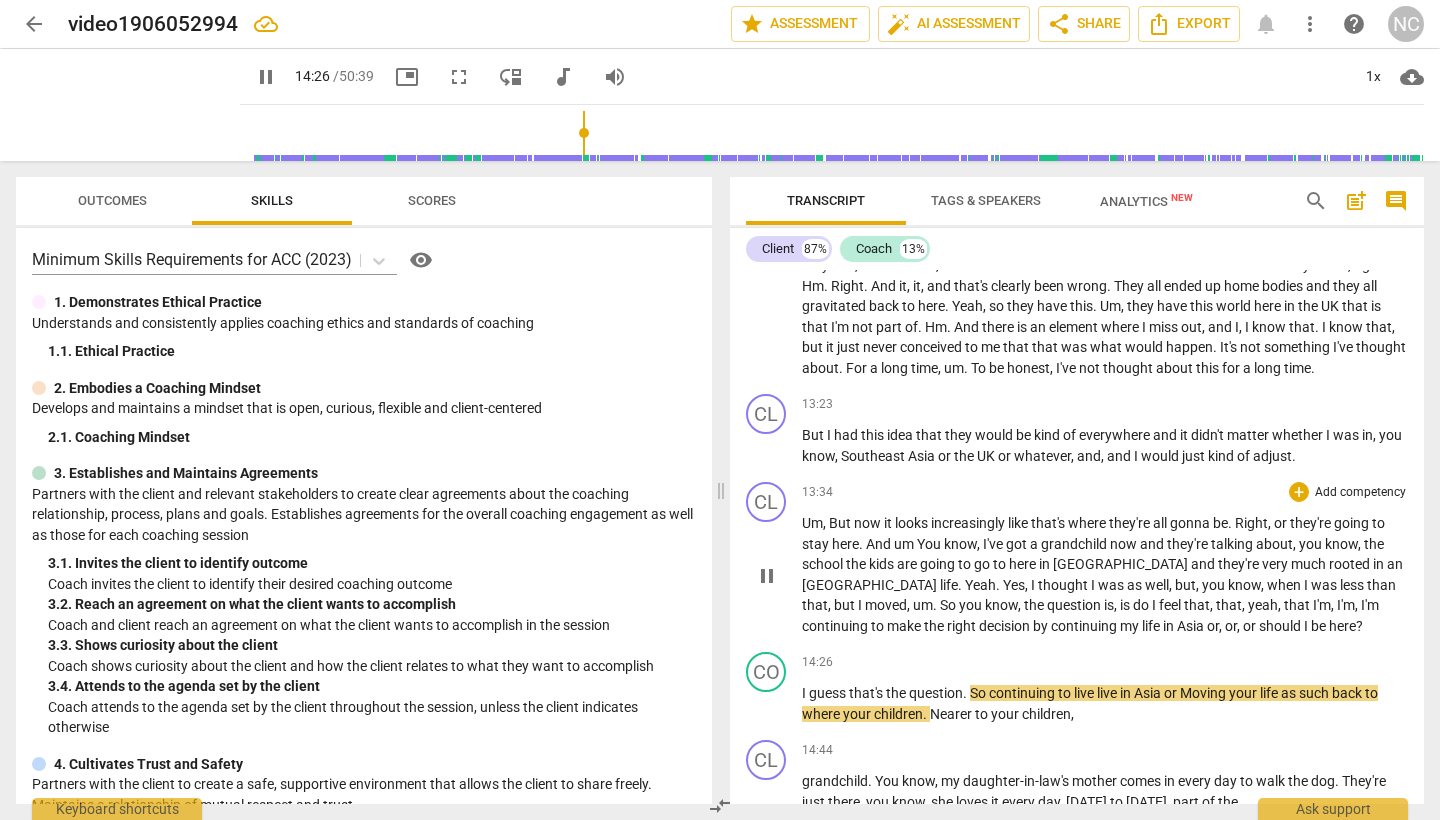 click on "pause" at bounding box center [767, 576] 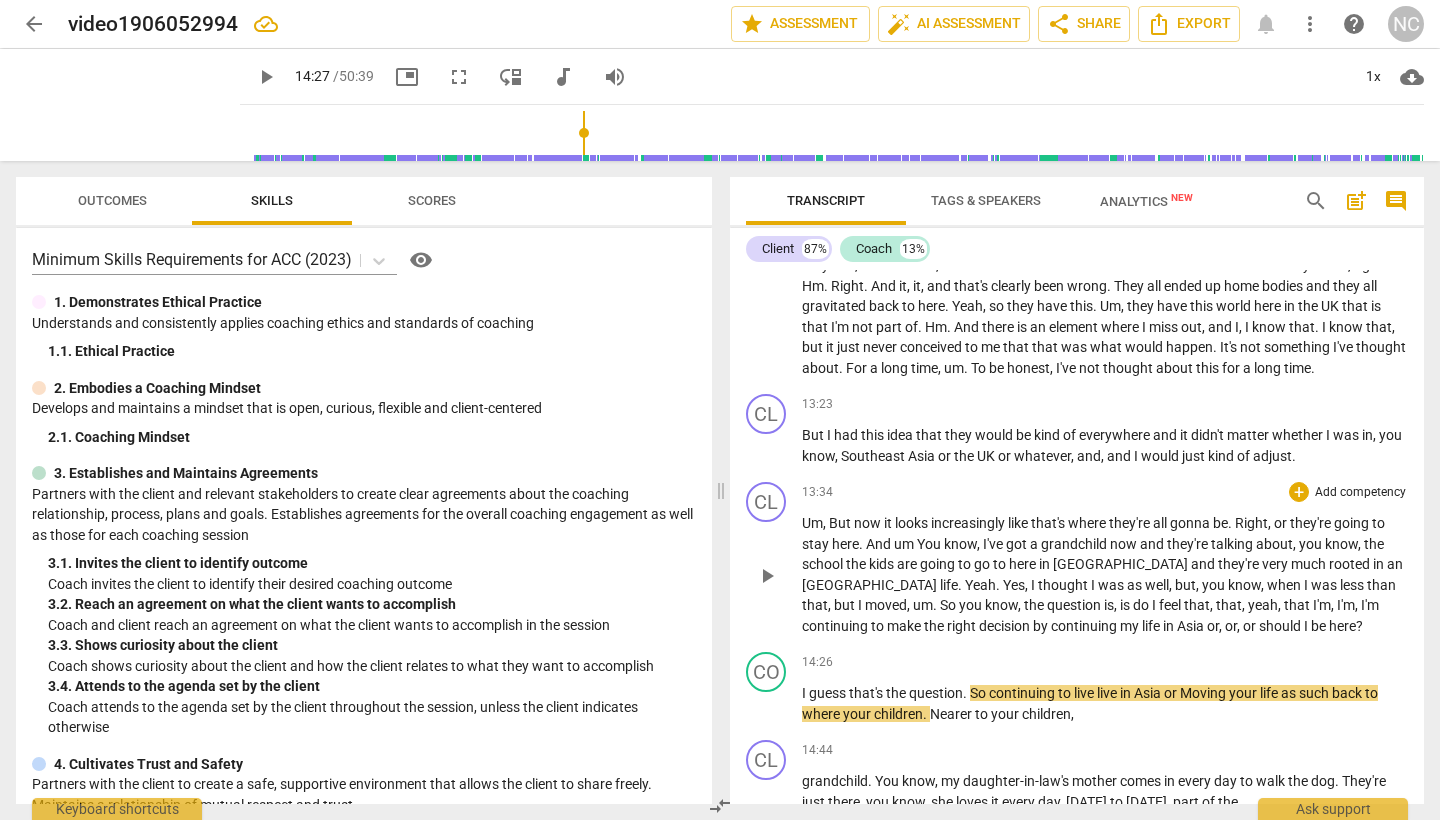 click on "Um ,   But   now   it   looks   increasingly   like   that's   where   they're   all   gonna   be .   Right ,   or   they're   going   to   stay   here .   And   um   You   know ,   I've   got   a   grandchild   now   and   they're   talking   about ,   you   know ,   the   school   the   kids   are   going   to   go   to   here   in   [GEOGRAPHIC_DATA]   and   they're   very   much   rooted   in   an   Edinburgh   life .   Yeah .   Yes ,   I   thought   I   was   as   well ,   but ,   you   know ,   when   I   was   less   than   that ,   but   I   moved ,   um .   So   you   know ,   the   question   is ,   is   do   I   feel   that ,   that ,   yeah ,   that   I'm ,   I'm ,   I'm   continuing   to   make   the   right   decision   by   continuing   my   life   in   [GEOGRAPHIC_DATA]   or ,   or ,   or   should   I   be   here ?" at bounding box center [1105, 574] 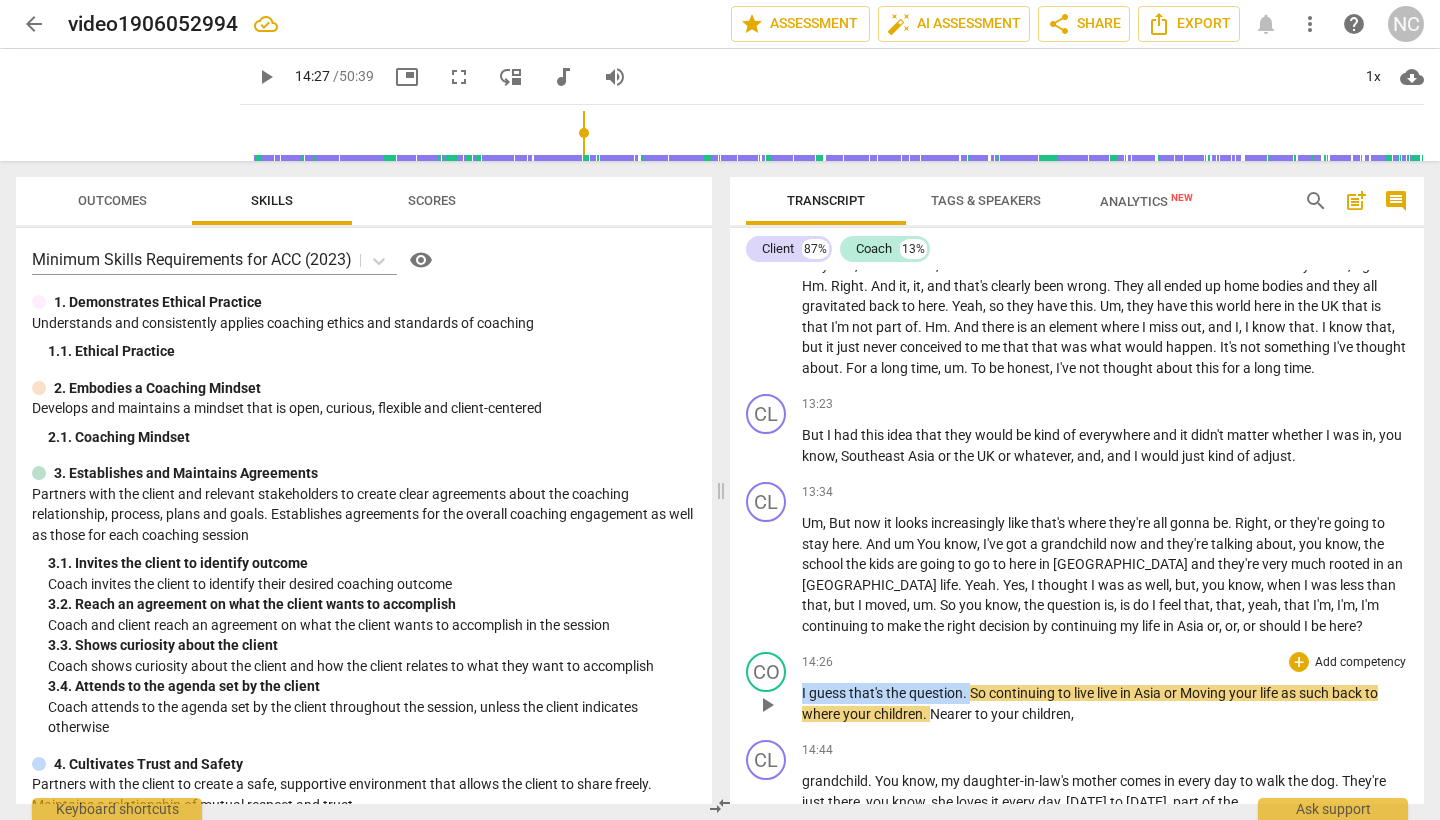 drag, startPoint x: 970, startPoint y: 643, endPoint x: 791, endPoint y: 649, distance: 179.10052 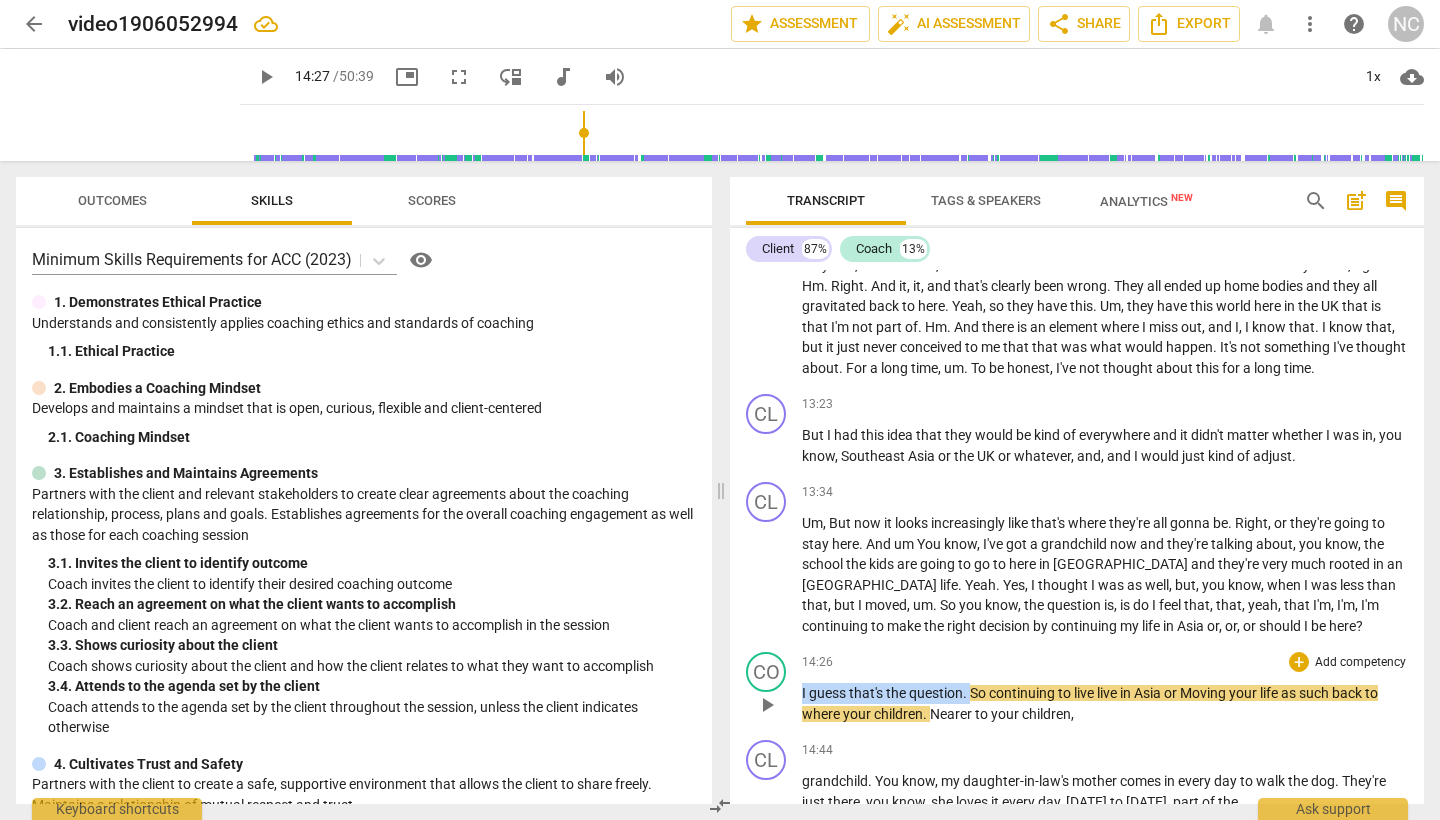 click on "CO play_arrow pause 14:26 + Add competency keyboard_arrow_right I   guess   that's   the   question .   So   continuing   to   live   live   in   [GEOGRAPHIC_DATA]   or   Moving   your   life   as   such   back   to   where   your   children .   Nearer   to   your   children ," at bounding box center (1077, 688) 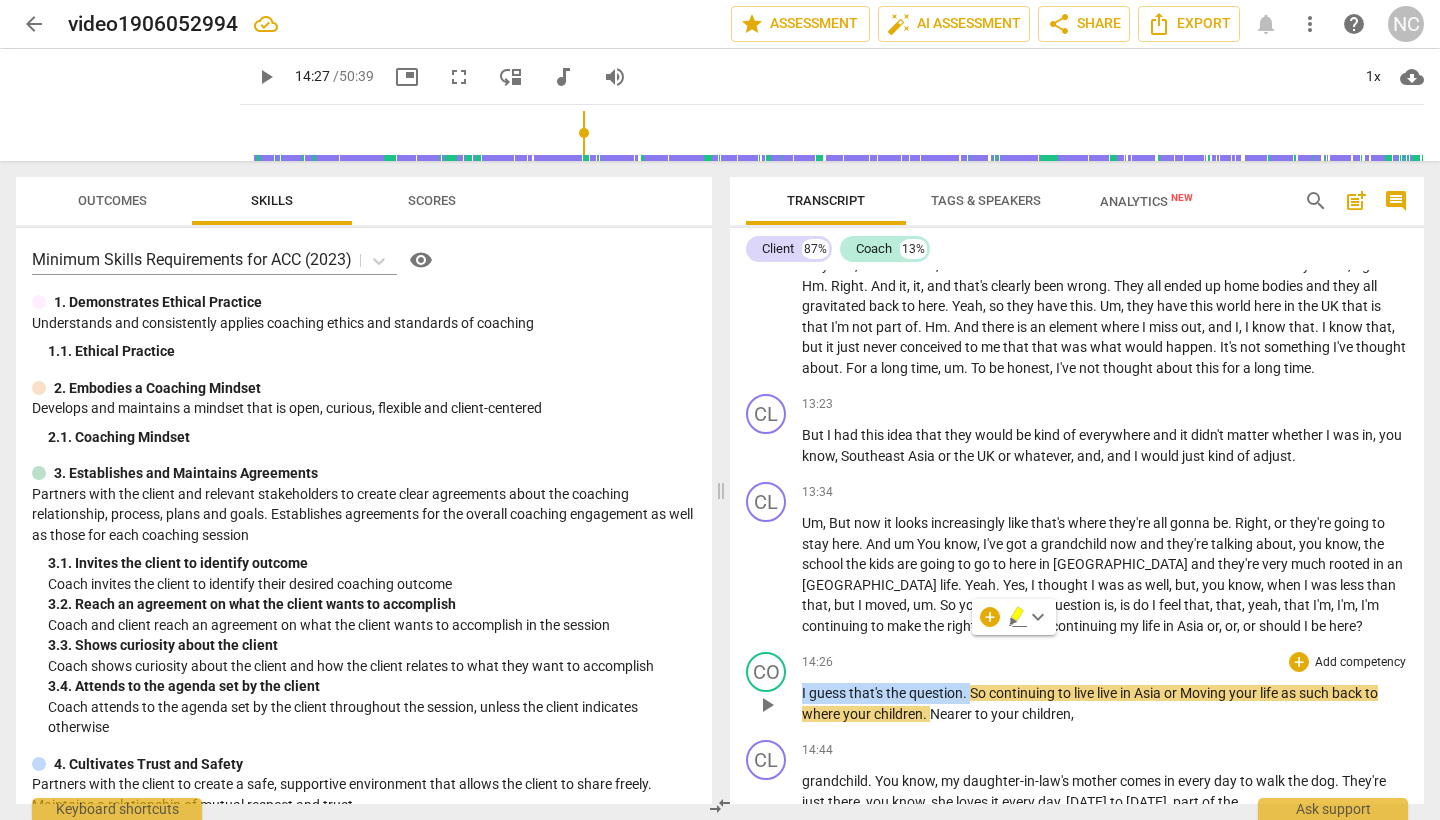 type 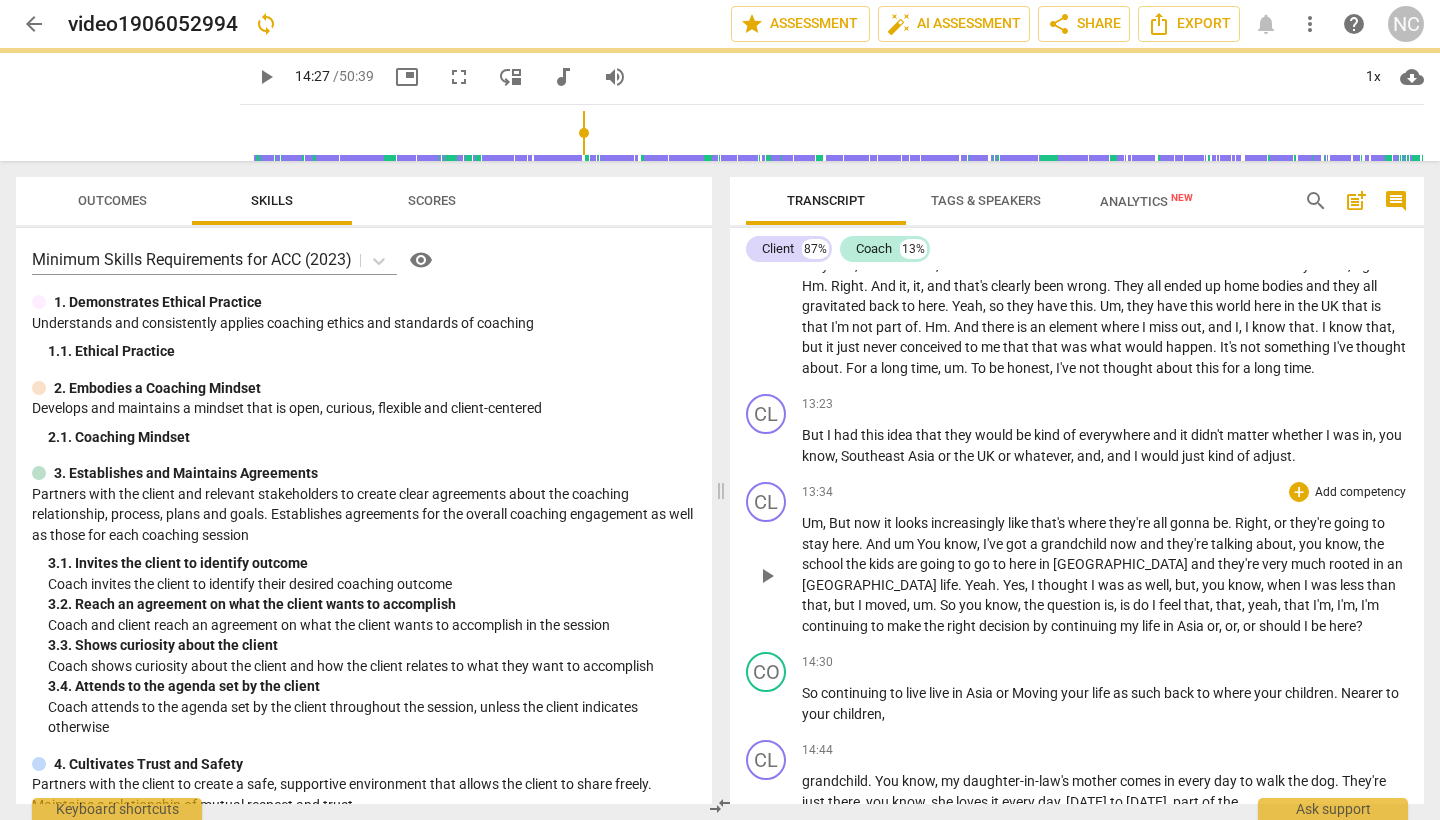 click on "Um ,   But   now   it   looks   increasingly   like   that's   where   they're   all   gonna   be .   Right ,   or   they're   going   to   stay   here .   And   um   You   know ,   I've   got   a   grandchild   now   and   they're   talking   about ,   you   know ,   the   school   the   kids   are   going   to   go   to   here   in   [GEOGRAPHIC_DATA]   and   they're   very   much   rooted   in   an   Edinburgh   life .   Yeah .   Yes ,   I   thought   I   was   as   well ,   but ,   you   know ,   when   I   was   less   than   that ,   but   I   moved ,   um .   So   you   know ,   the   question   is ,   is   do   I   feel   that ,   that ,   yeah ,   that   I'm ,   I'm ,   I'm   continuing   to   make   the   right   decision   by   continuing   my   life   in   [GEOGRAPHIC_DATA]   or ,   or ,   or   should   I   be   here ?" at bounding box center (1105, 574) 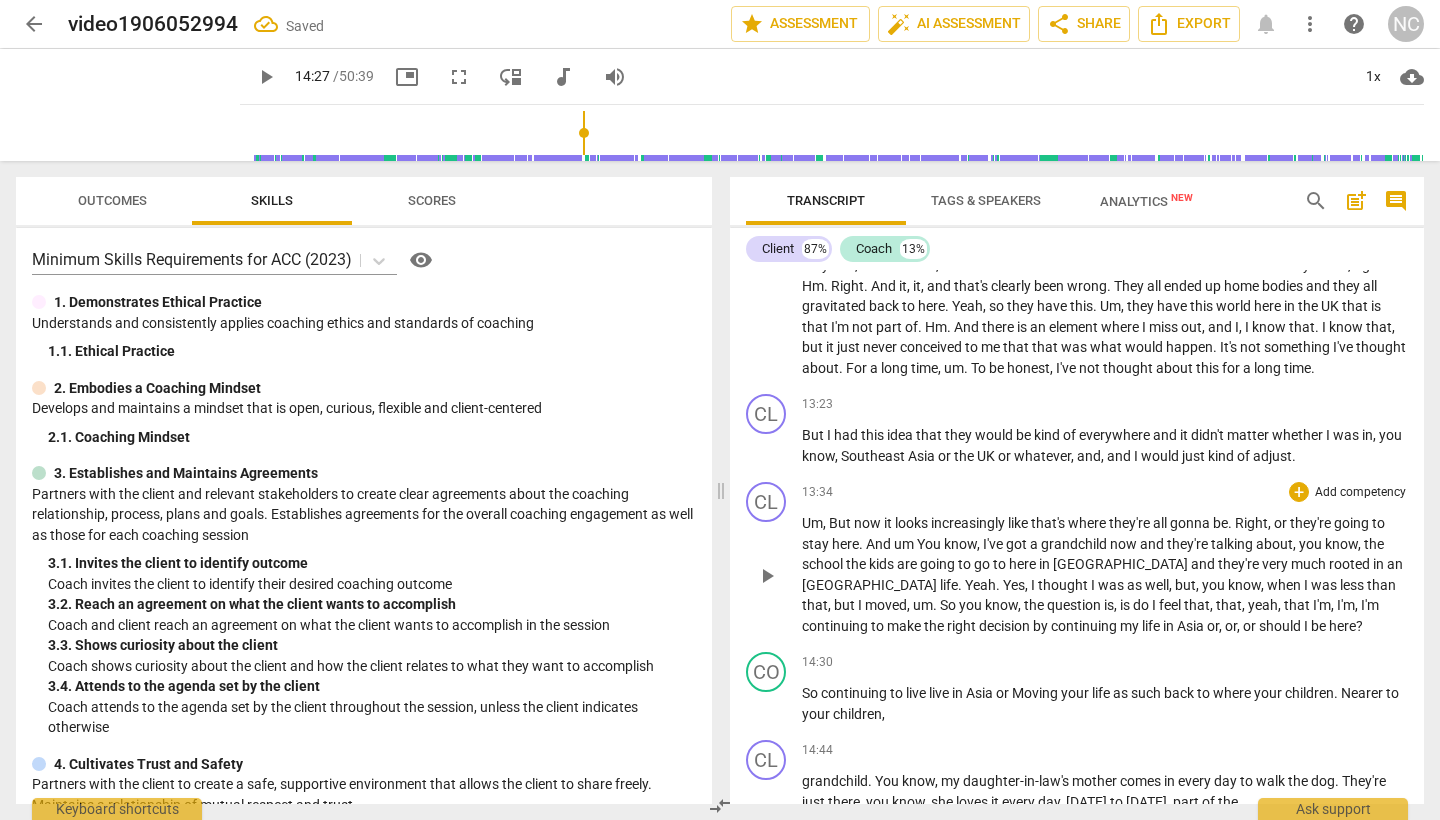 paste 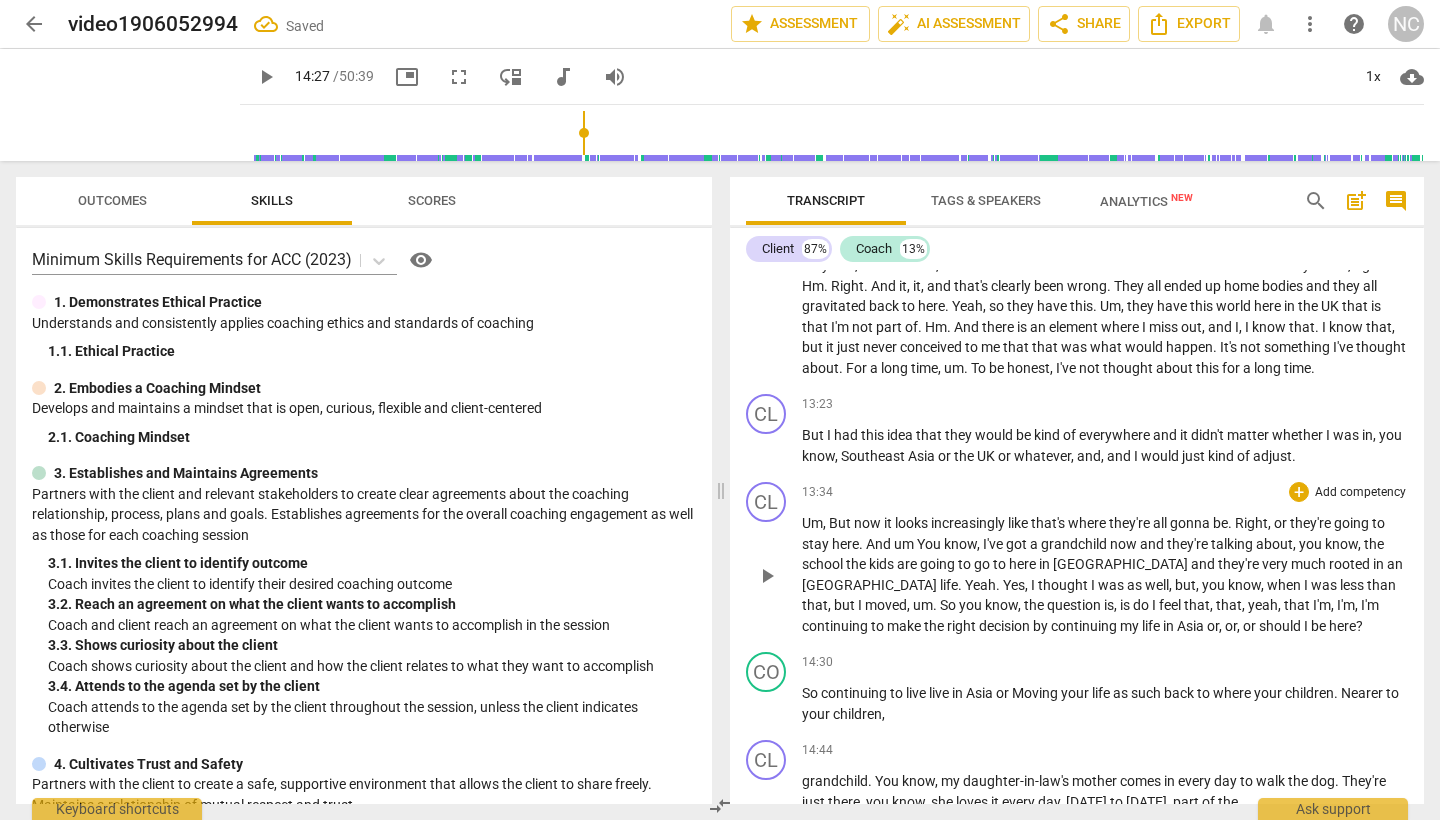 type 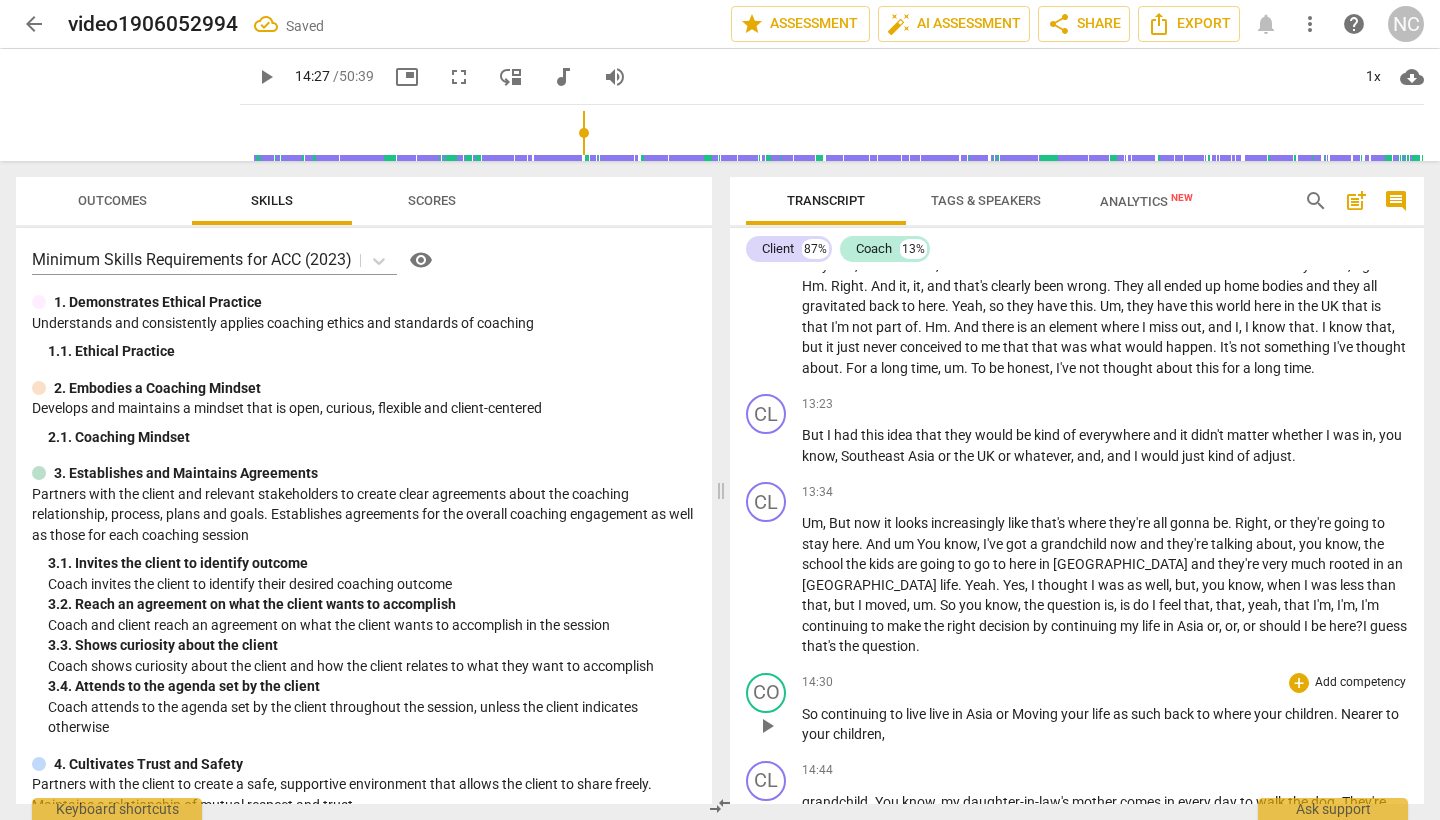 click on "play_arrow" at bounding box center (767, 726) 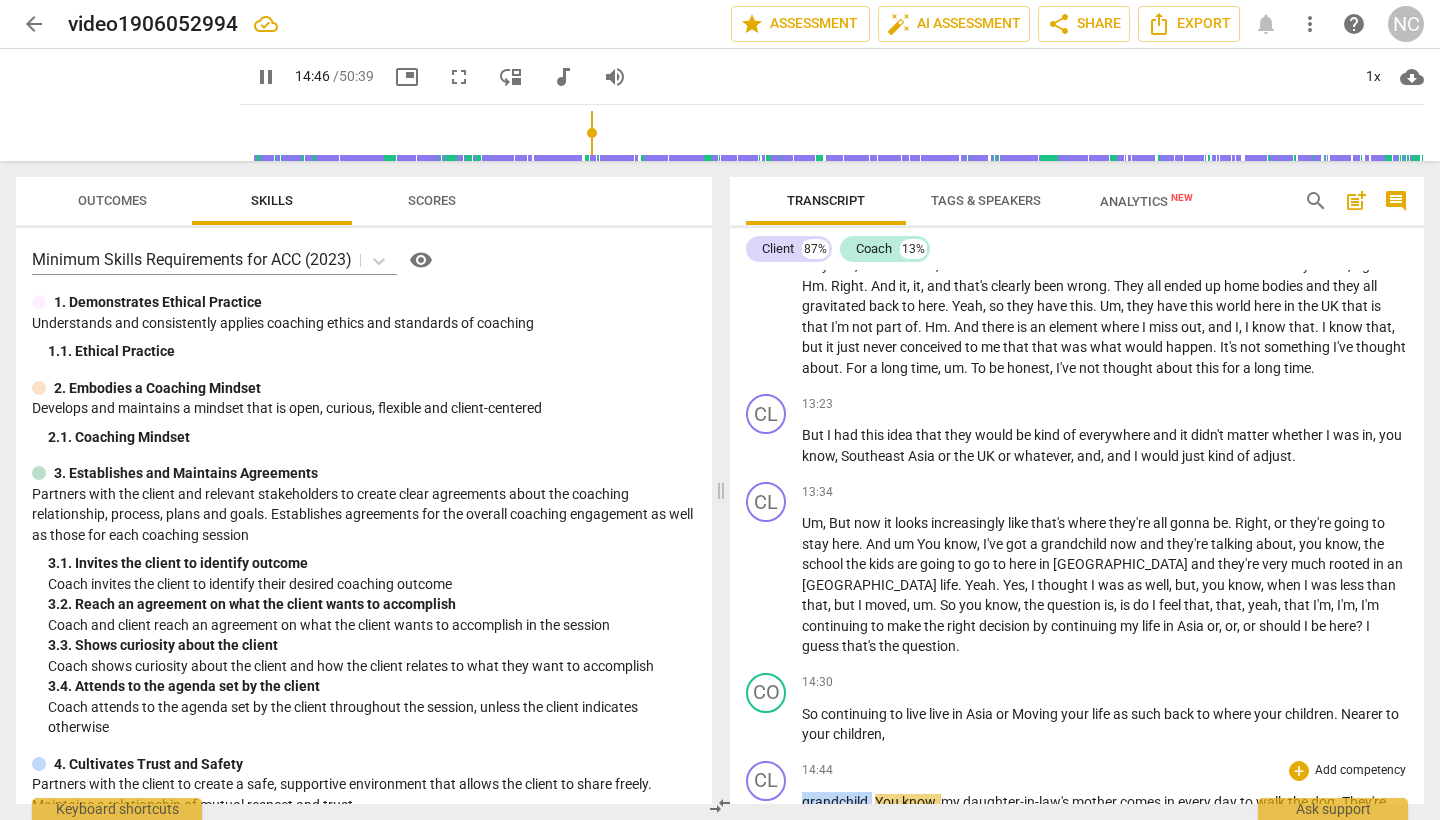 drag, startPoint x: 871, startPoint y: 752, endPoint x: 783, endPoint y: 749, distance: 88.051125 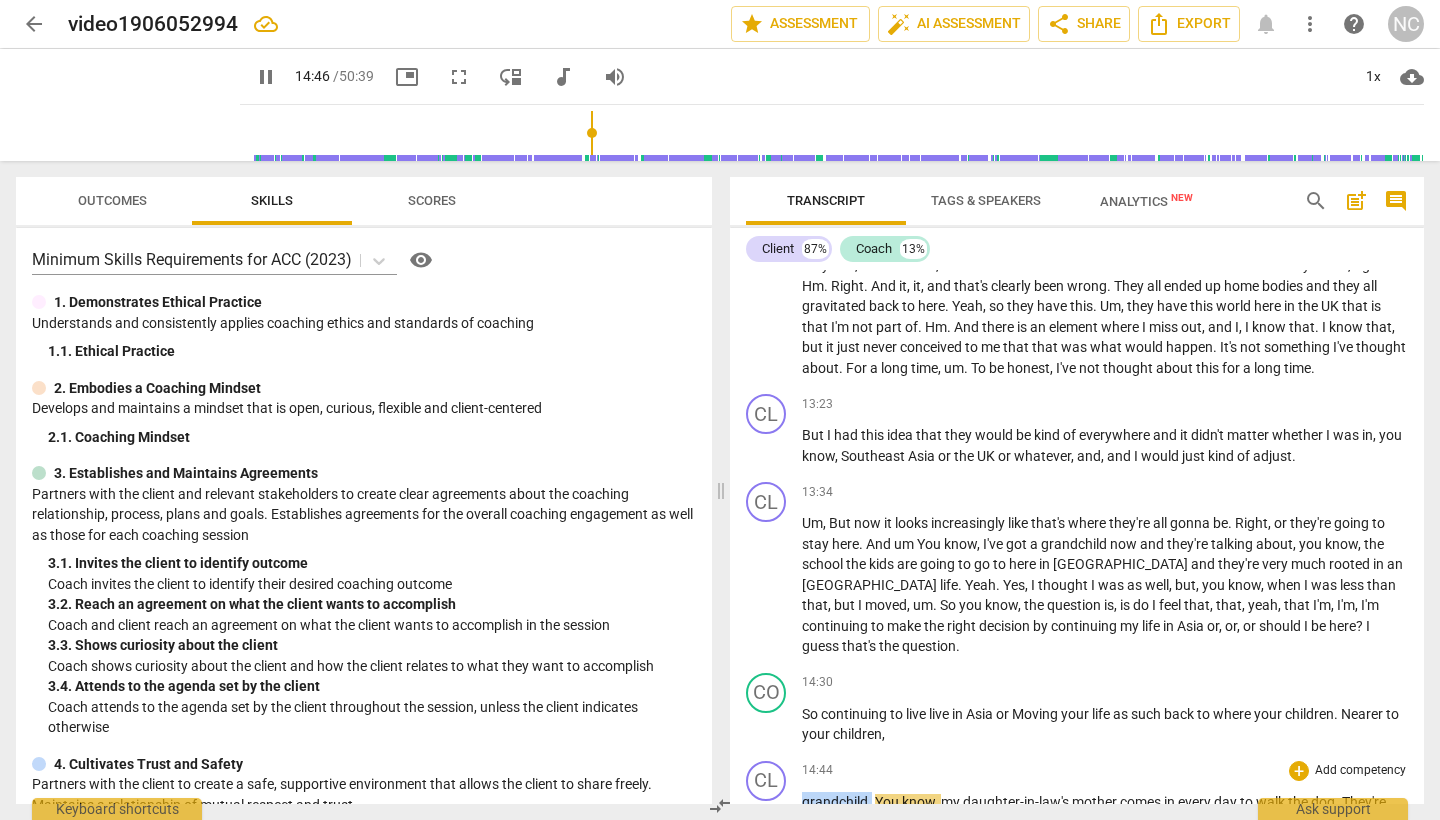 click on "CL play_arrow pause 14:44 + Add competency keyboard_arrow_right grandchild .   You   know ,   my   daughter-in-law's   mother   comes   in   every   day   to   walk   the   dog .   They're   just   there ,   you   know ,   she   loves   it   every   day ,   [DATE]   to   [DATE] ,   part   of   the ." at bounding box center [1077, 797] 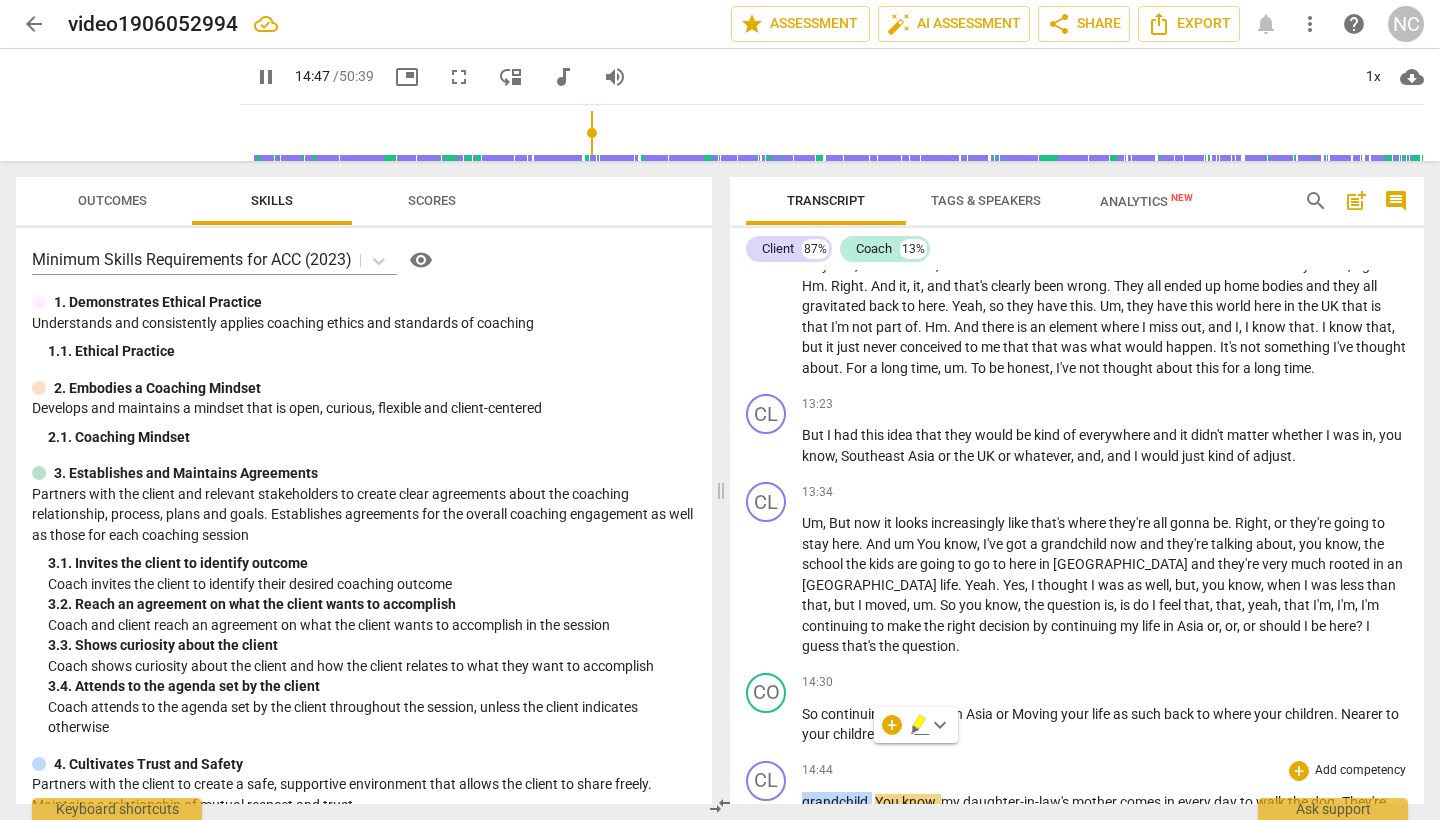 type on "887" 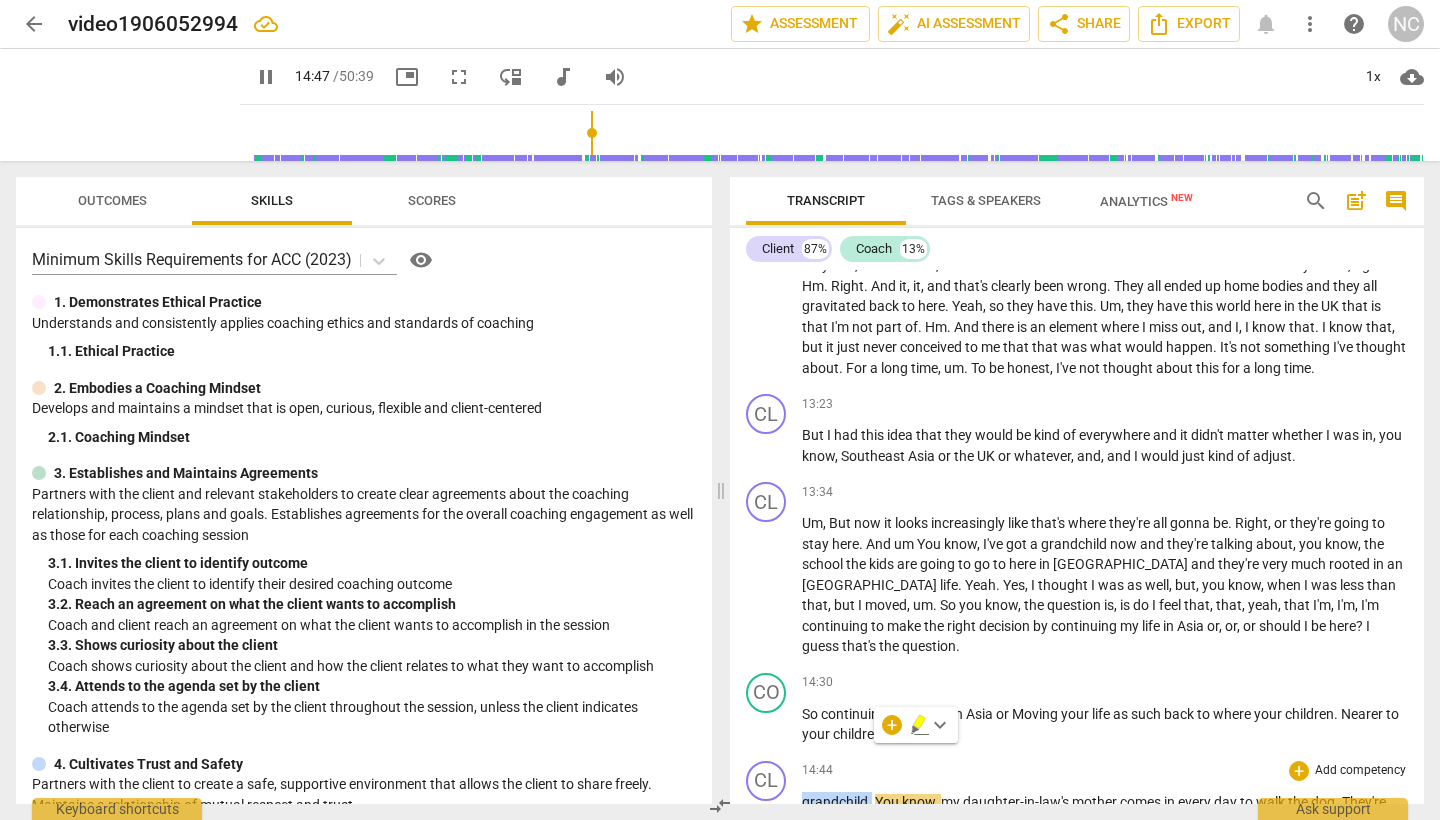 type 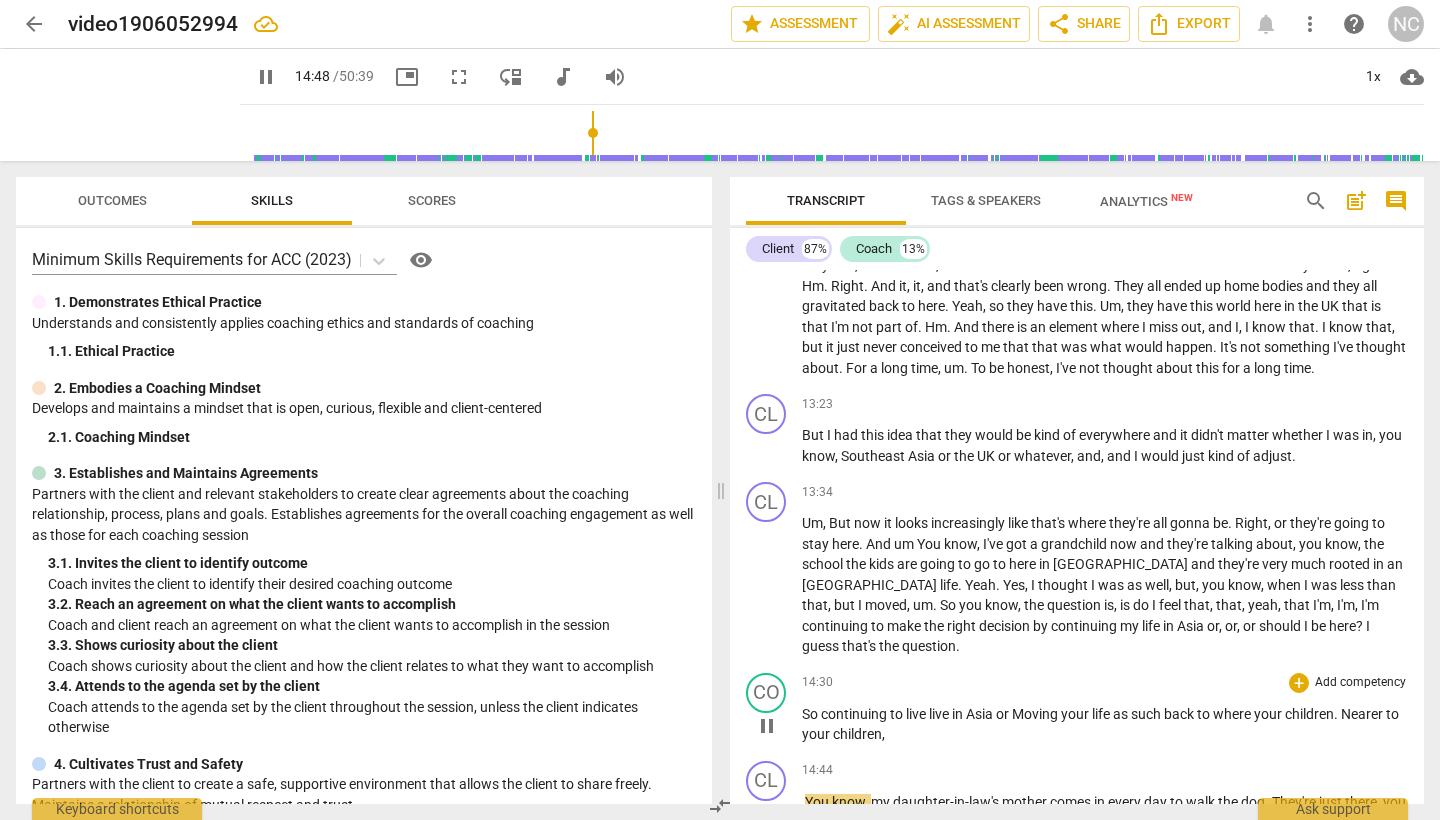 click on "So   continuing   to   live   live   in   [GEOGRAPHIC_DATA]   or   Moving   your   life   as   such   back   to   where   your   children .   Nearer   to   your   children ," at bounding box center (1105, 724) 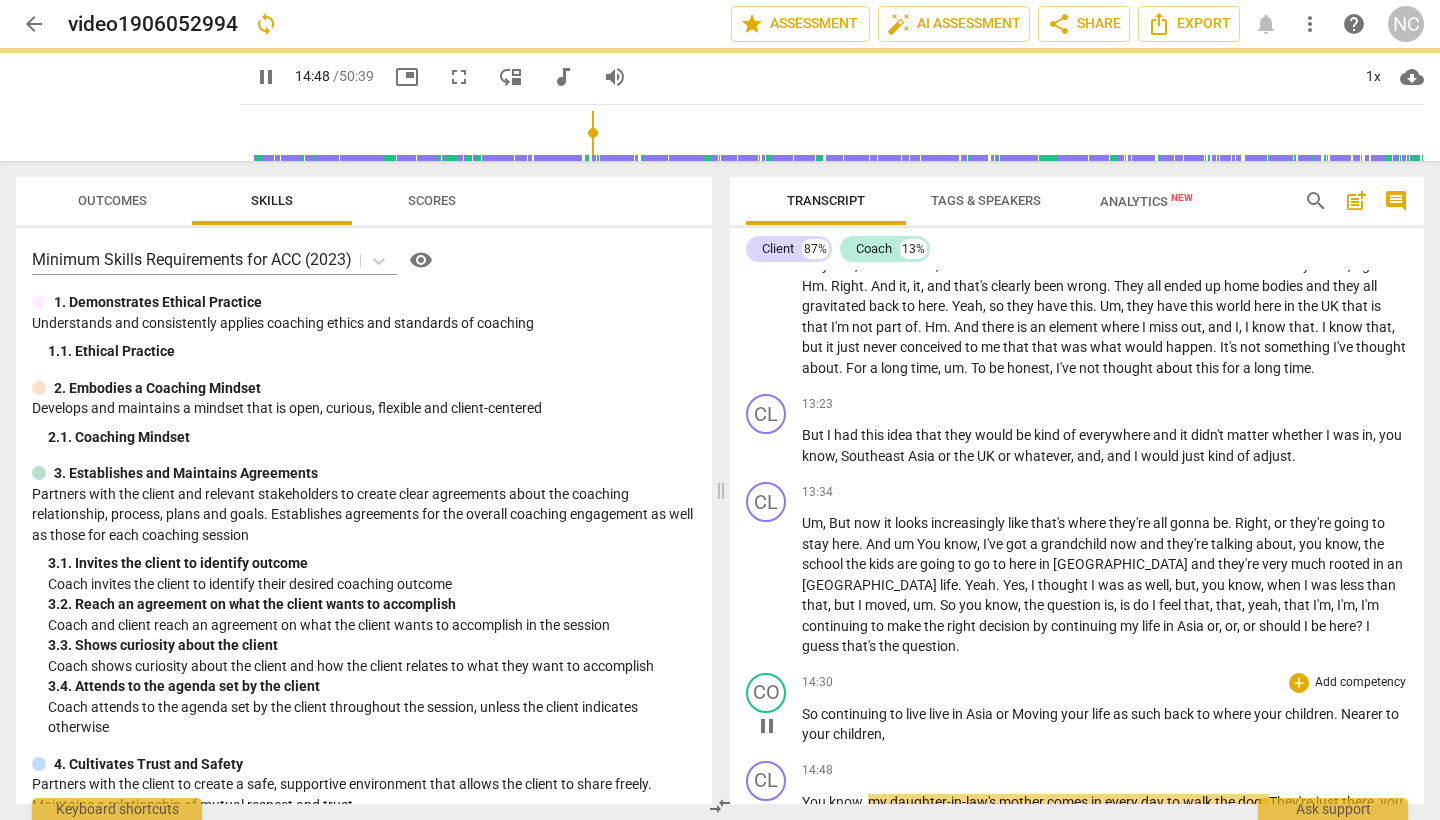 type on "889" 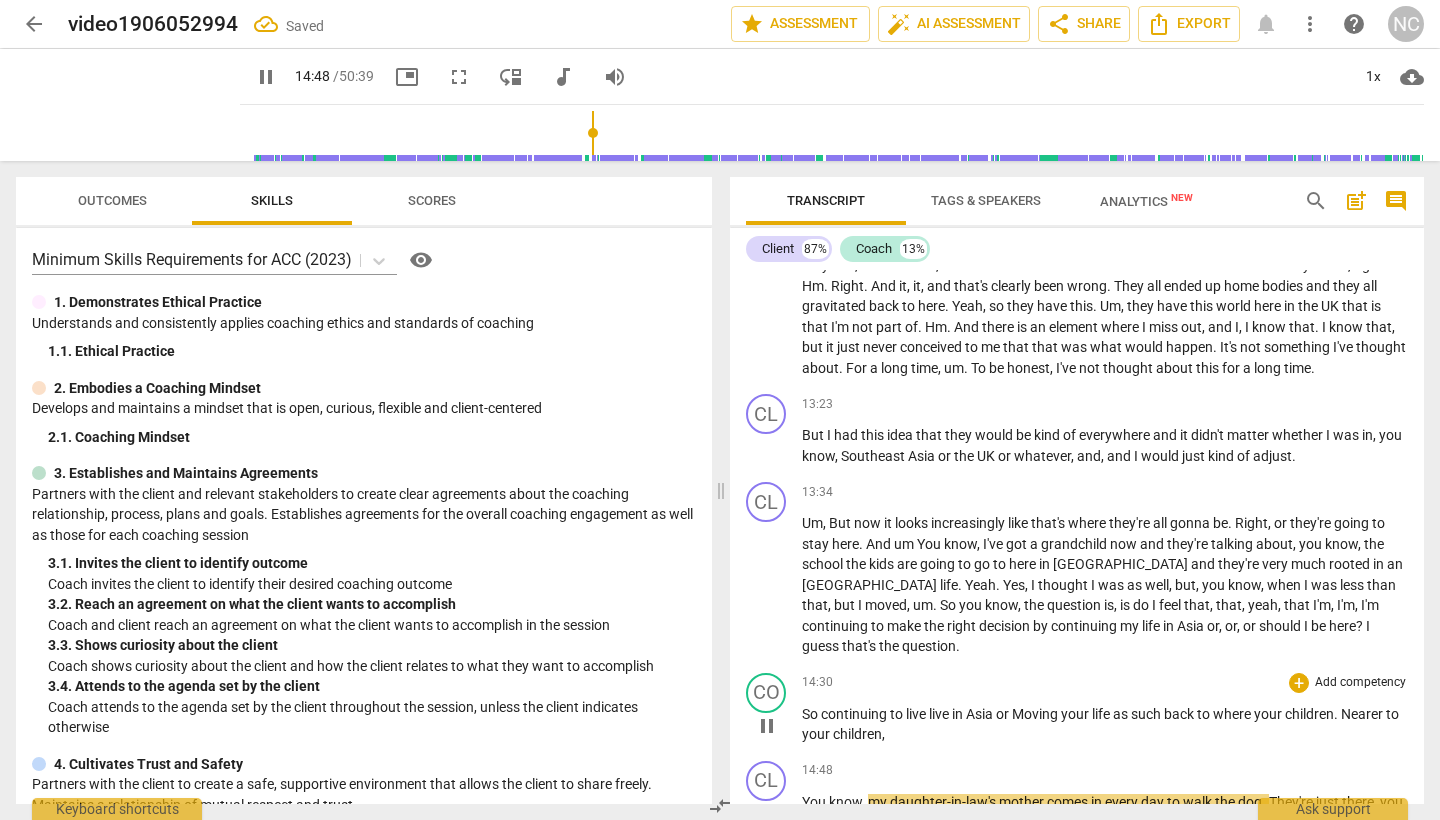 paste 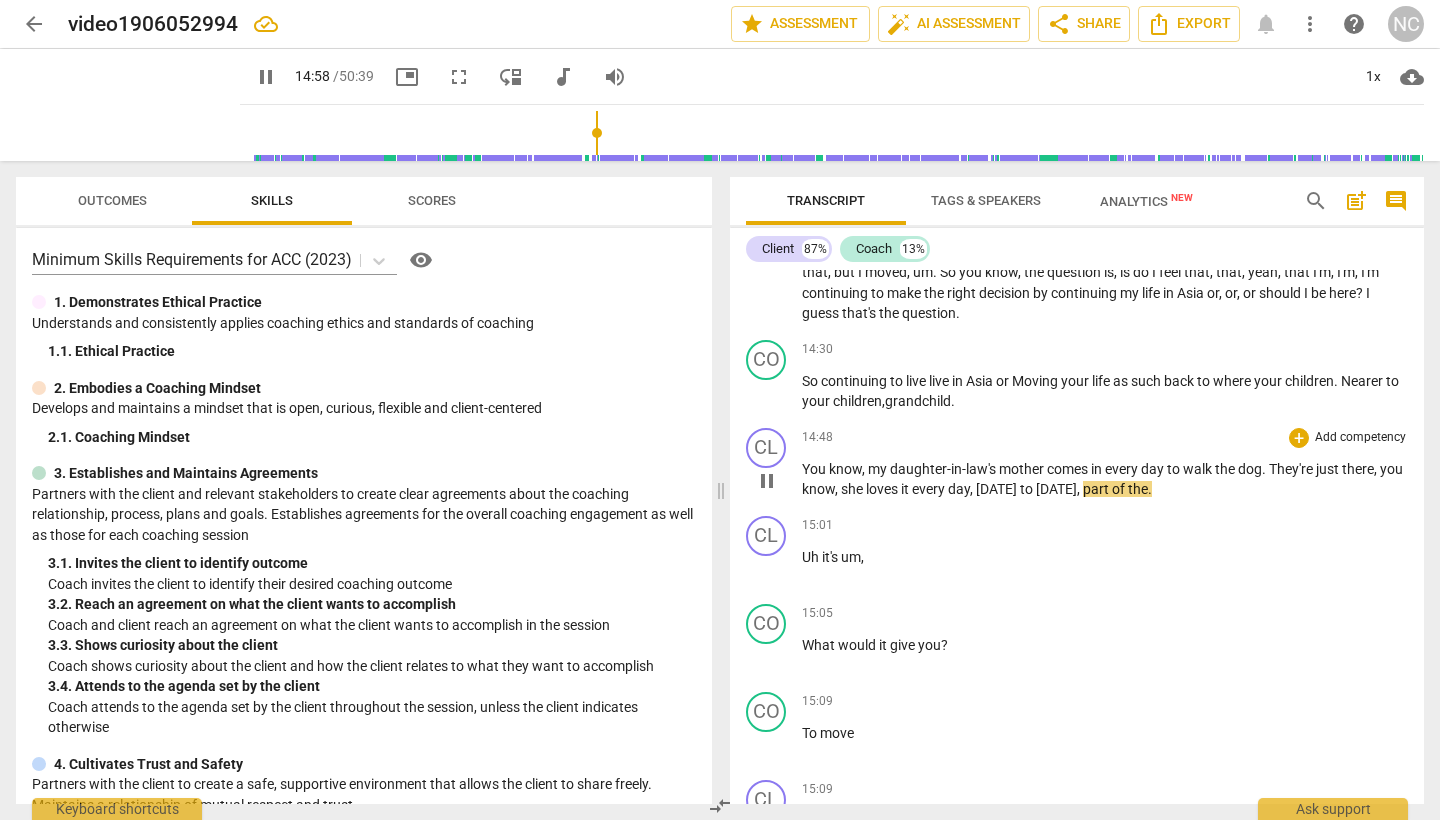 scroll, scrollTop: 5185, scrollLeft: 0, axis: vertical 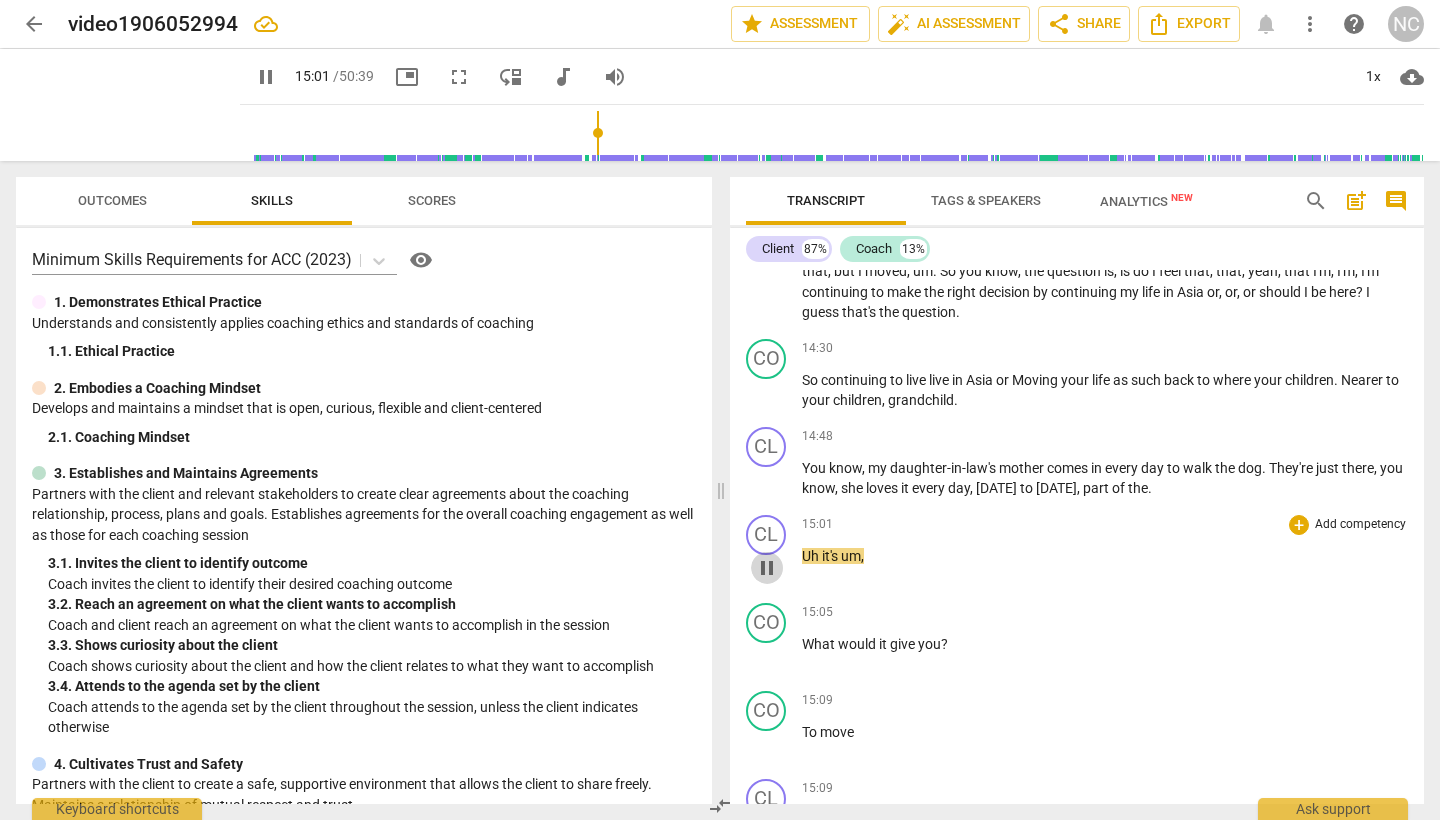 click on "pause" at bounding box center (767, 568) 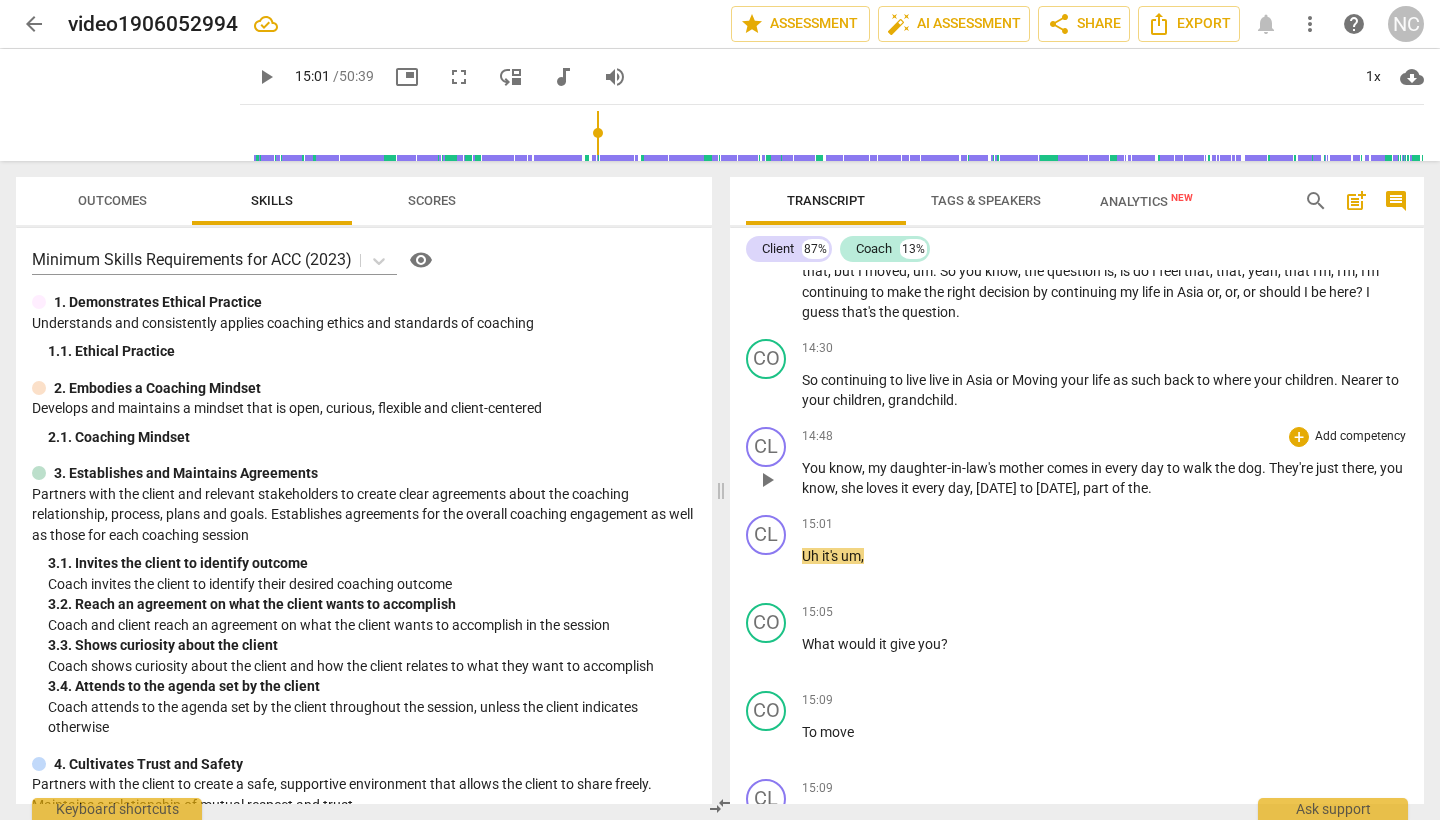 click on "You   know ,   my   daughter-in-law's   mother   comes   in   every   day   to   walk   the   dog .   They're   just   there ,   you   know ,   she   loves   it   every   day ,   [DATE]   to   [DATE] ,   part   of   the ." at bounding box center [1105, 478] 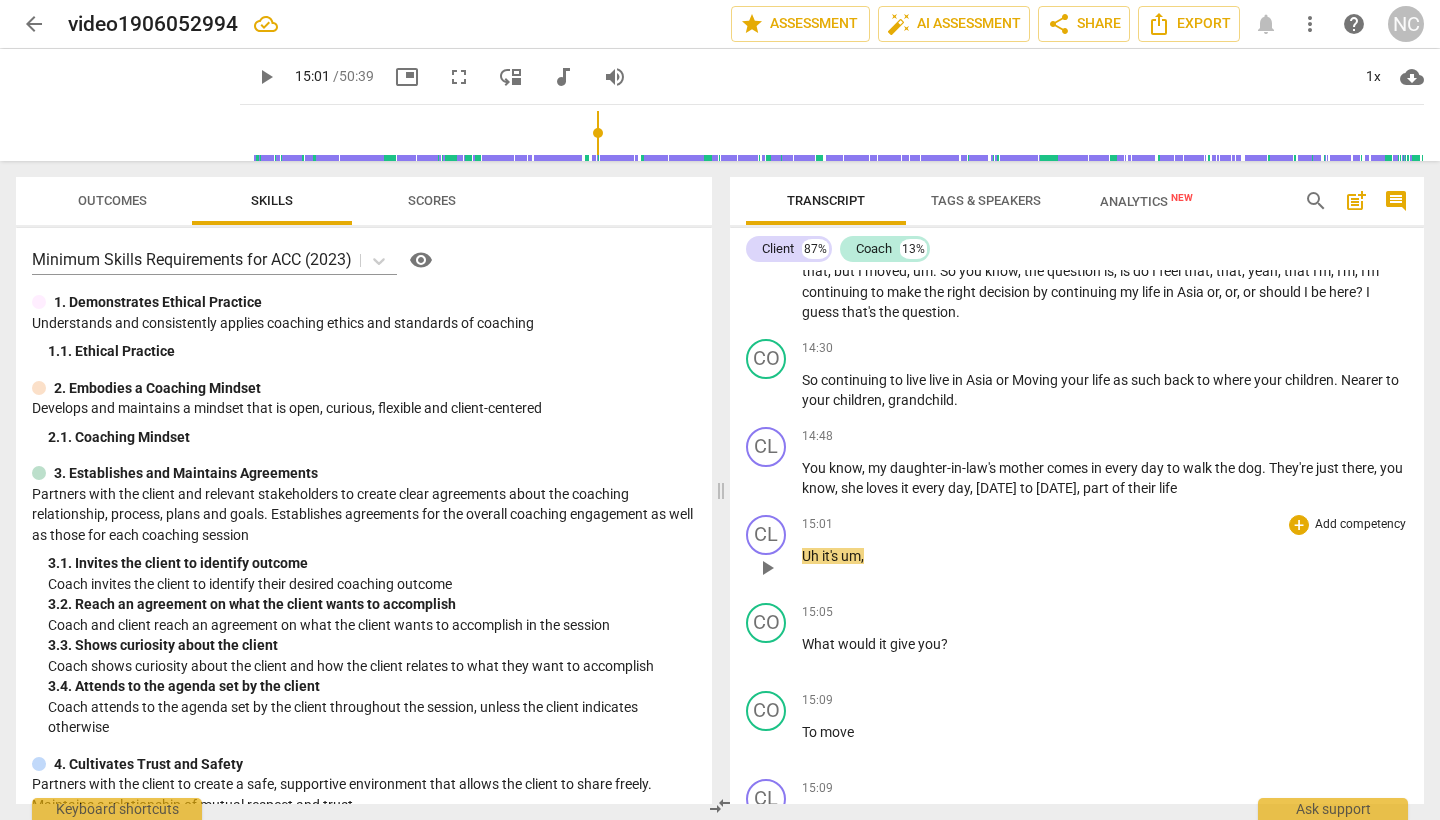 click on "play_arrow" at bounding box center [767, 568] 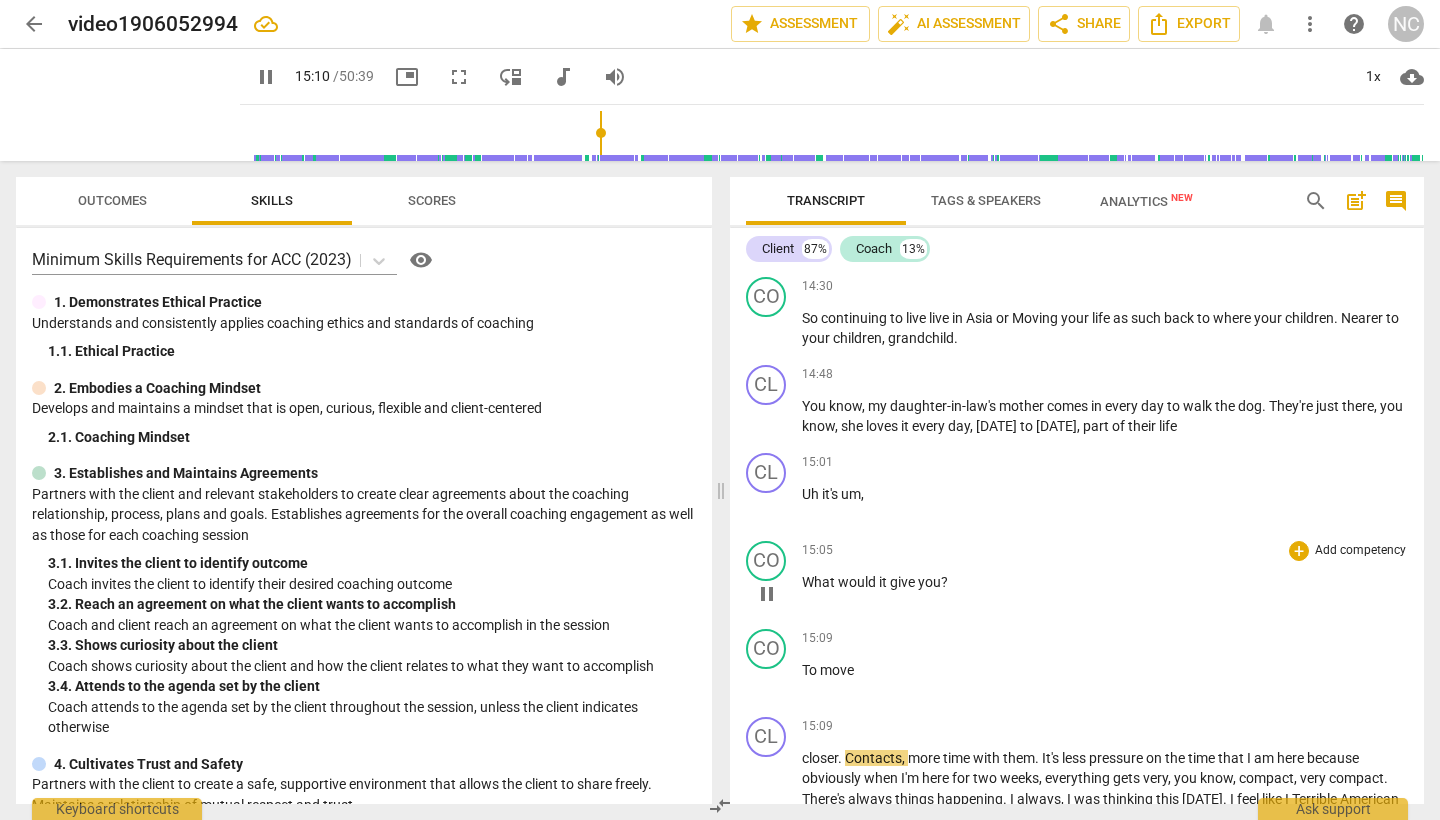 scroll, scrollTop: 5253, scrollLeft: 0, axis: vertical 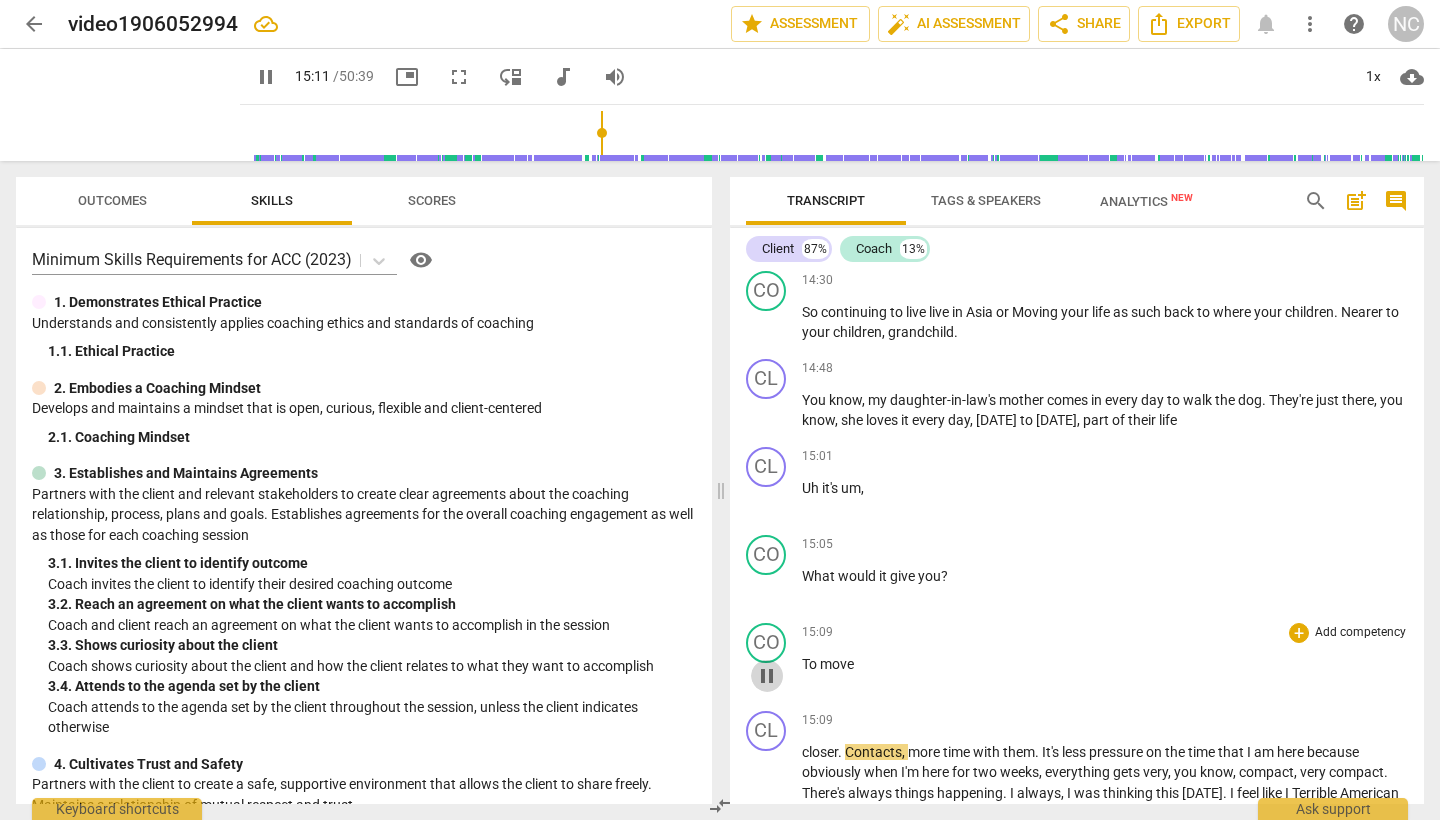 click on "pause" at bounding box center (767, 676) 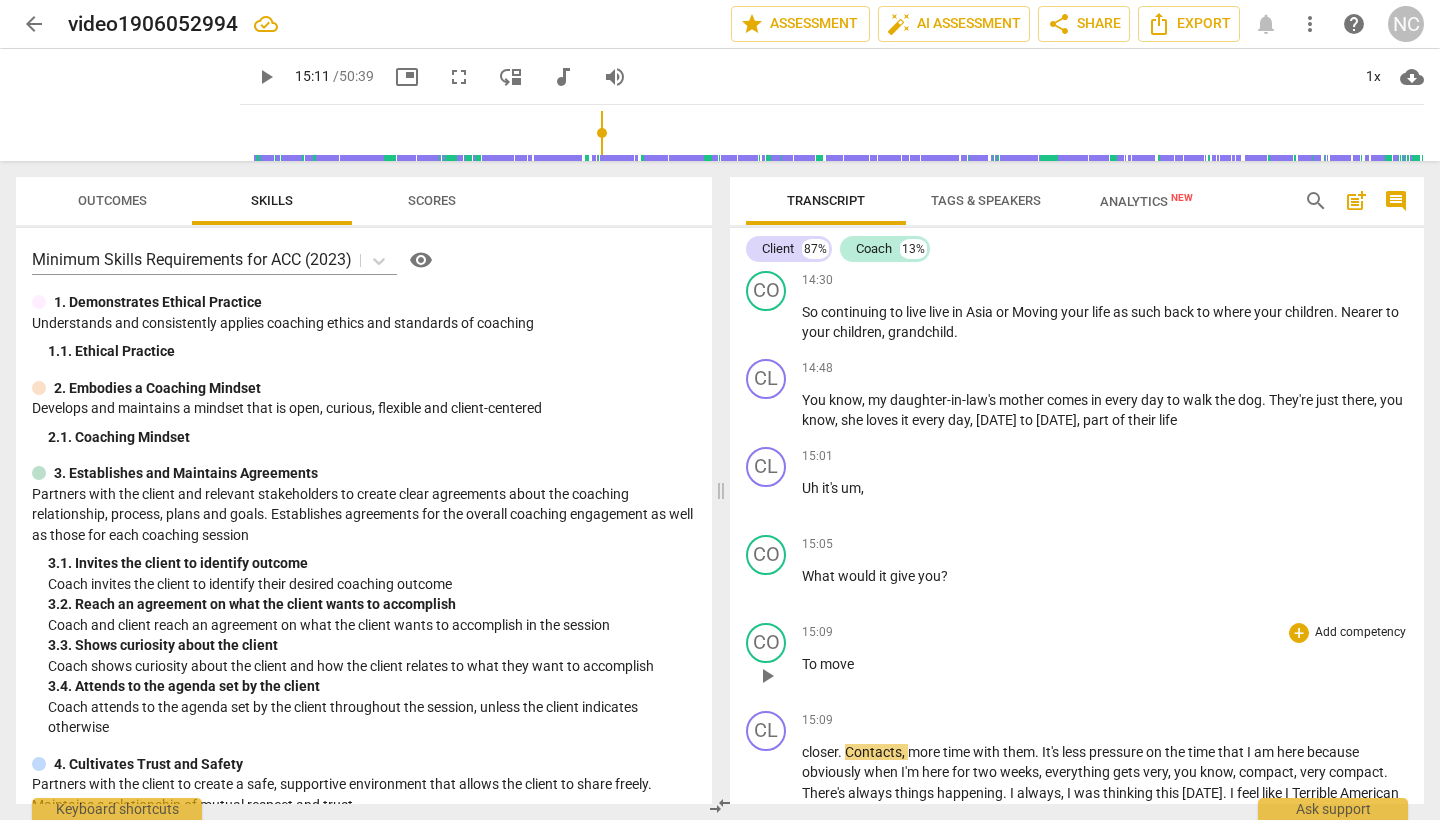 click on "To   move" at bounding box center [1105, 664] 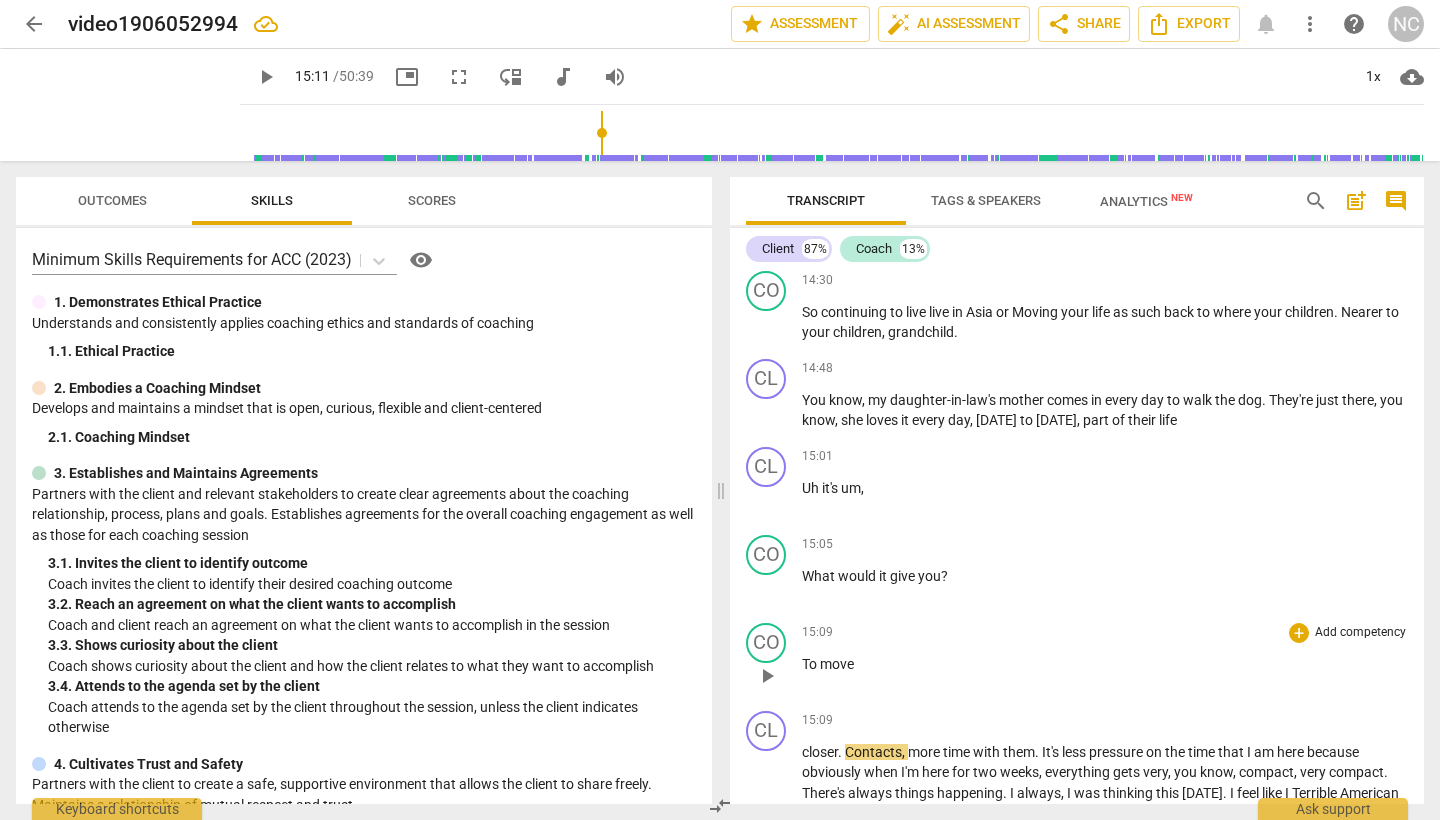 type 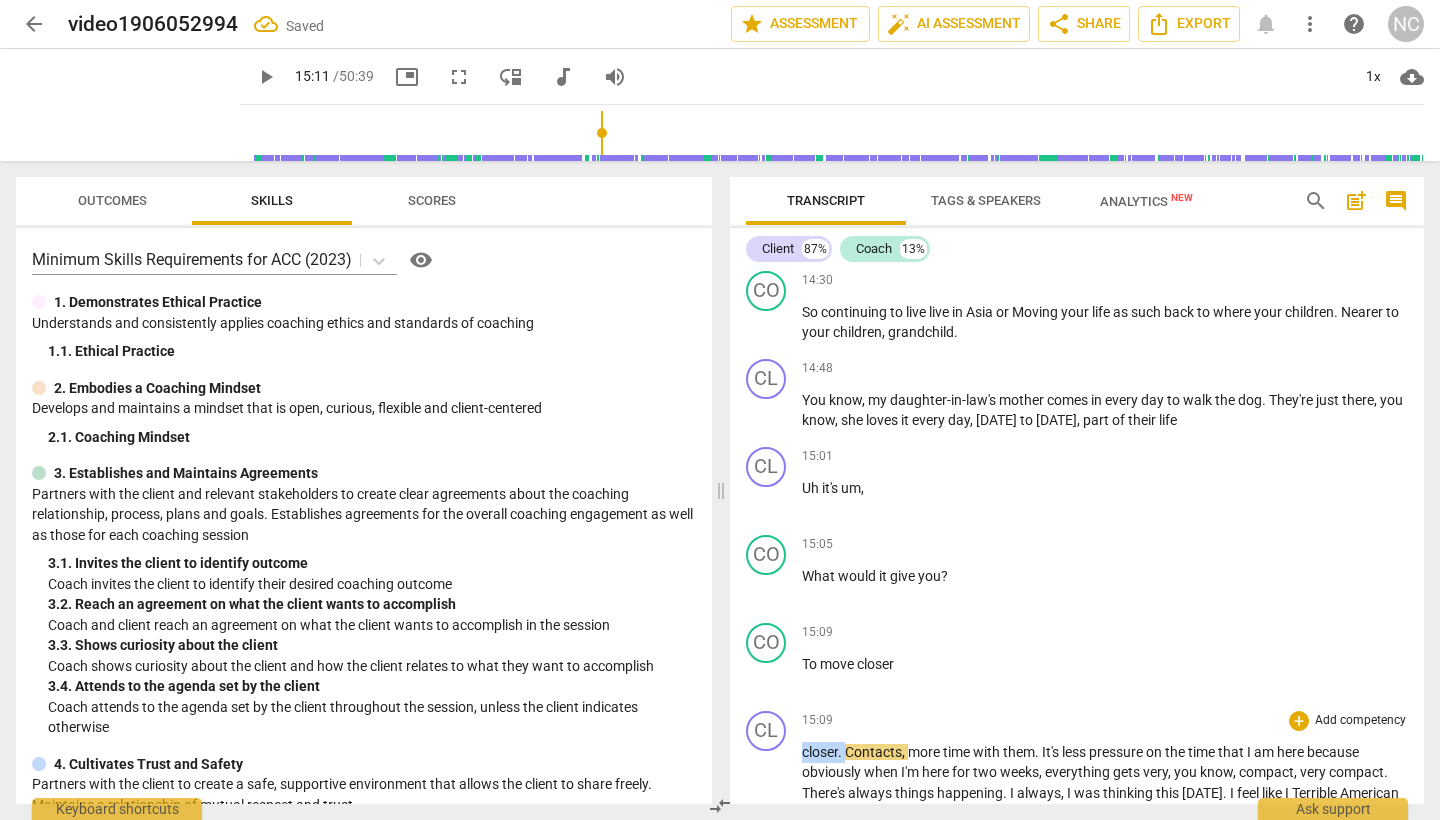 drag, startPoint x: 846, startPoint y: 703, endPoint x: 803, endPoint y: 704, distance: 43.011627 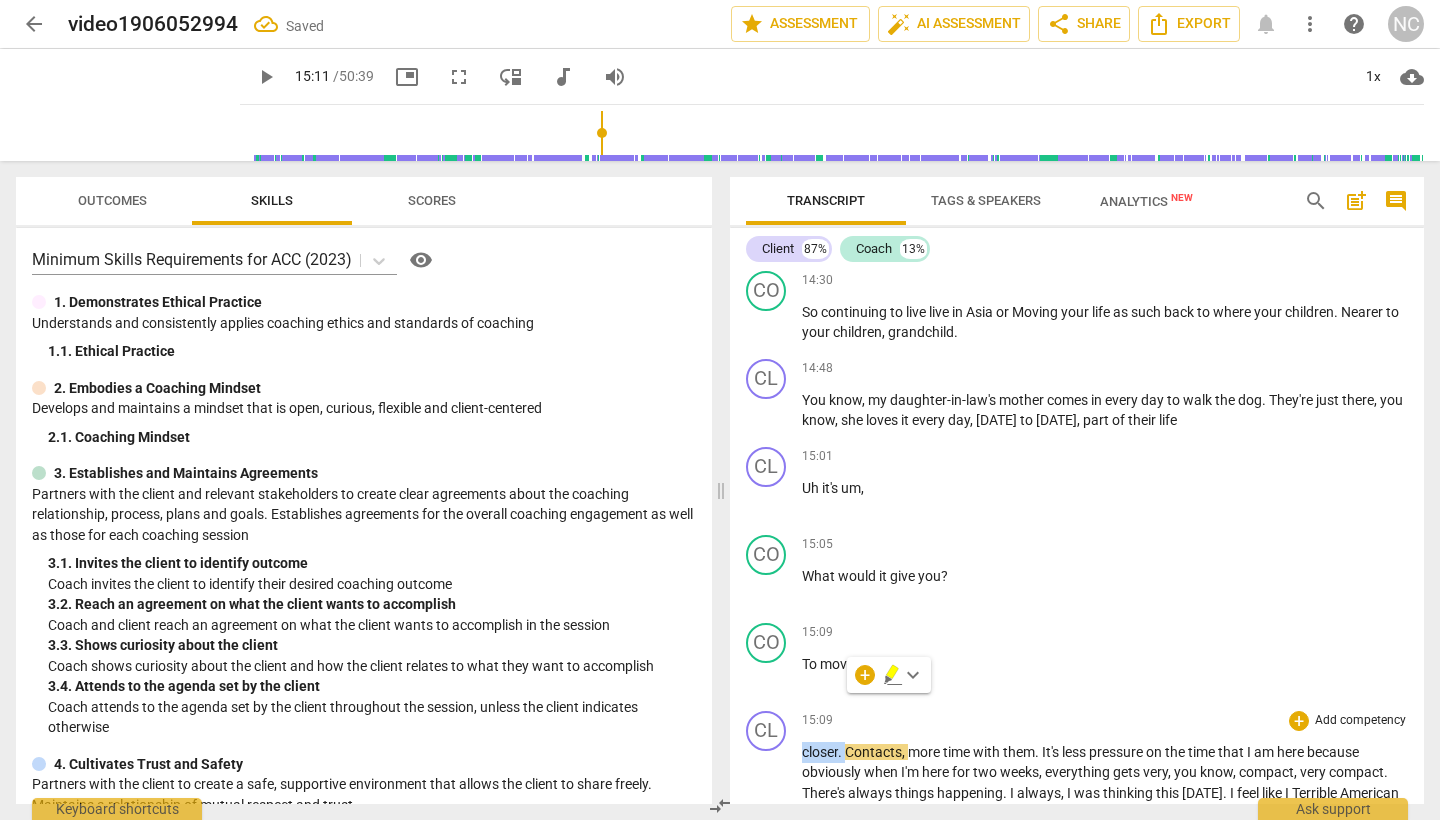 type 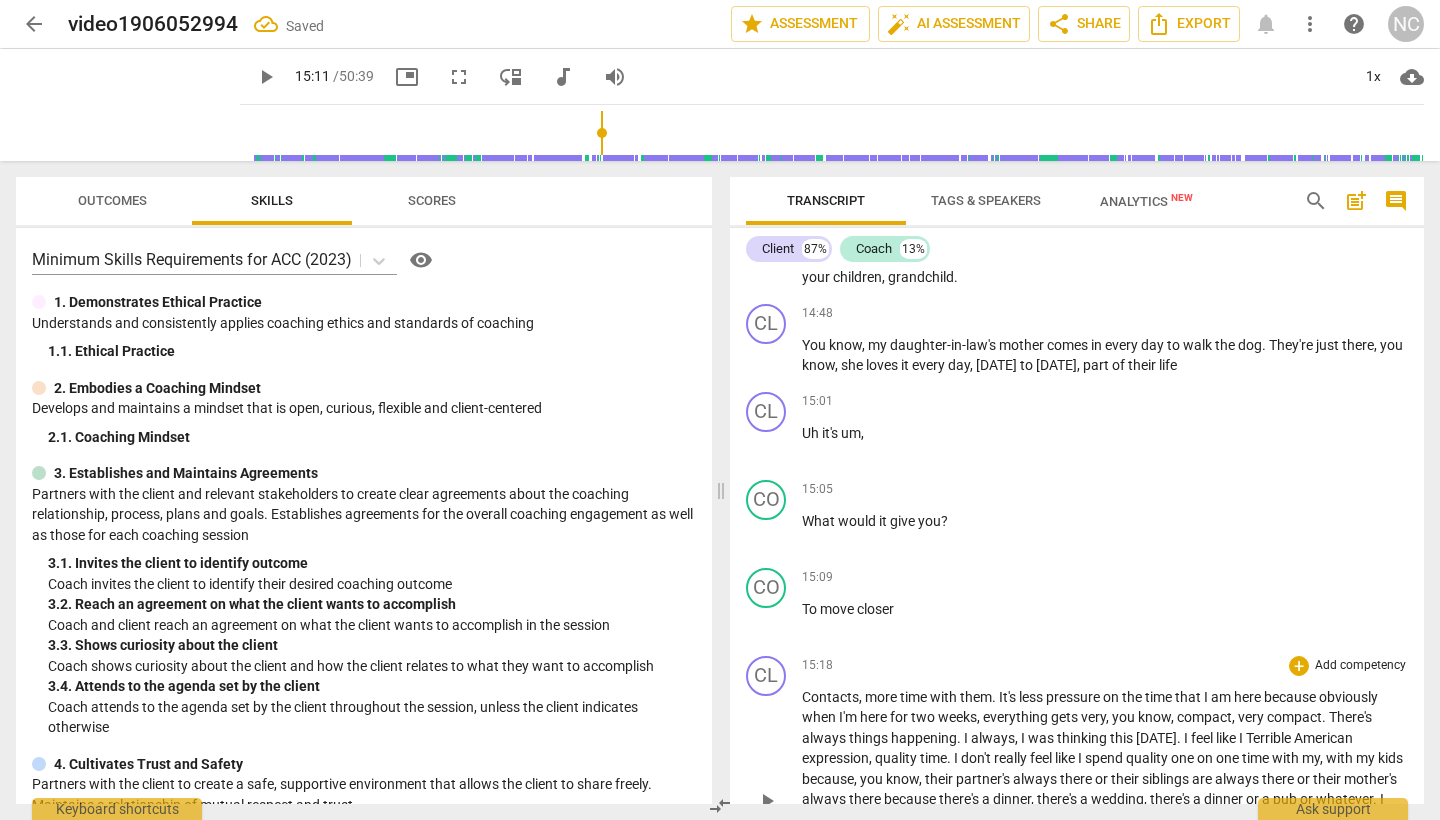 scroll, scrollTop: 5313, scrollLeft: 0, axis: vertical 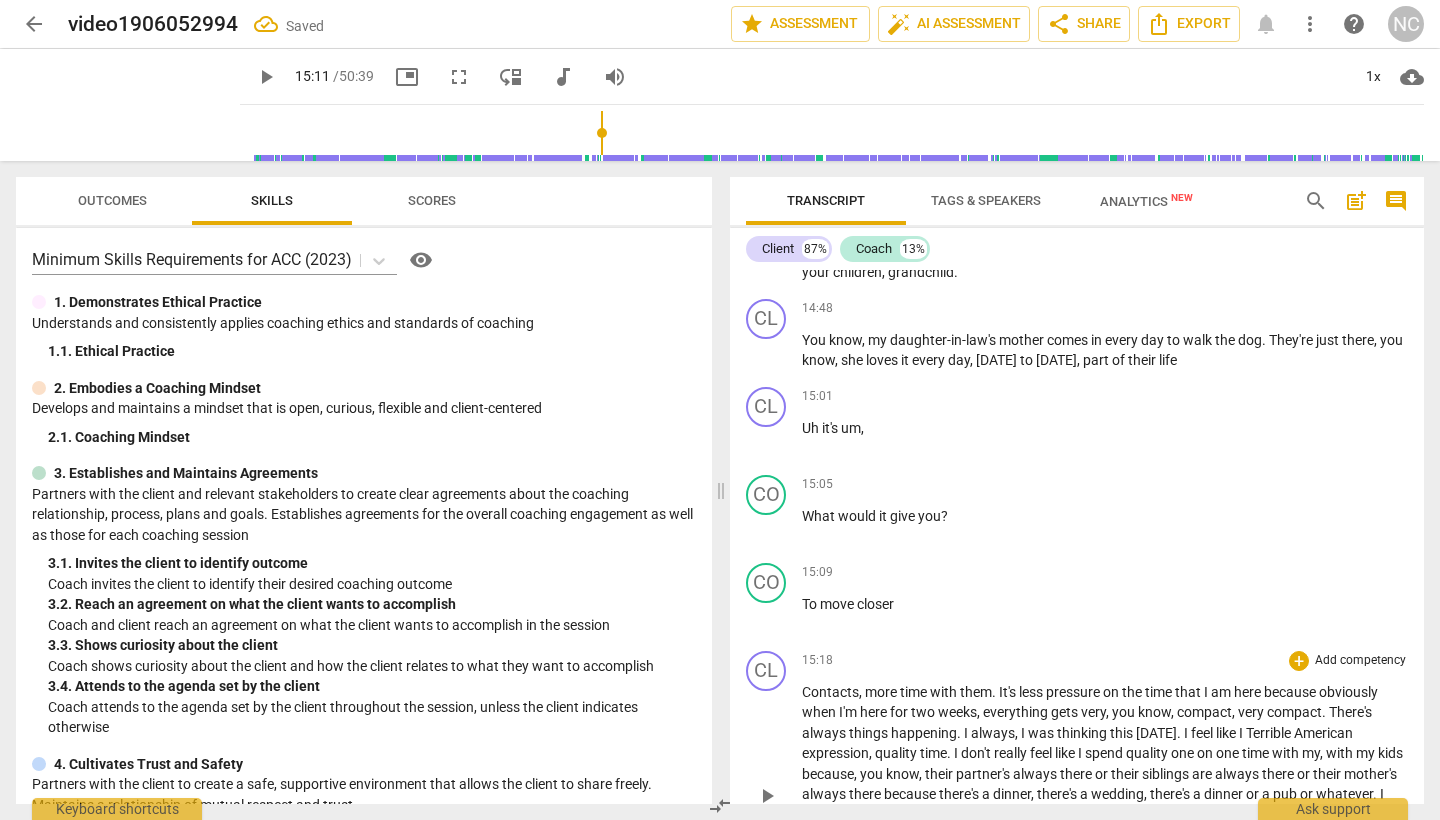 click on "play_arrow" at bounding box center [767, 796] 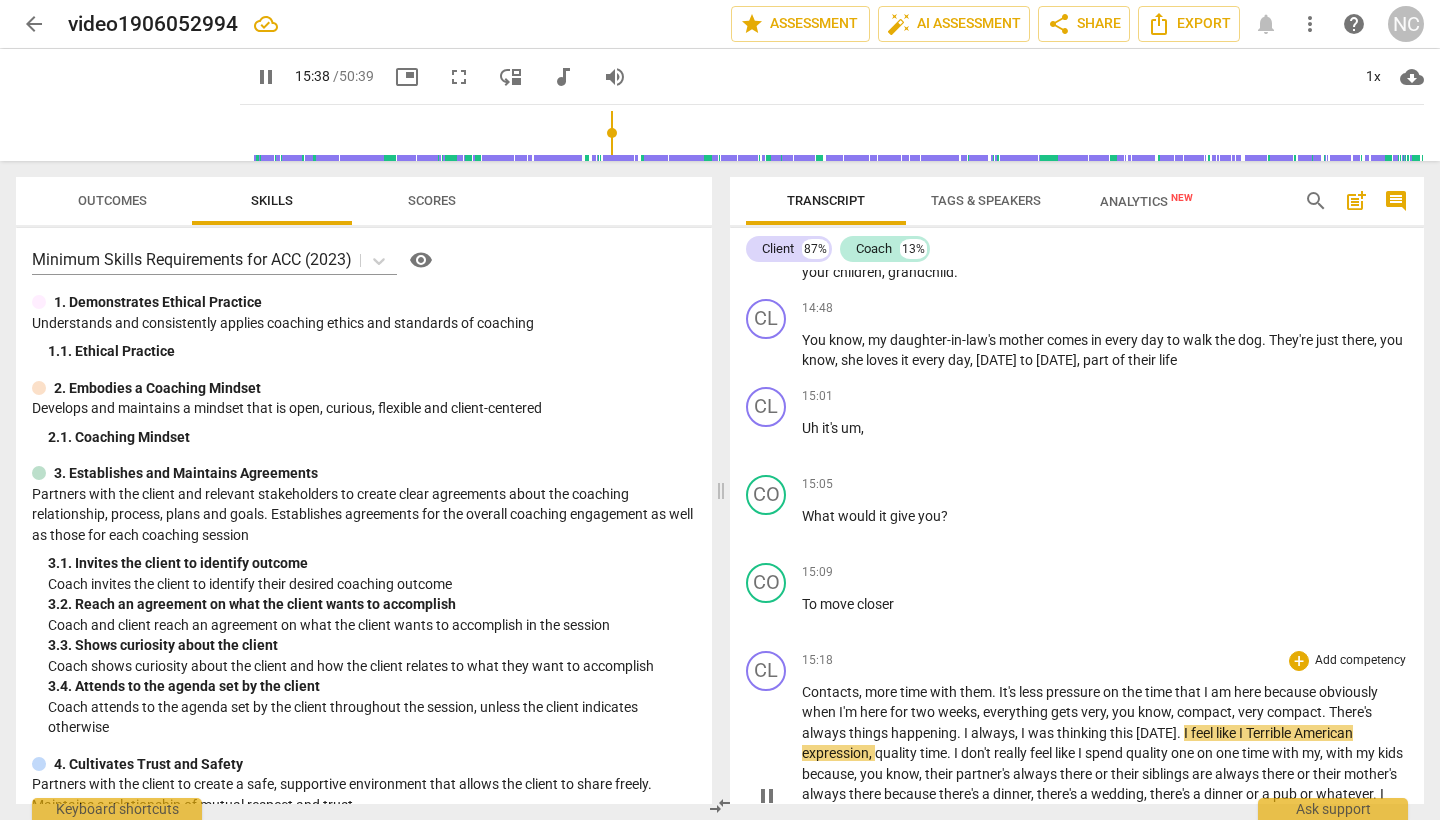 click on "pause" at bounding box center (767, 796) 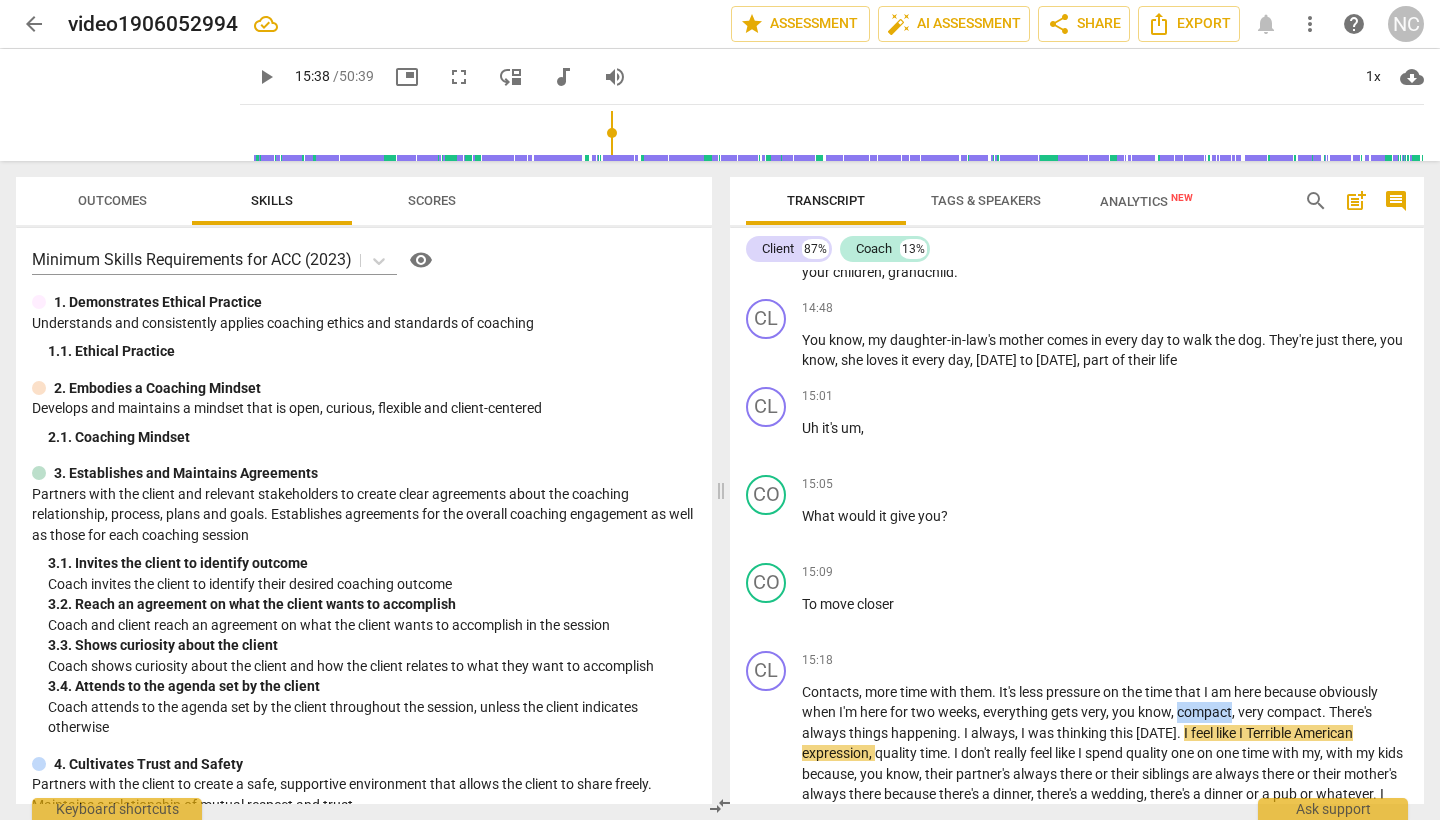 drag, startPoint x: 1182, startPoint y: 661, endPoint x: 1236, endPoint y: 662, distance: 54.00926 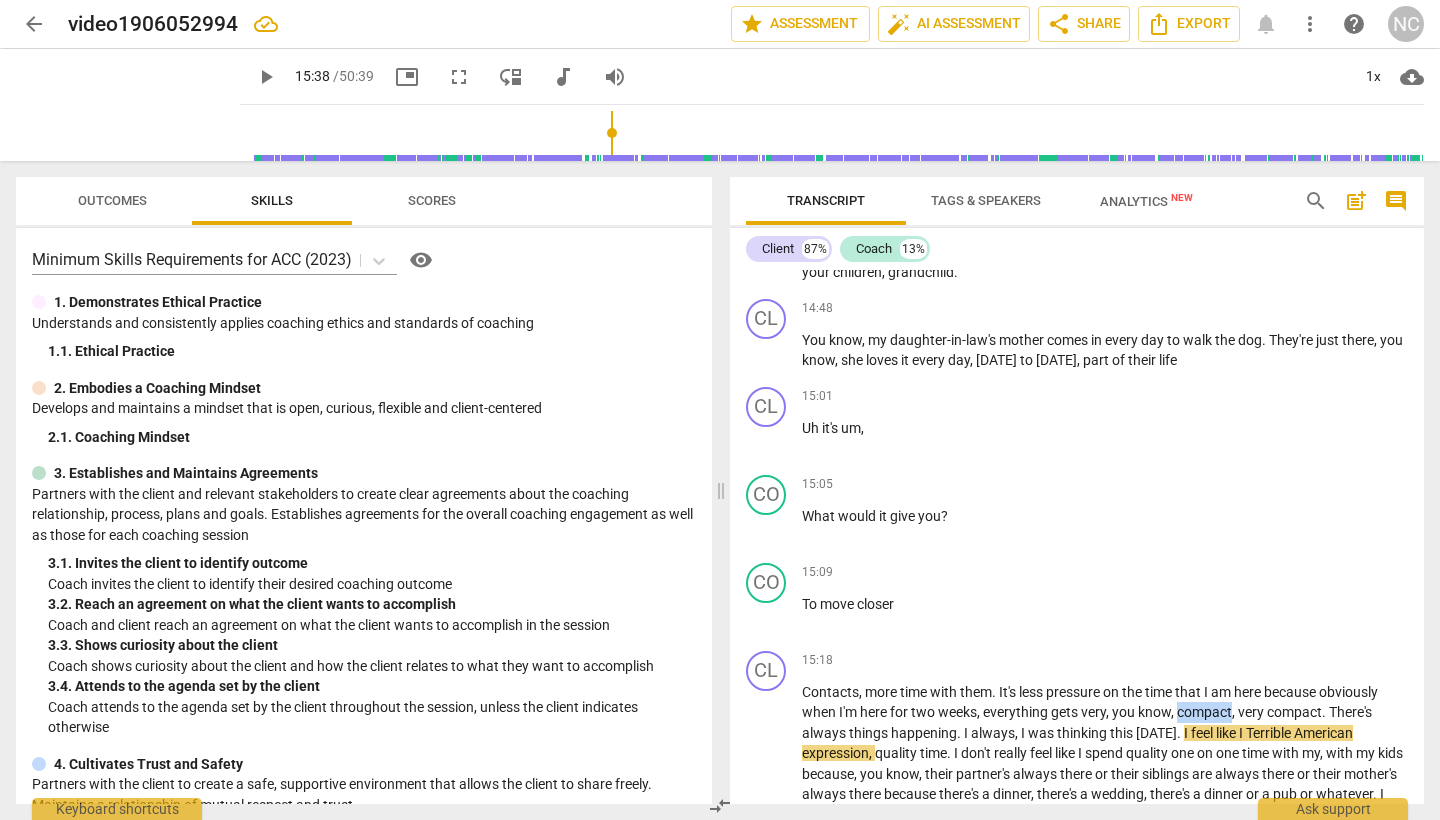 click on "Contacts ,   more   time   with   them .   It's   less   pressure   on   the   time   that   I   am   here   because   obviously   when   I'm   here   for   two   weeks ,   everything   gets   very ,   you   know ,   compact ,   very   compact .   There's   always   things   happening .   I   always ,   I   was   thinking   this   [DATE] .   I   feel   like   I   Terrible   American   expression ,   quality   time .   I   don't   really   feel   like   I   spend   quality   one   on   one   time   with   my ,   with   my   kids   because ,   you   know ,   their   partner's   always   there   or   their   siblings   are   always   there   or   their   mother's   always   there   because   there's   a   dinner ,   there's   a   wedding ,   there's   a   dinner   or   a   pub   or   whatever .   I   don't   really   feel   I   get   to   spend   one   on   one   time .   With   any   of   my   kids ,   right ,   you   know ,   and   I   don't ,   so .   What   would   it   give   me ,   it   would   give" at bounding box center (1105, 795) 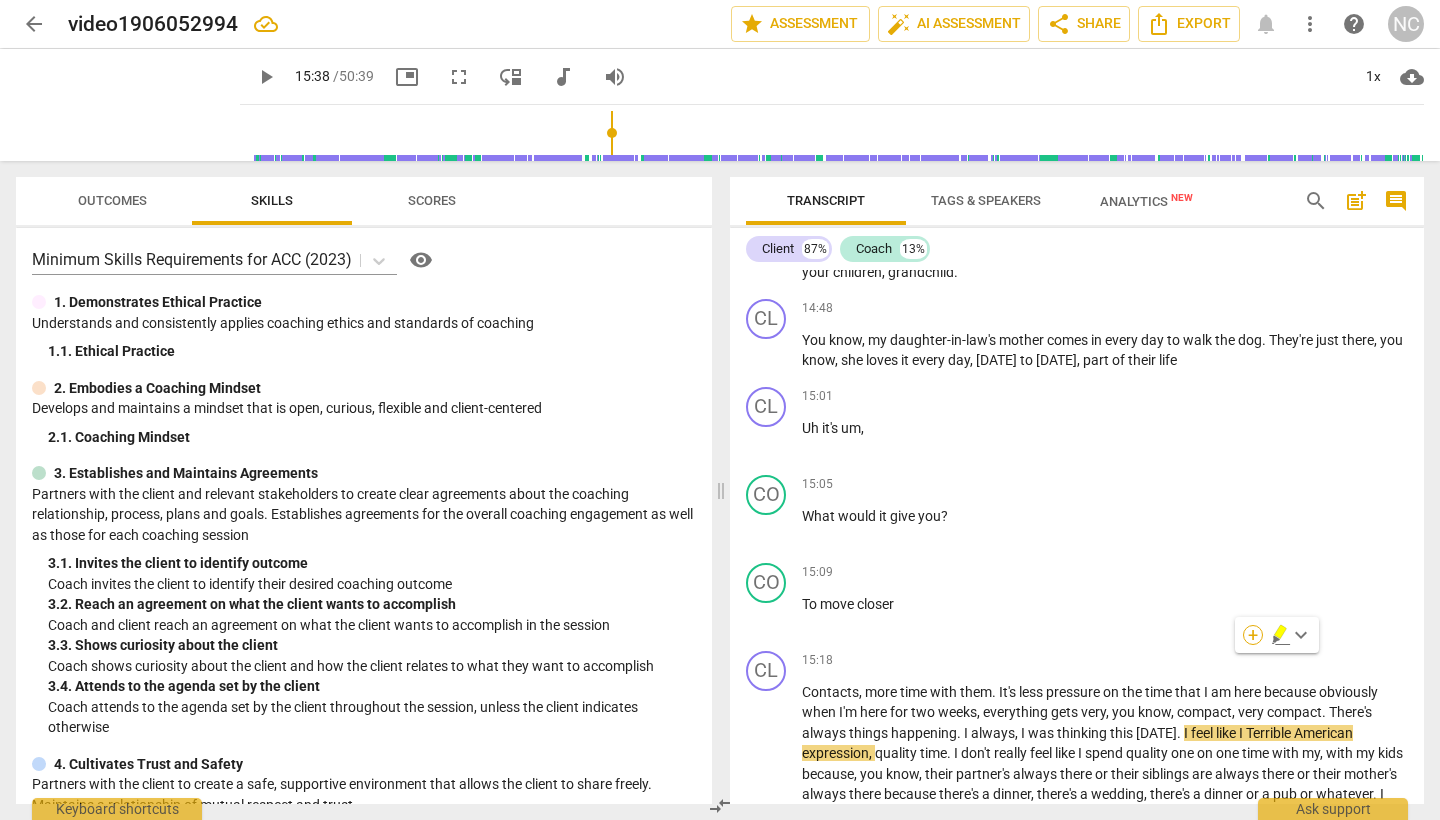 click on "+" at bounding box center [1253, 635] 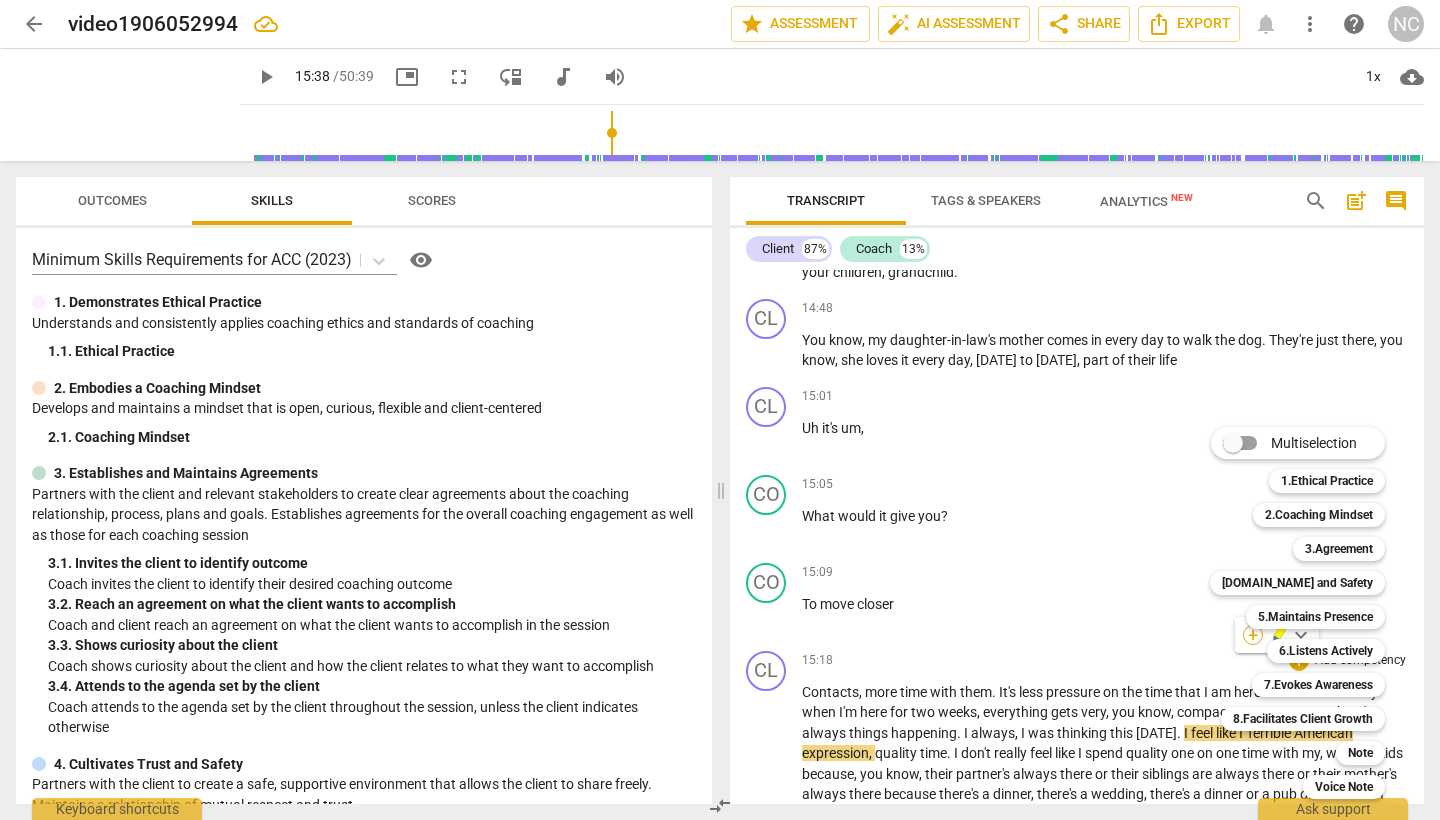 click on "Multiselection m 1.Ethical Practice 1 2.Coaching Mindset 2 3.Agreement 3 [DOMAIN_NAME] and Safety 4 5.Maintains Presence 5 6.Listens Actively 6 7.Evokes Awareness 7 8.Facilitates Client Growth 8 Note 9 Voice Note 0" at bounding box center [1312, 613] 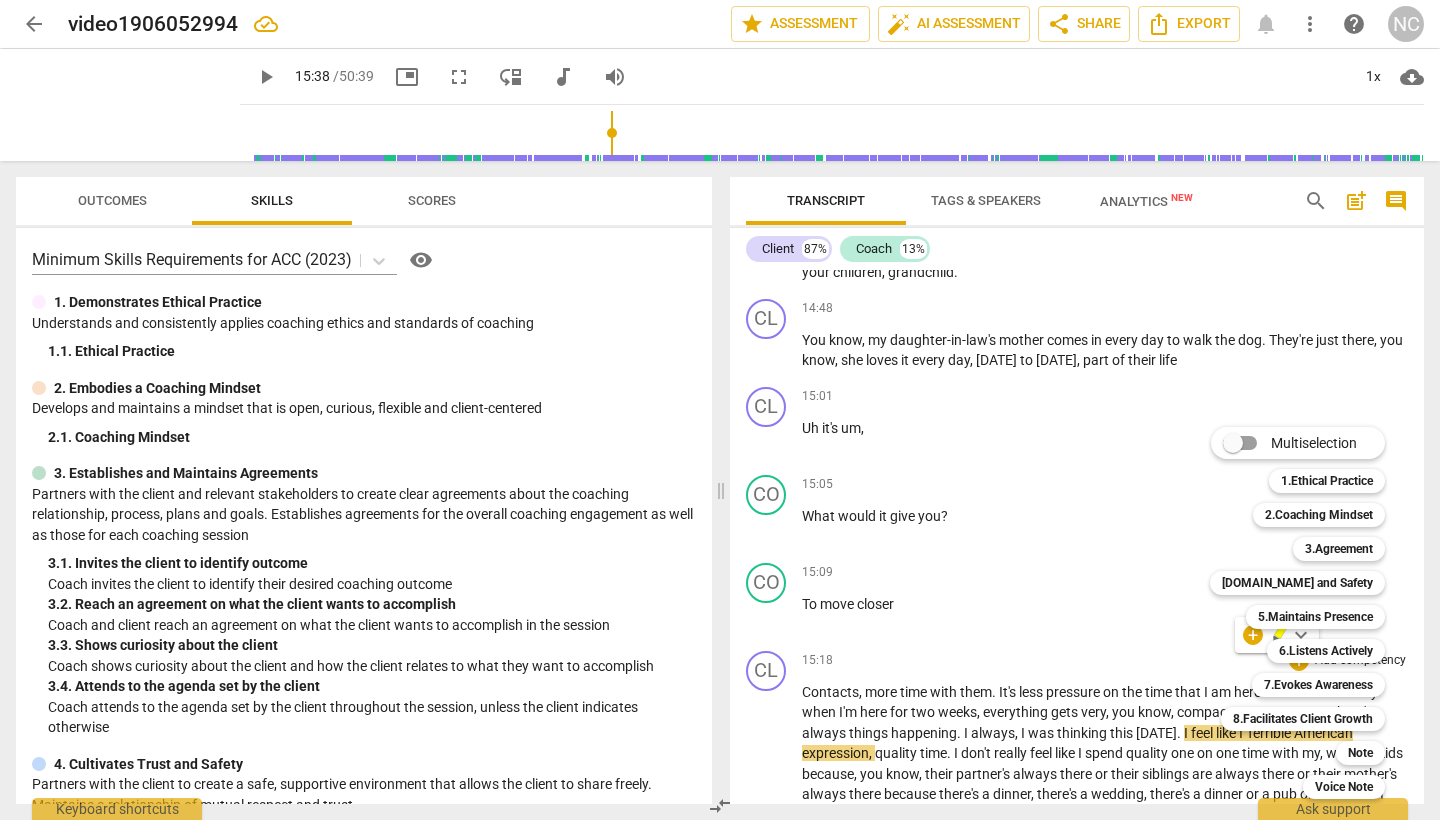 click on "Multiselection m 1.Ethical Practice 1 2.Coaching Mindset 2 3.Agreement 3 [DOMAIN_NAME] and Safety 4 5.Maintains Presence 5 6.Listens Actively 6 7.Evokes Awareness 7 8.Facilitates Client Growth 8 Note 9 Voice Note 0" at bounding box center [1312, 613] 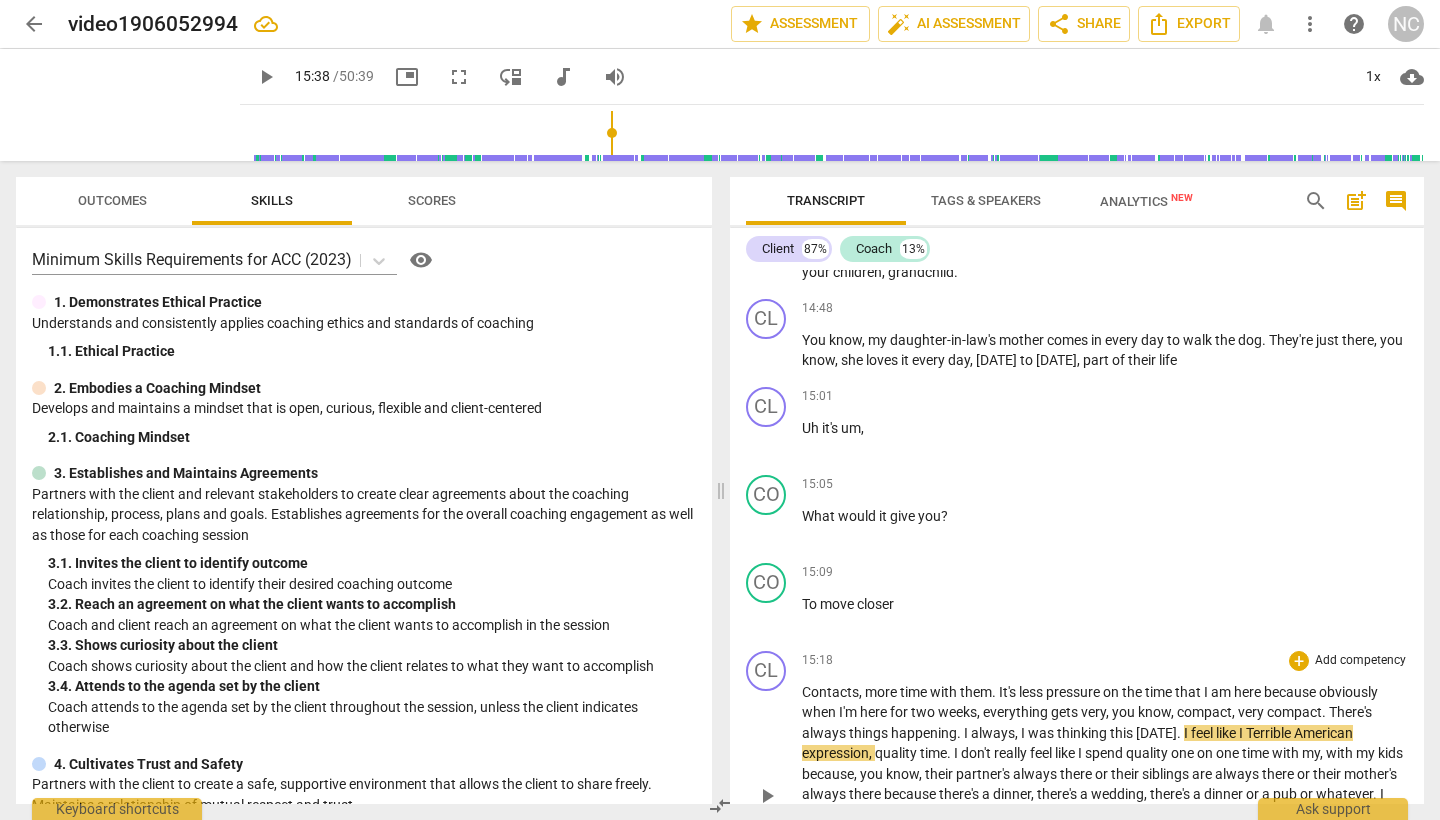 click on "compact" at bounding box center (1204, 712) 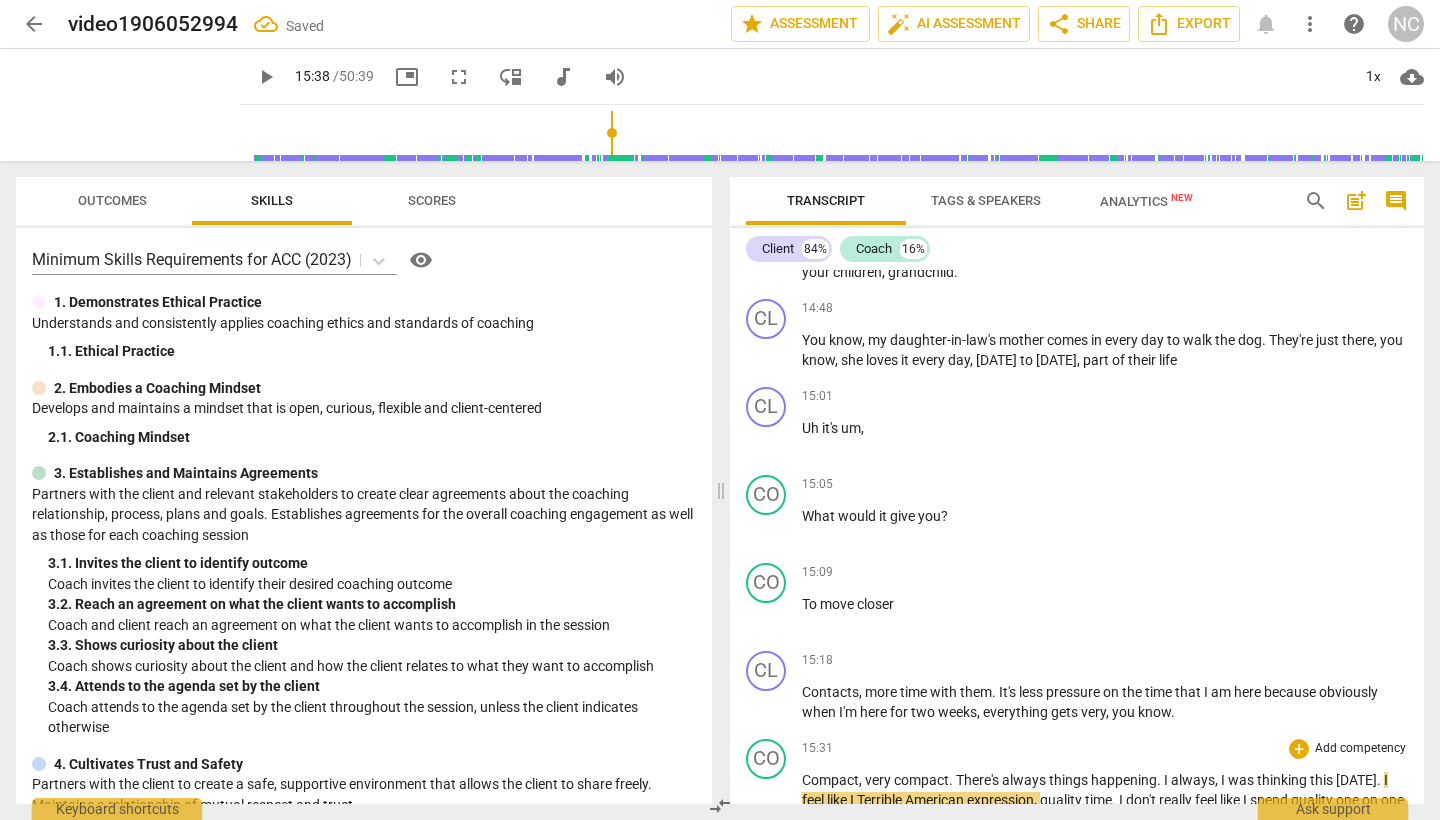 click on "," at bounding box center [862, 780] 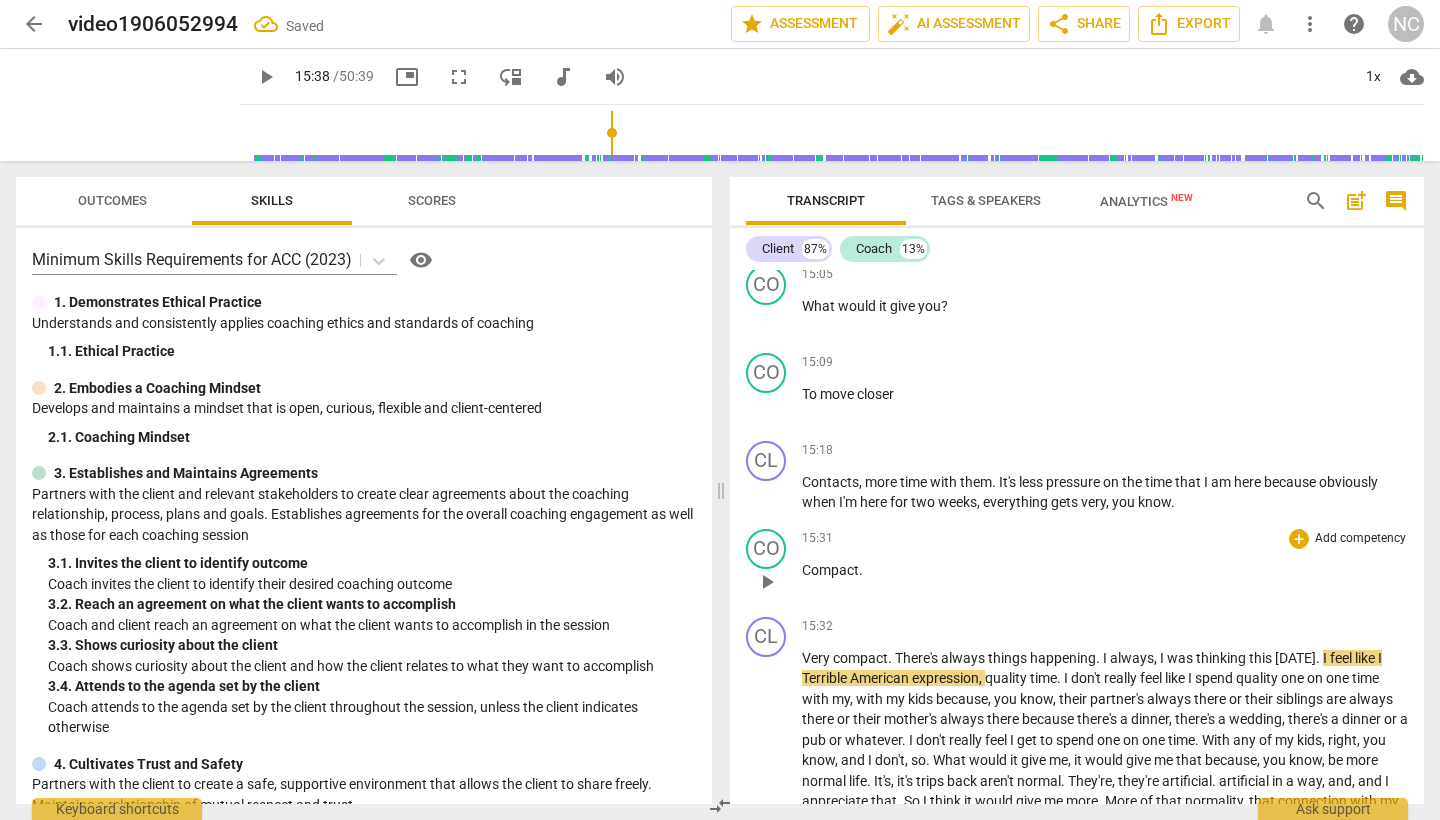 scroll, scrollTop: 5529, scrollLeft: 0, axis: vertical 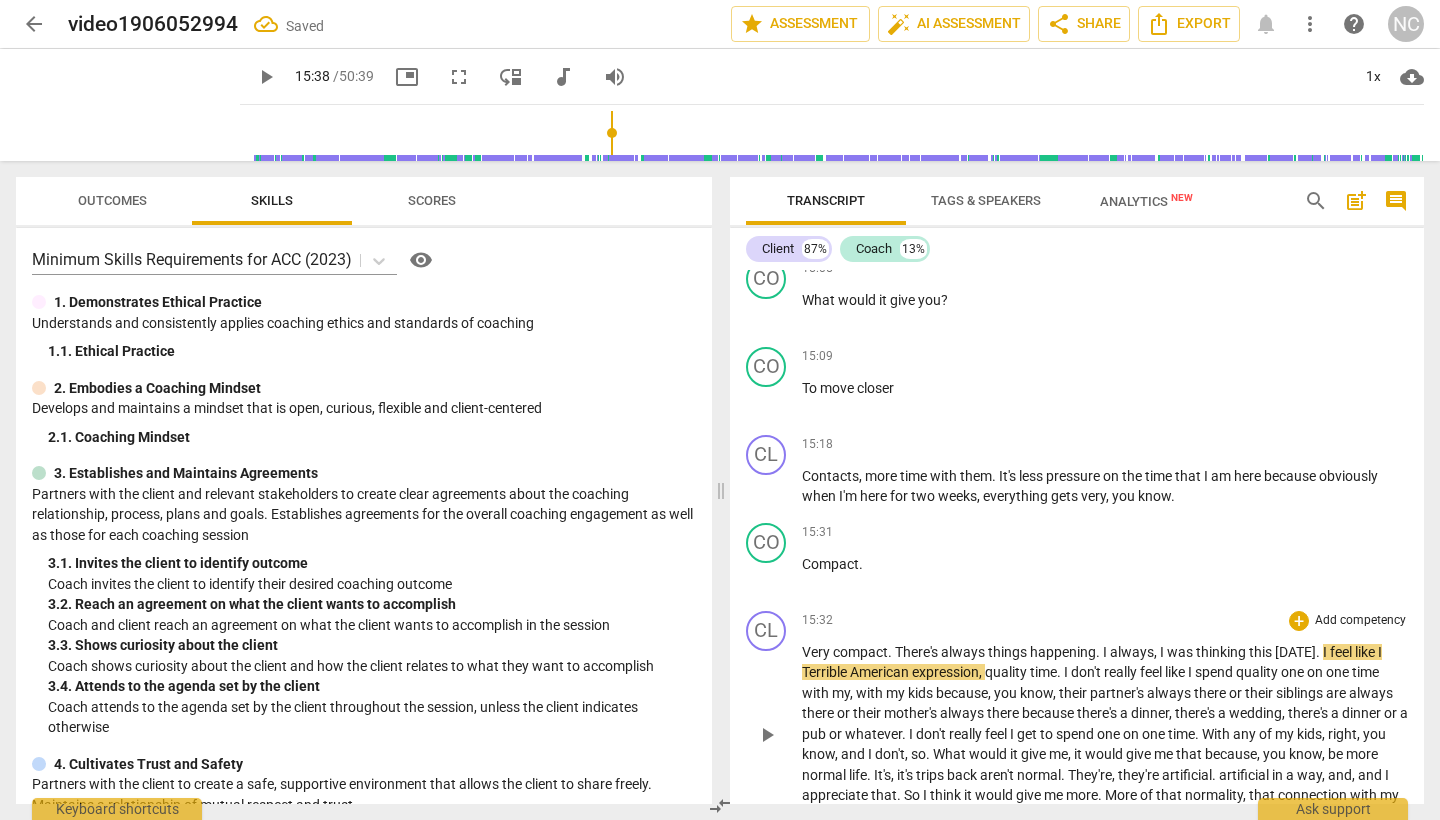 click on "play_arrow" at bounding box center (767, 735) 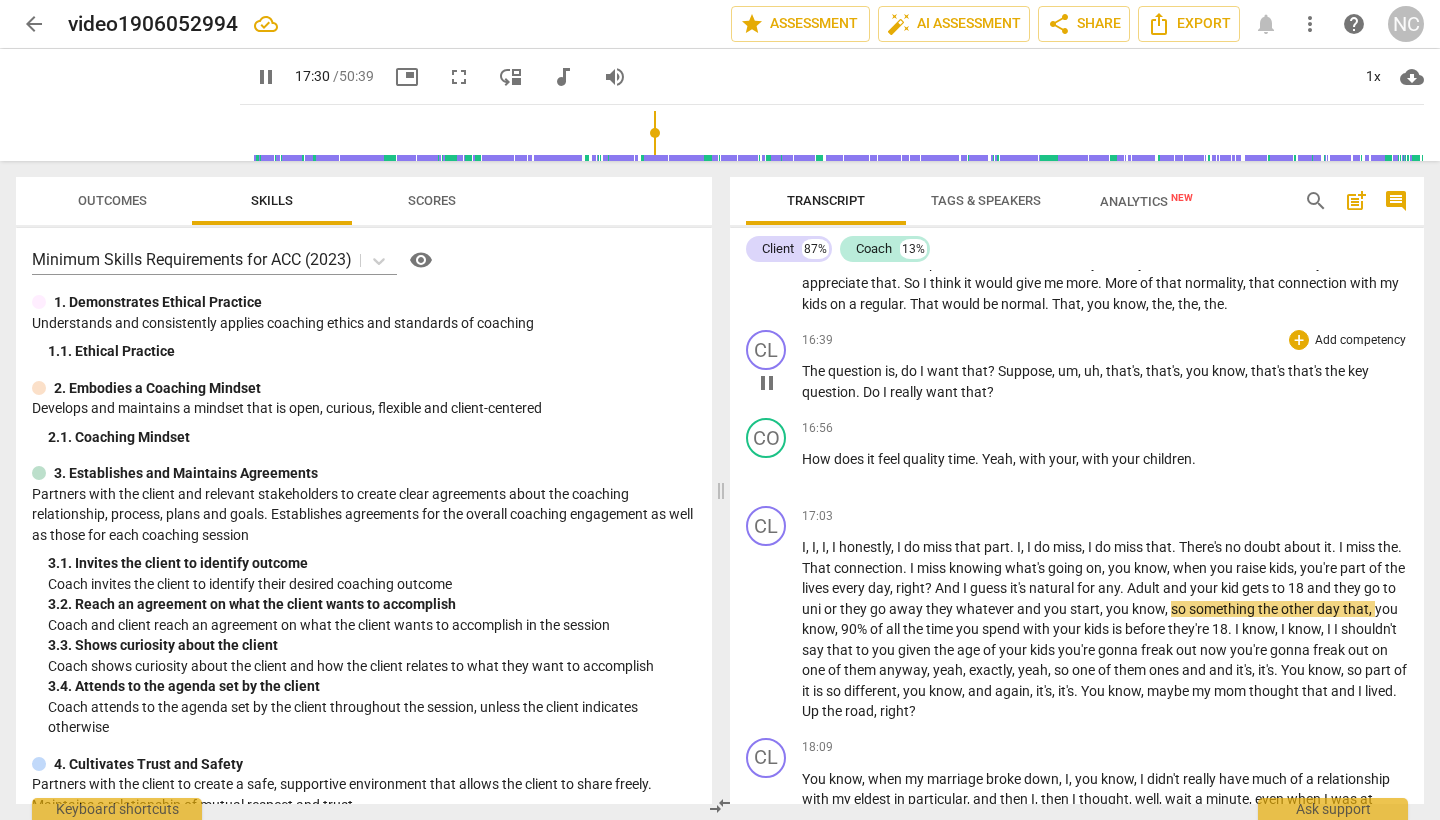 scroll, scrollTop: 6043, scrollLeft: 0, axis: vertical 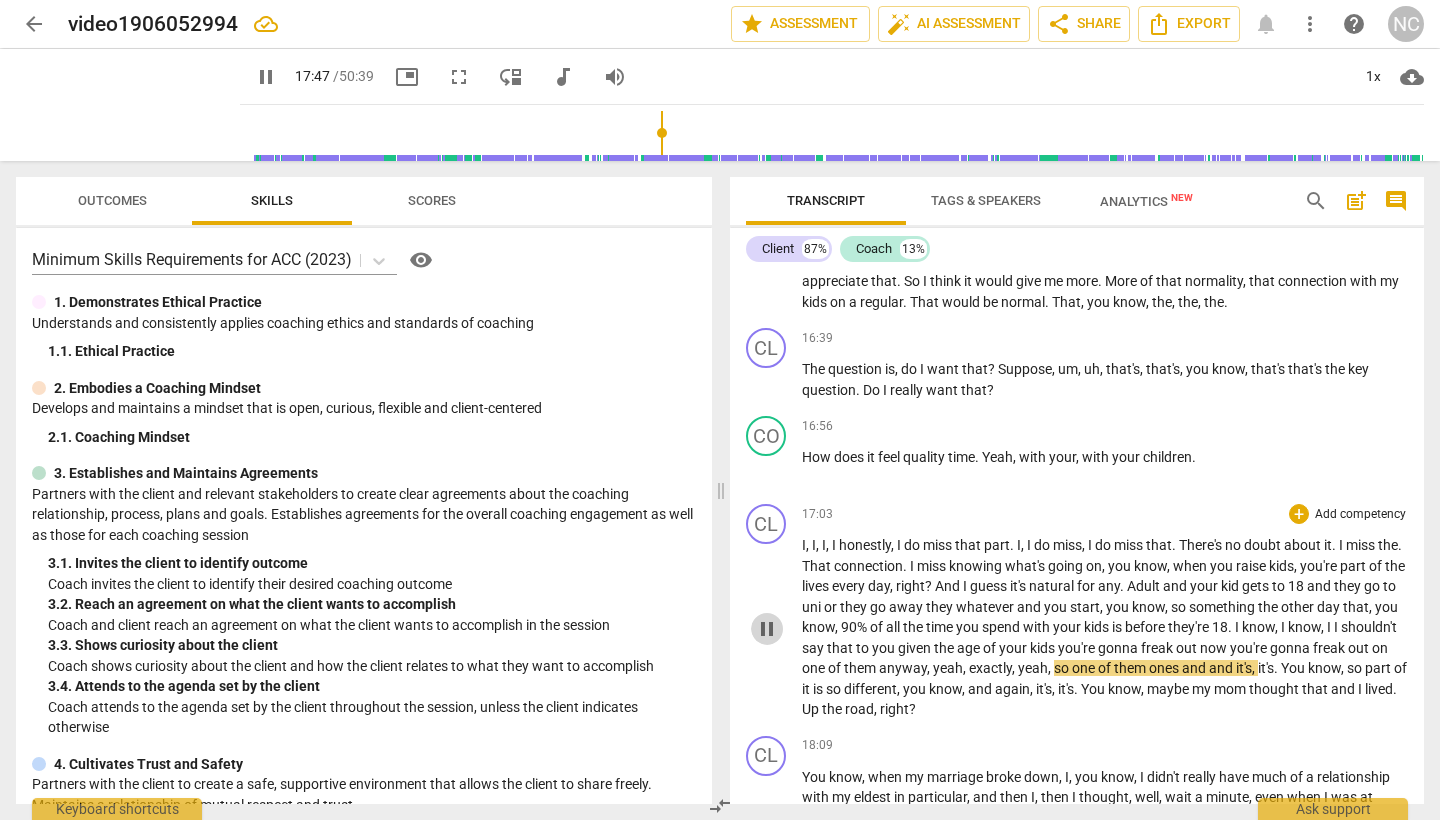 click on "pause" at bounding box center [767, 629] 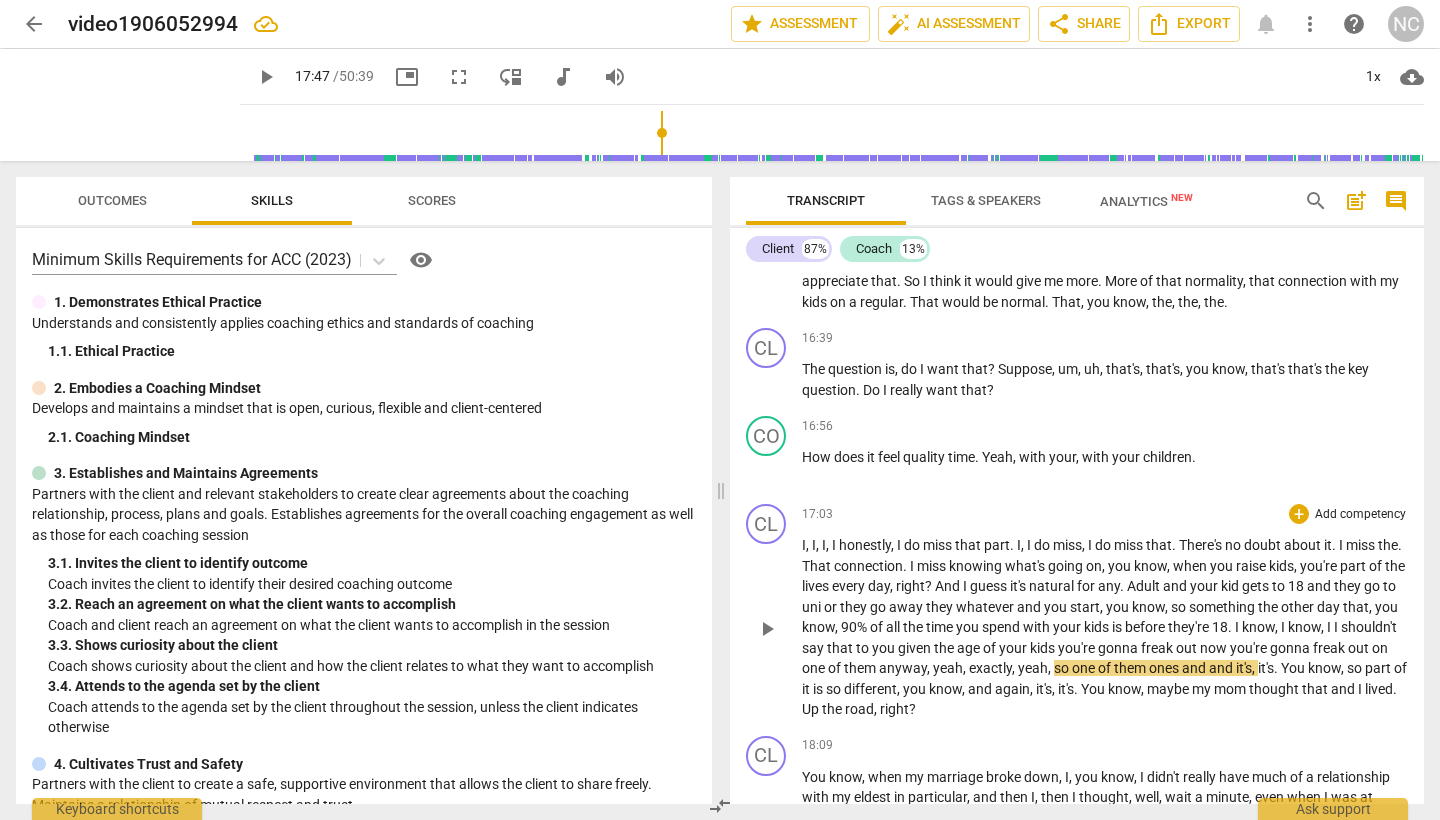 click on "now" at bounding box center (1215, 648) 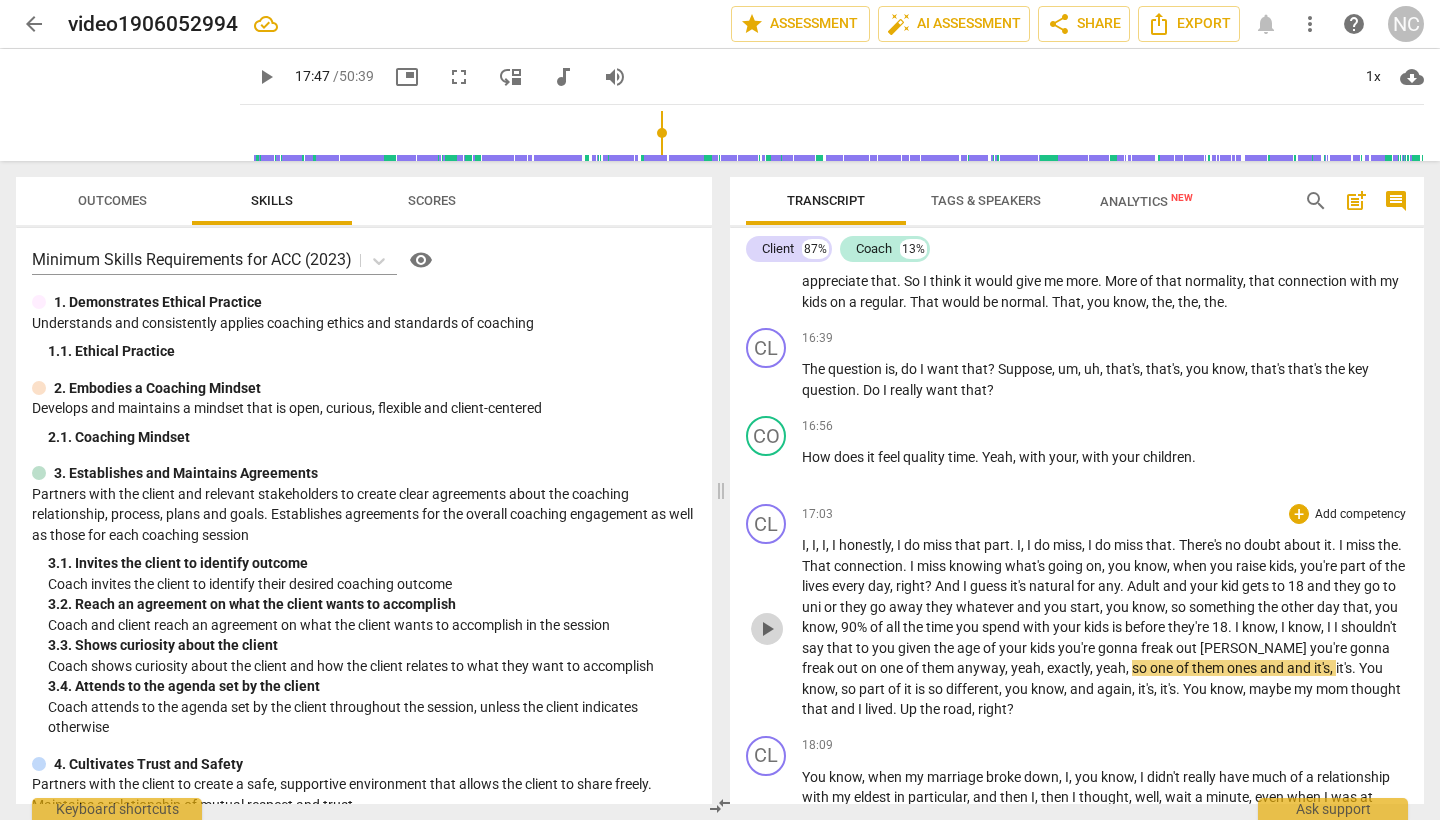 click on "play_arrow" at bounding box center [767, 629] 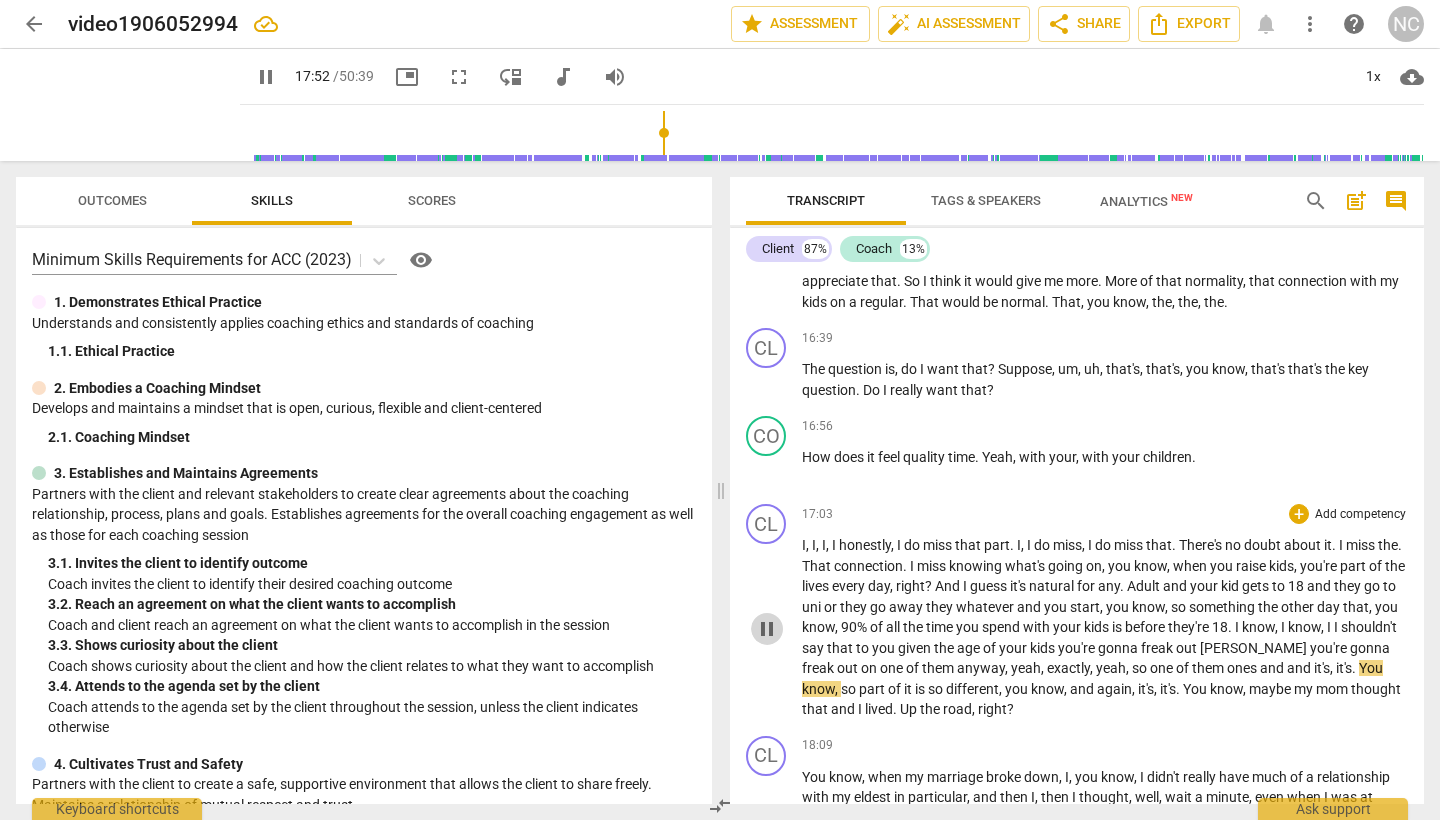 click on "pause" at bounding box center (767, 629) 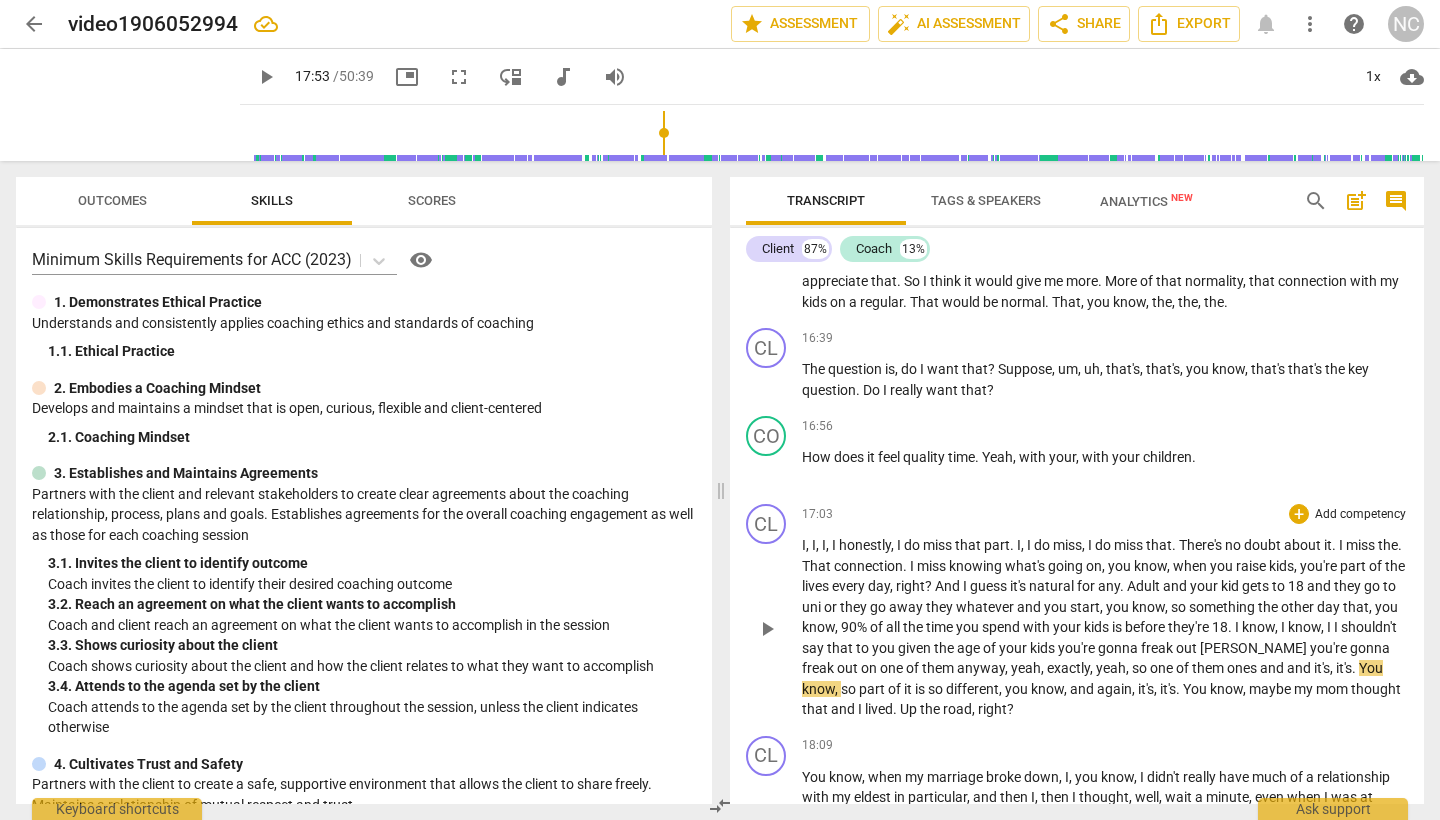 click on "yeah" at bounding box center [1111, 668] 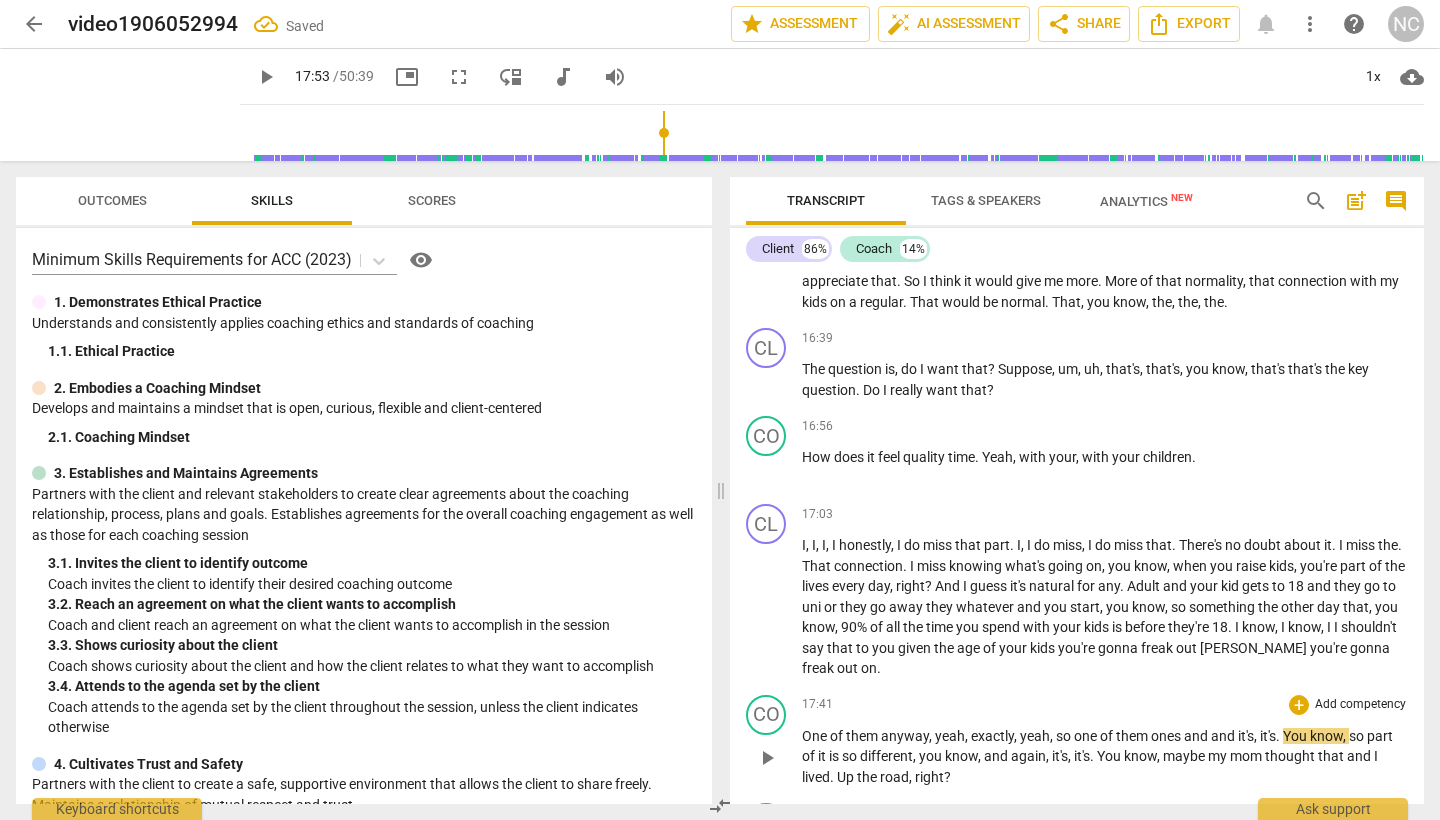 click on "One" at bounding box center [816, 736] 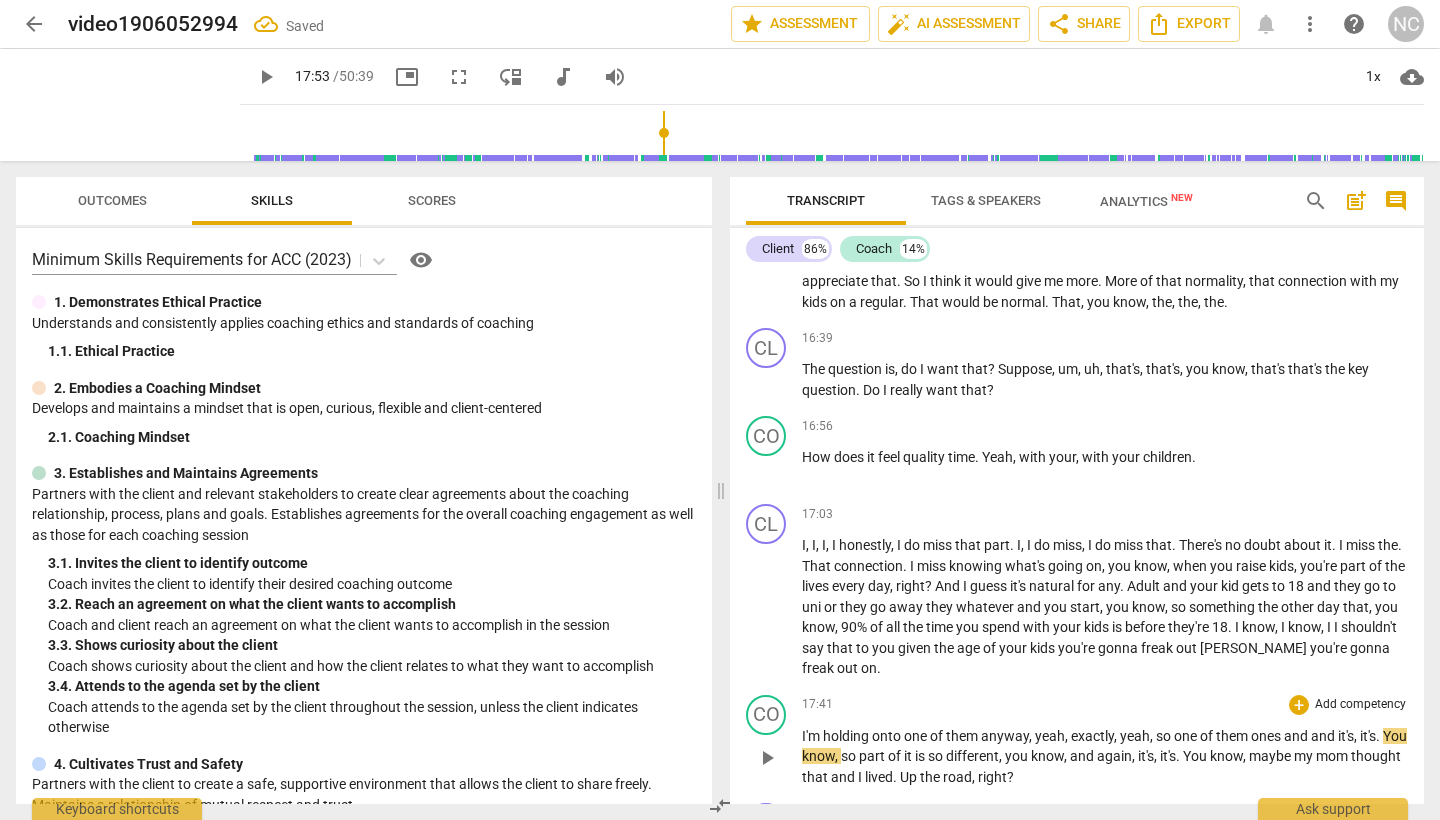 click on "play_arrow" at bounding box center [767, 758] 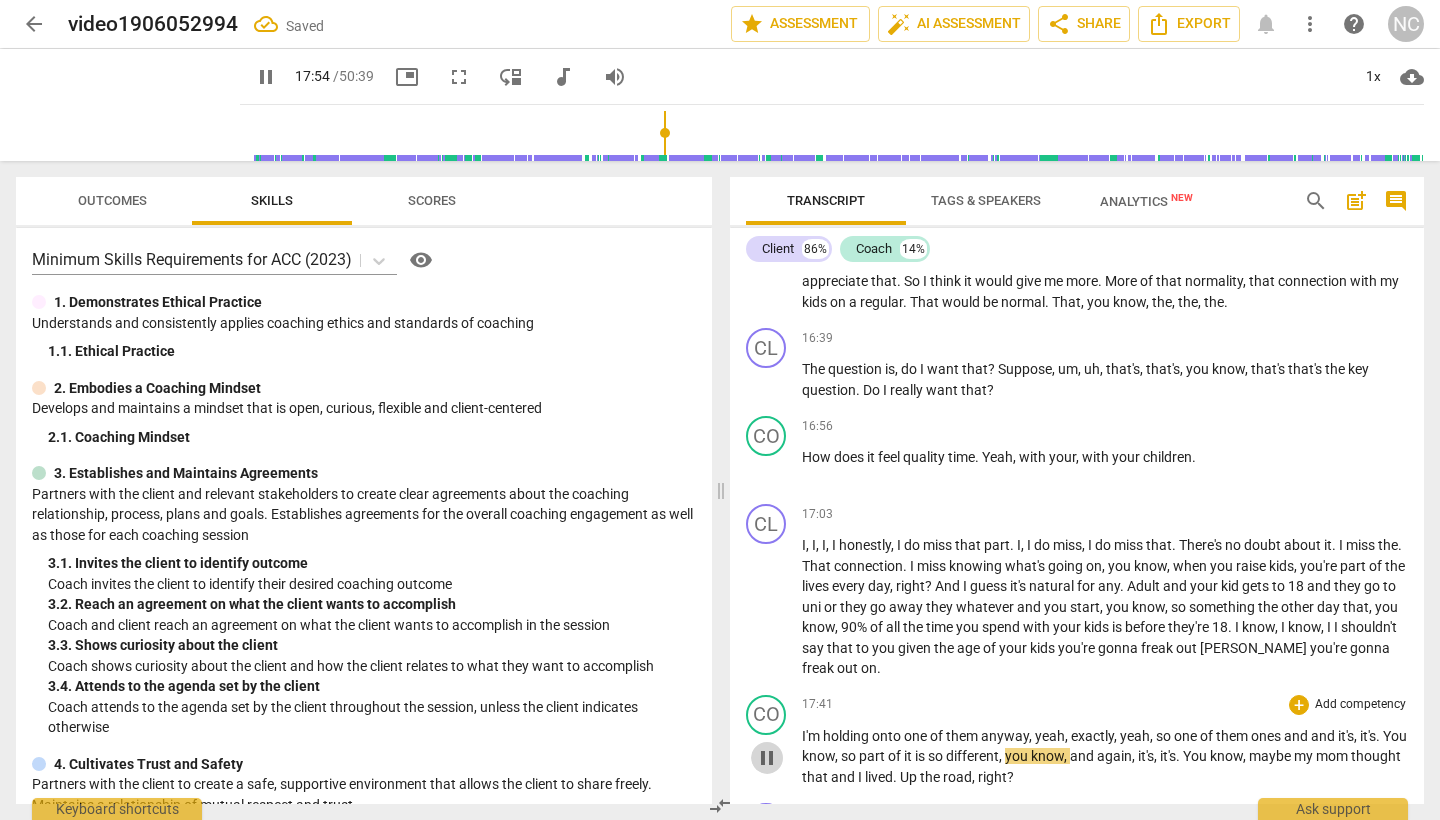 click on "pause" at bounding box center [767, 758] 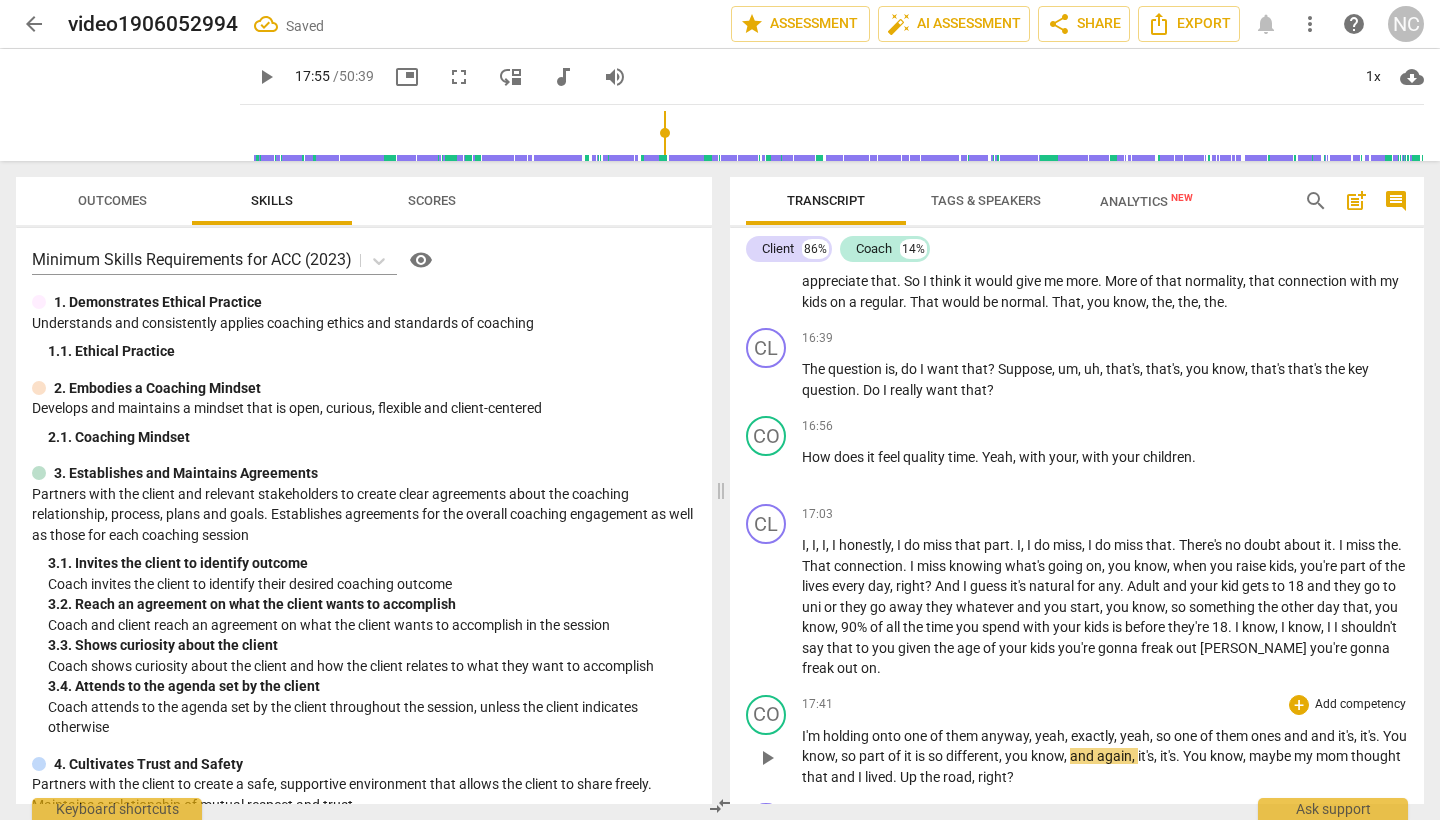 click on "I'm" at bounding box center [812, 736] 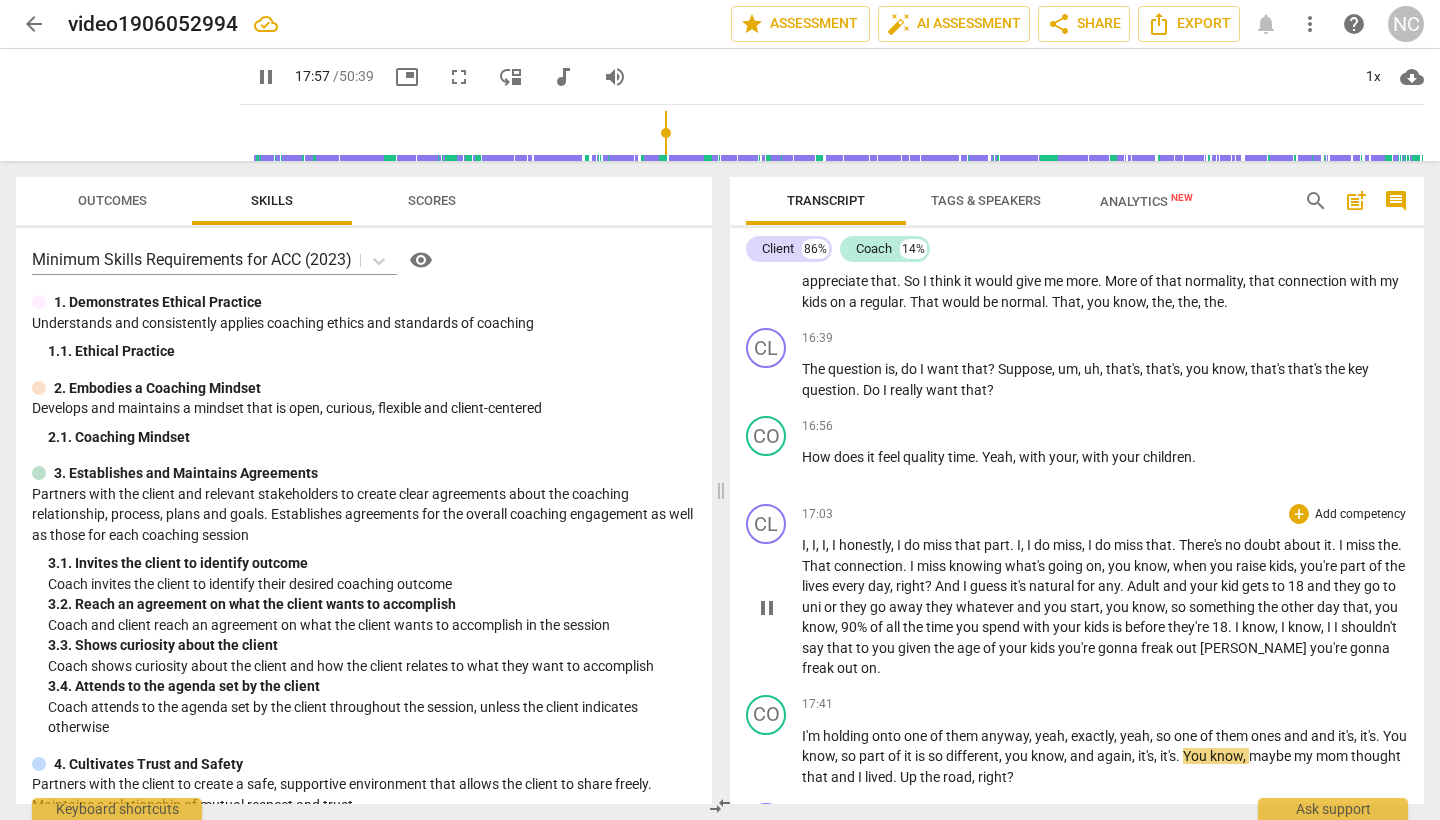 click on "I ,   I ,   I ,   I   honestly ,   I   do   miss   that   part .   I ,   I   do   miss ,   I   do   miss   that .   There's   no   doubt   about   it .   I   miss   the .   That   connection .   I   miss   knowing   what's   going   on ,   you   know ,   when   you   raise   kids ,   you're   part   of   the   lives   every   day ,   right ?   And   I   guess   it's   natural   for   any .   Adult   and   your   kid   gets   to   18   and   they   go   to   [GEOGRAPHIC_DATA]   or   they   go   away   they   whatever   and   you   start ,   you   know ,   so   something   the   other   day   that ,   you   know ,   90%   of   all   the   time   you   spend   with   your   kids   is   before   they're   18 .   I   know ,   I   know ,   I   I   shouldn't   say   that   to   you   given   the   age   of   your   kids   you're   gonna   freak   out   [PERSON_NAME]   you're   gonna   freak   out   on ." at bounding box center (1105, 607) 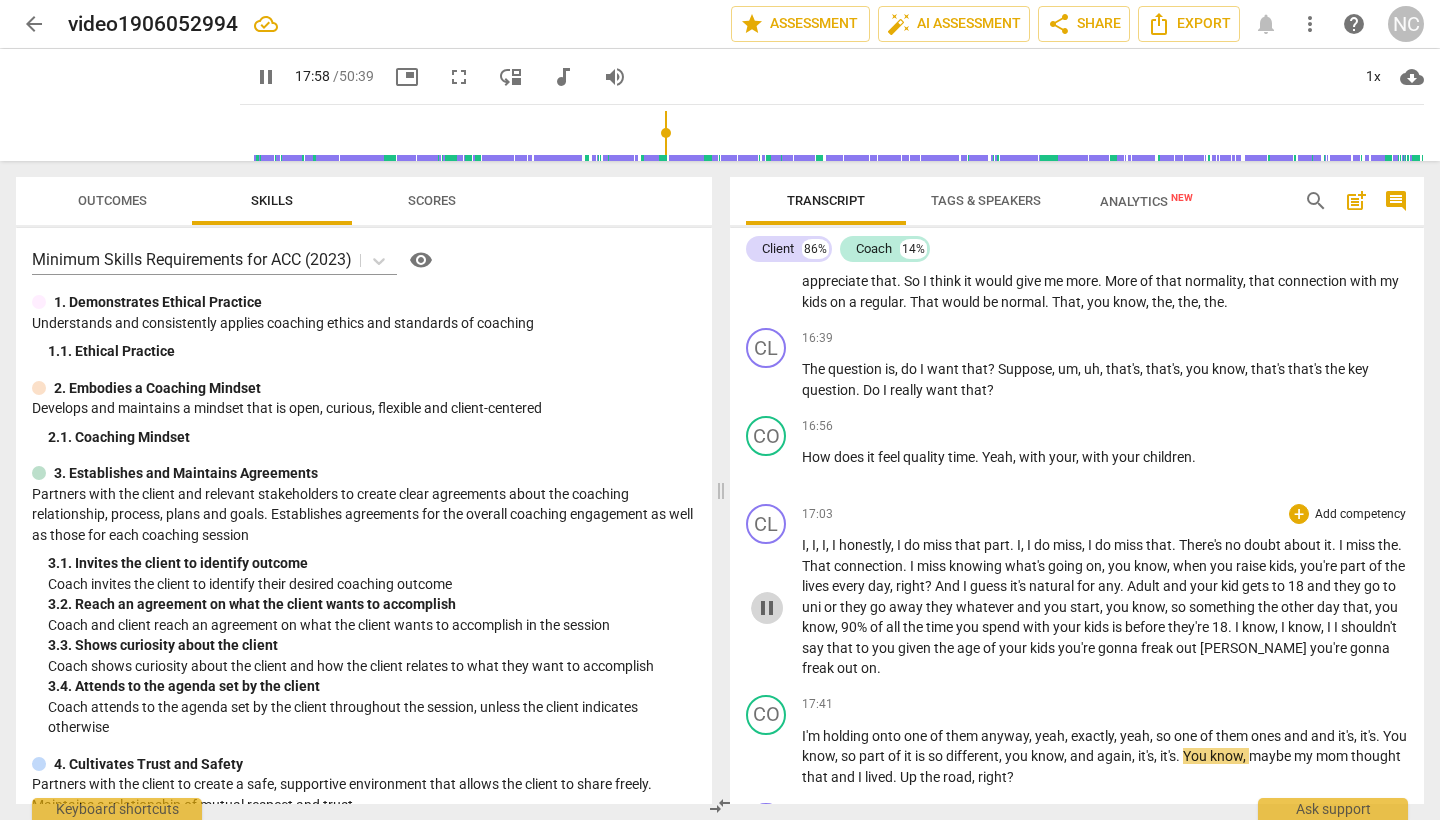 click on "pause" at bounding box center [767, 608] 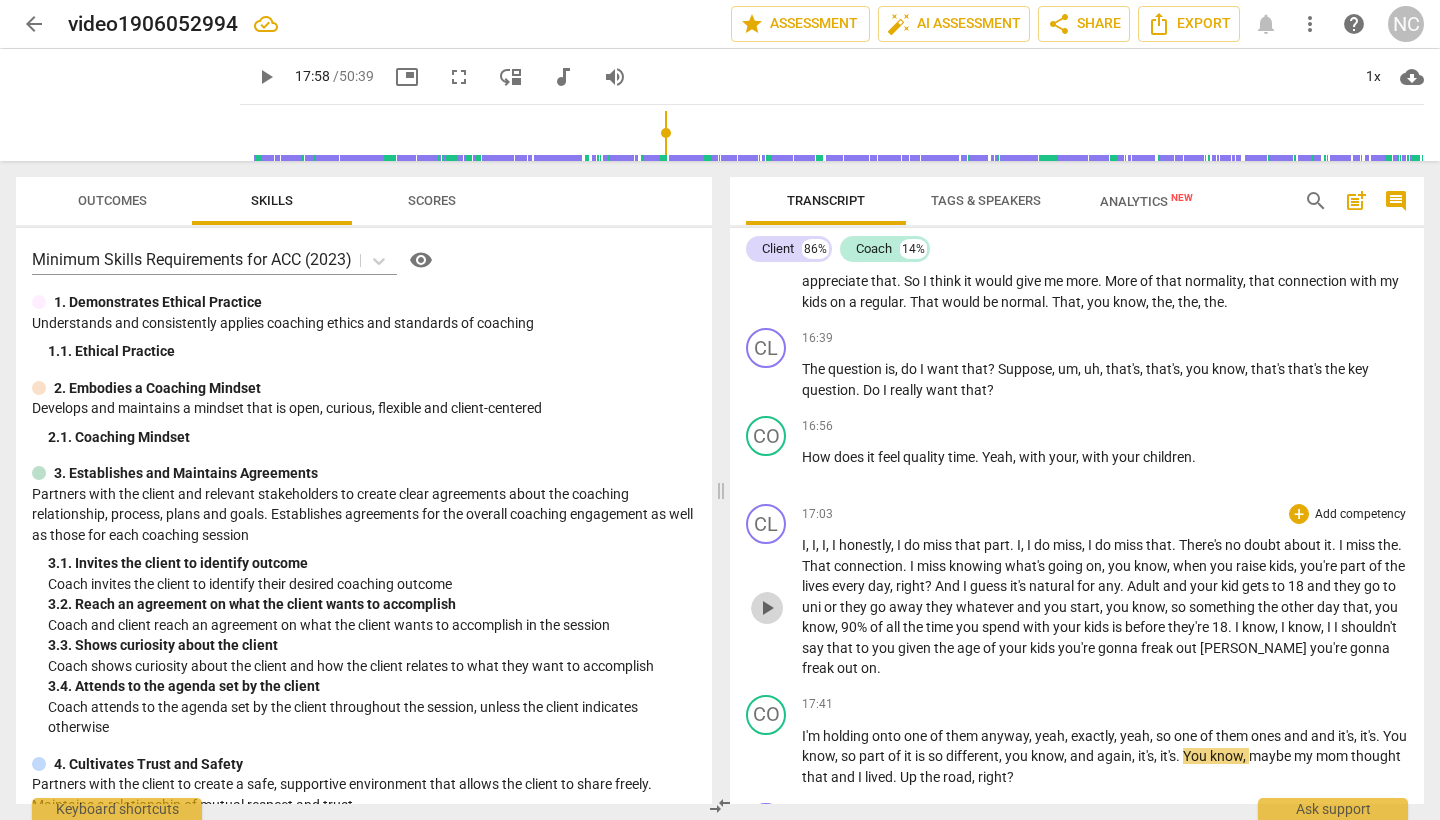click on "play_arrow" at bounding box center [767, 608] 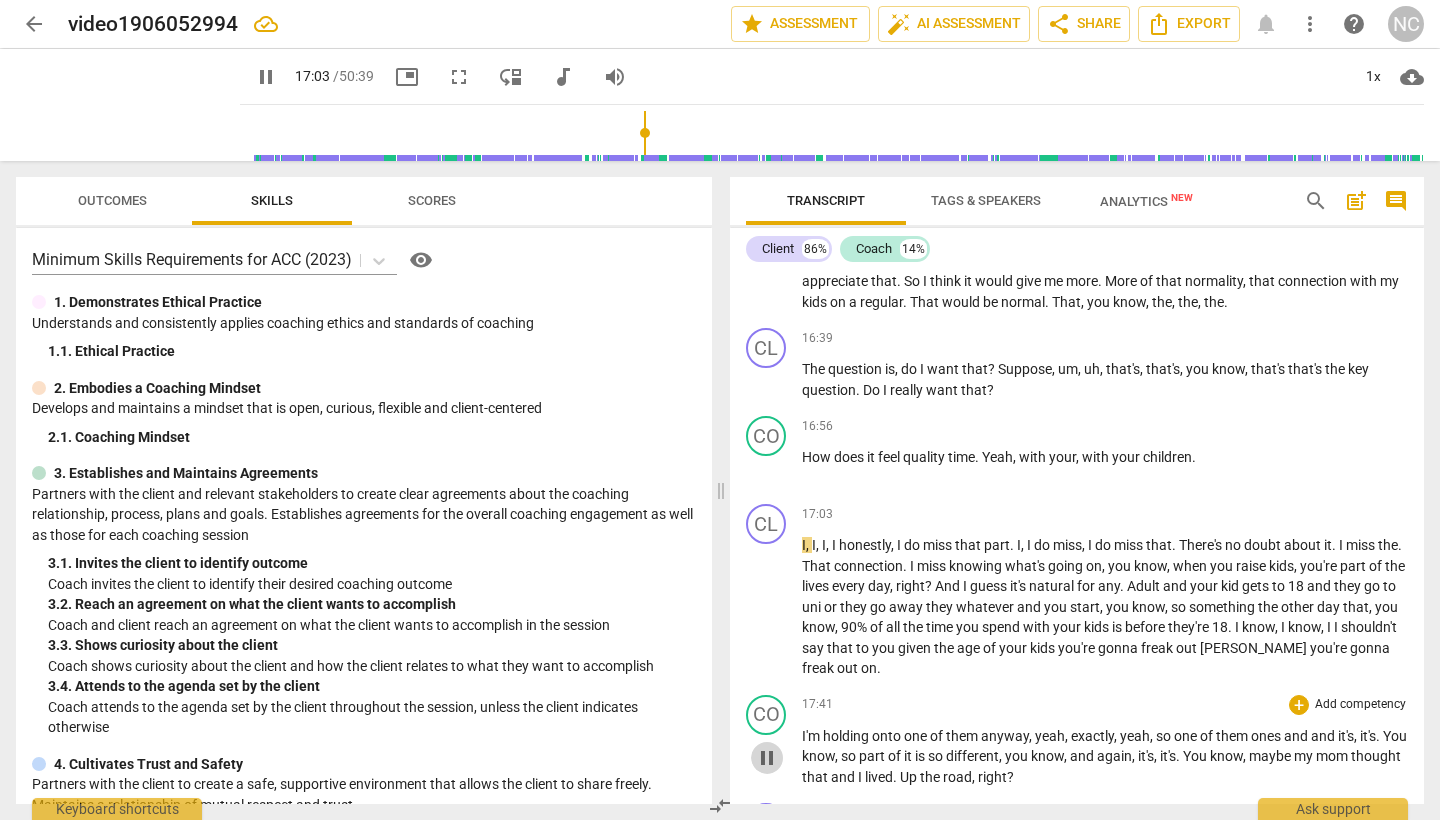 click on "pause" at bounding box center [767, 758] 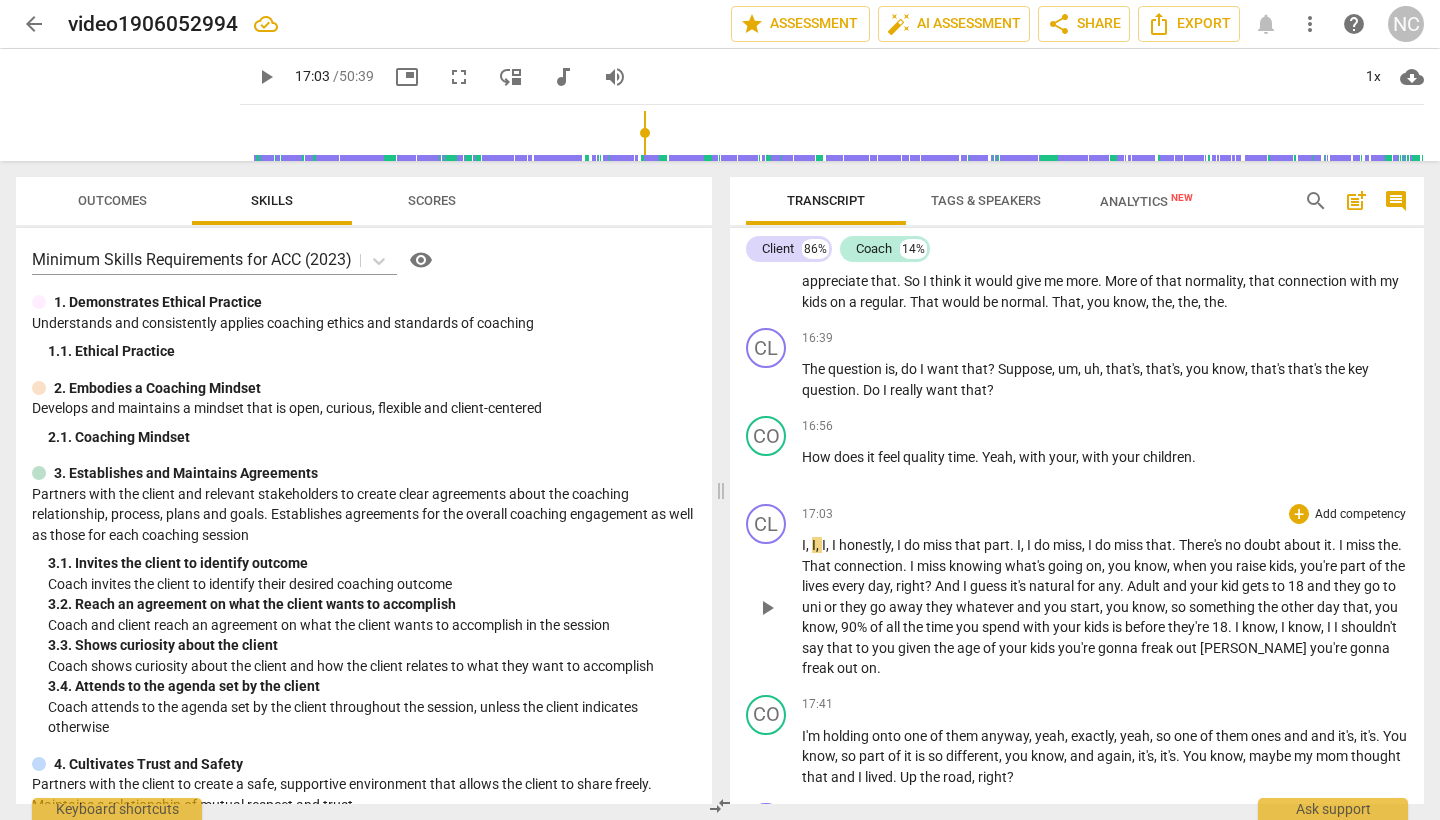 click on "play_arrow" at bounding box center [767, 608] 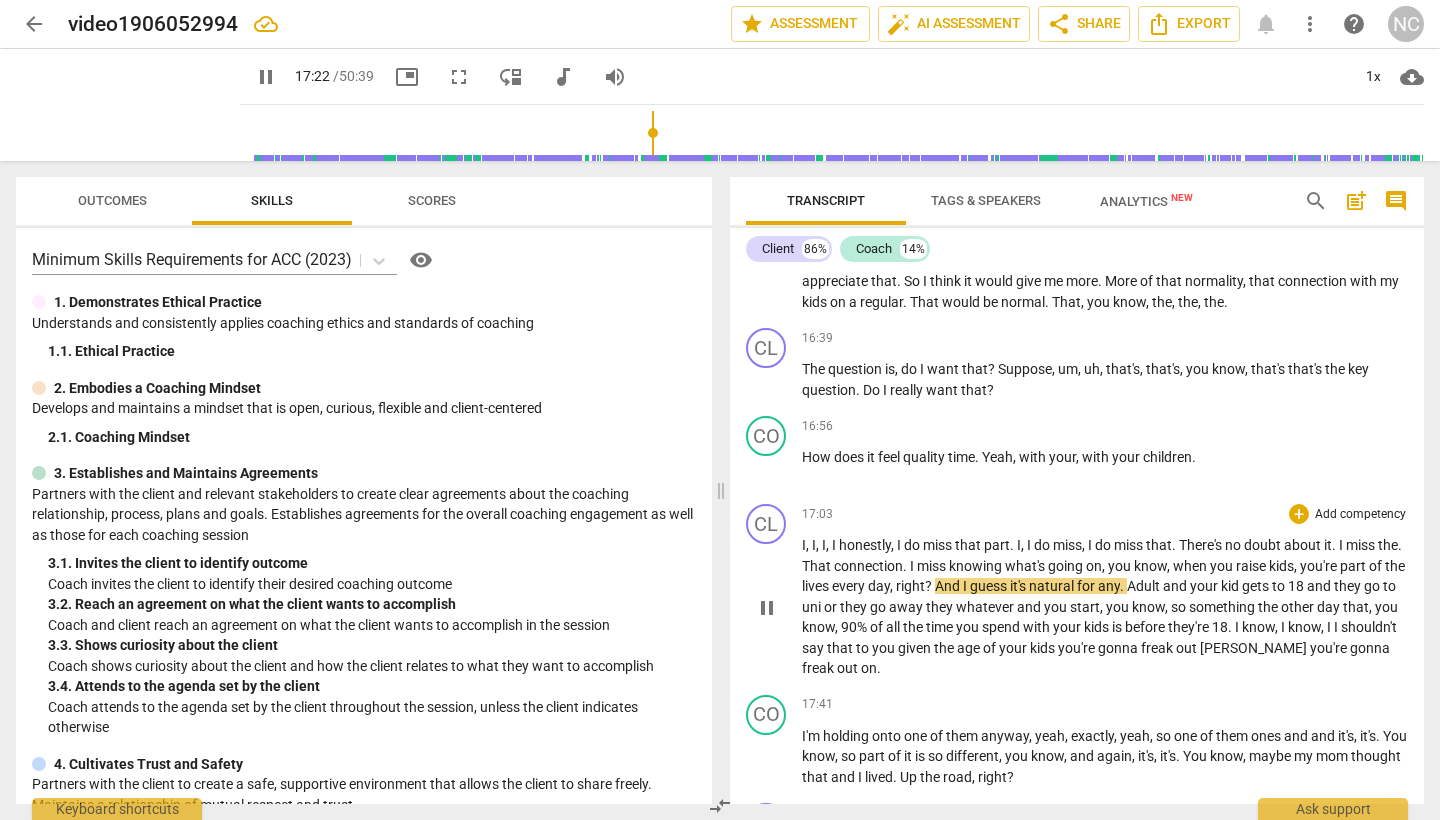 click on "the" at bounding box center [1395, 566] 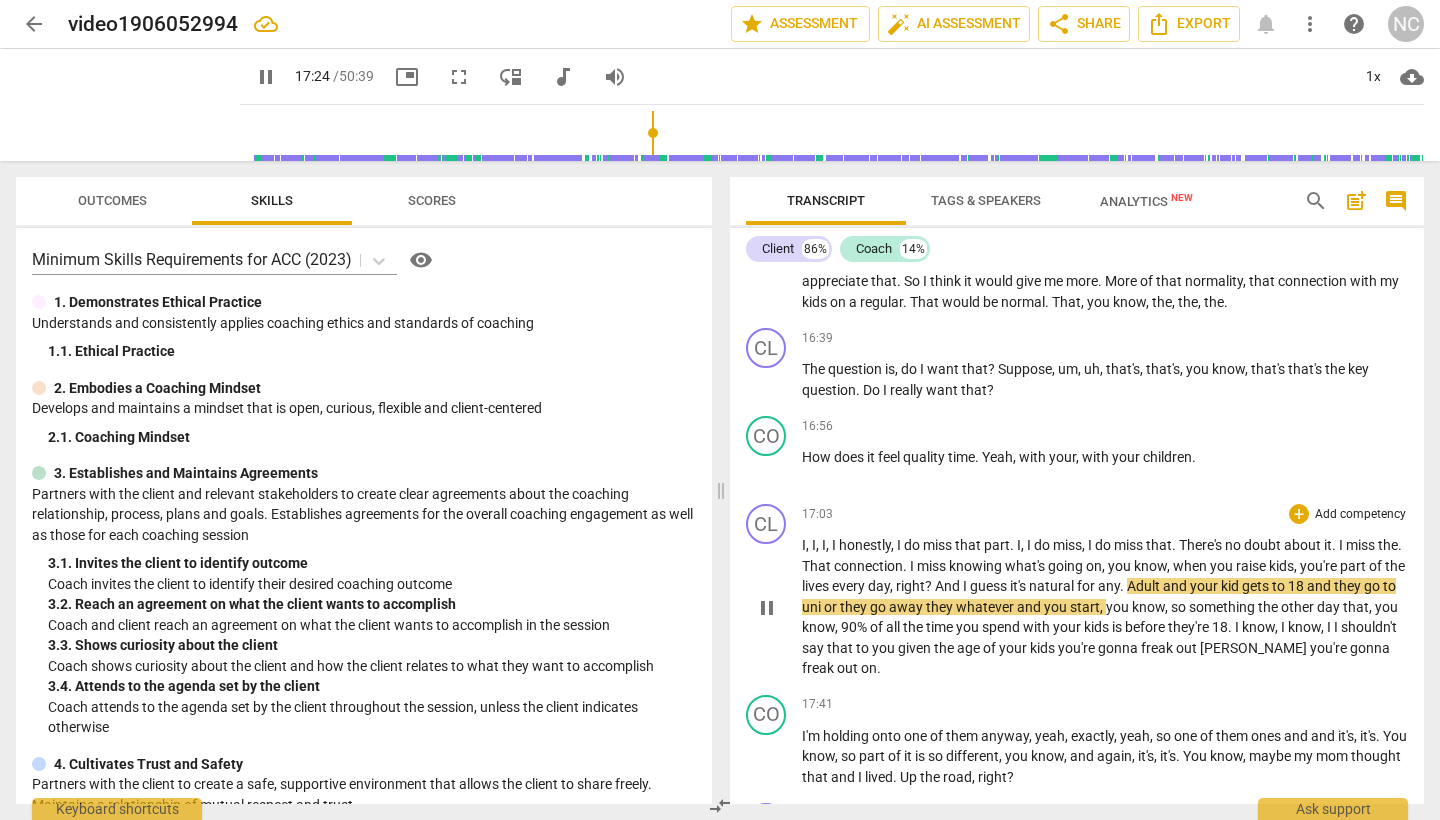 type on "1045" 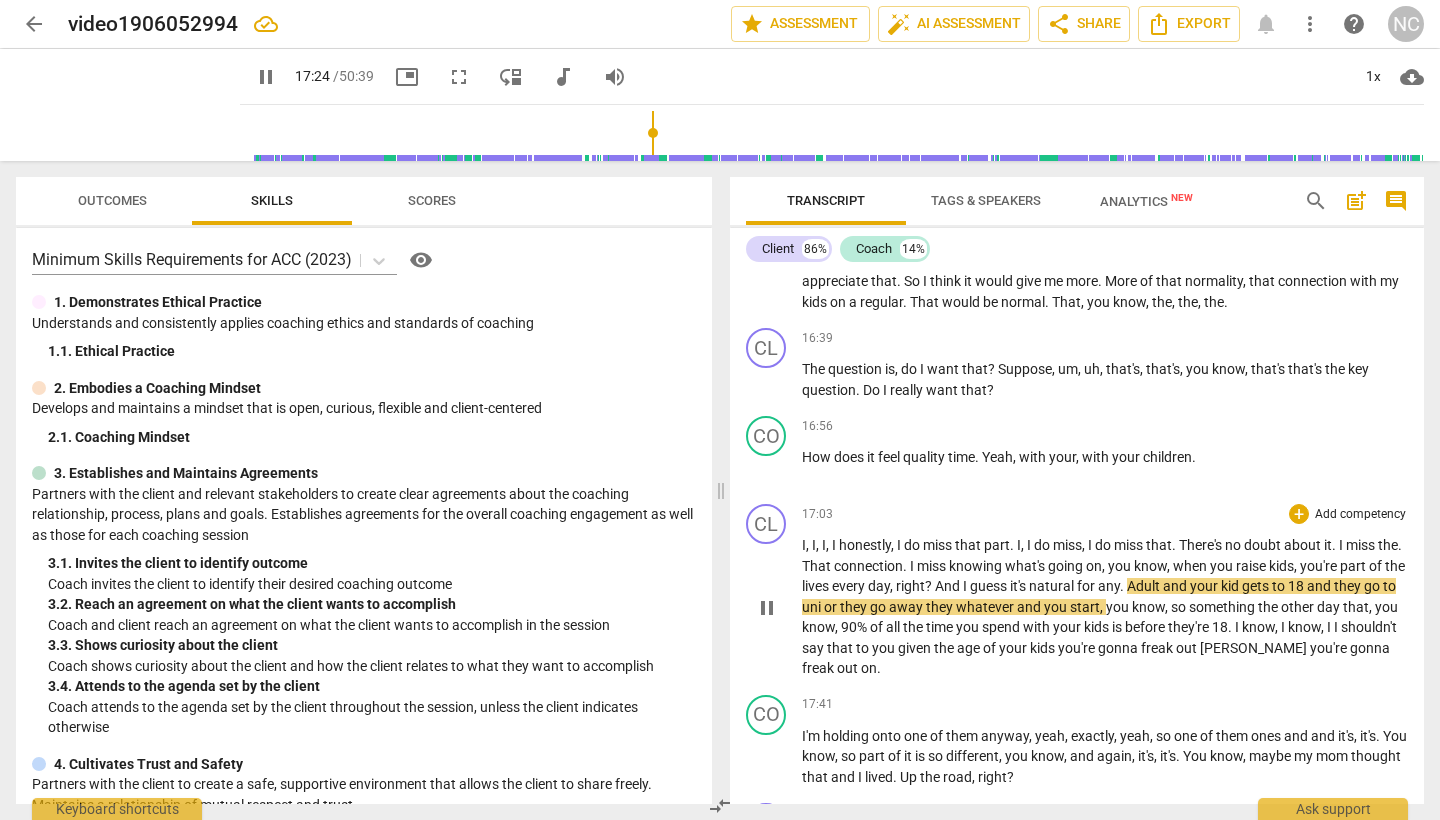 type 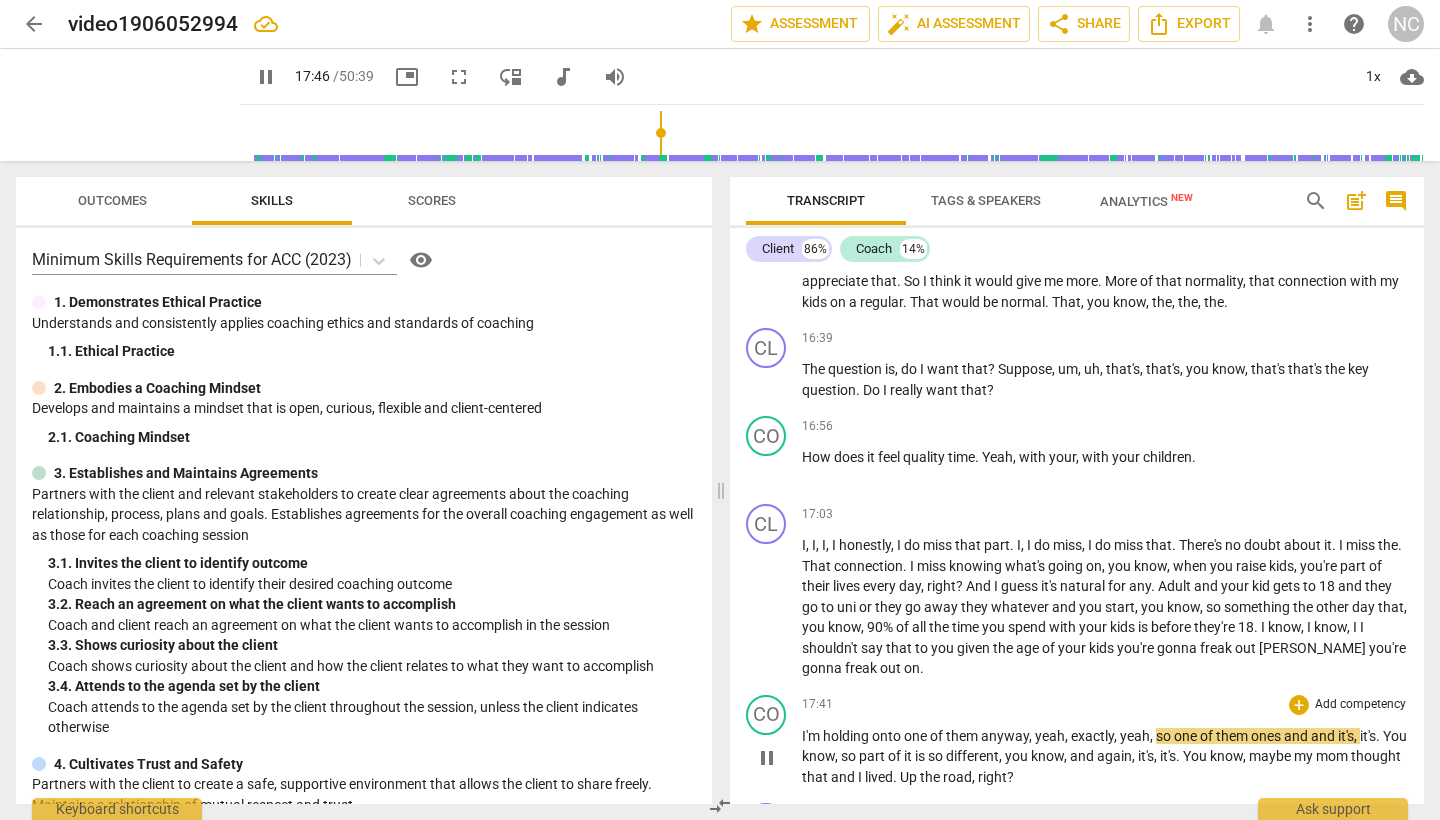 click on "pause" at bounding box center [767, 758] 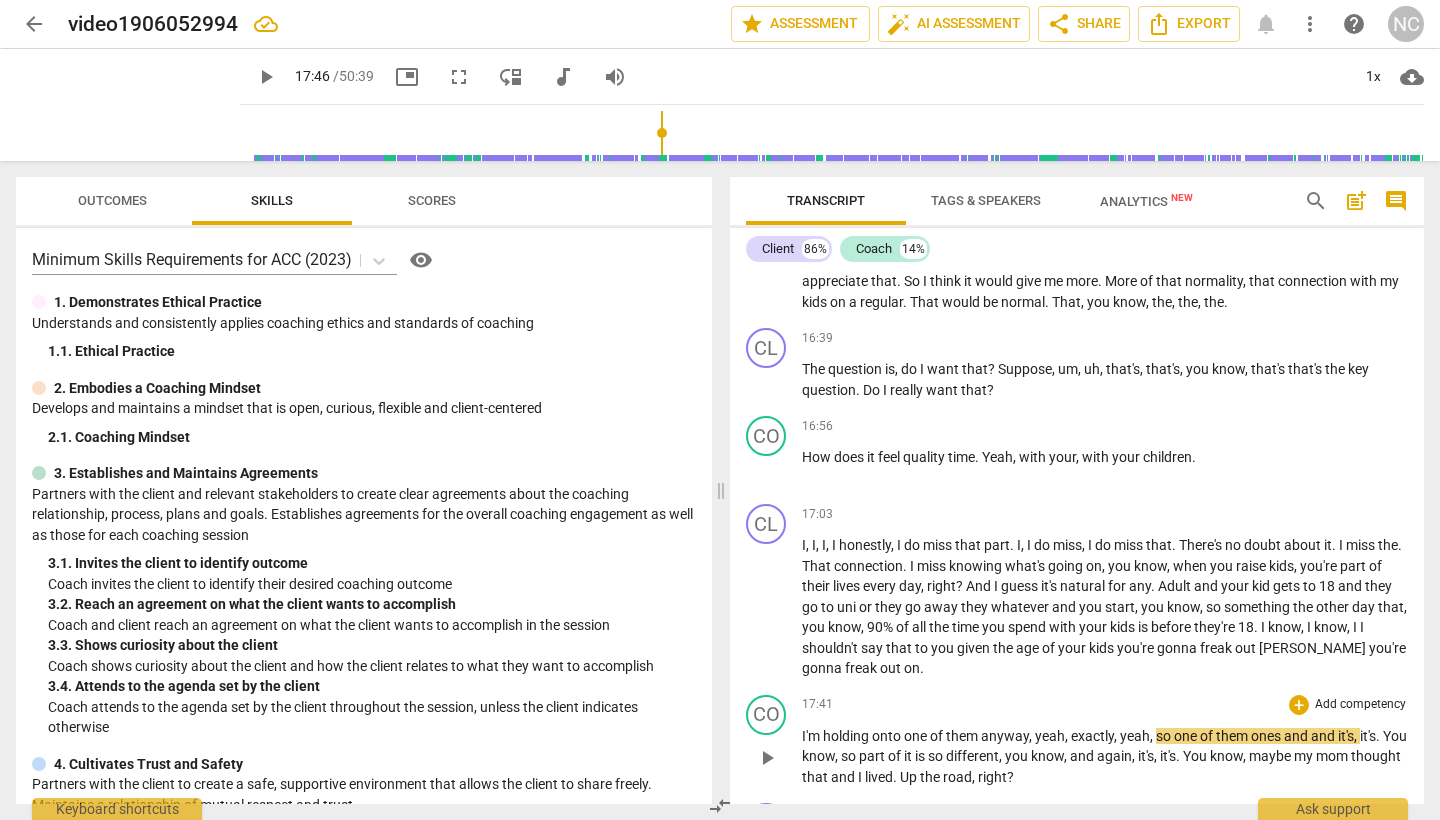 click on "play_arrow" at bounding box center (767, 758) 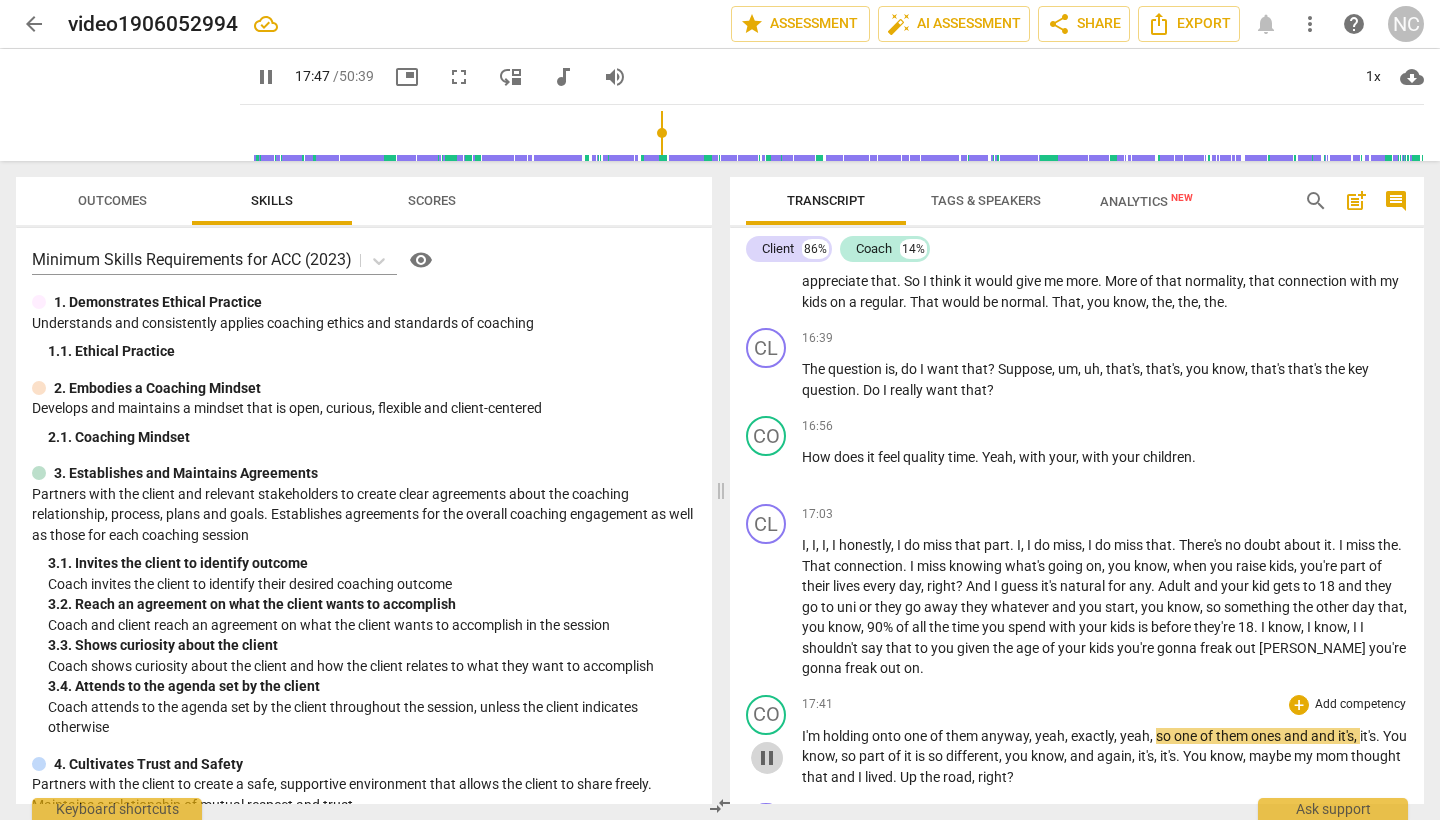 click on "pause" at bounding box center [767, 758] 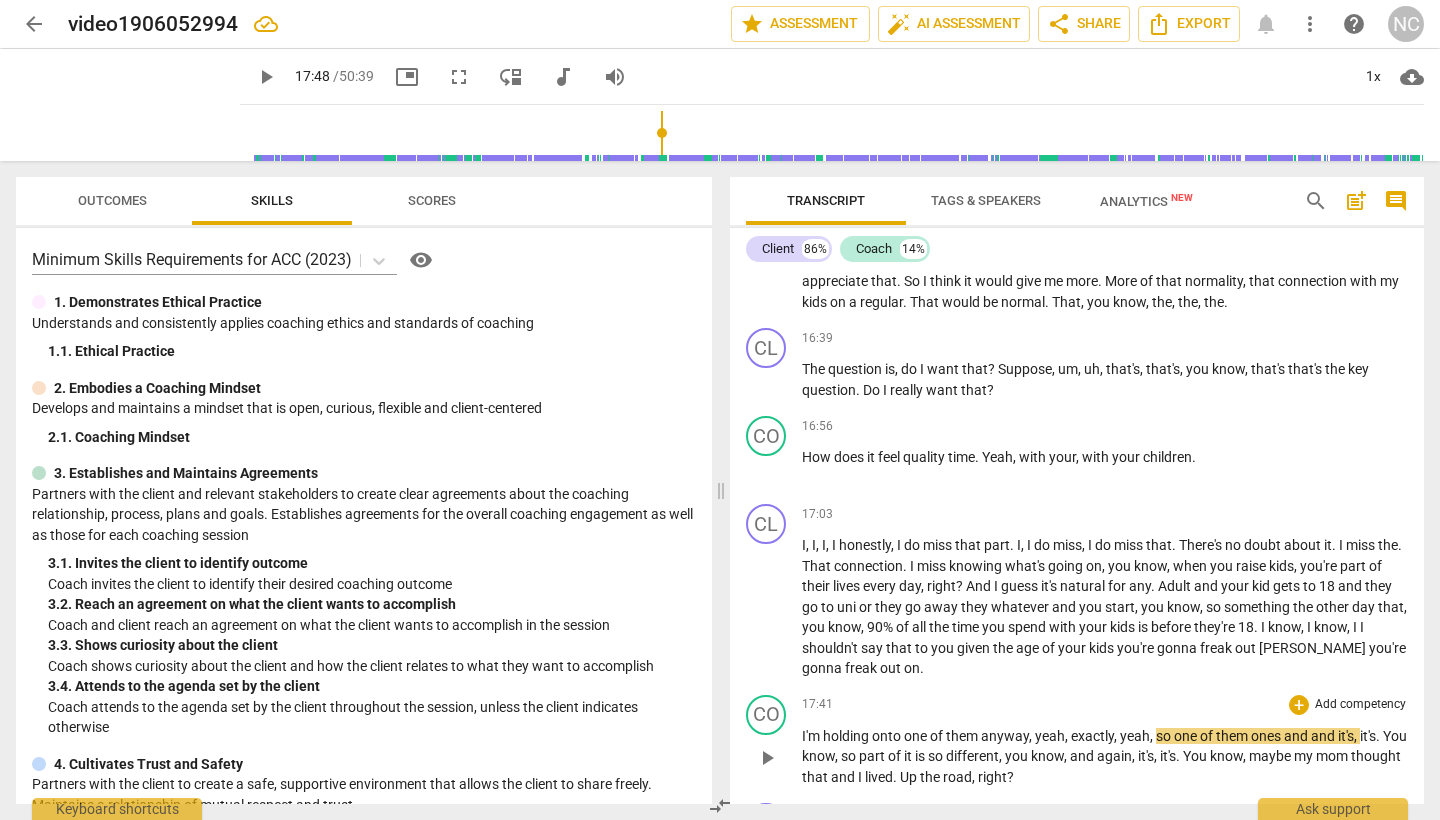 click on "exactly" at bounding box center [1092, 736] 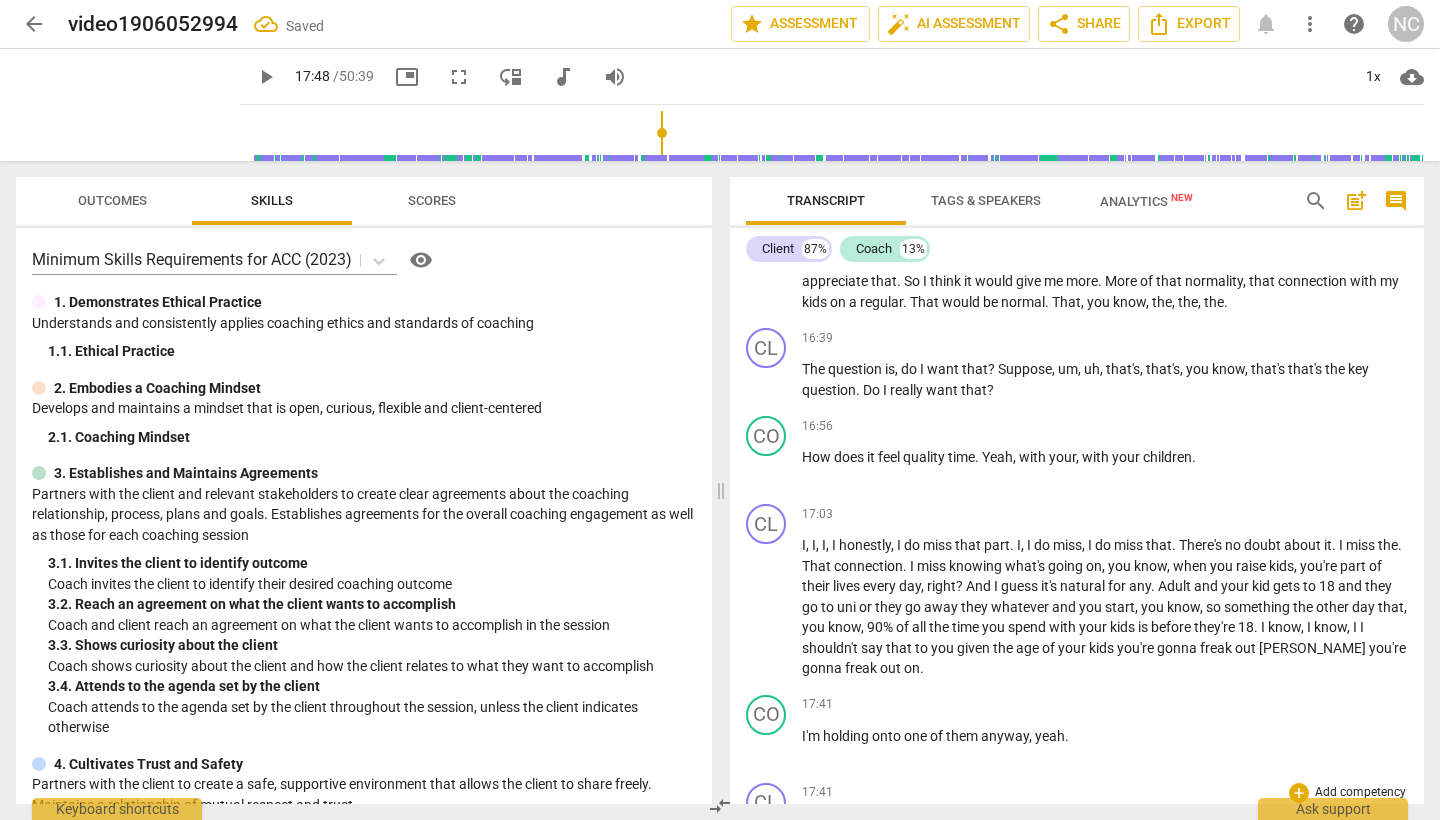 click on "play_arrow" at bounding box center (767, 836) 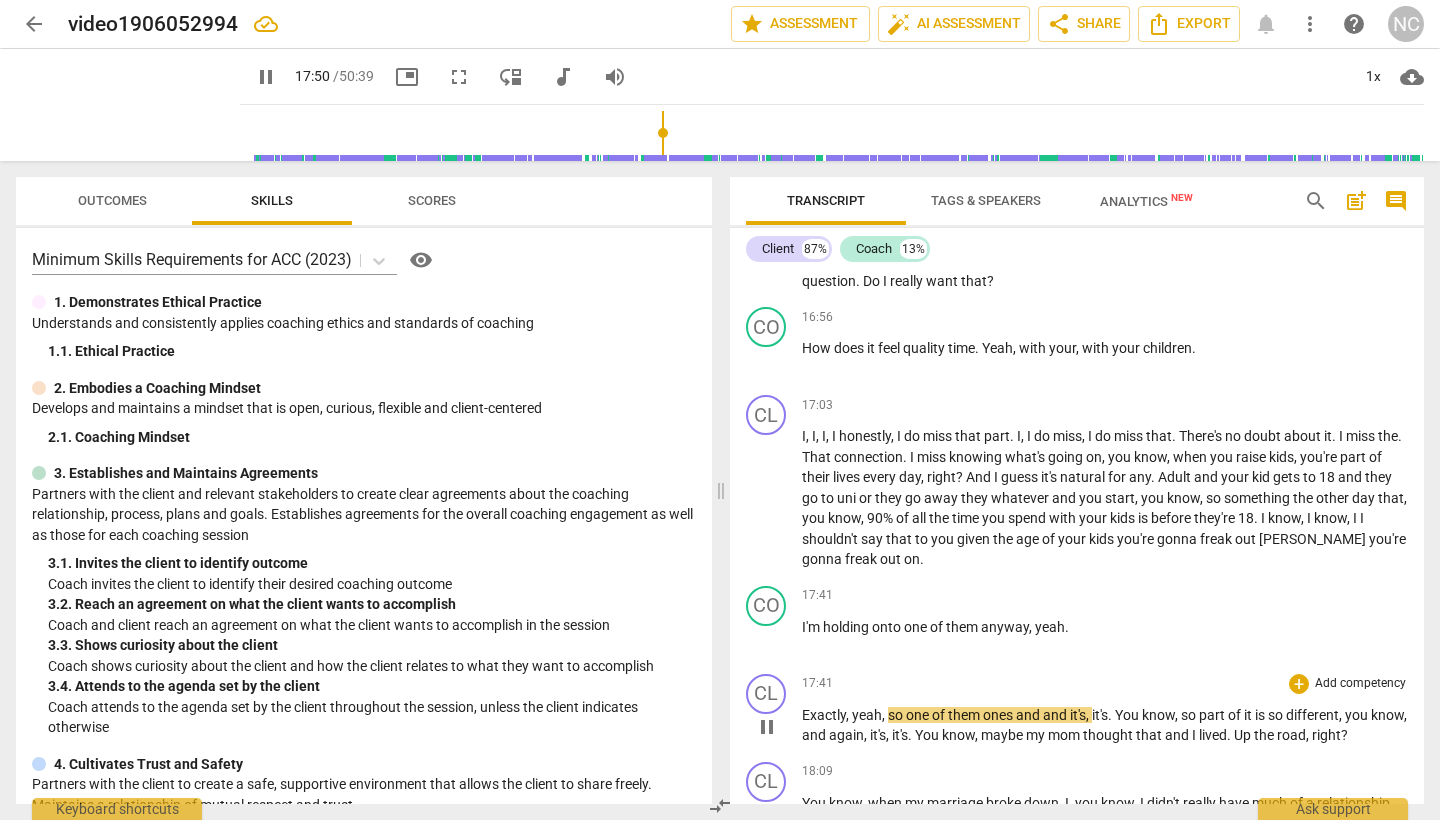 scroll, scrollTop: 6156, scrollLeft: 0, axis: vertical 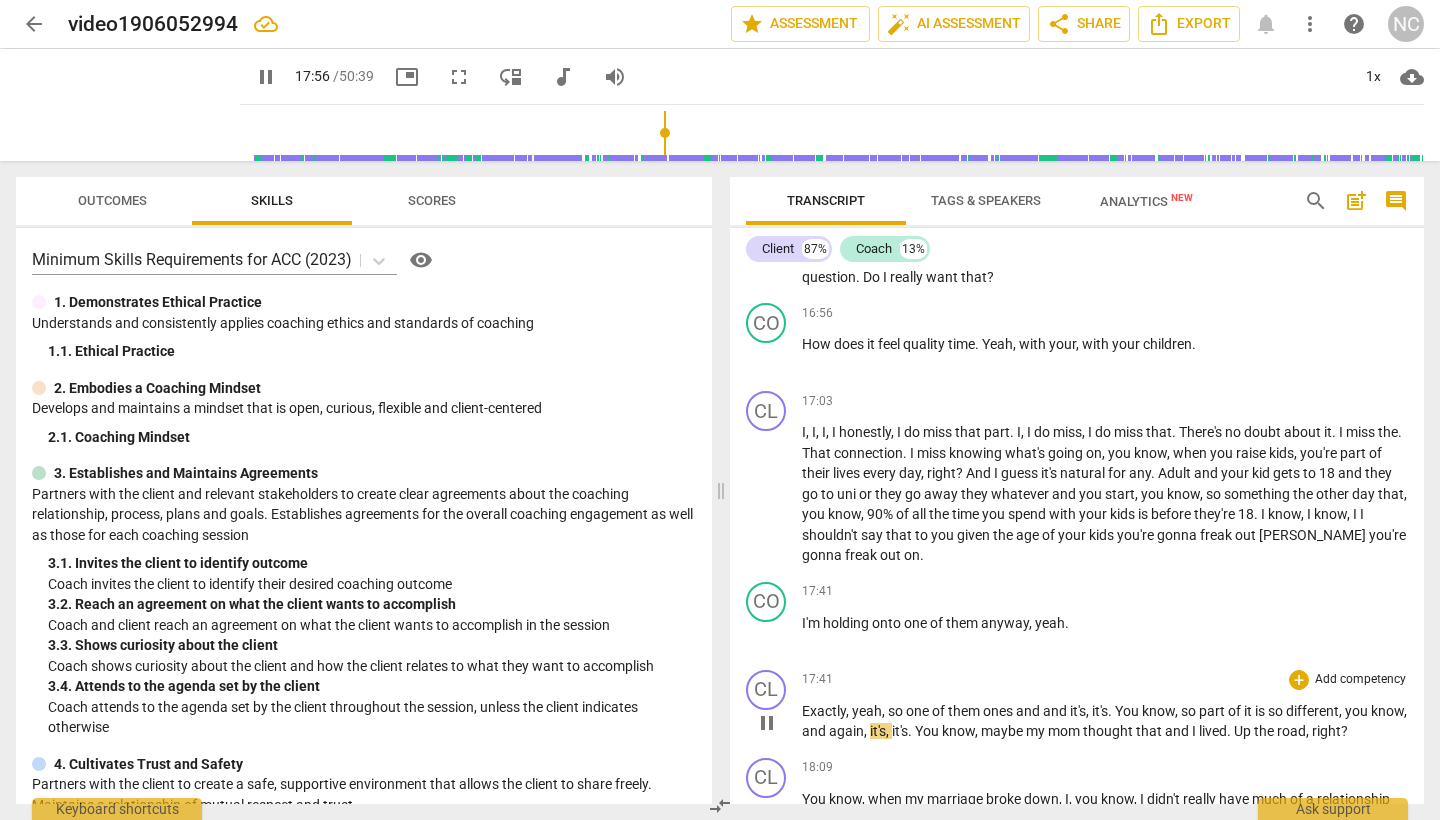 click on "different" at bounding box center (1312, 711) 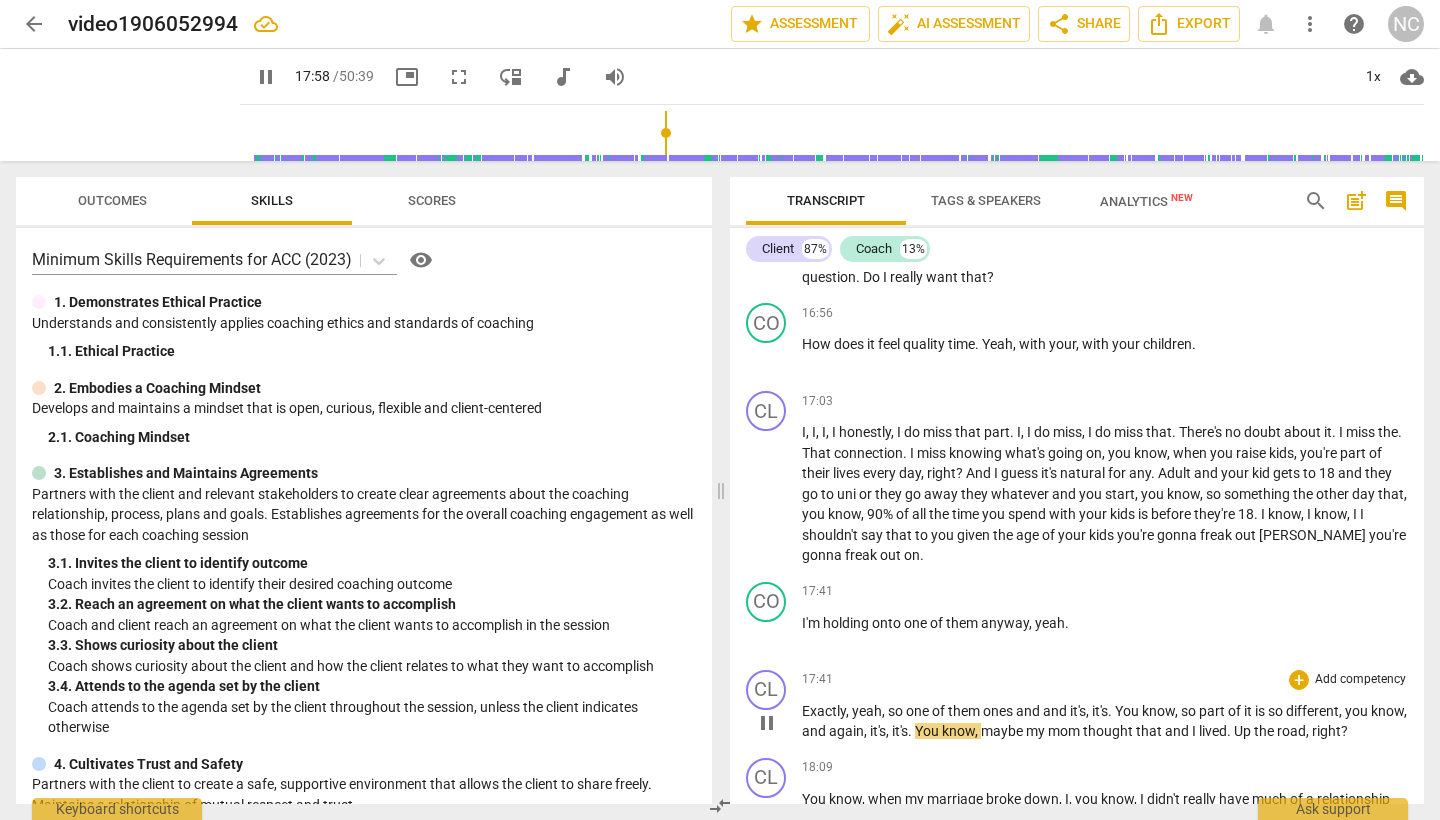 click on "so" at bounding box center [1277, 711] 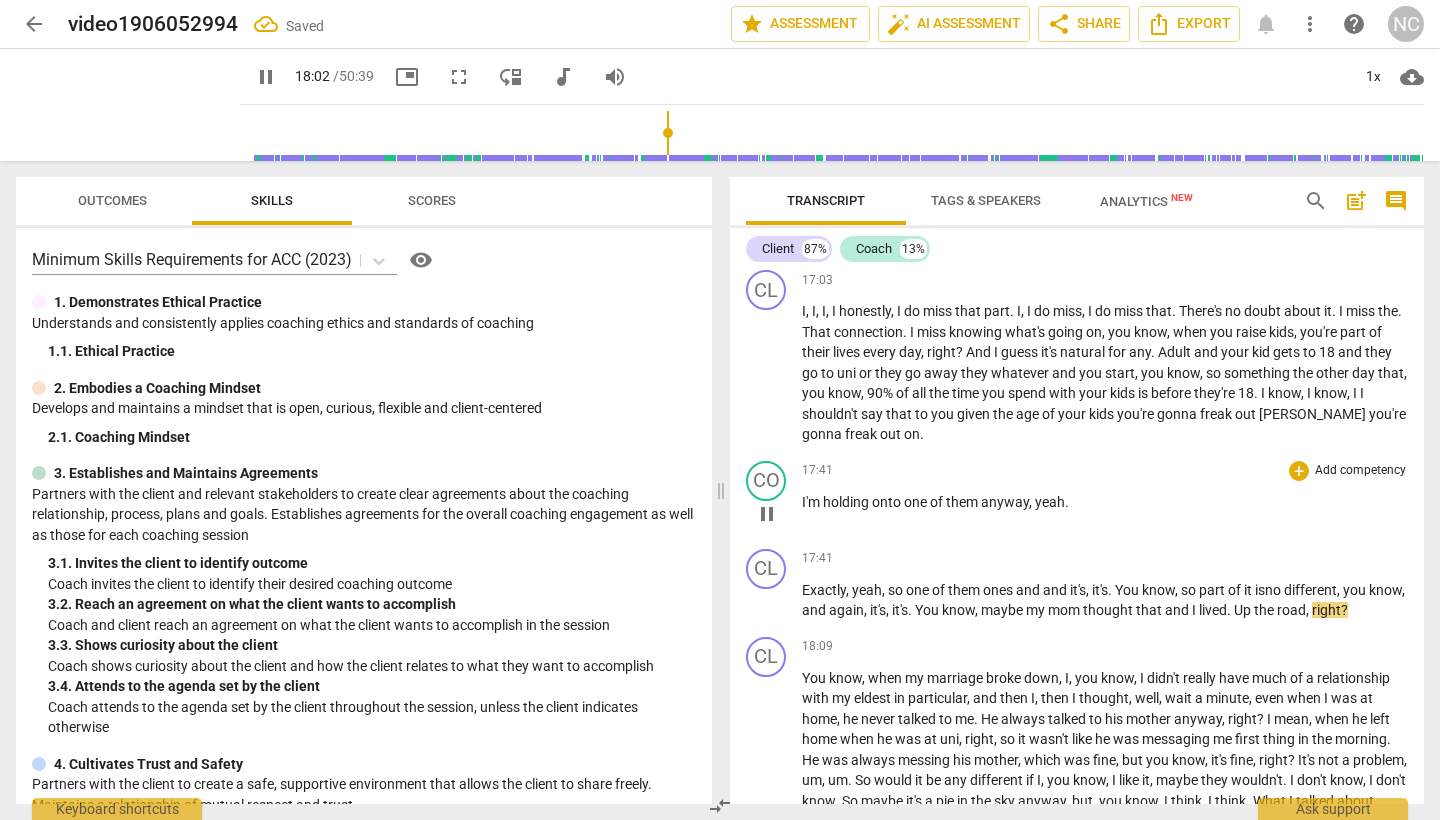 scroll, scrollTop: 6279, scrollLeft: 0, axis: vertical 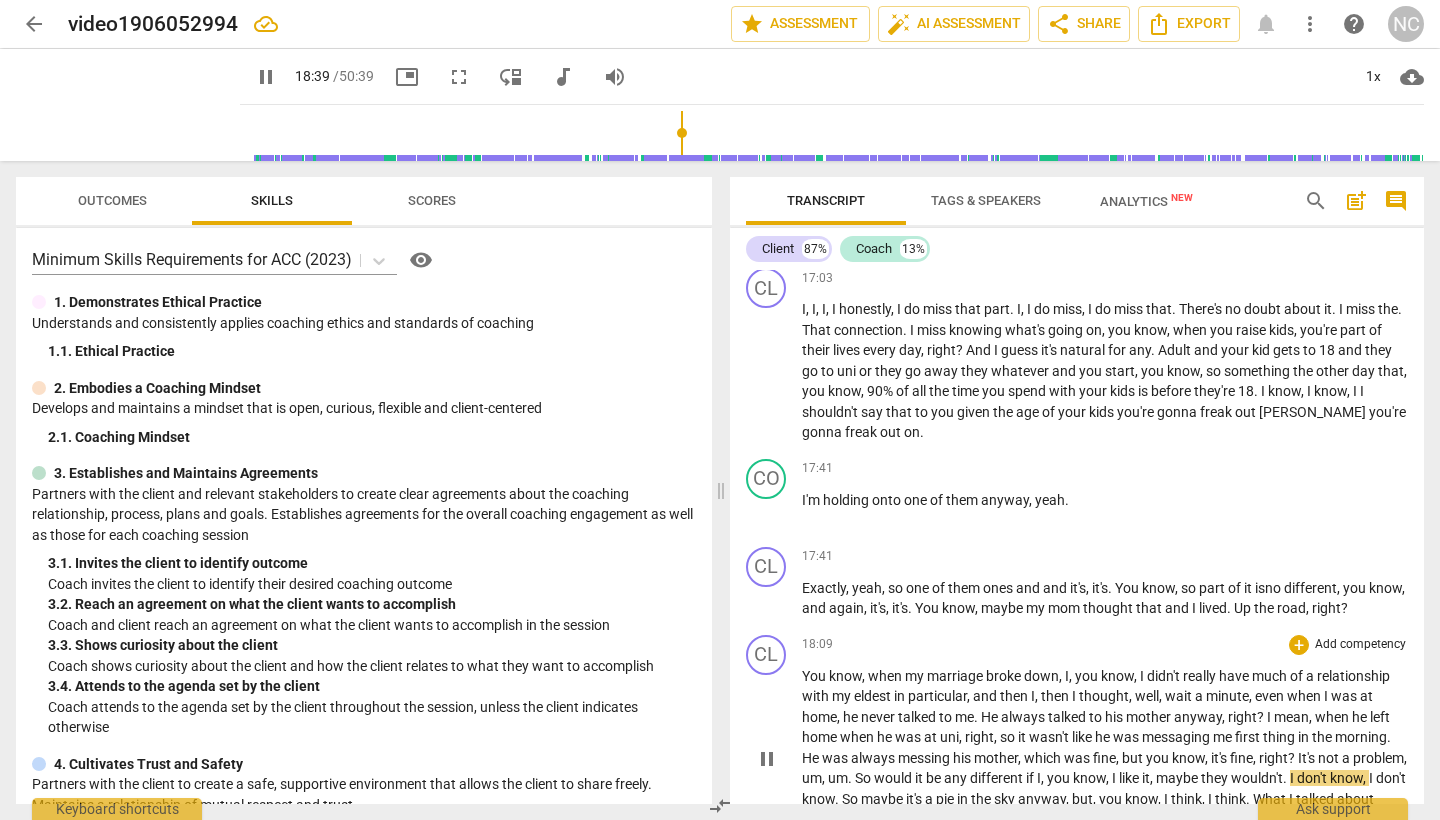 click on "pause" at bounding box center [767, 759] 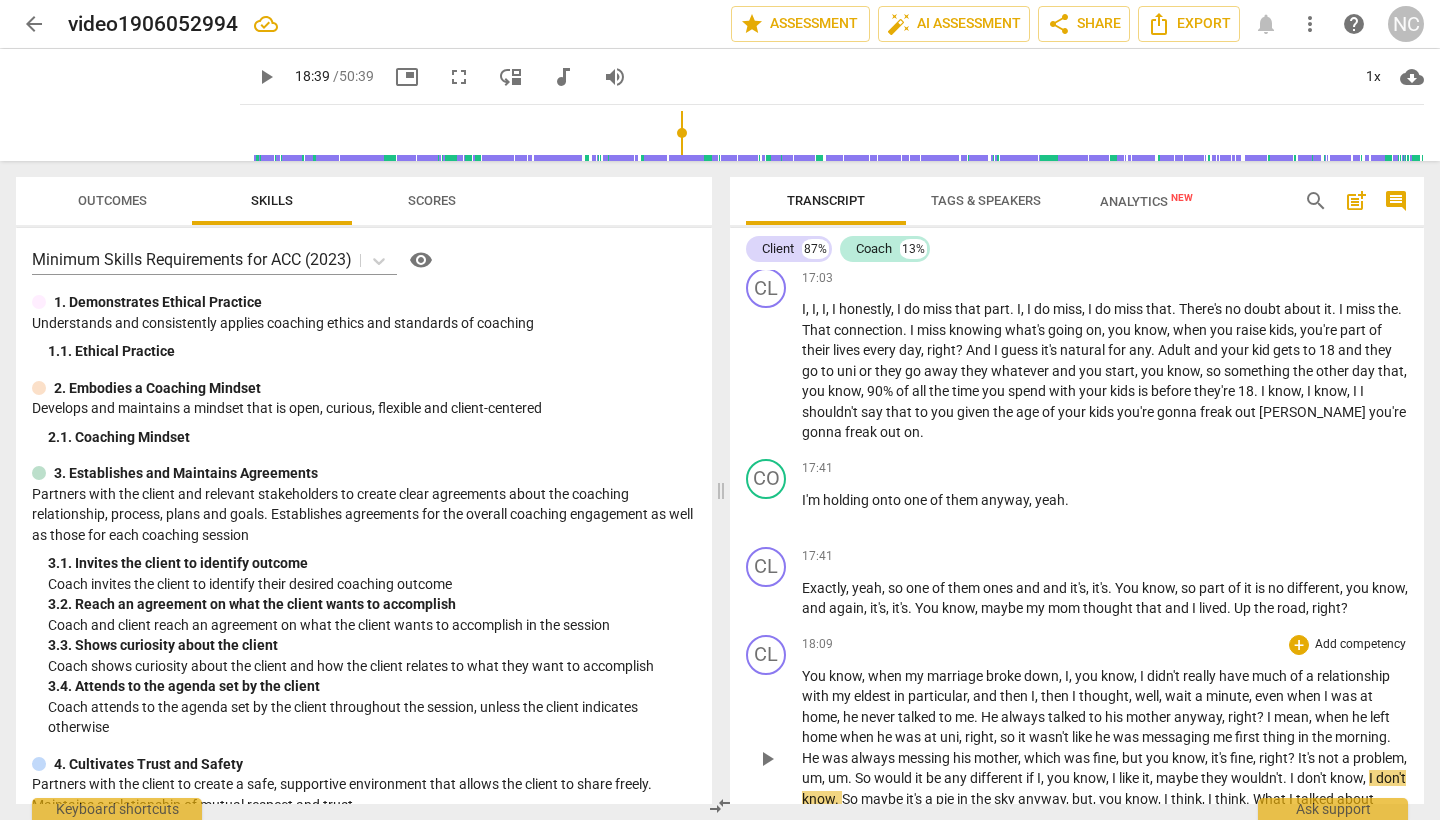 click on "like" at bounding box center (1130, 778) 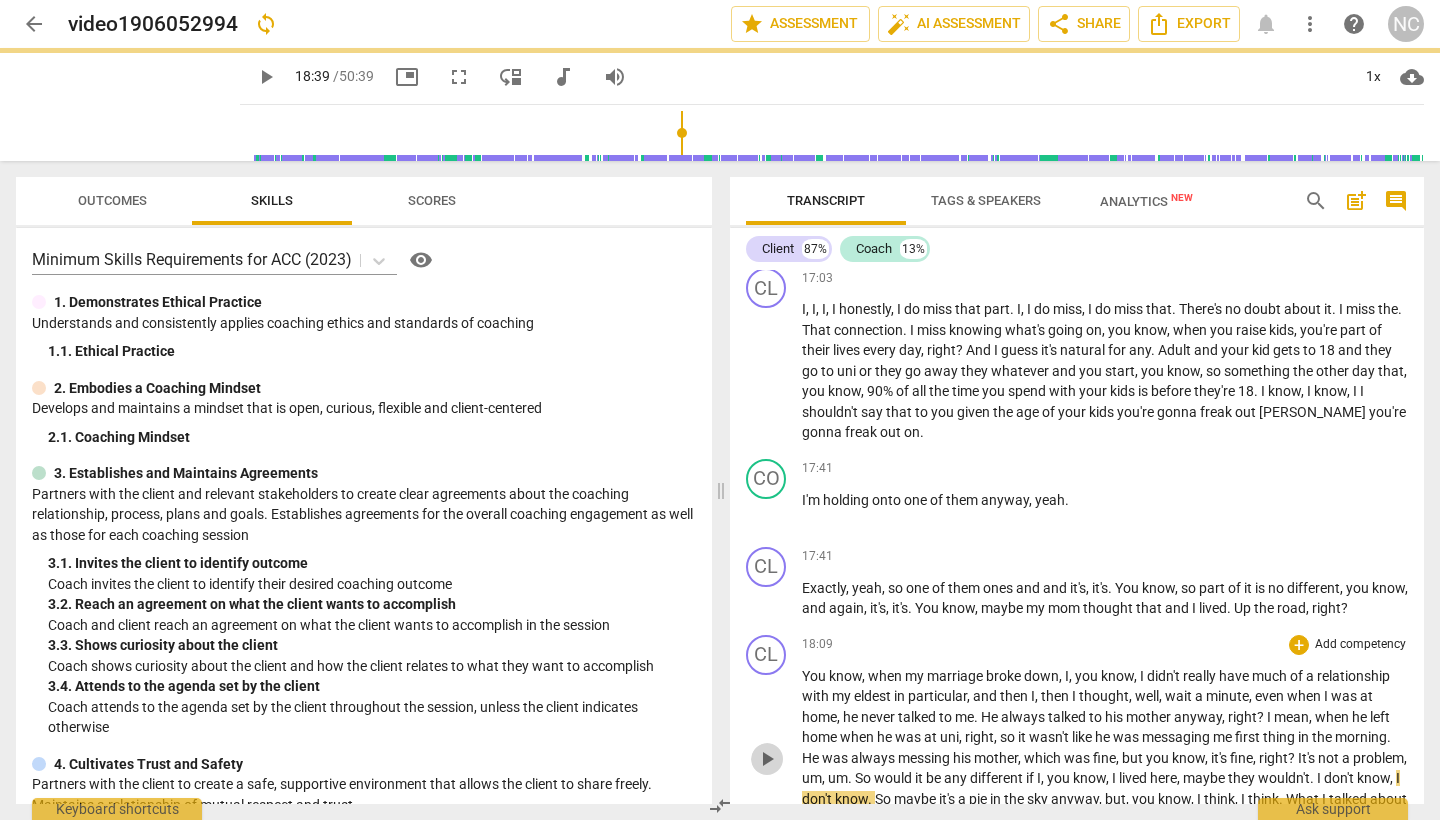 click on "play_arrow" at bounding box center (767, 759) 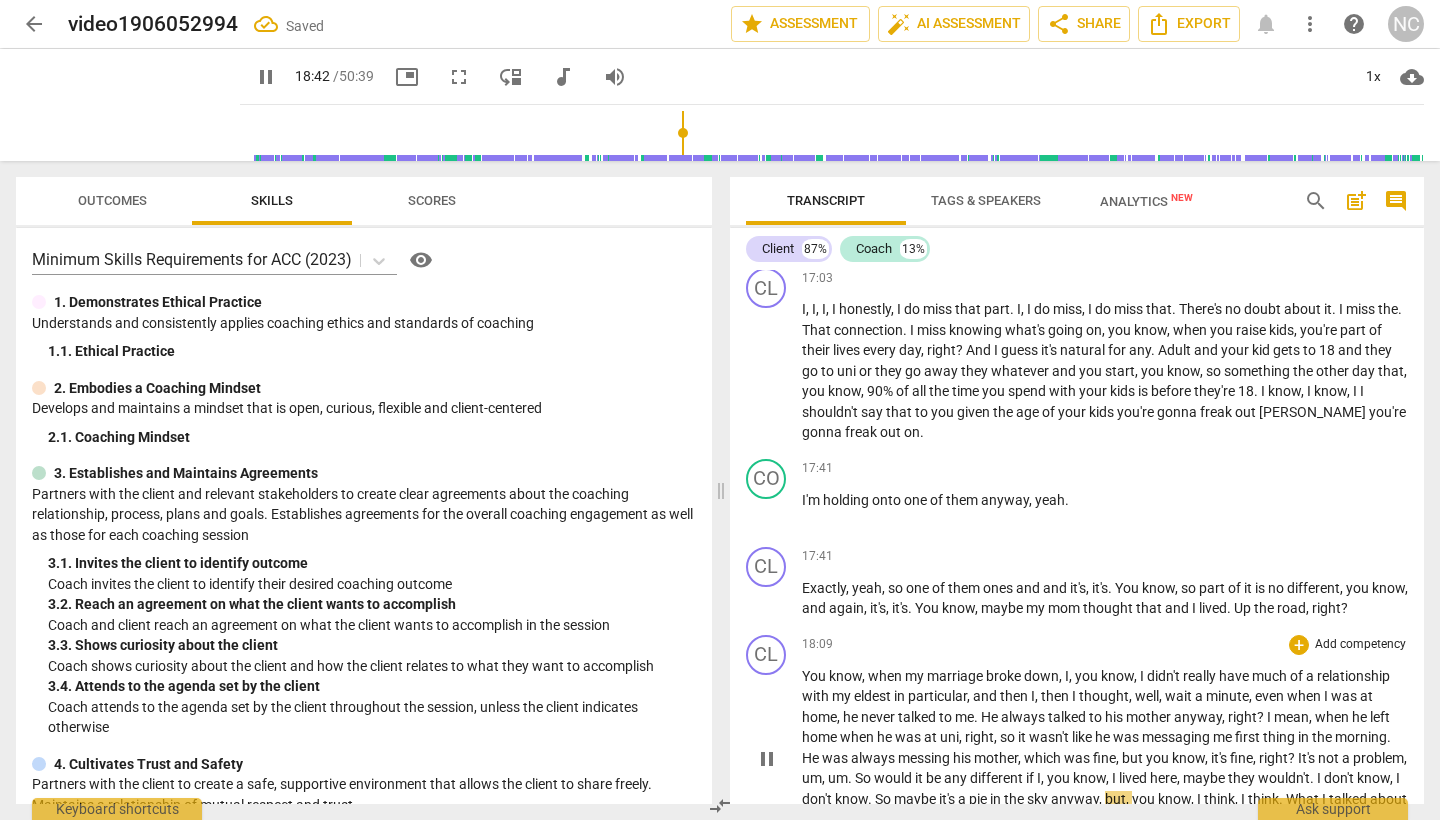 click on "pause" at bounding box center (767, 759) 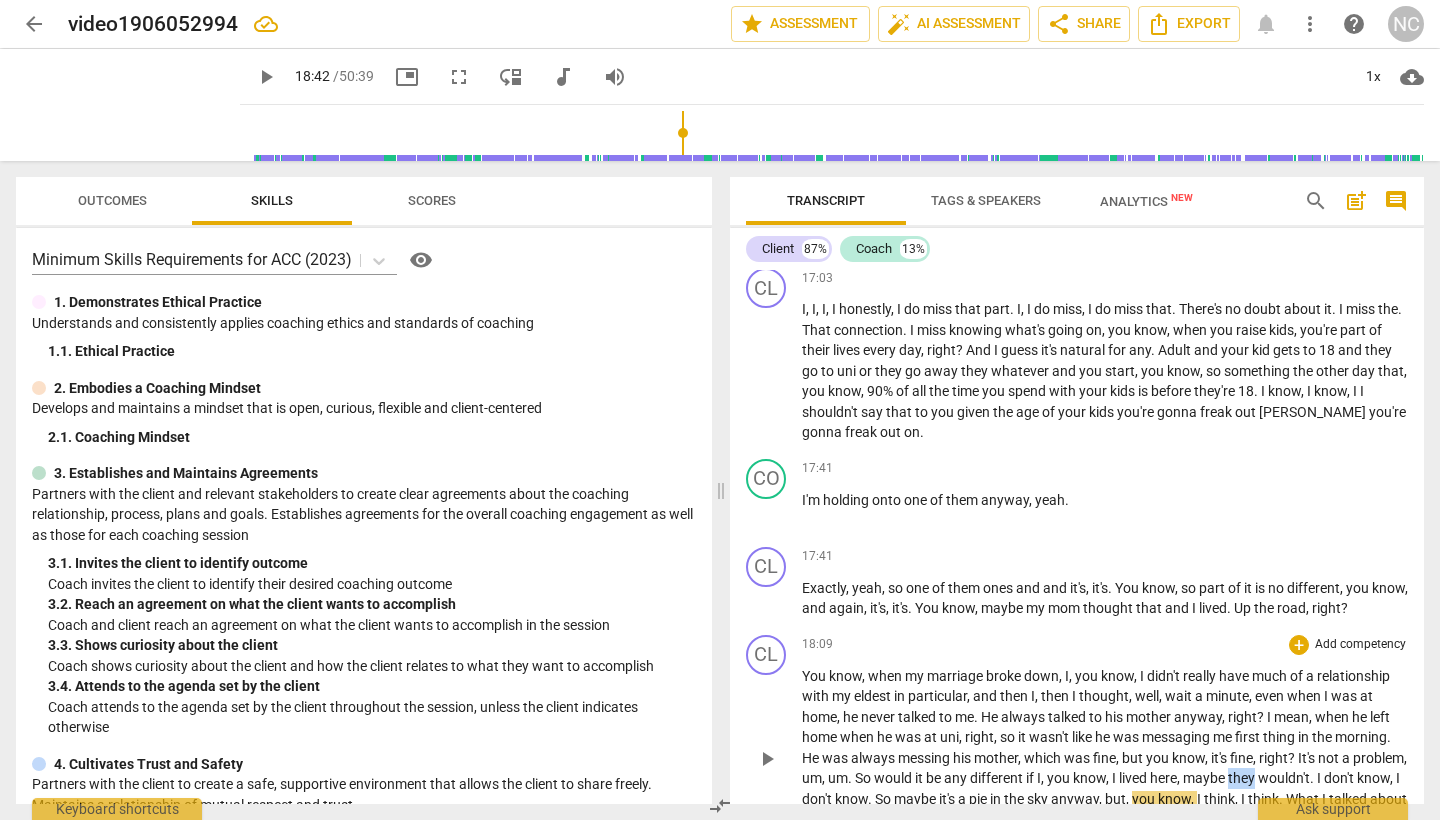 drag, startPoint x: 1290, startPoint y: 717, endPoint x: 1316, endPoint y: 720, distance: 26.172504 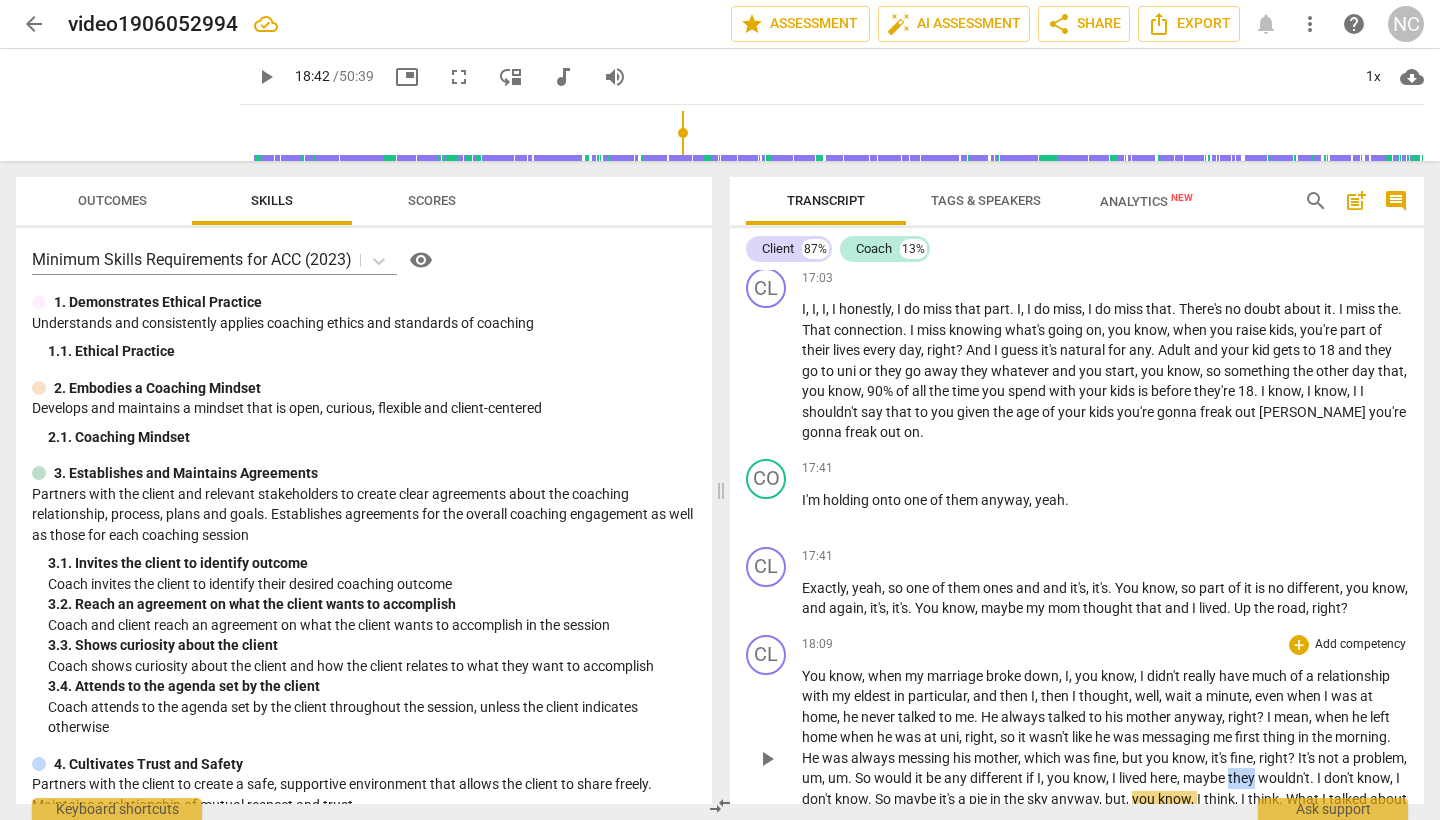 click on "they" at bounding box center (1243, 778) 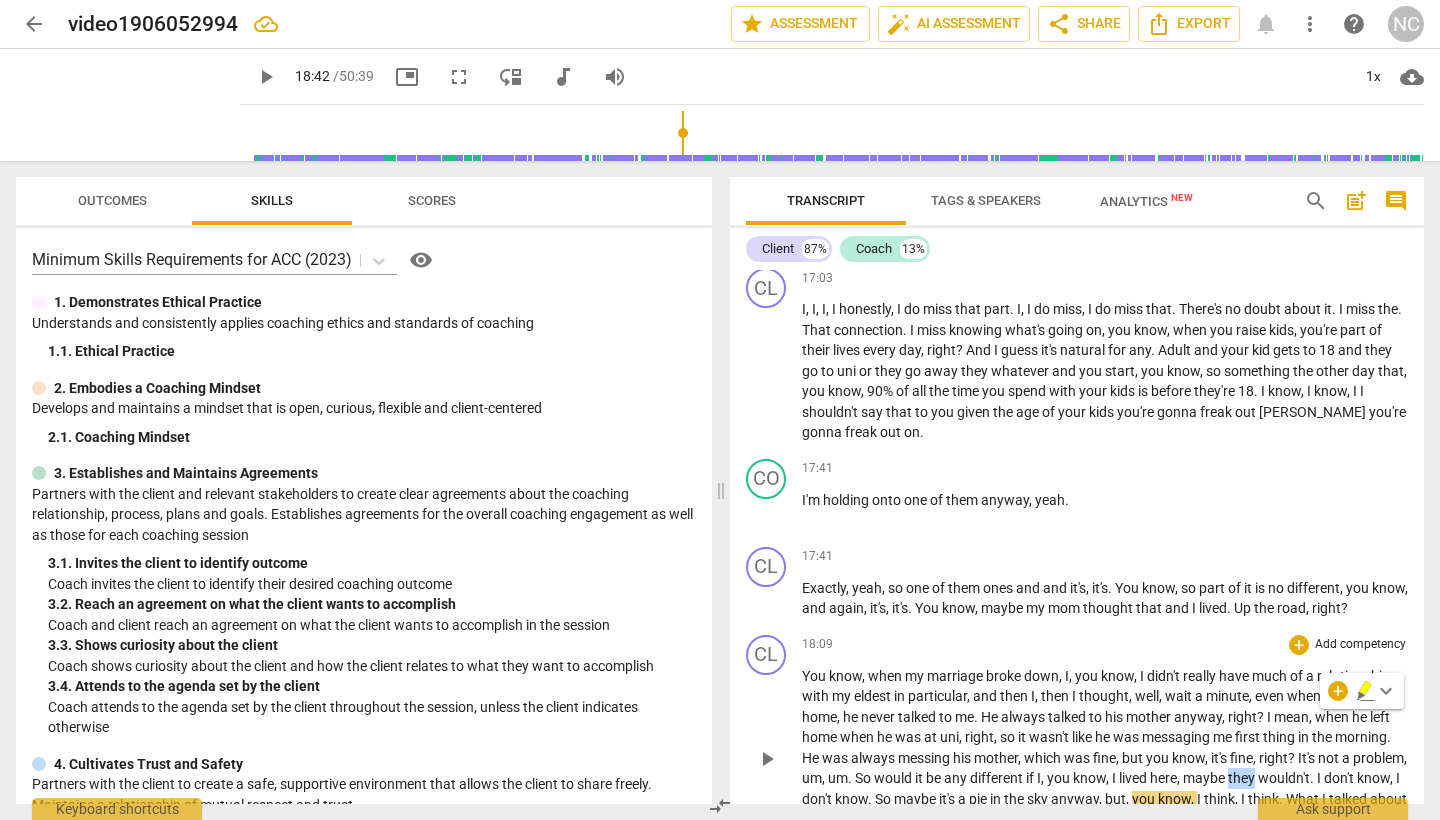 click on "play_arrow" at bounding box center [767, 759] 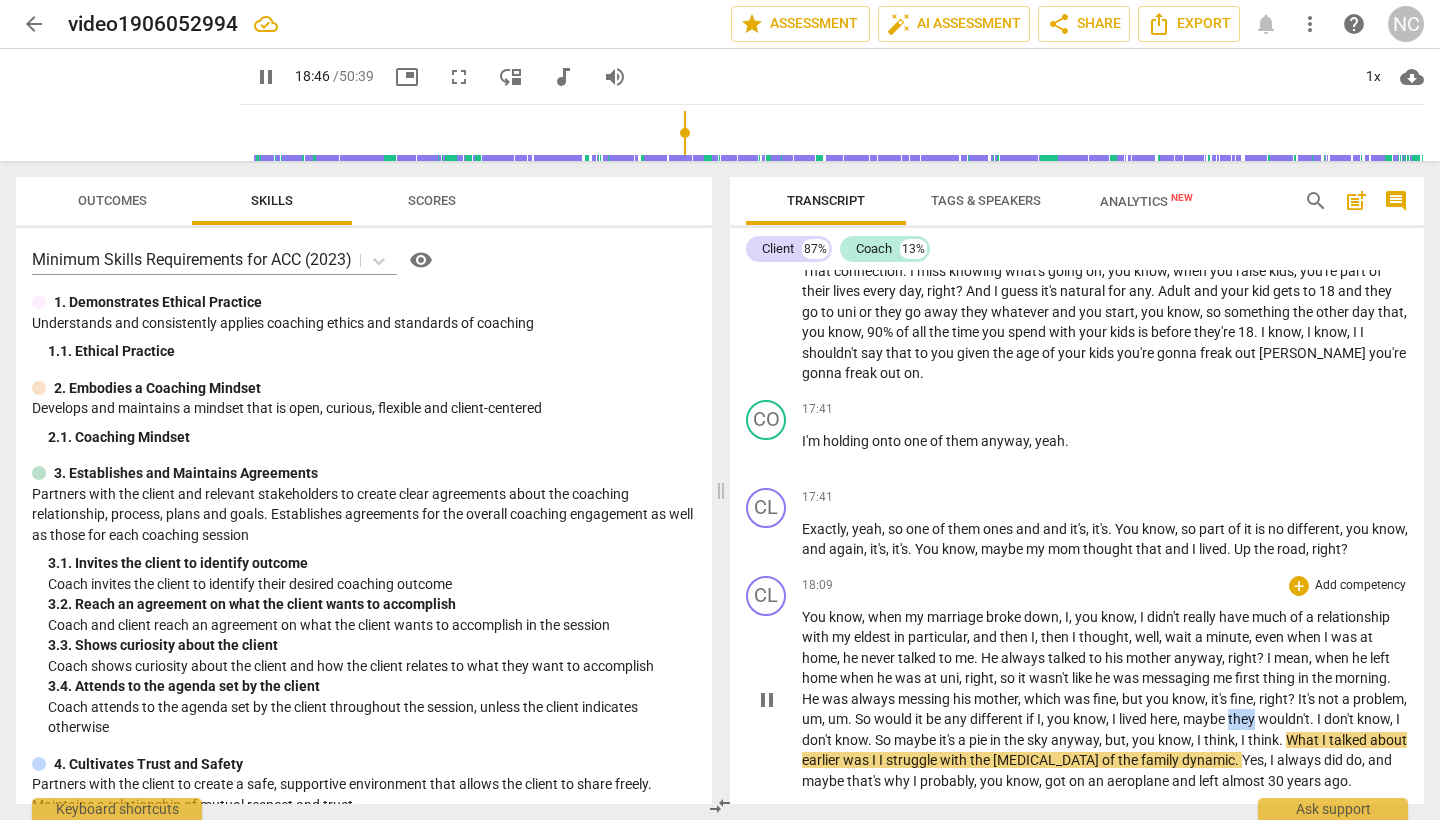 scroll, scrollTop: 6357, scrollLeft: 0, axis: vertical 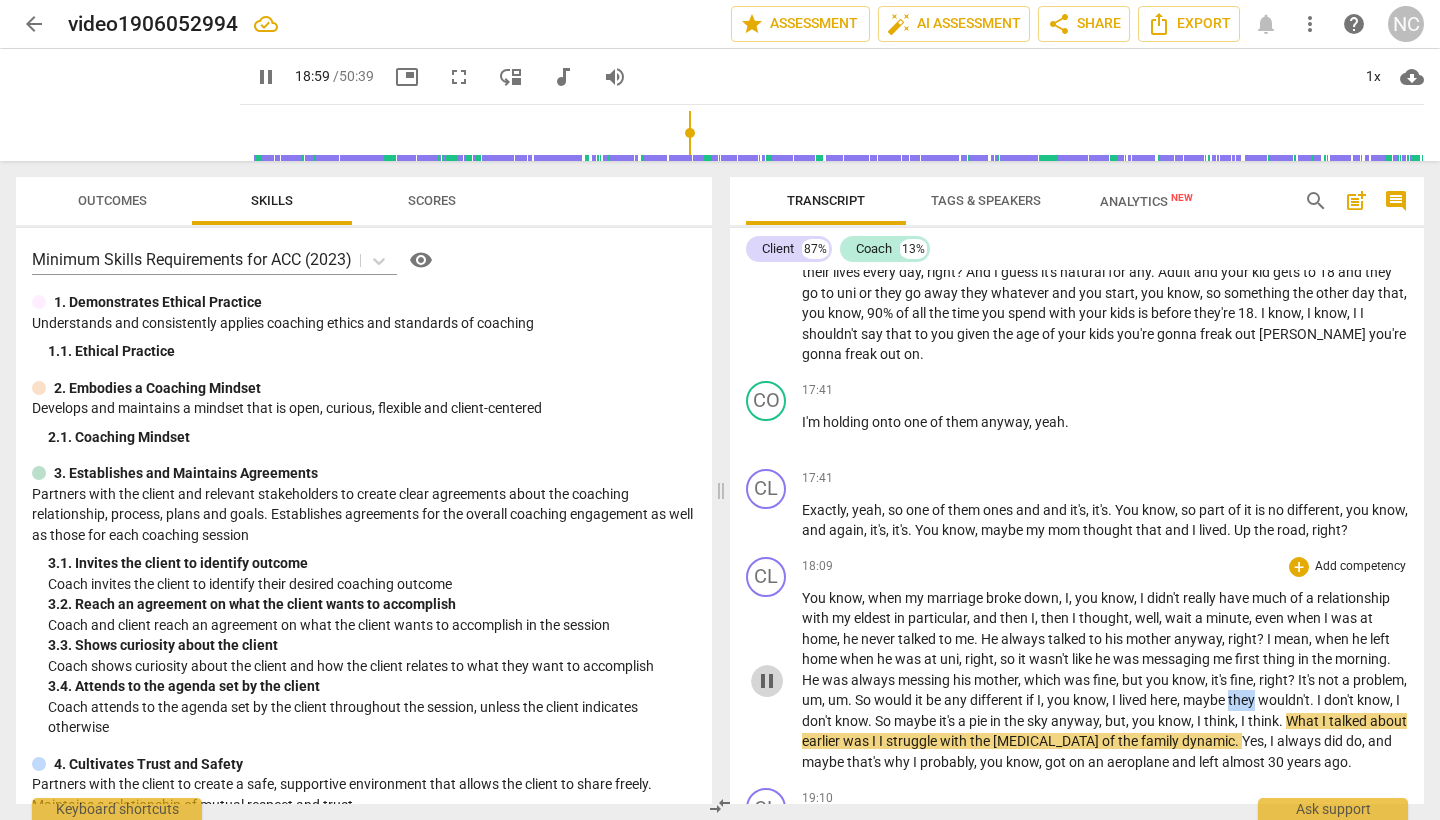 click on "pause" at bounding box center [767, 681] 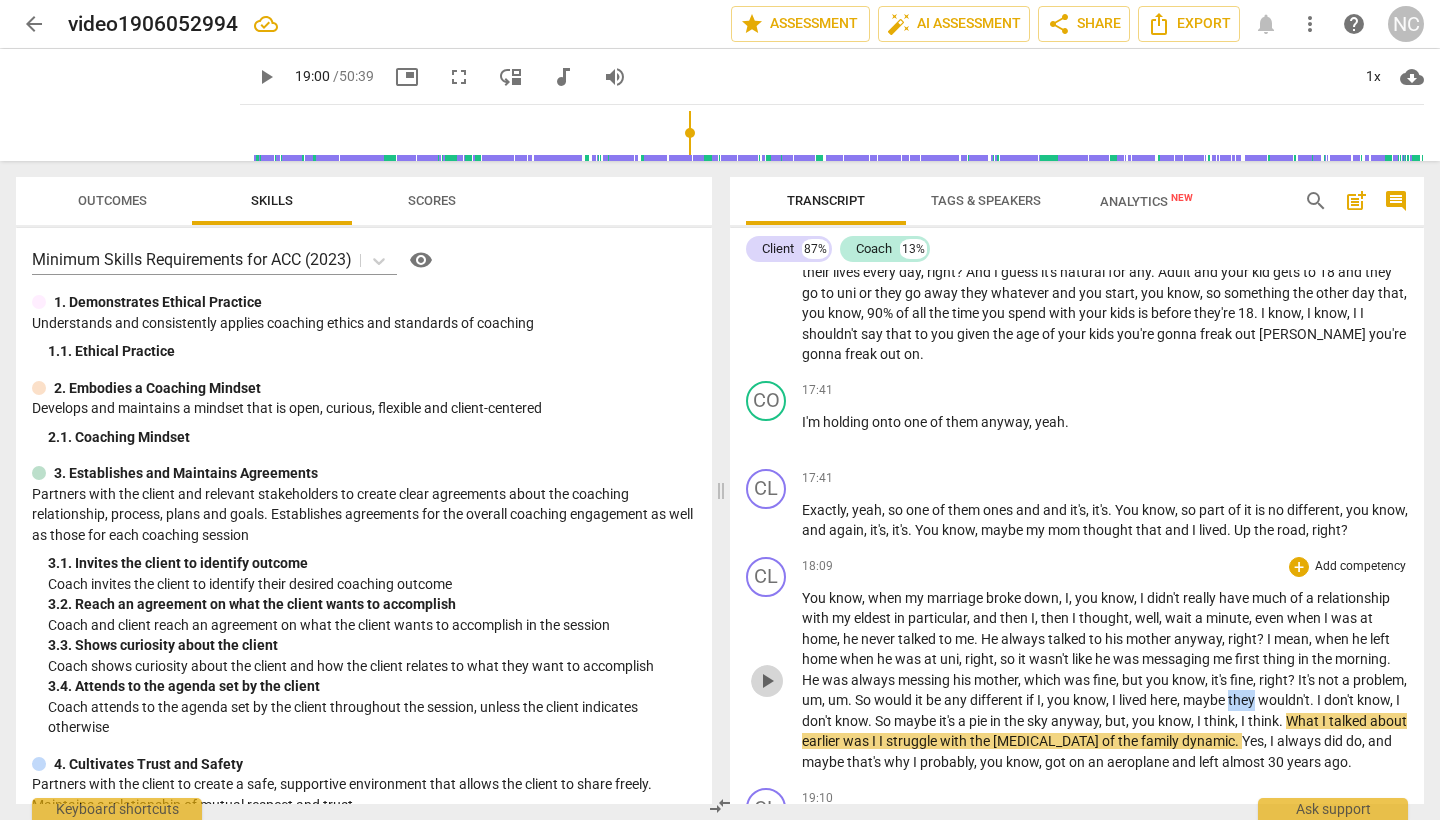 click on "play_arrow" at bounding box center (767, 681) 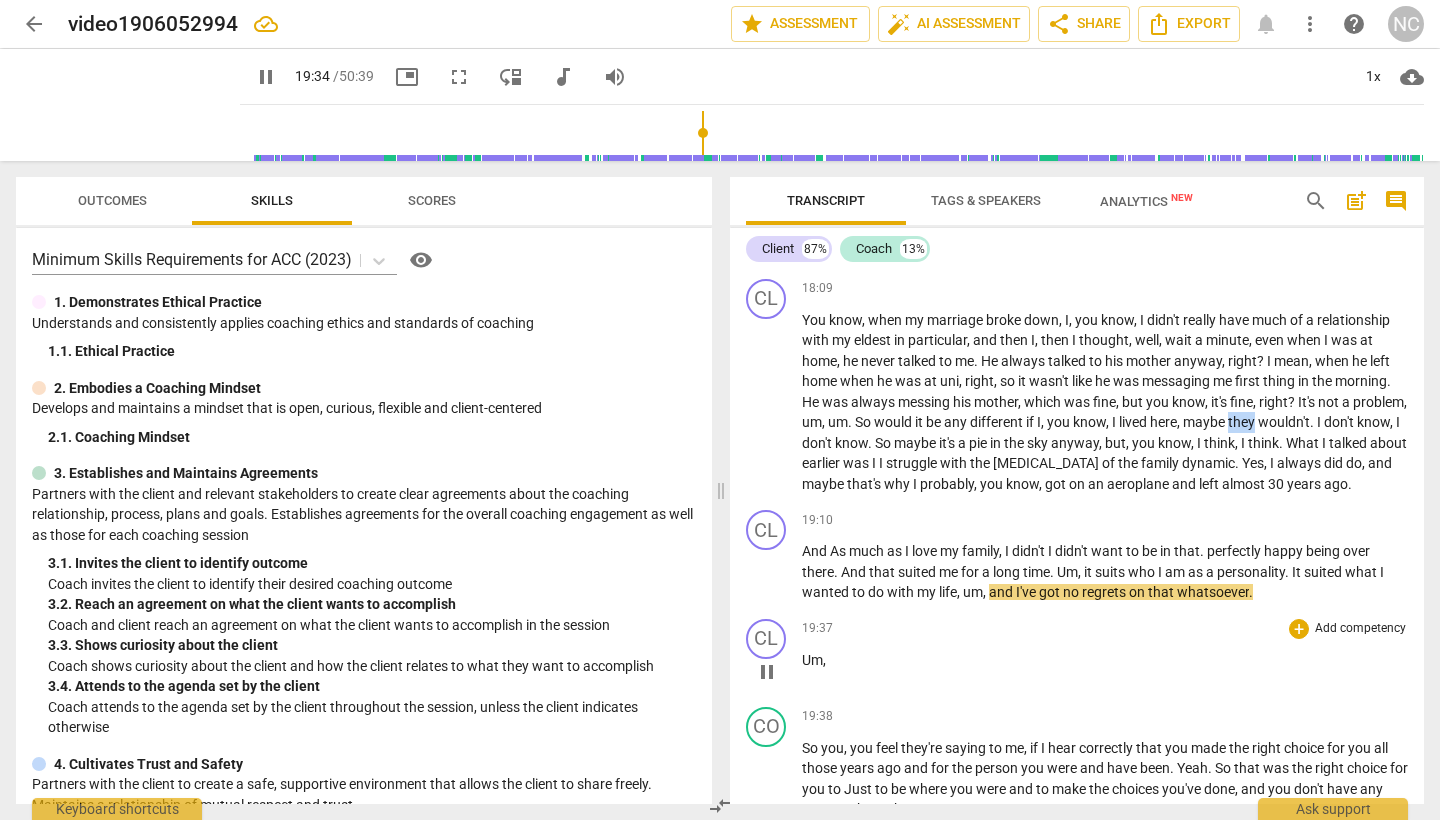scroll, scrollTop: 6643, scrollLeft: 0, axis: vertical 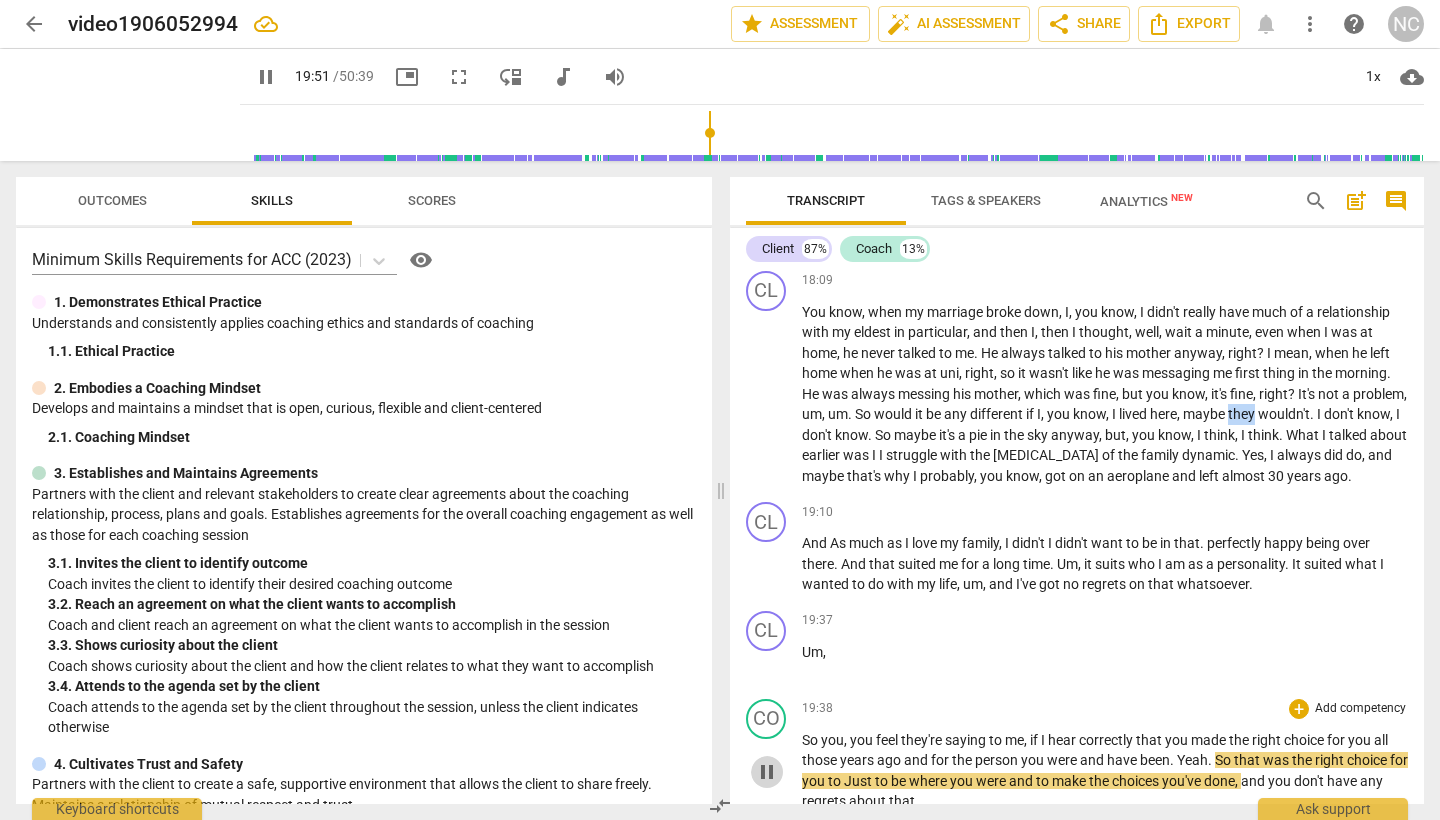 click on "pause" at bounding box center [767, 772] 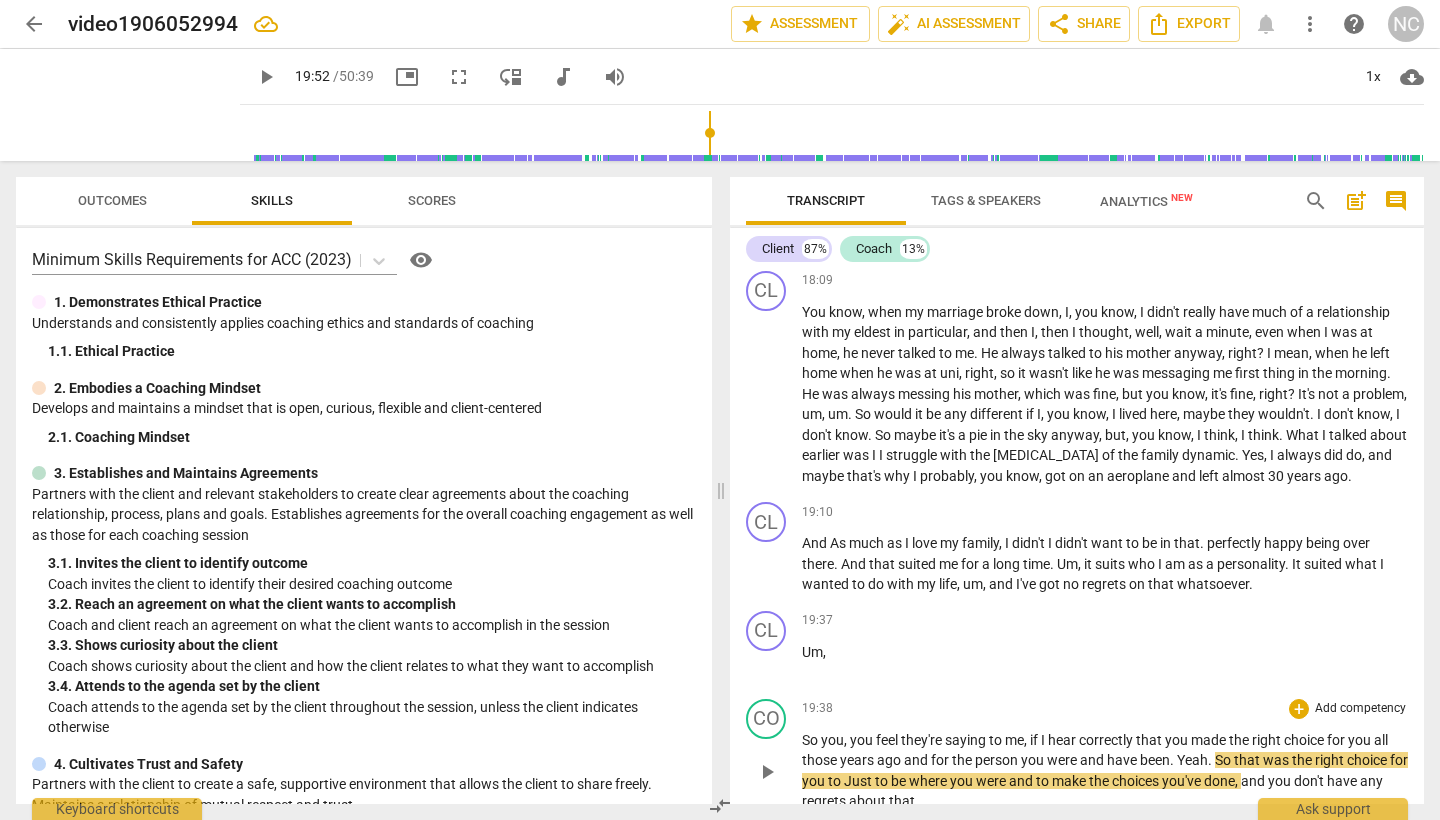 click on "Yeah" at bounding box center (1192, 760) 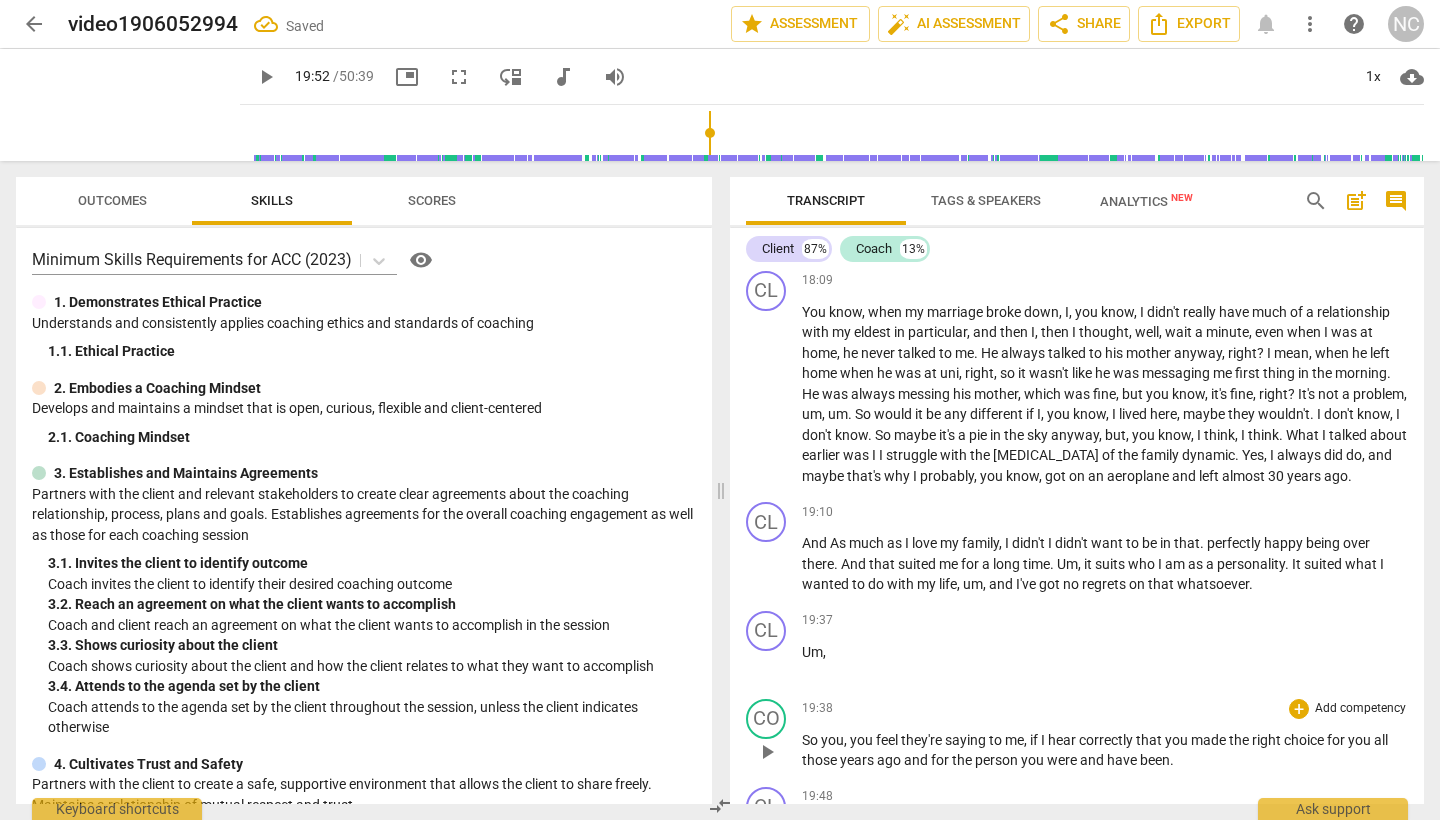 scroll, scrollTop: 0, scrollLeft: 0, axis: both 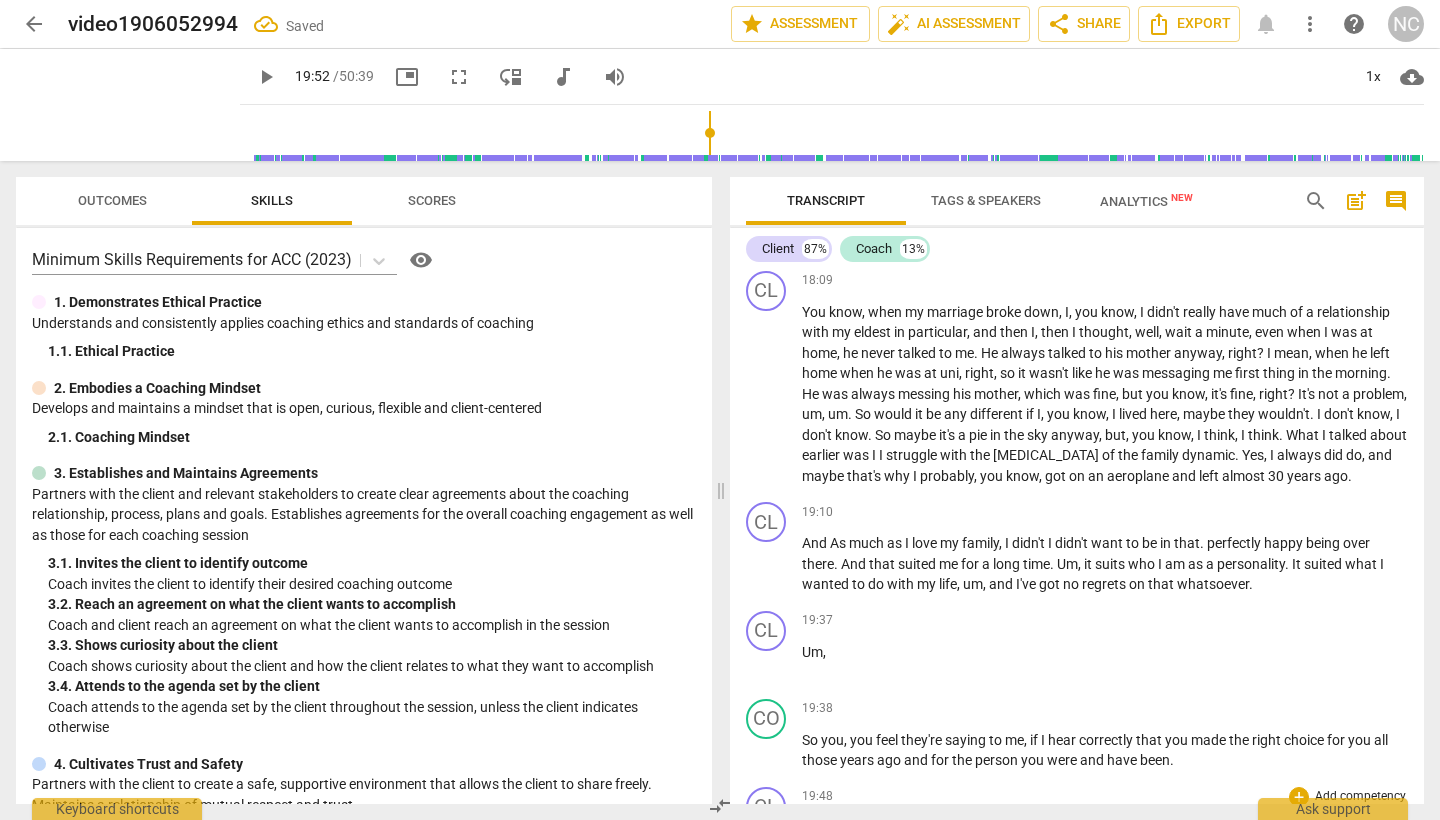 click on "." at bounding box center [836, 828] 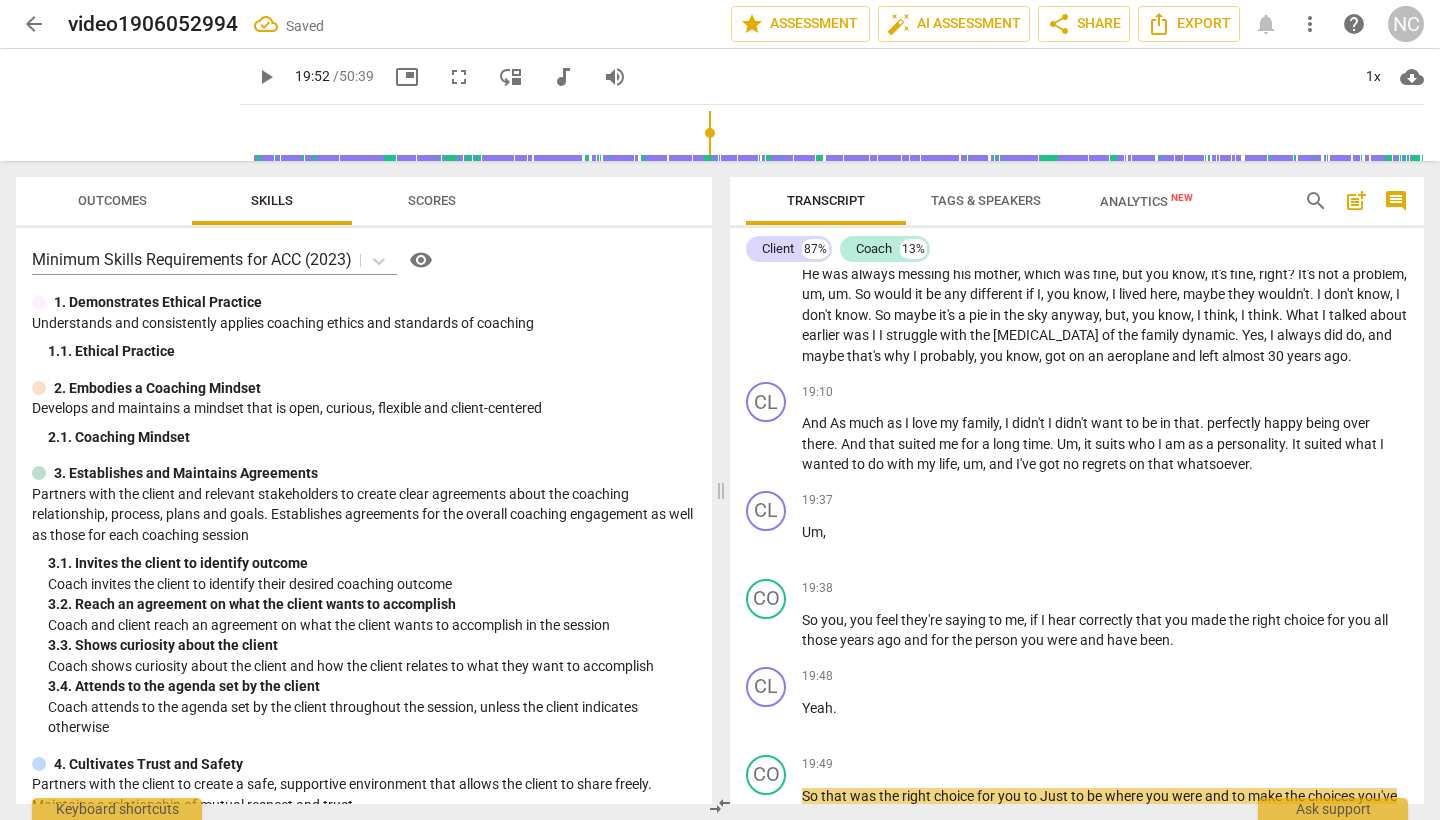 scroll, scrollTop: 6775, scrollLeft: 0, axis: vertical 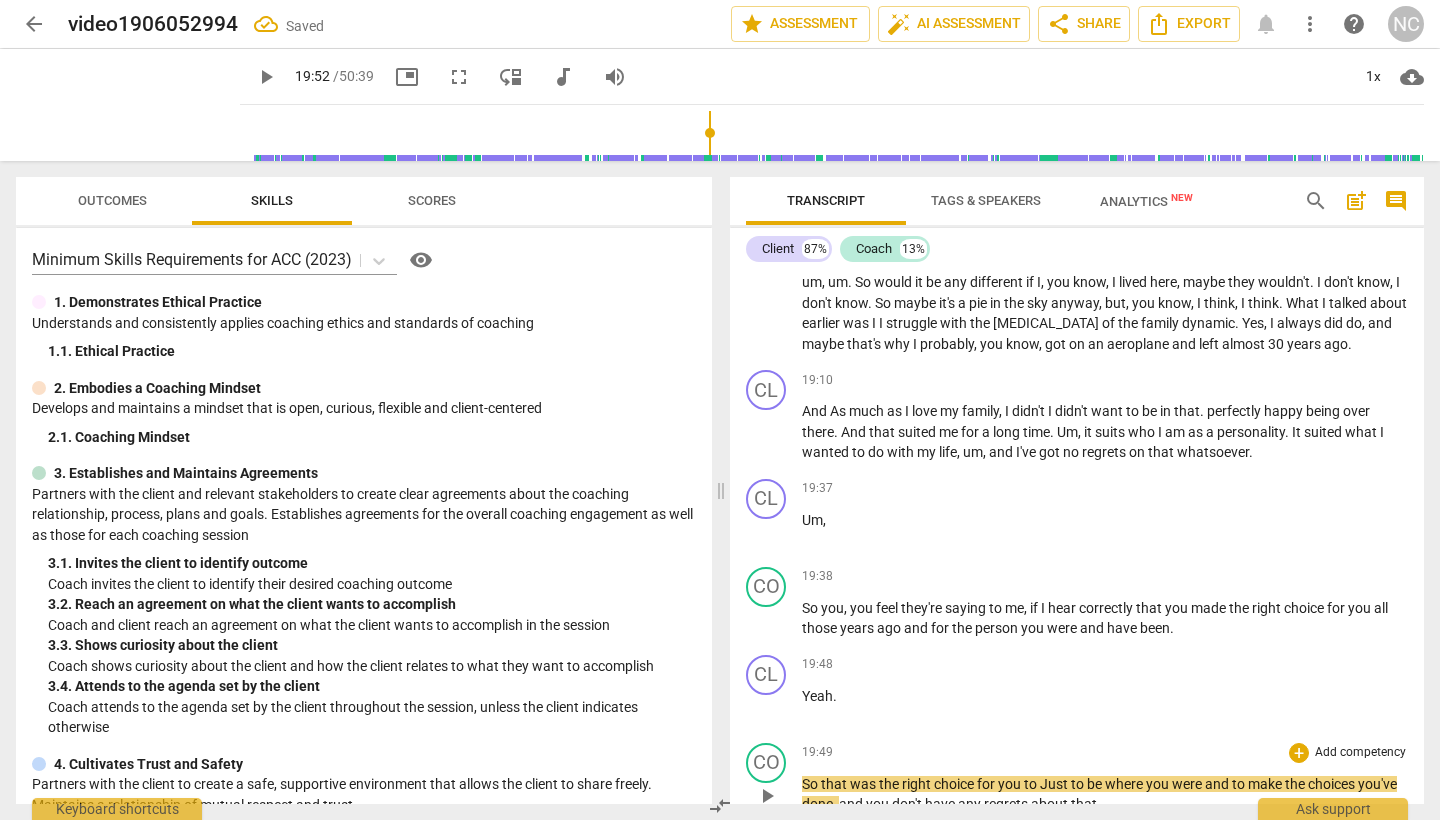 click on "play_arrow" at bounding box center (767, 796) 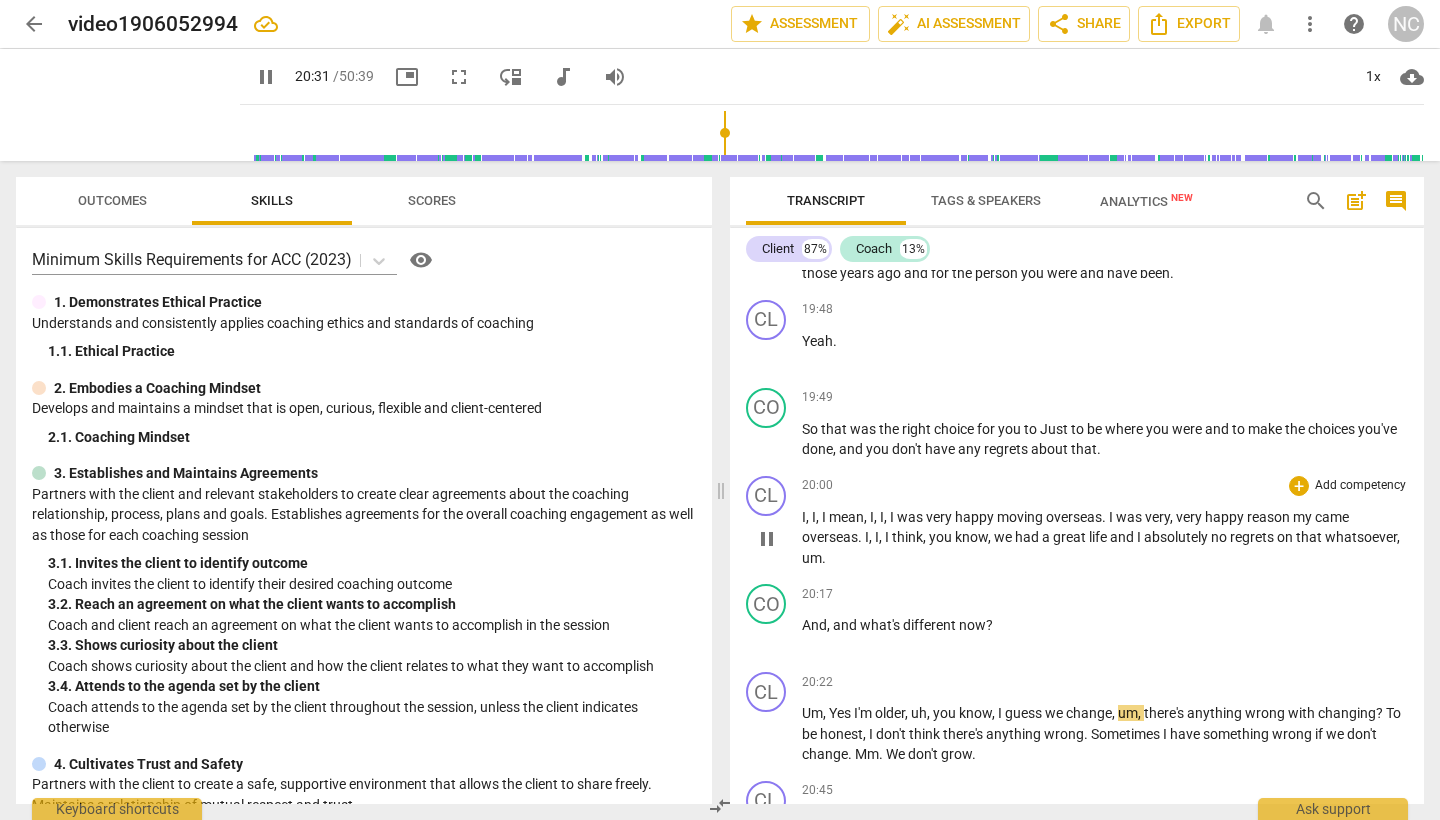 scroll, scrollTop: 7140, scrollLeft: 0, axis: vertical 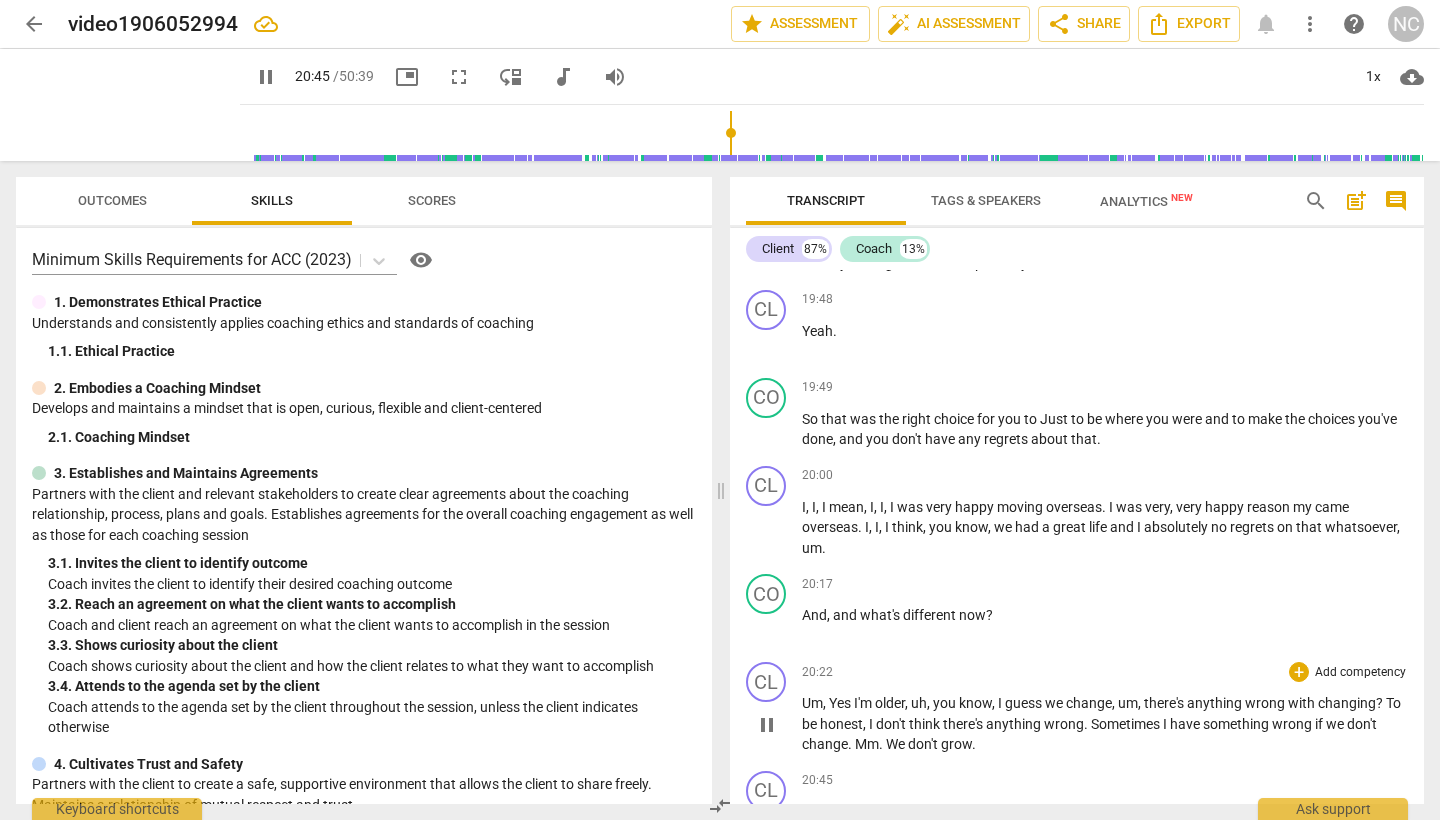 click on "have" at bounding box center (1186, 724) 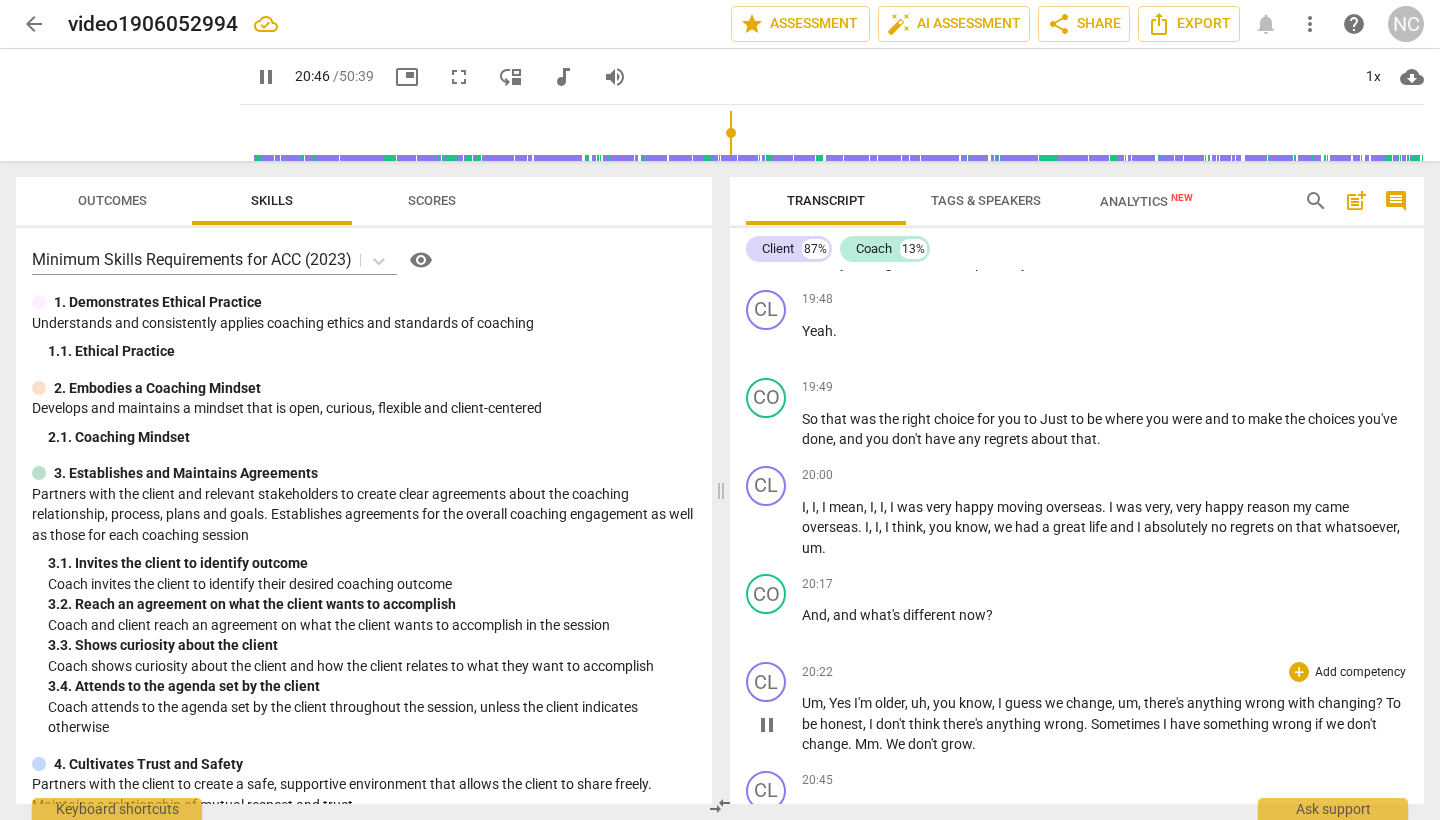 type on "1247" 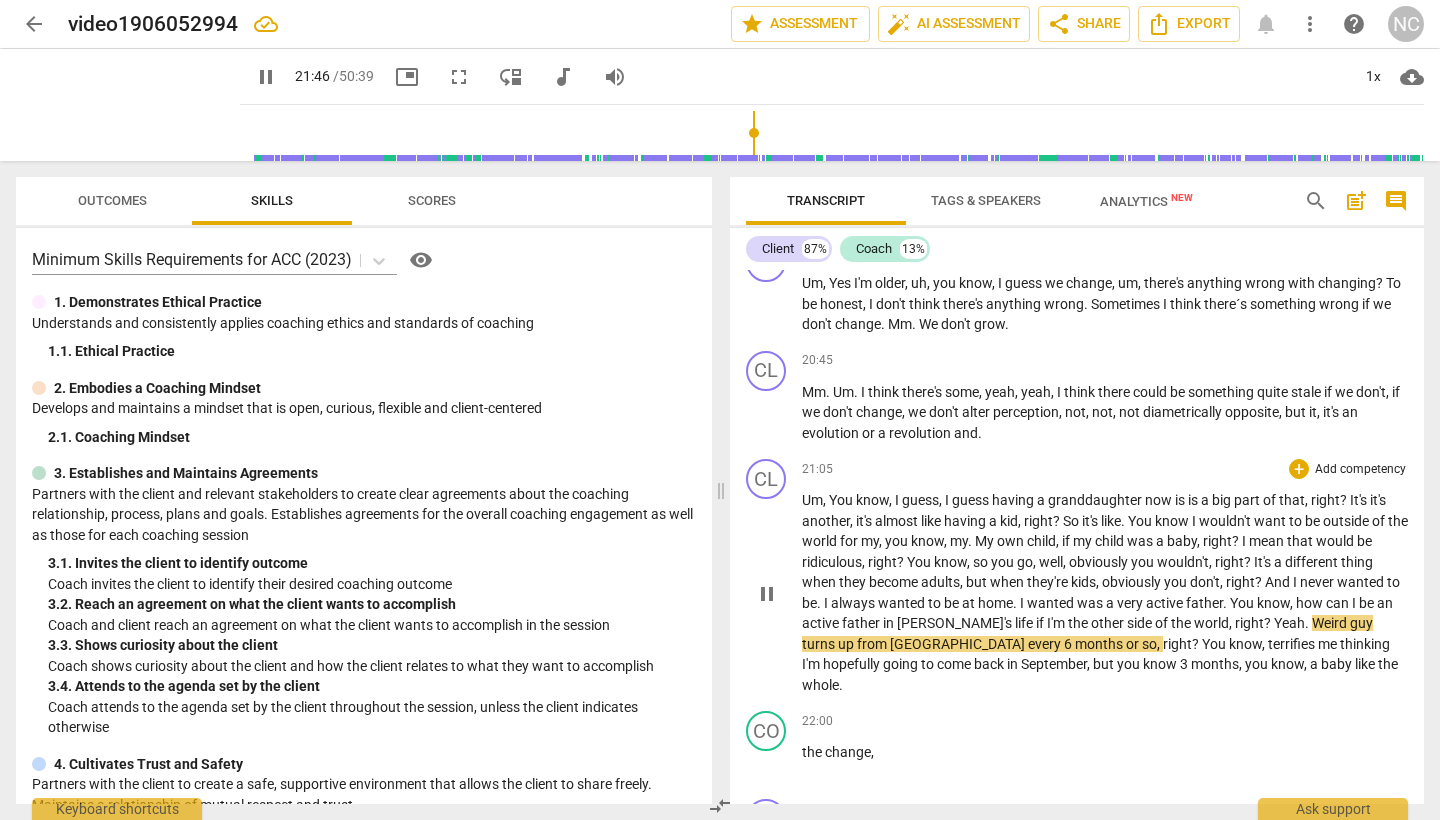 scroll, scrollTop: 7577, scrollLeft: 0, axis: vertical 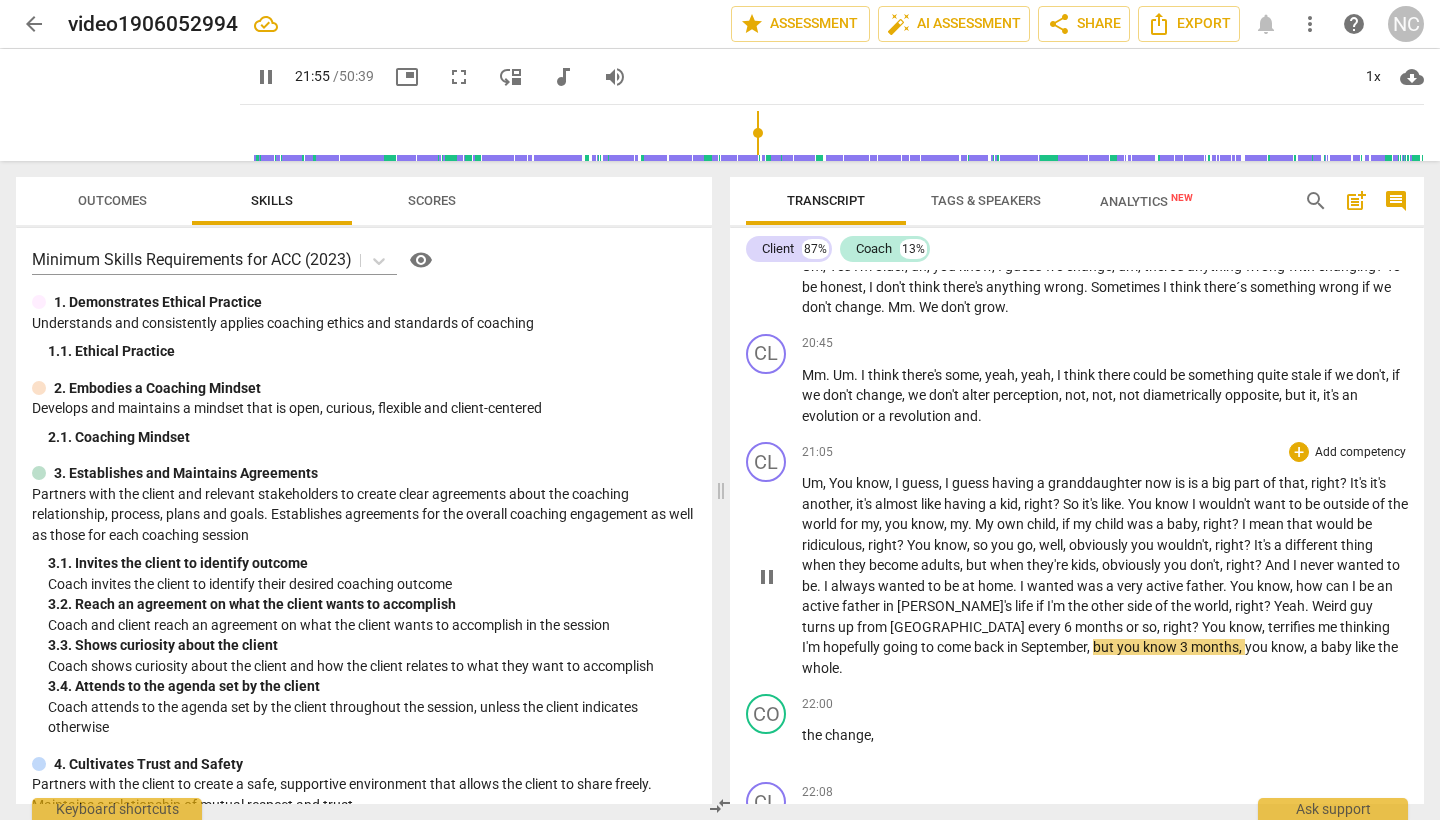 click on "terrifies" at bounding box center (1293, 627) 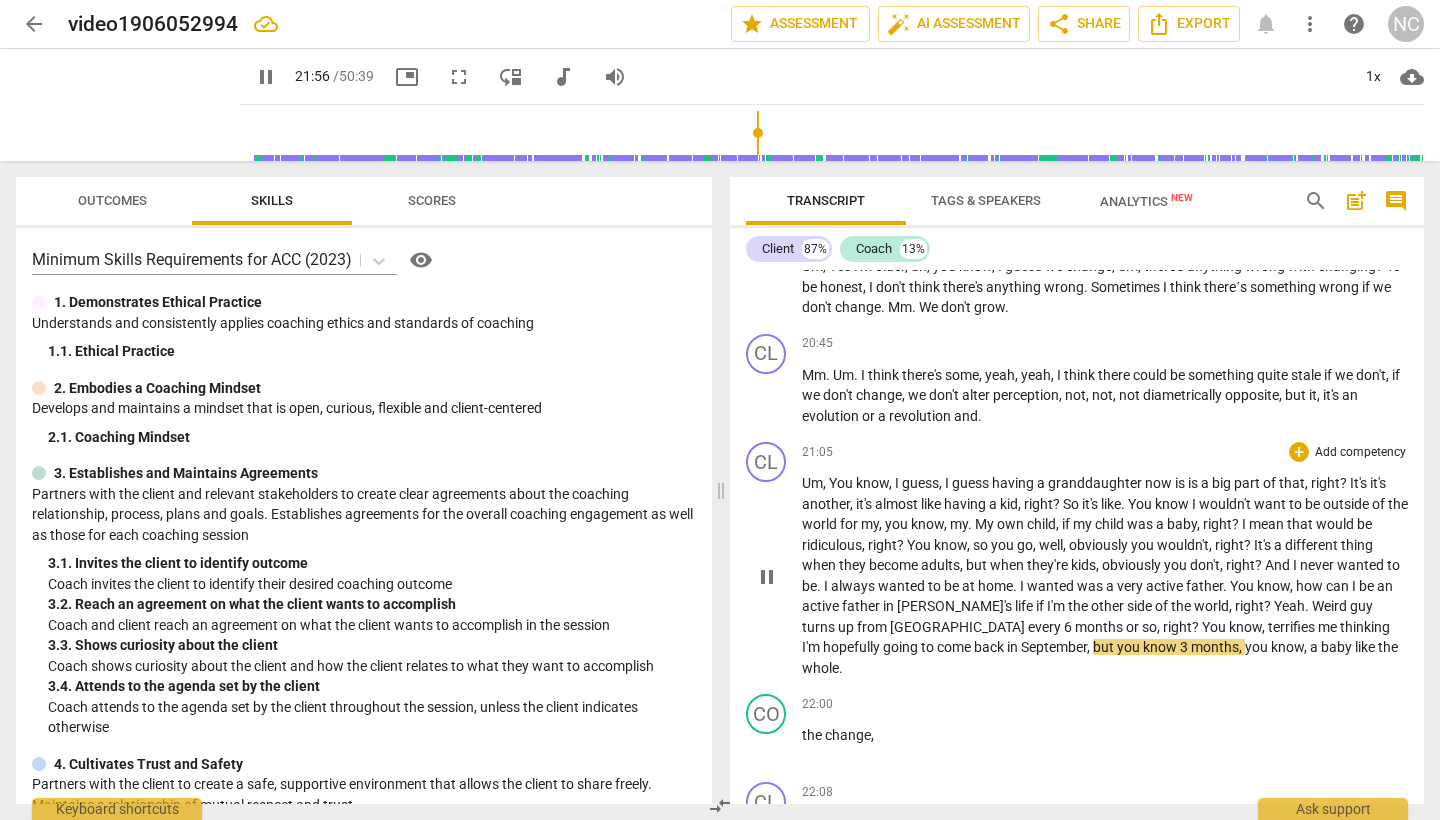 type on "1317" 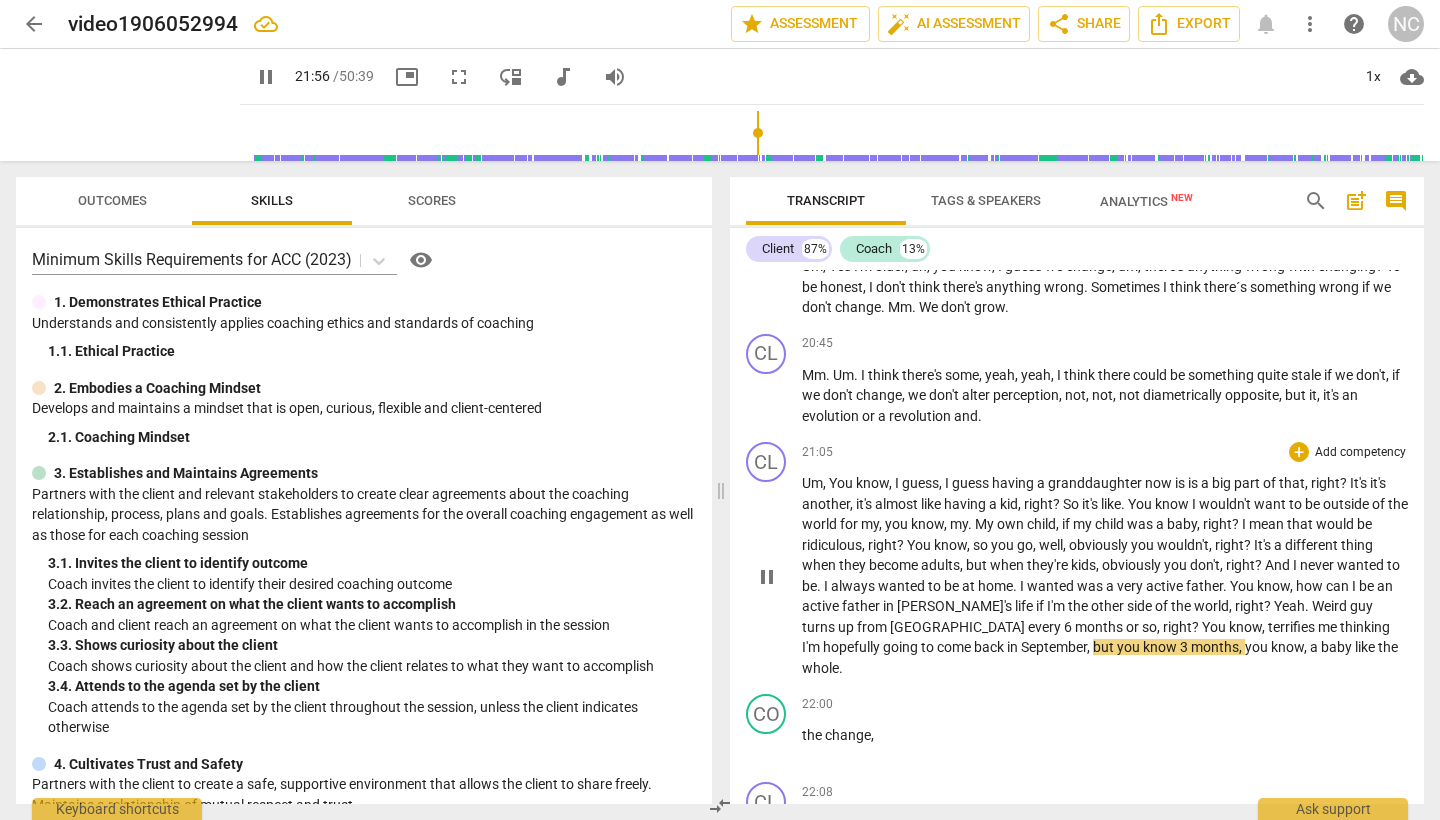 type 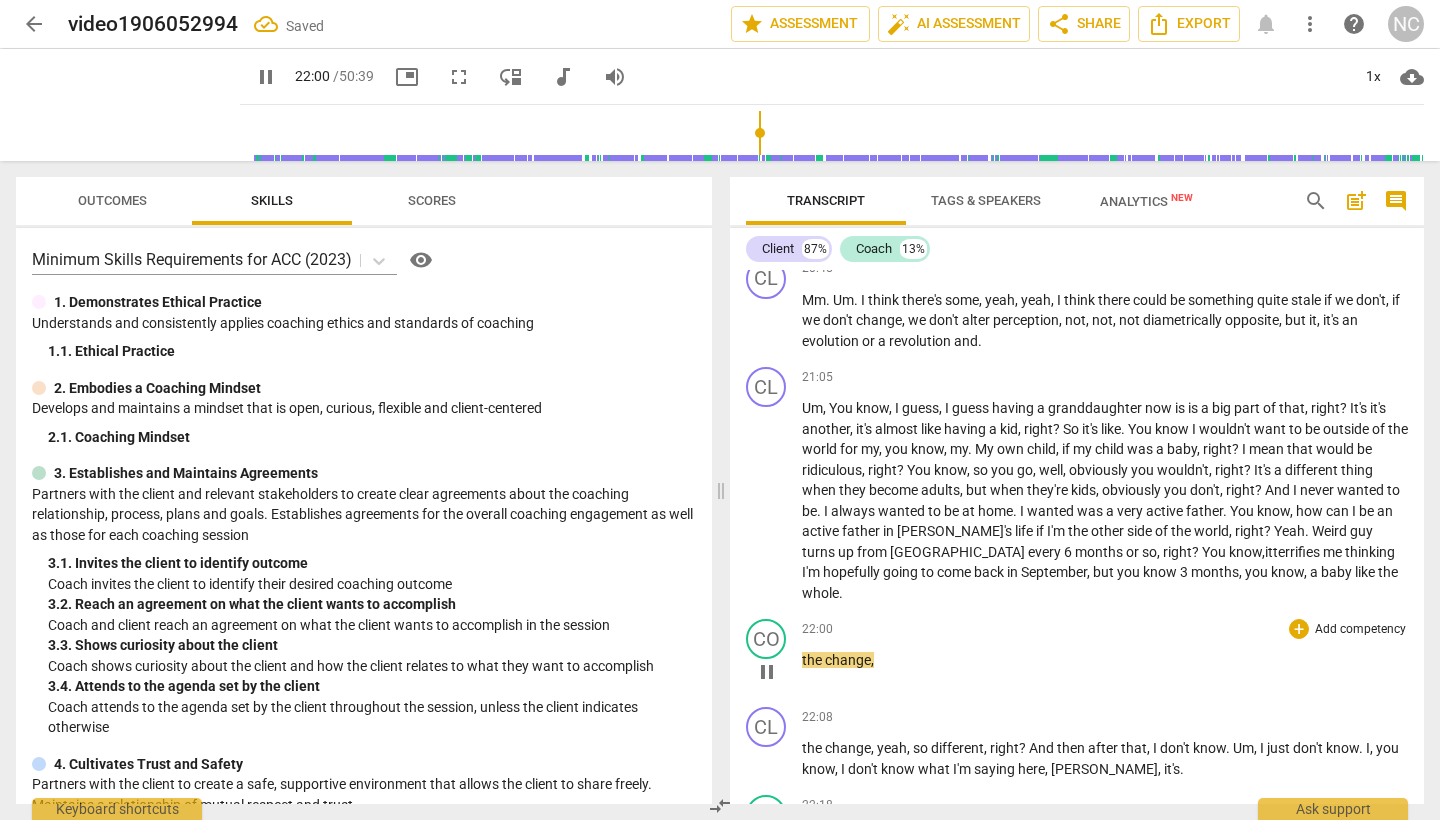 scroll, scrollTop: 7662, scrollLeft: 0, axis: vertical 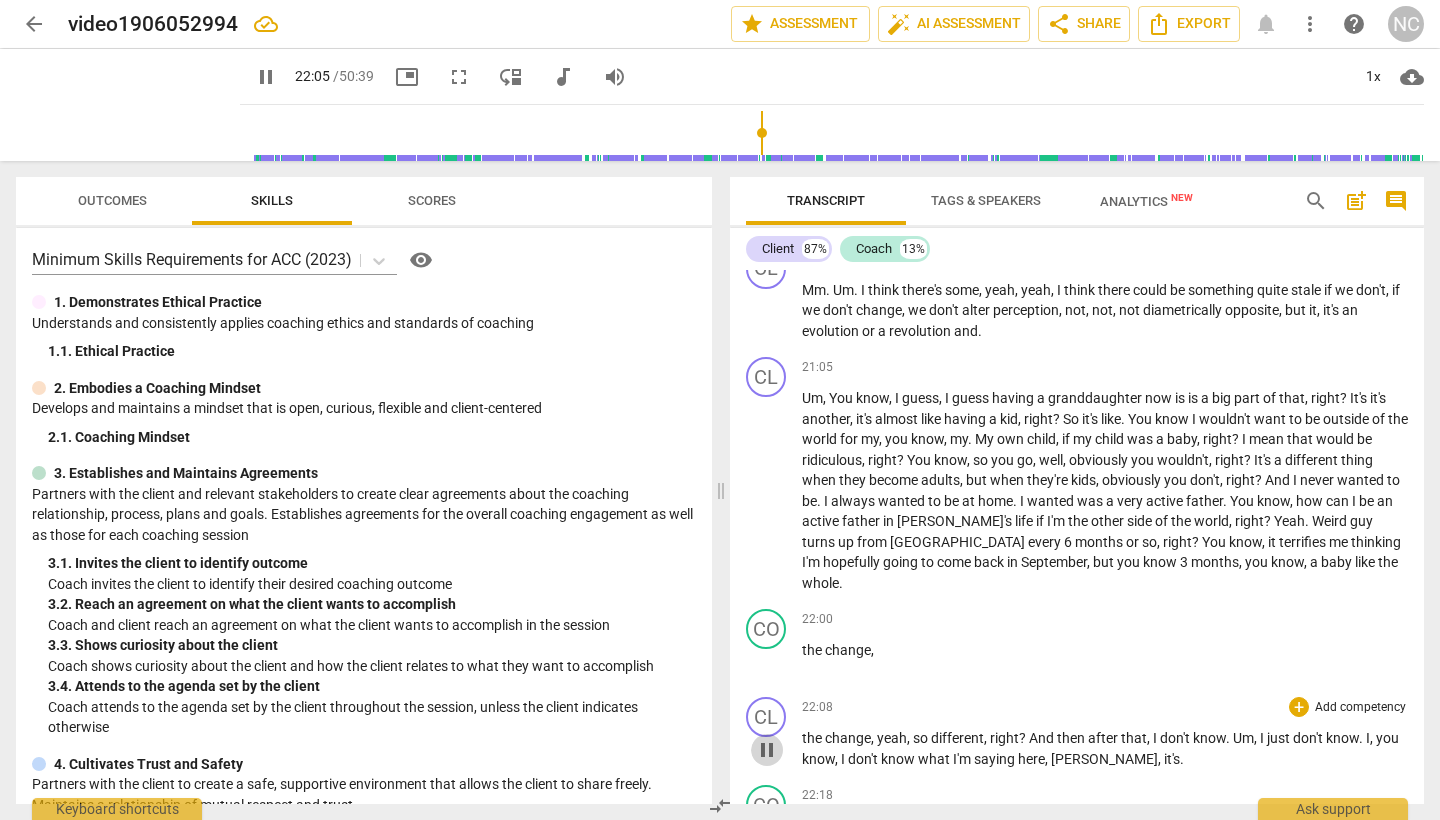 click on "pause" at bounding box center [767, 750] 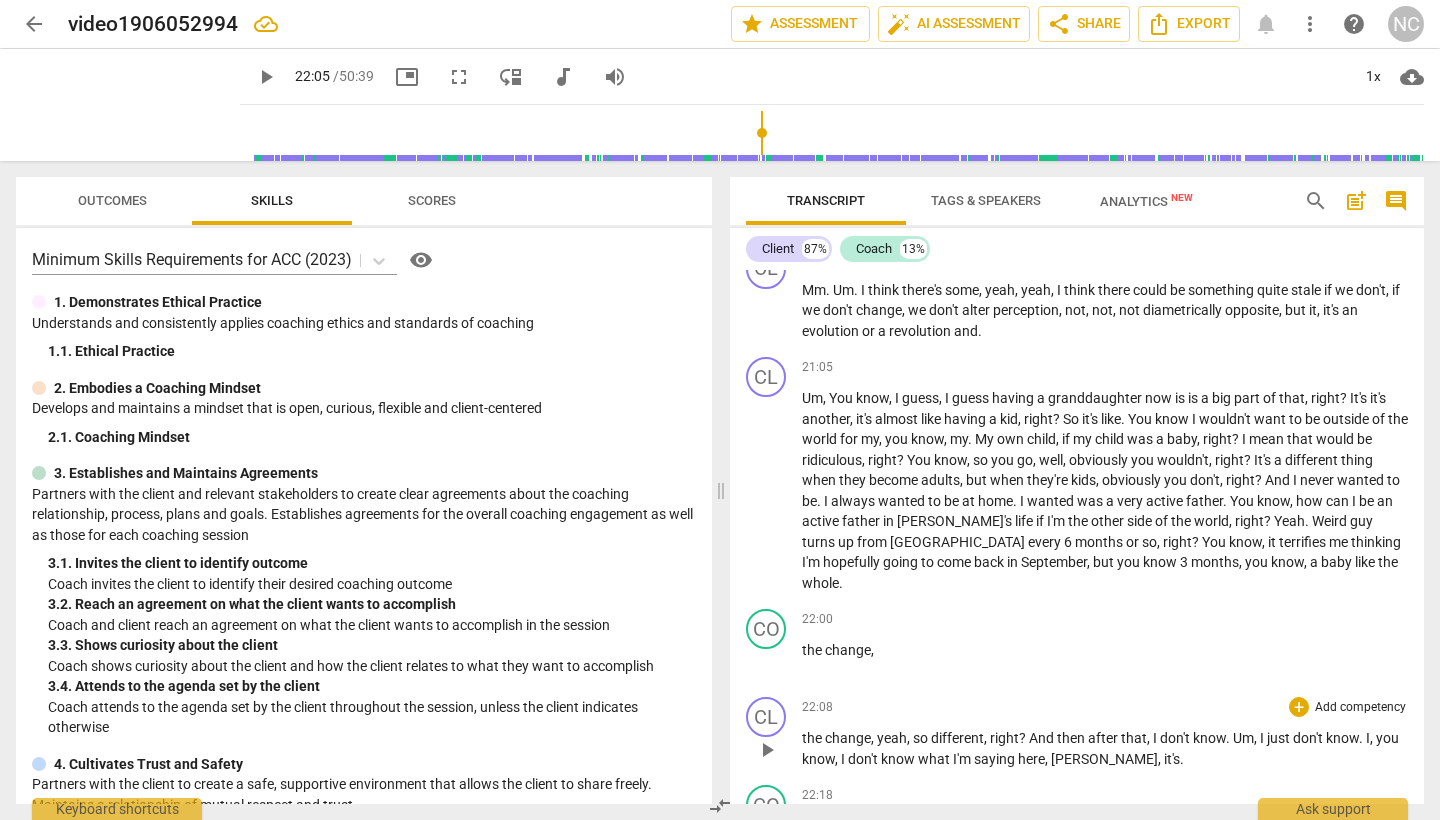 click on "so" at bounding box center [922, 738] 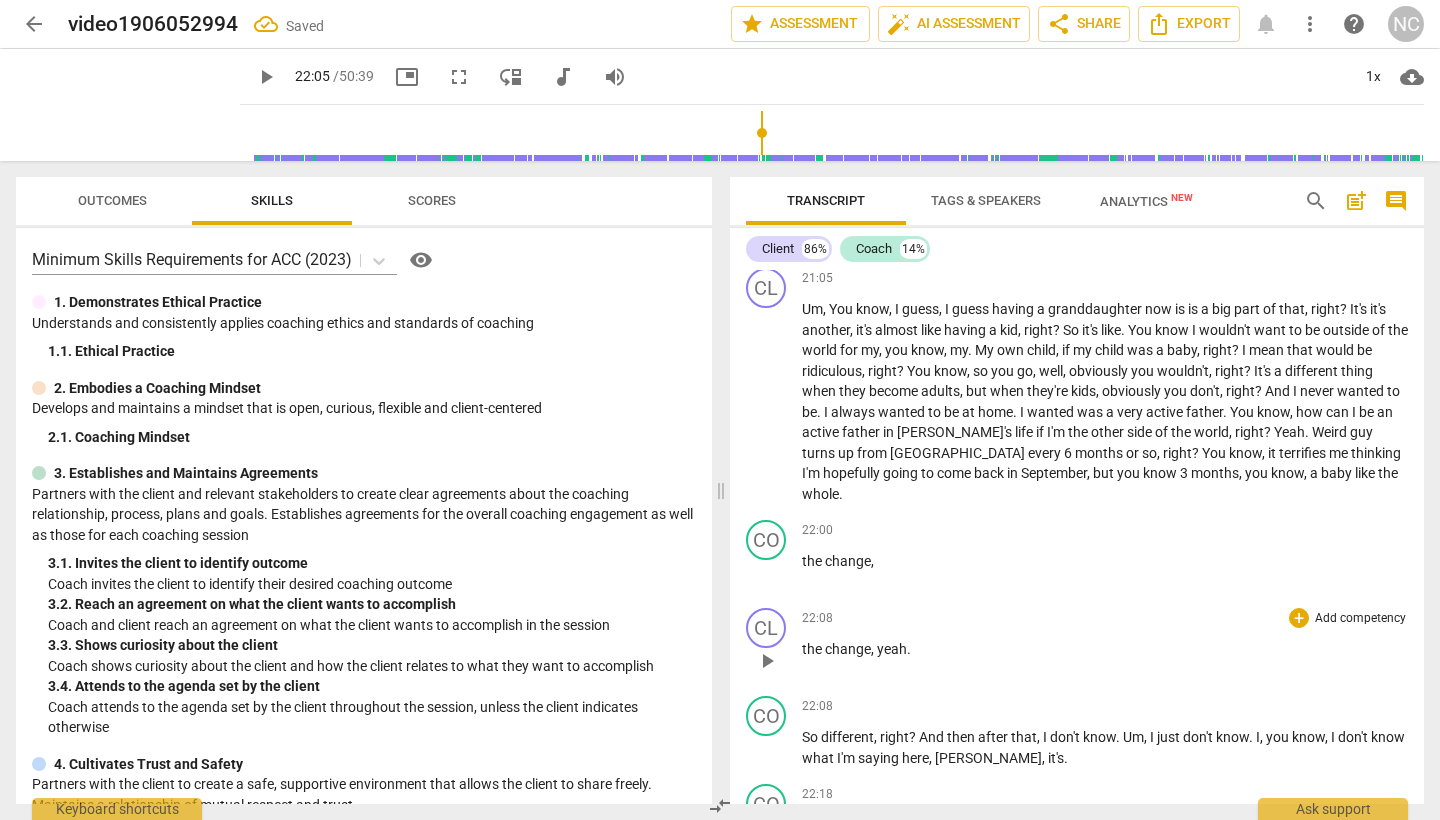 scroll, scrollTop: 7759, scrollLeft: 0, axis: vertical 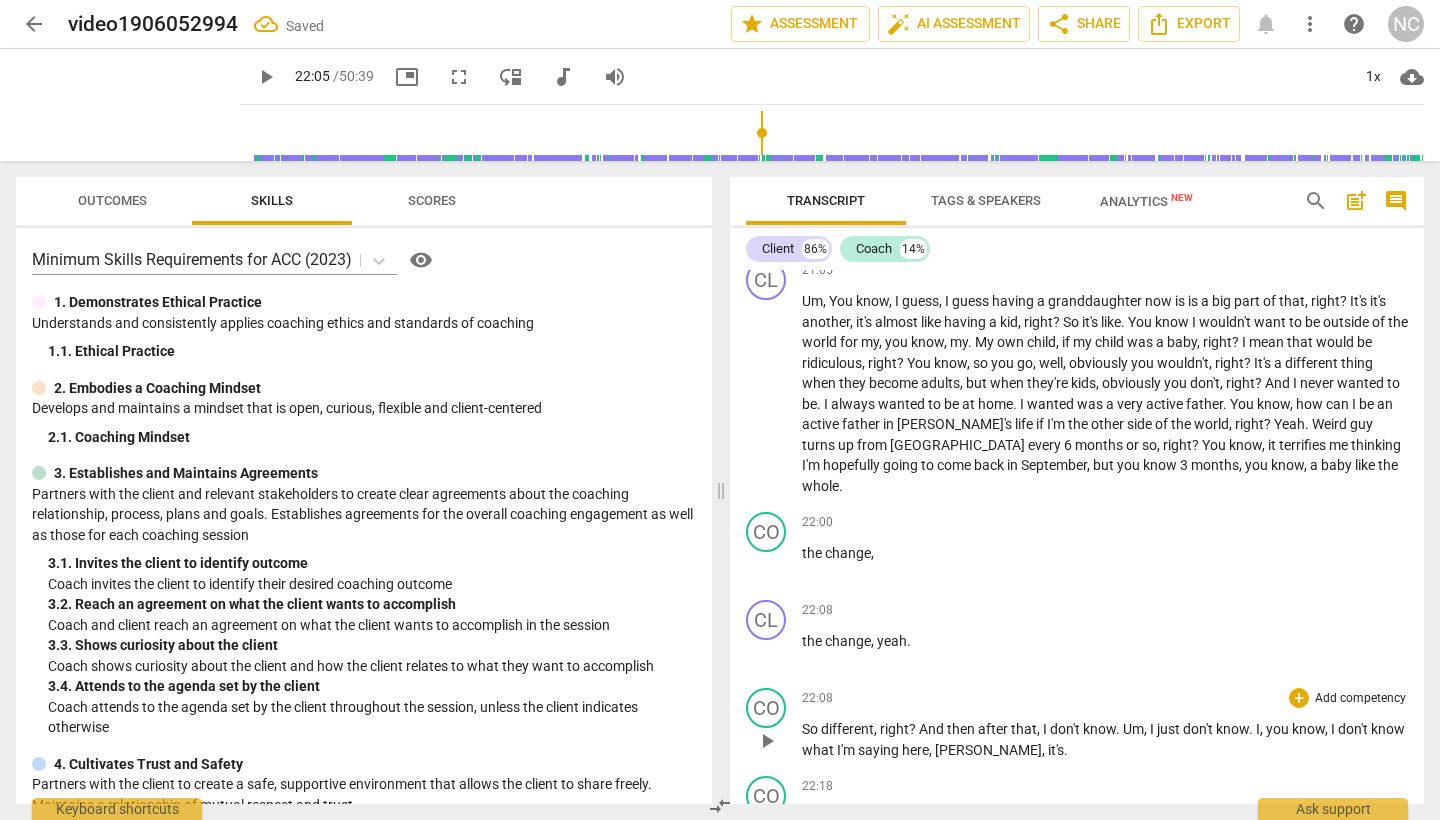click on "play_arrow" at bounding box center (767, 741) 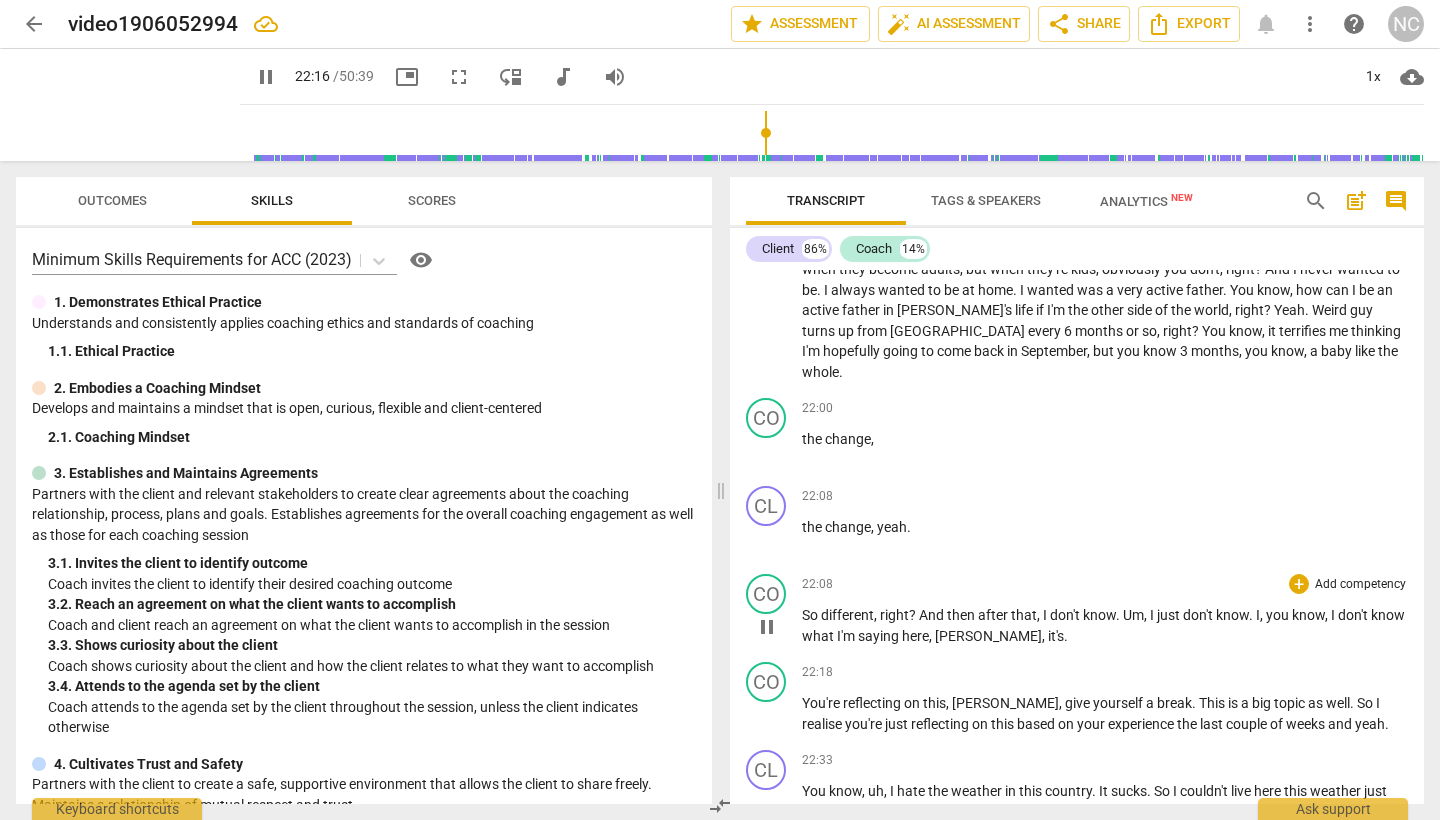 scroll, scrollTop: 7875, scrollLeft: 0, axis: vertical 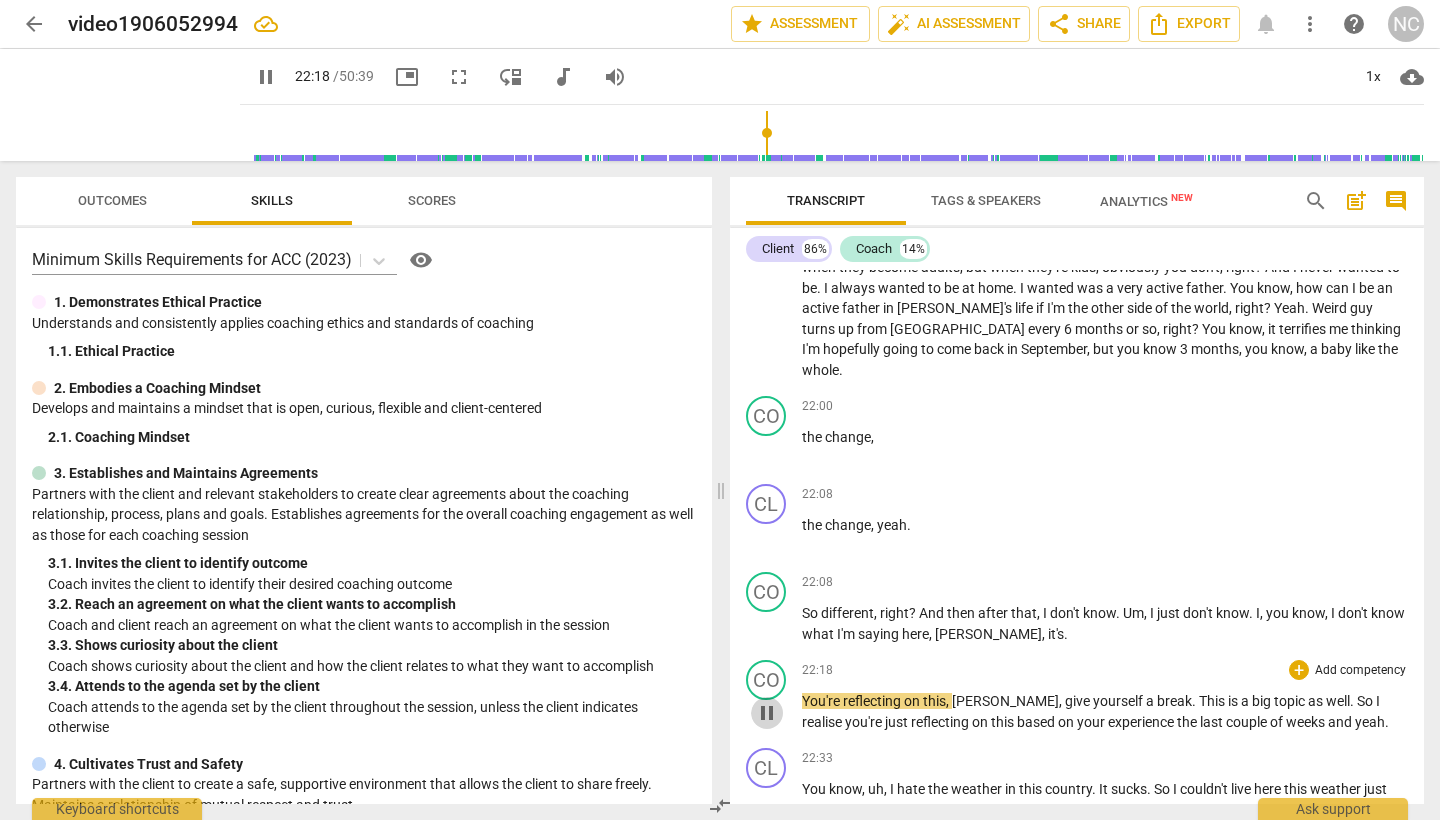 click on "pause" at bounding box center [767, 713] 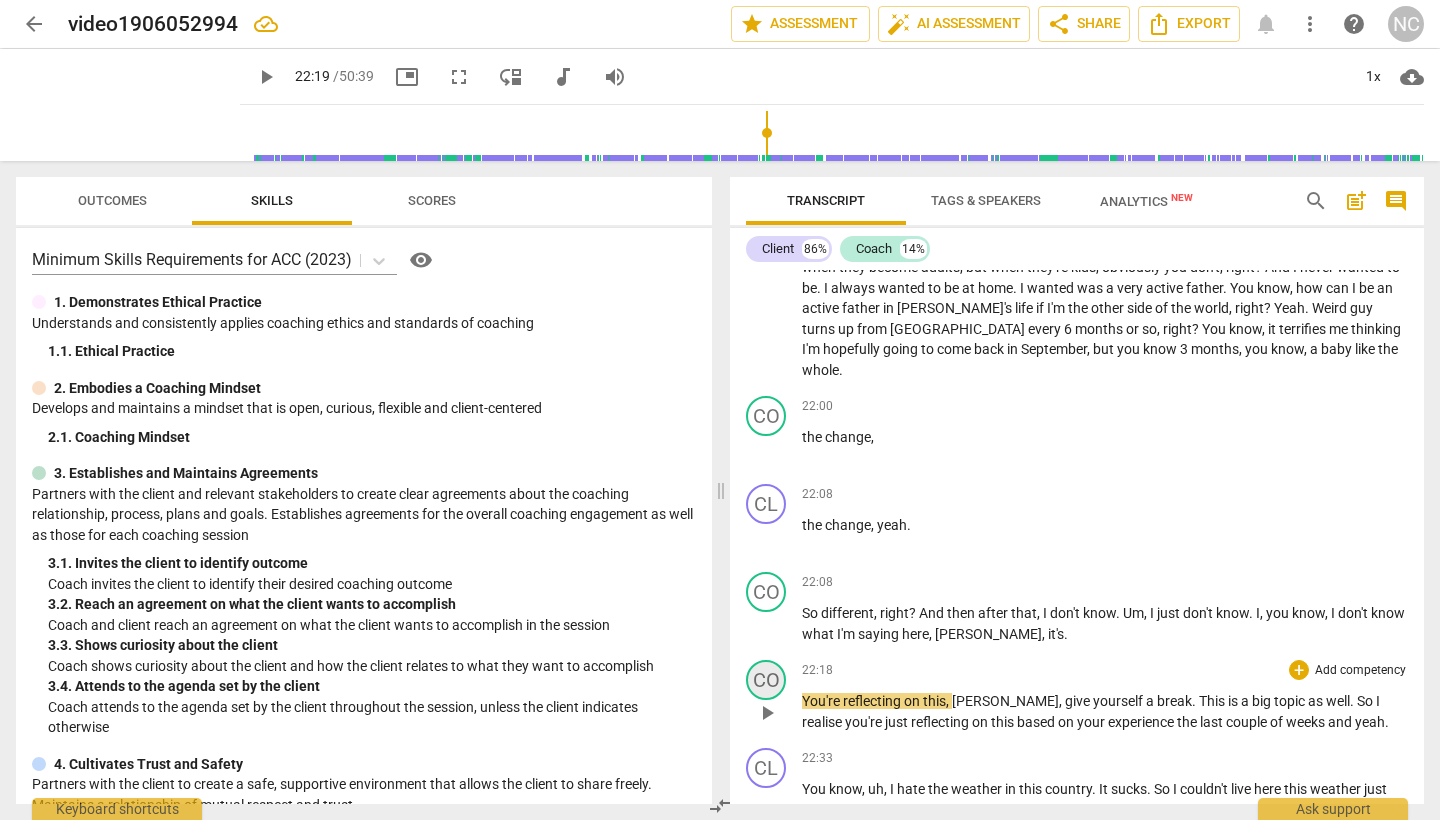 click on "CO" at bounding box center (766, 680) 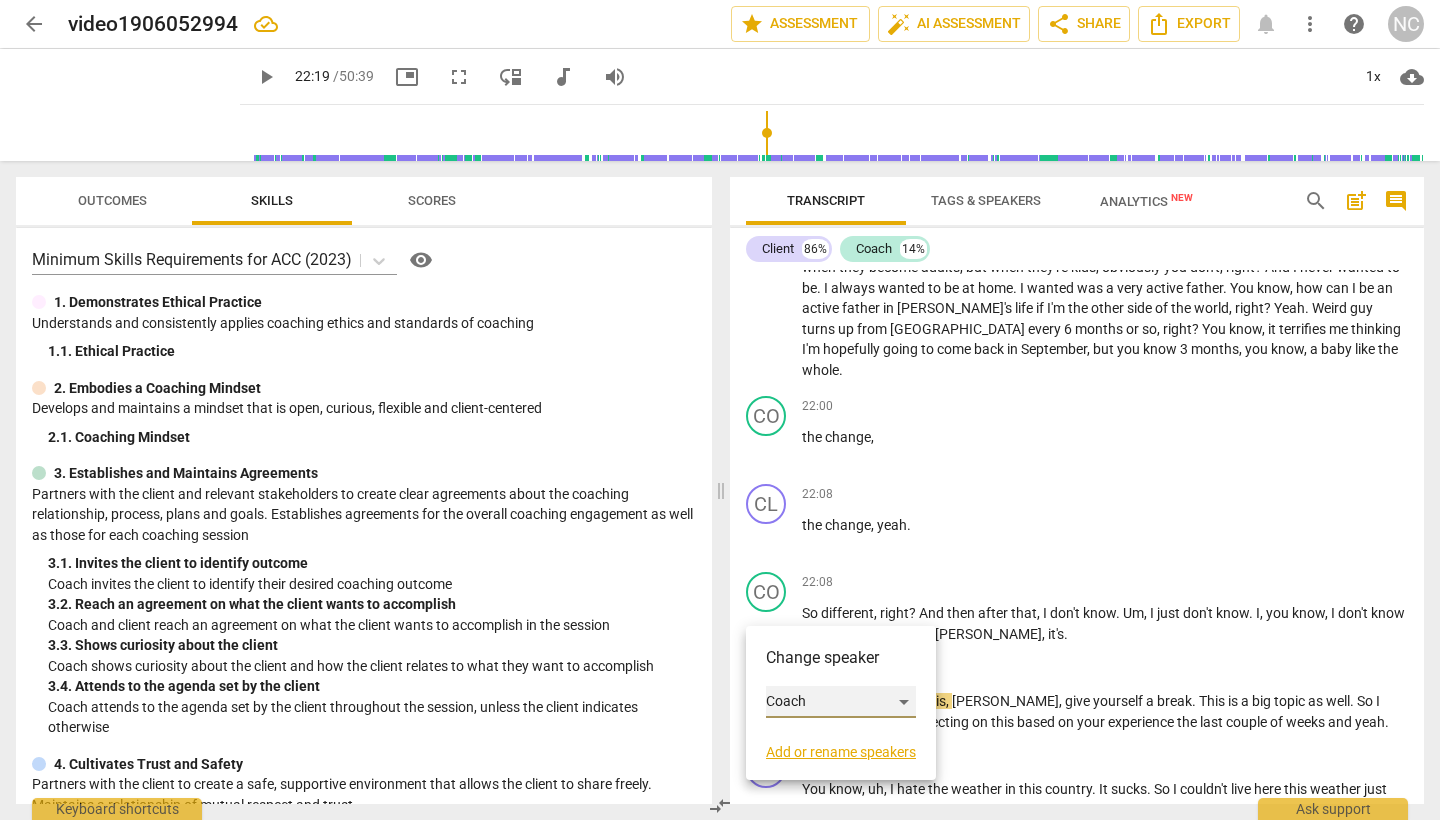 click on "Coach" at bounding box center [841, 702] 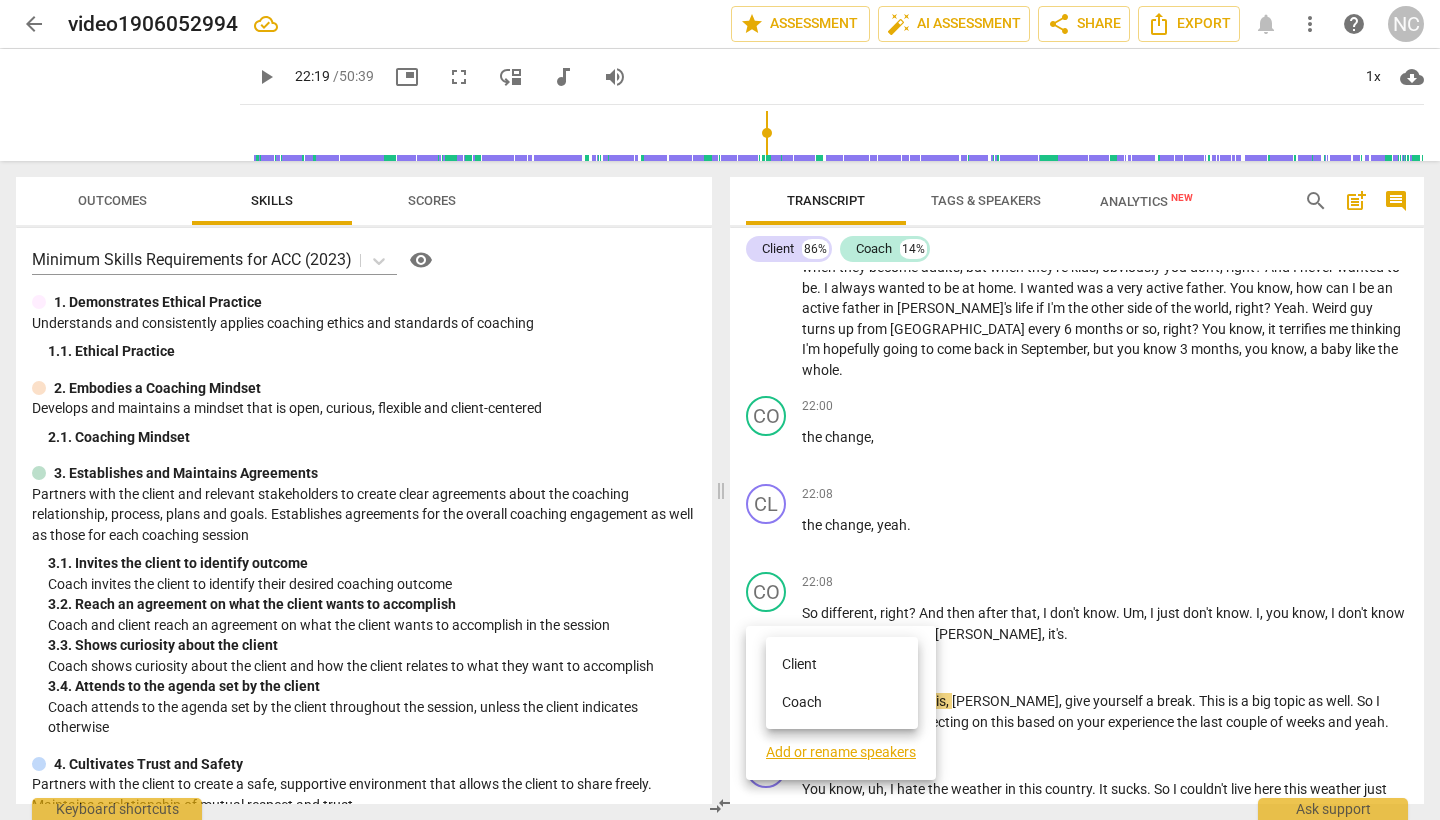 click on "Coach" at bounding box center [842, 702] 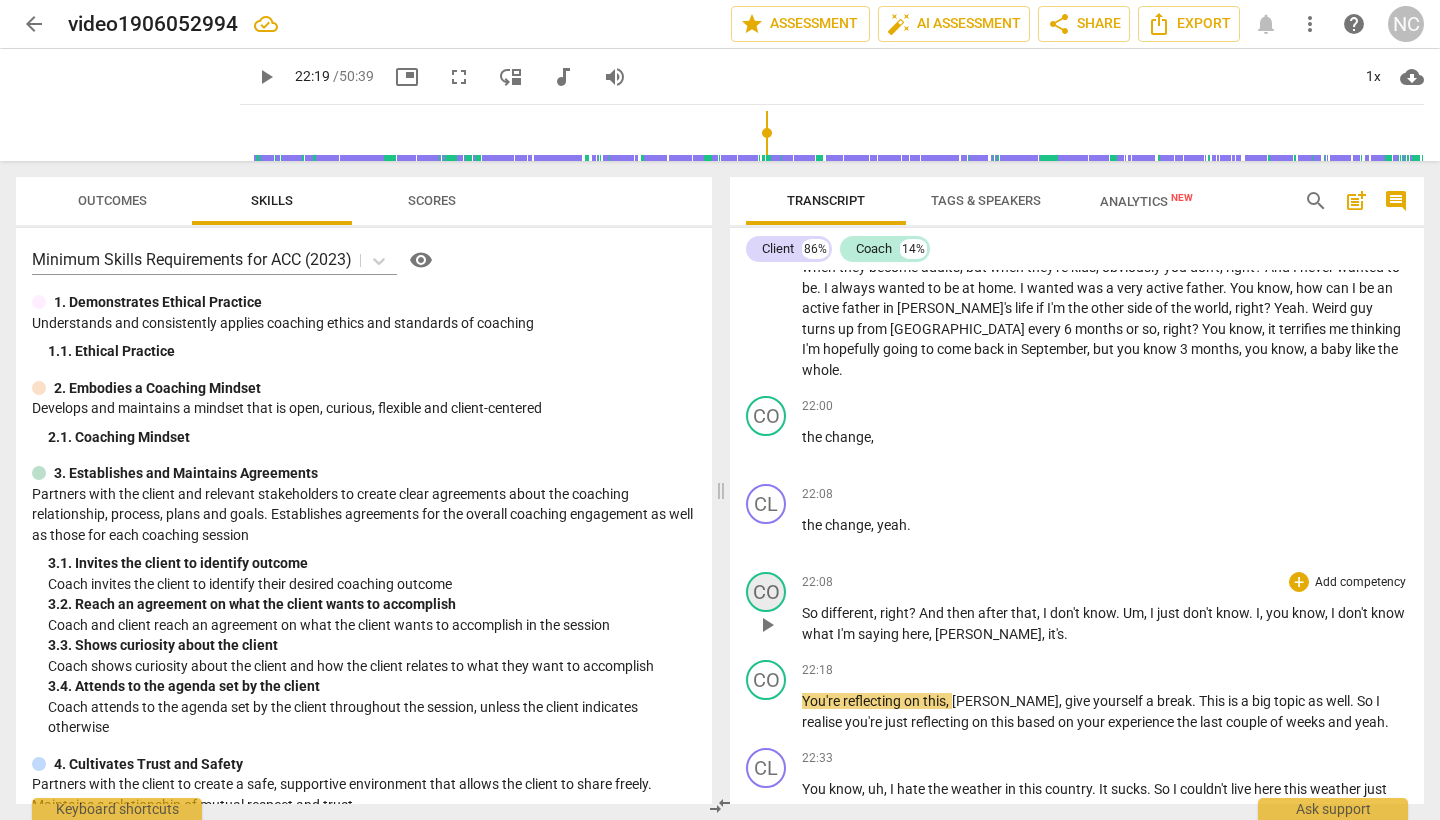 click on "CO" at bounding box center [766, 592] 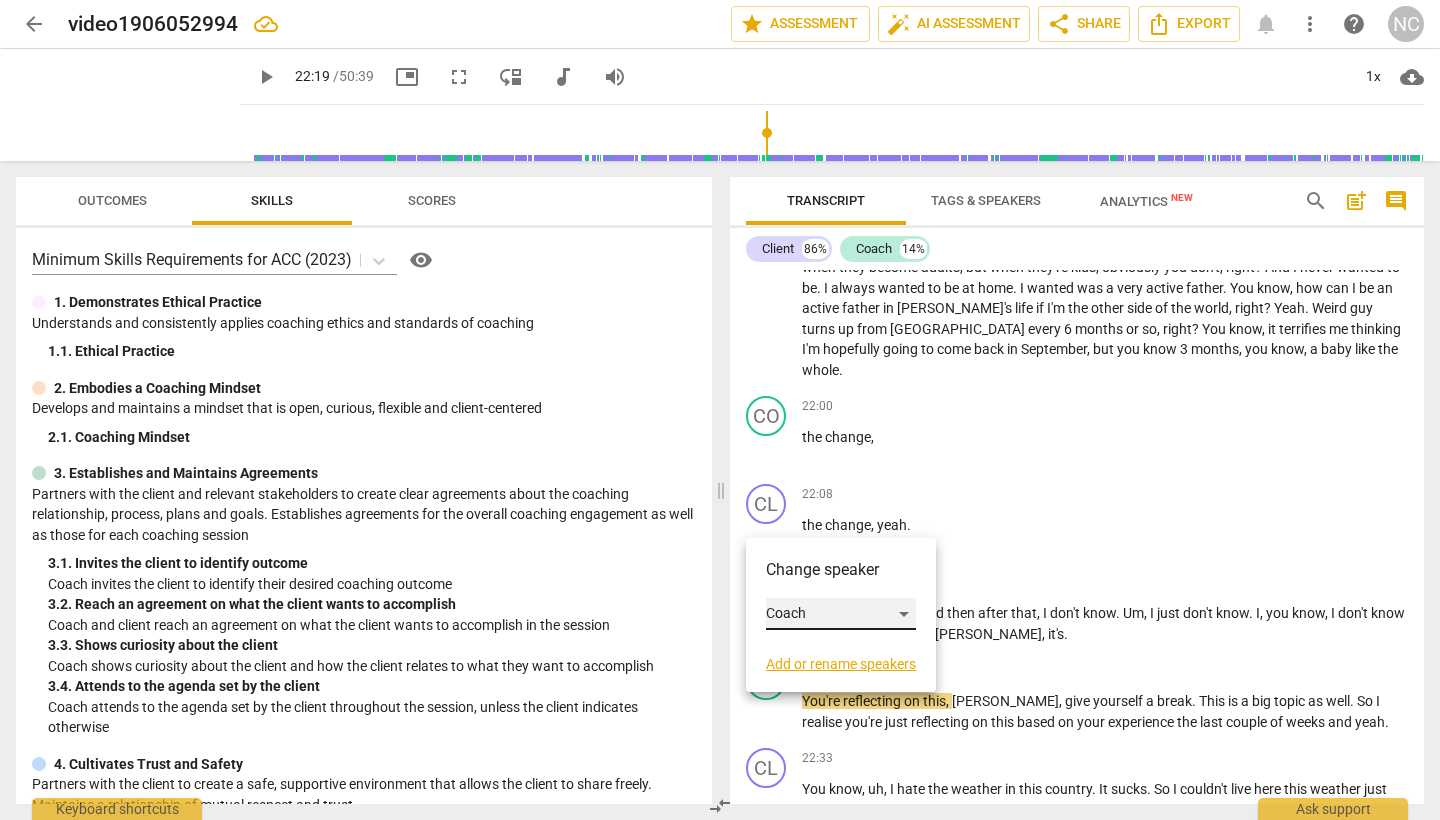 click on "Coach" at bounding box center (841, 614) 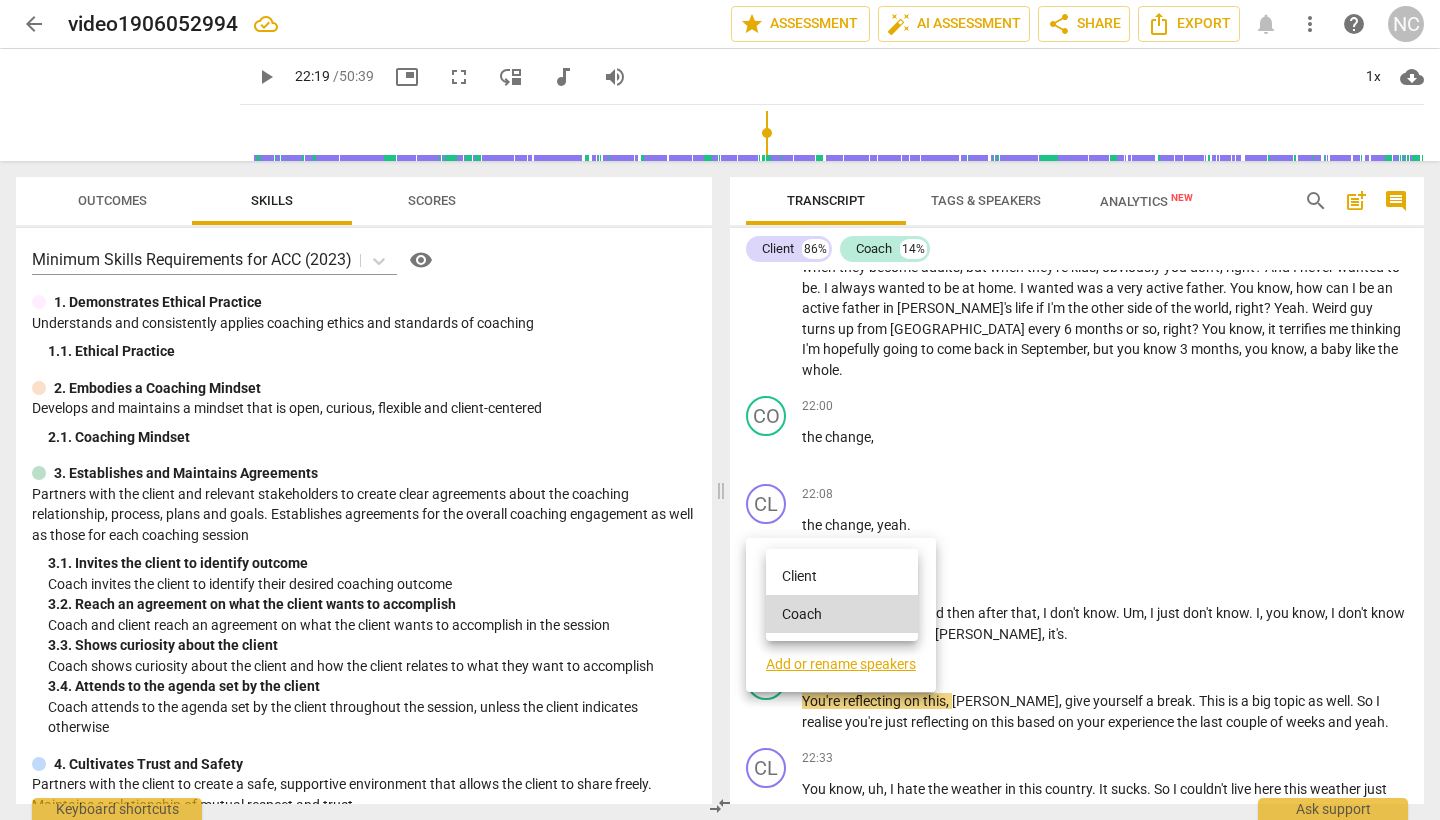 click on "Client" at bounding box center (842, 576) 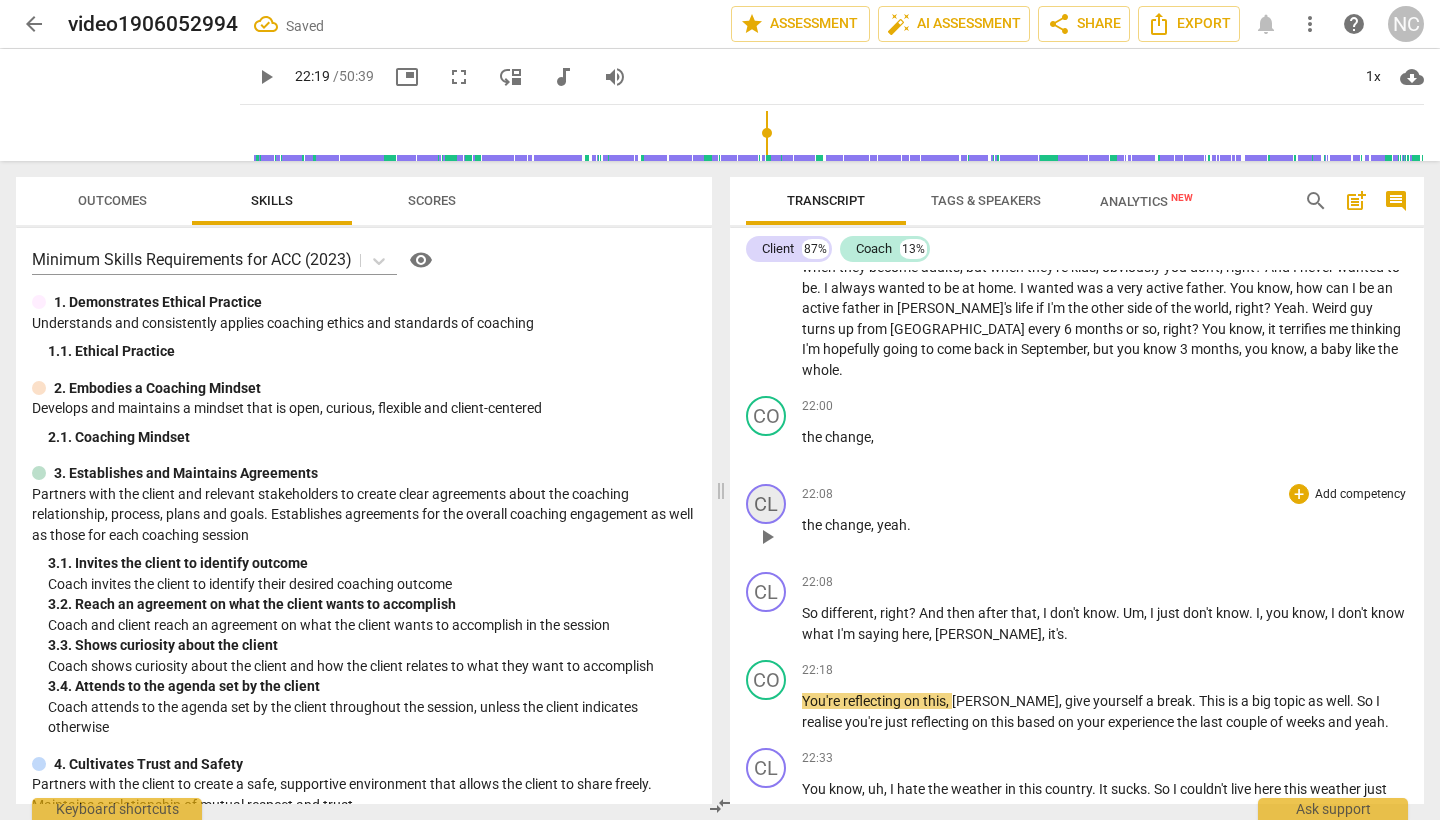 click on "CL" at bounding box center (766, 504) 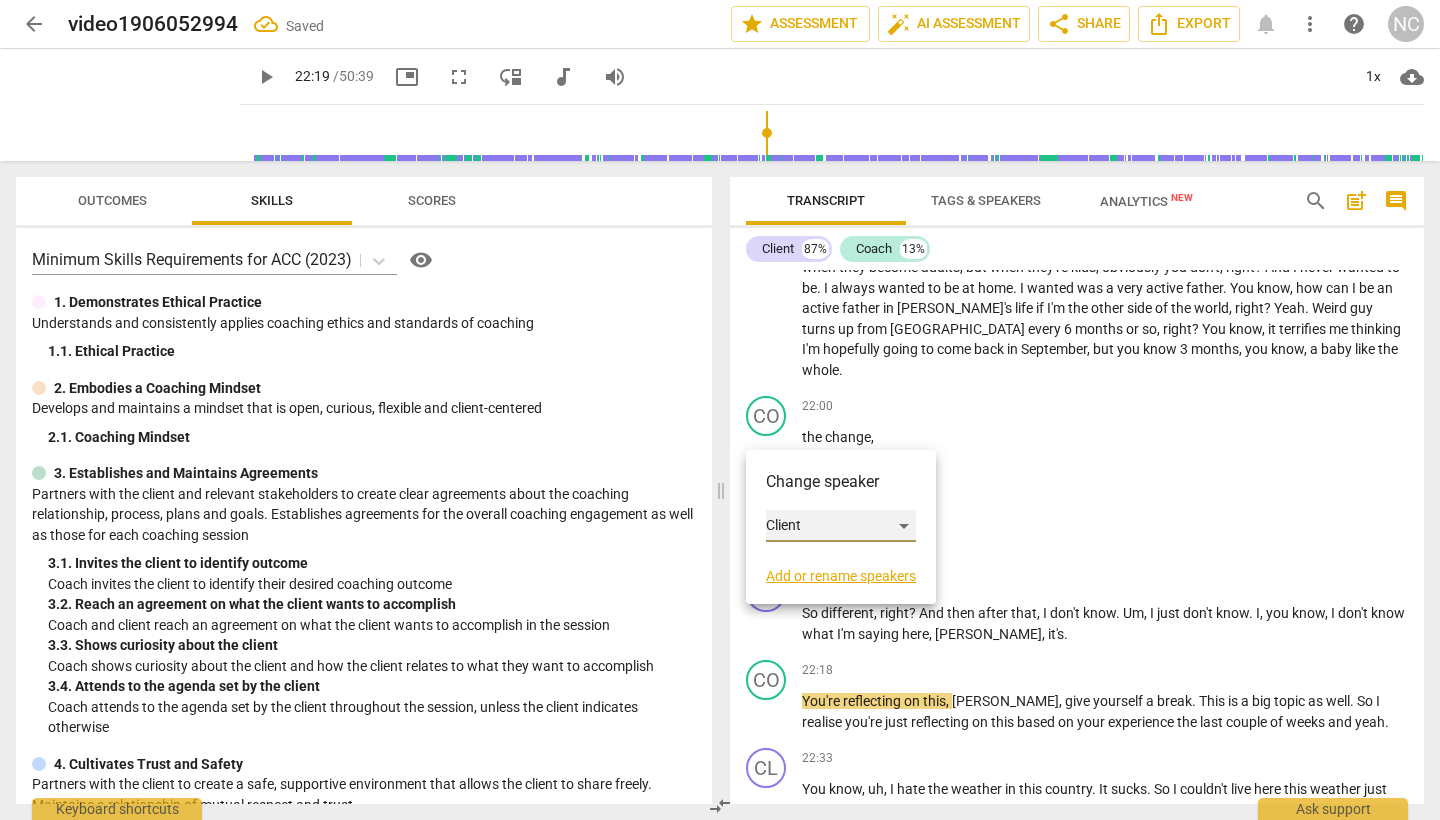 click on "Client" at bounding box center [841, 526] 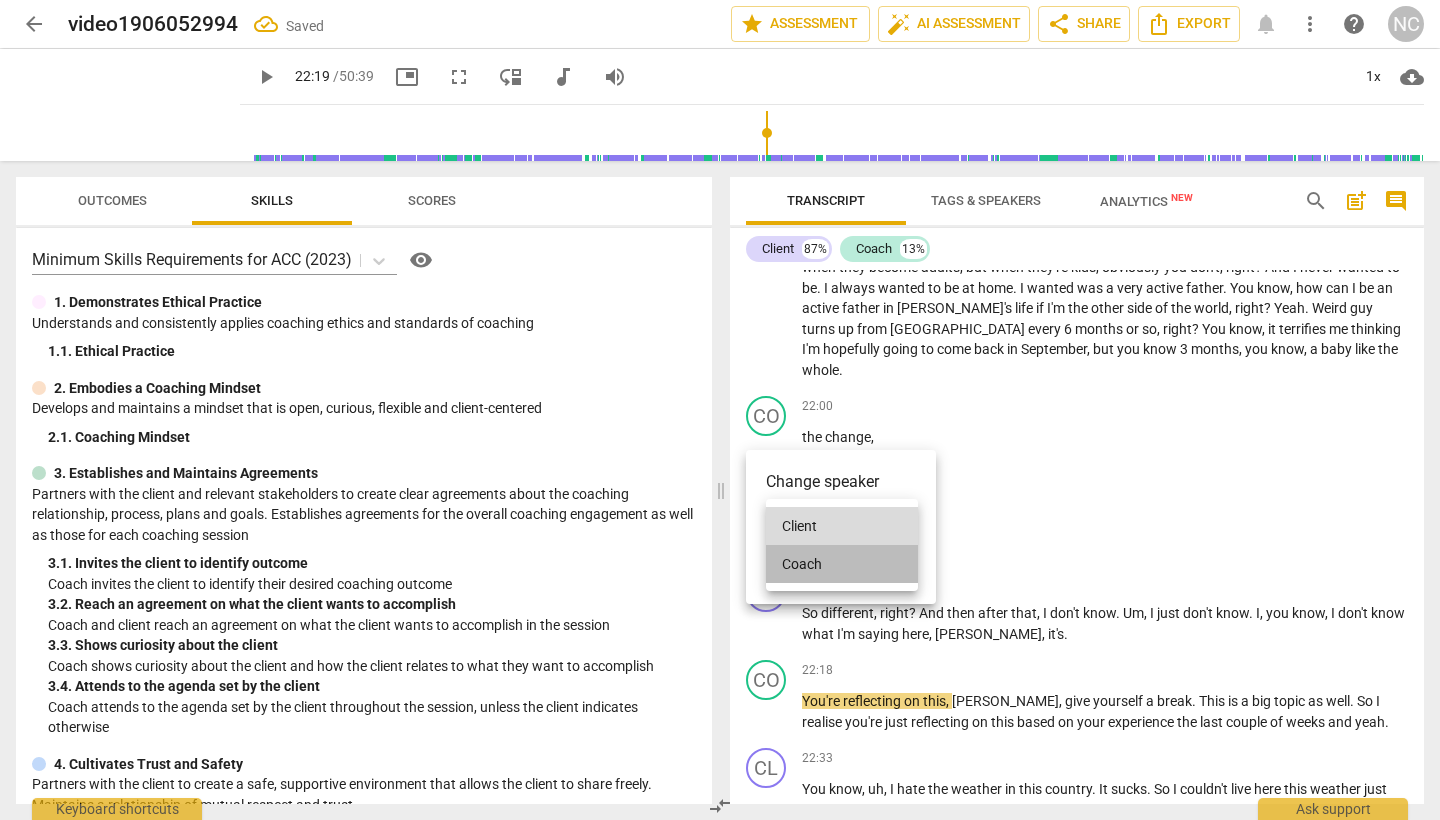 click on "Coach" at bounding box center (842, 564) 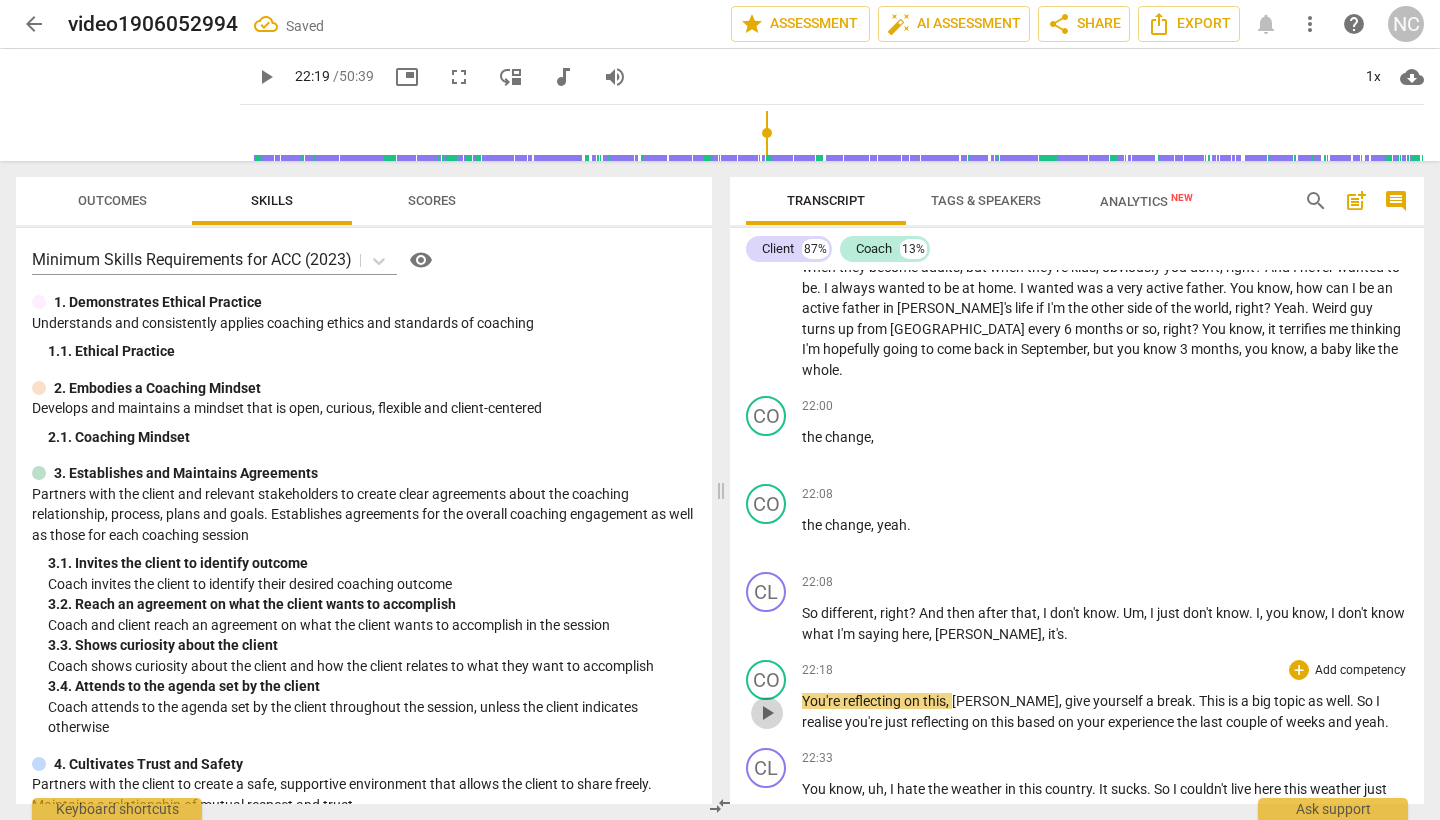 click on "play_arrow" at bounding box center [767, 713] 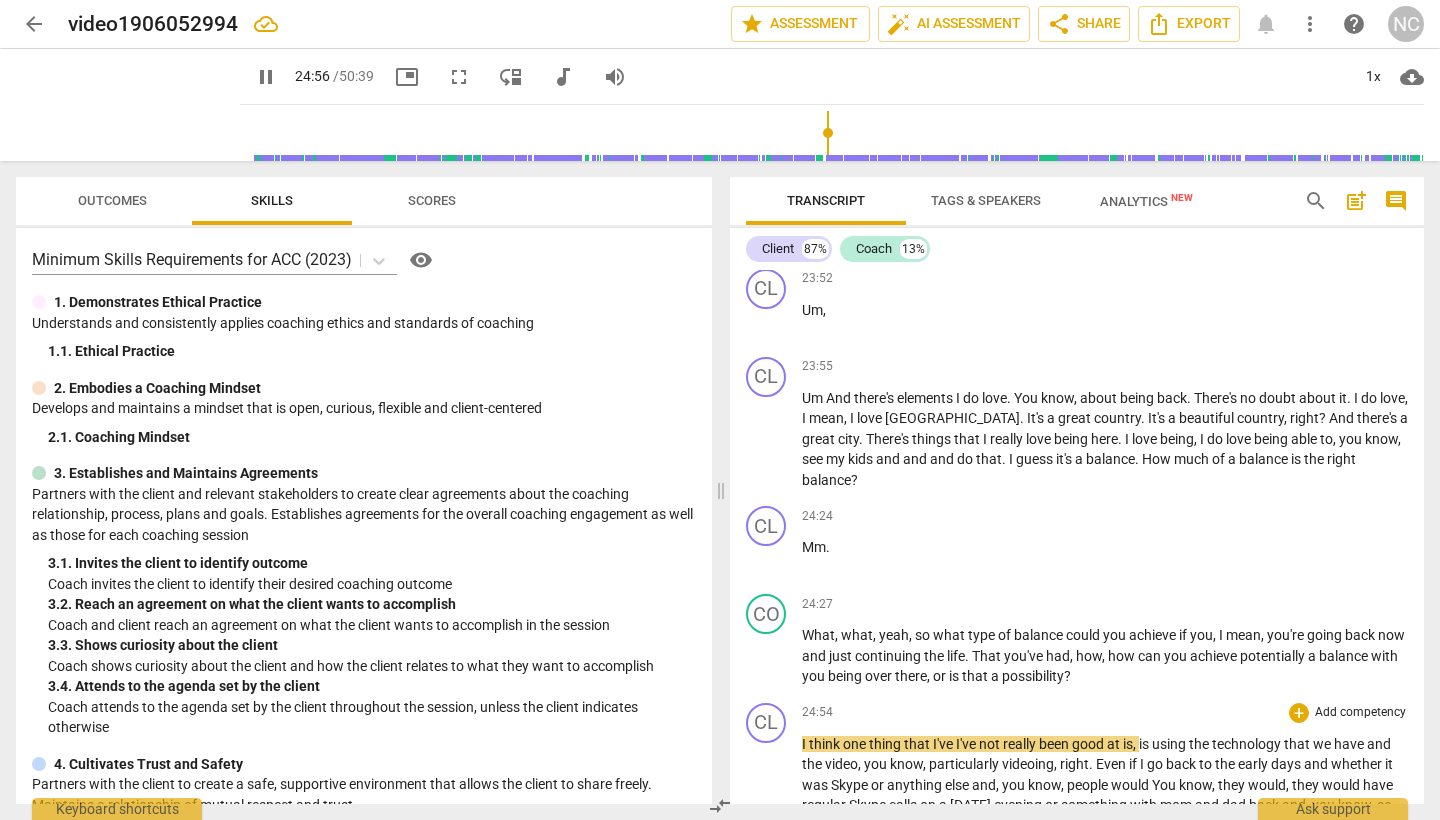scroll, scrollTop: 8977, scrollLeft: 0, axis: vertical 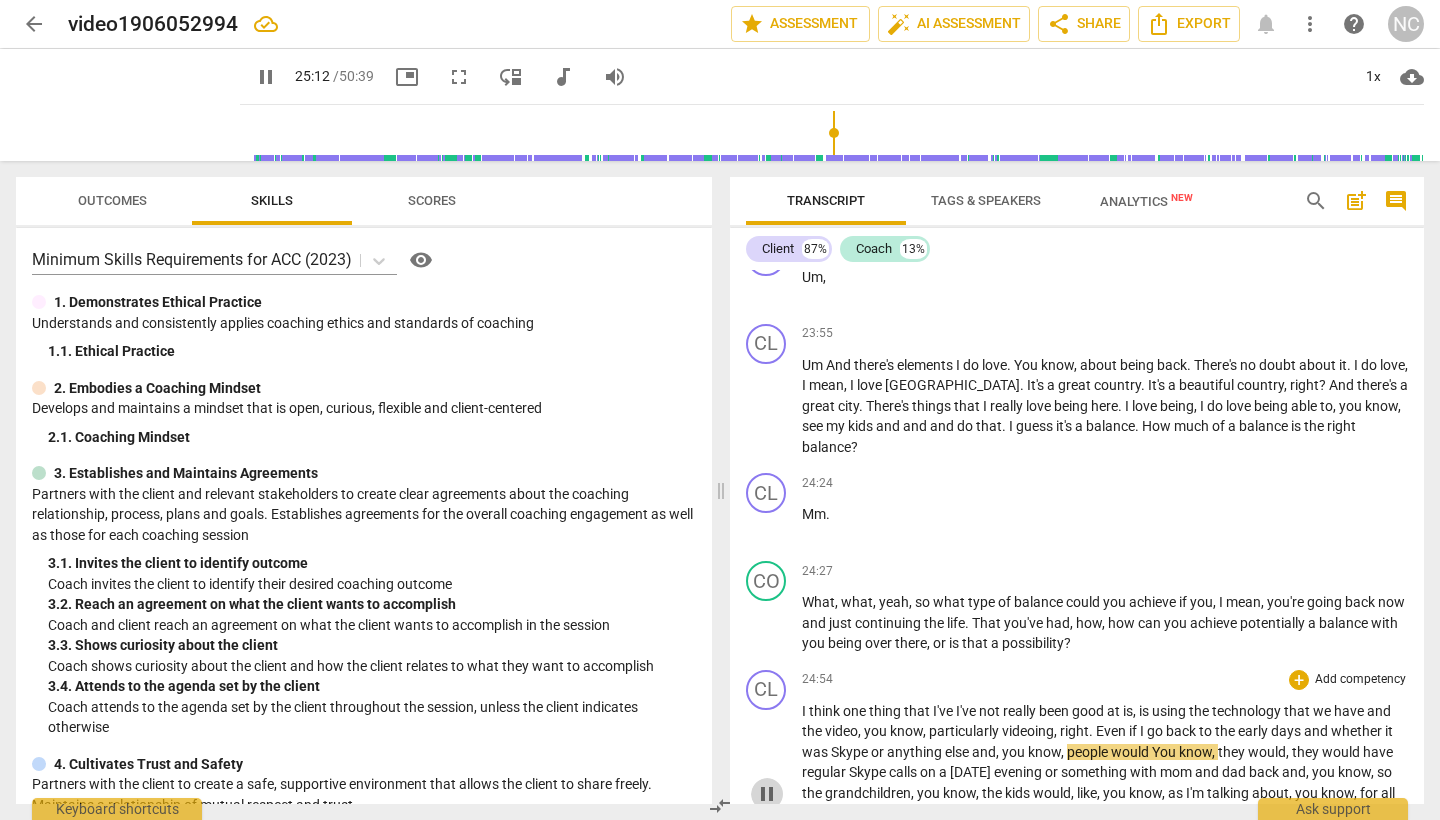 click on "pause" at bounding box center [767, 794] 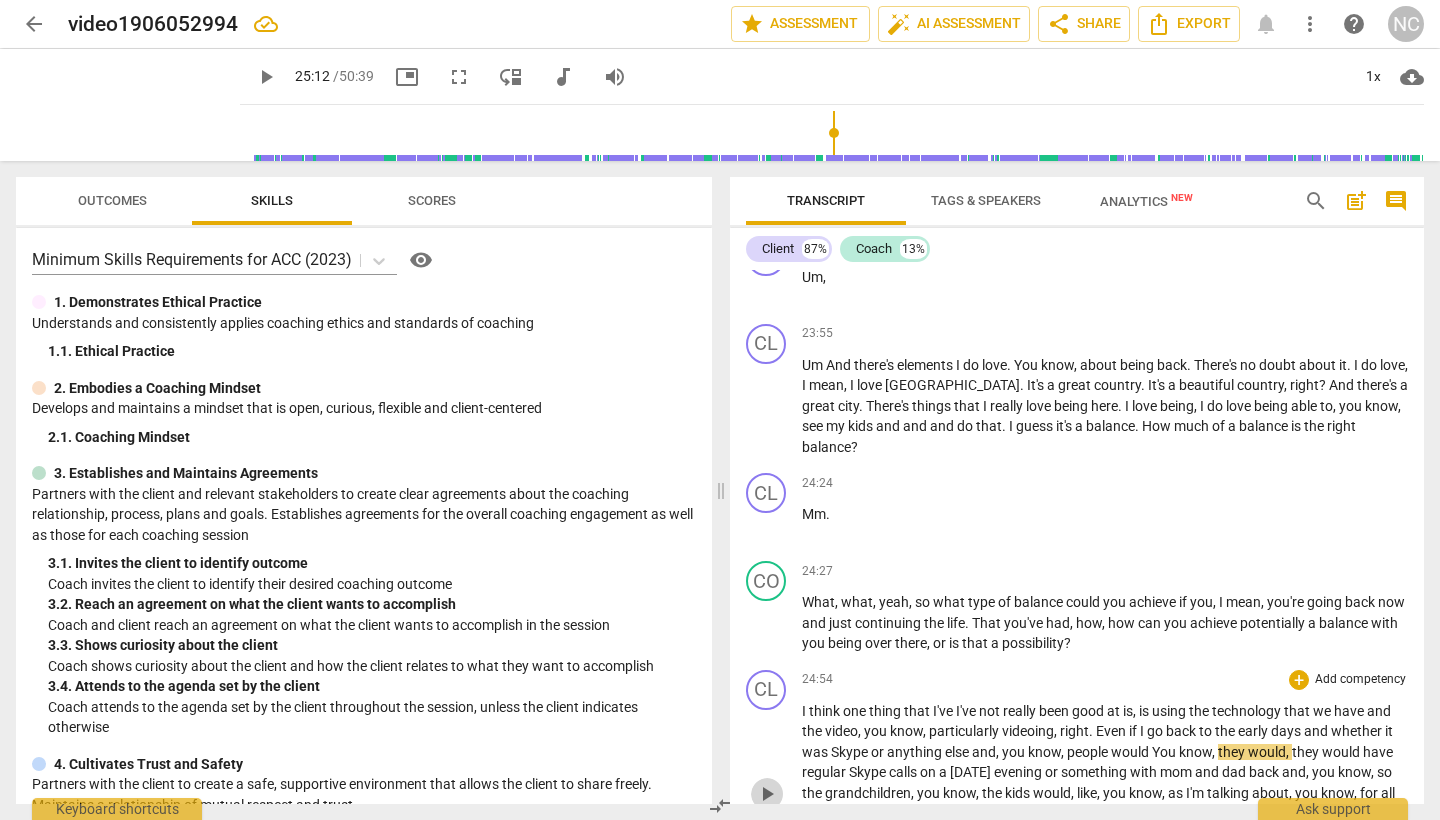 click on "play_arrow" at bounding box center [767, 794] 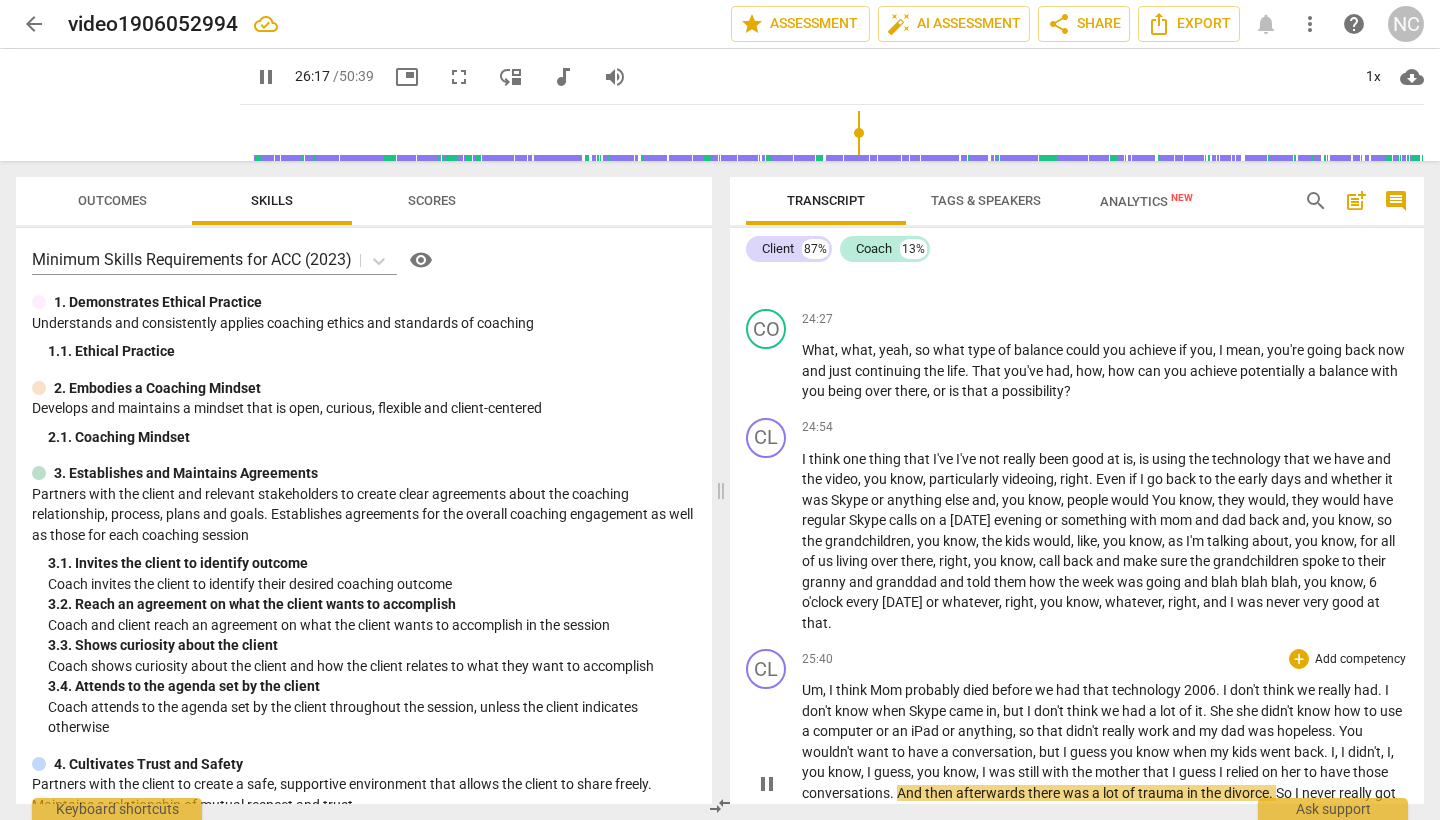 scroll, scrollTop: 9255, scrollLeft: 0, axis: vertical 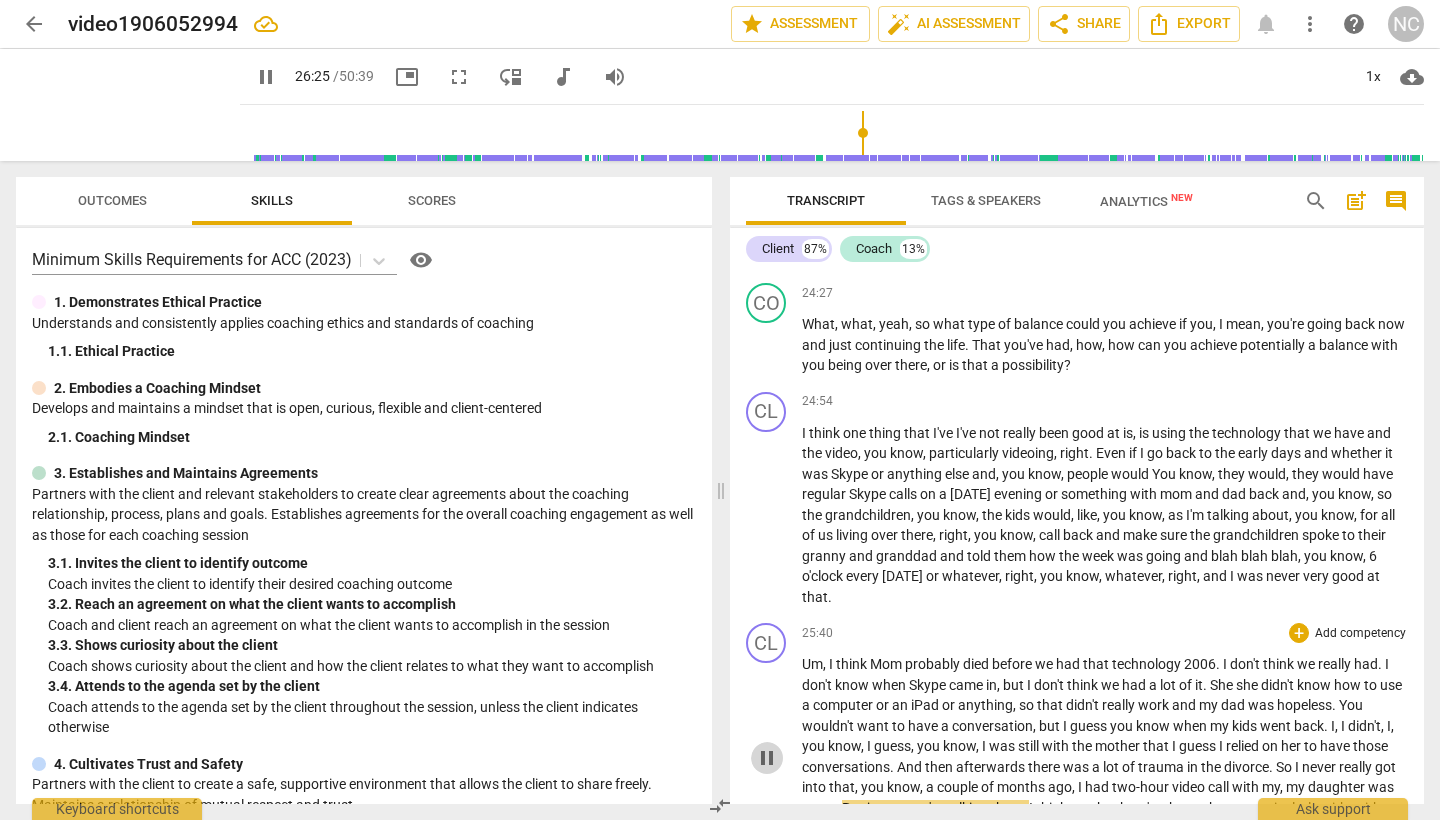 click on "pause" at bounding box center [767, 758] 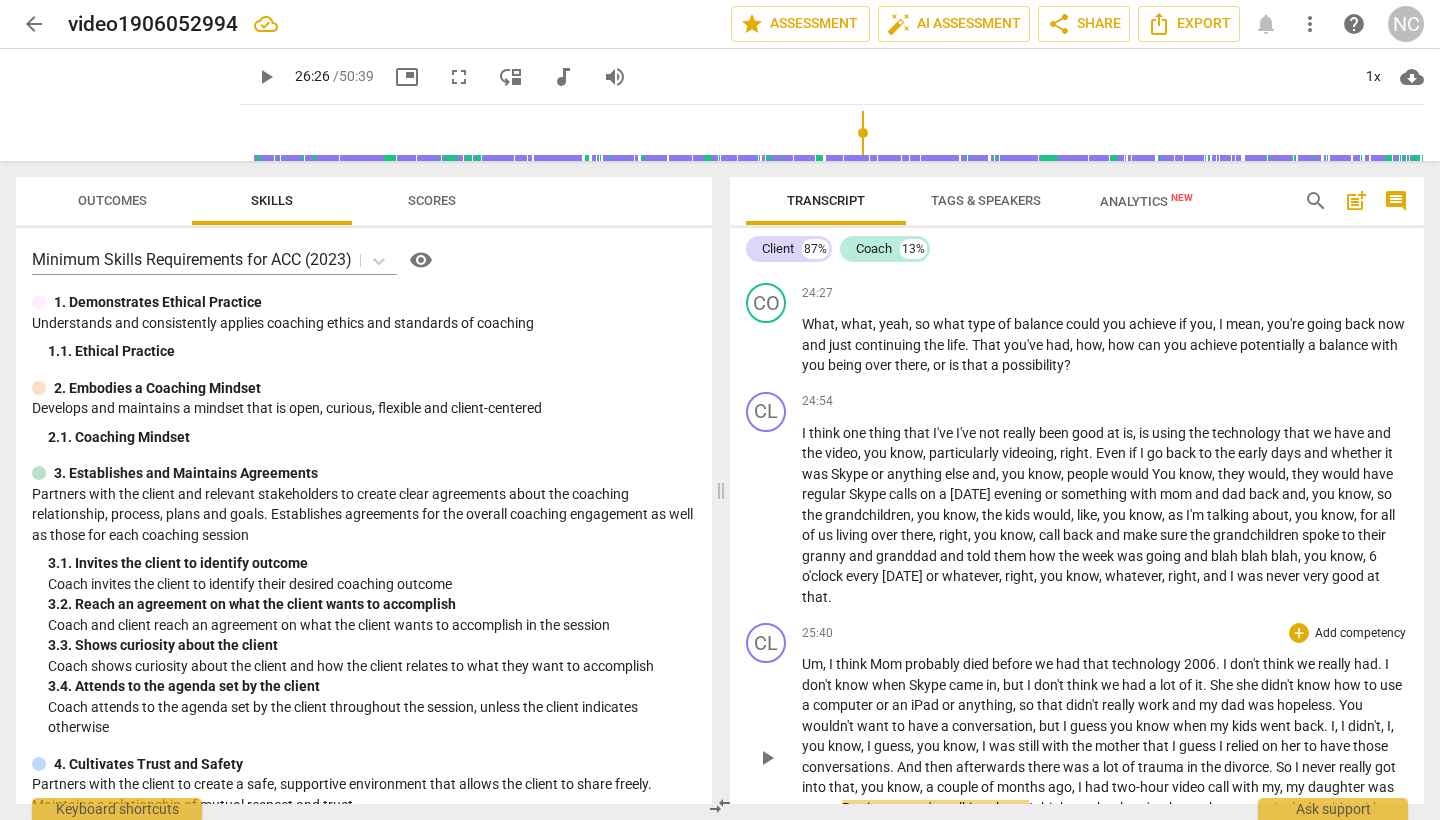 click on "daughter" at bounding box center [1338, 787] 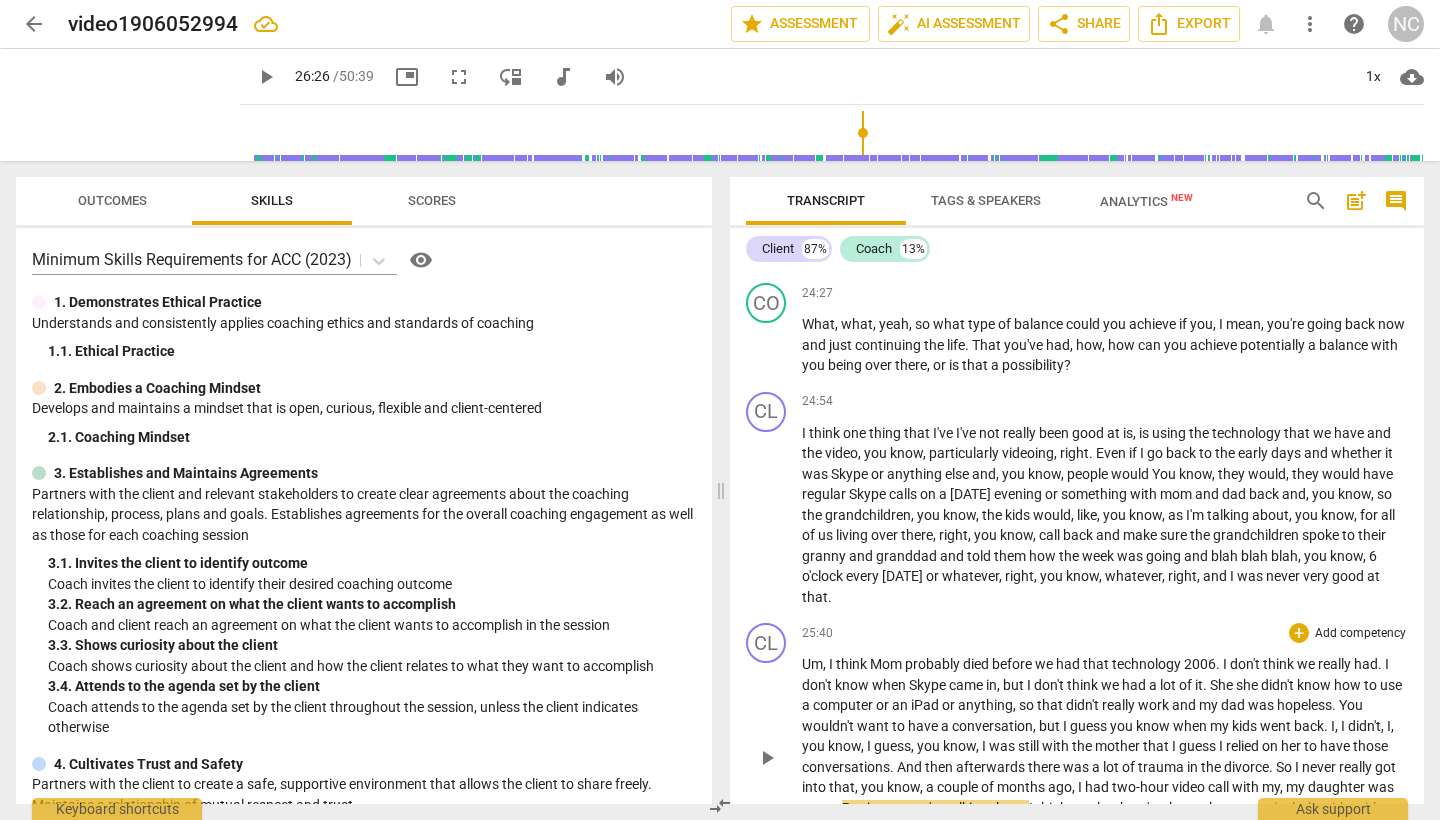 type 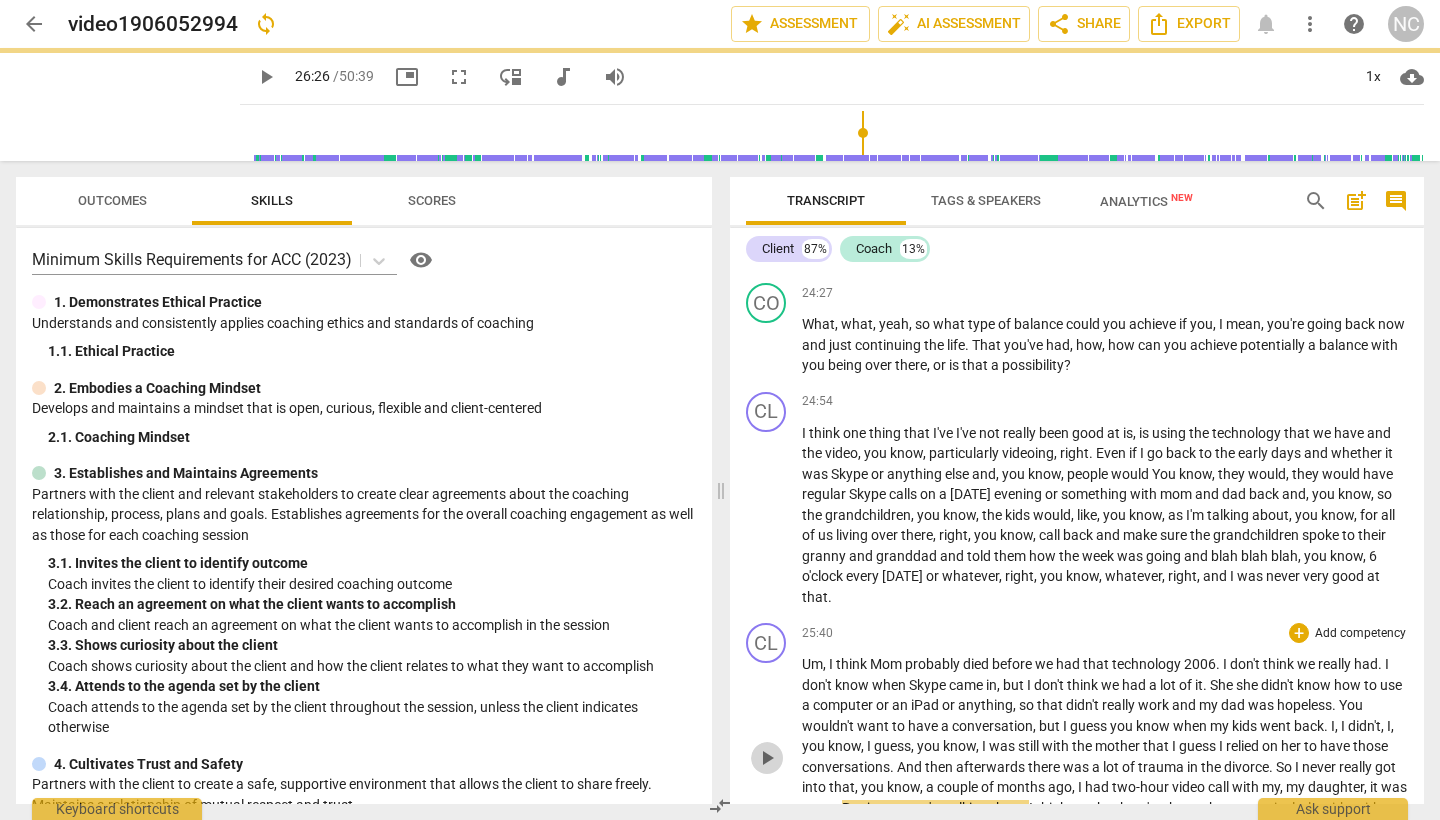 click on "play_arrow" at bounding box center (767, 758) 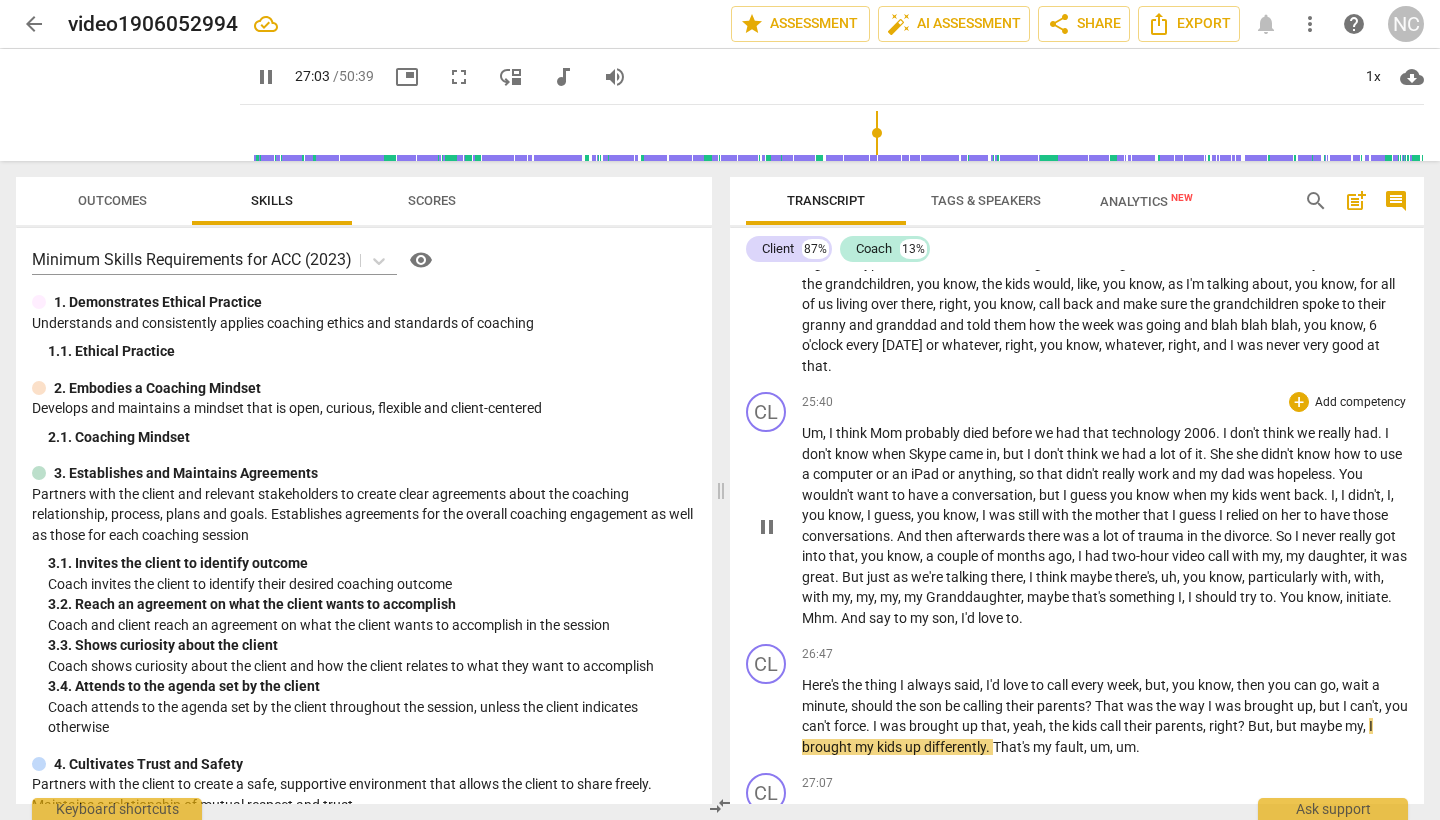 scroll, scrollTop: 9513, scrollLeft: 0, axis: vertical 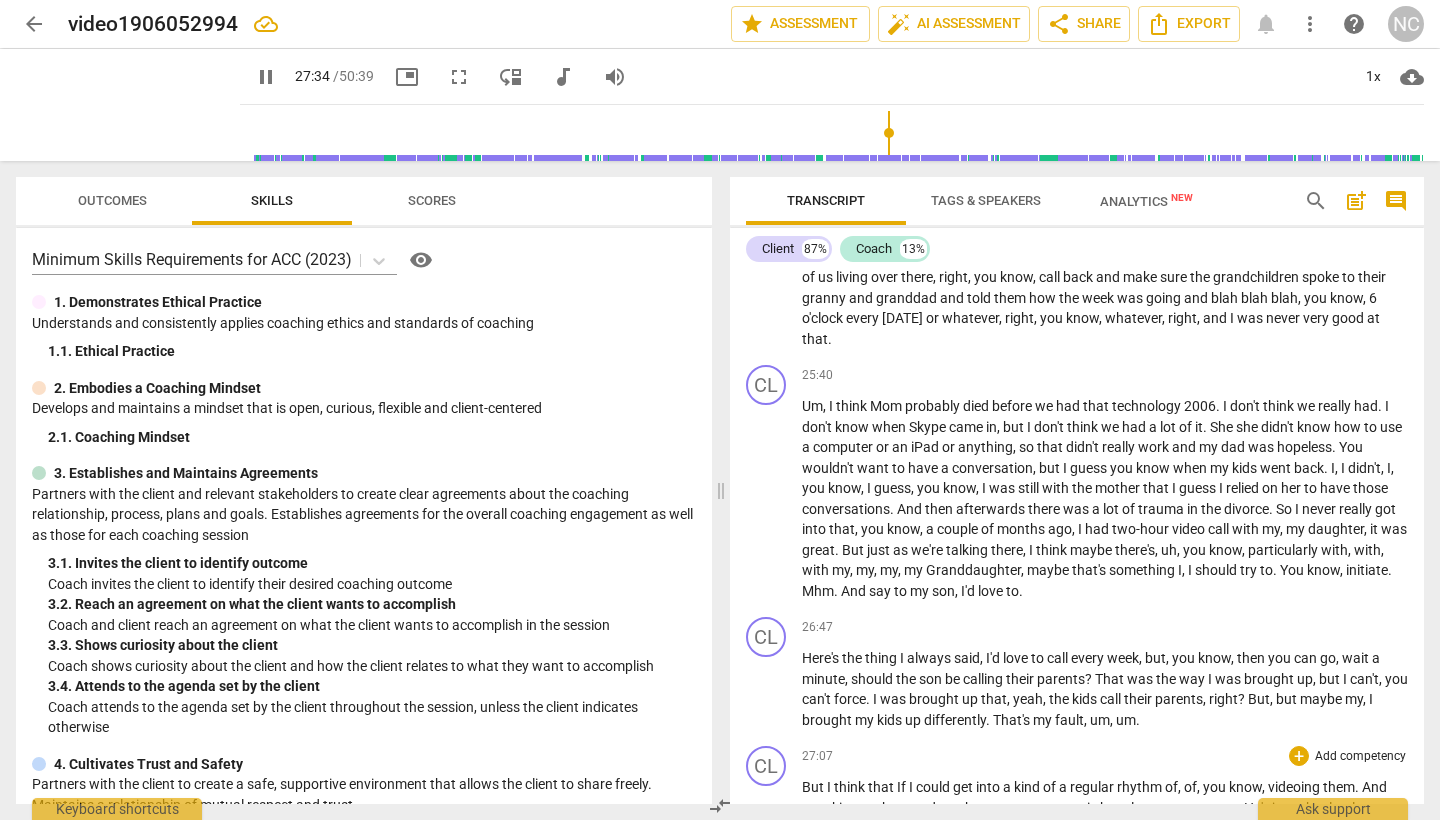 click on "pause" at bounding box center [767, 881] 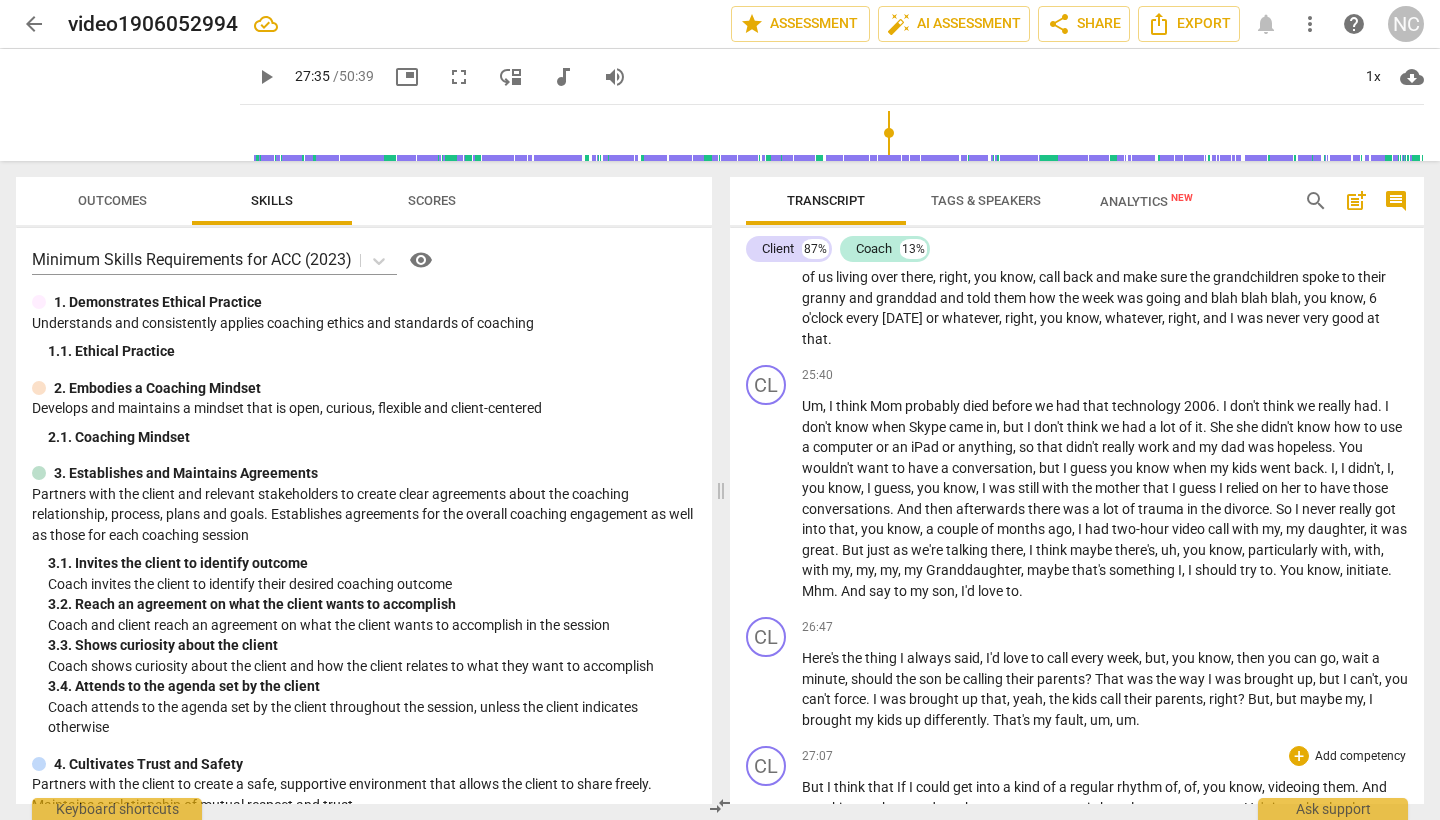 click on "fun" at bounding box center (1224, 849) 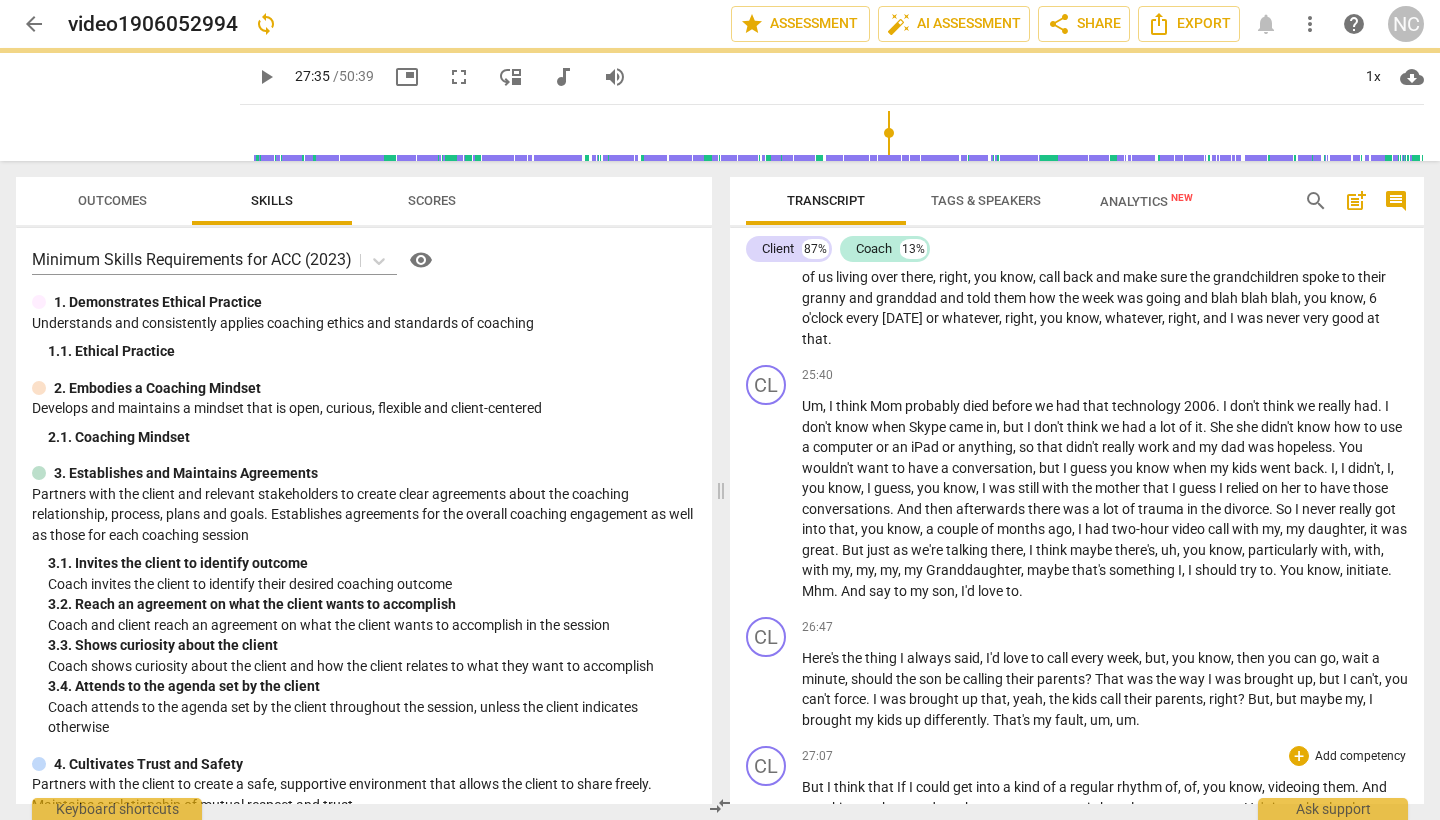 click on "play_arrow" at bounding box center (767, 881) 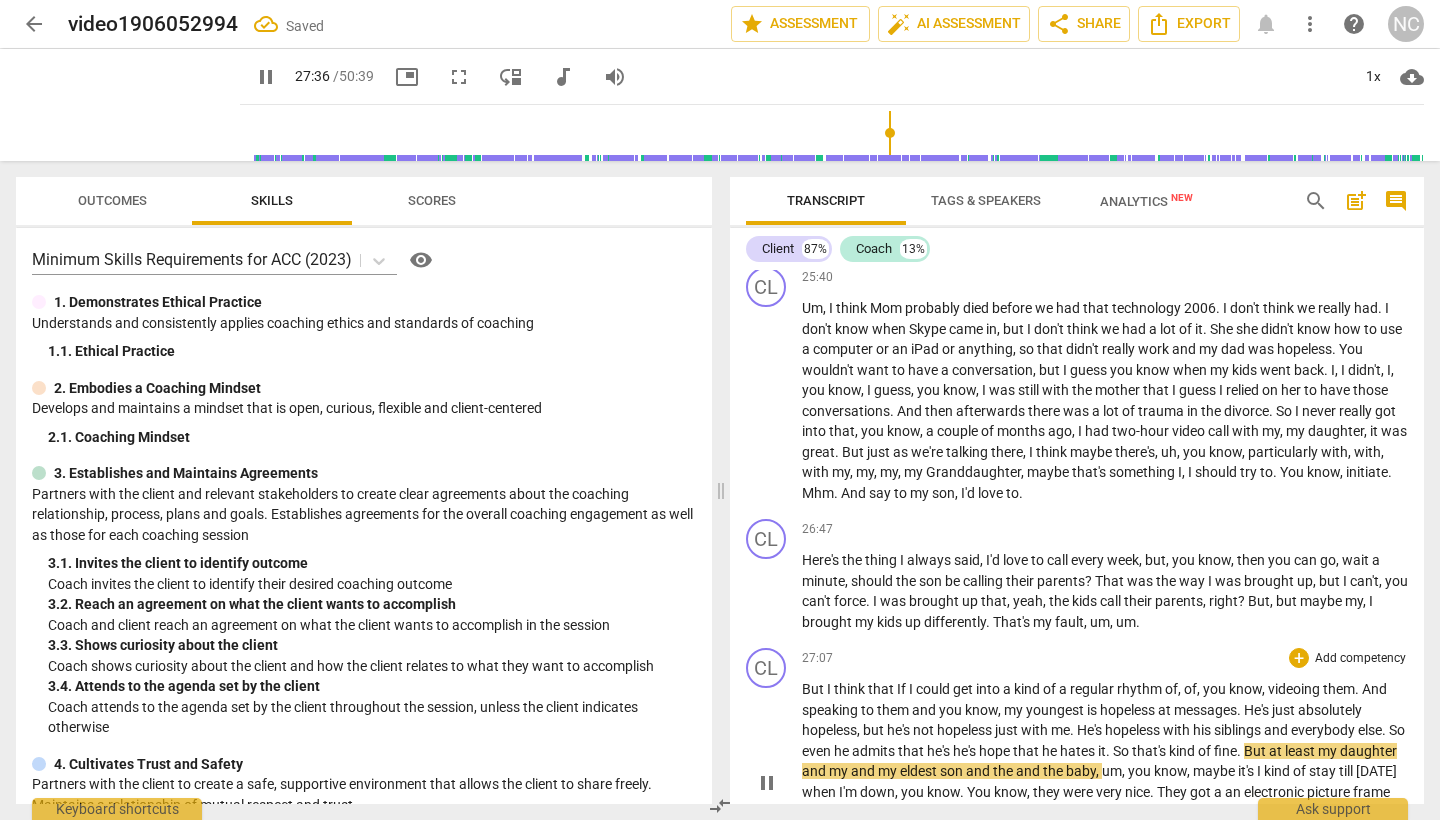 scroll, scrollTop: 9639, scrollLeft: 0, axis: vertical 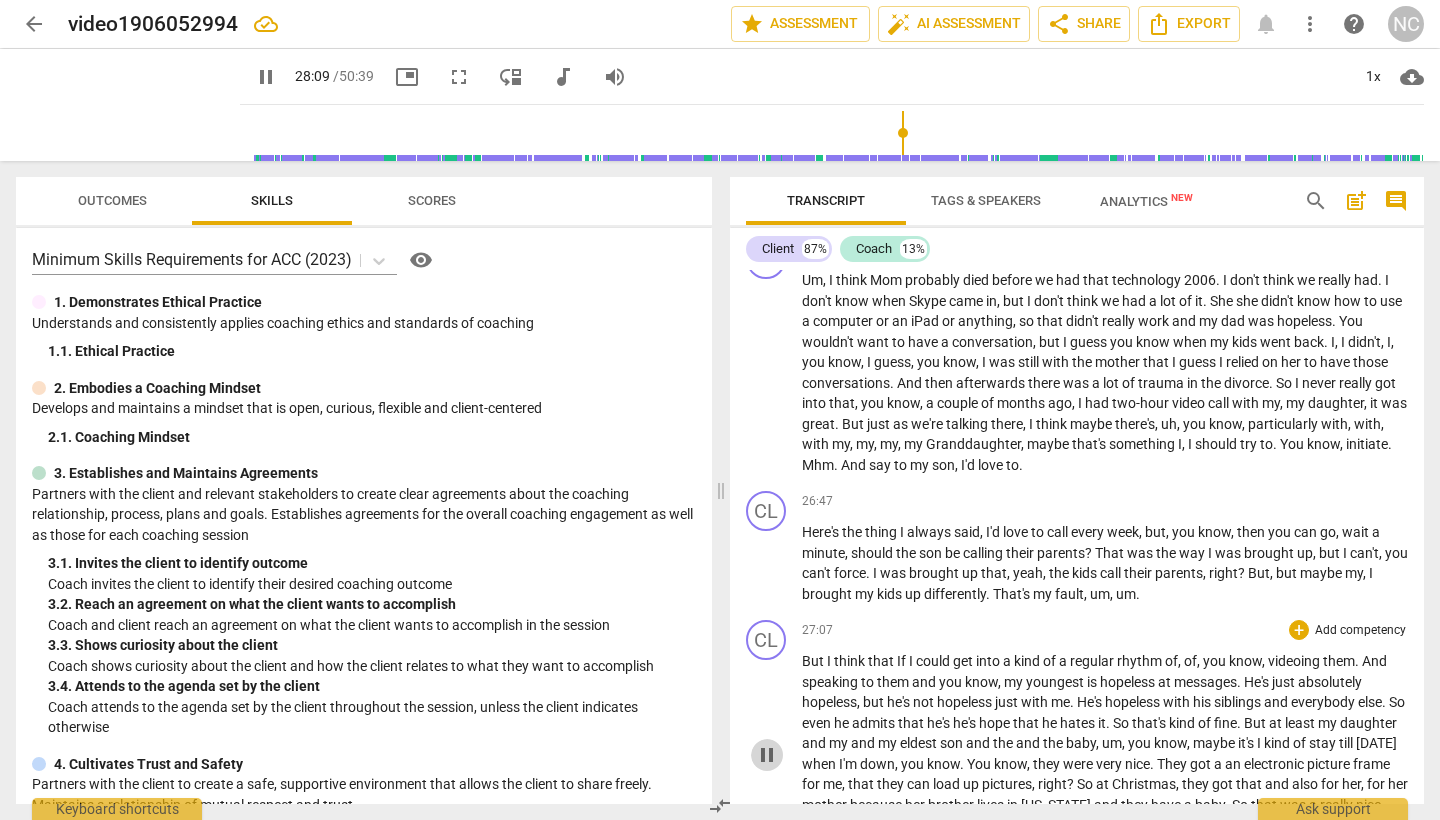 click on "pause" at bounding box center (767, 755) 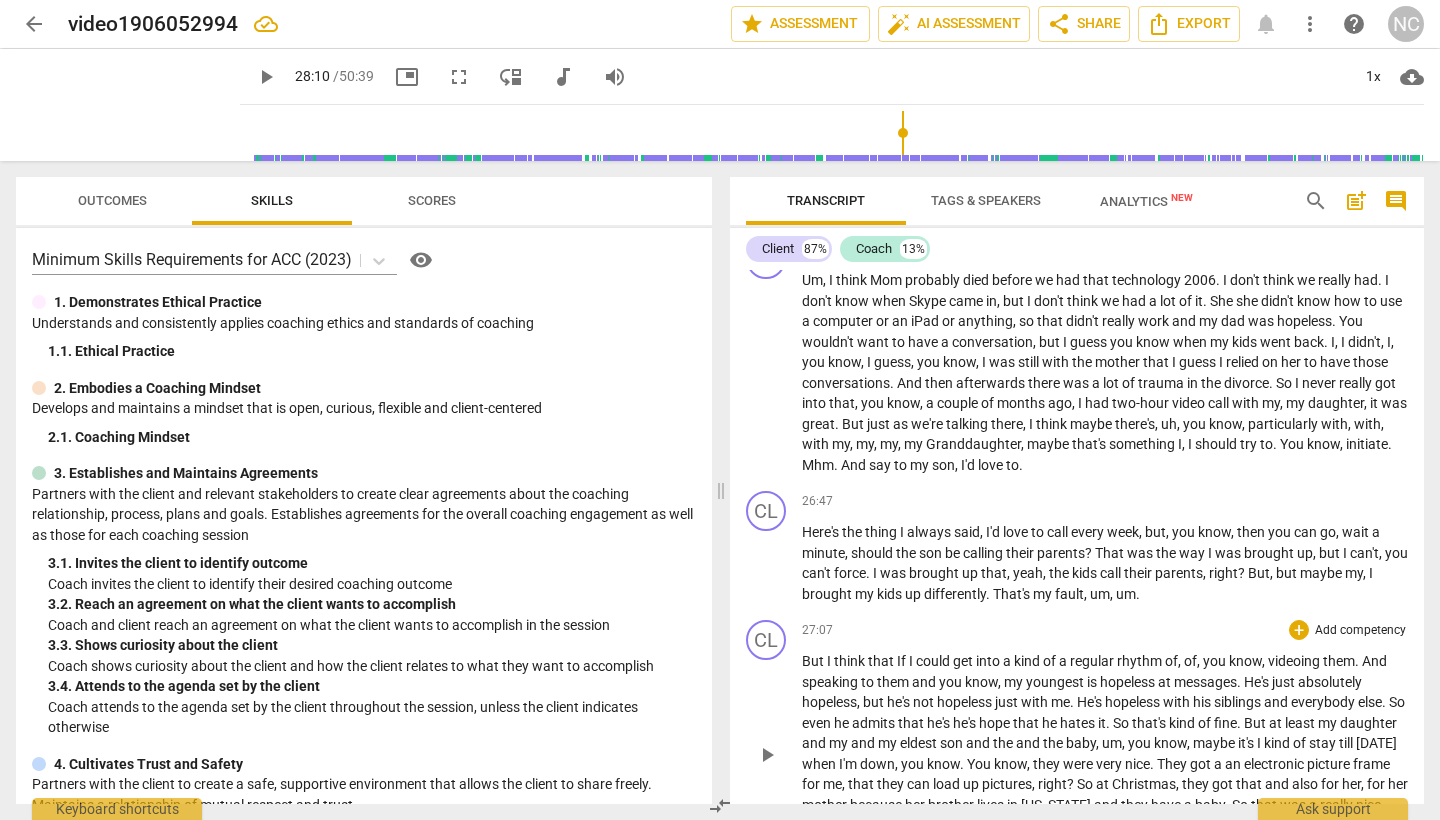 drag, startPoint x: 1112, startPoint y: 732, endPoint x: 1142, endPoint y: 732, distance: 30 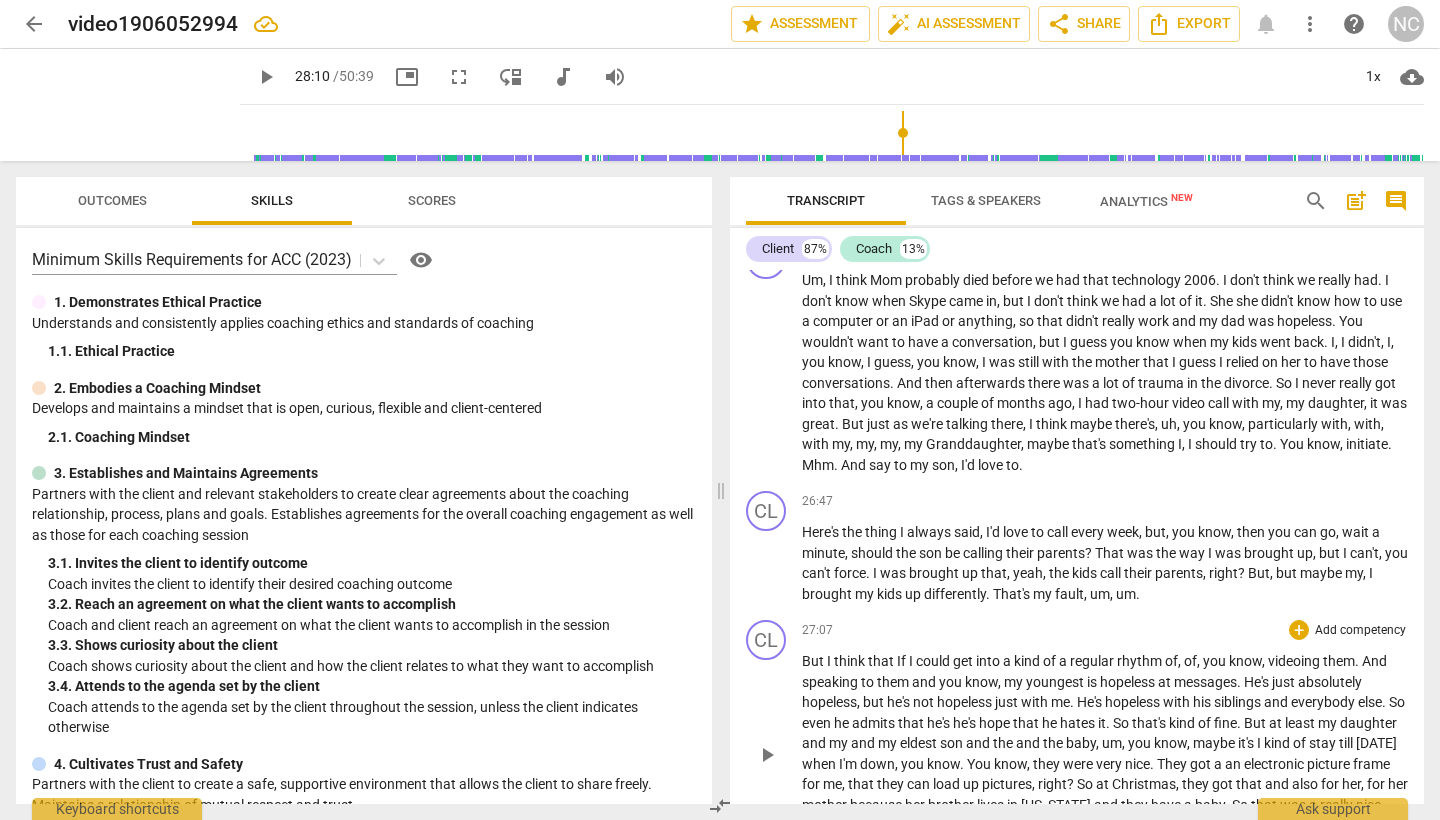 click on "But   I   think   that   If   I   could   get   into   a   kind   of   a   regular   rhythm   of ,   of ,   you   know ,   videoing   them .   And   speaking   to   them   and   you   know ,   my   youngest   is   hopeless   at   messages .   He's   just   absolutely   hopeless ,   but   he's   not   hopeless   just   with   me .   He's   hopeless   with   his   siblings   and   everybody   else .   So   even   he   admits   that   he's   he's   hope   that   he   hates   it .   So   that's   kind   of   fine .   But   at   least   my   daughter   and   my   and   my   eldest   son   and   the   and   the   baby ,   um ,   you   know ,   maybe   it's   I   kind   of   stay   till   [DATE]   when   I'm   down ,   you   know .   You   know ,   they   were   very   nice .   They   got   a   an   electronic   picture   frame   for   me ,   that   they   can   load   up   pictures ,   right ?   So   at   Christmas ,   they   got   that   and   also   for   her ,   for   her   mother   because   her   brother" at bounding box center (1105, 753) 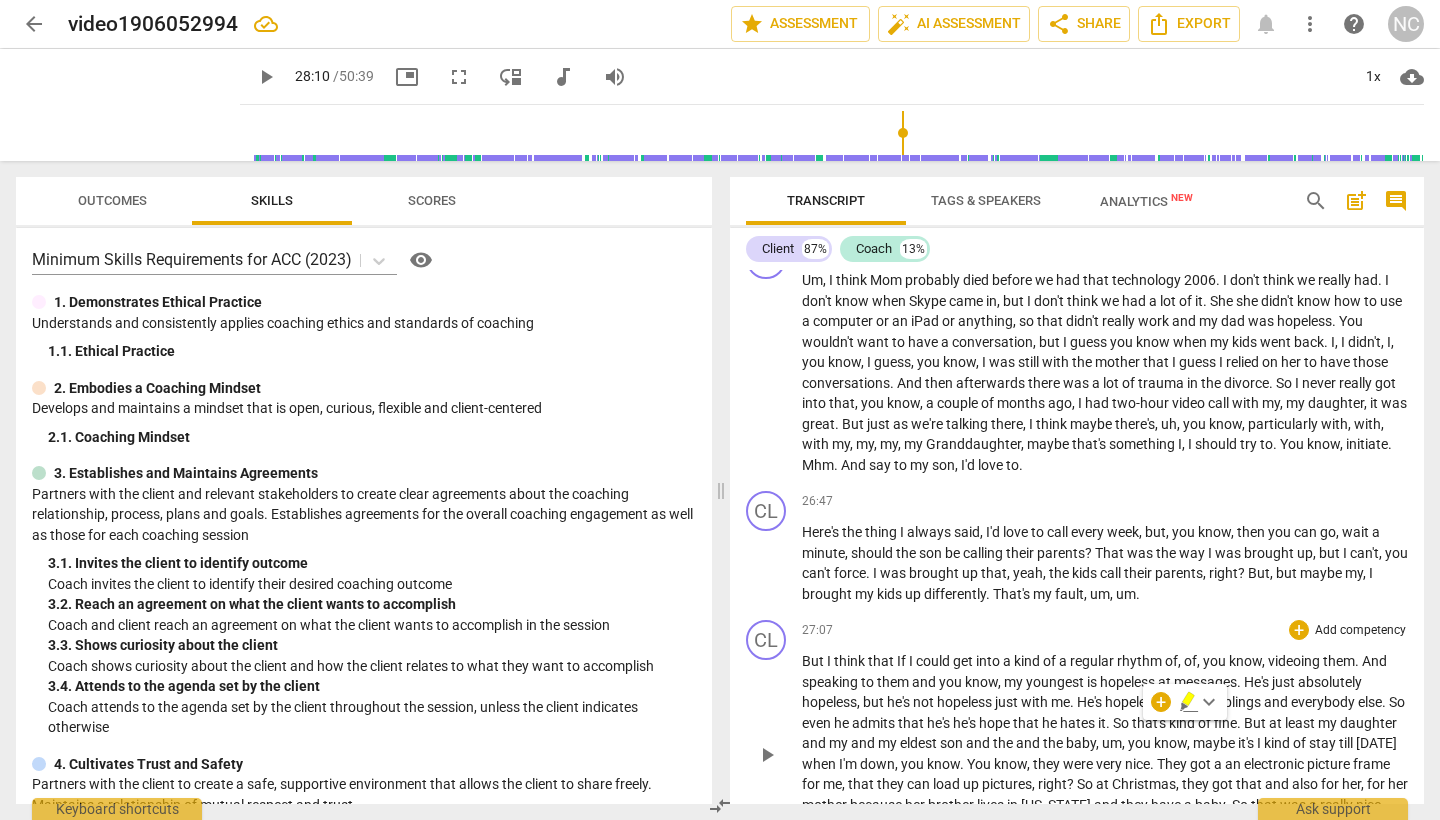 type 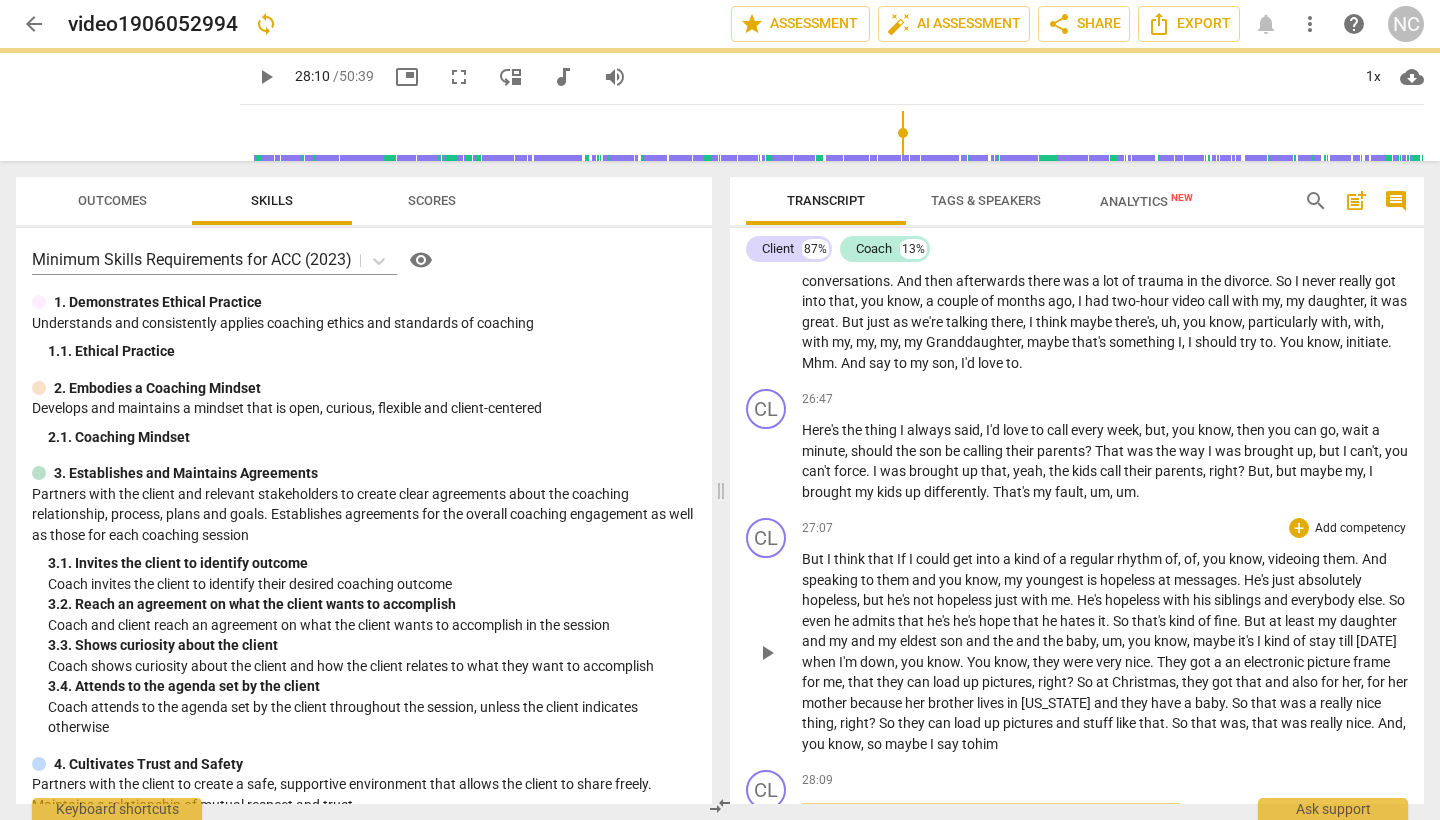 scroll, scrollTop: 9741, scrollLeft: 0, axis: vertical 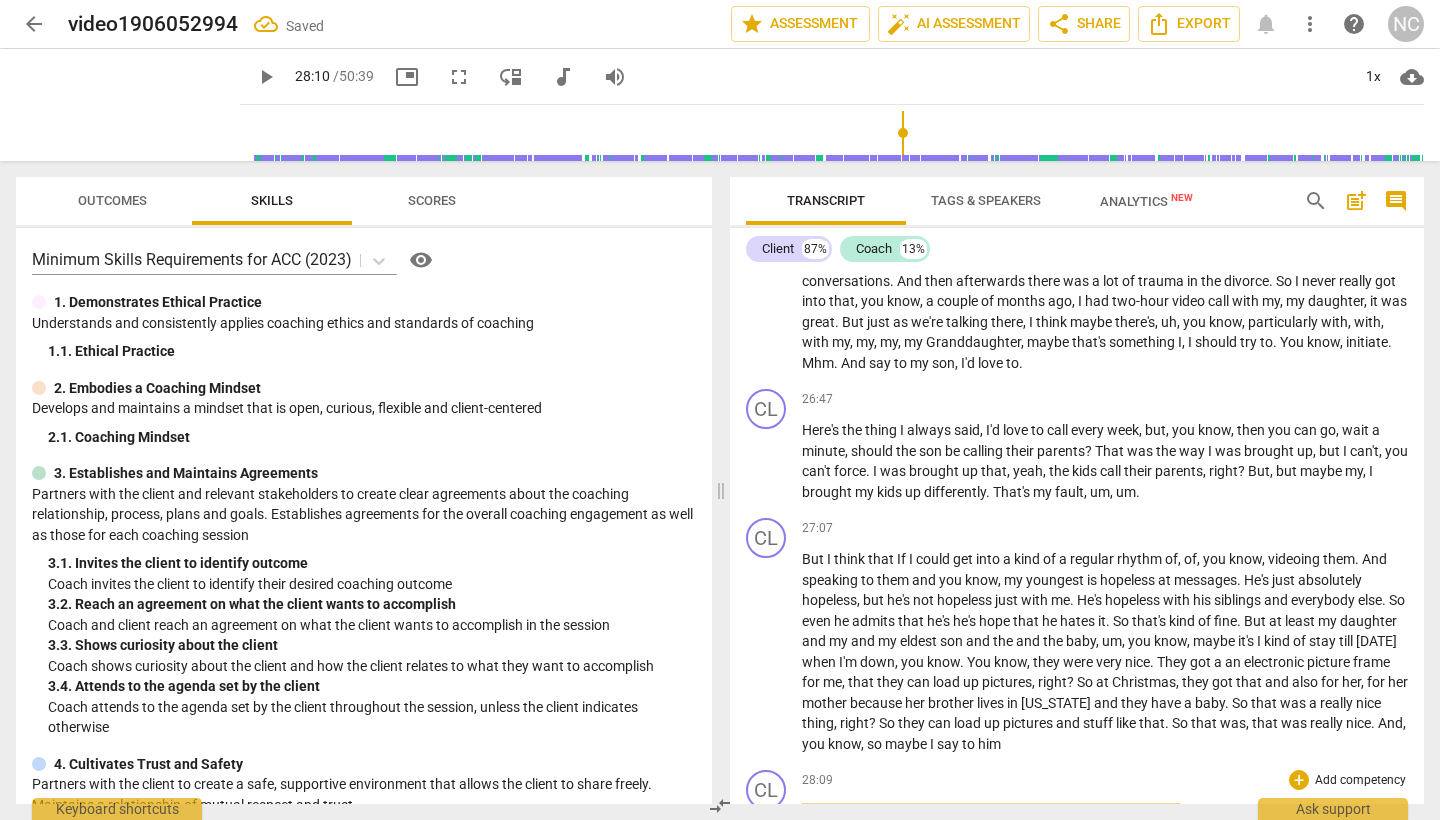 click on "play_arrow" at bounding box center [767, 823] 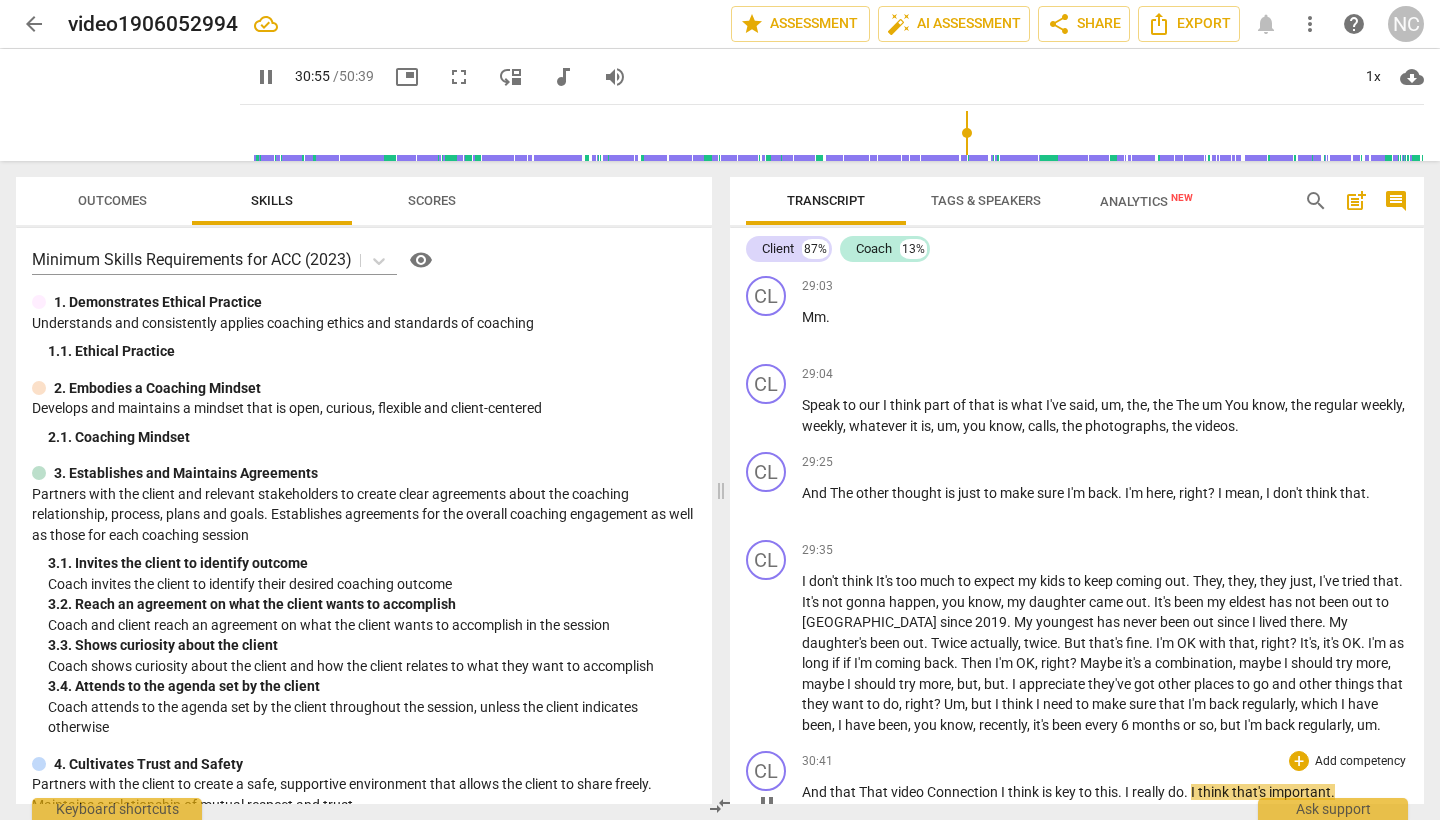 scroll, scrollTop: 10719, scrollLeft: 0, axis: vertical 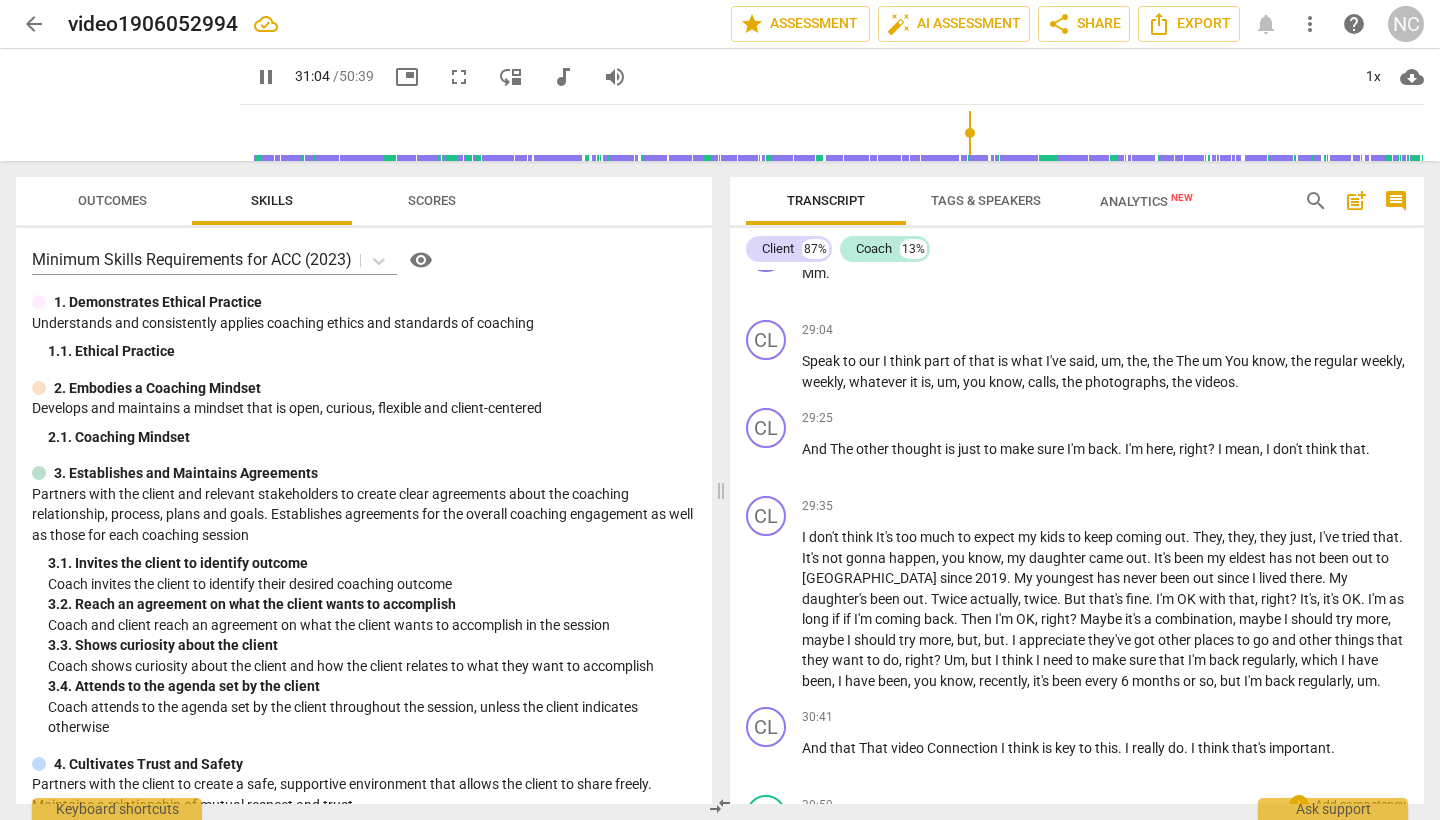 click on "Keep" at bounding box center (819, 836) 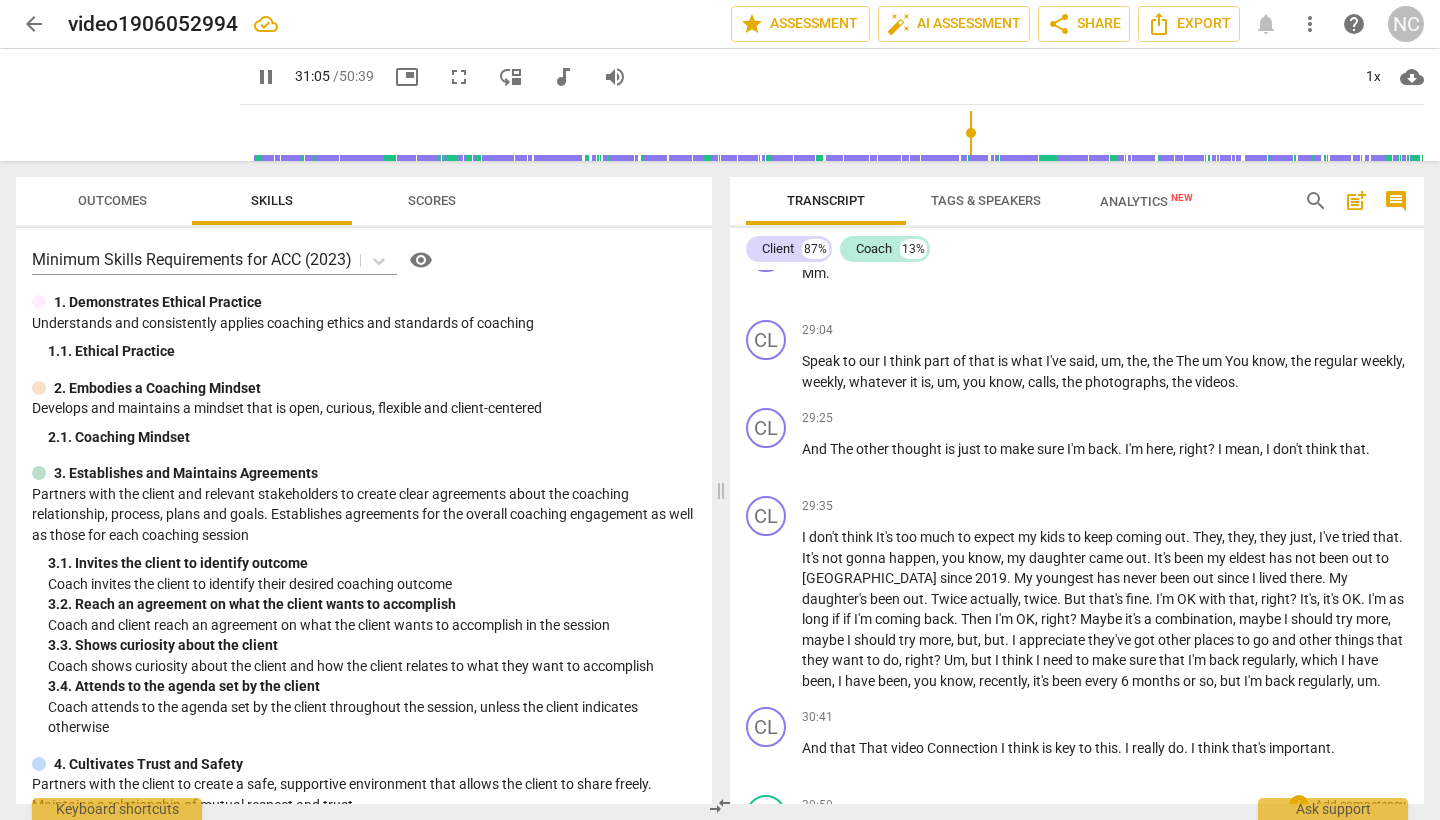 type on "1866" 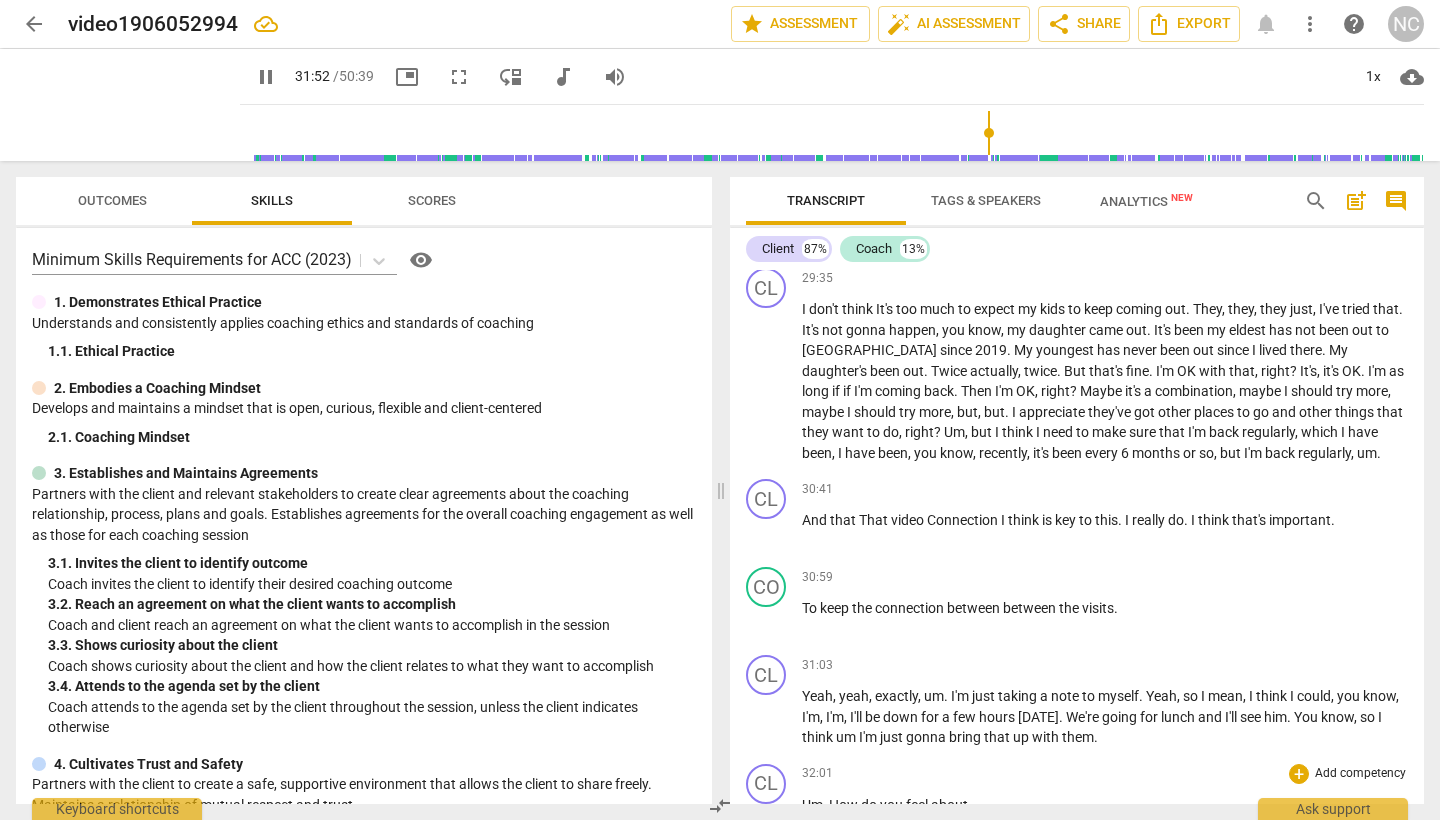 scroll, scrollTop: 10948, scrollLeft: 0, axis: vertical 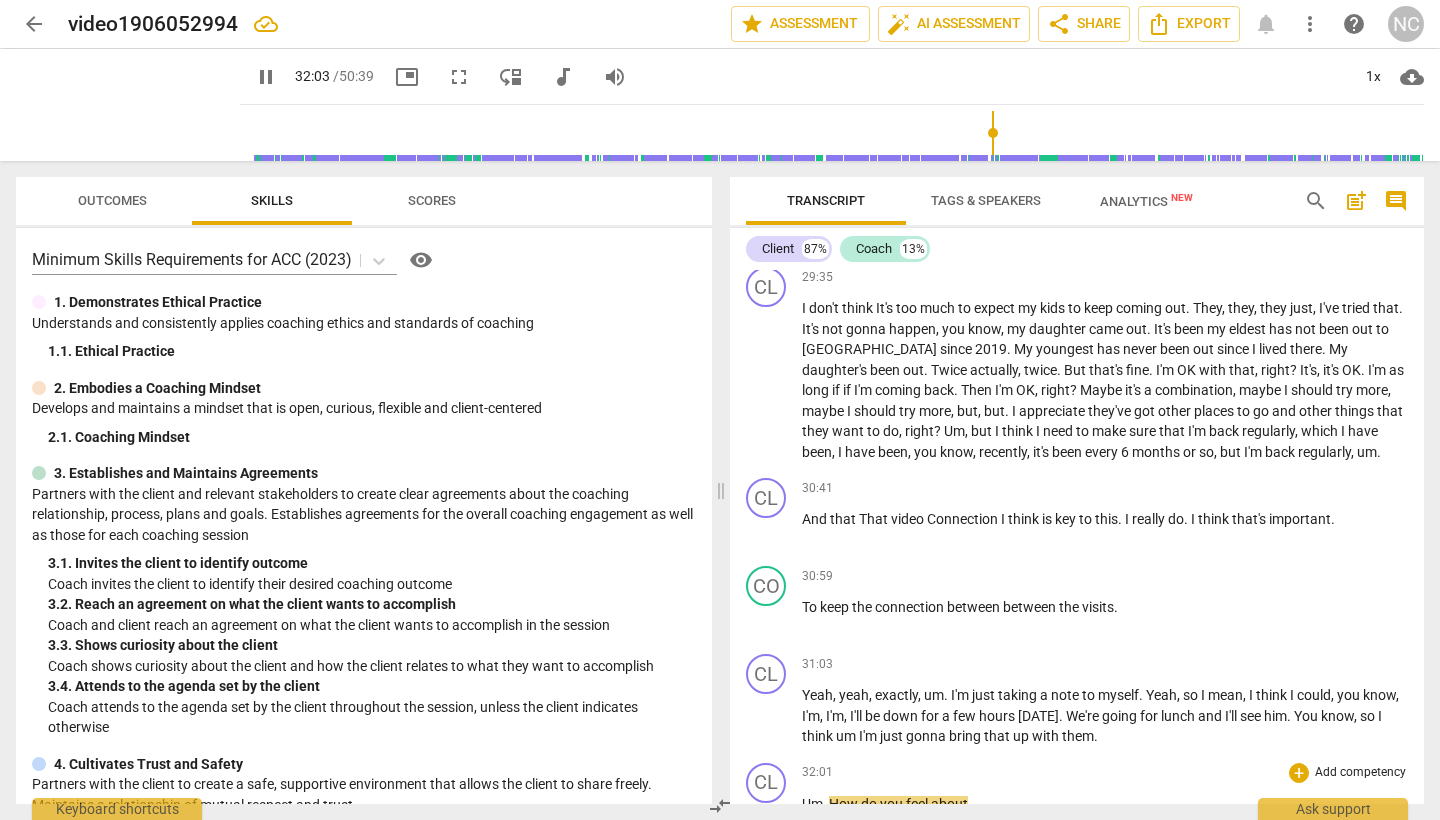 click on "pause" at bounding box center (767, 816) 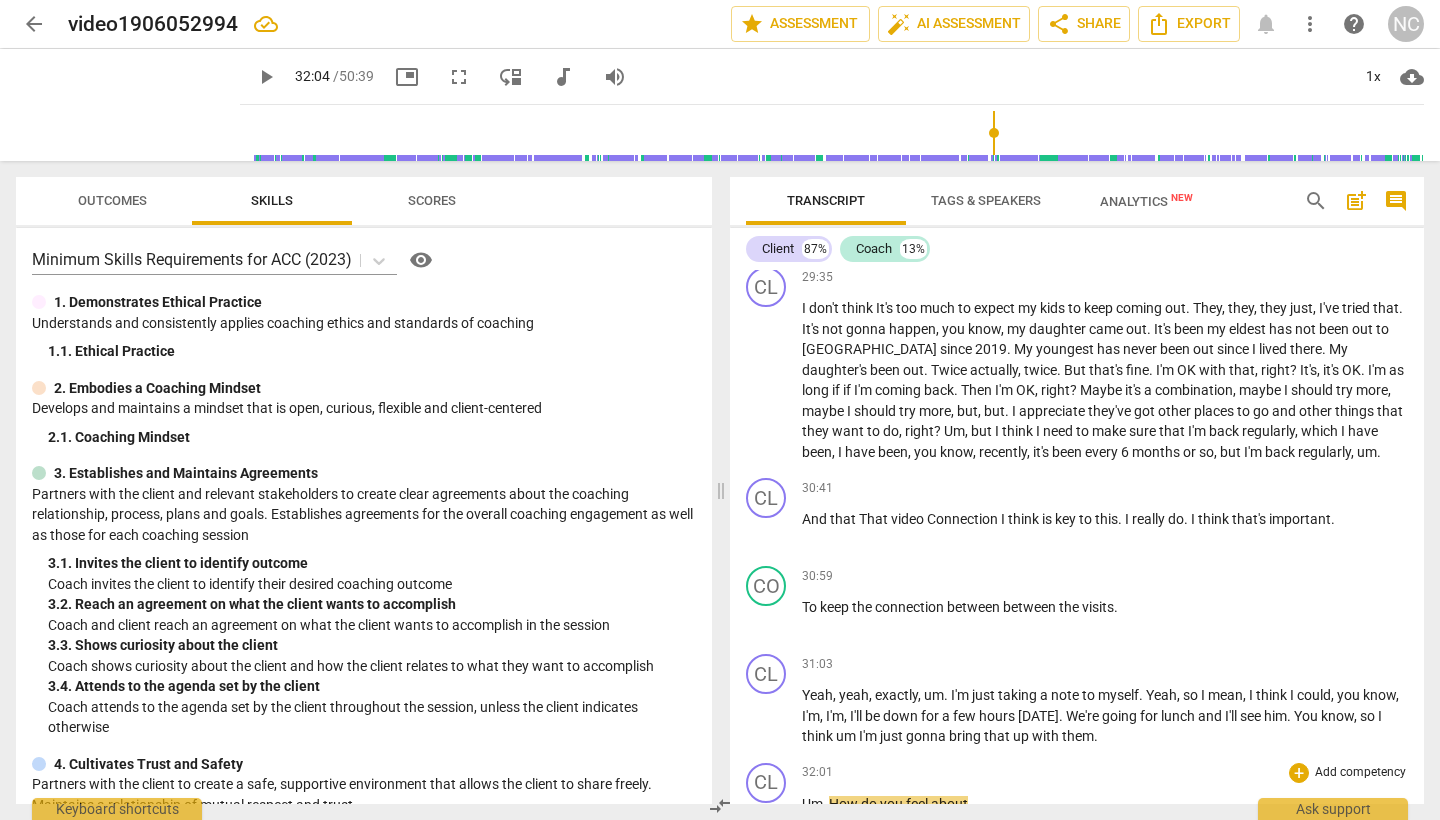 click on "How" at bounding box center (845, 804) 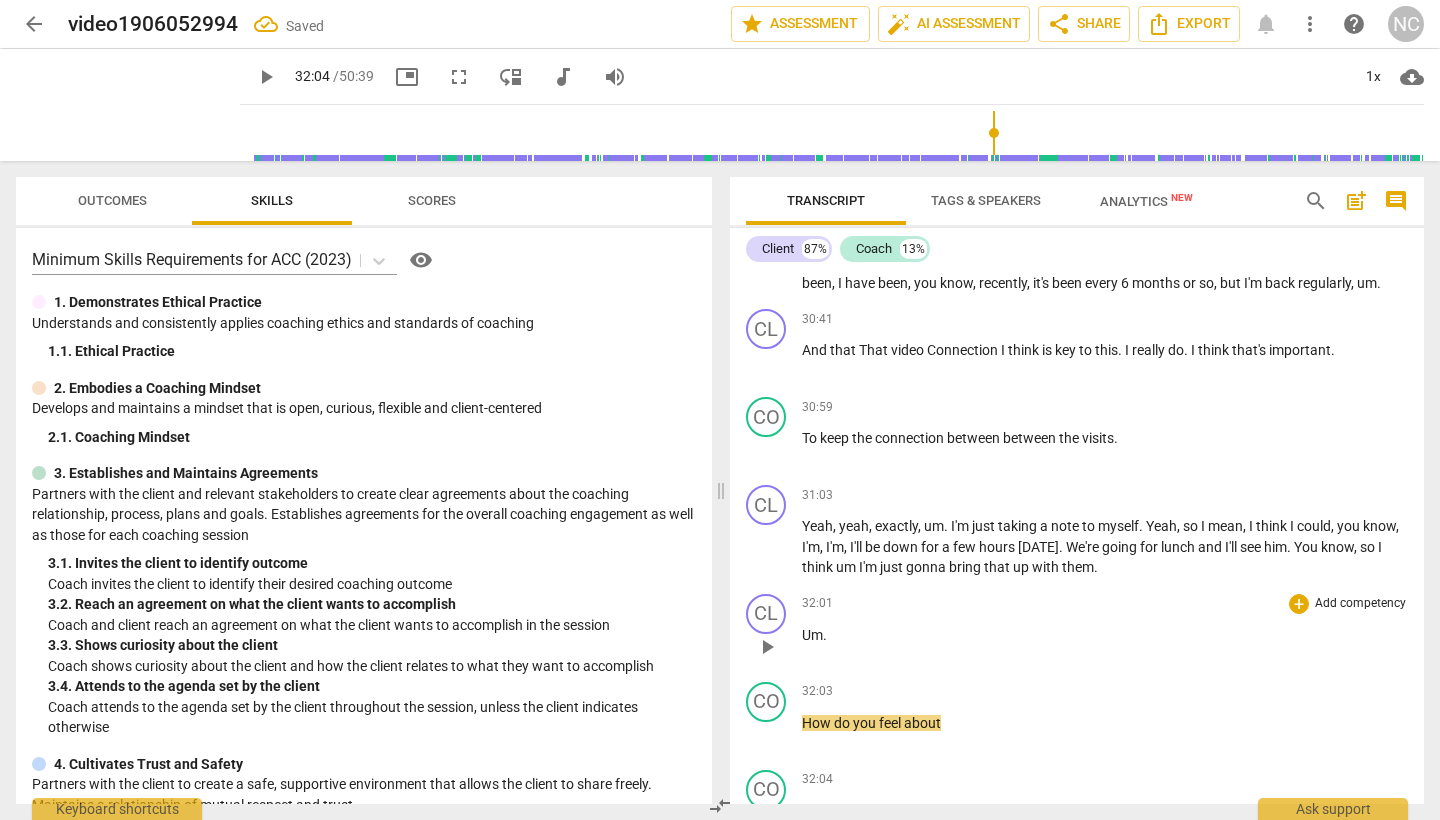 scroll, scrollTop: 11122, scrollLeft: 0, axis: vertical 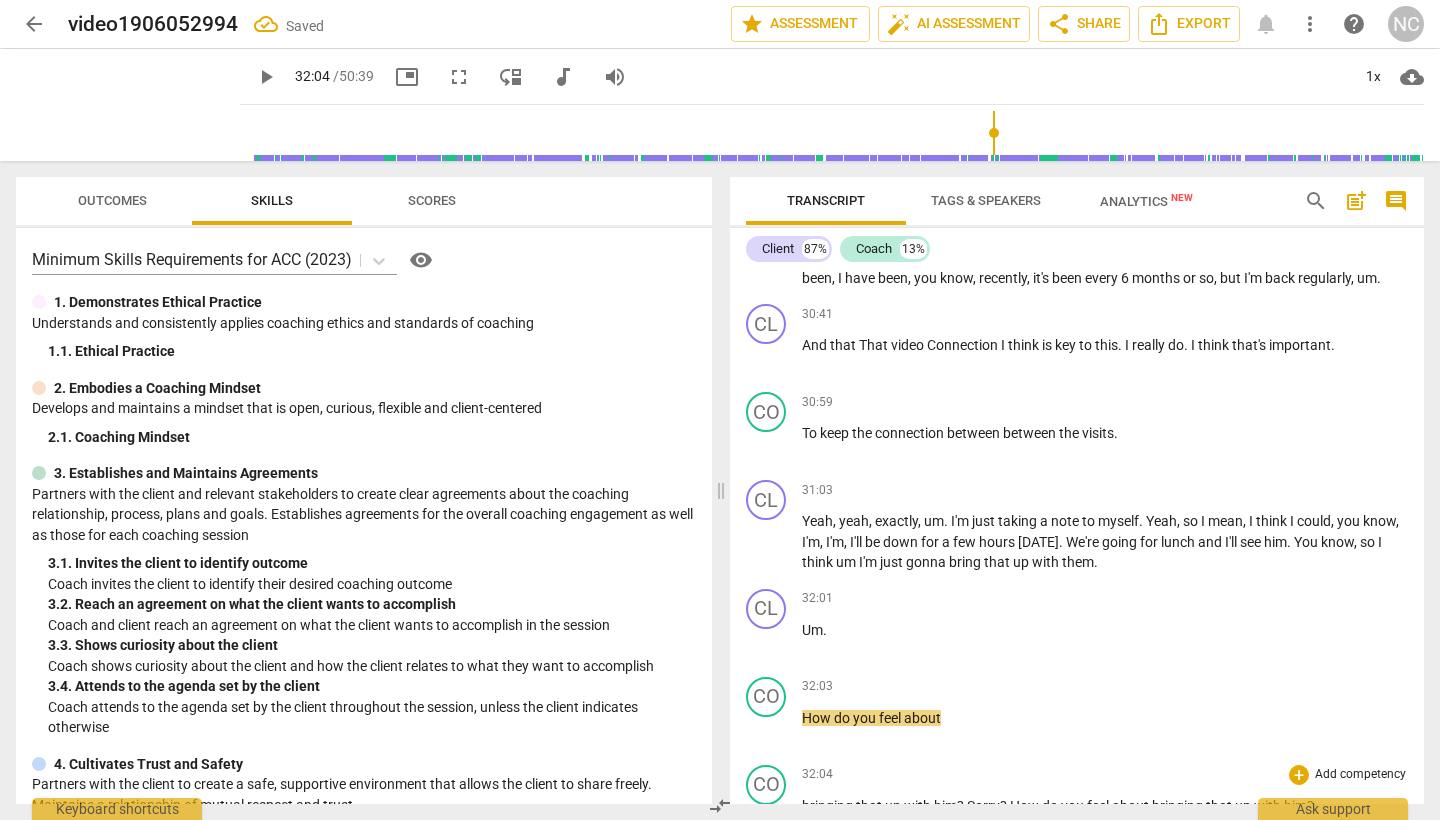 click on "bringing" at bounding box center (829, 806) 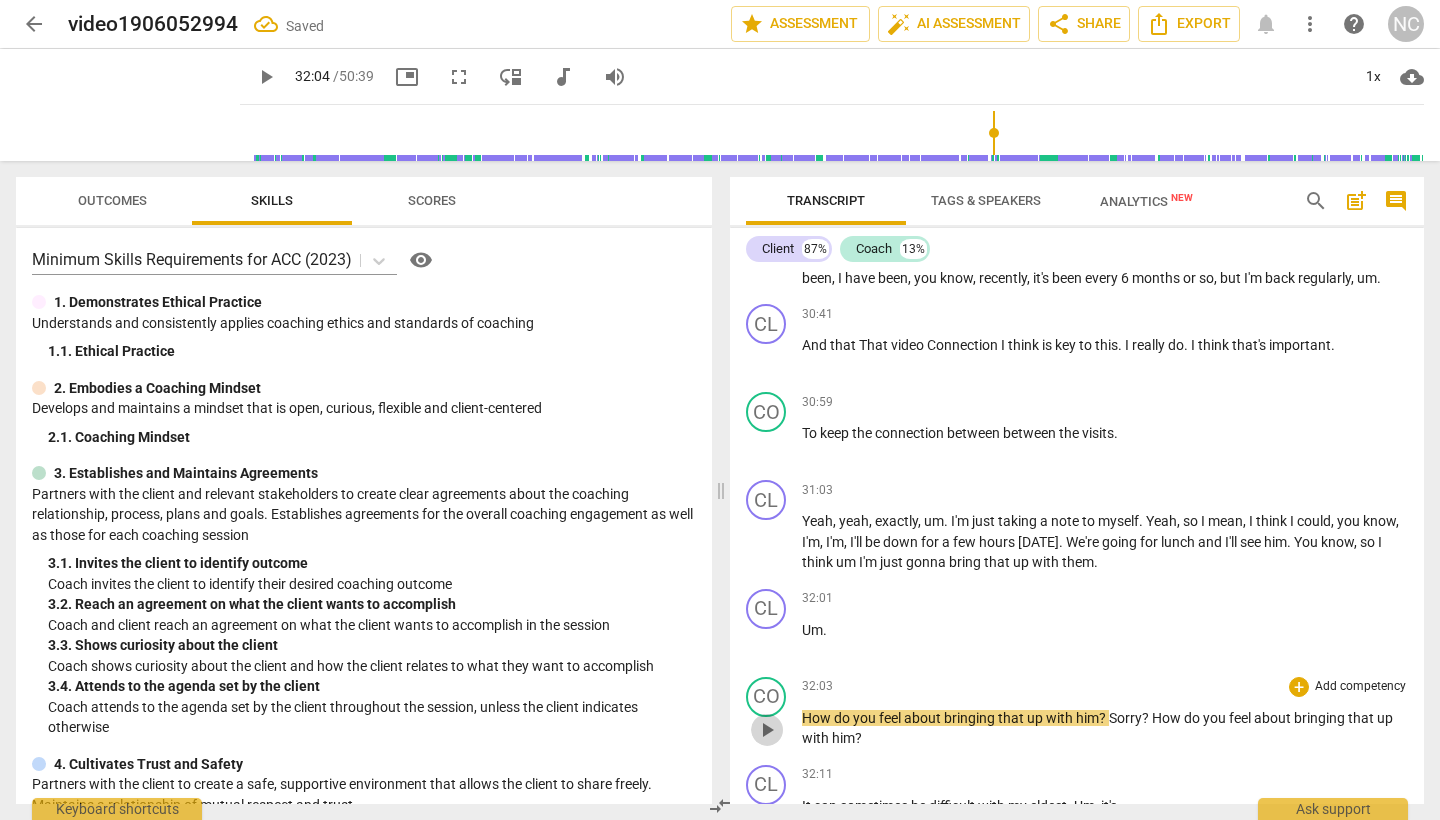 click on "play_arrow" at bounding box center [767, 730] 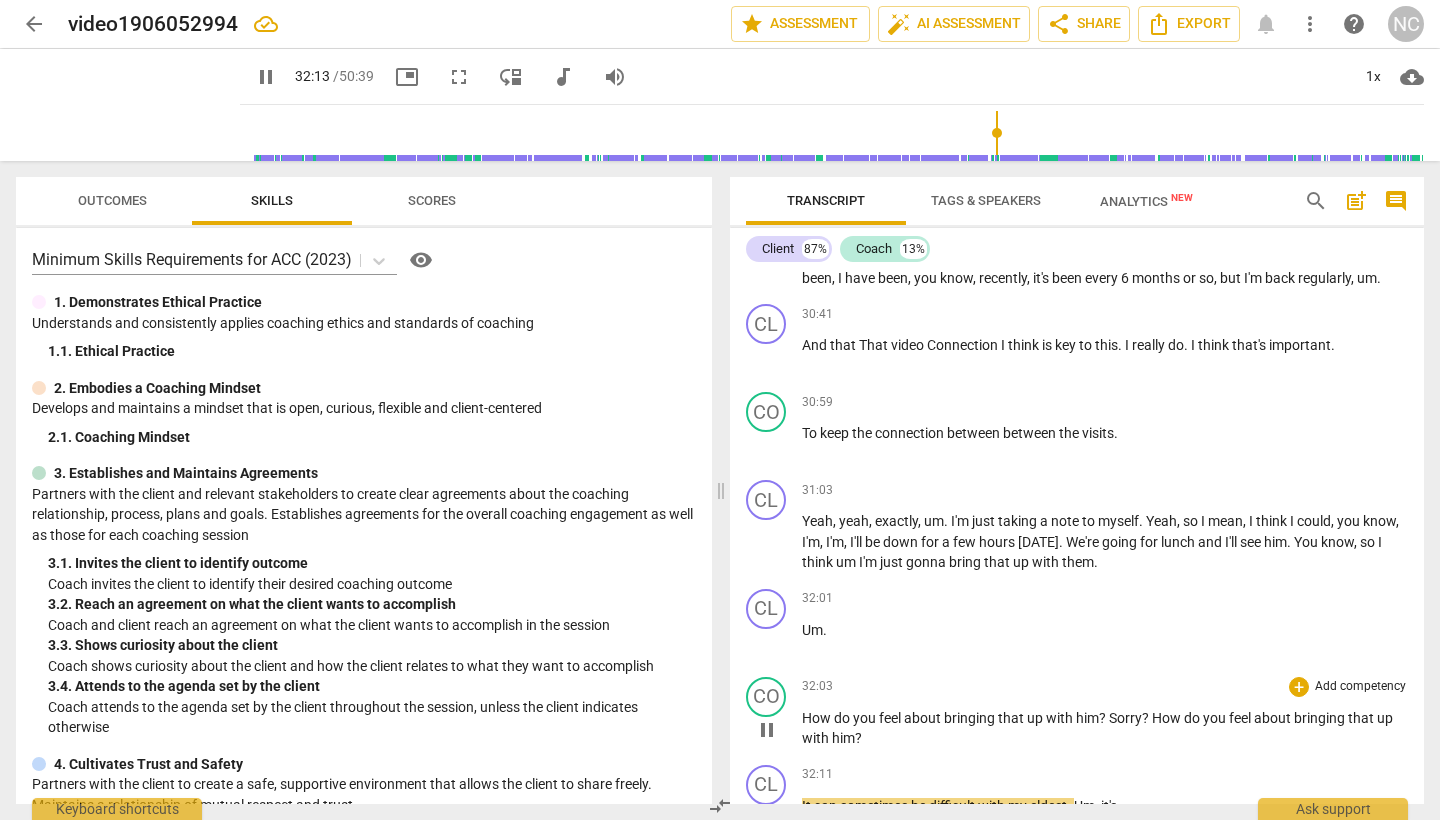 click on "pause" at bounding box center (767, 730) 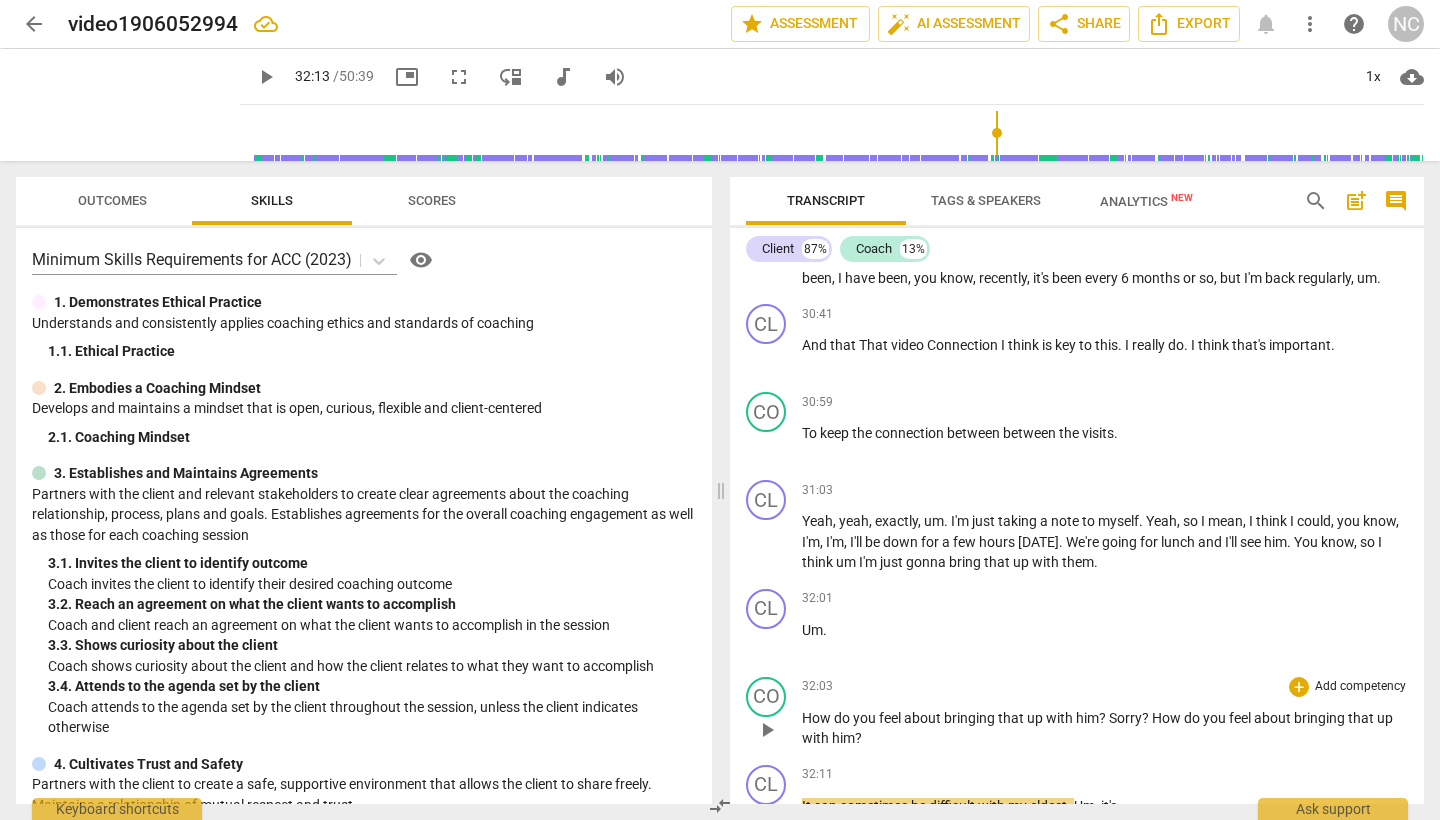 click on "Sorry" at bounding box center (1125, 718) 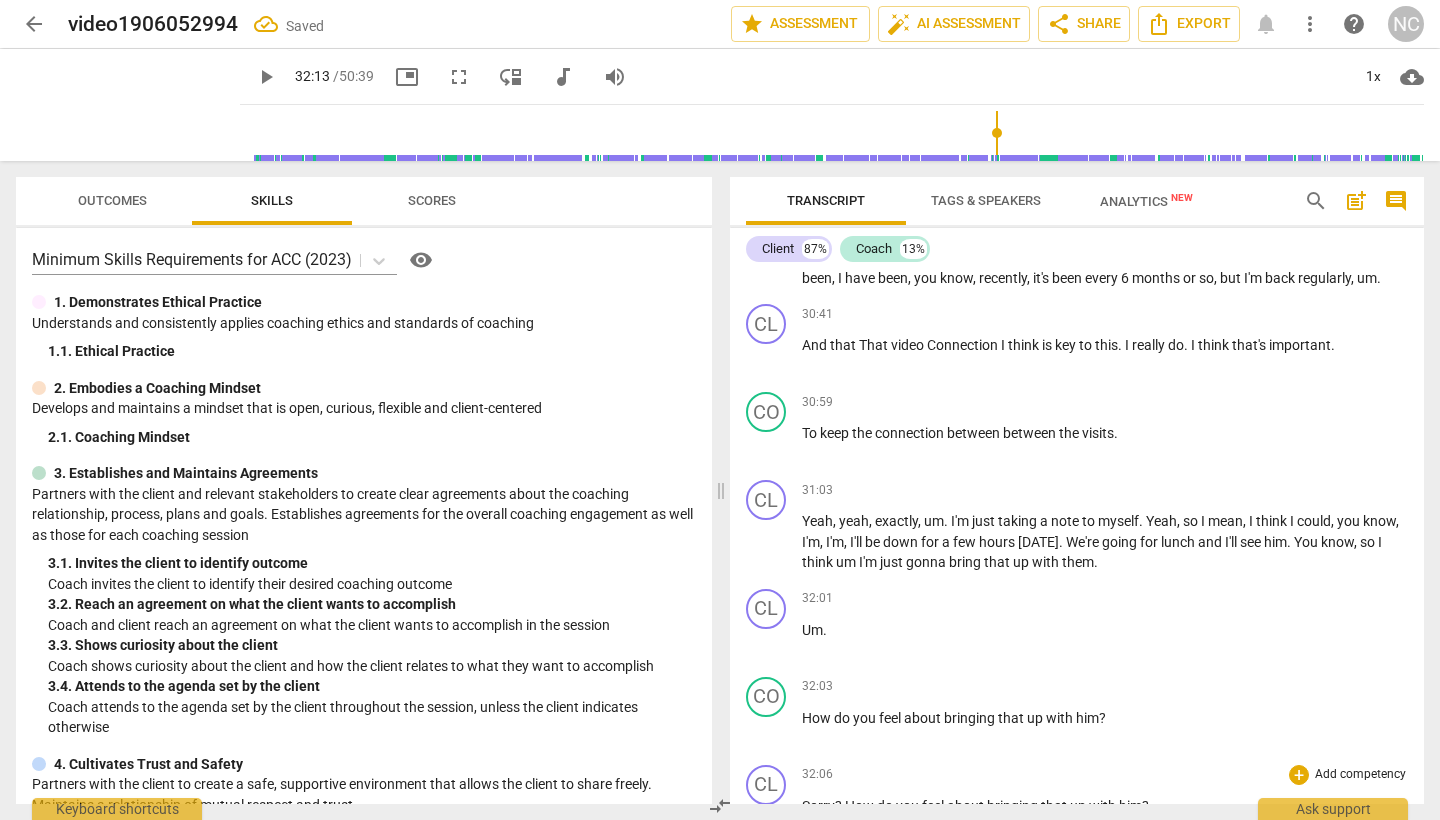 click on "How" at bounding box center (861, 806) 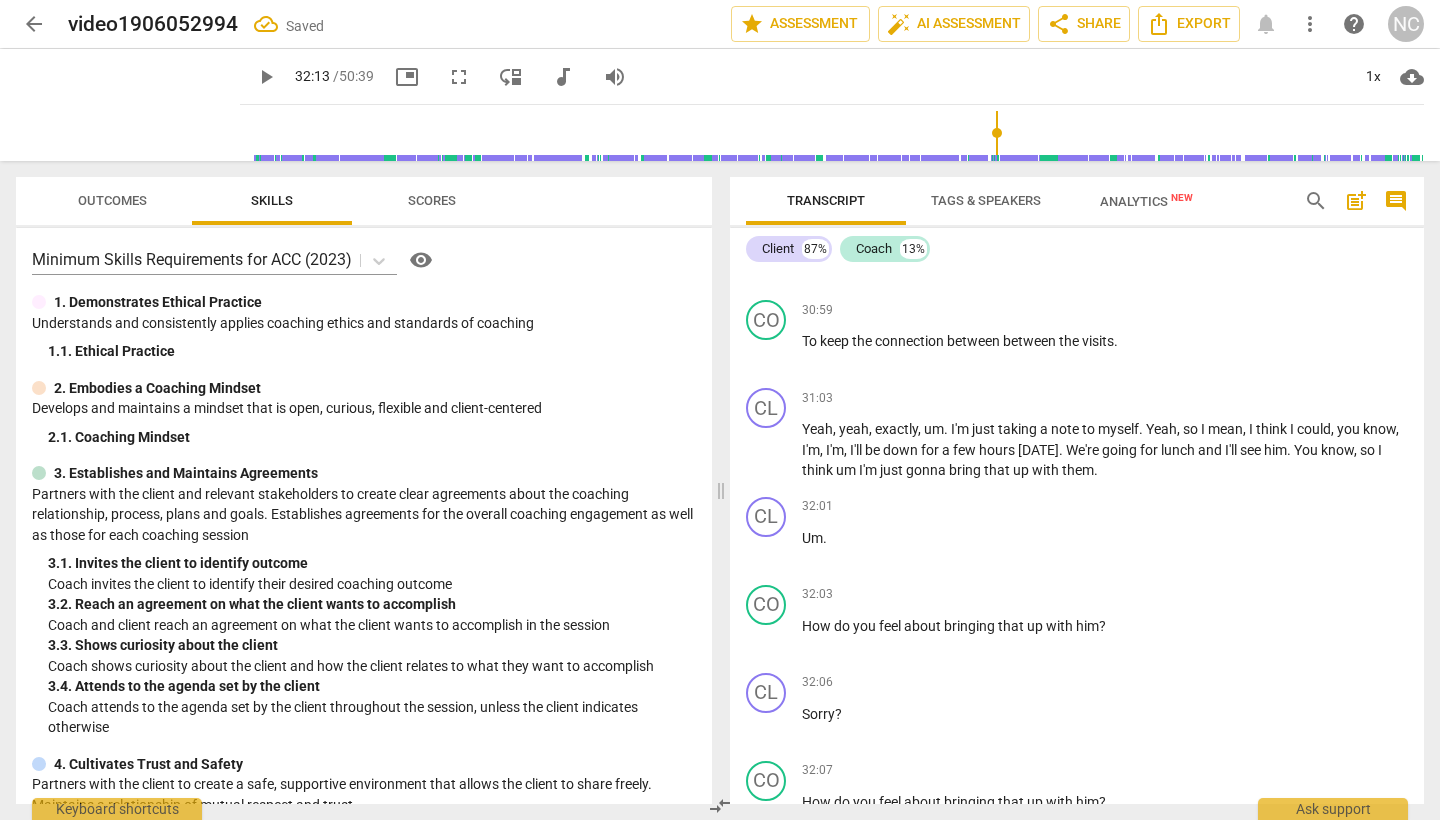 scroll, scrollTop: 11224, scrollLeft: 0, axis: vertical 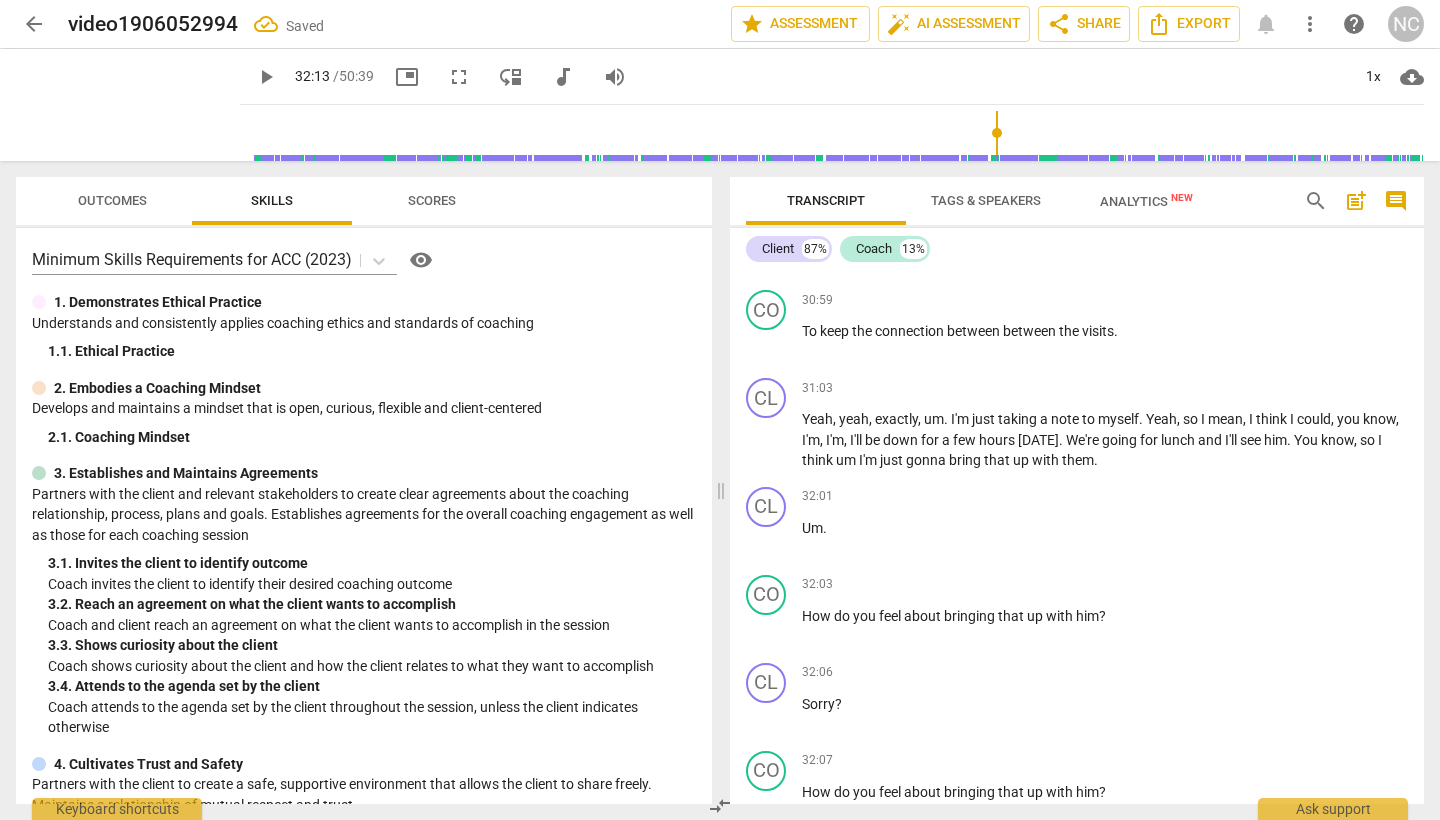 click on "play_arrow" at bounding box center [767, 892] 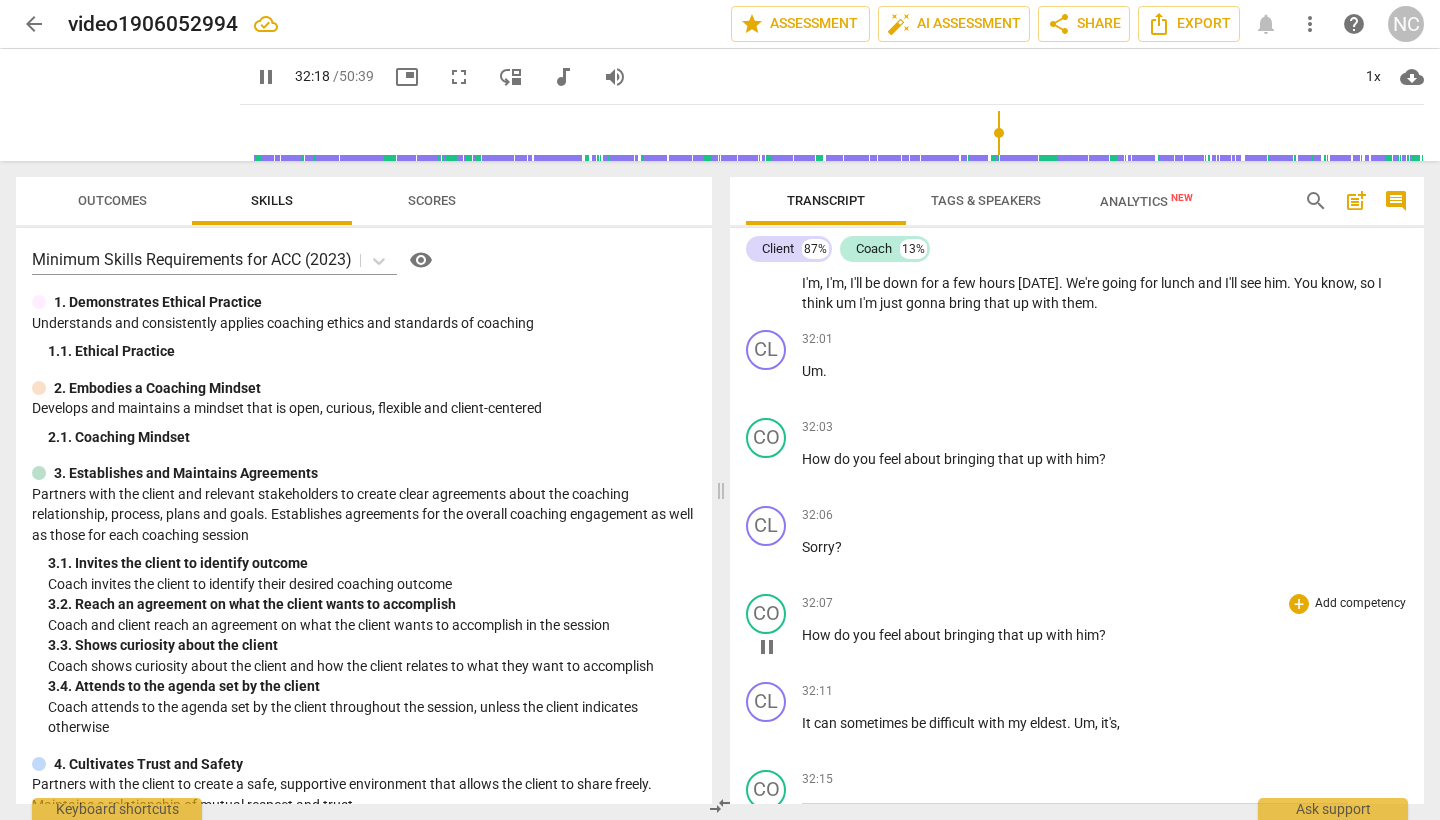 scroll, scrollTop: 11385, scrollLeft: 0, axis: vertical 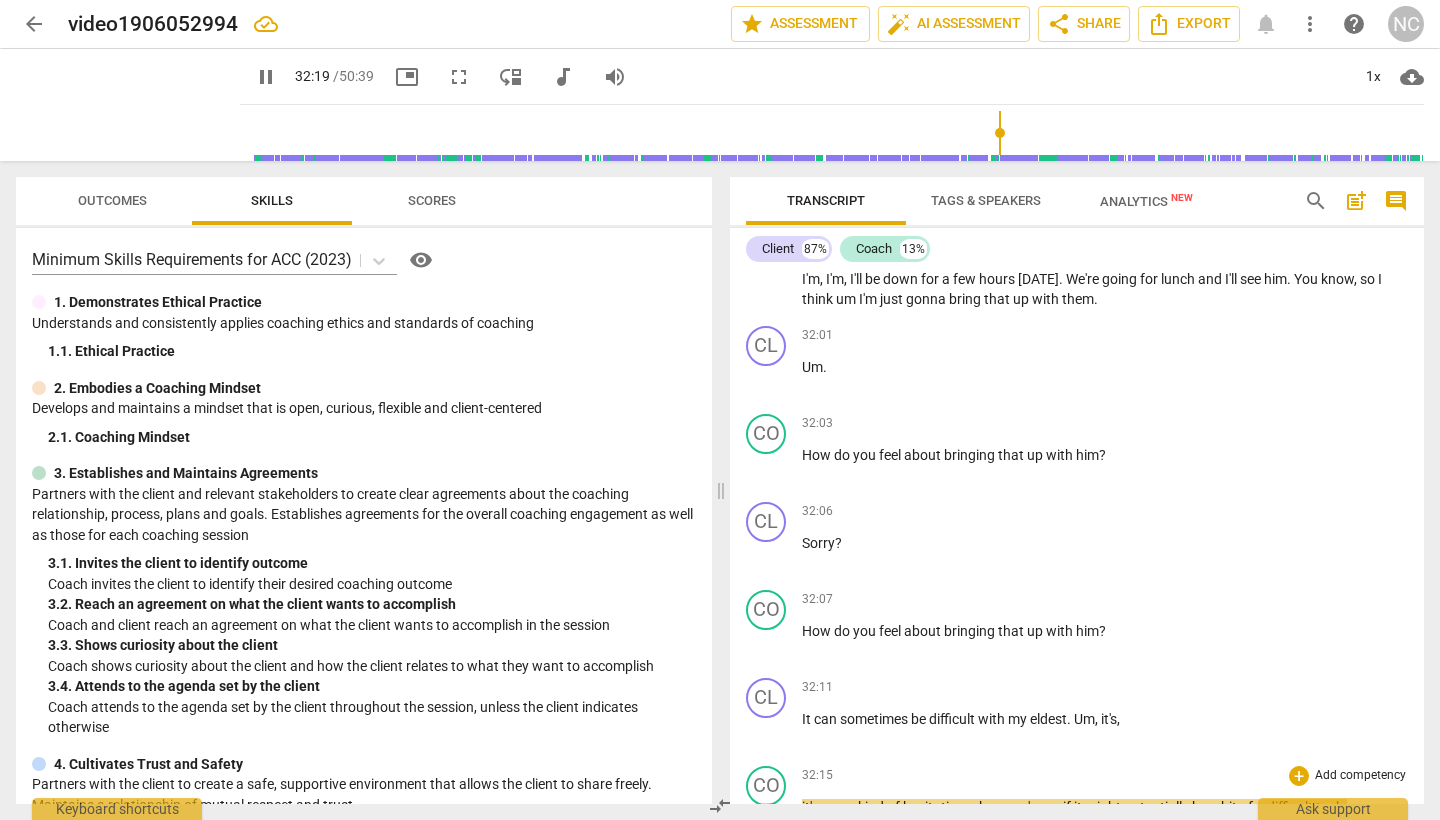 click on "pause" at bounding box center (767, 819) 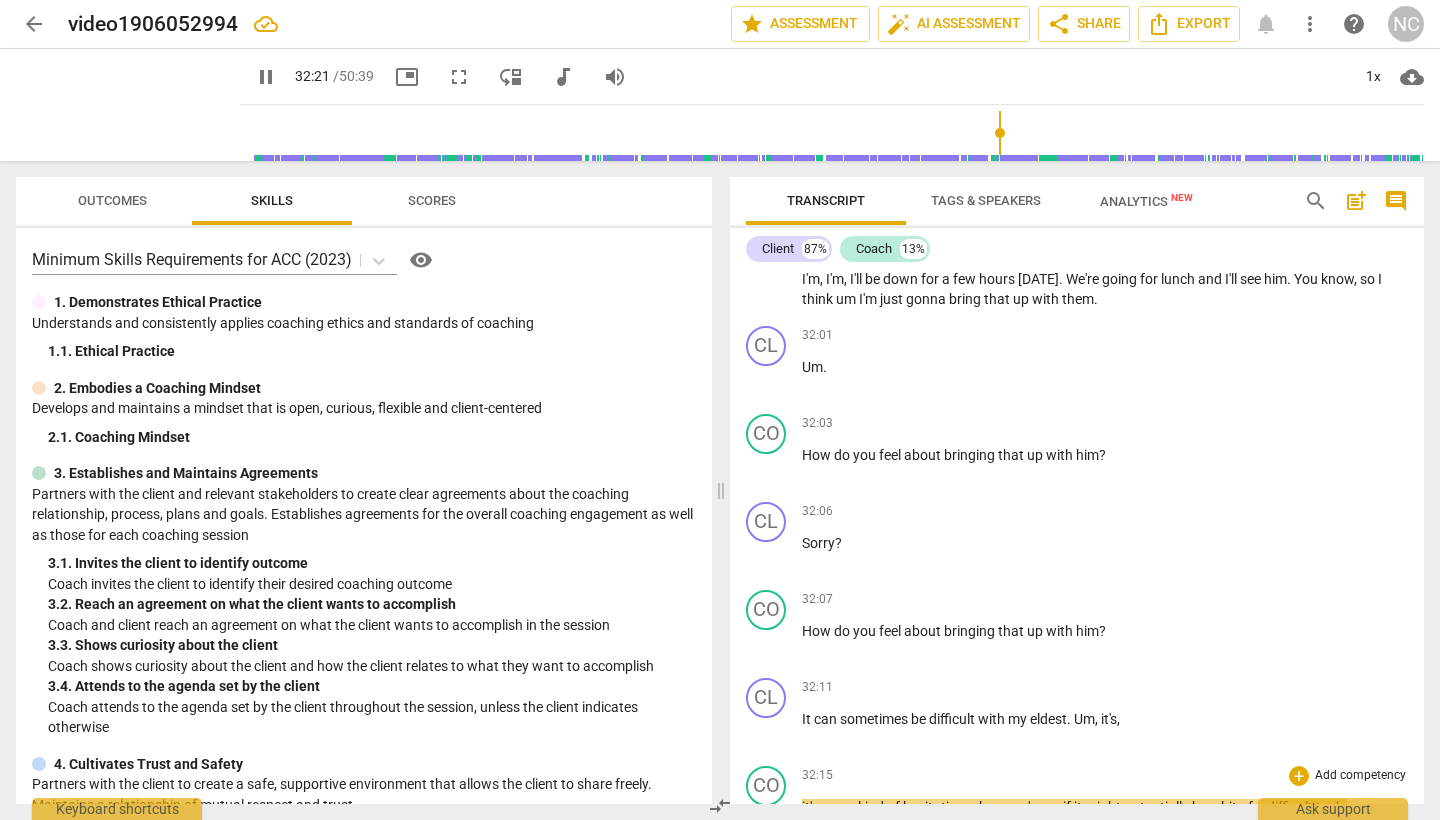 click on "pause" at bounding box center [767, 819] 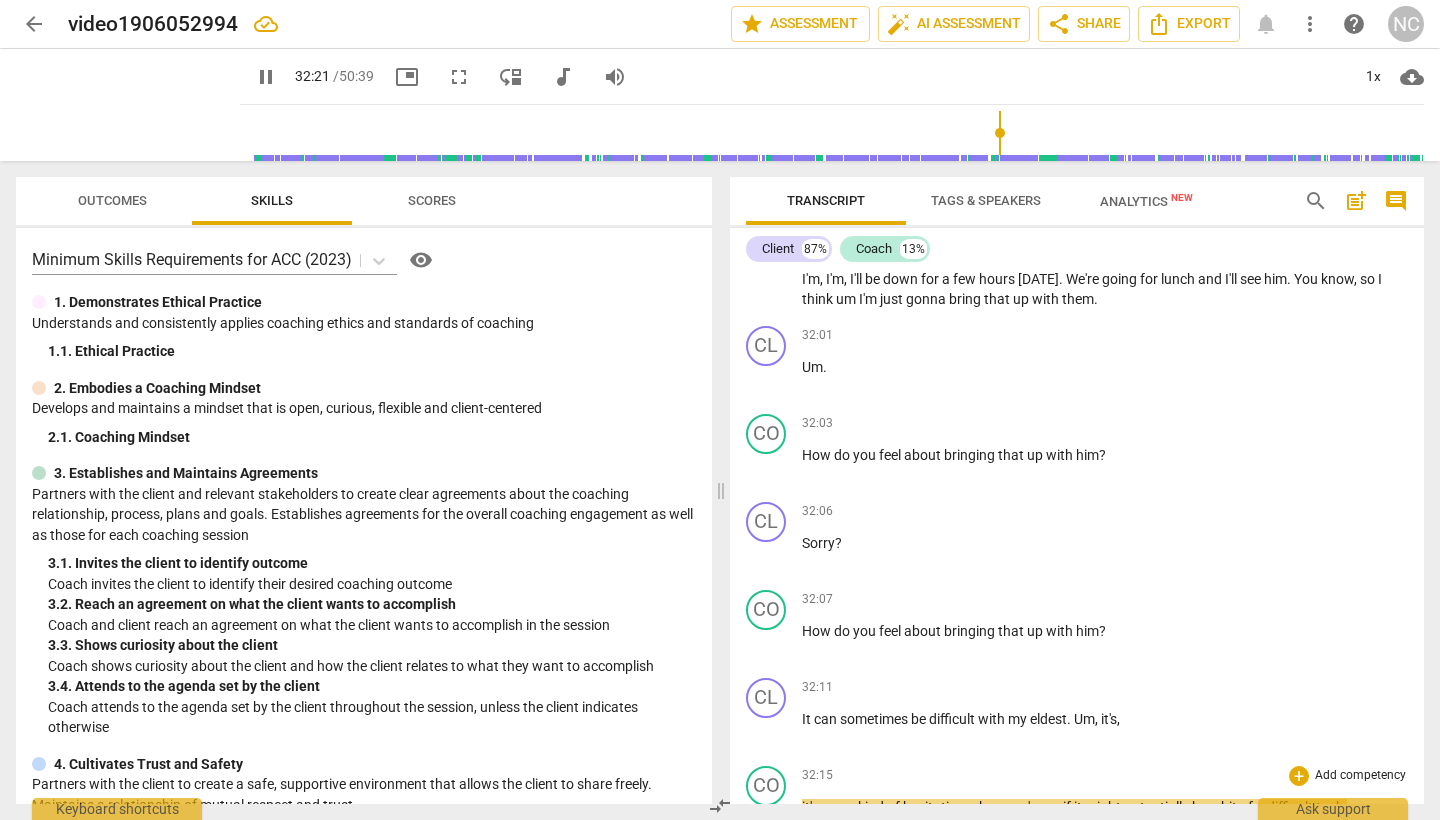 type on "1942" 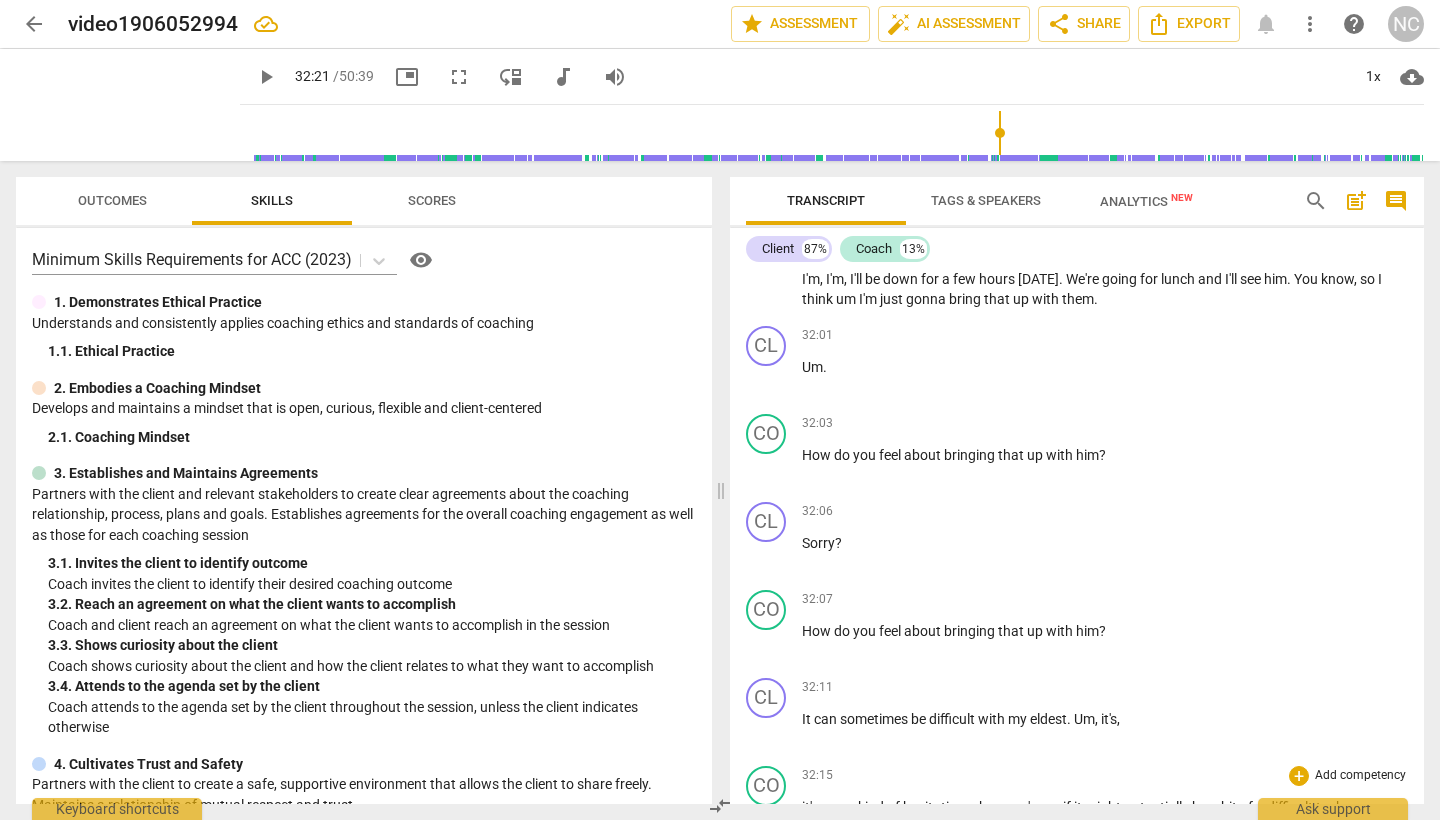 click on "it's" at bounding box center [811, 807] 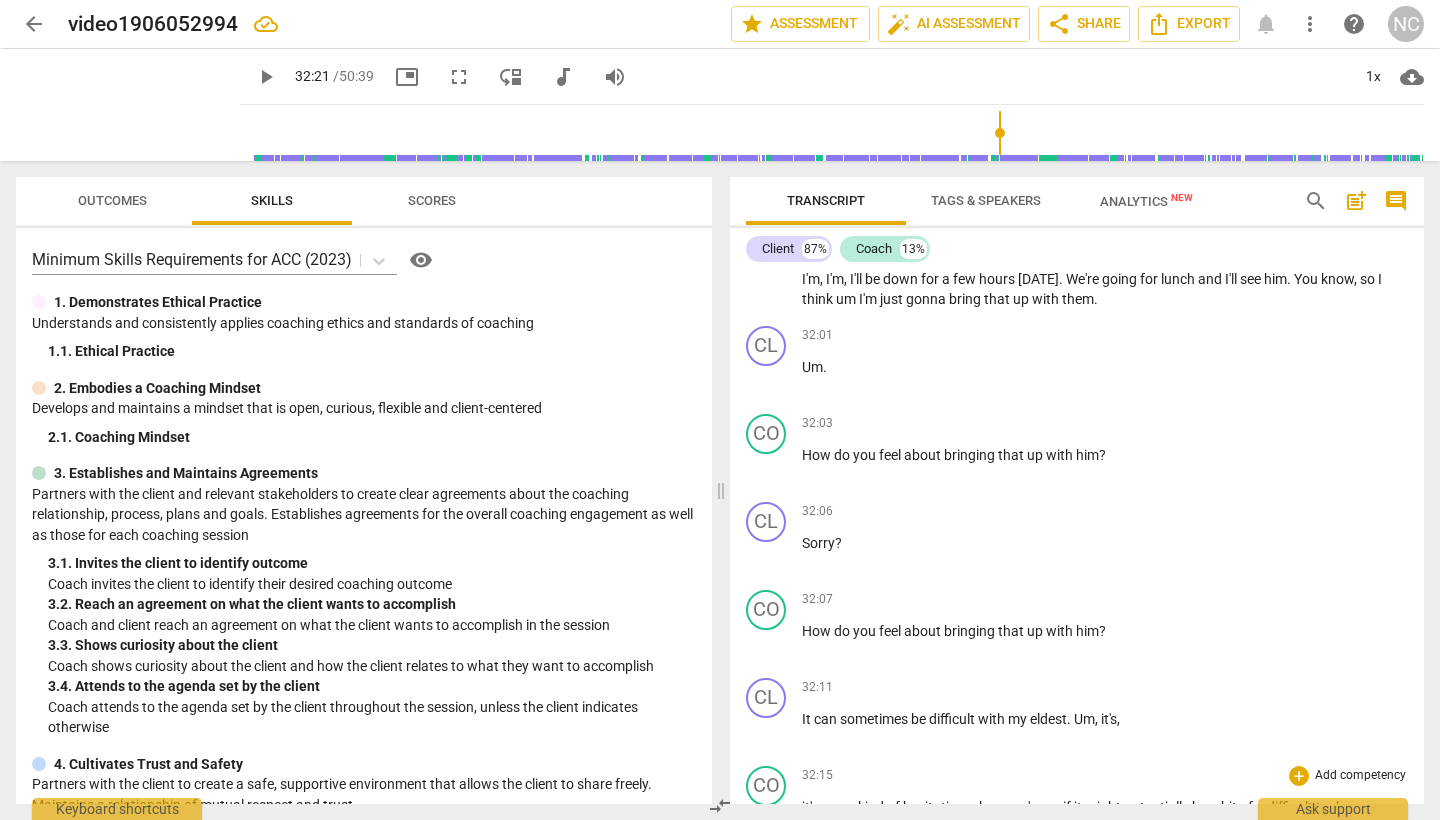 type 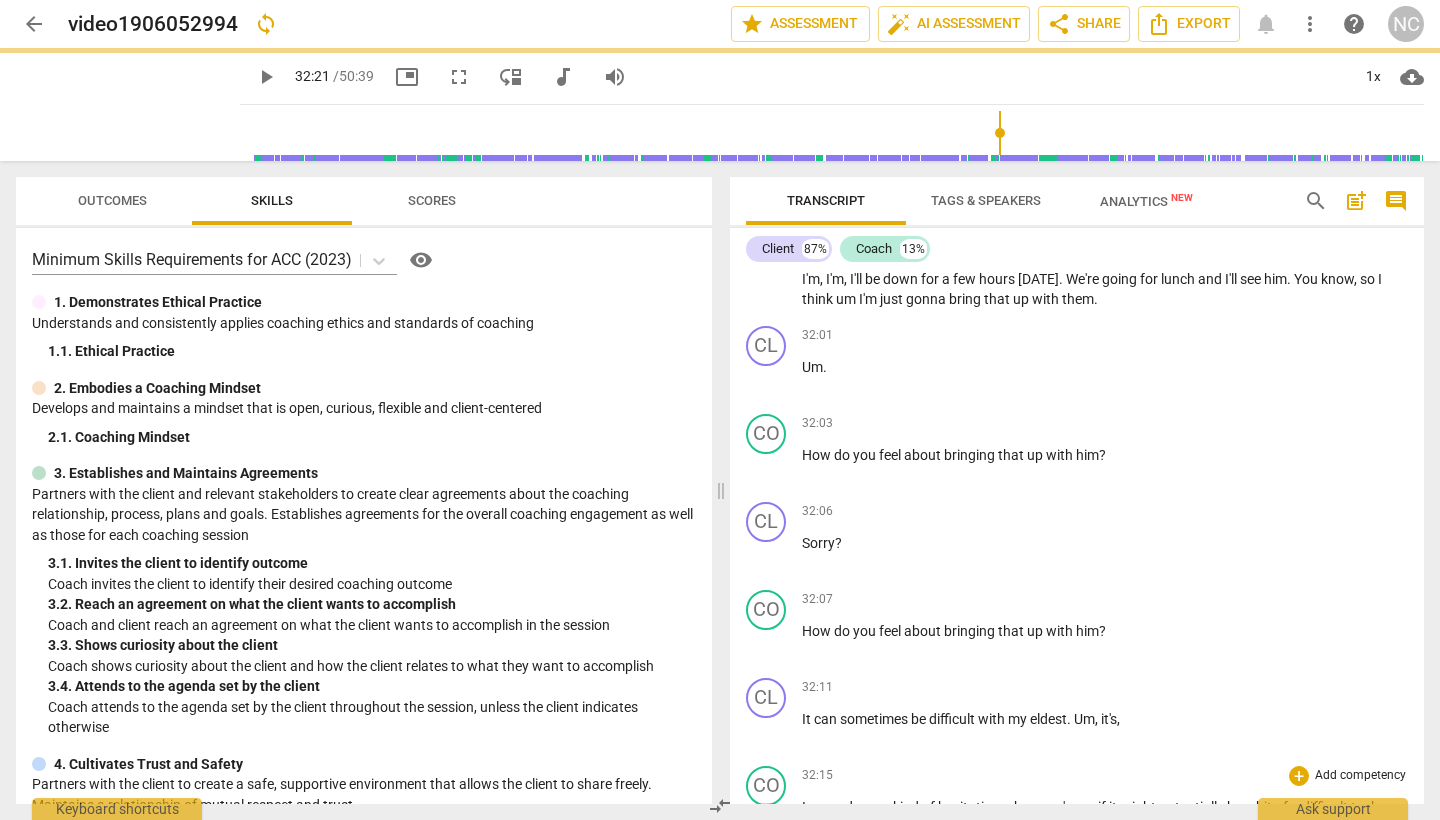 click on "play_arrow" at bounding box center [767, 819] 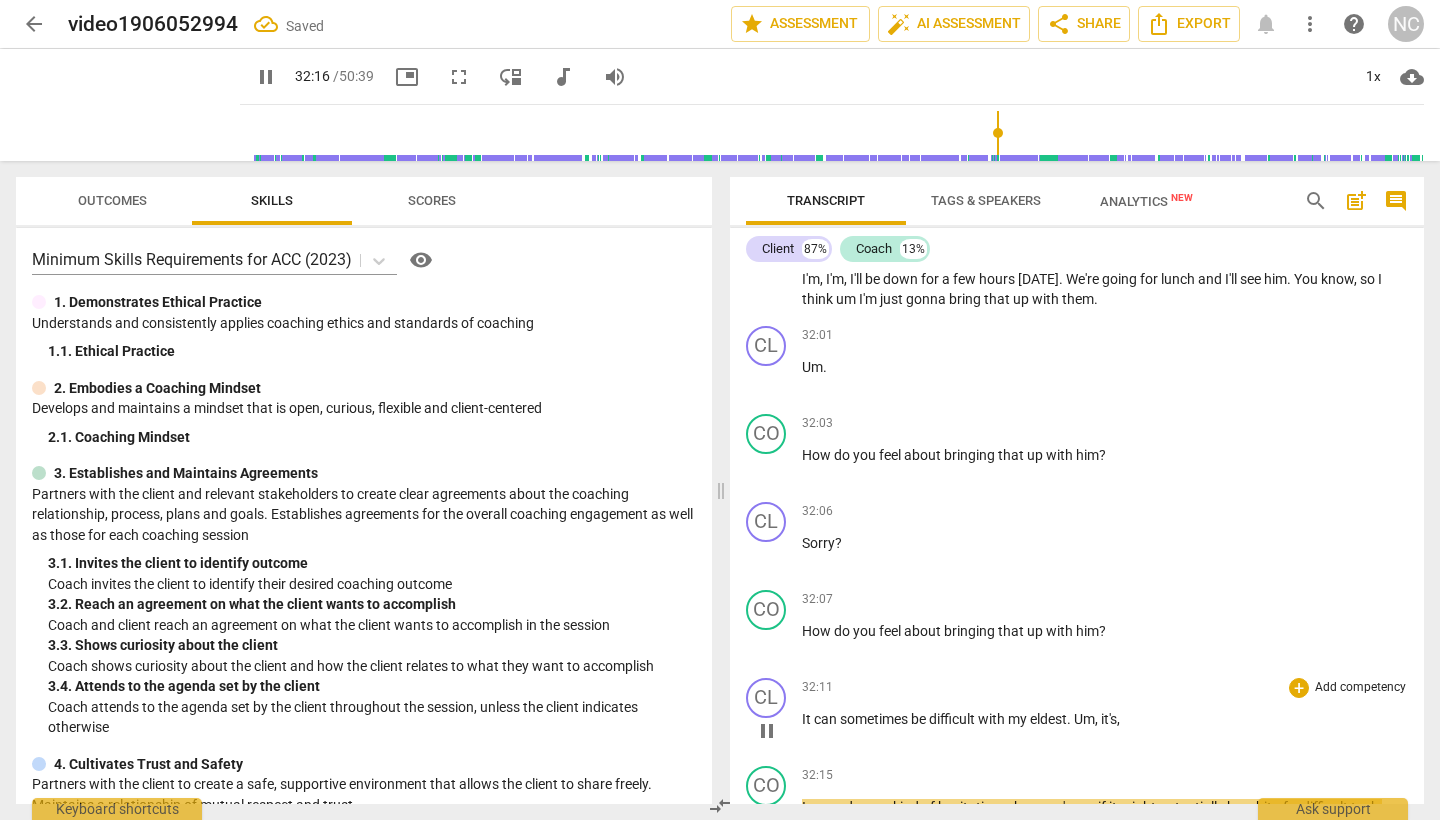 click on "pause" at bounding box center [767, 731] 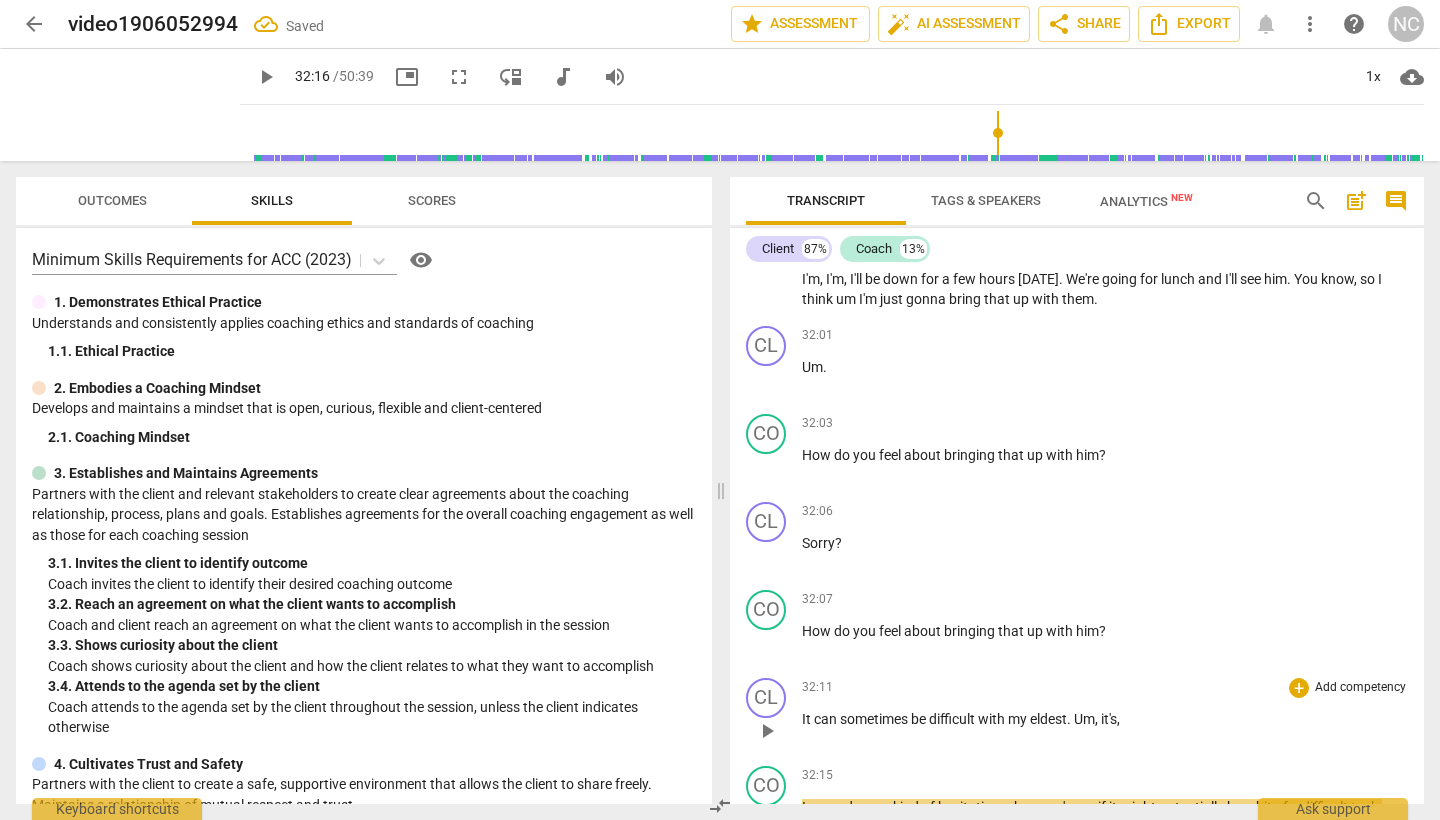 click on "play_arrow" at bounding box center (767, 731) 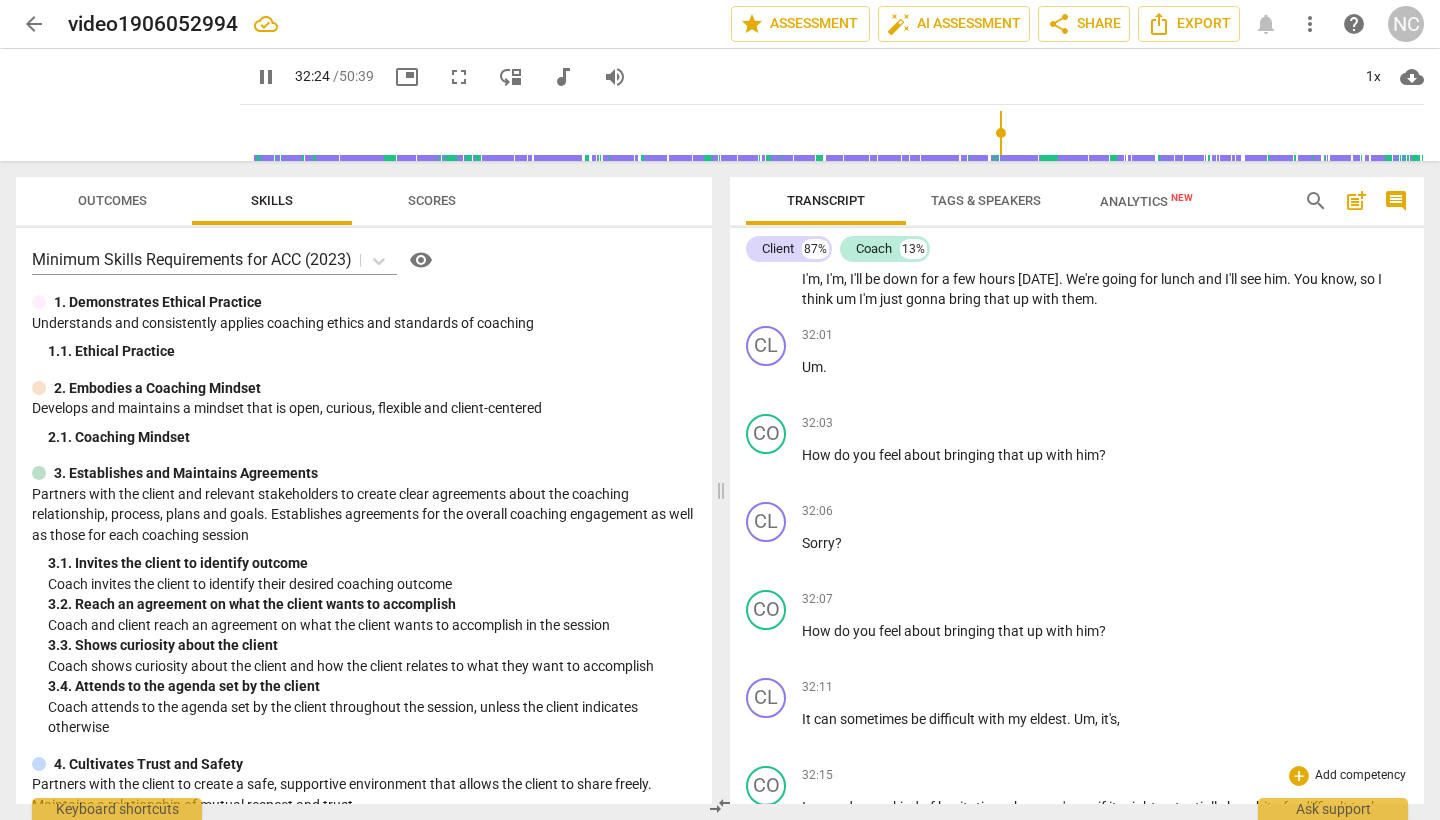click on "pause" at bounding box center [767, 819] 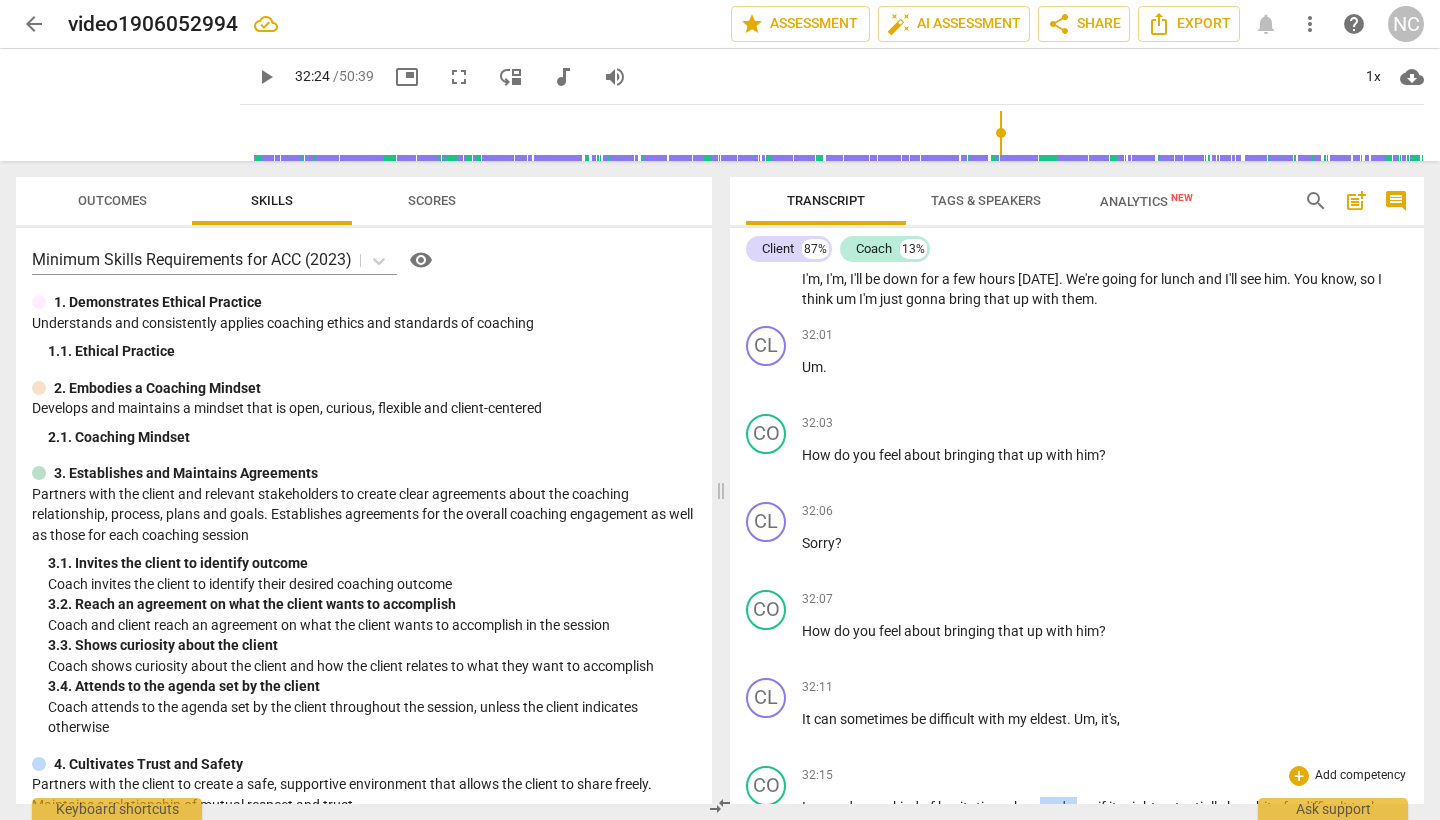 drag, startPoint x: 1045, startPoint y: 687, endPoint x: 1081, endPoint y: 686, distance: 36.013885 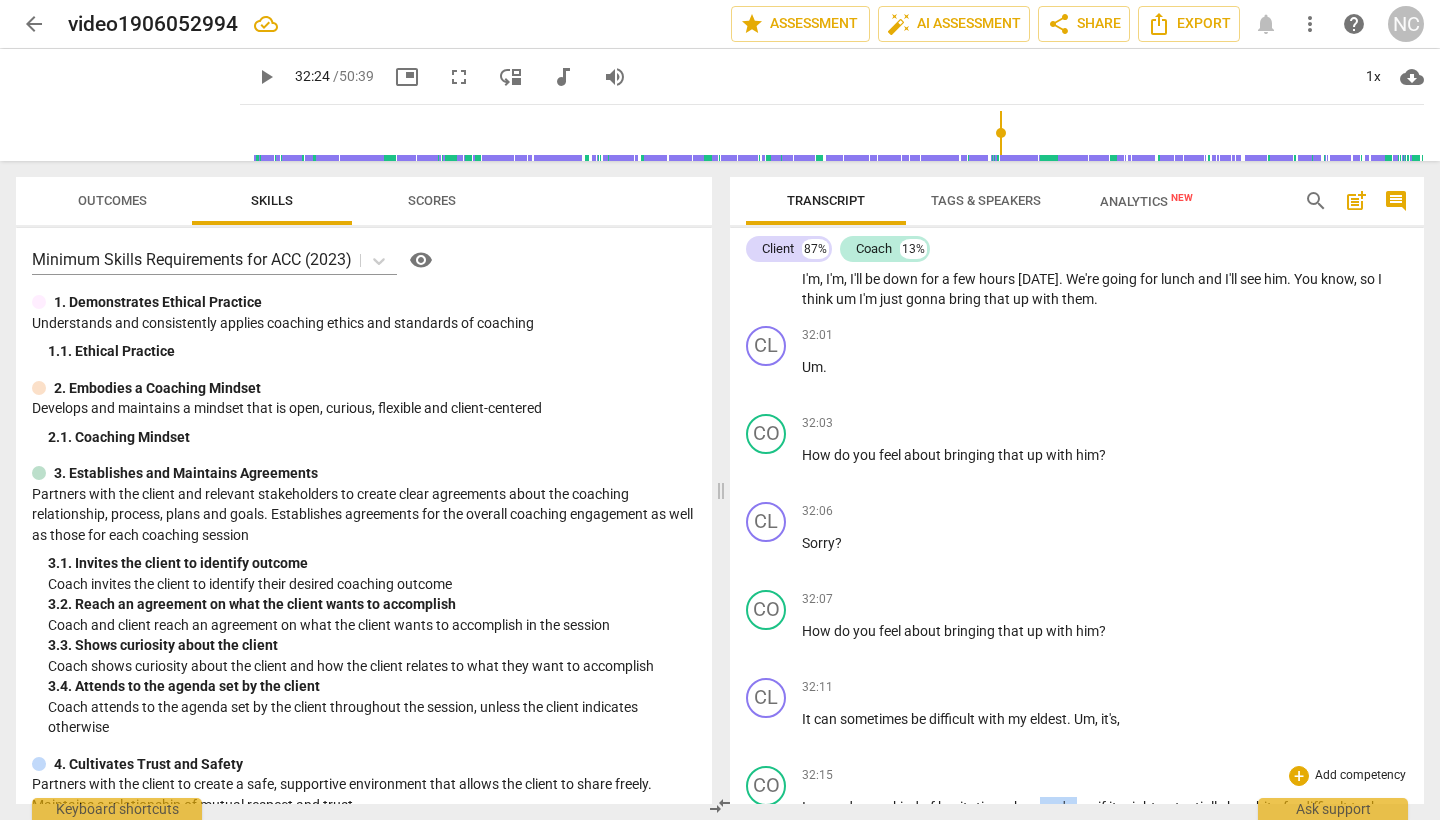 click on "you're" at bounding box center (1060, 807) 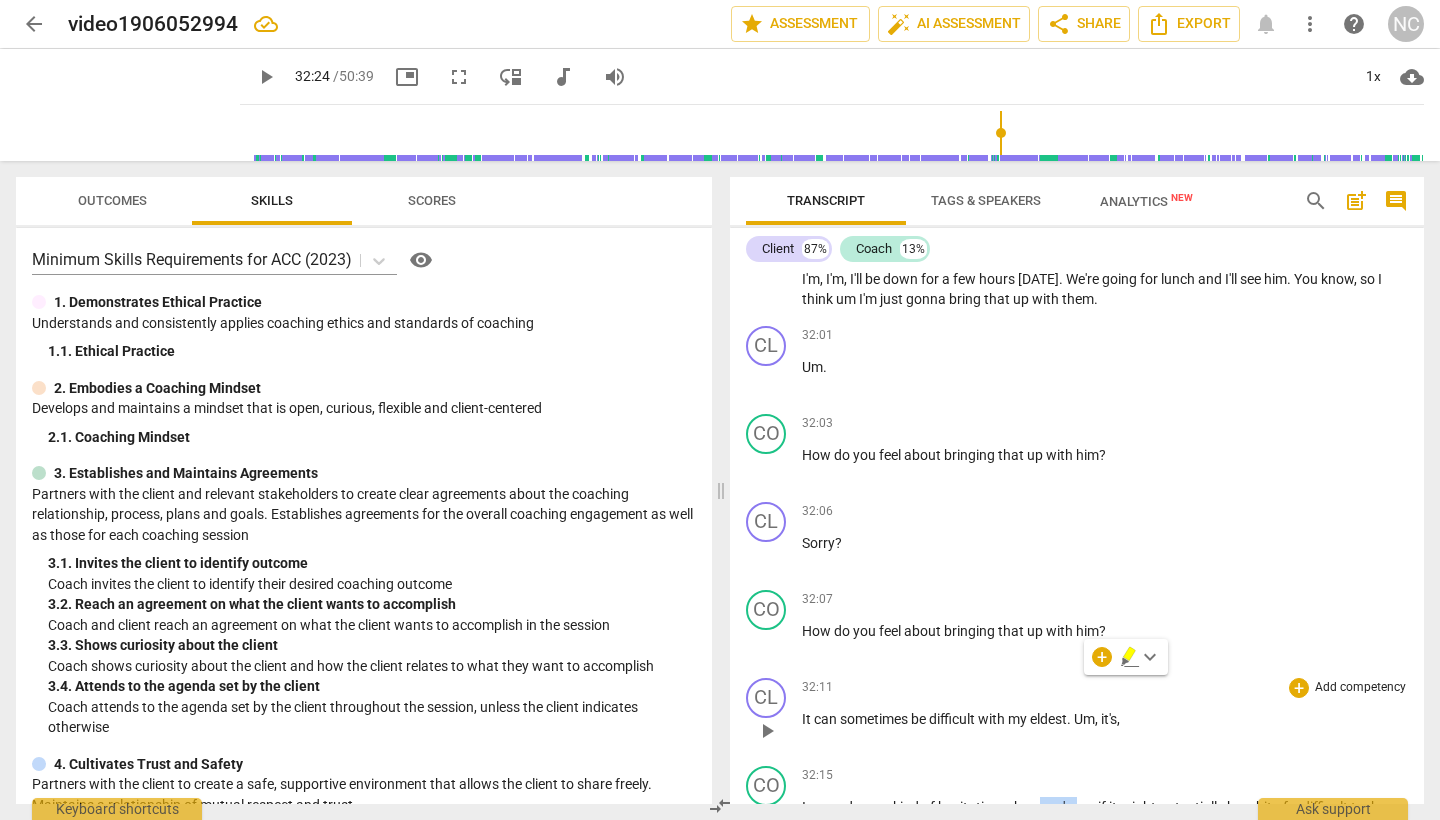click on "play_arrow" at bounding box center (767, 731) 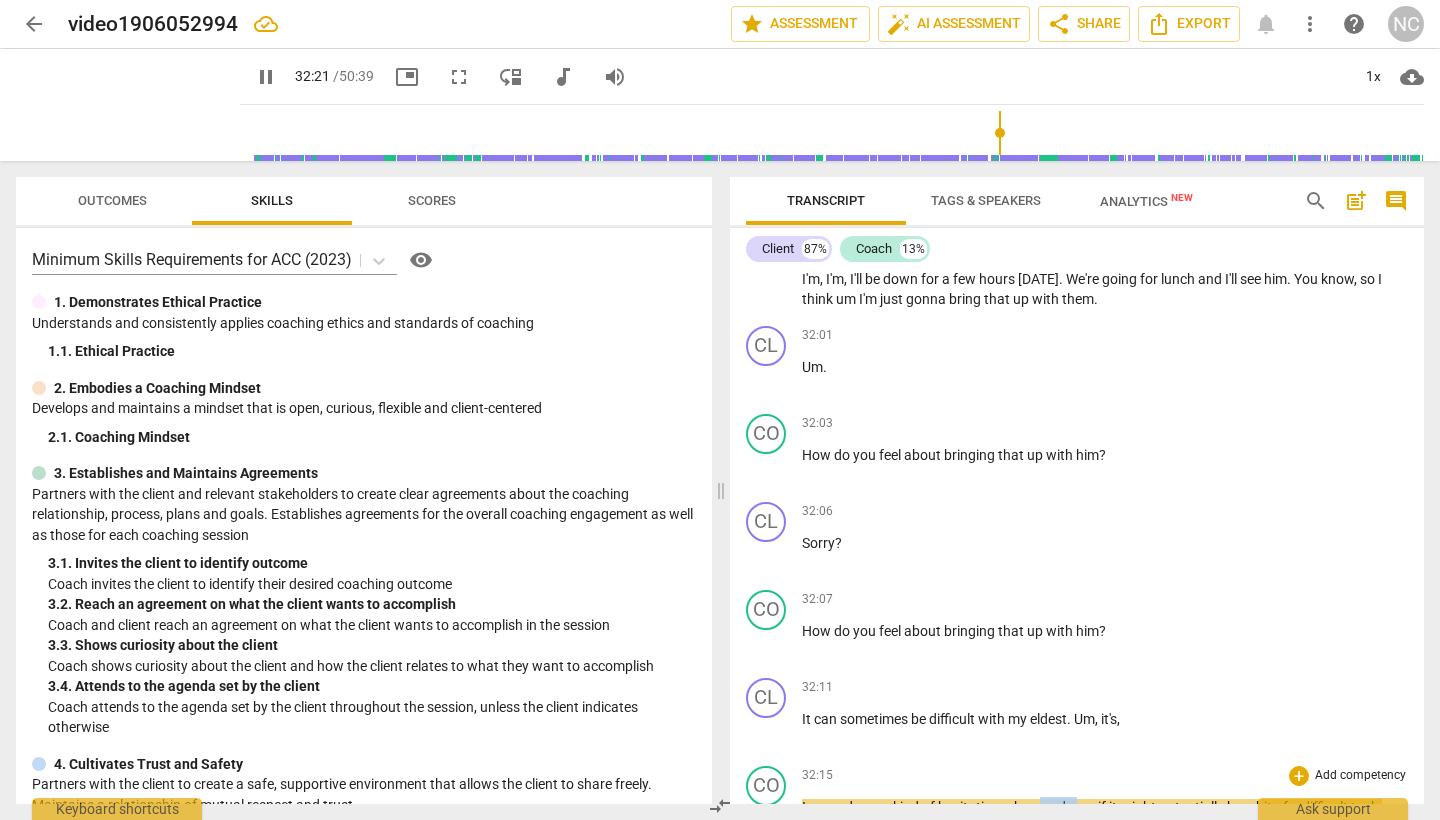 click on "pause" at bounding box center (767, 819) 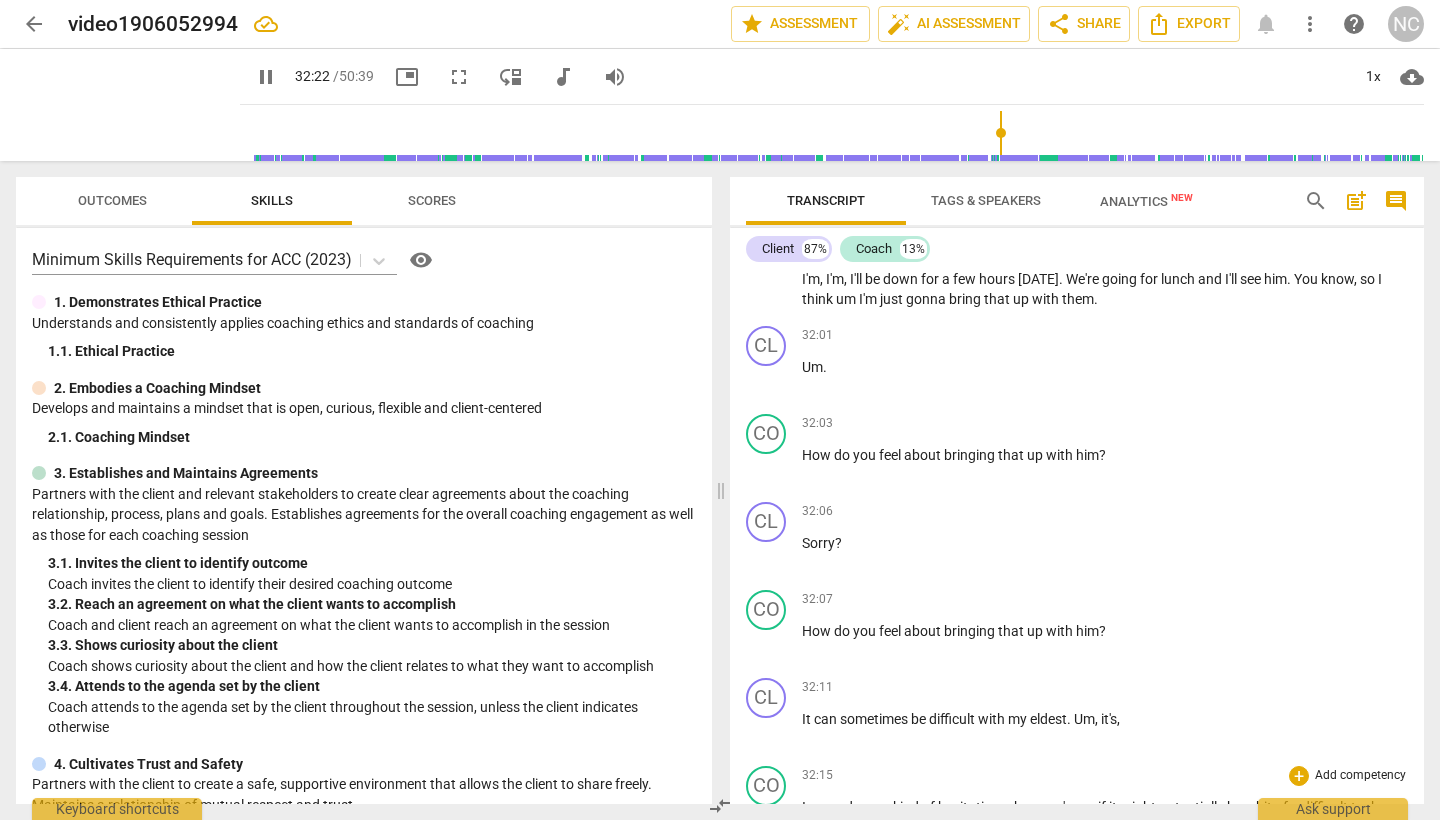 click on "you're" at bounding box center [1060, 807] 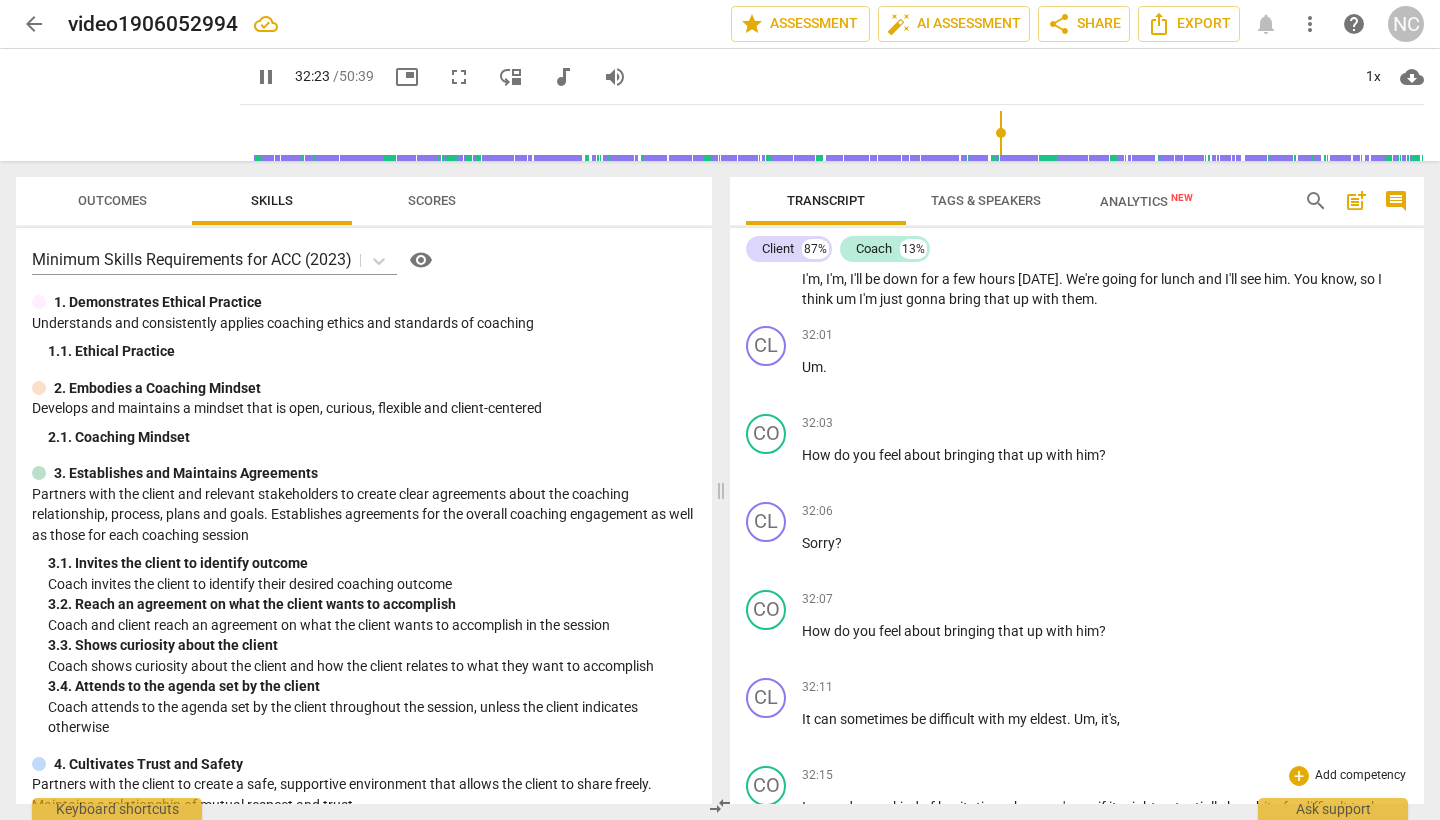 type on "1944" 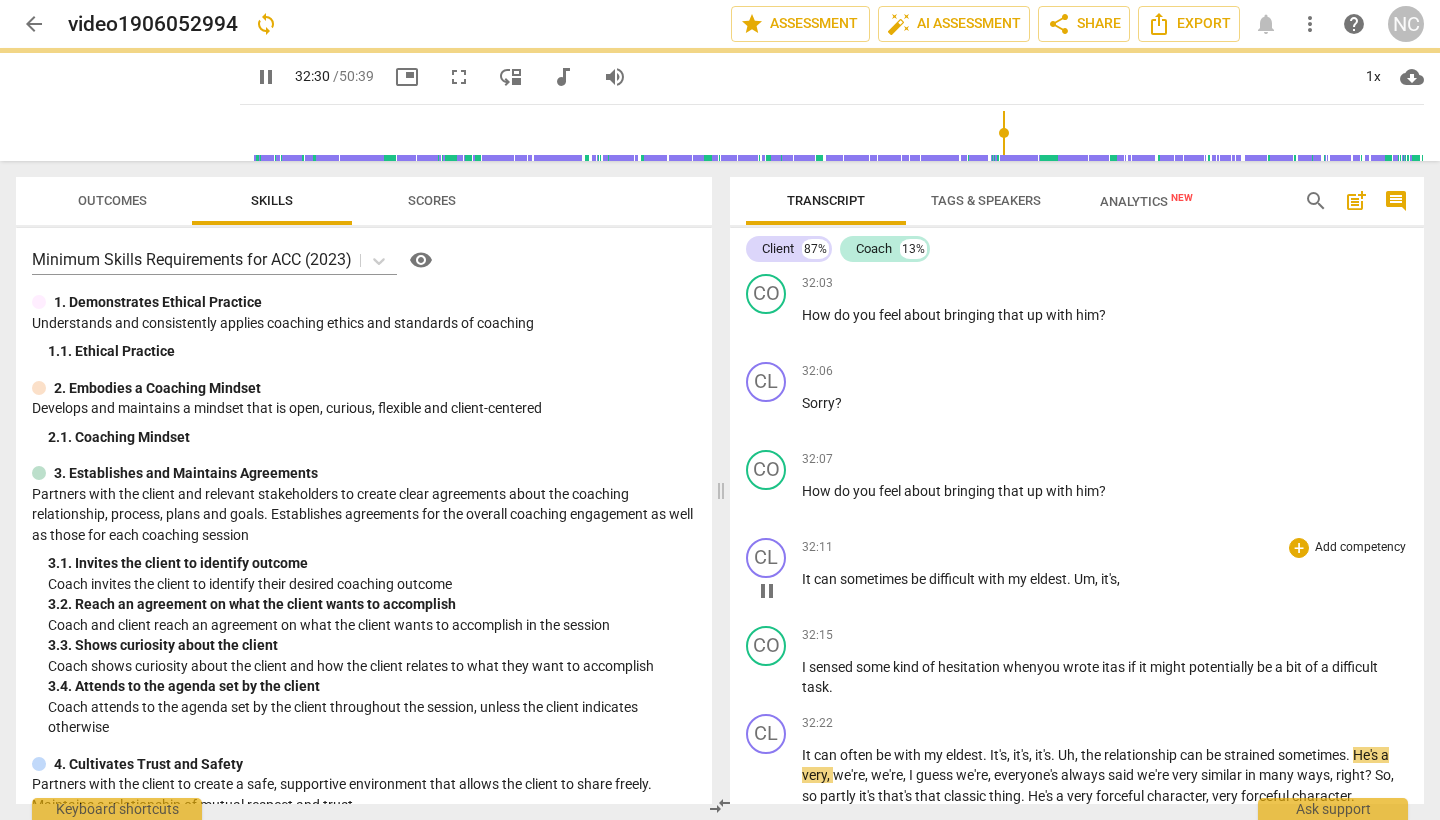 scroll, scrollTop: 11528, scrollLeft: 0, axis: vertical 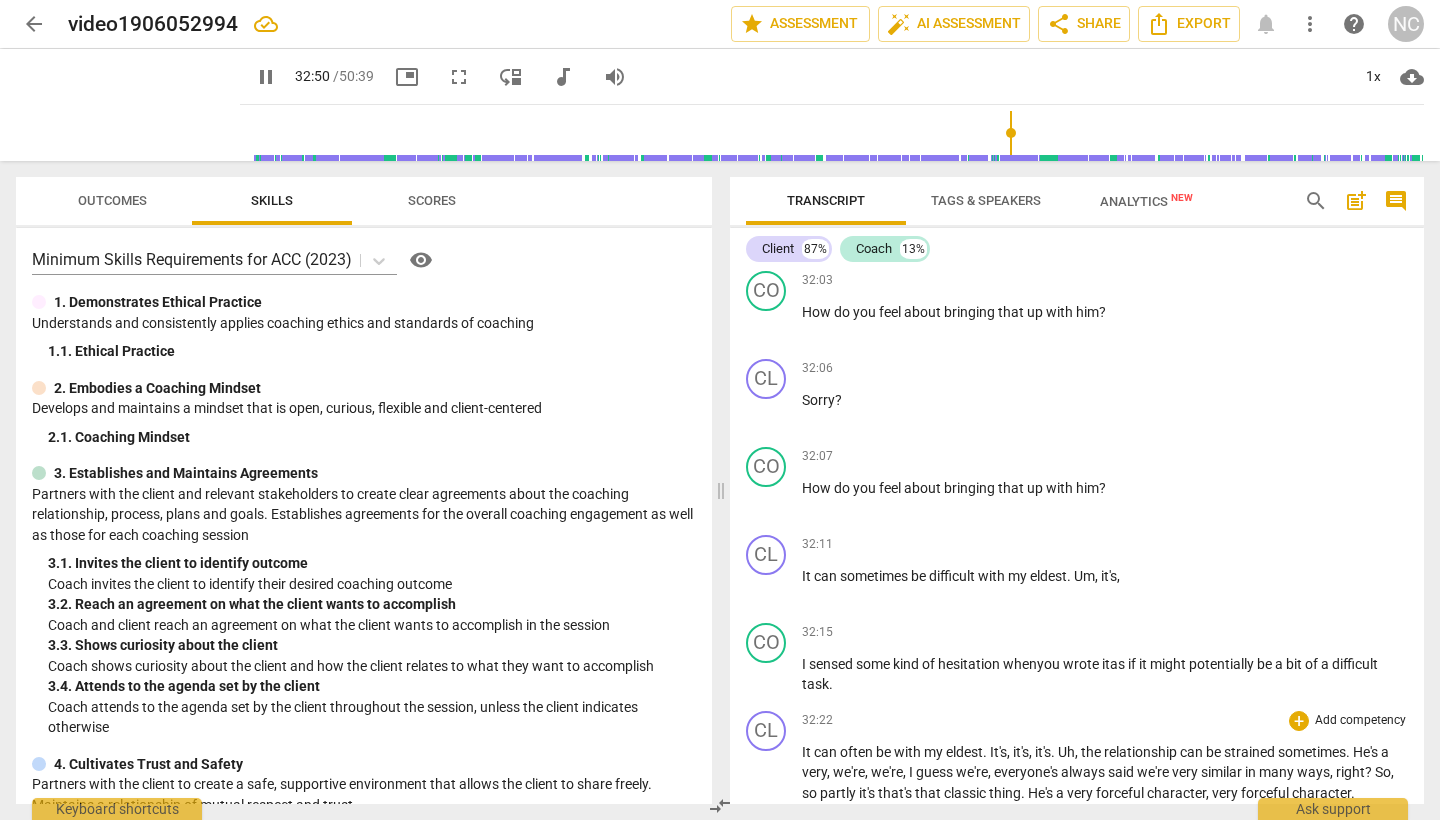 click on "pause" at bounding box center [767, 835] 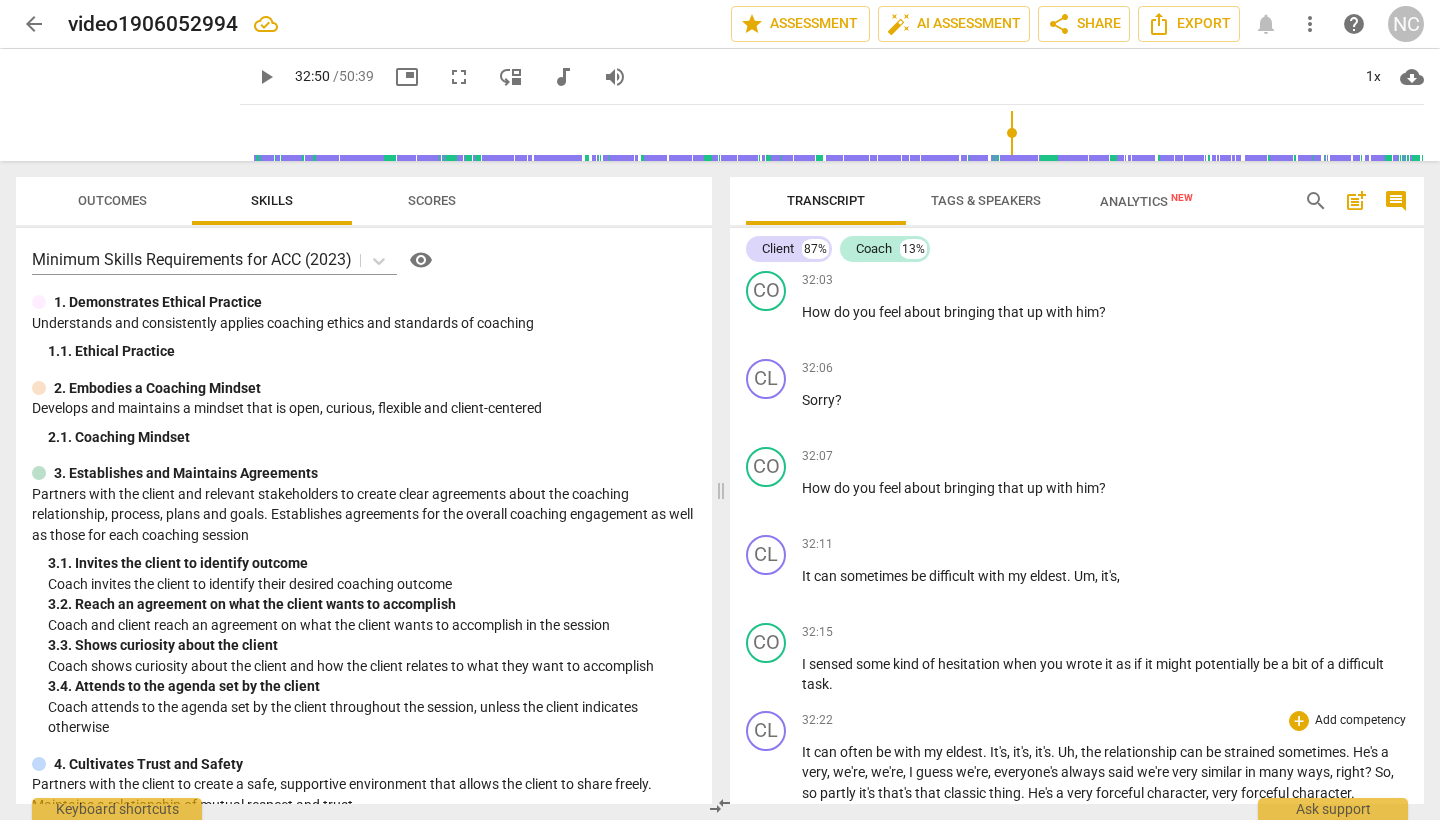 click on "play_arrow" at bounding box center (767, 835) 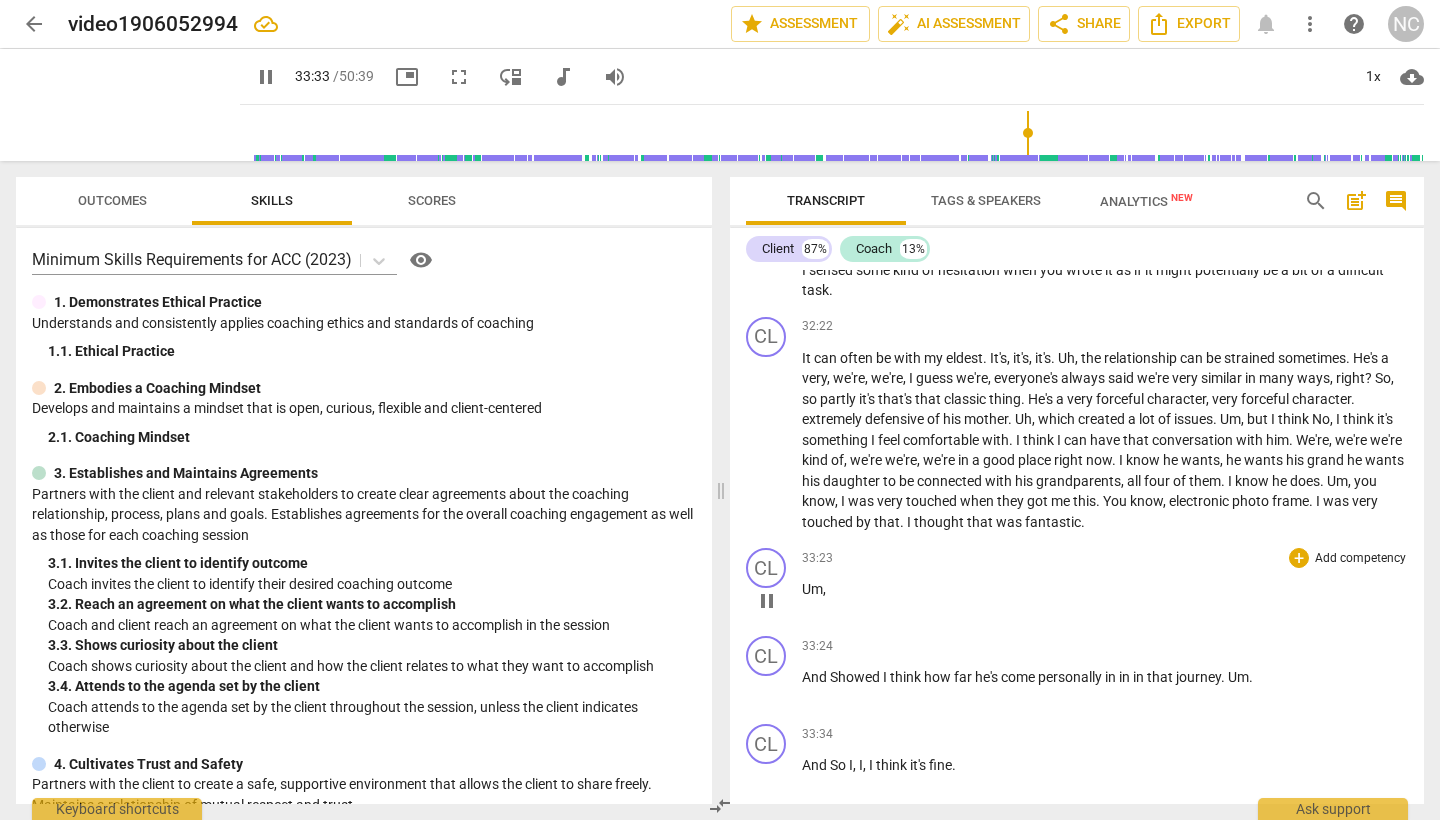 scroll, scrollTop: 11931, scrollLeft: 0, axis: vertical 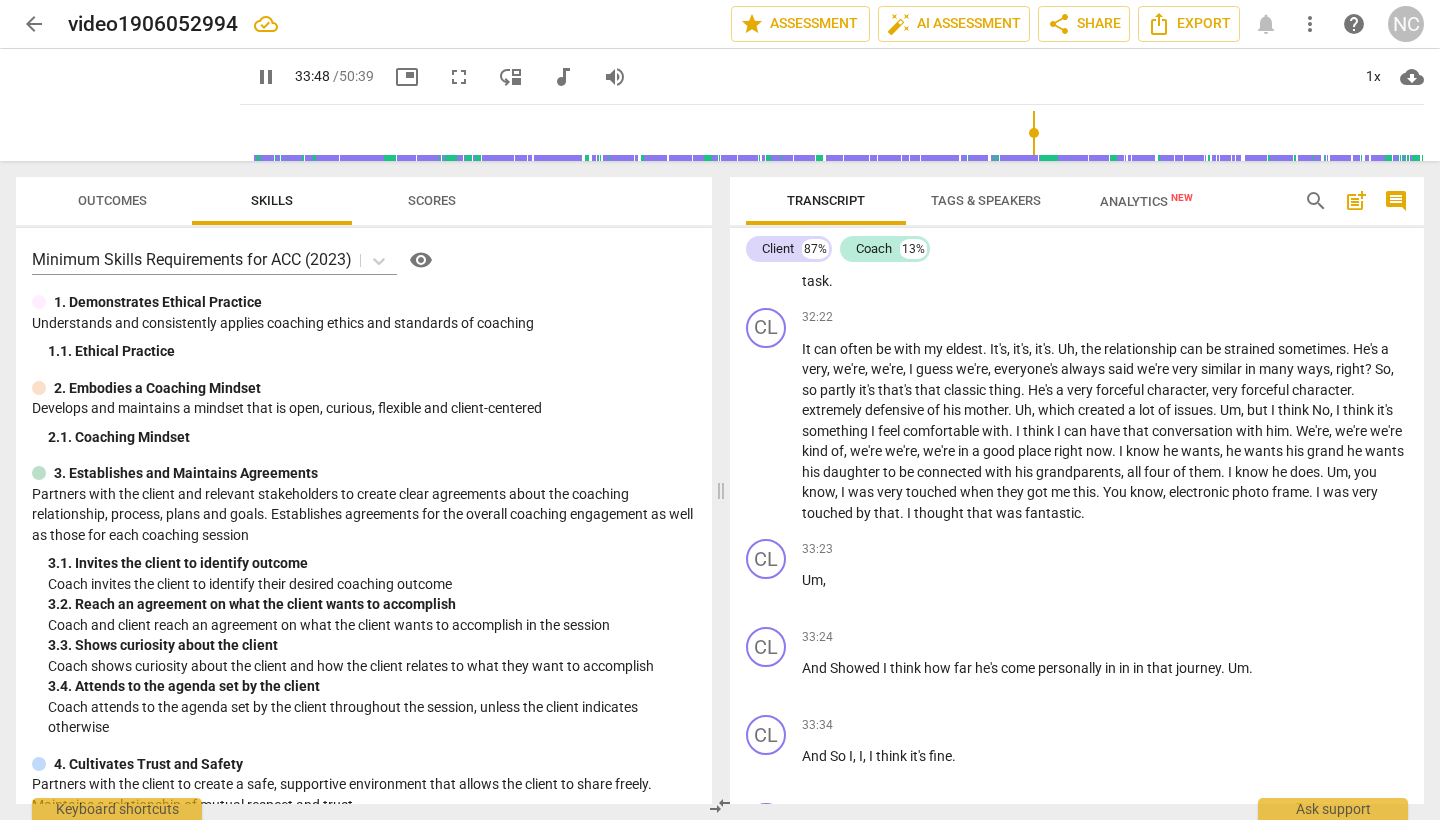 click on "pause" at bounding box center (767, 856) 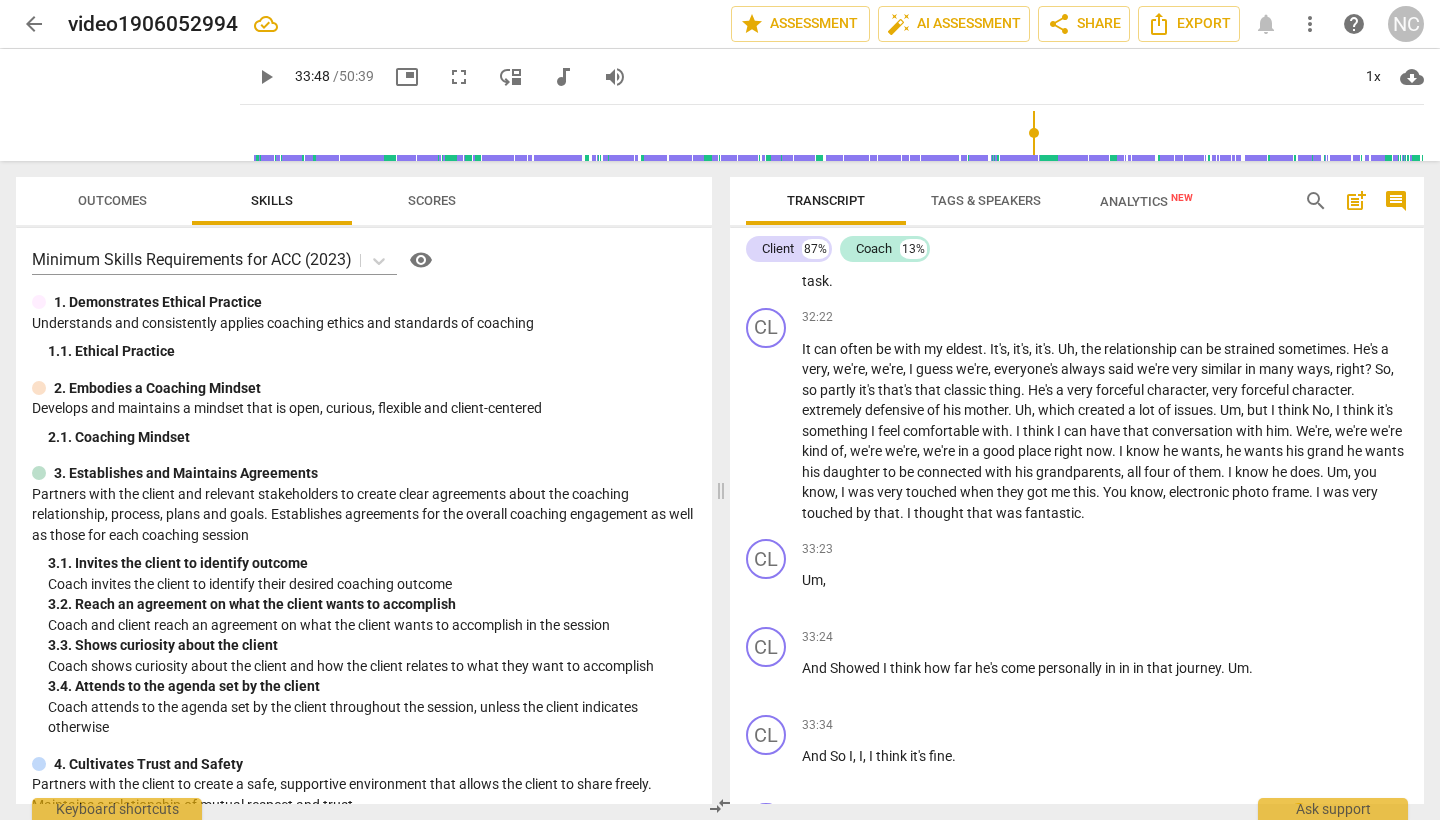 click on "play_arrow" at bounding box center [767, 856] 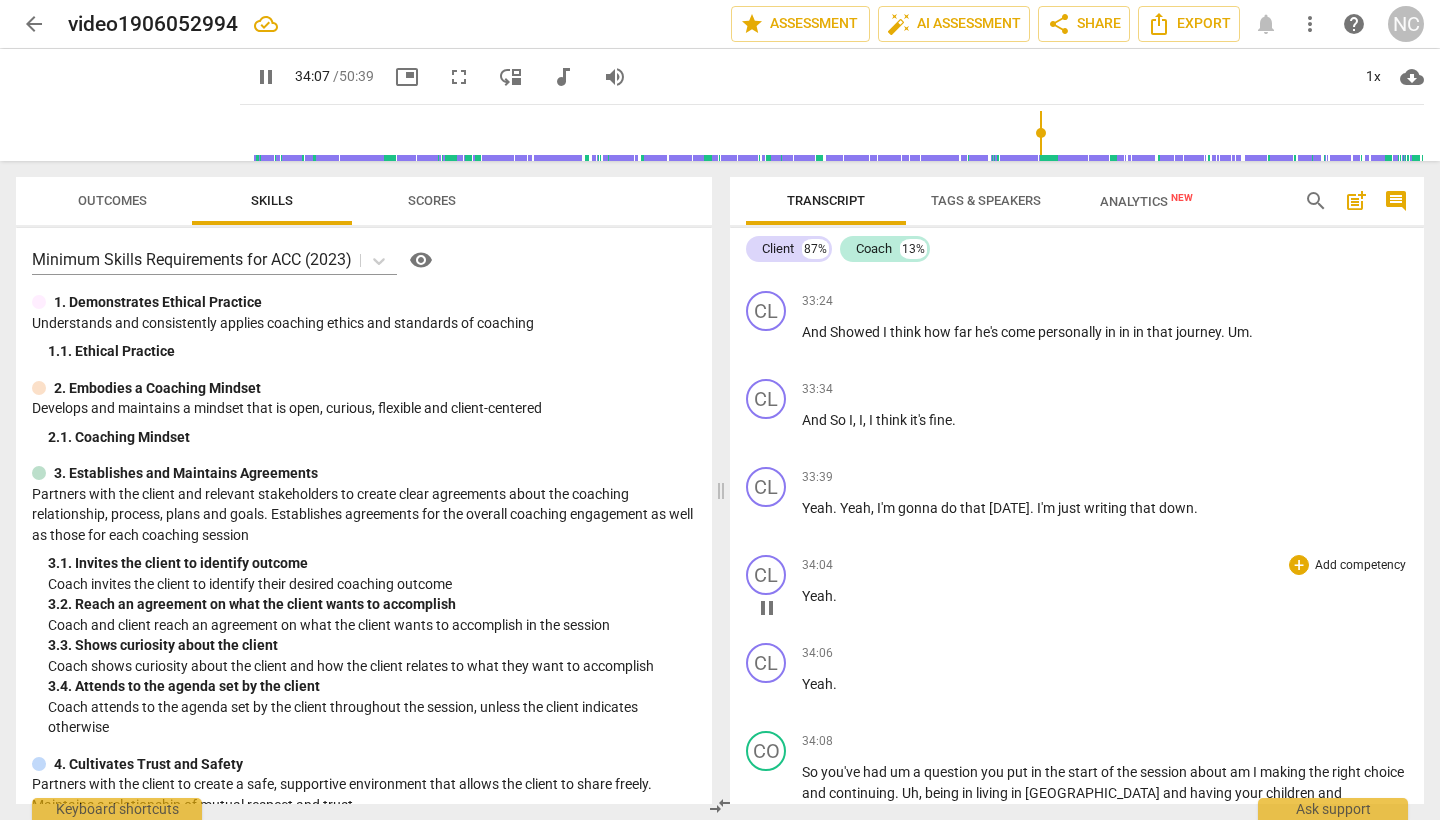 scroll, scrollTop: 12269, scrollLeft: 0, axis: vertical 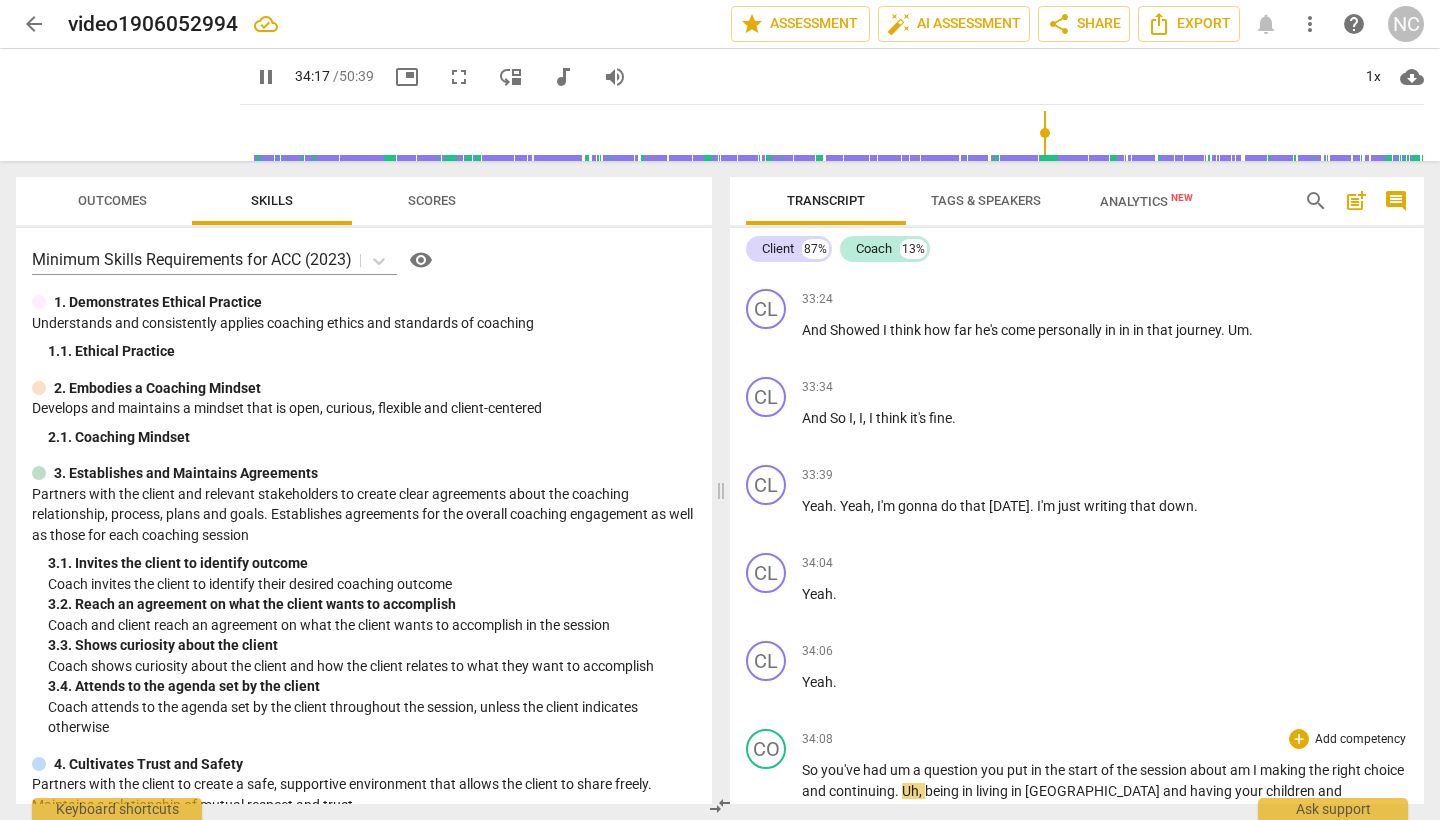 click on "pause" at bounding box center (767, 823) 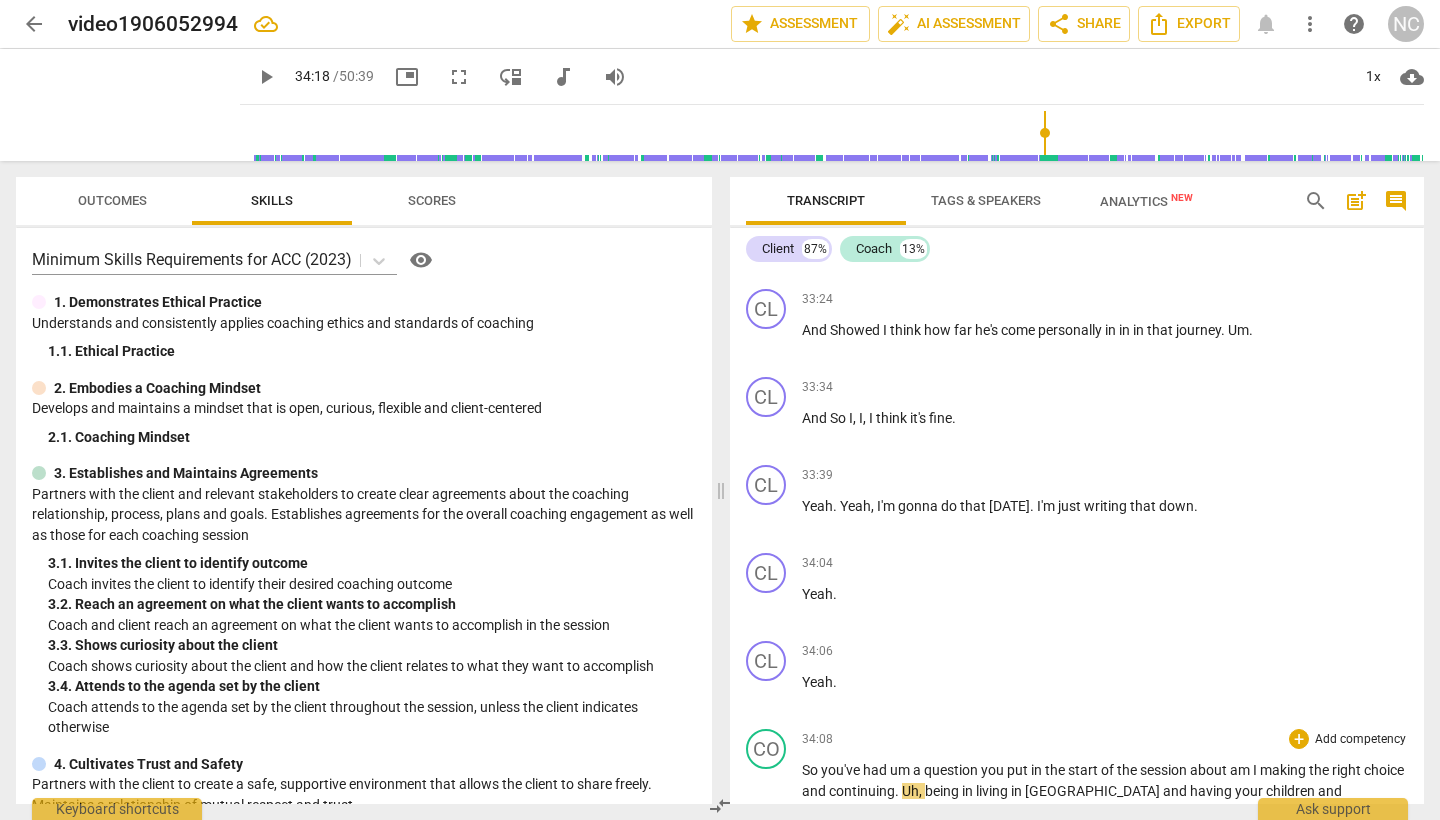 click on "and" at bounding box center (815, 791) 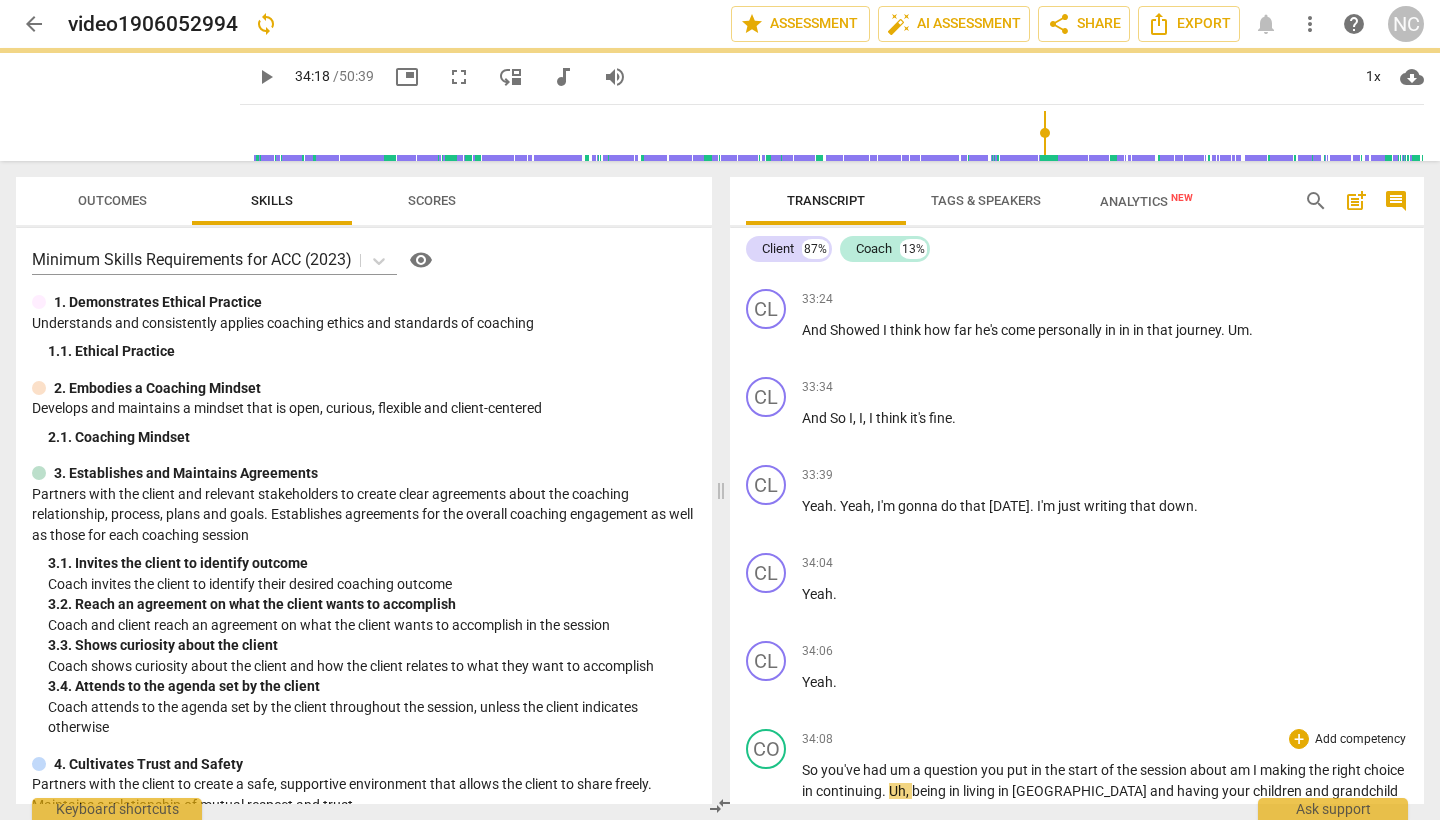 click on "play_arrow" at bounding box center (767, 823) 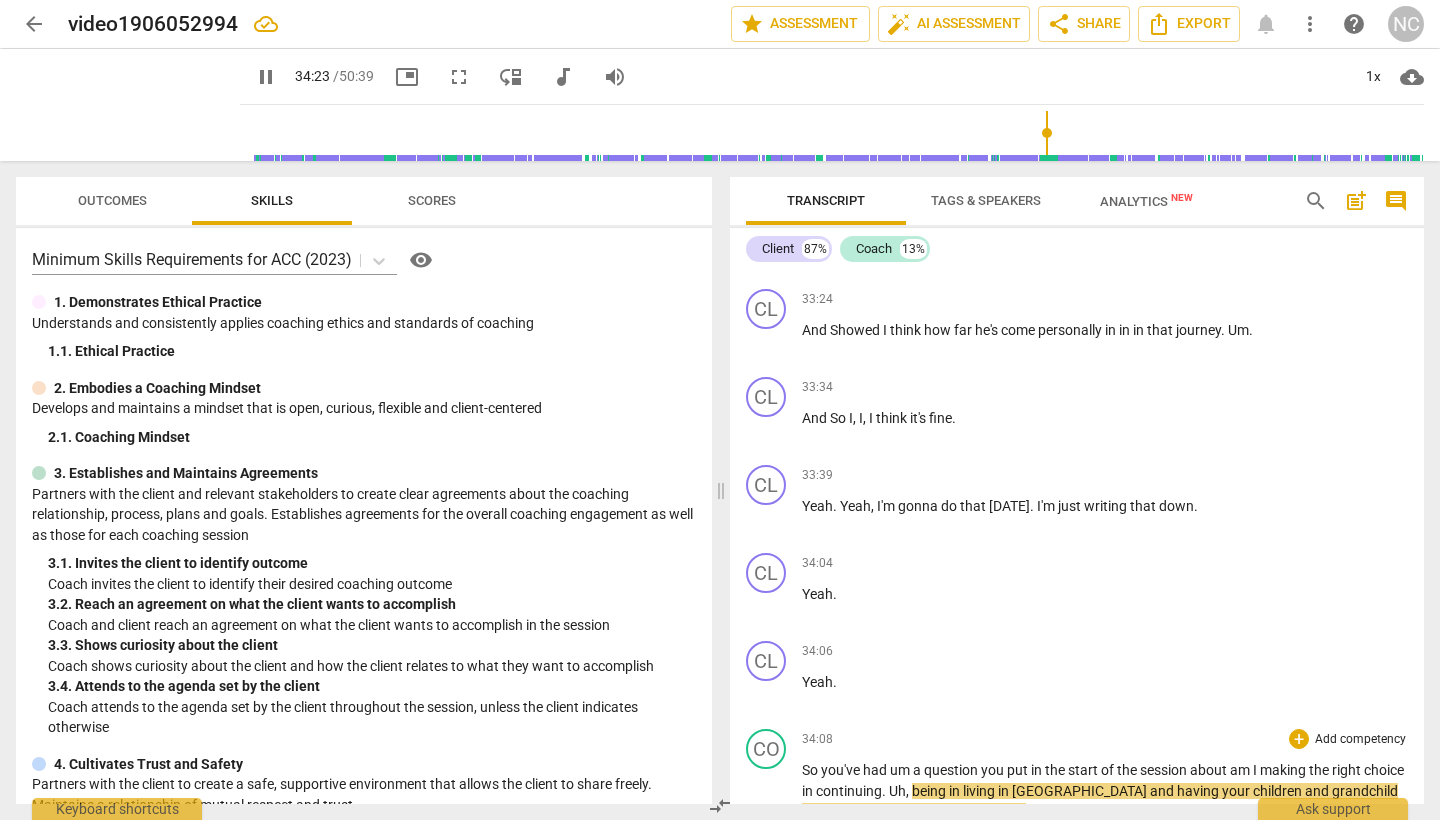 click on "pause" at bounding box center [767, 823] 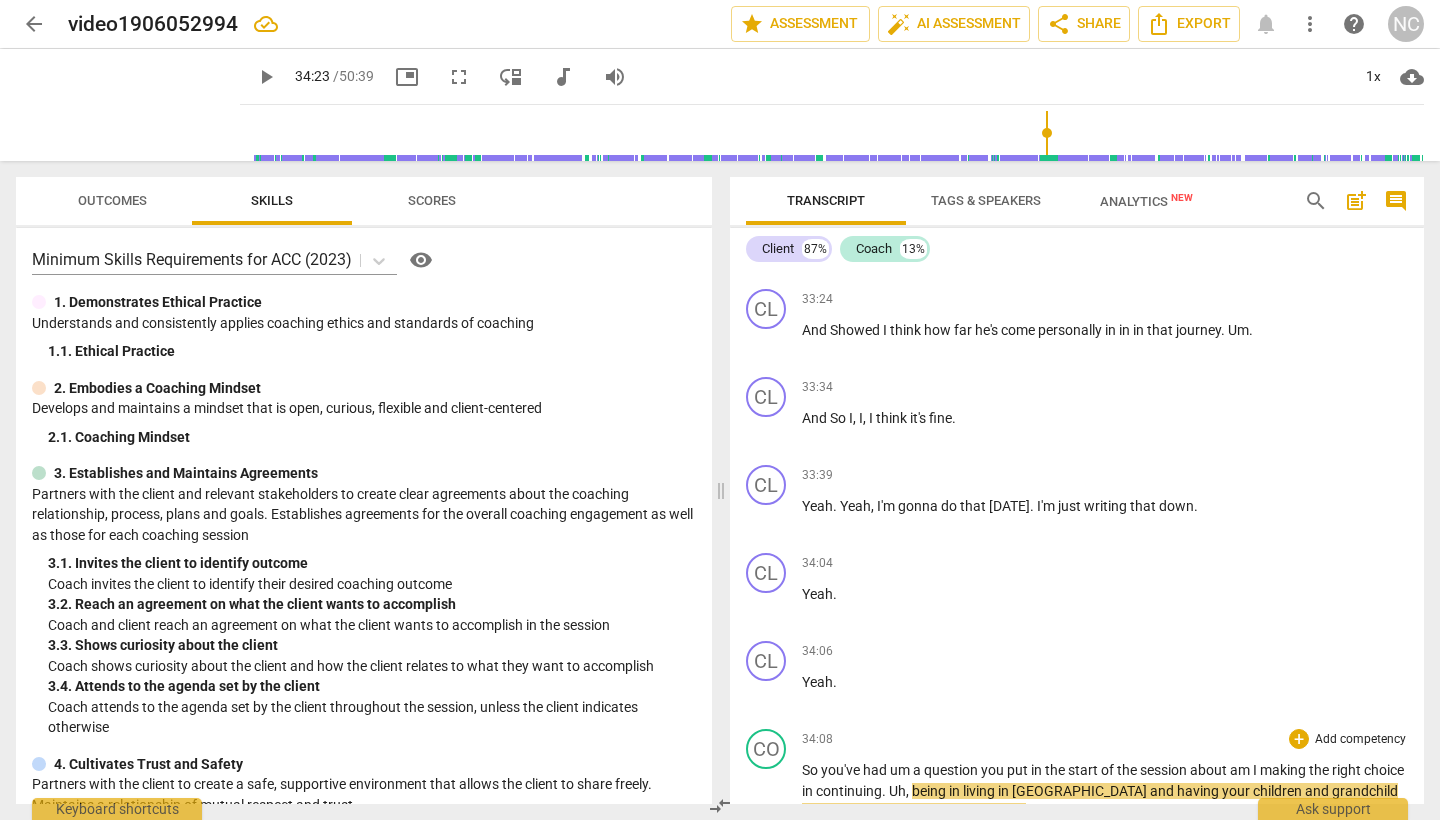 click on "in" at bounding box center (956, 791) 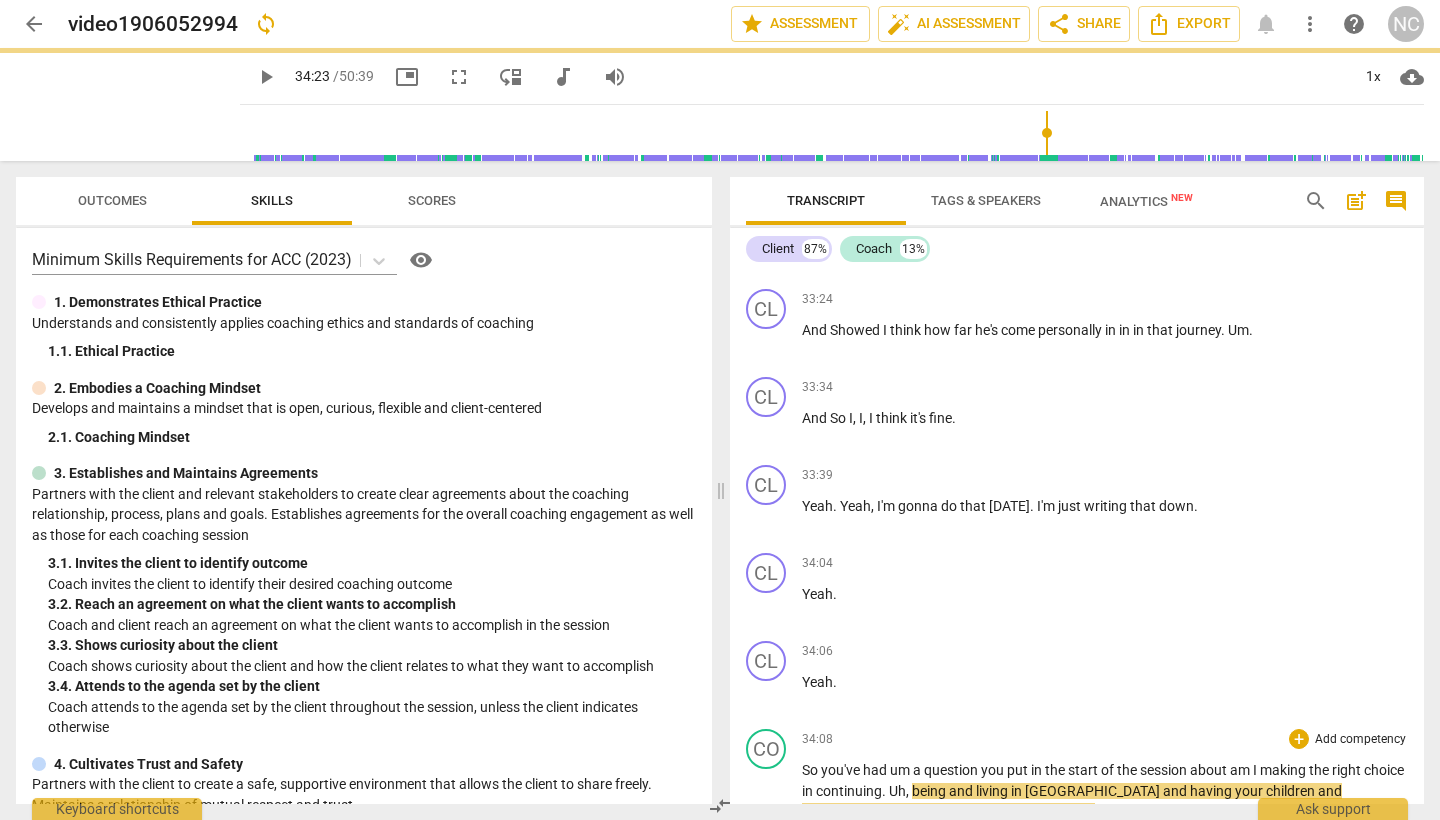 click on "play_arrow" at bounding box center [767, 823] 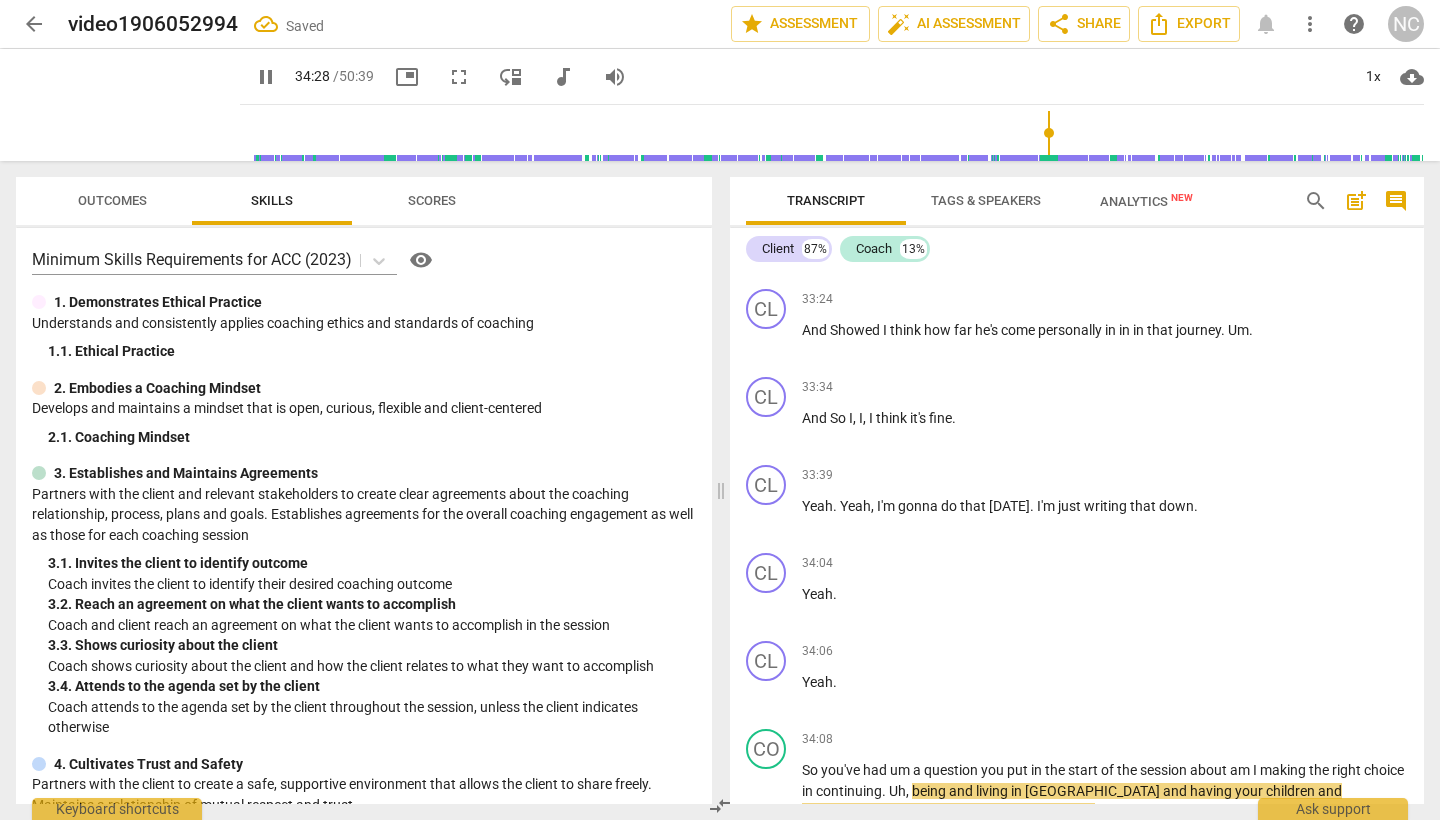 click on "and" at bounding box center [884, 811] 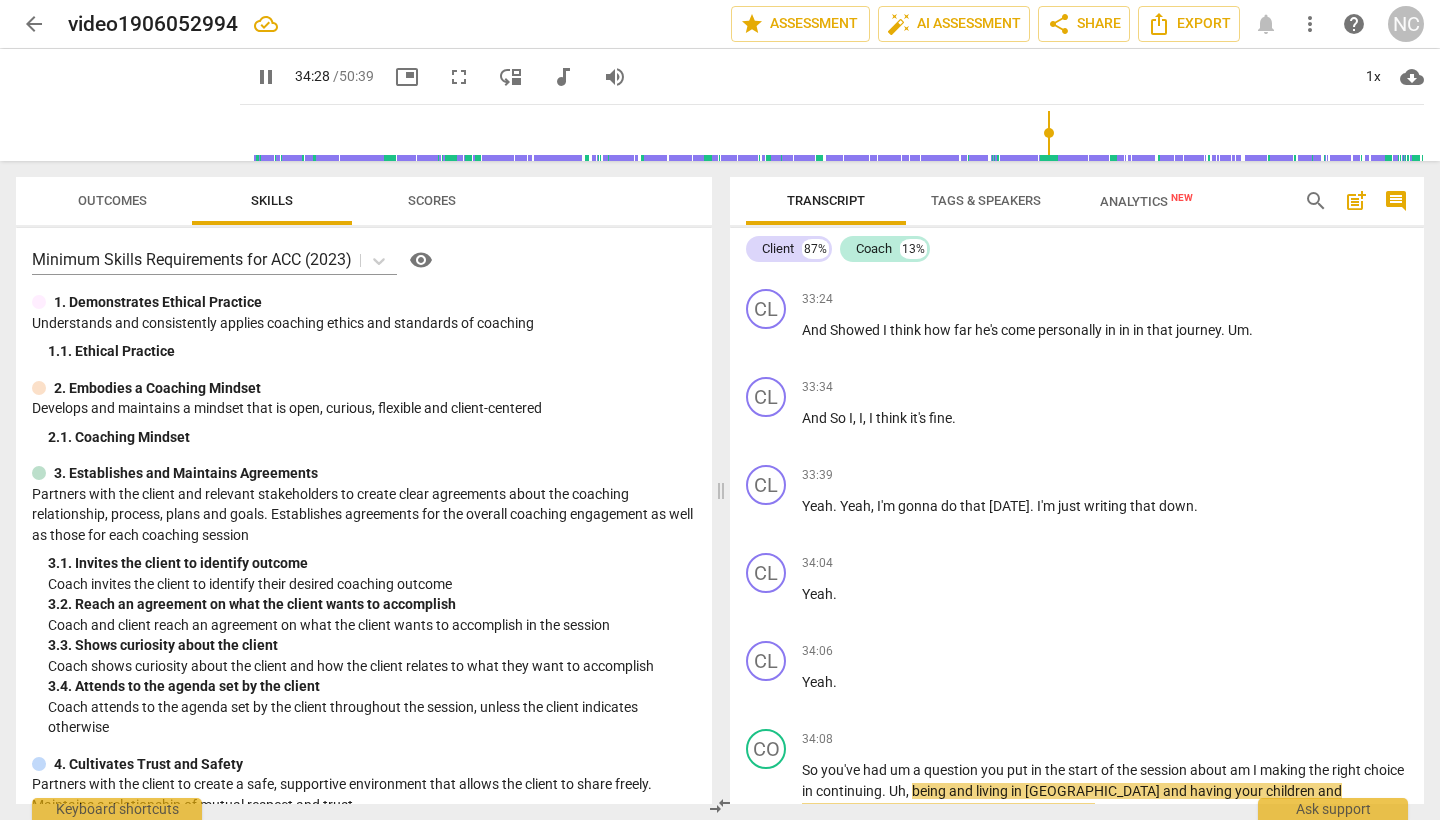 type on "2069" 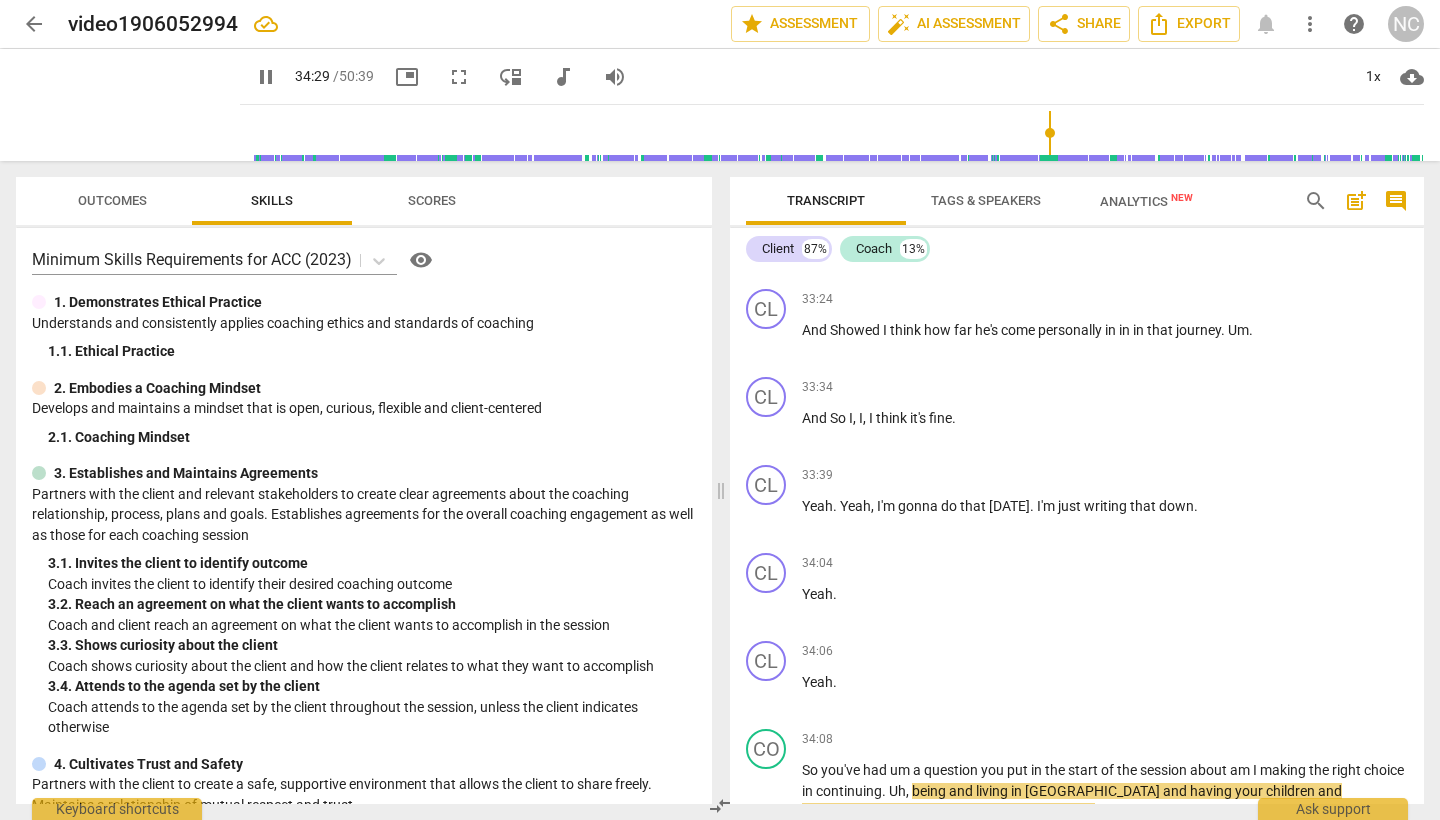 type 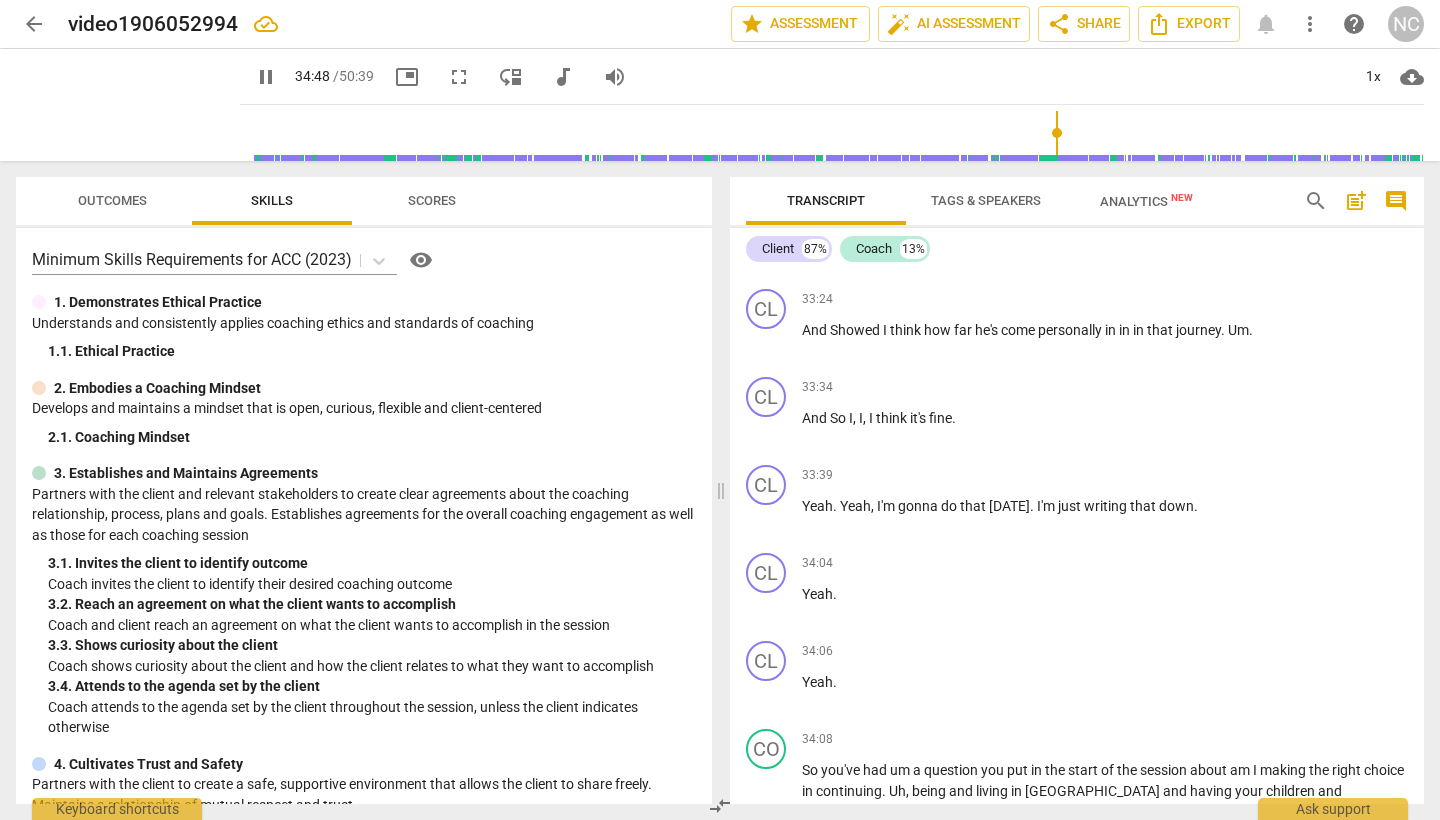 click on "reflections" at bounding box center (1152, 852) 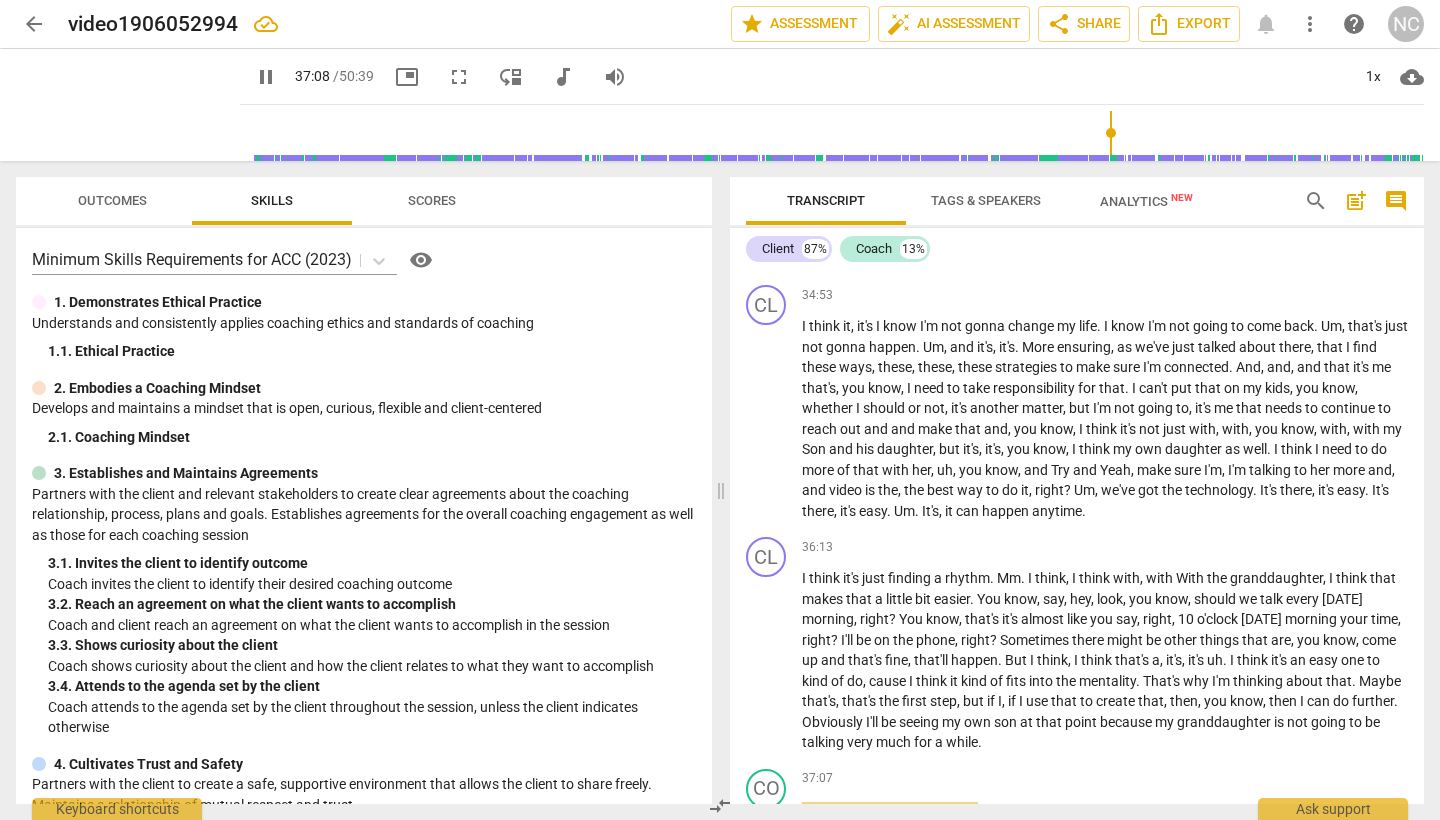 scroll, scrollTop: 12900, scrollLeft: 0, axis: vertical 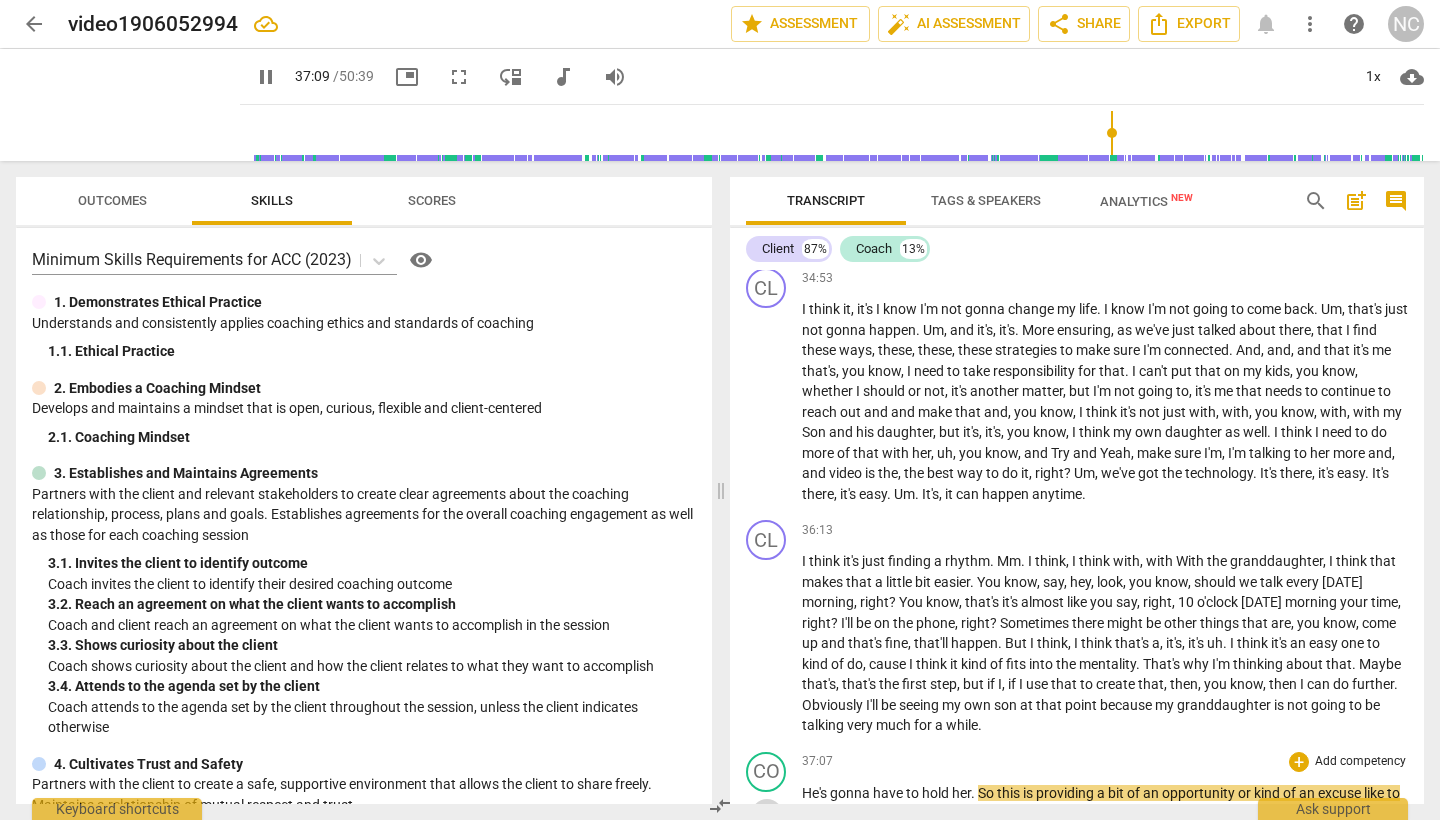 click on "pause" at bounding box center (767, 815) 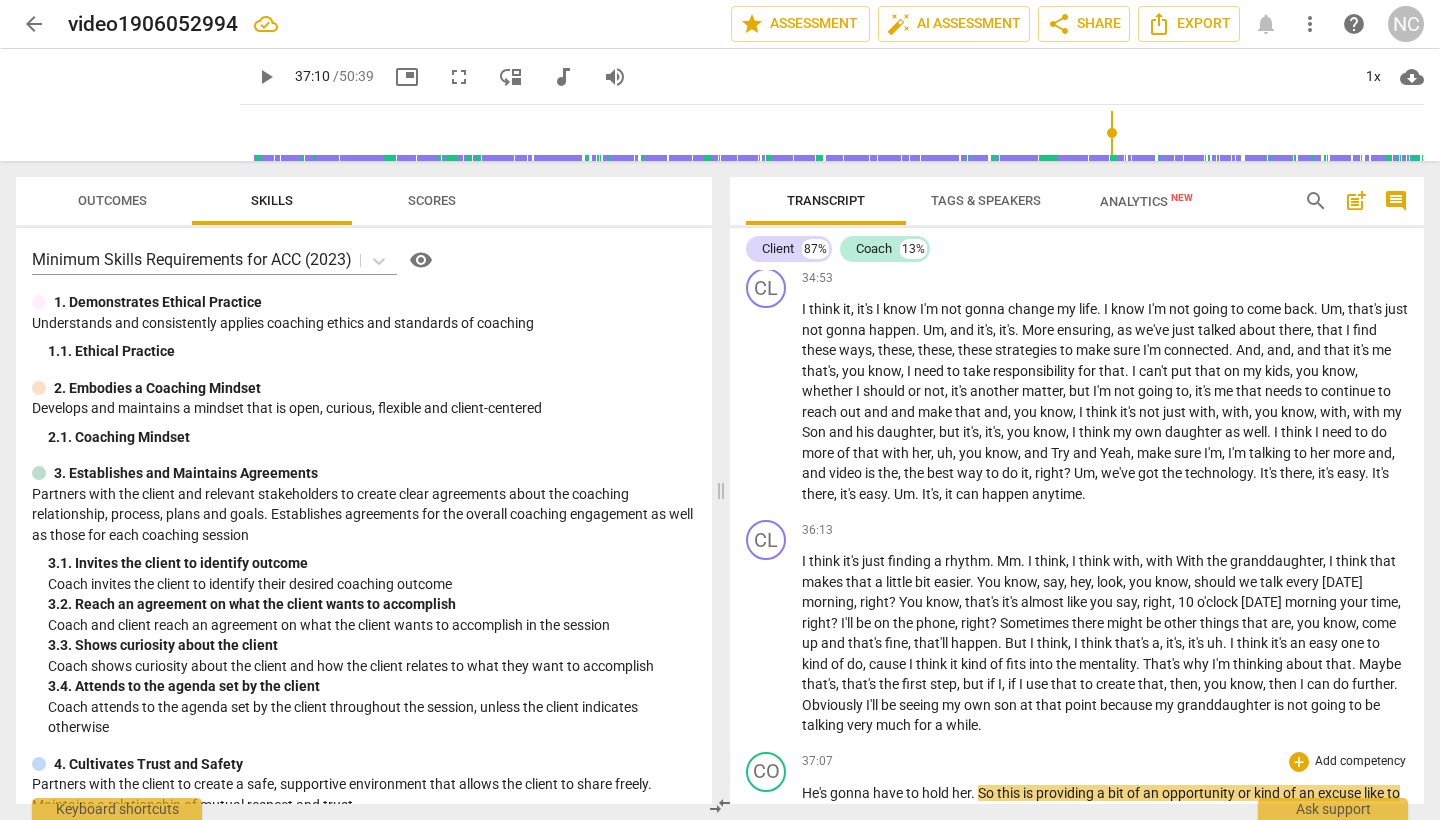 click on "He's" at bounding box center (816, 793) 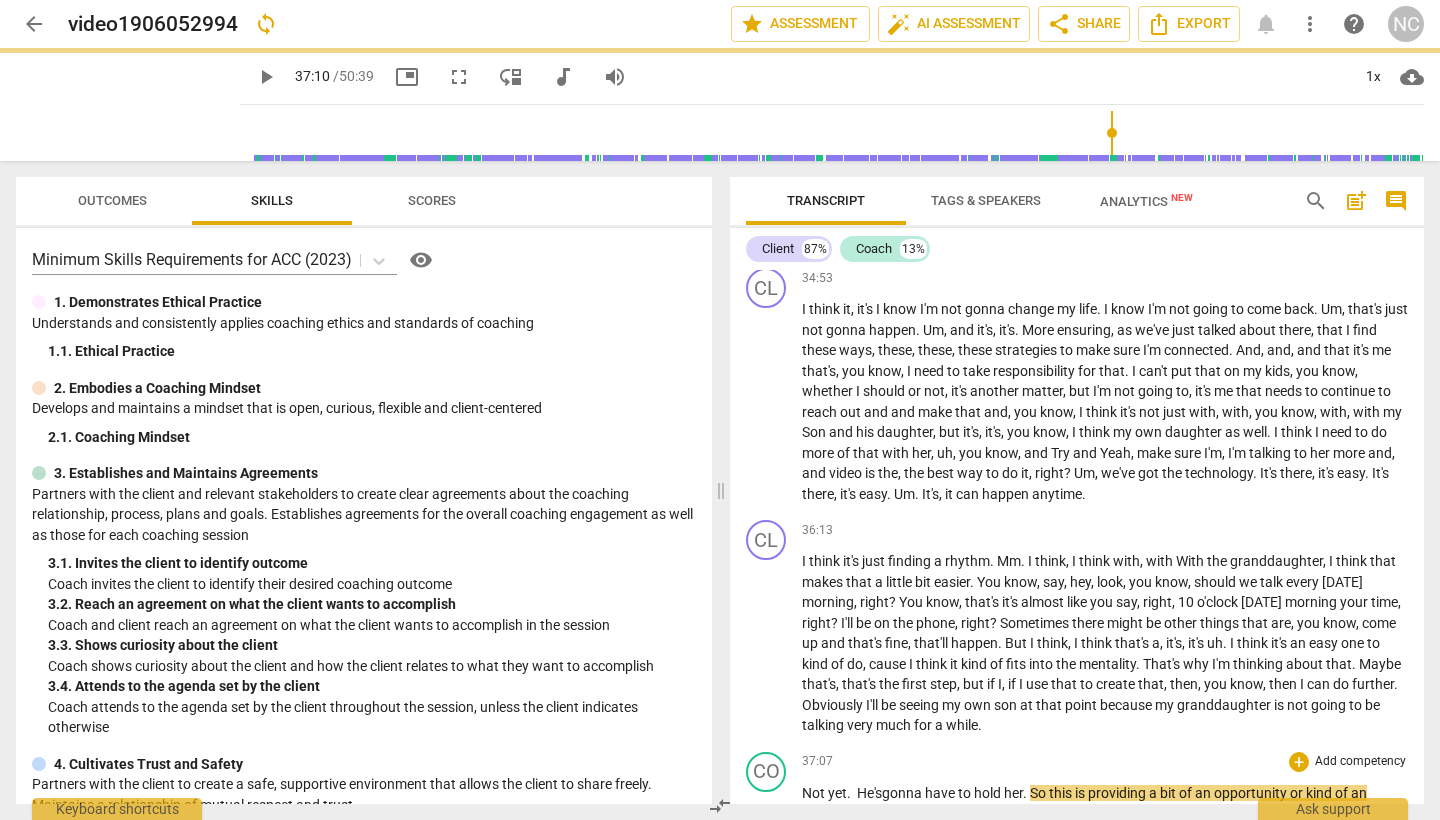 click on "play_arrow" at bounding box center (767, 815) 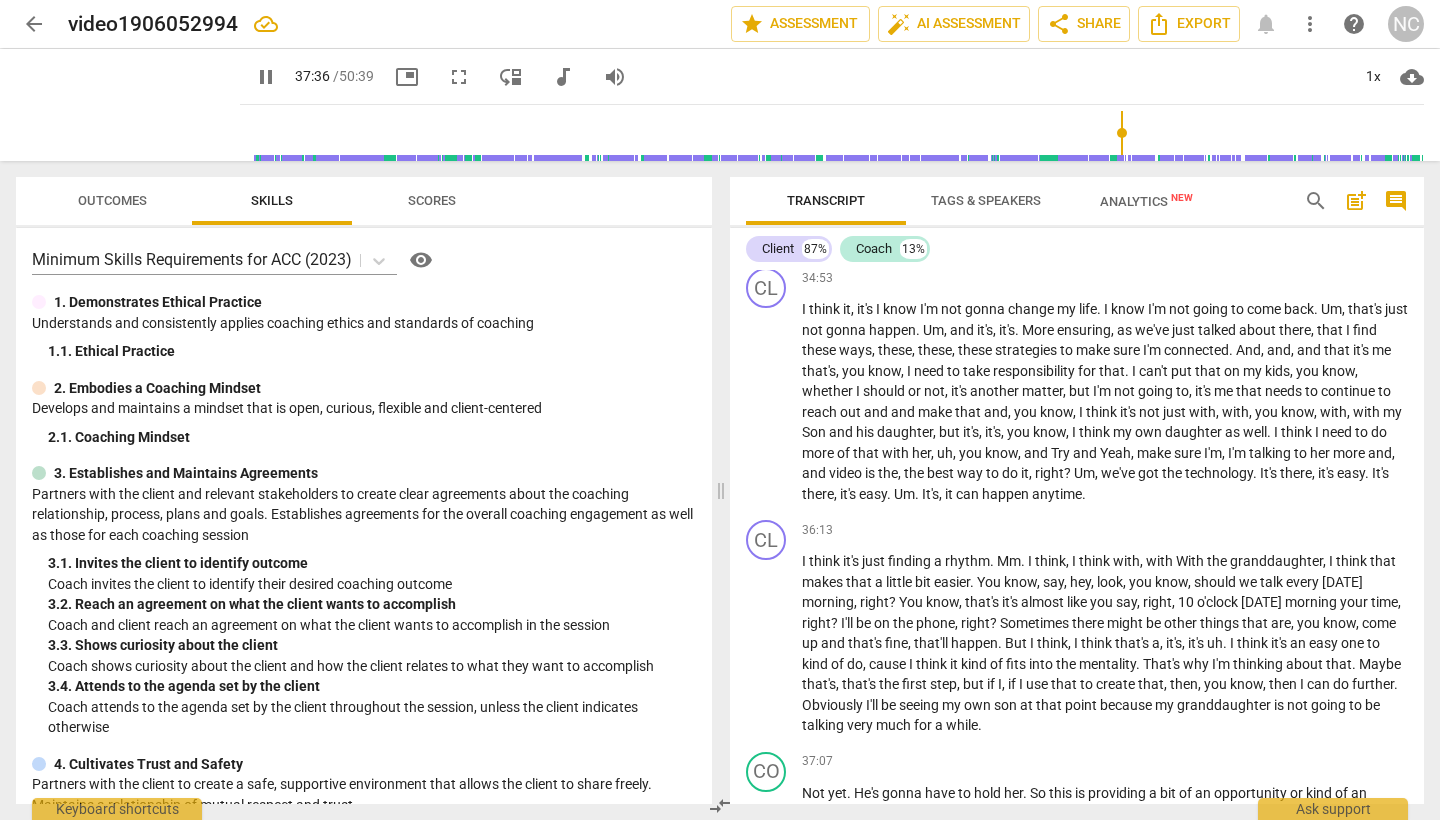 click on "actually" at bounding box center (903, 901) 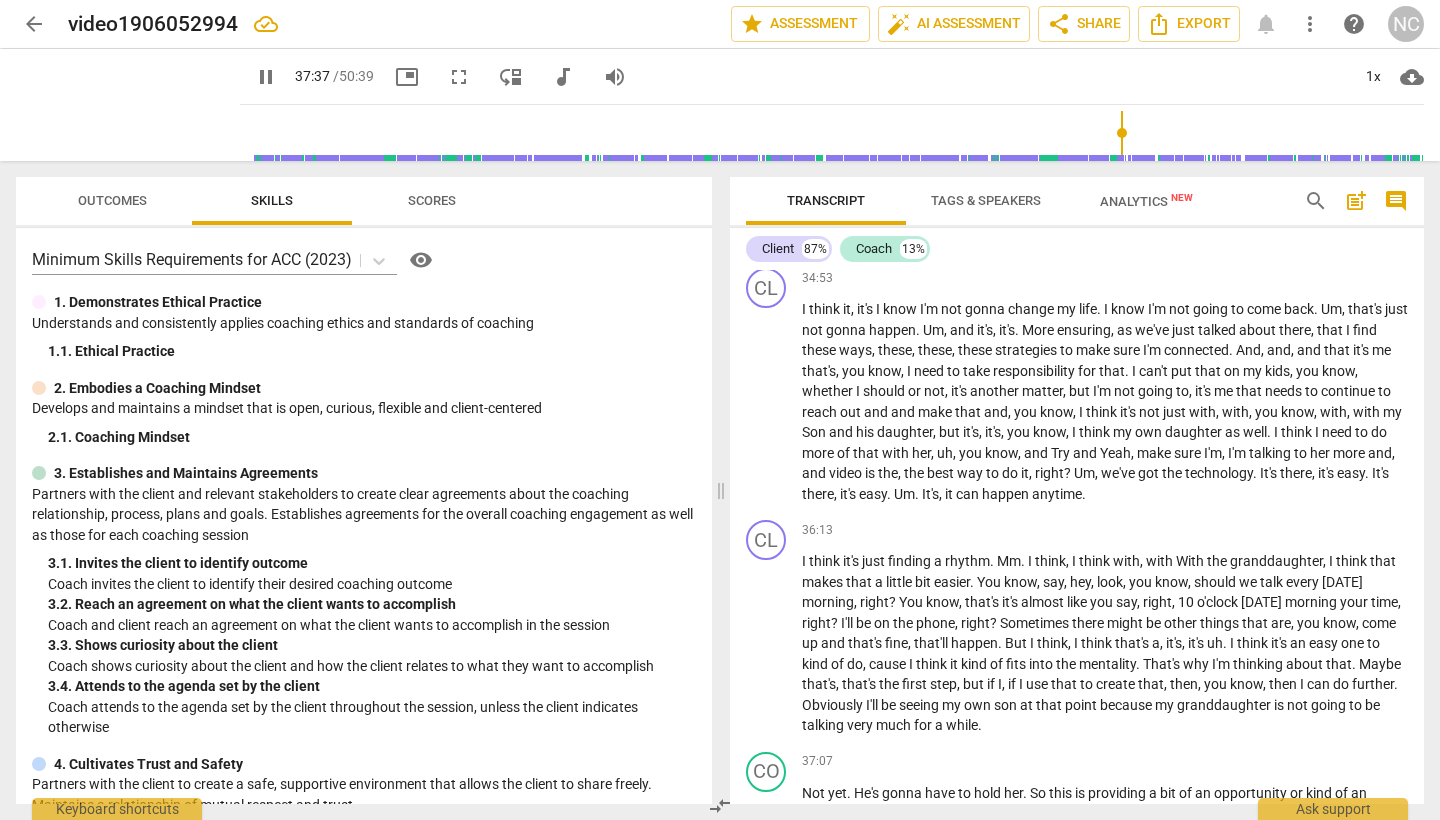 type on "2257" 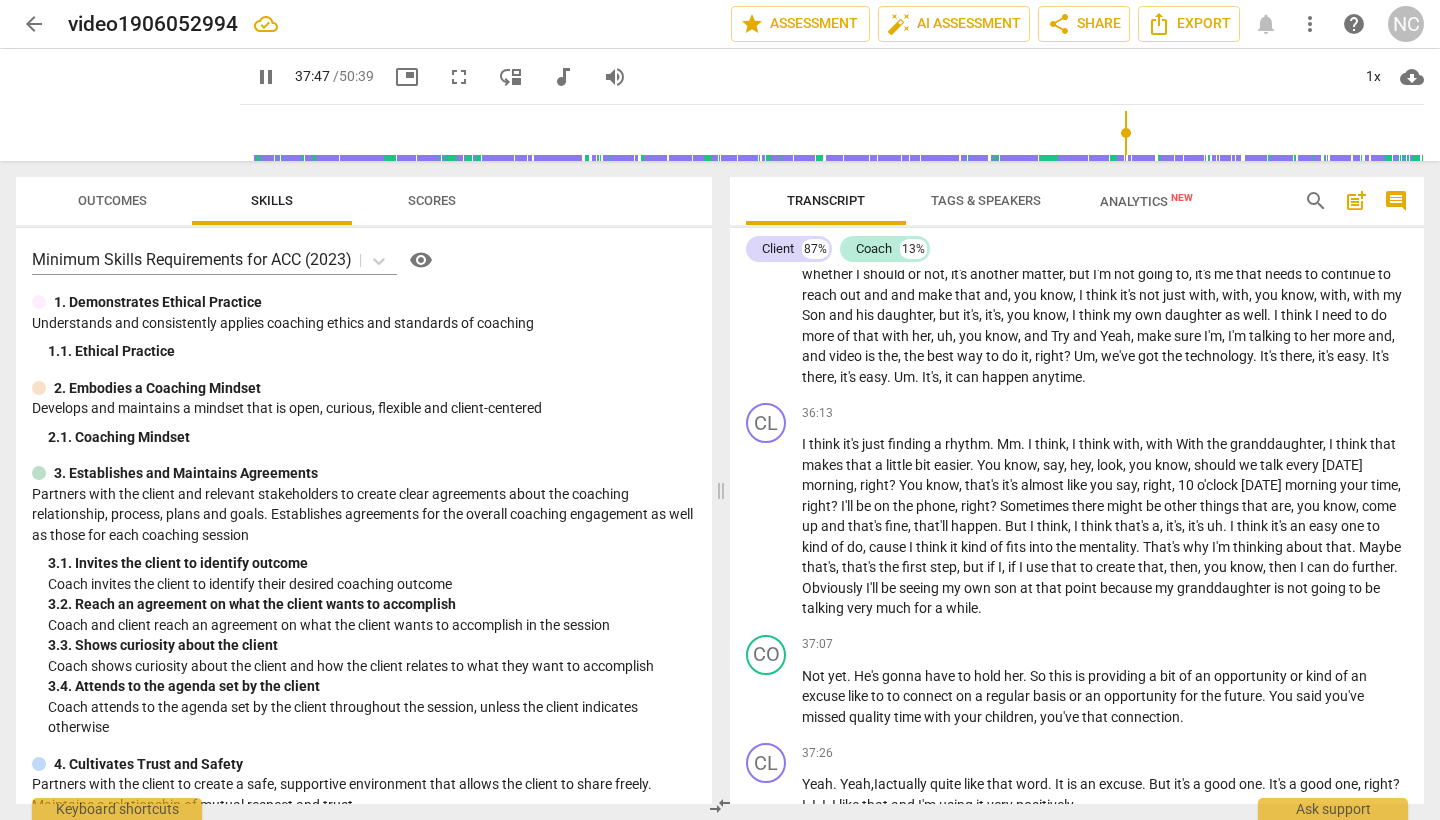 scroll, scrollTop: 13042, scrollLeft: 0, axis: vertical 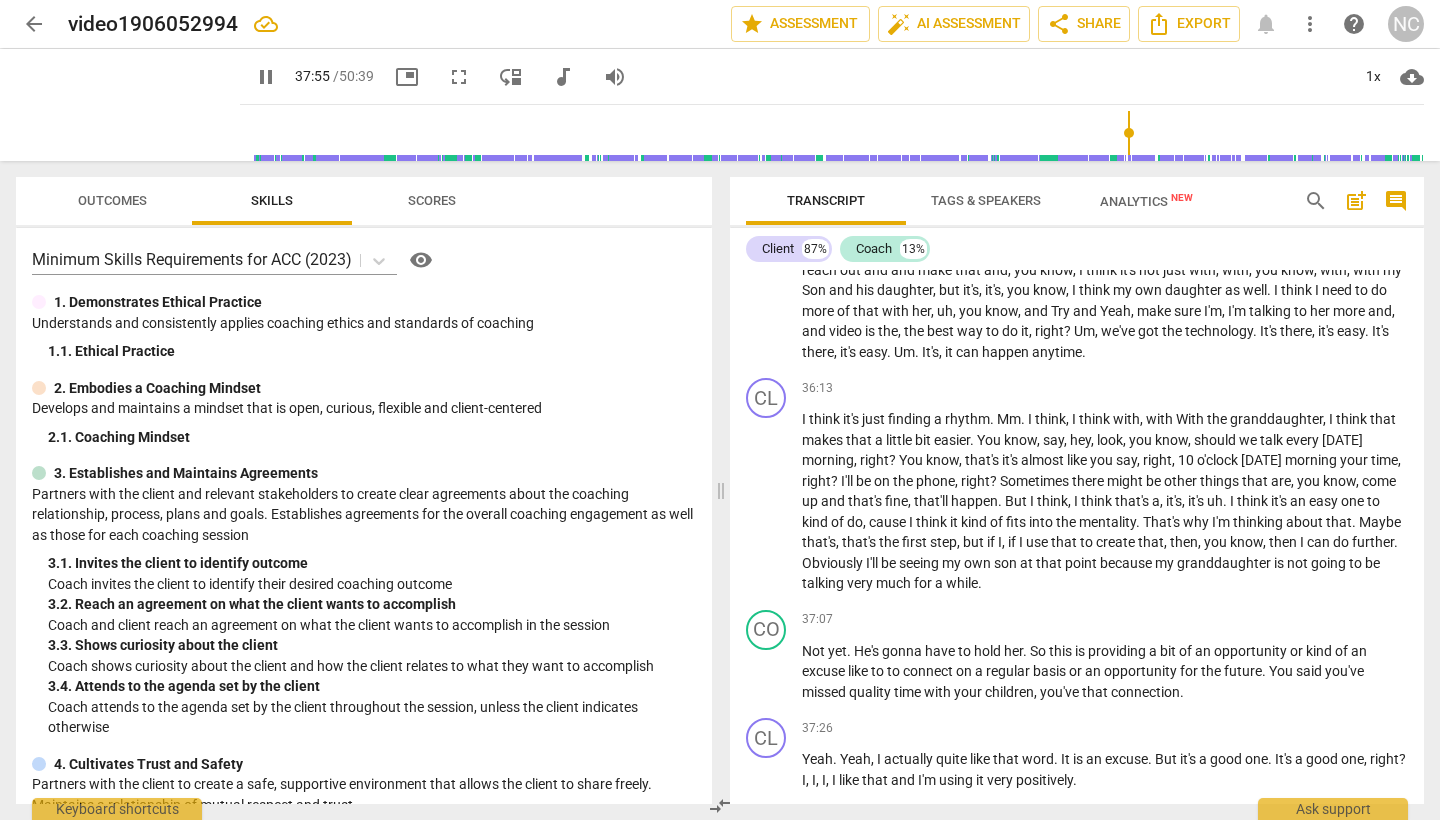 click on "A" at bounding box center (850, 935) 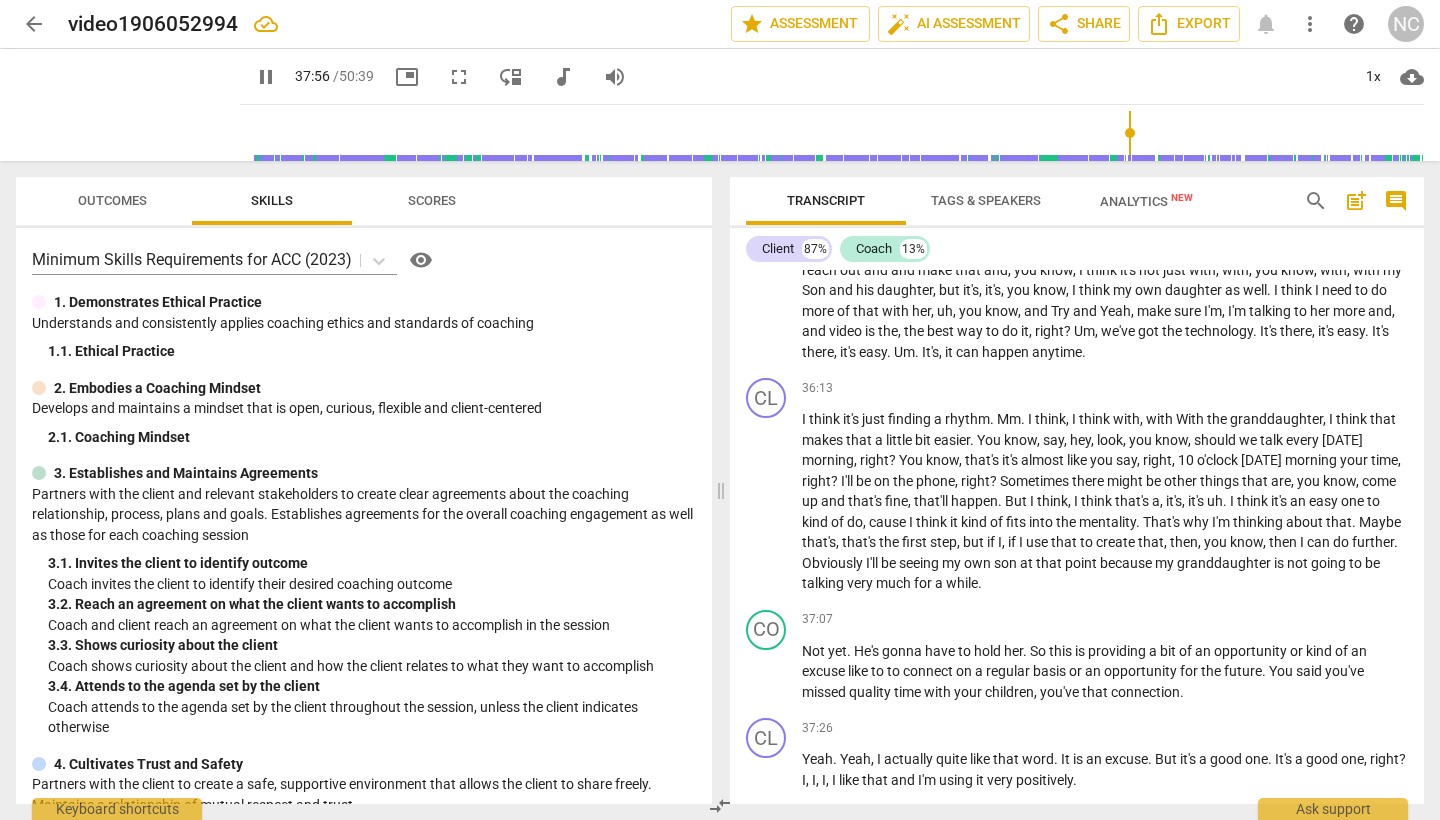 drag, startPoint x: 847, startPoint y: 767, endPoint x: 807, endPoint y: 766, distance: 40.012497 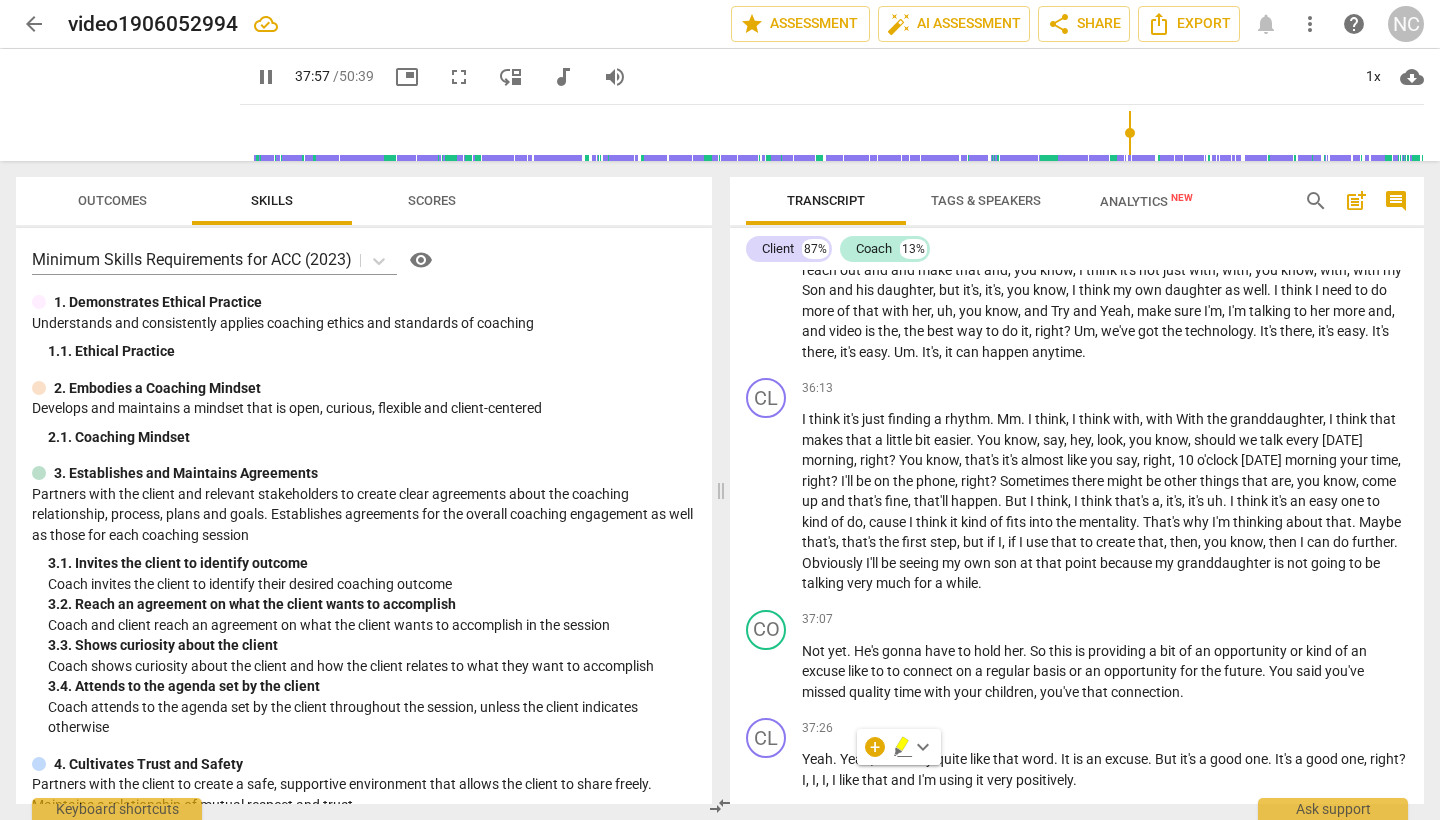 type on "2278" 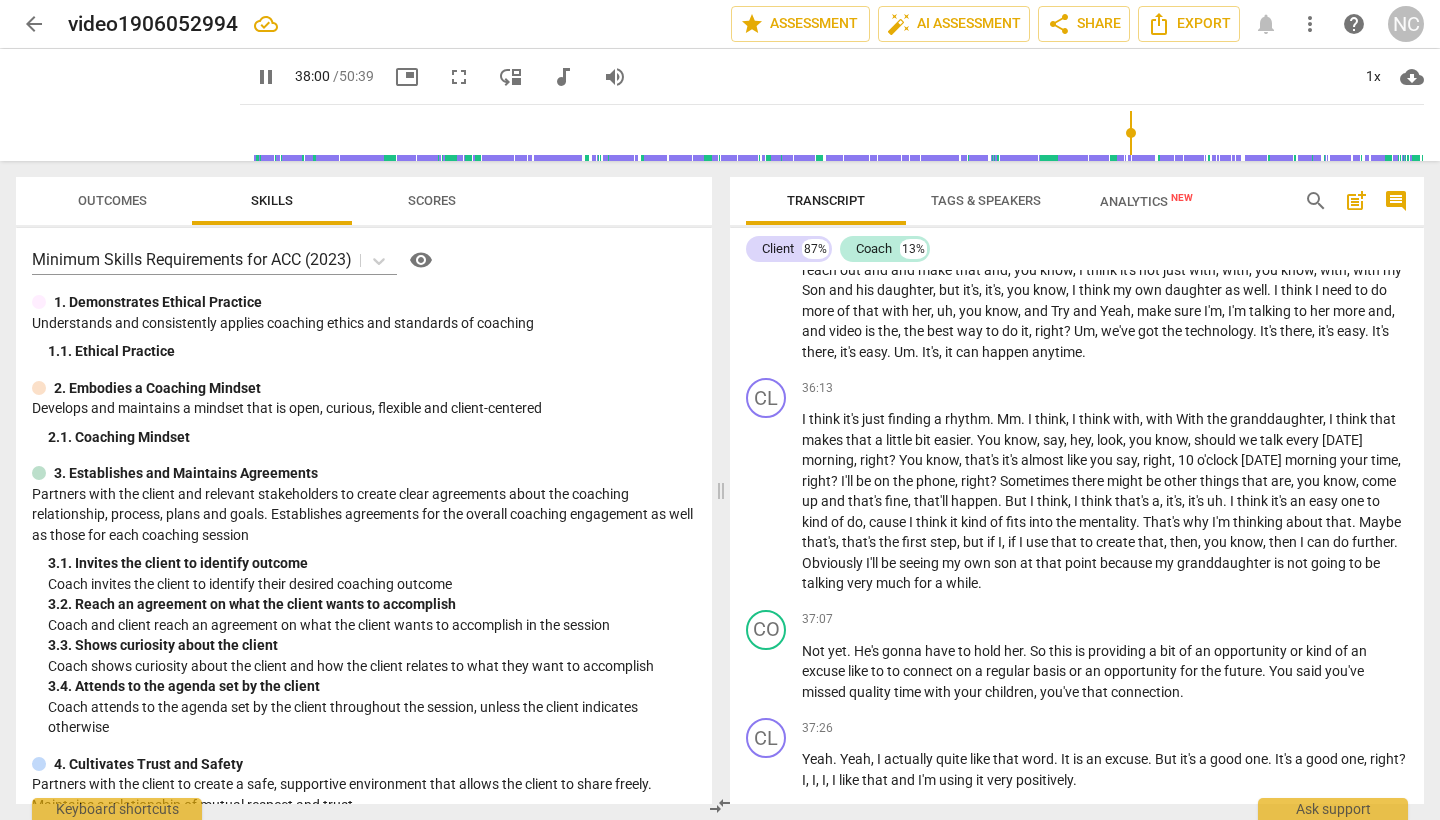 scroll, scrollTop: 13625, scrollLeft: 0, axis: vertical 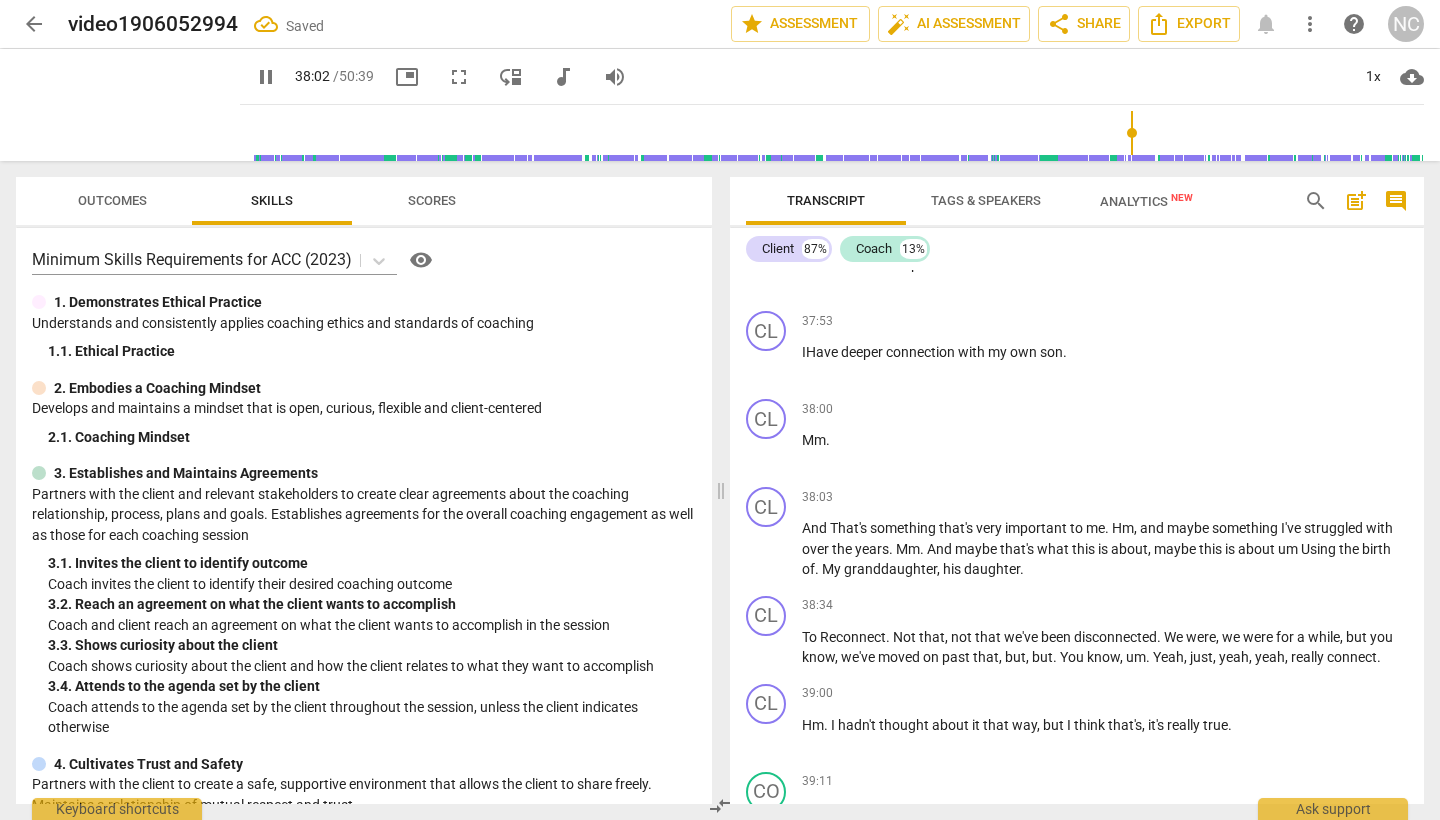 click on "pause" at bounding box center [767, 913] 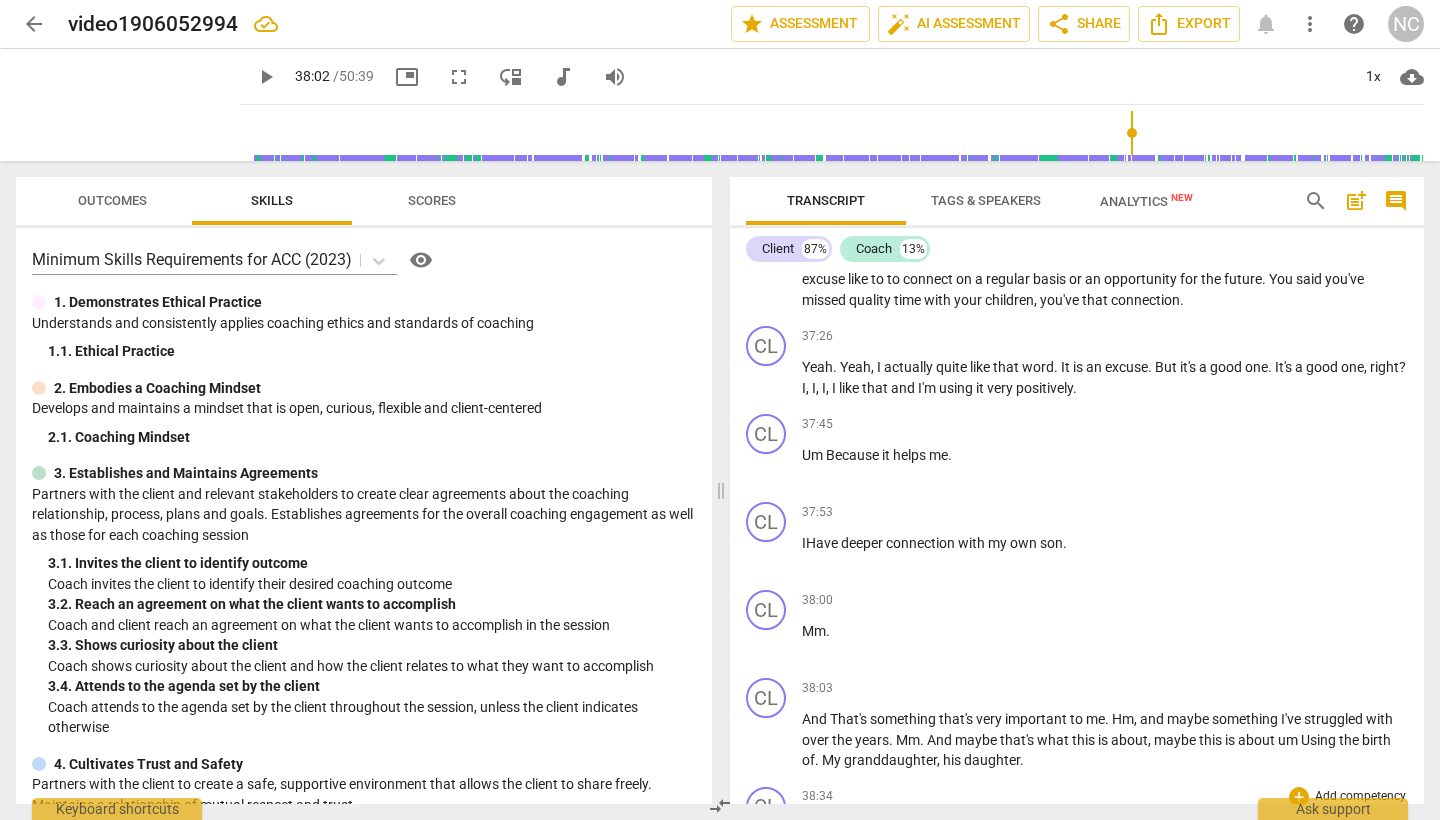scroll, scrollTop: 13410, scrollLeft: 0, axis: vertical 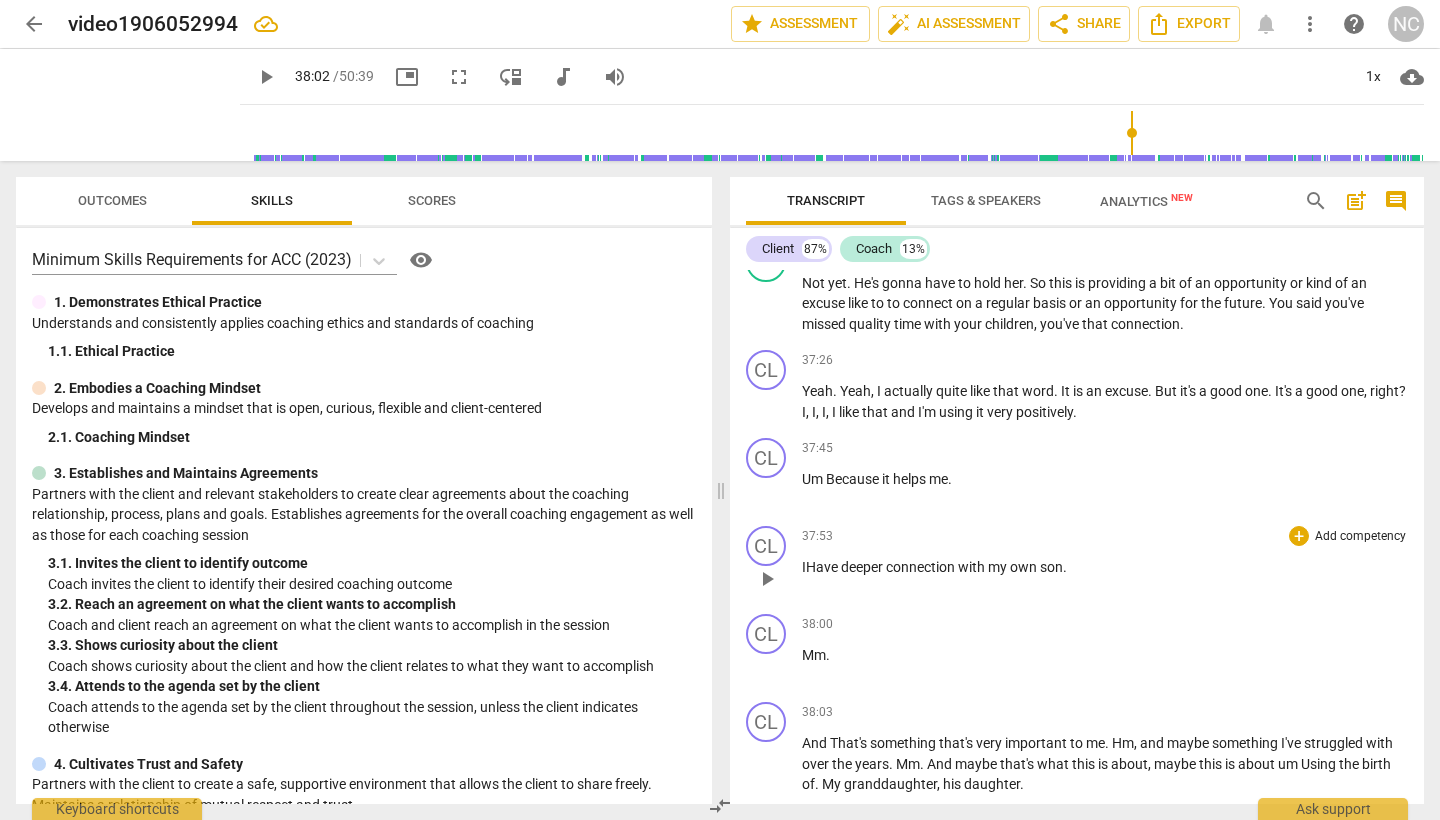 click on "IHave" at bounding box center [821, 567] 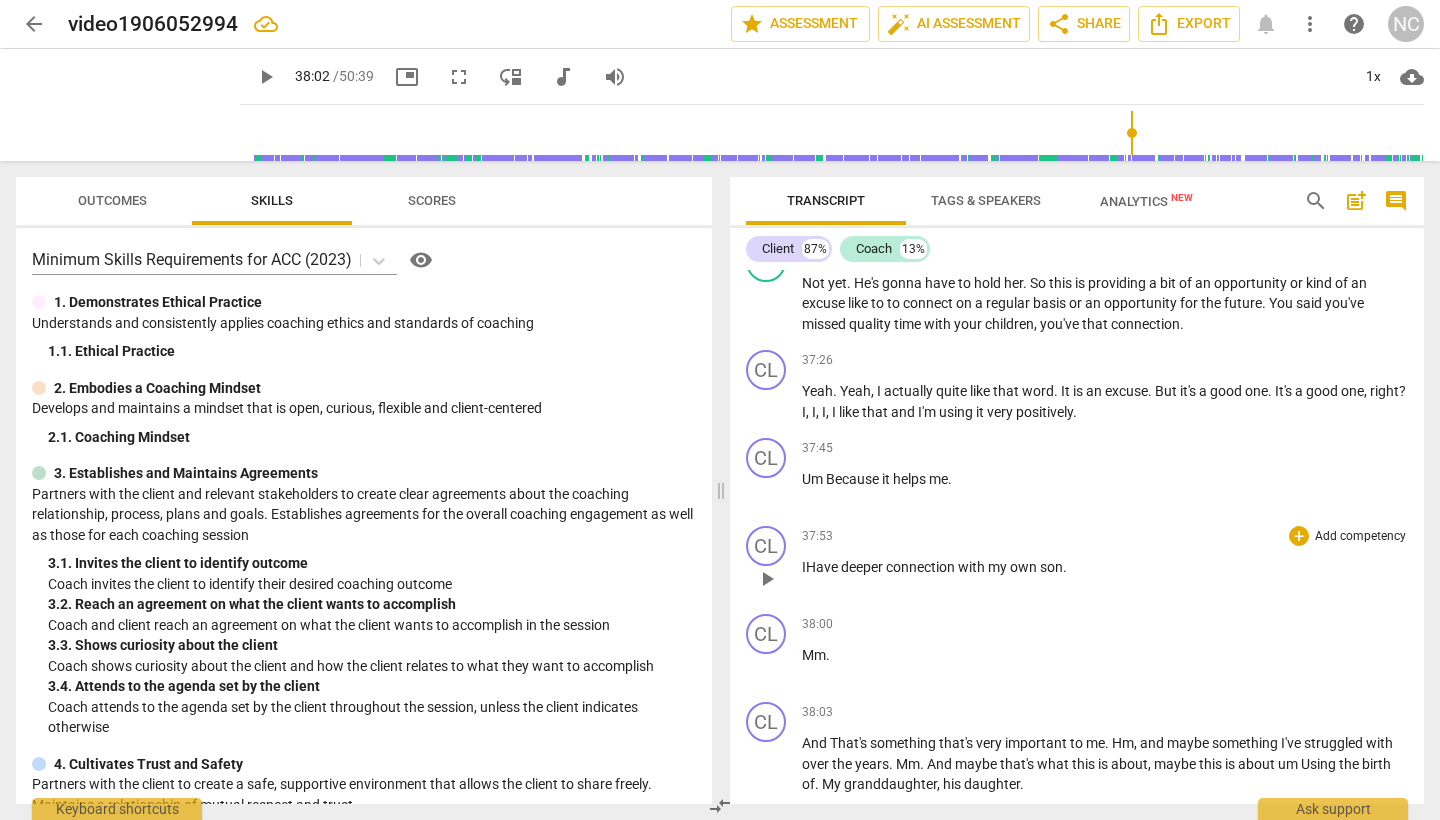 type 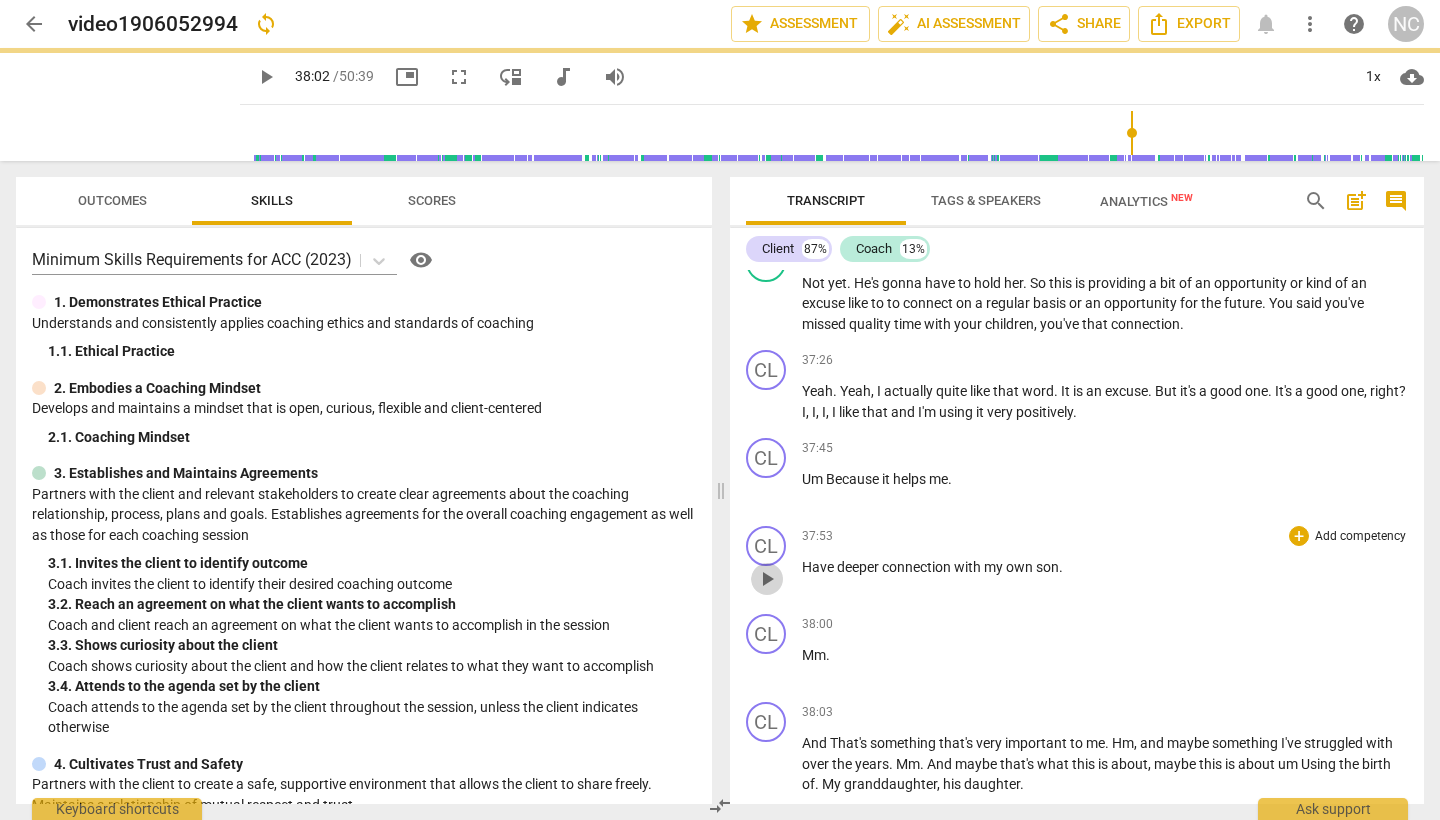 click on "play_arrow" at bounding box center (767, 579) 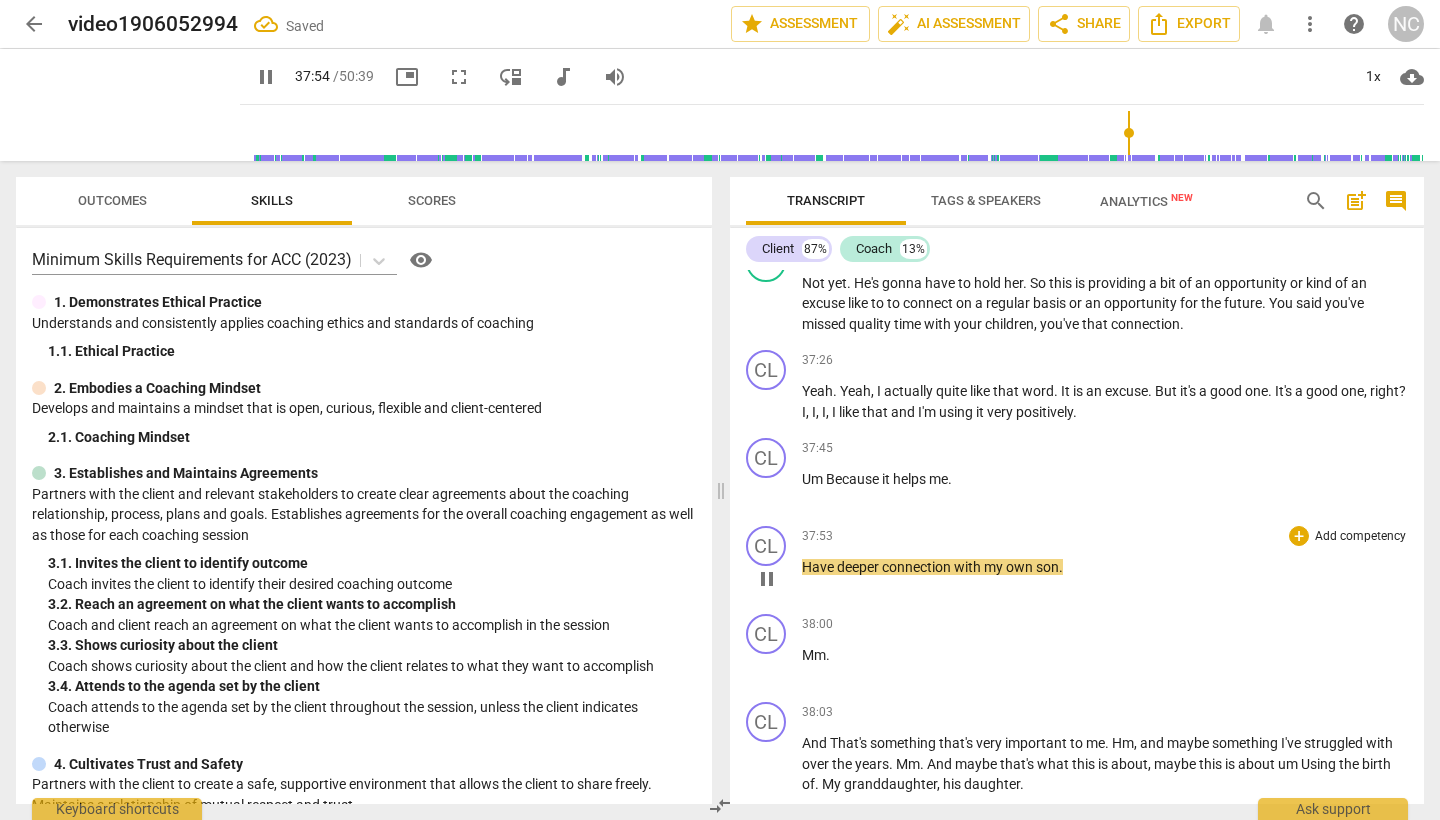click on "Have" at bounding box center (819, 567) 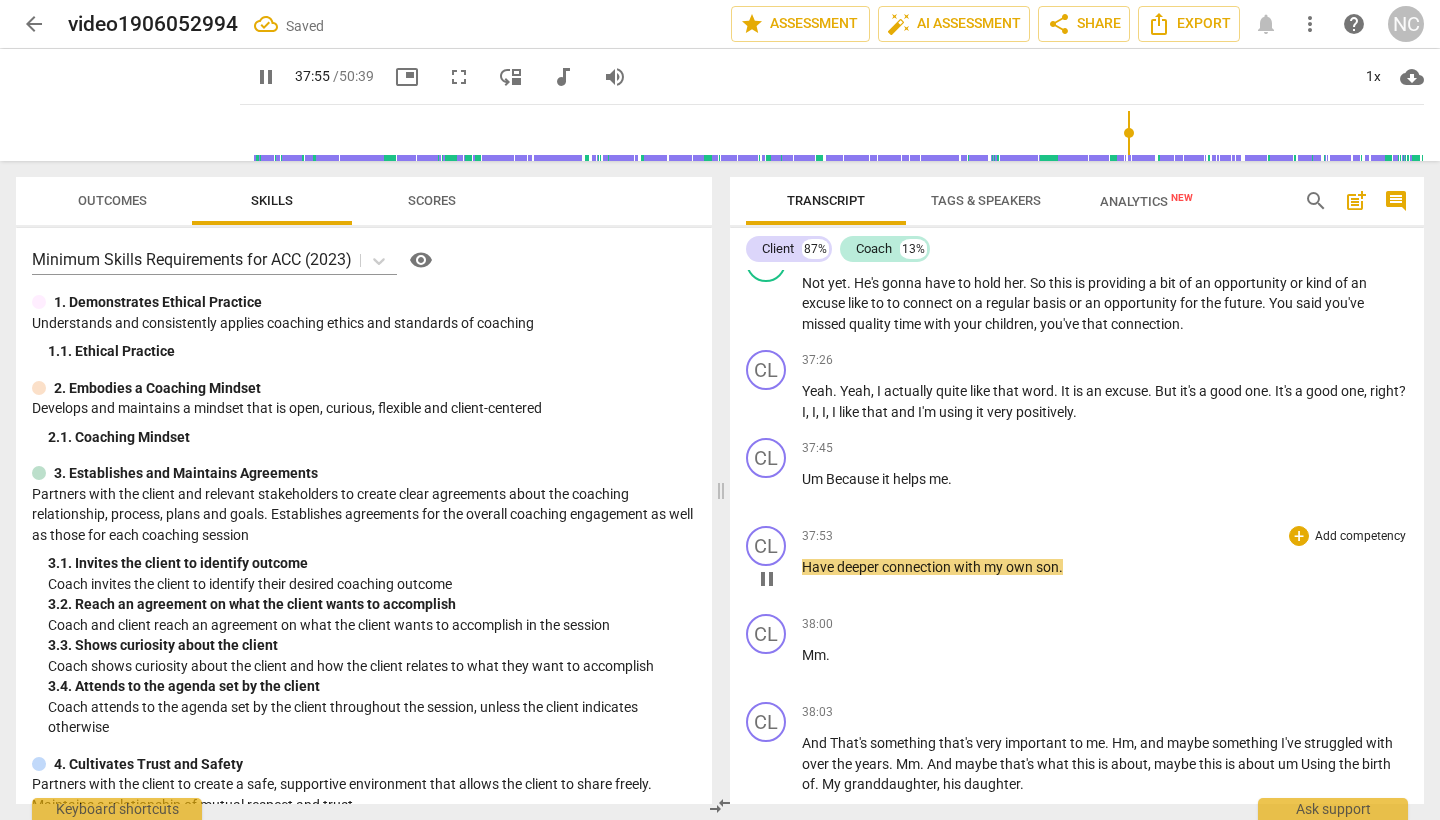 type on "2275" 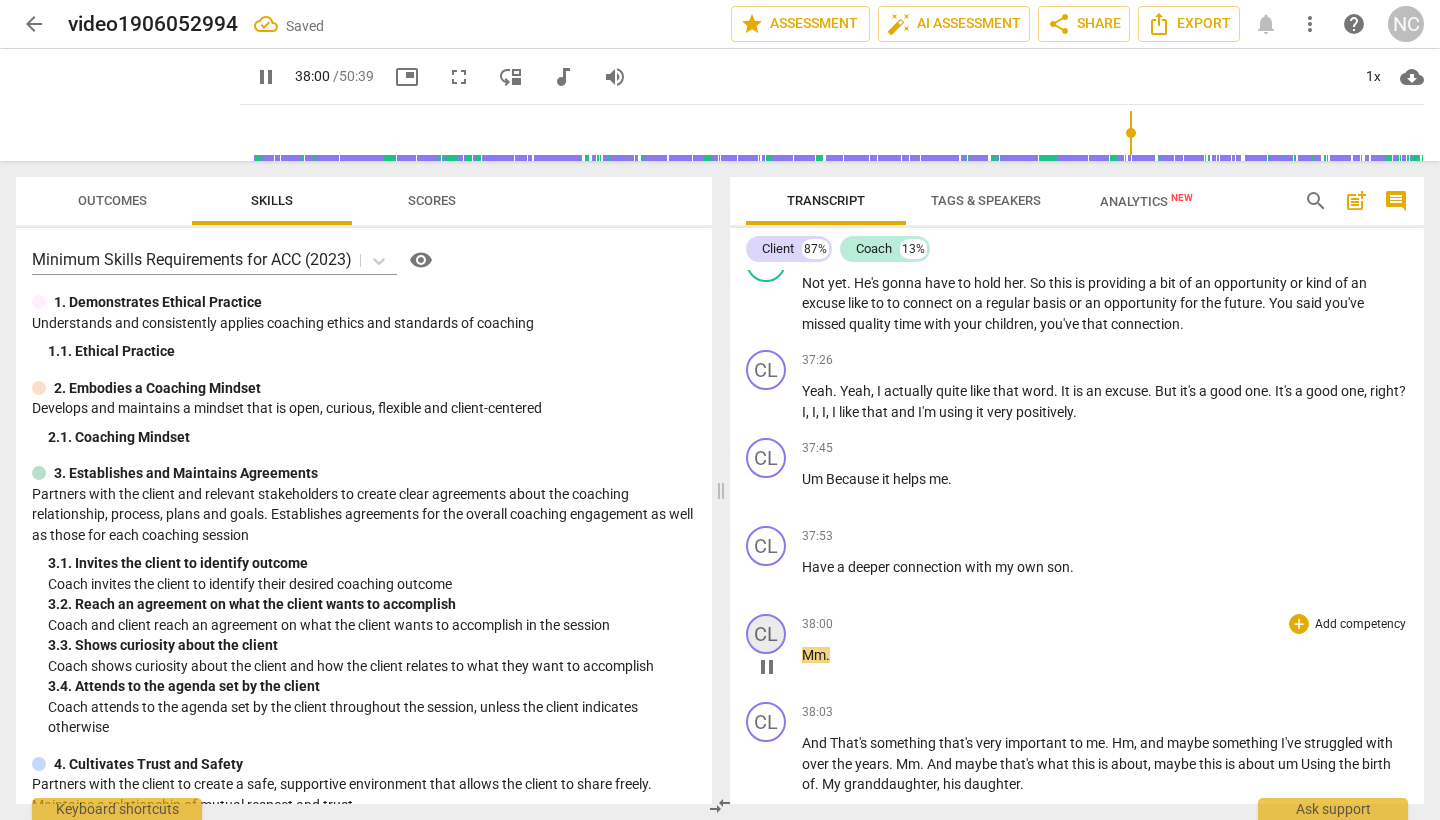 click on "CL" at bounding box center (766, 634) 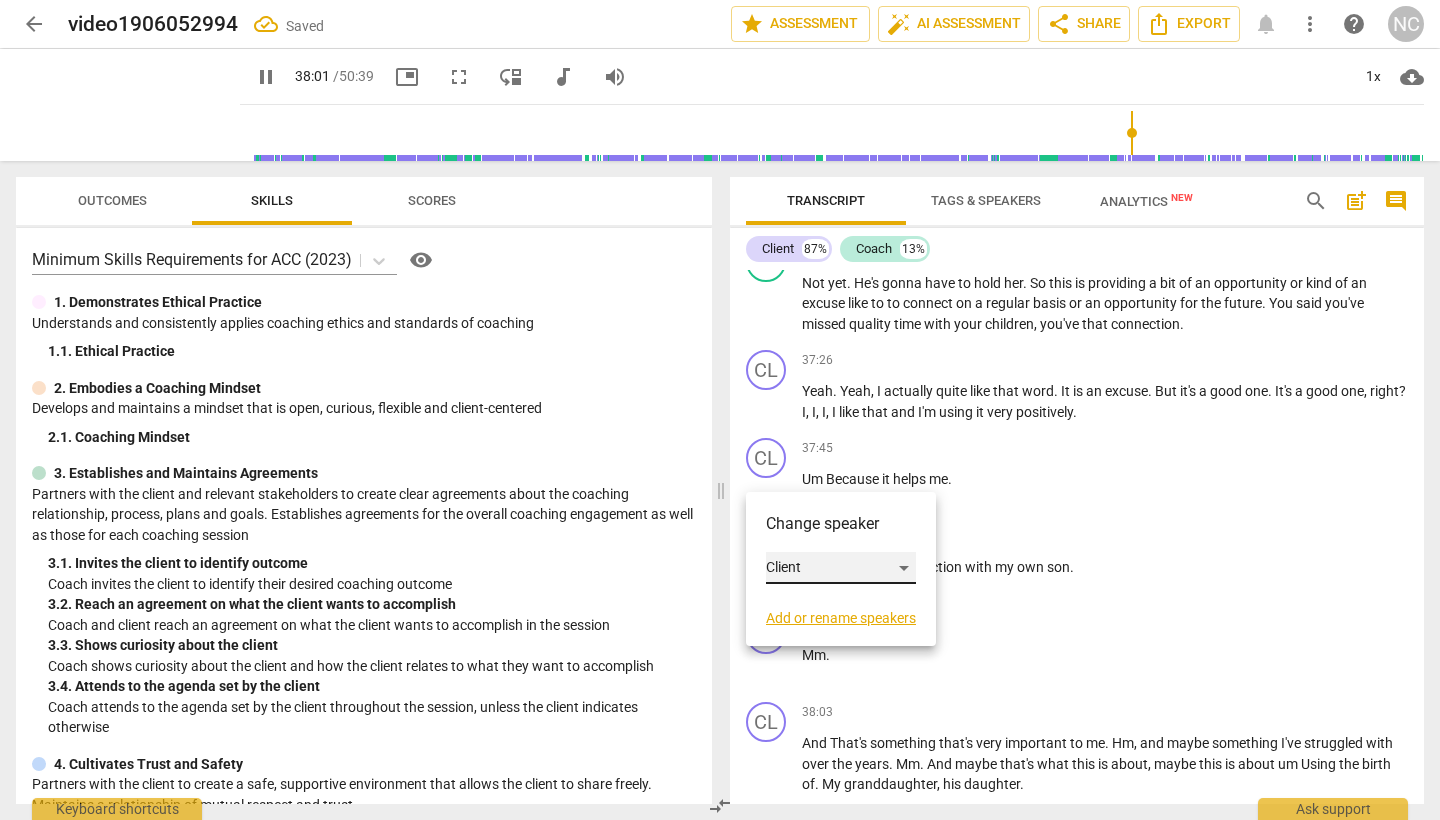 click on "Client" at bounding box center (841, 568) 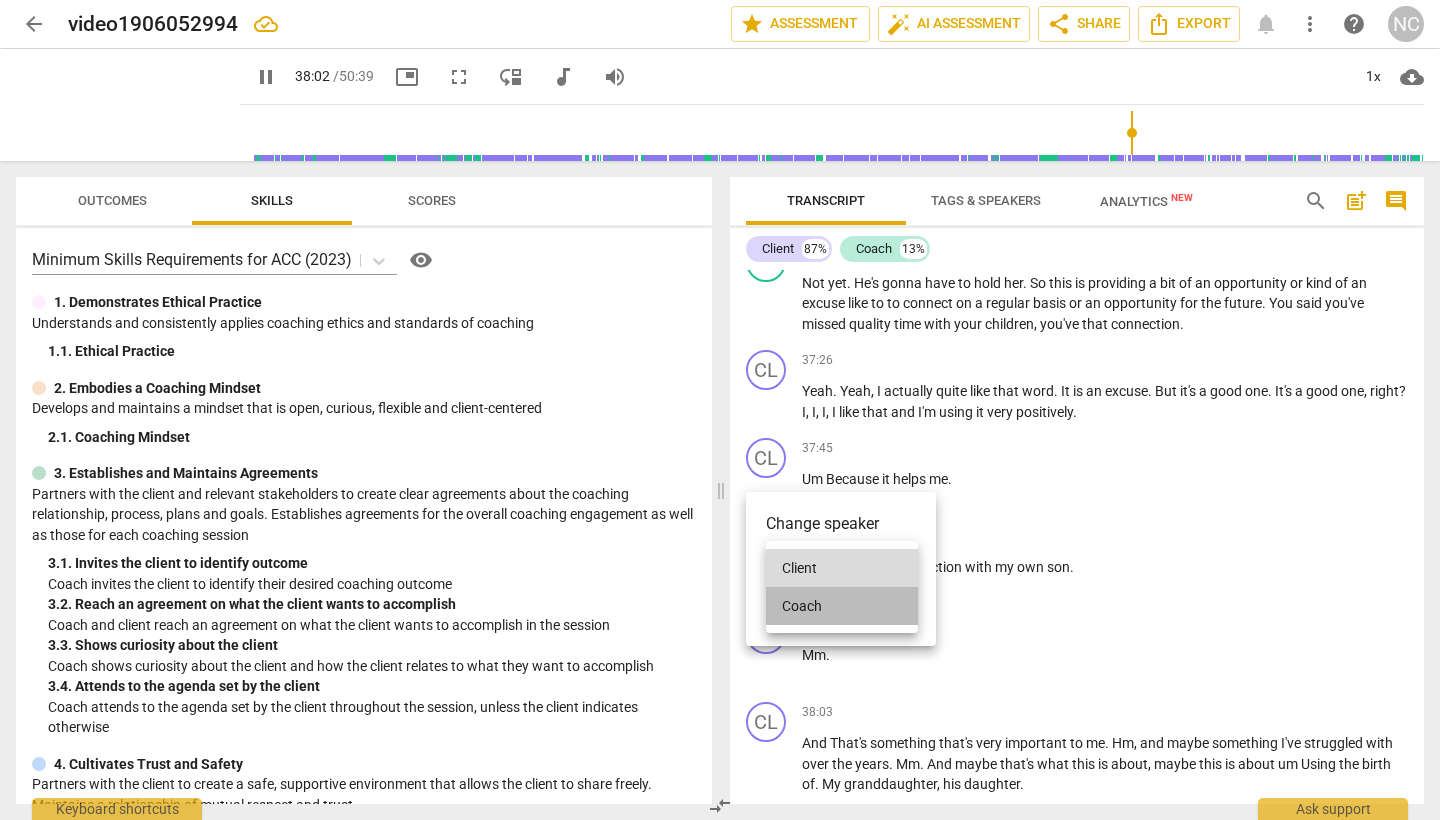 click on "Coach" at bounding box center (842, 606) 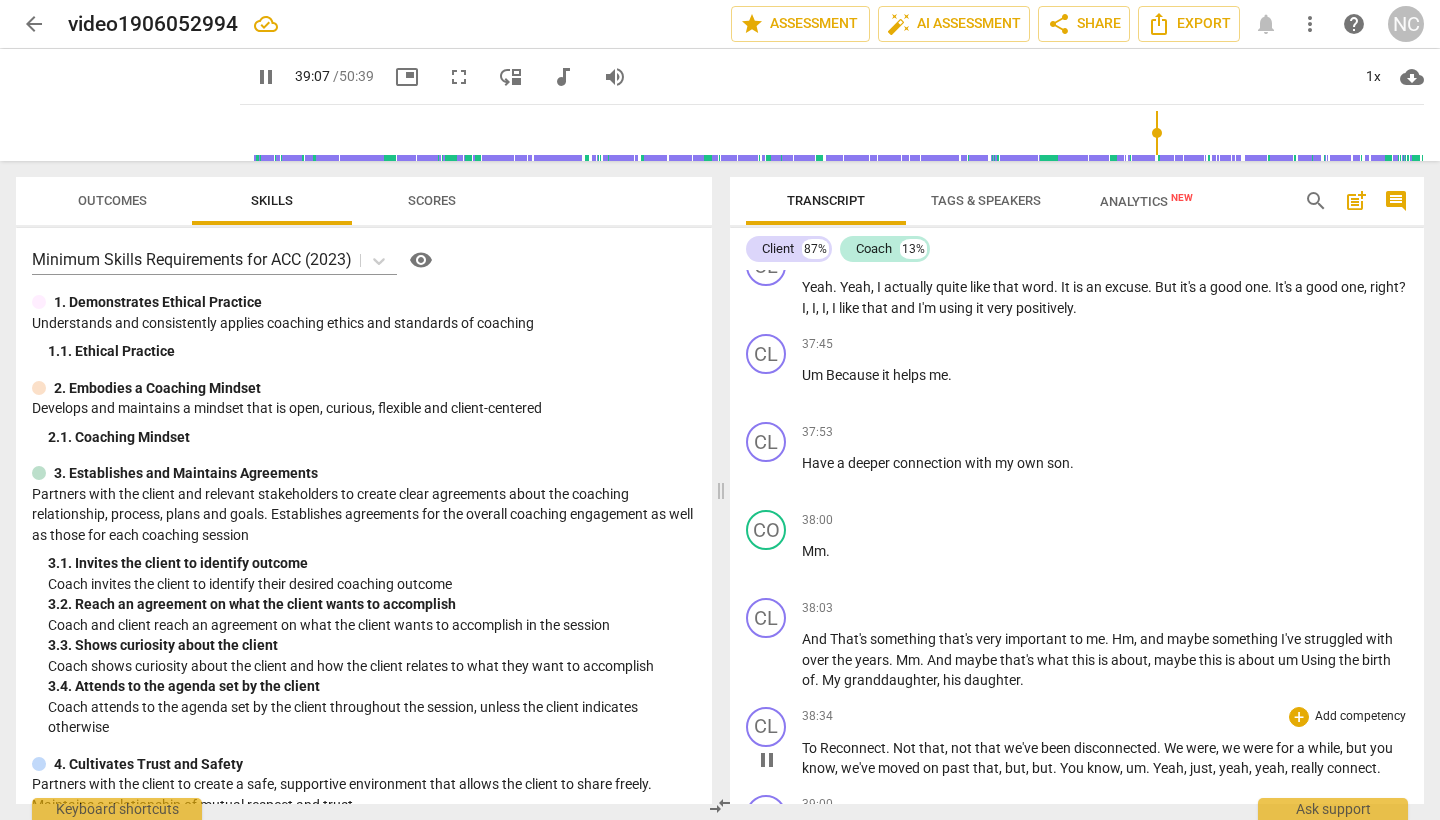 scroll, scrollTop: 13532, scrollLeft: 0, axis: vertical 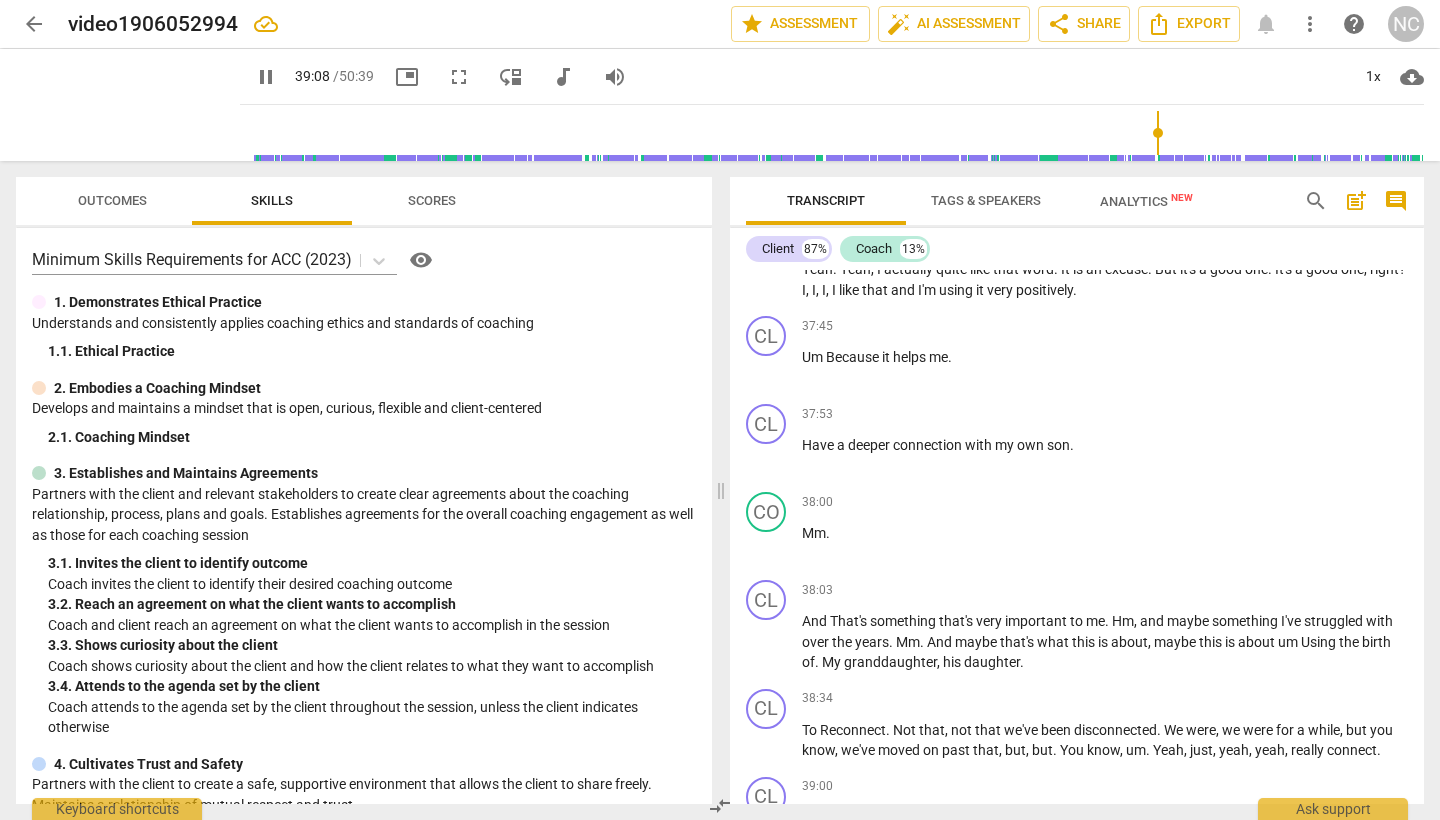 click on "Connect" at bounding box center [1013, 906] 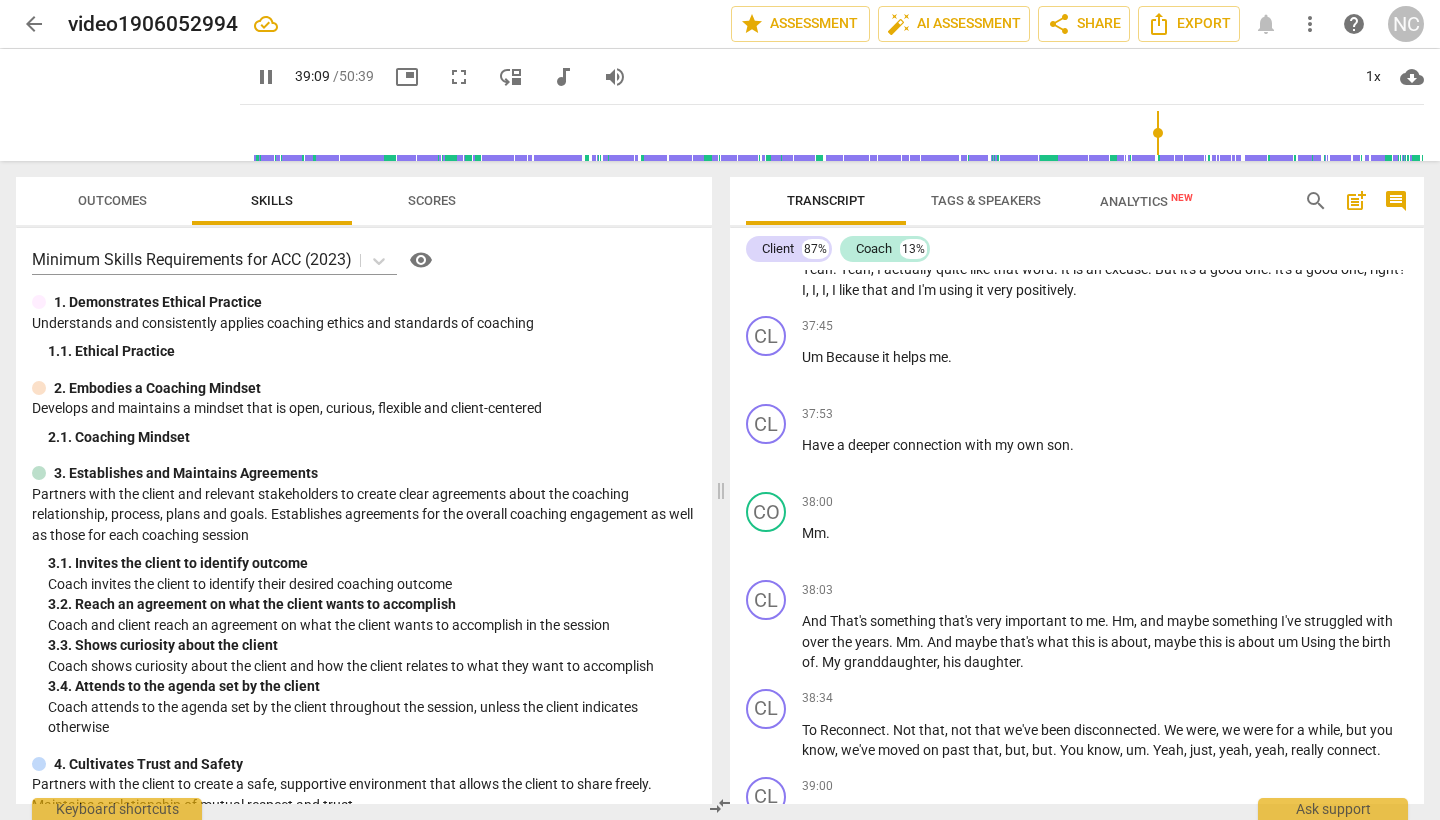 type on "2349" 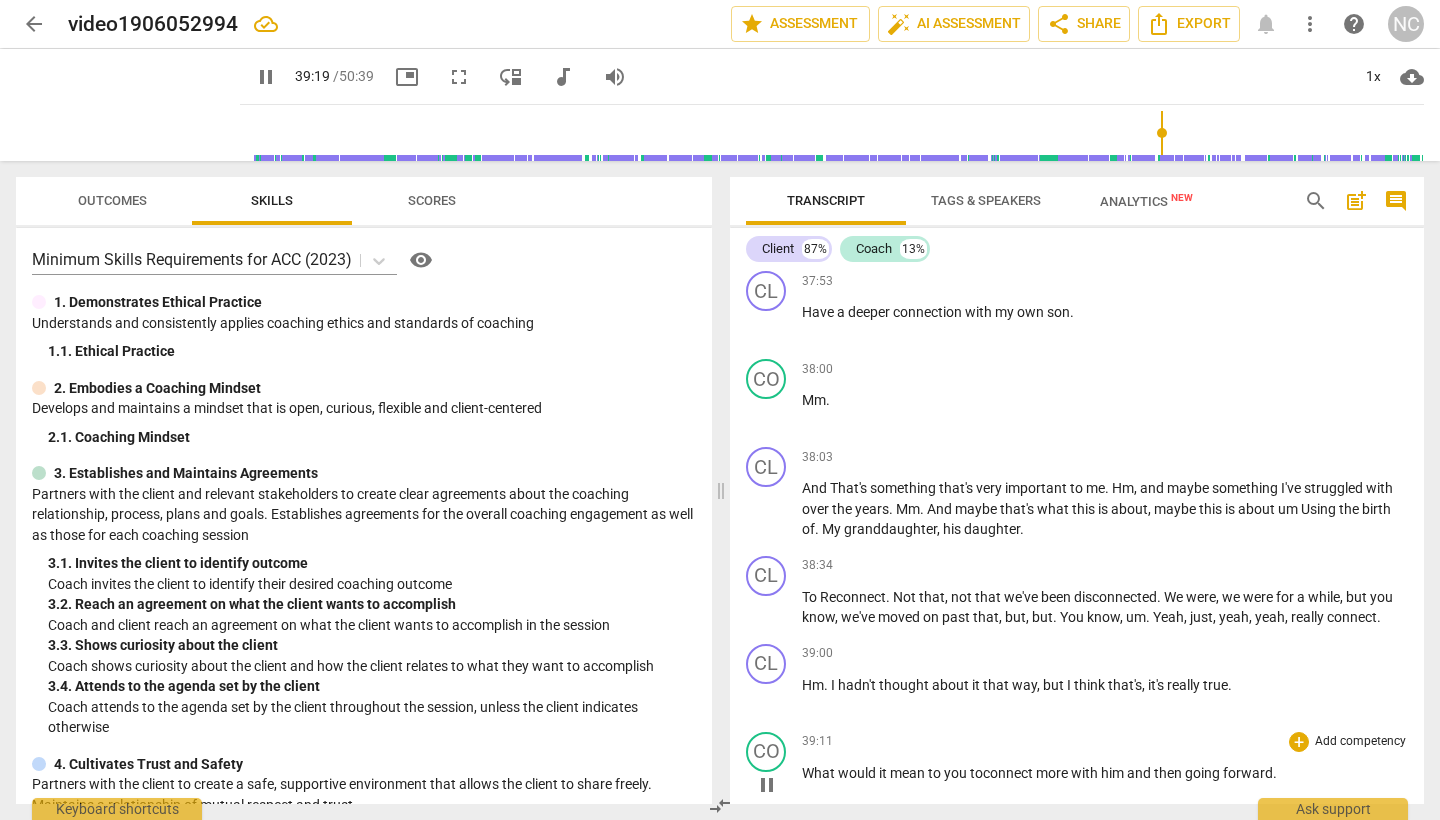 scroll, scrollTop: 13670, scrollLeft: 0, axis: vertical 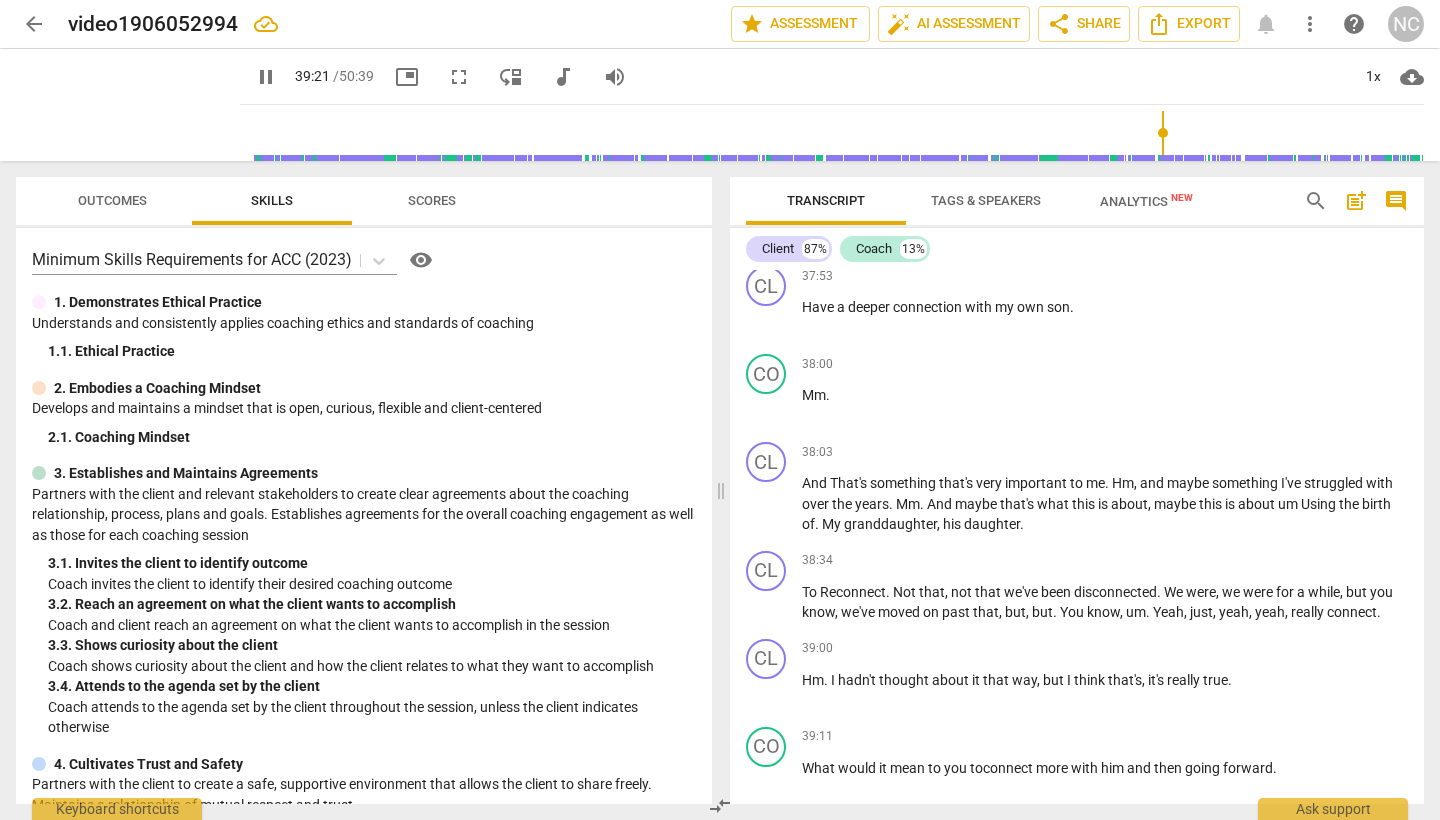 click on "pause" at bounding box center (767, 868) 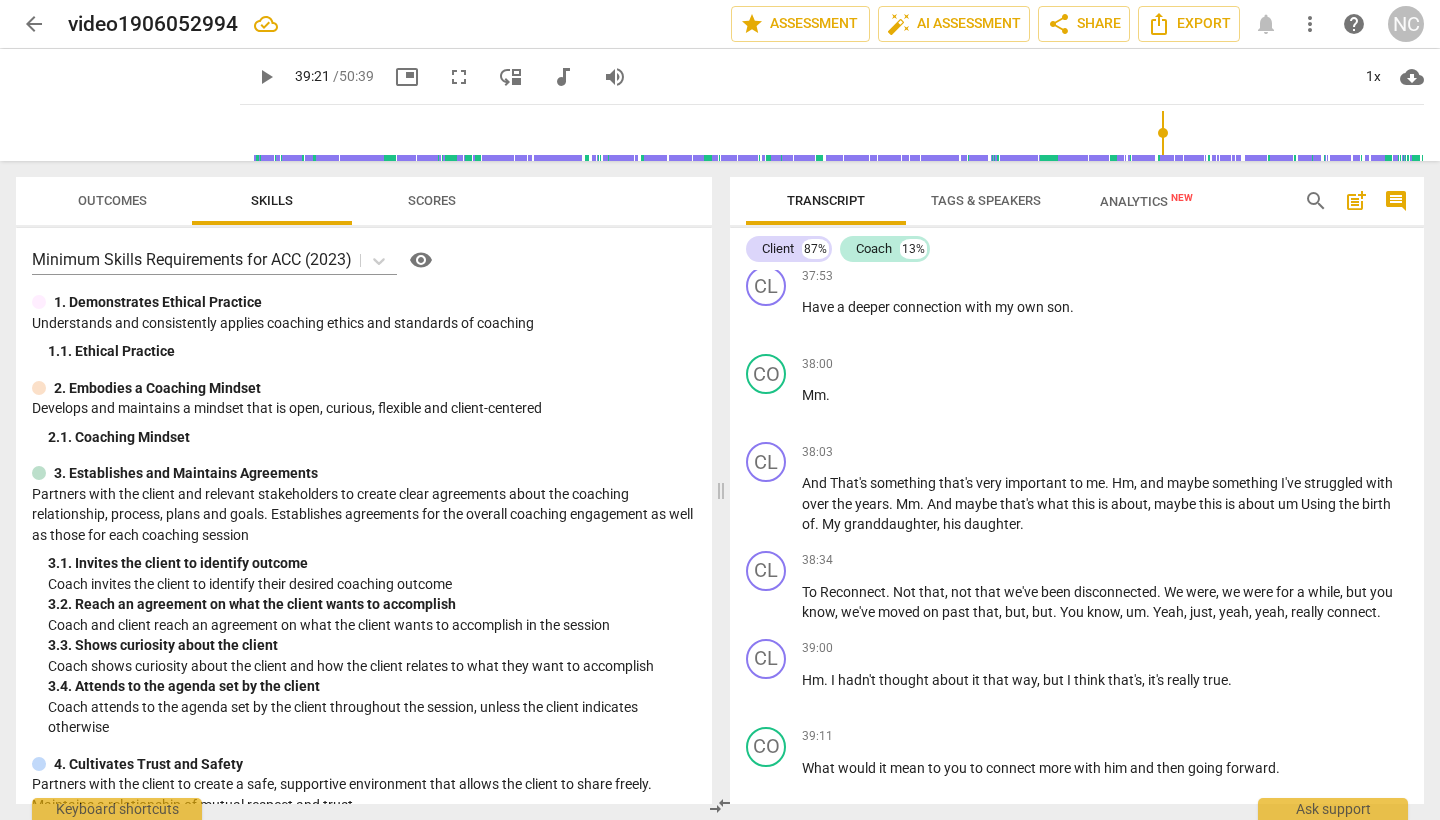 click on "The   world ." at bounding box center (1105, 856) 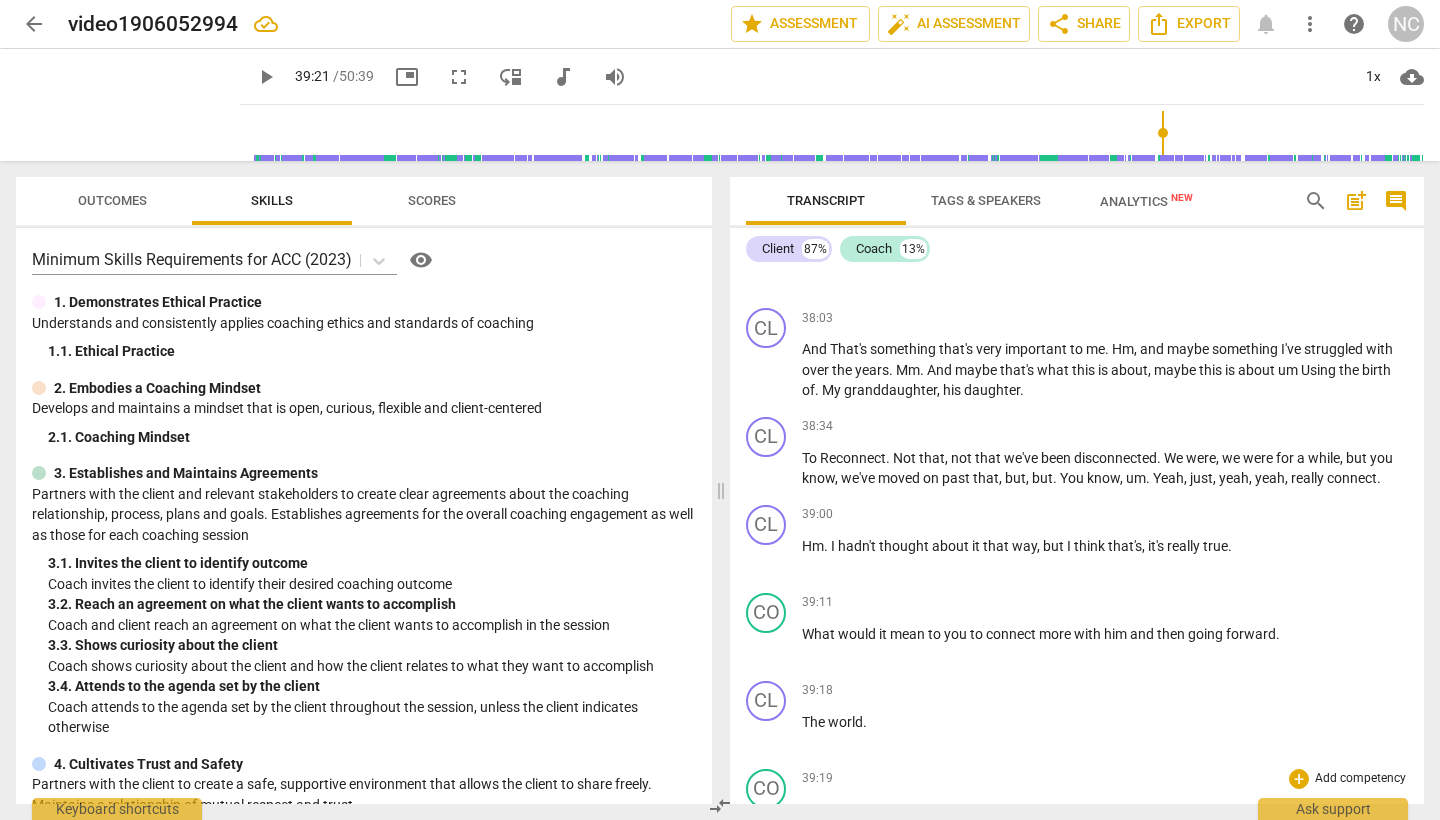 scroll, scrollTop: 13864, scrollLeft: 0, axis: vertical 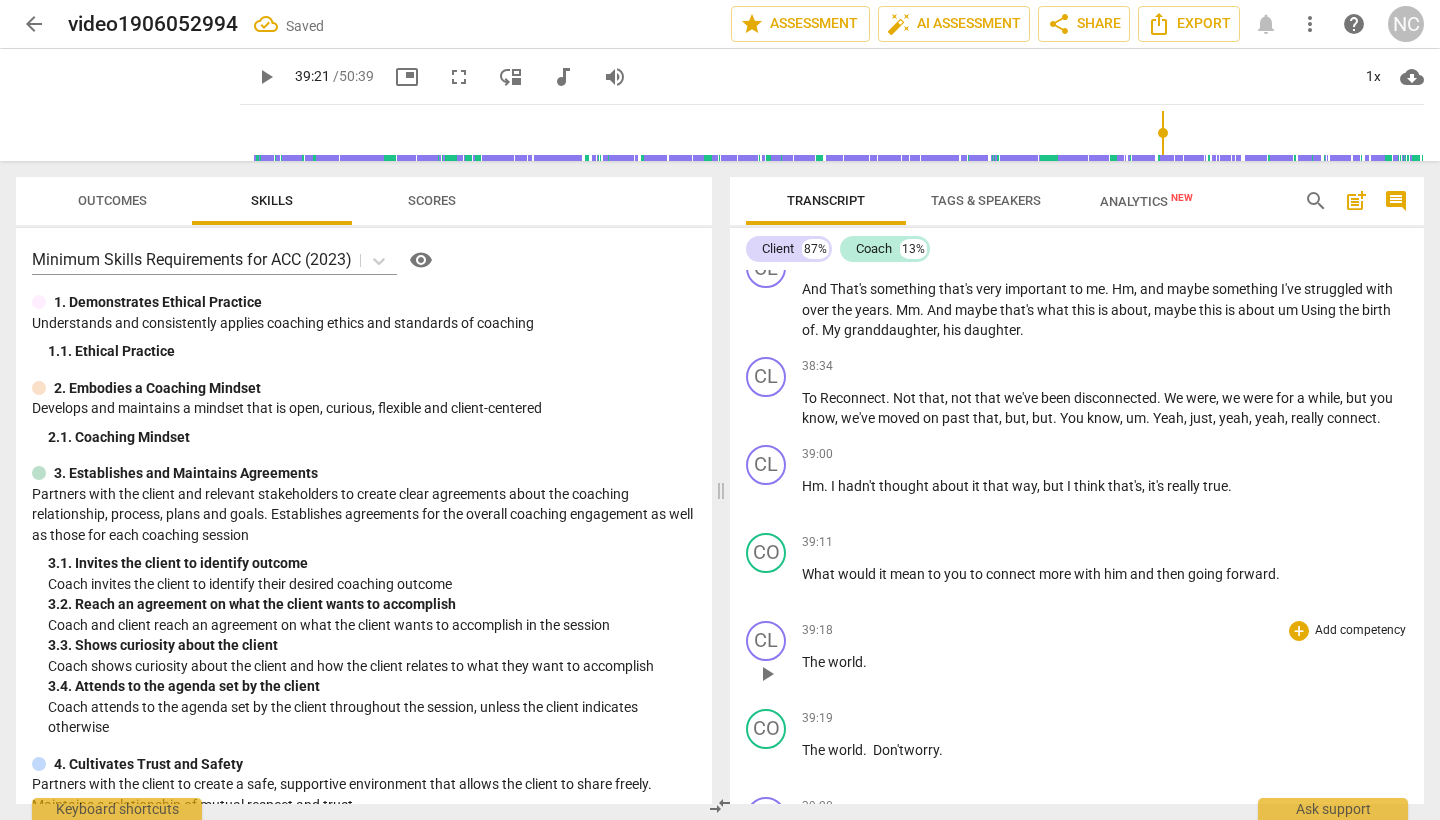 click on "play_arrow" at bounding box center [767, 674] 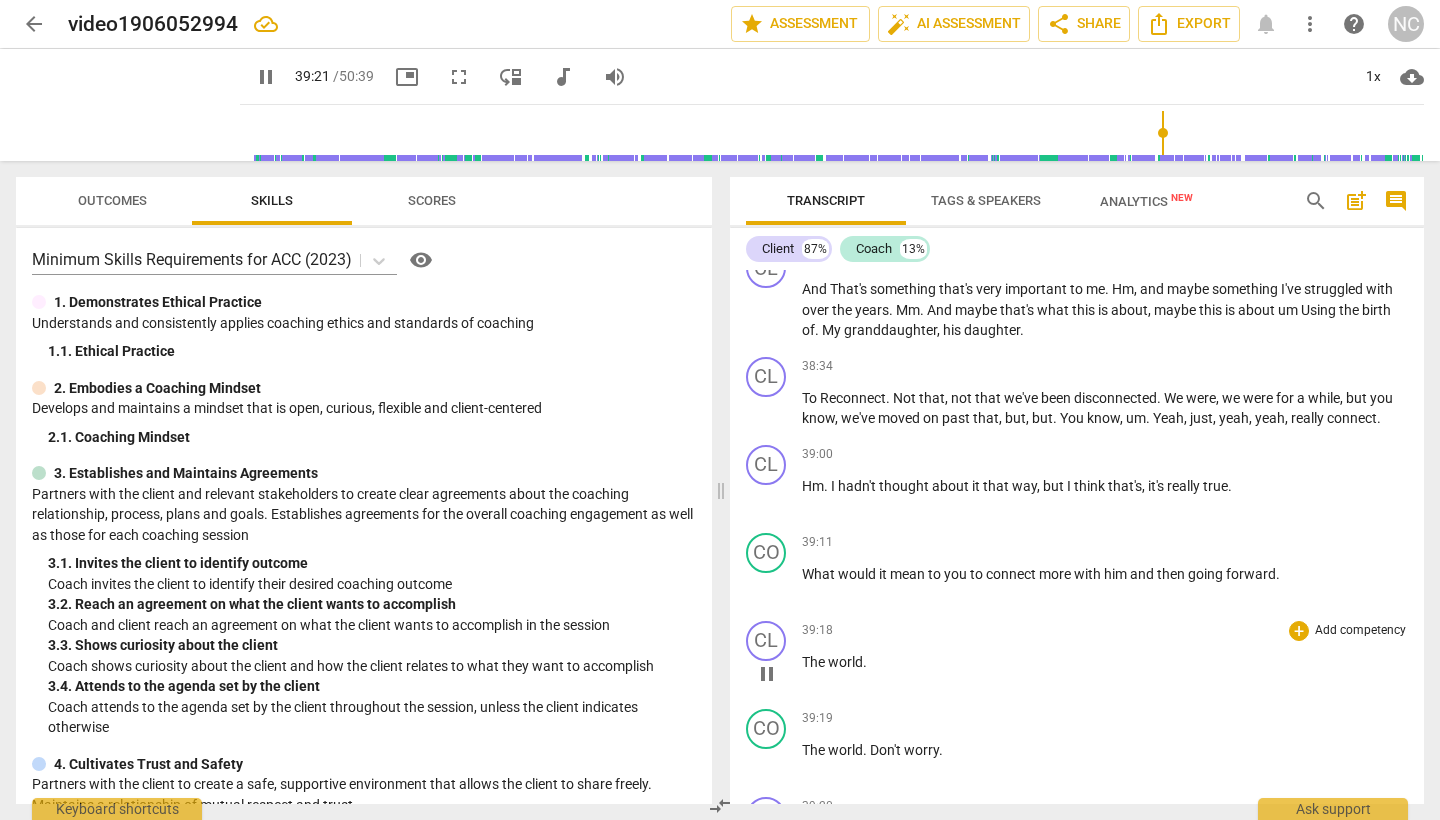 click on "pause" at bounding box center (767, 674) 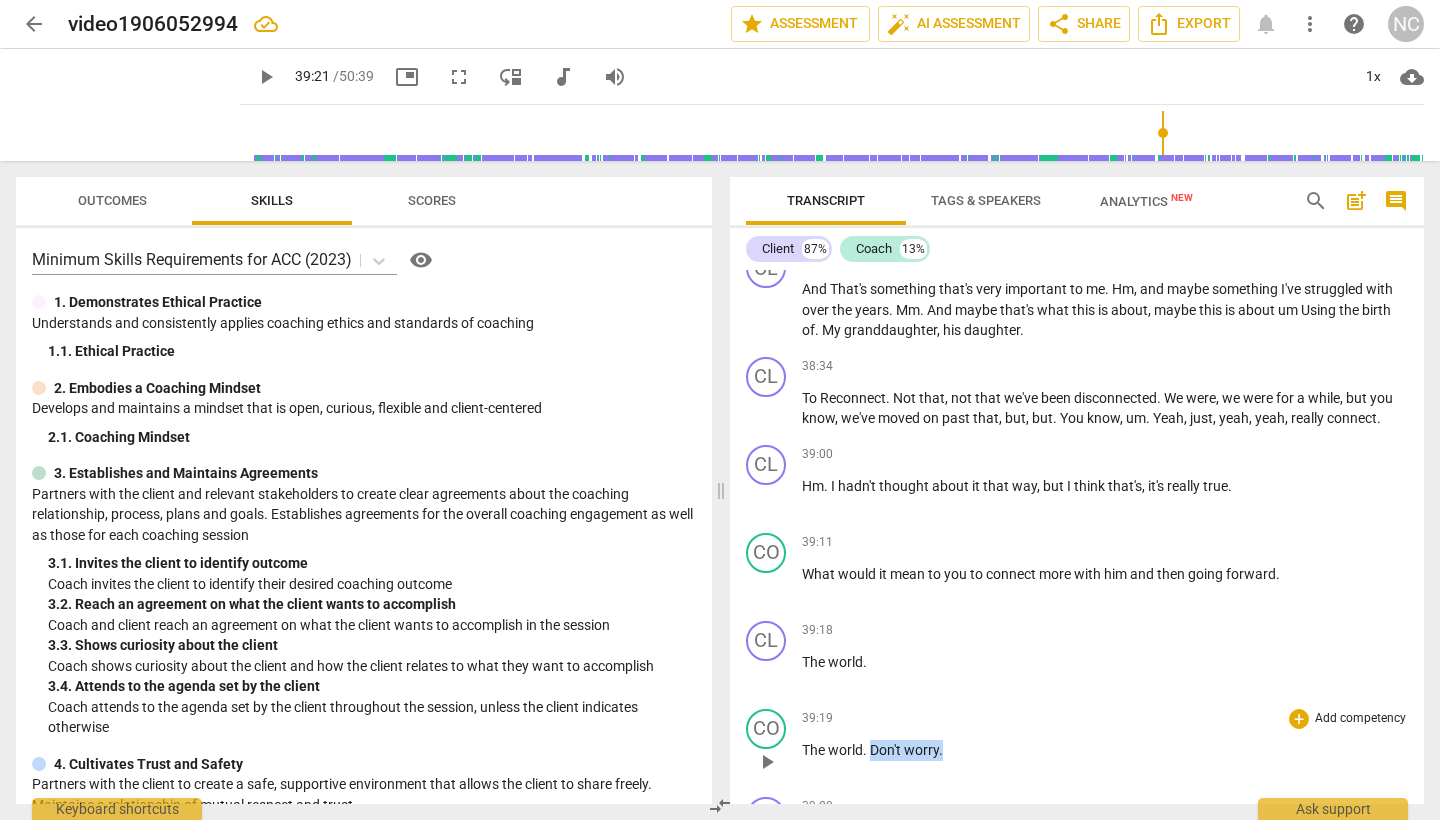 drag, startPoint x: 873, startPoint y: 588, endPoint x: 953, endPoint y: 573, distance: 81.394104 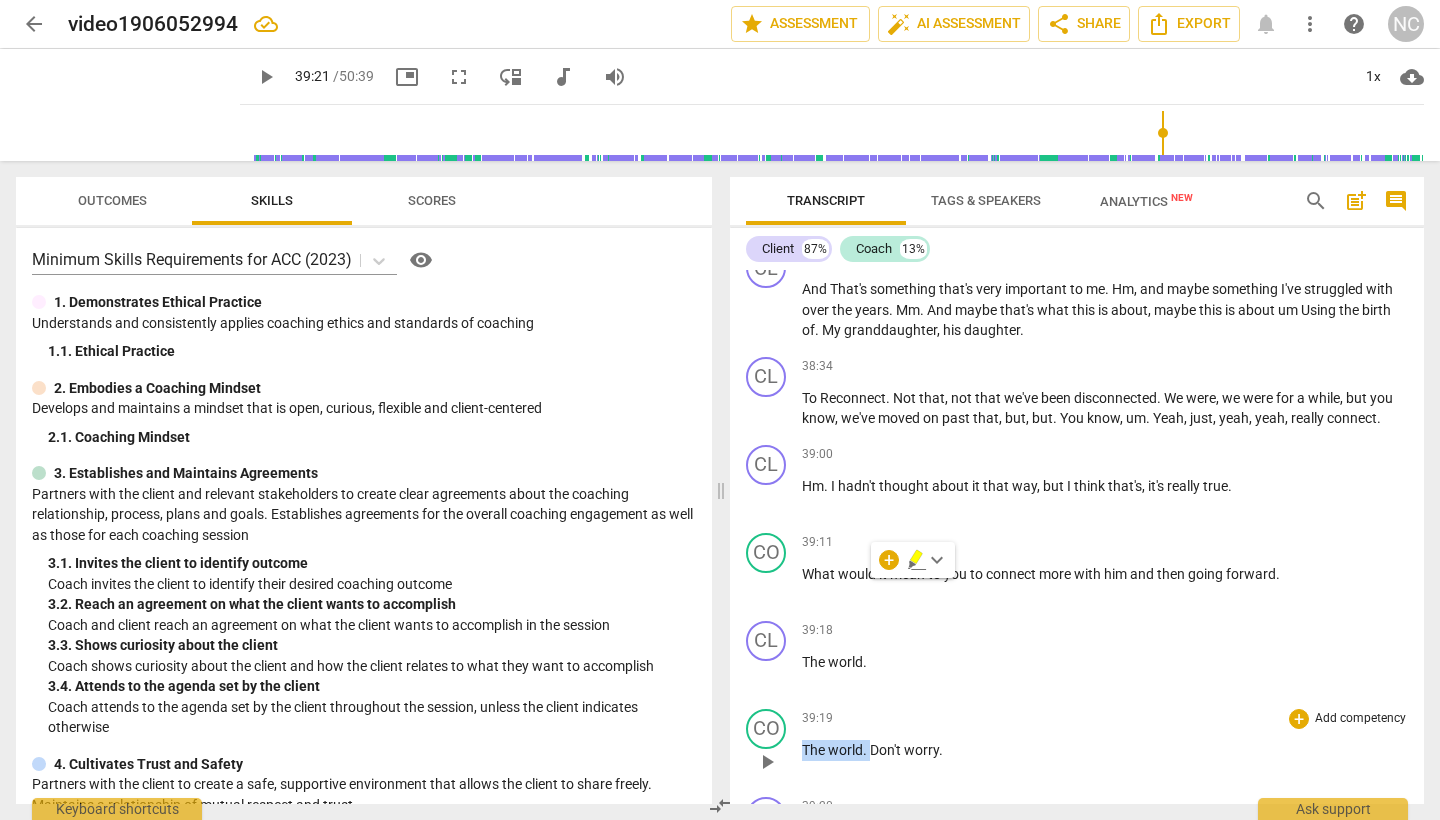 type 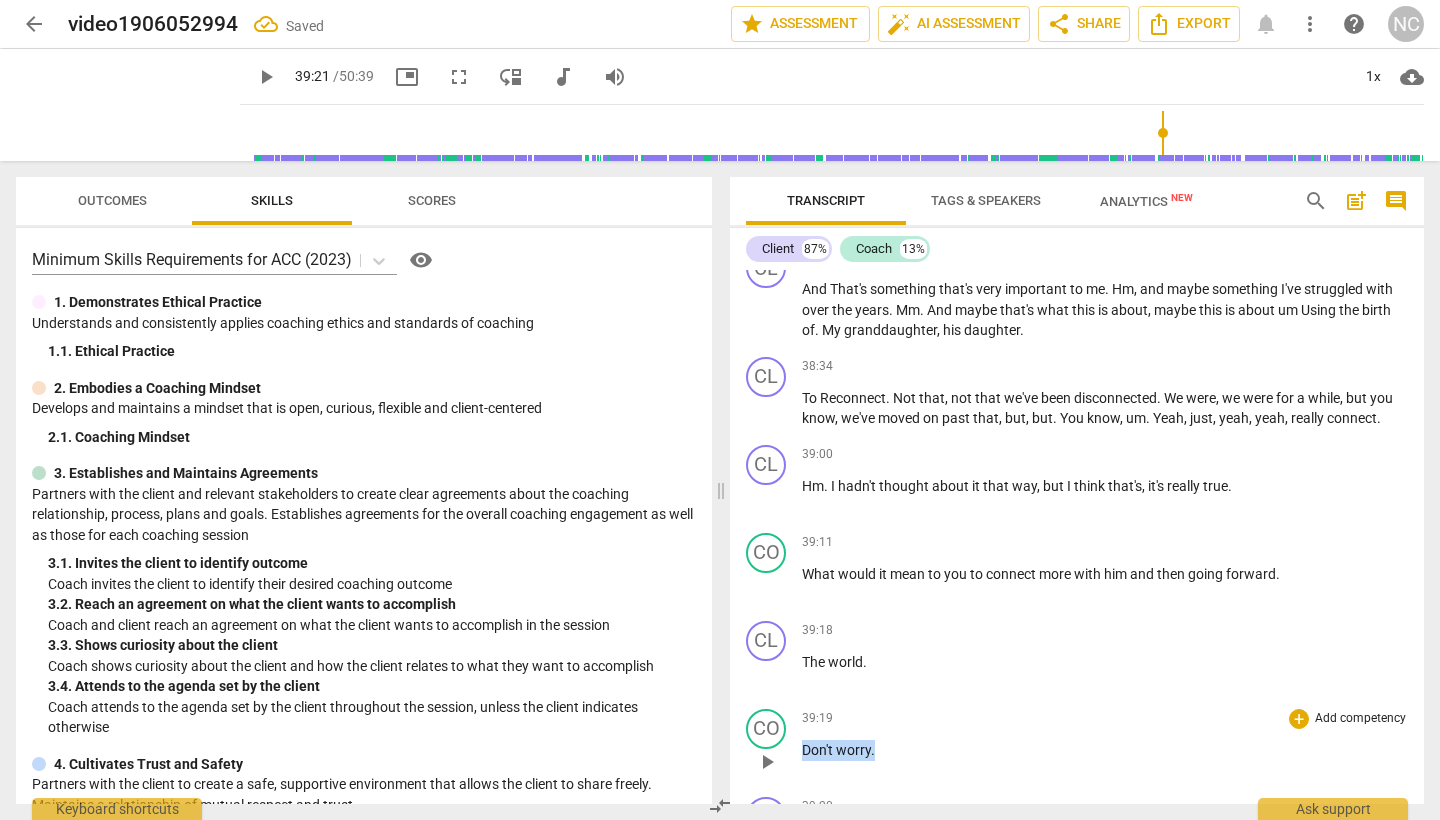 drag, startPoint x: 801, startPoint y: 588, endPoint x: 884, endPoint y: 590, distance: 83.02409 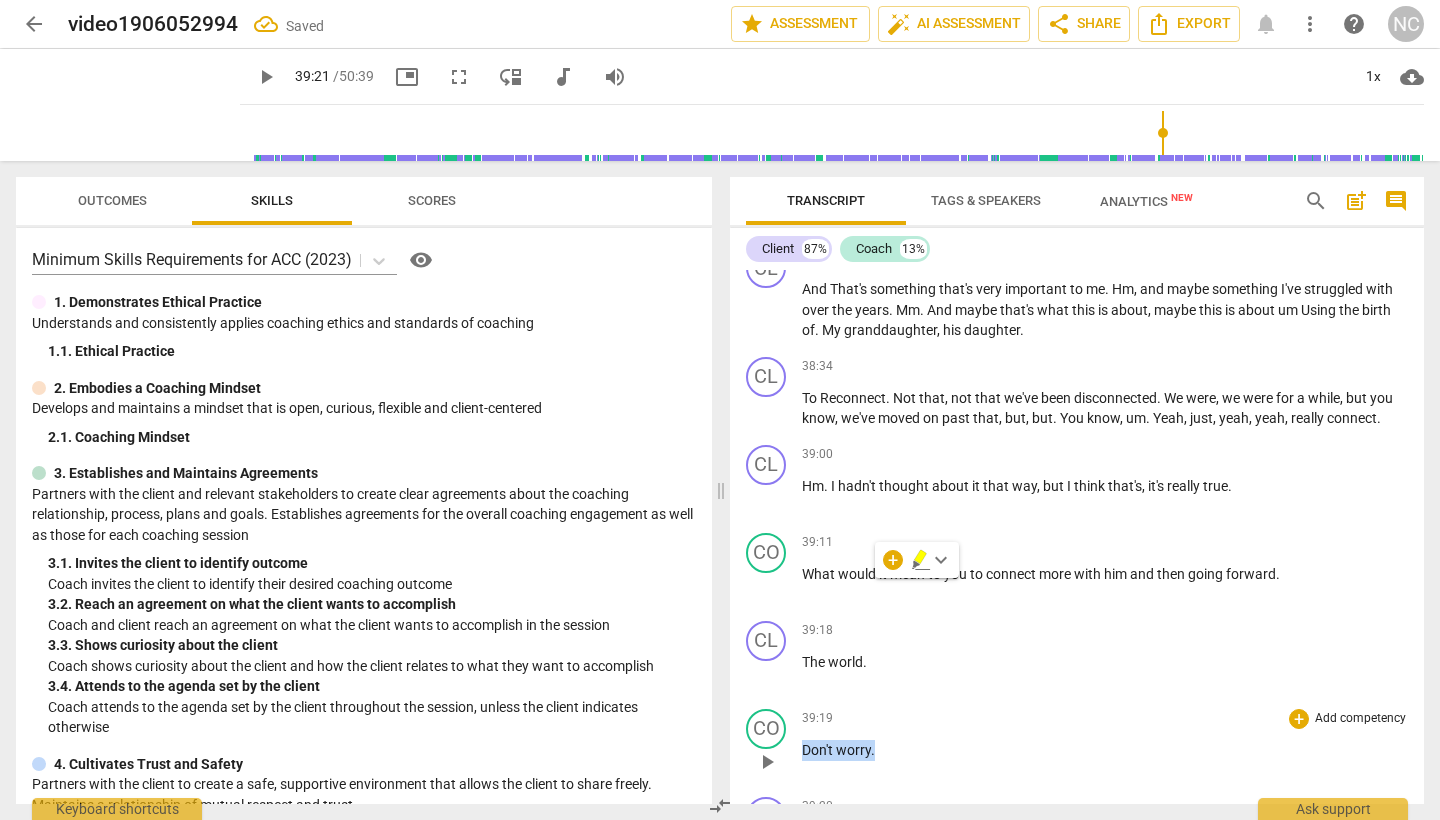 type 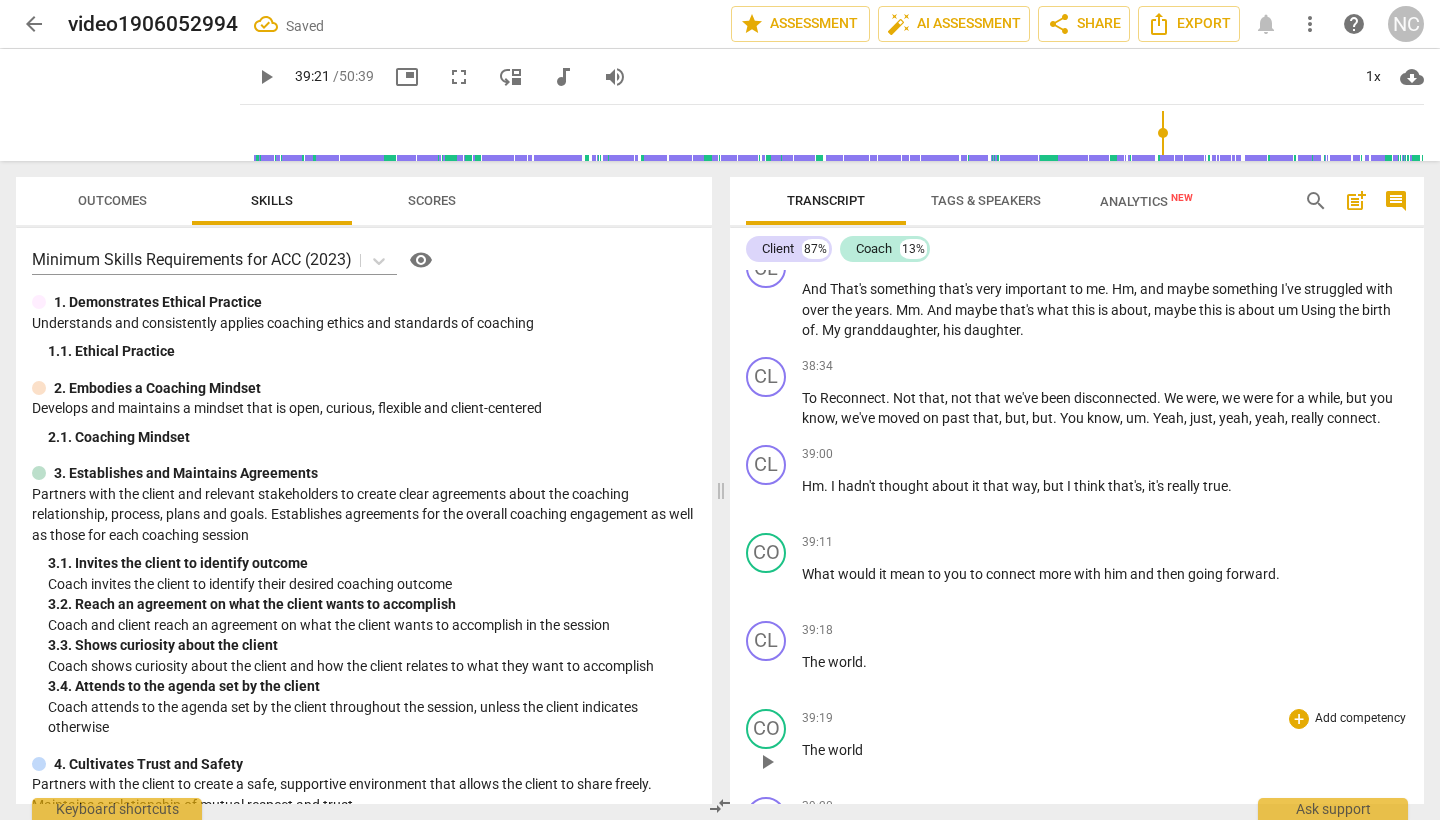 click on "play_arrow" at bounding box center (767, 762) 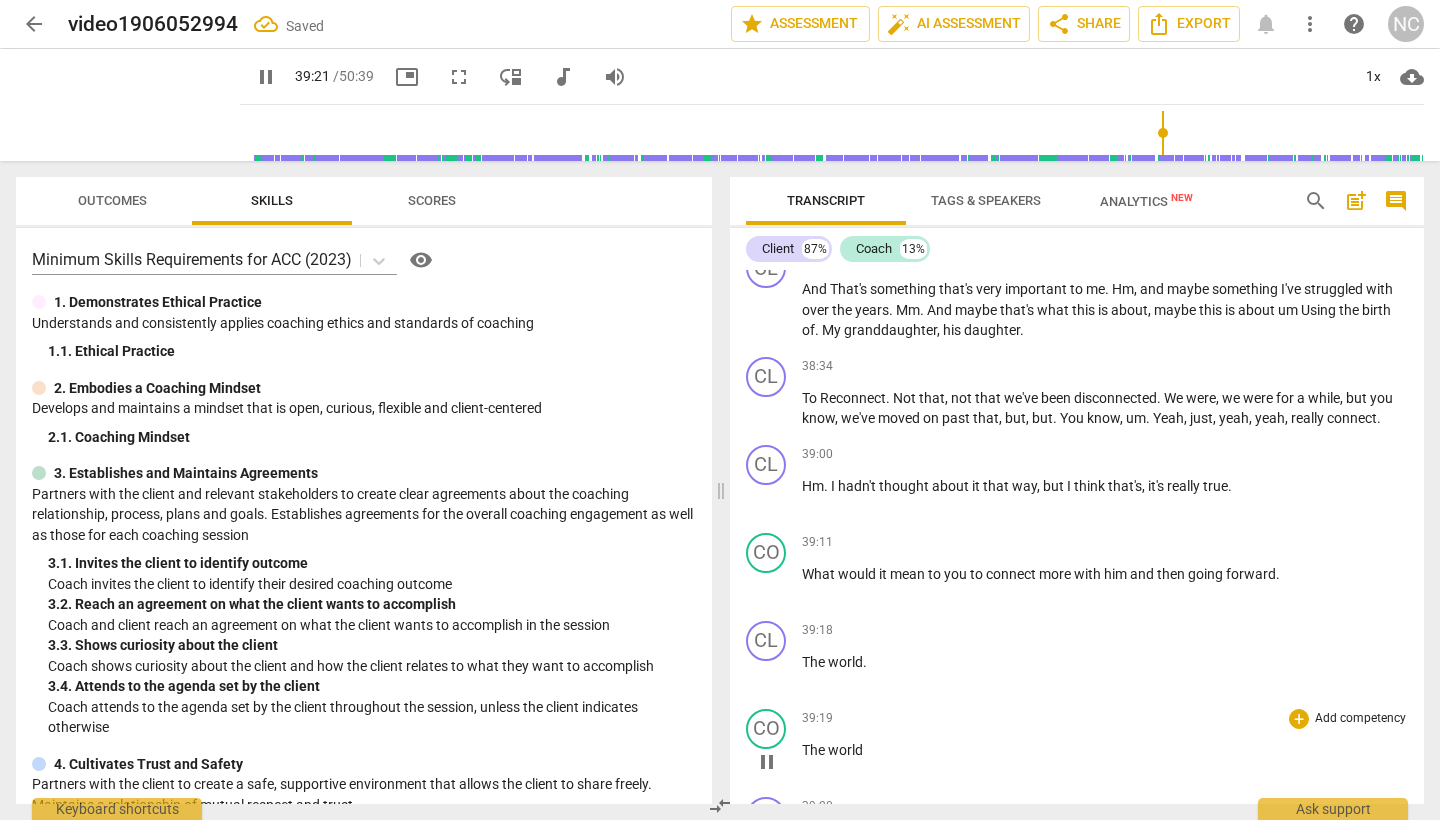 click on "pause" at bounding box center (767, 762) 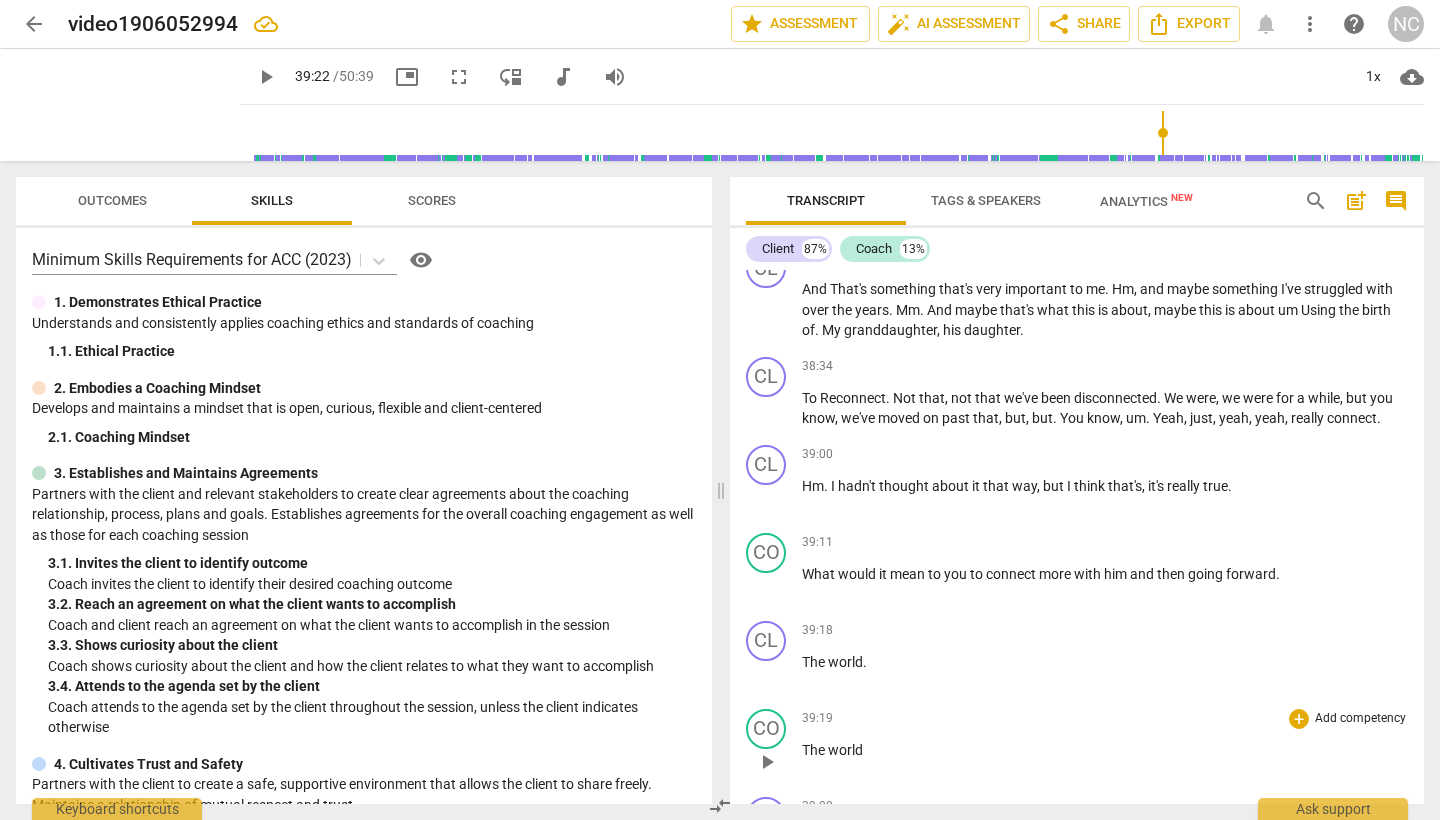 click on "The" at bounding box center (815, 750) 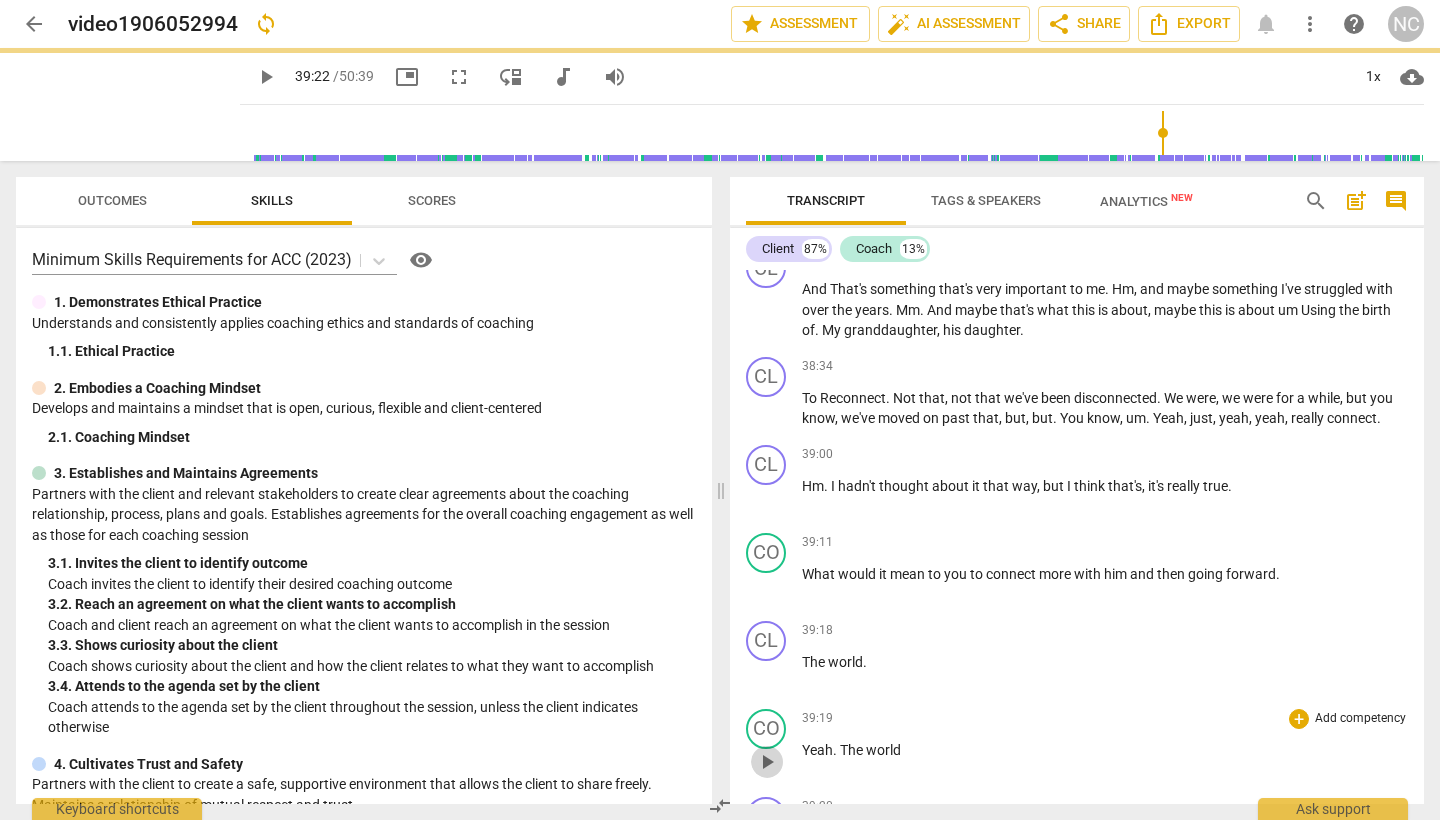click on "play_arrow" at bounding box center (767, 762) 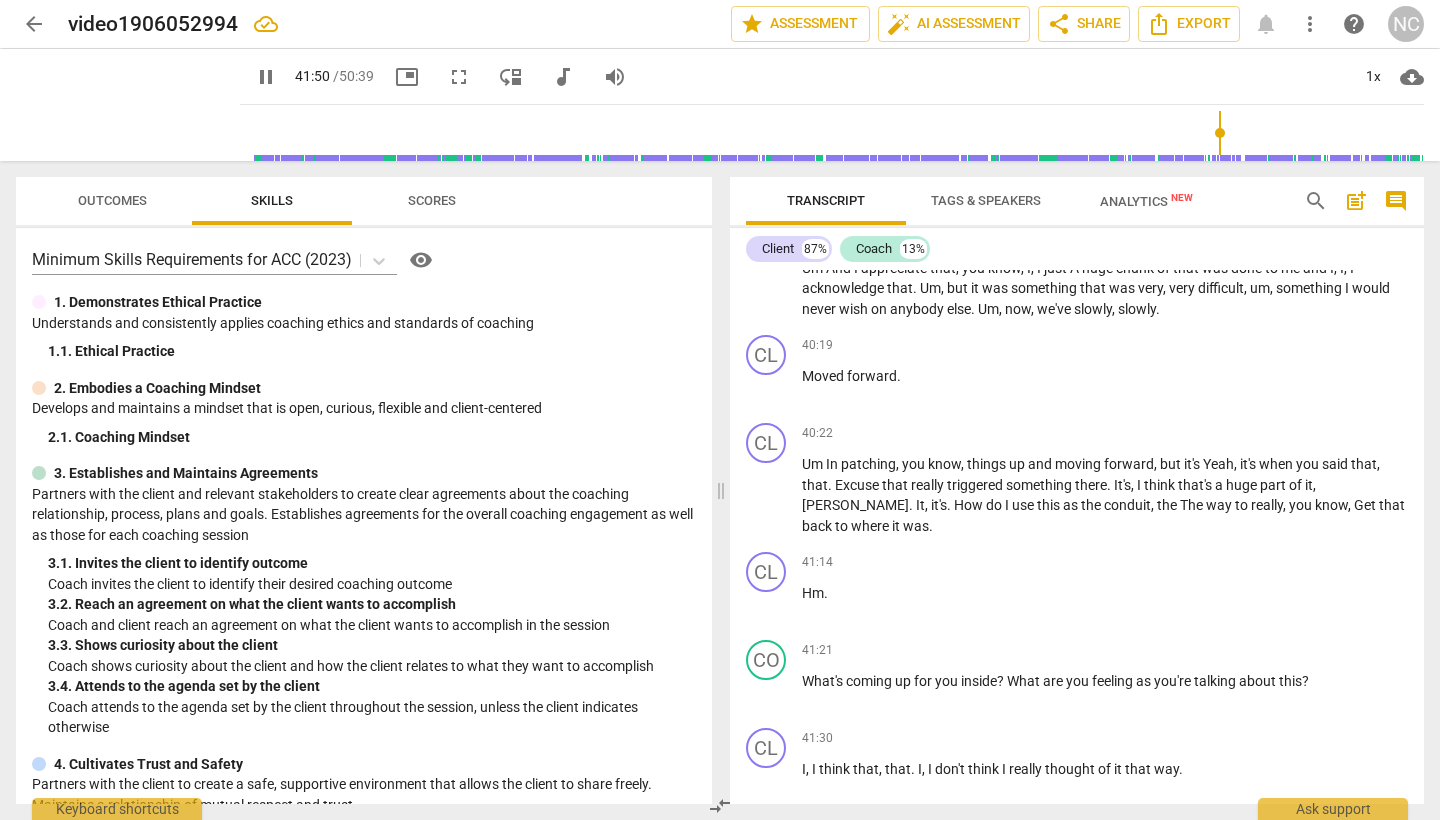 scroll, scrollTop: 14613, scrollLeft: 0, axis: vertical 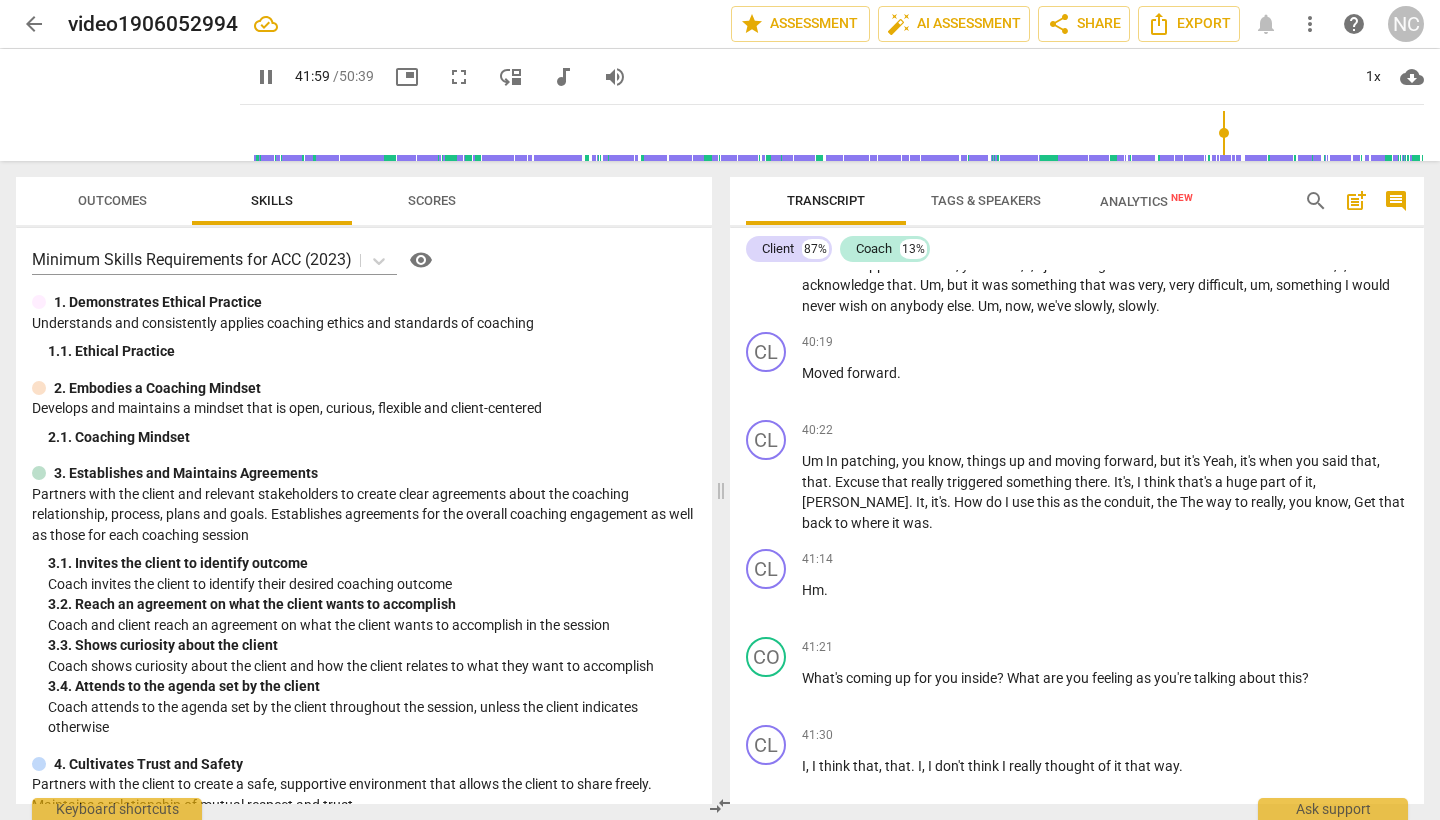 click on "it" at bounding box center [1066, 942] 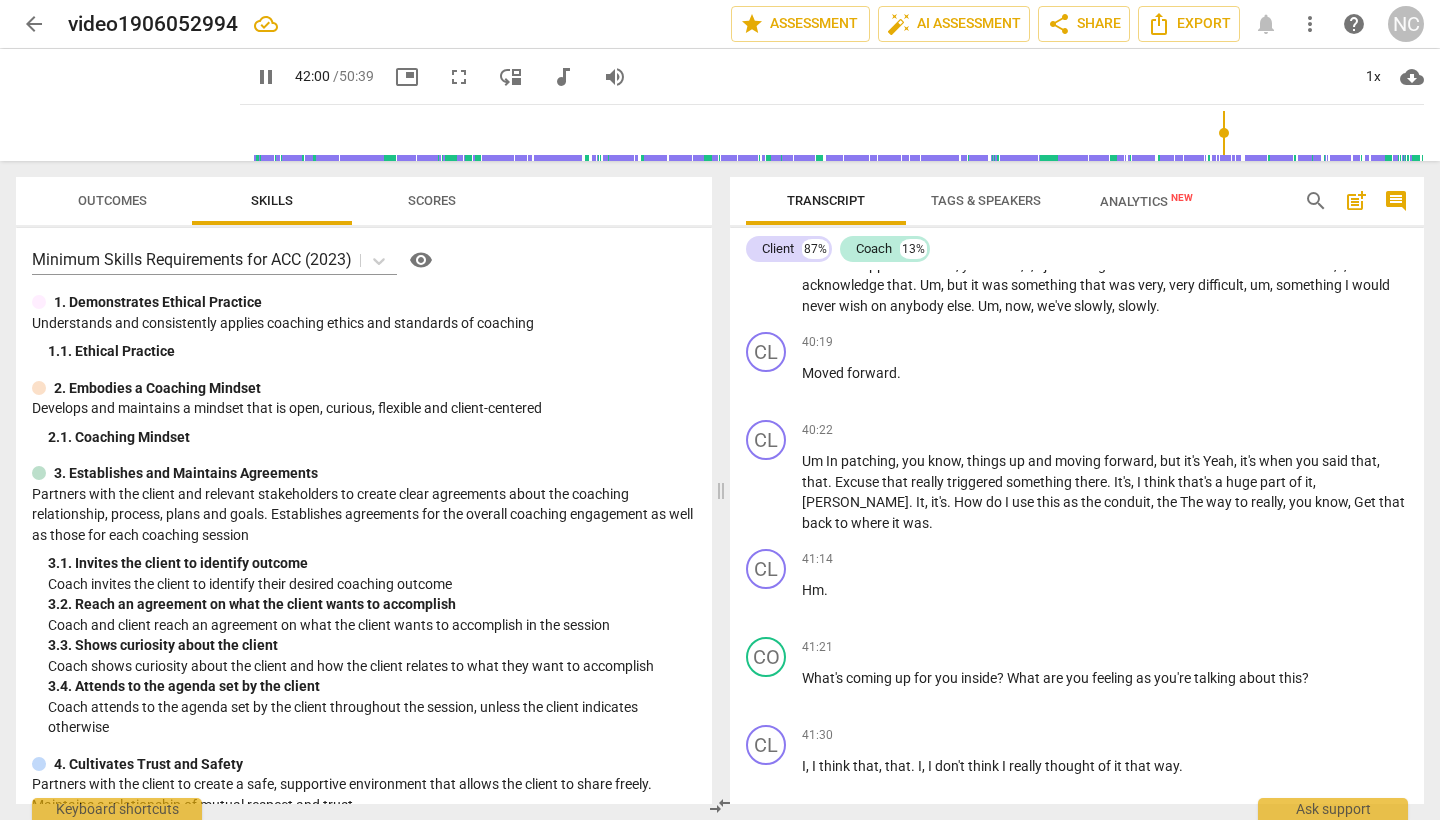 type on "2520" 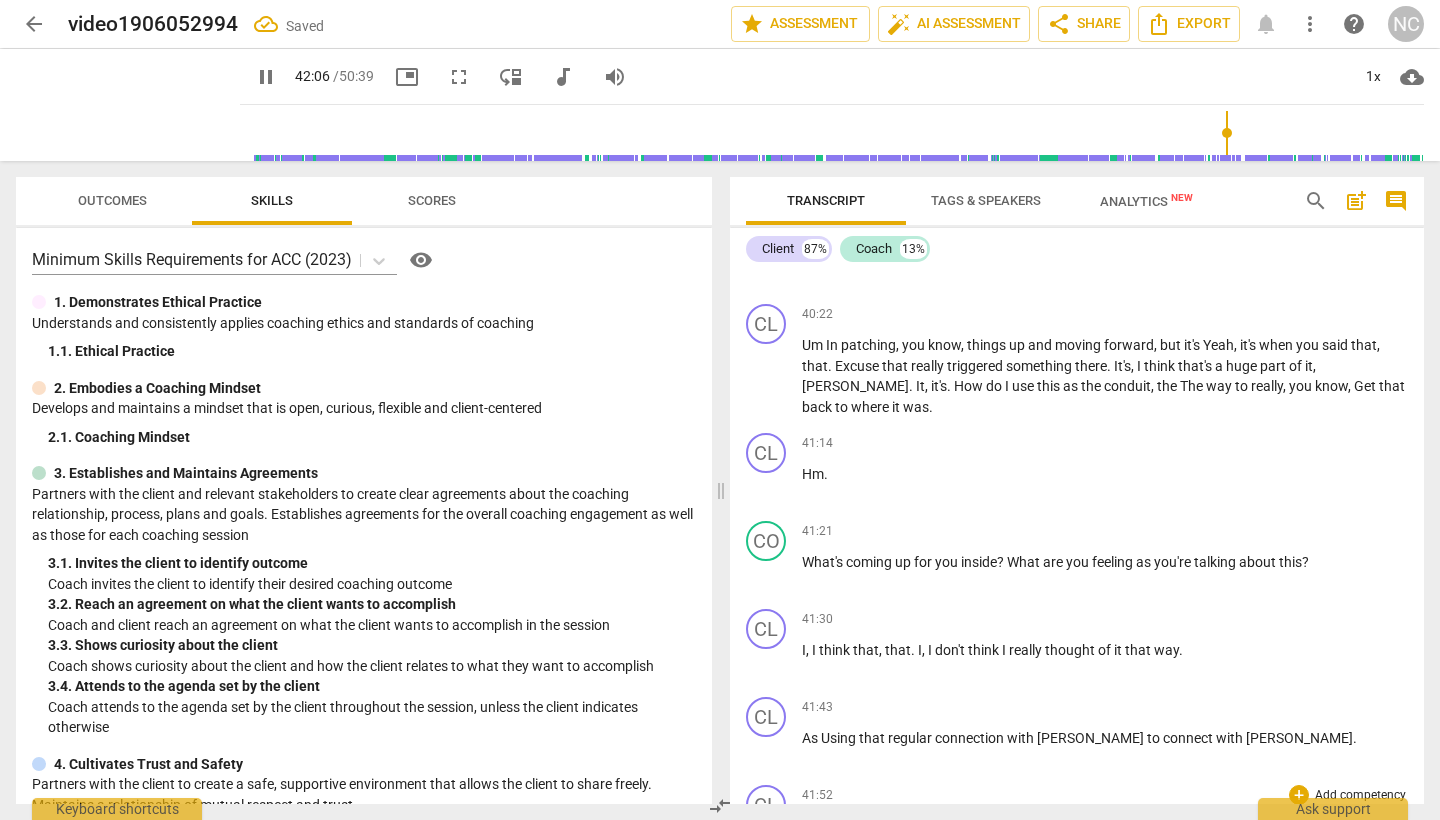 scroll, scrollTop: 14738, scrollLeft: 0, axis: vertical 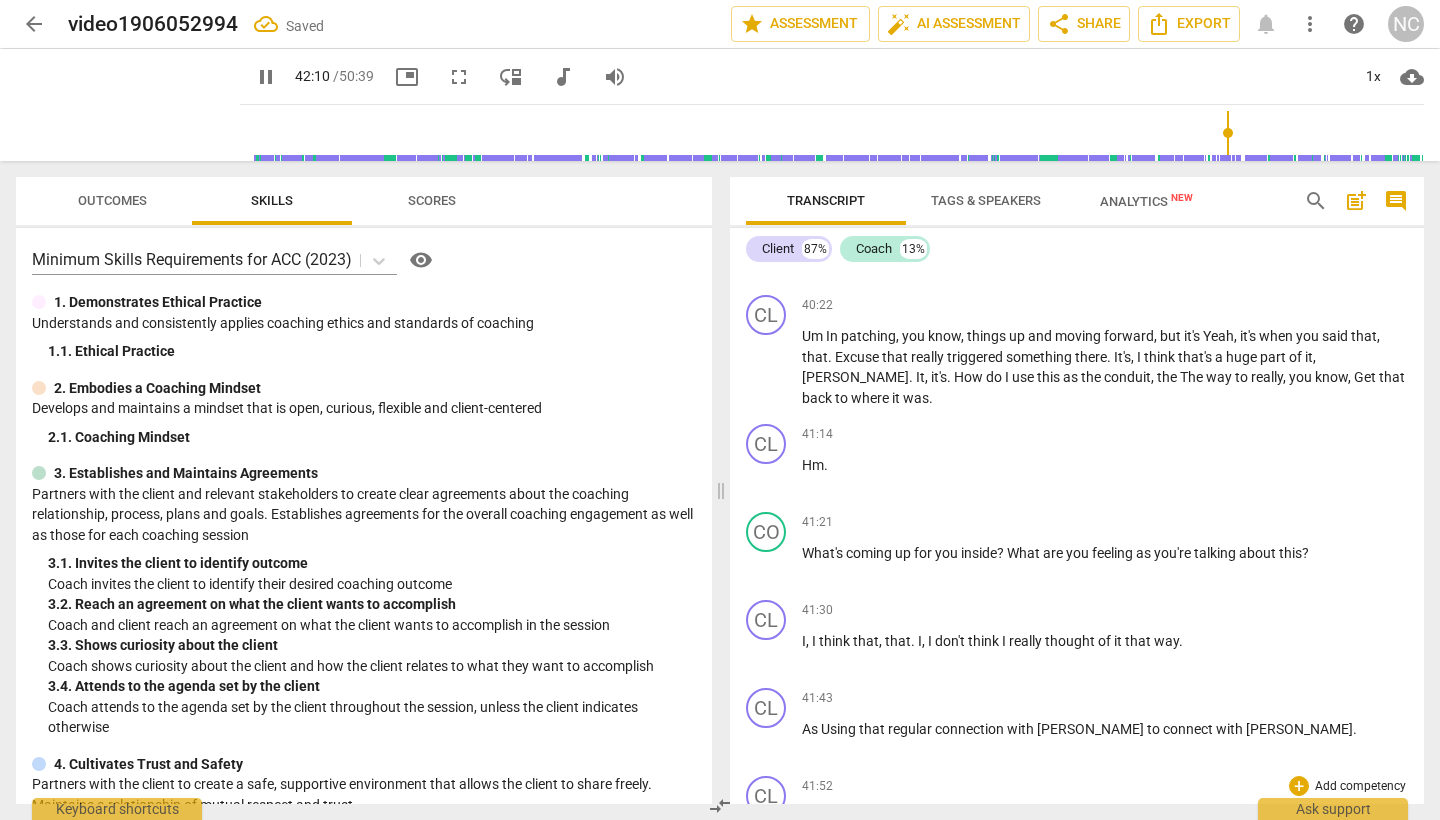 click on "11" at bounding box center (916, 858) 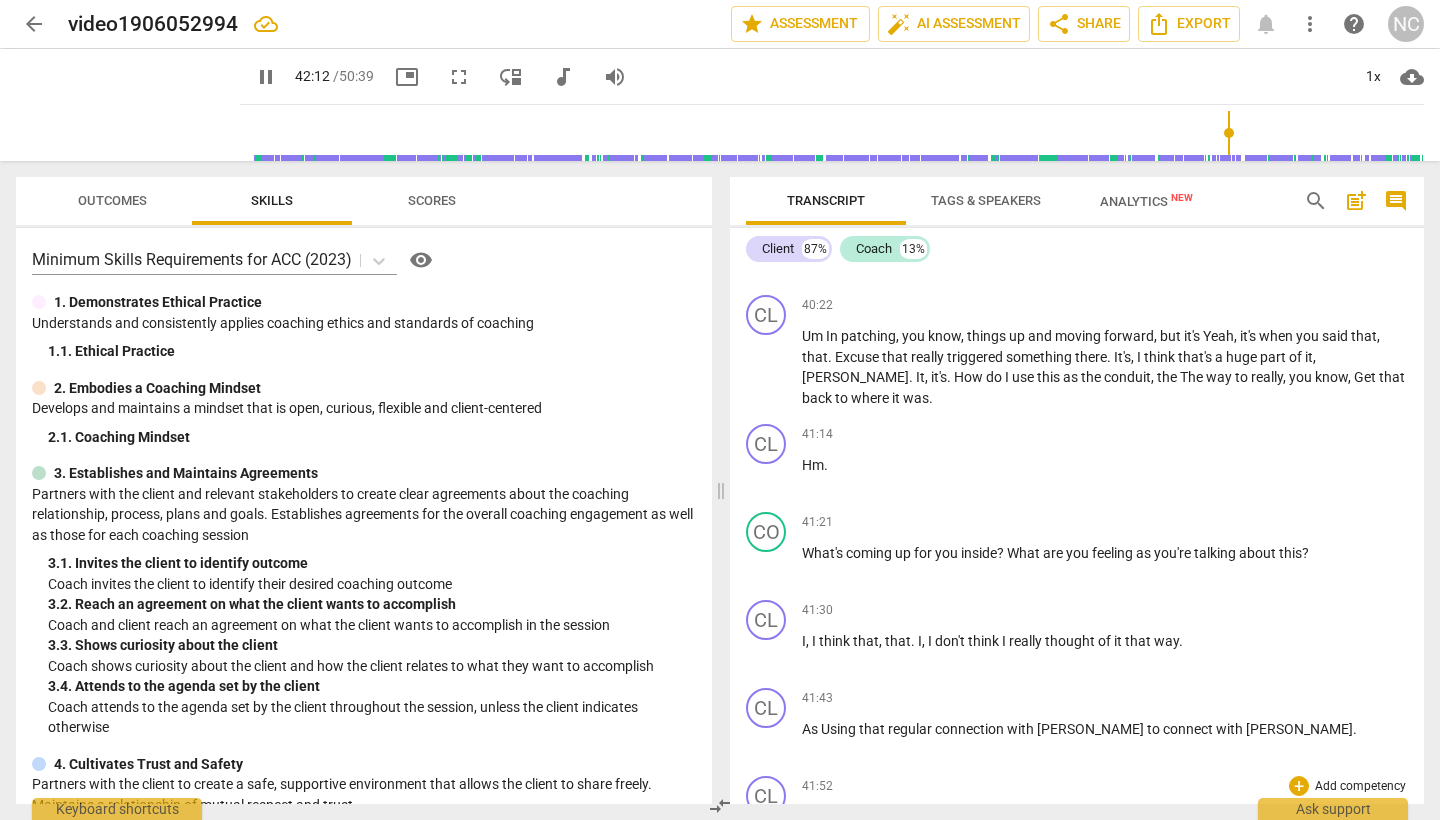 click on "It's   my   eldest   Using   that   approach   to   spill that  over   to   my   daughter ,   to   [PERSON_NAME] ,   and   doing   that .   My   youngest   is   always   going   to   be   more   difficult .   It's   just   he's   hopeless ,   but ,   but ,   but   that ,   that's ,   you   know ,   1   bridge   at   a   time ,   right ?" at bounding box center [1105, 838] 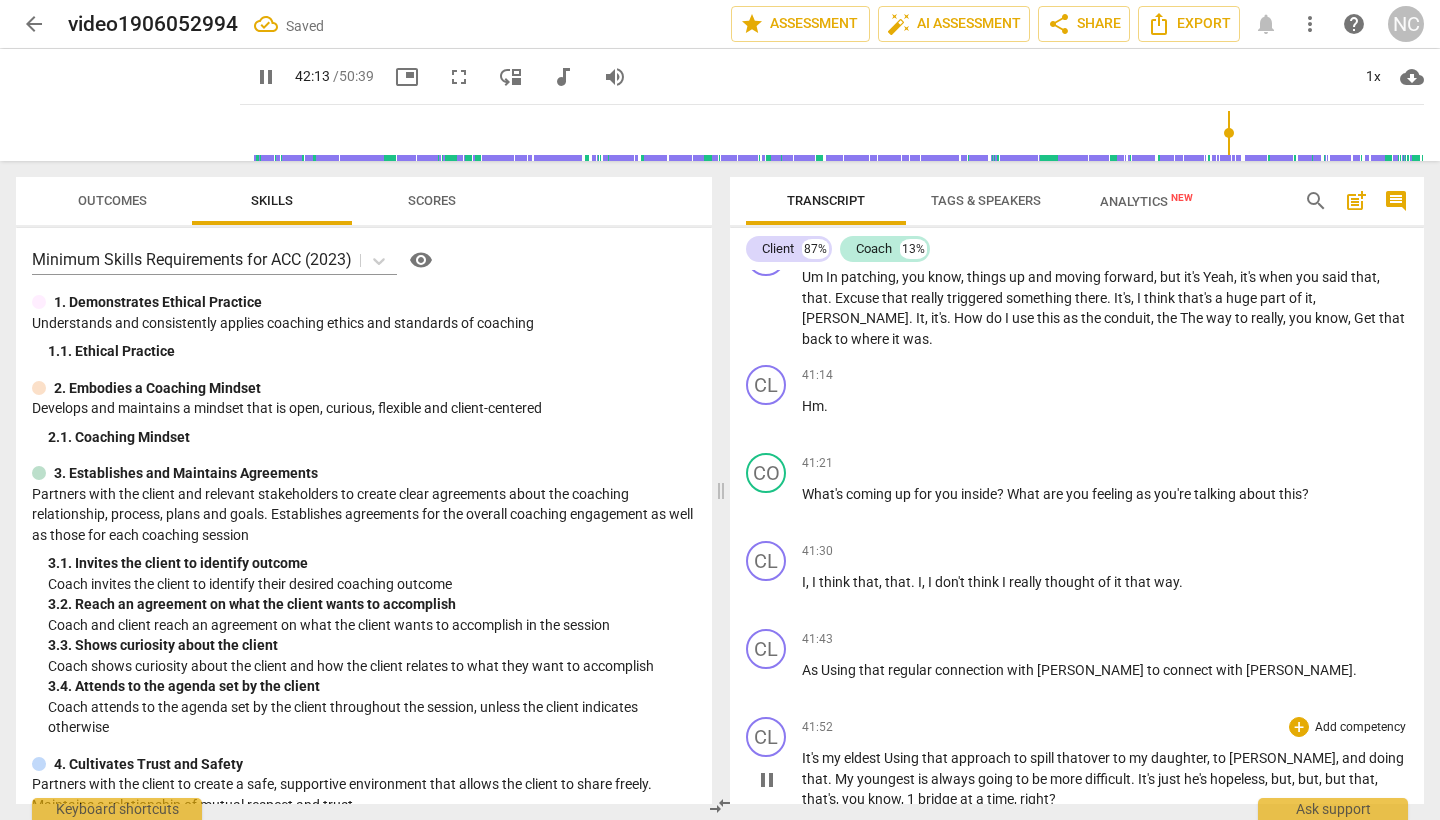 scroll, scrollTop: 14803, scrollLeft: 0, axis: vertical 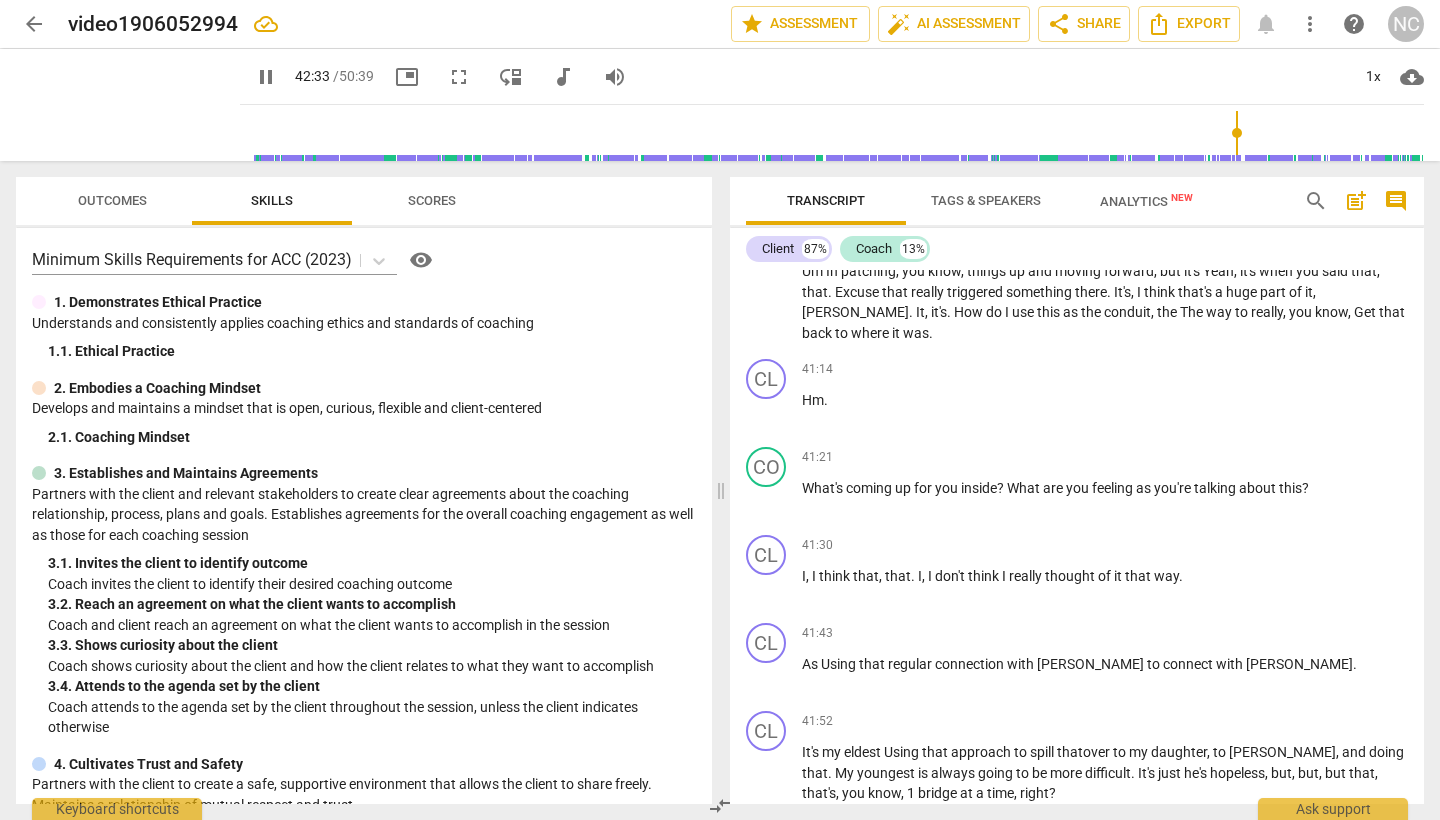 click on "or" at bounding box center (1138, 949) 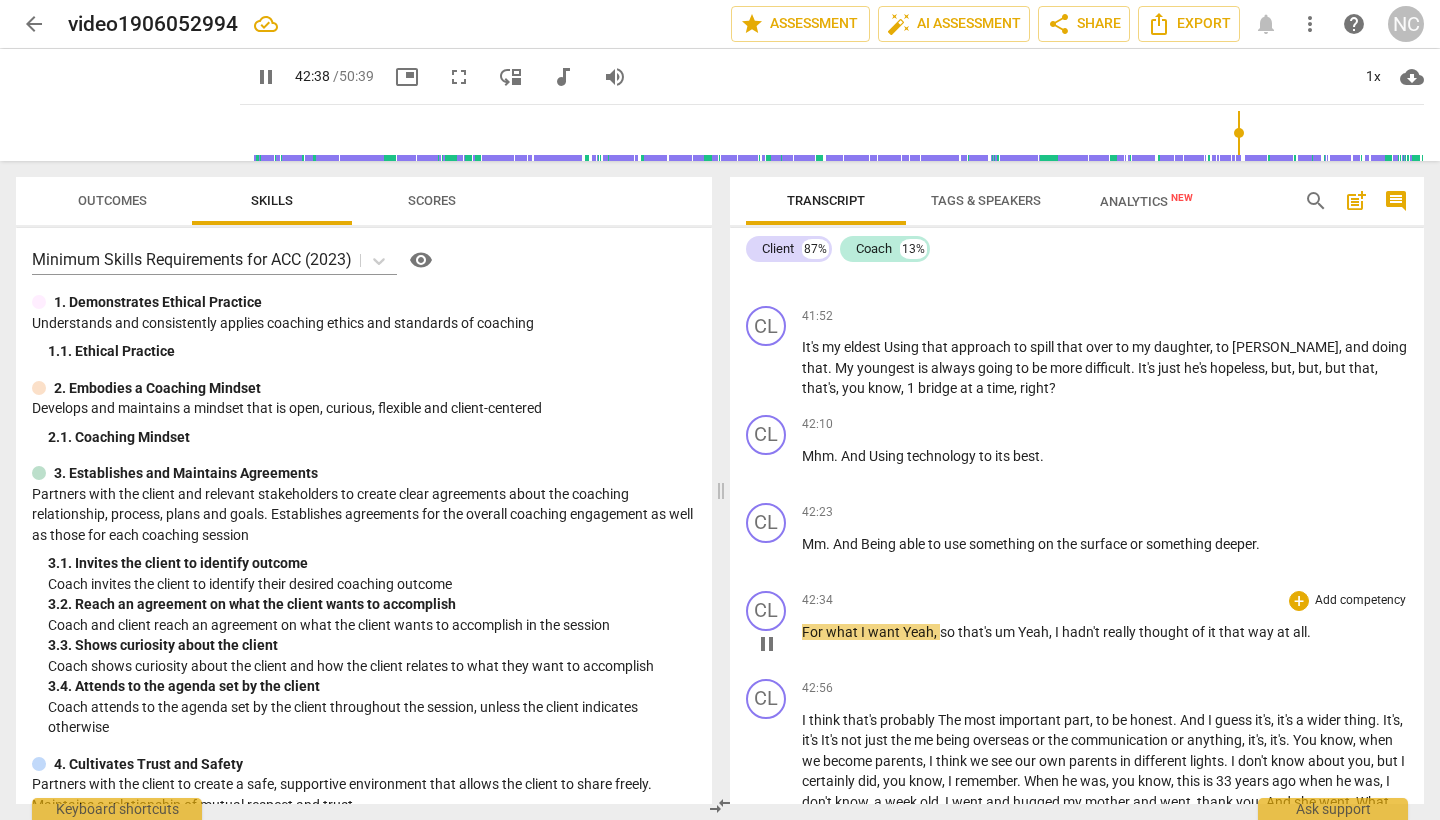 scroll, scrollTop: 15207, scrollLeft: 0, axis: vertical 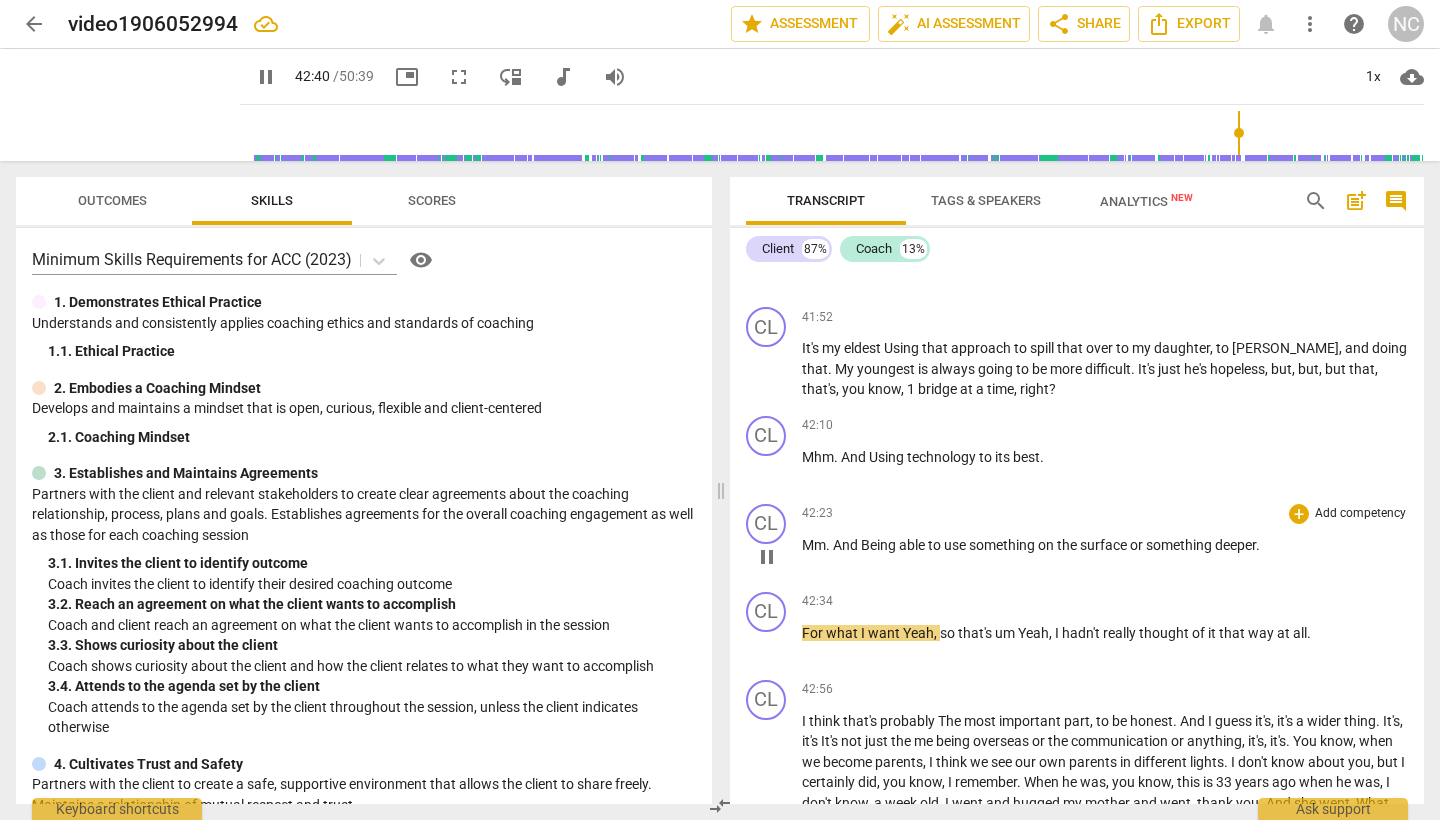 type on "2560" 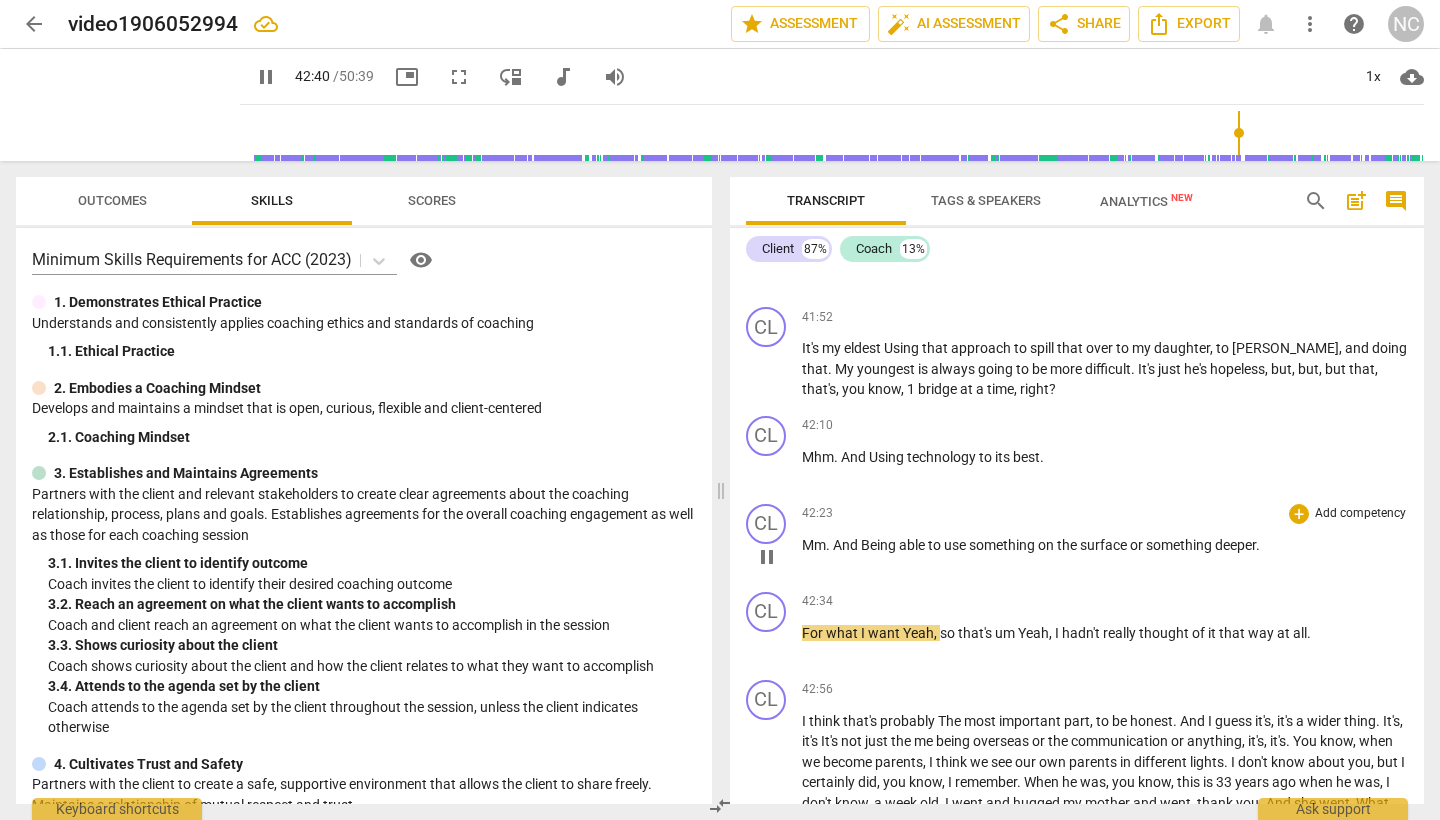 type 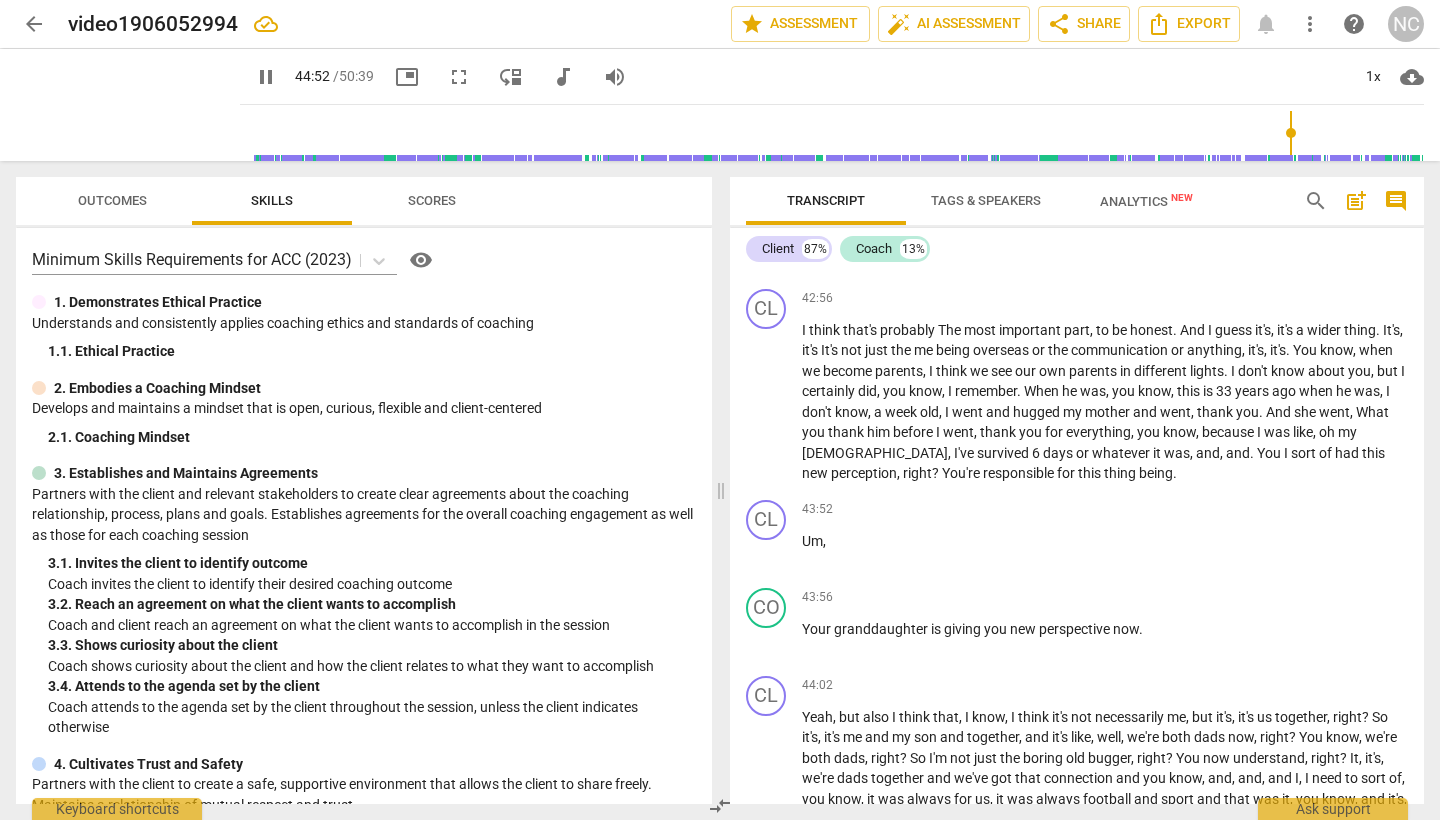 scroll, scrollTop: 15614, scrollLeft: 0, axis: vertical 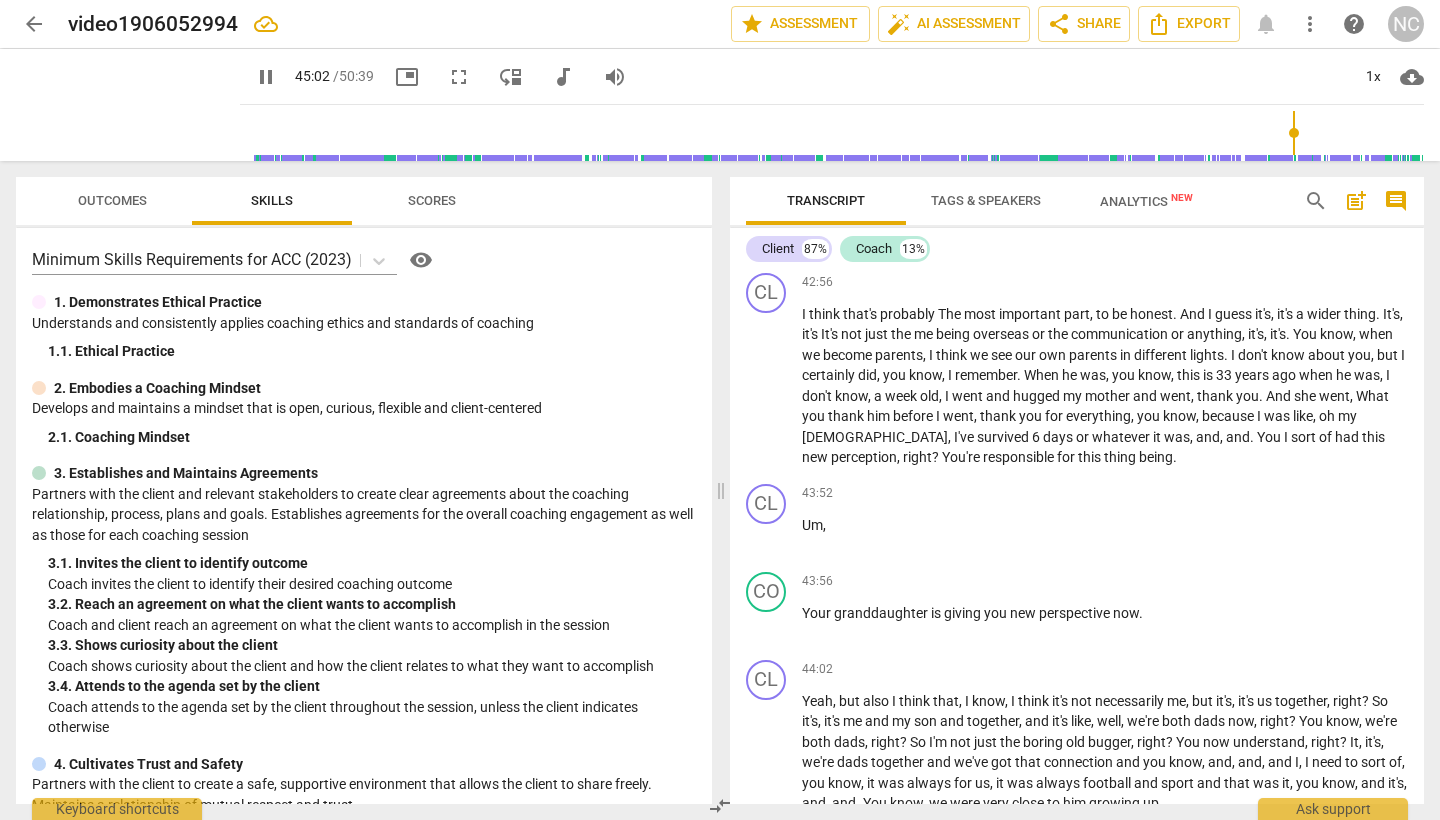 click on "And" at bounding box center (816, 959) 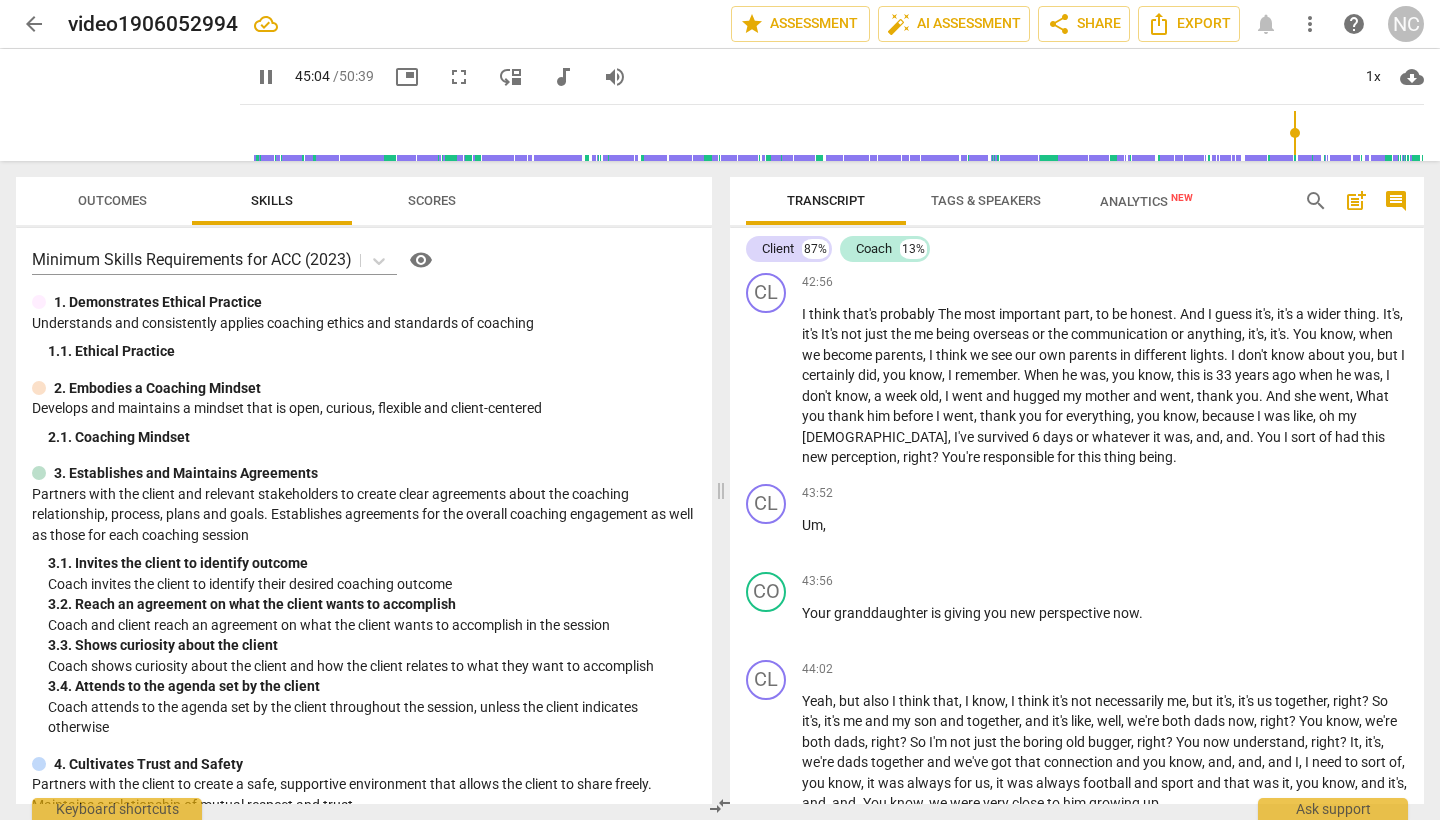 type on "2704" 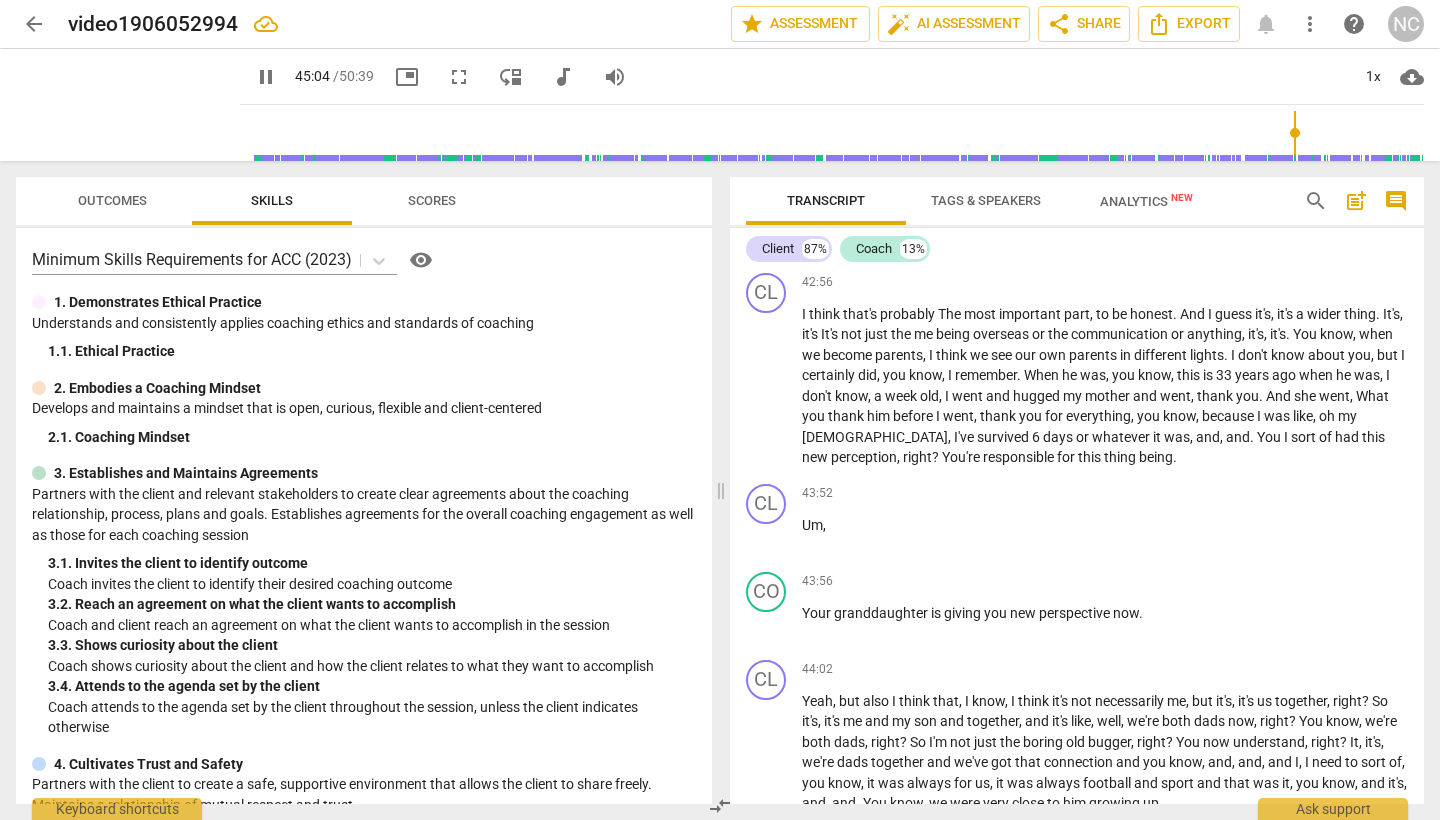 type 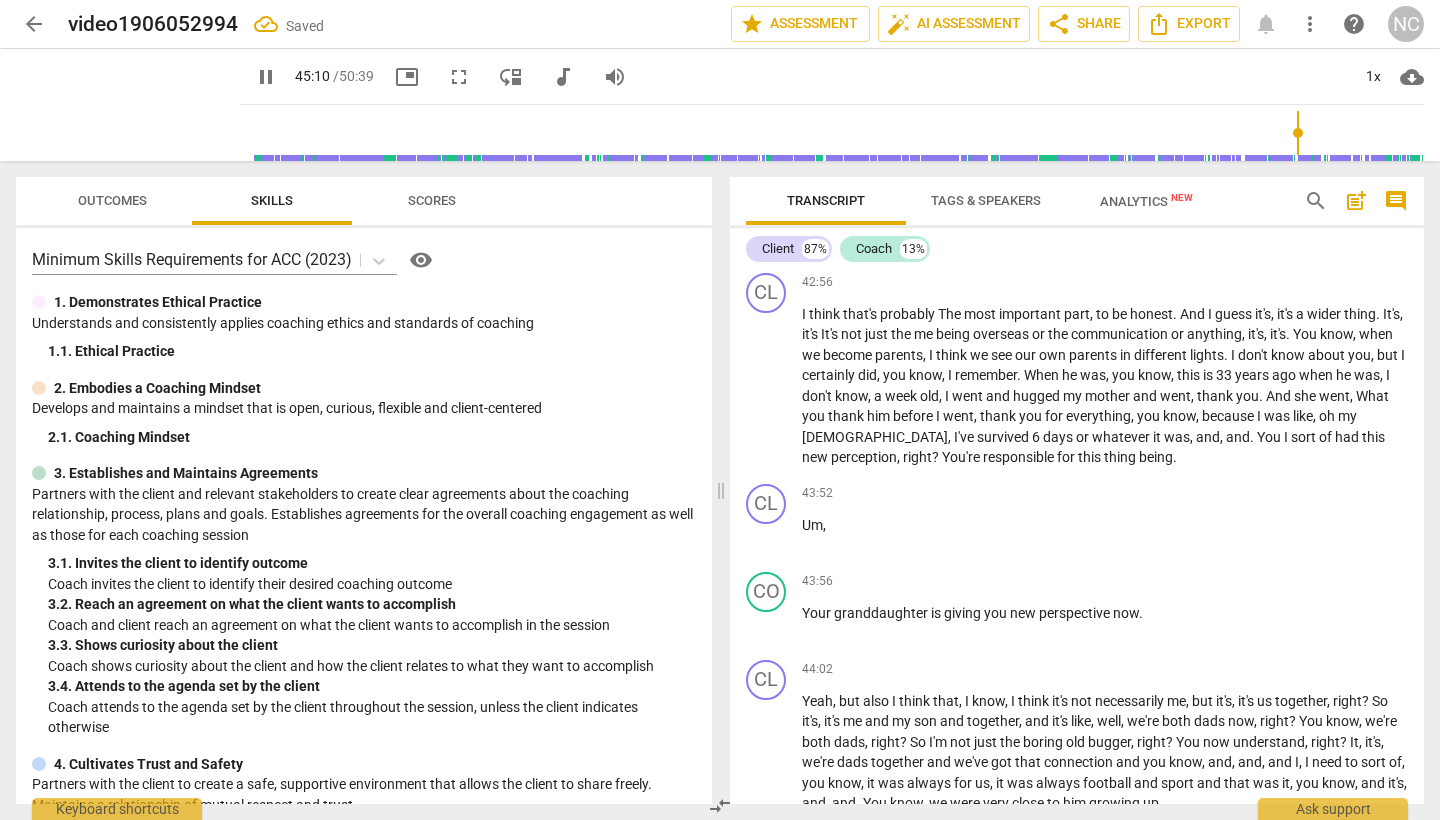 drag, startPoint x: 1016, startPoint y: 763, endPoint x: 1076, endPoint y: 762, distance: 60.00833 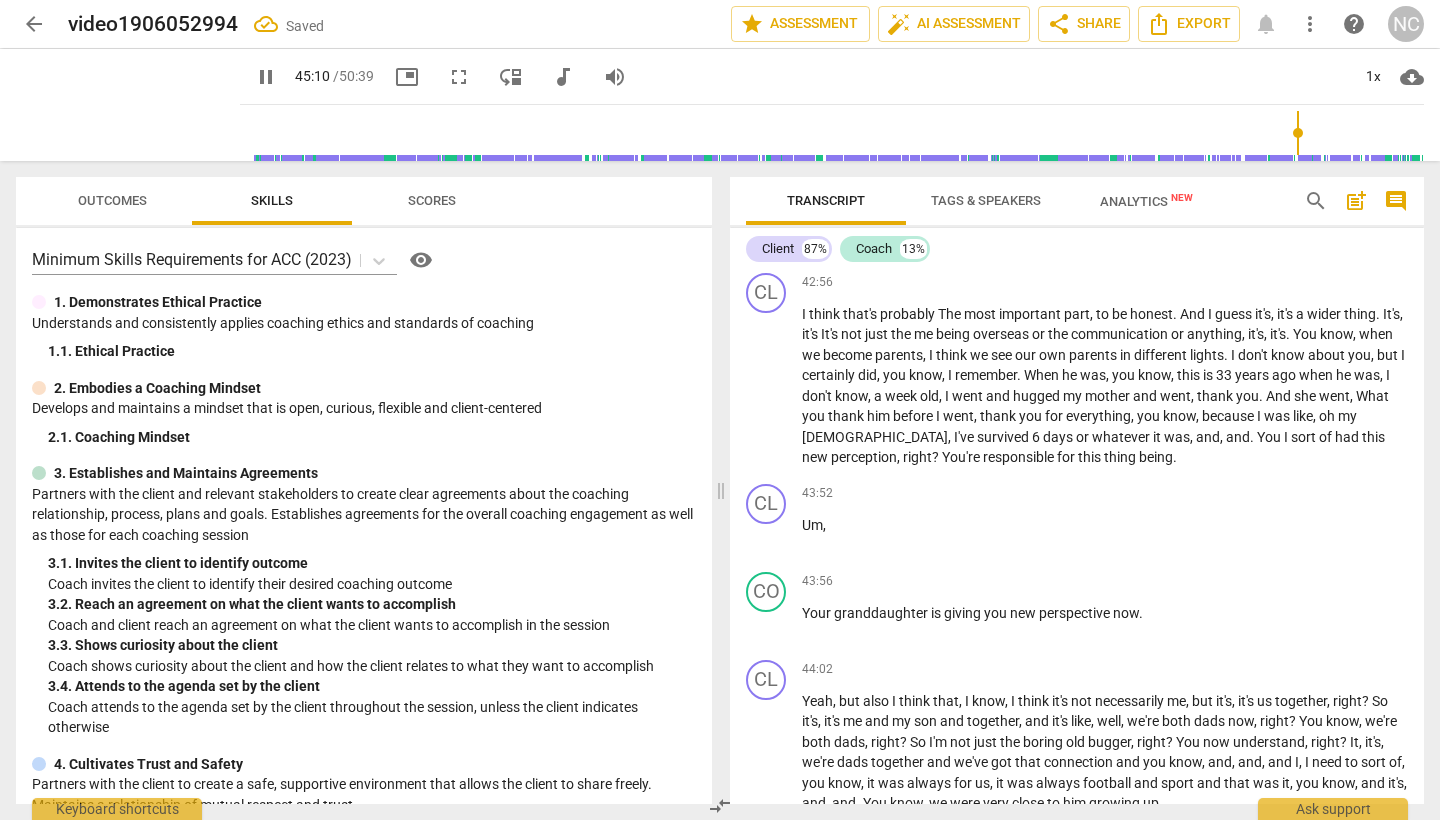 click on "Um..  And  when   you   say   hopefully ,   what's   the   What's   so   hopefully ." at bounding box center [1105, 959] 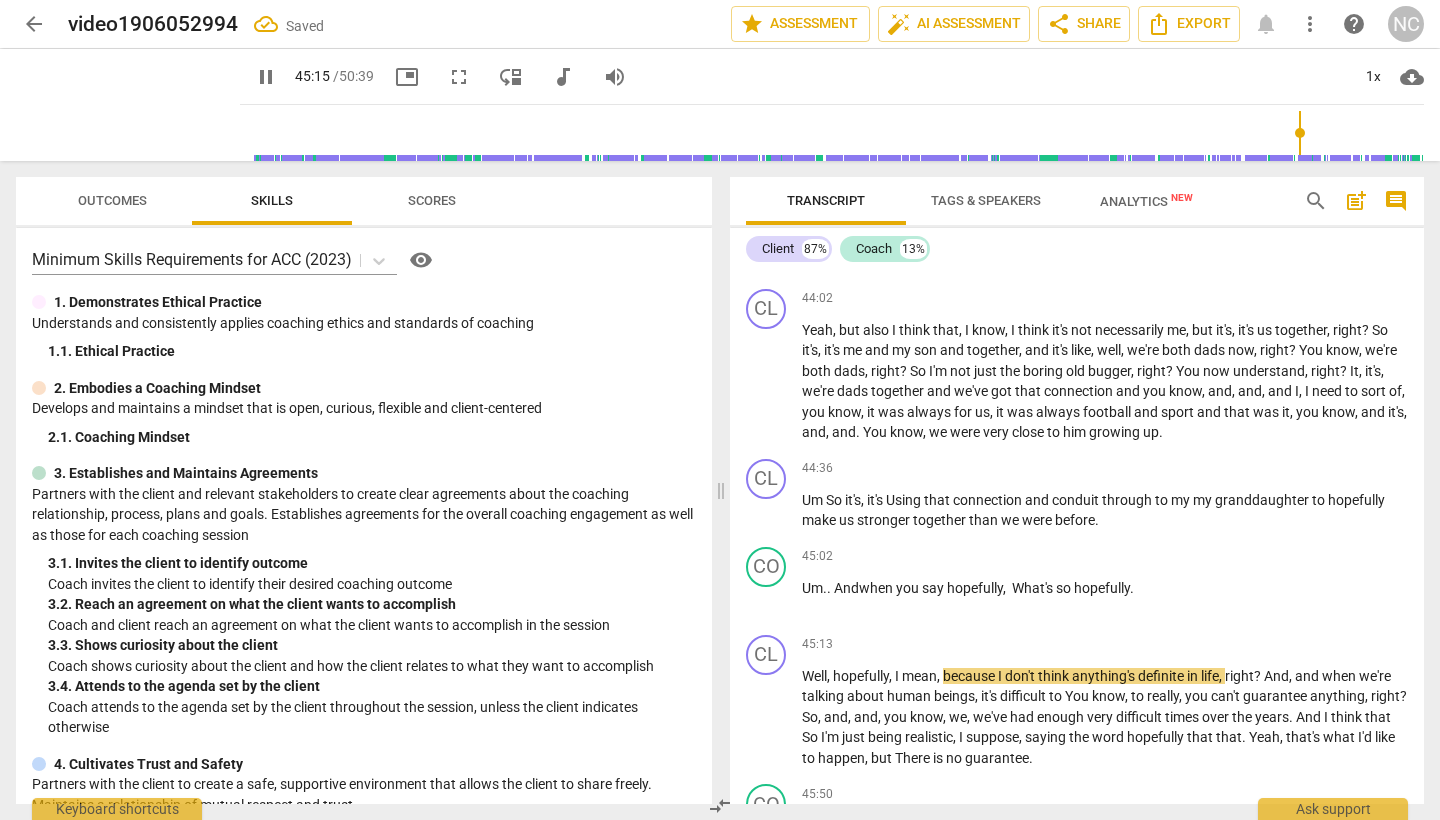 scroll, scrollTop: 15984, scrollLeft: 0, axis: vertical 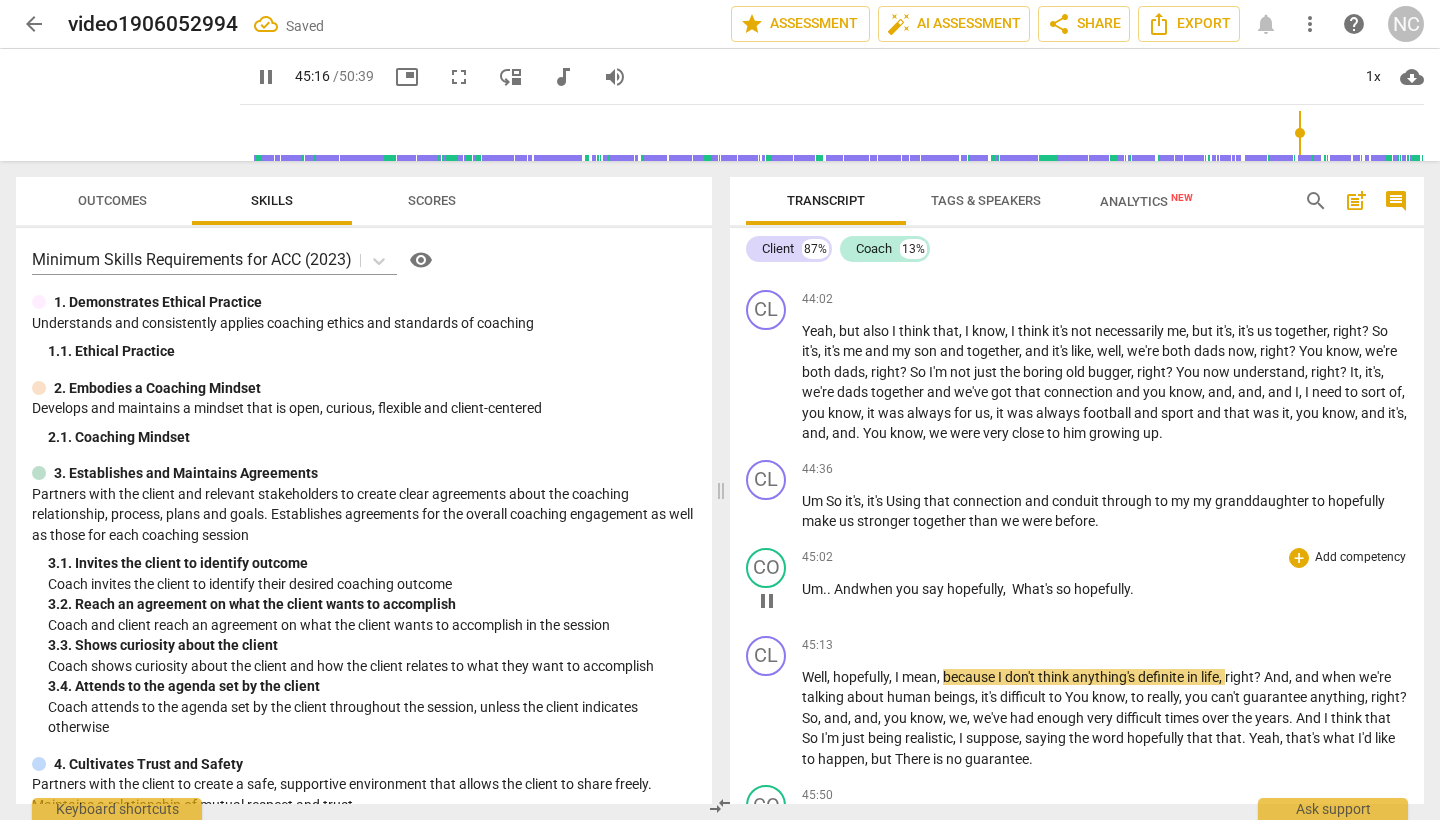click on "so" at bounding box center [1065, 589] 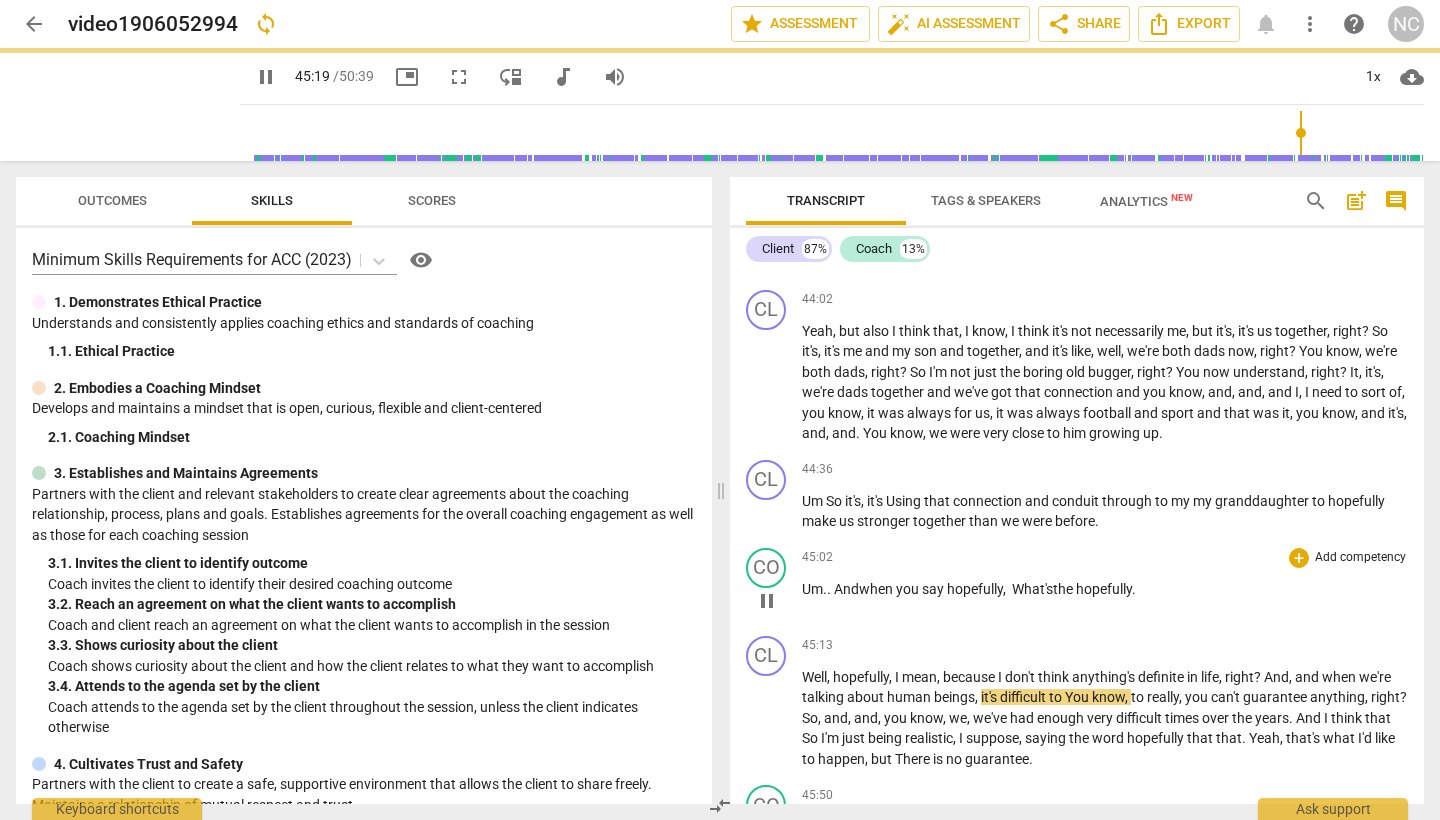 click on "45:02 + Add competency keyboard_arrow_right Um..  And  when   you   say   hopefully ,     What's  the   hopefully ." at bounding box center [1105, 584] 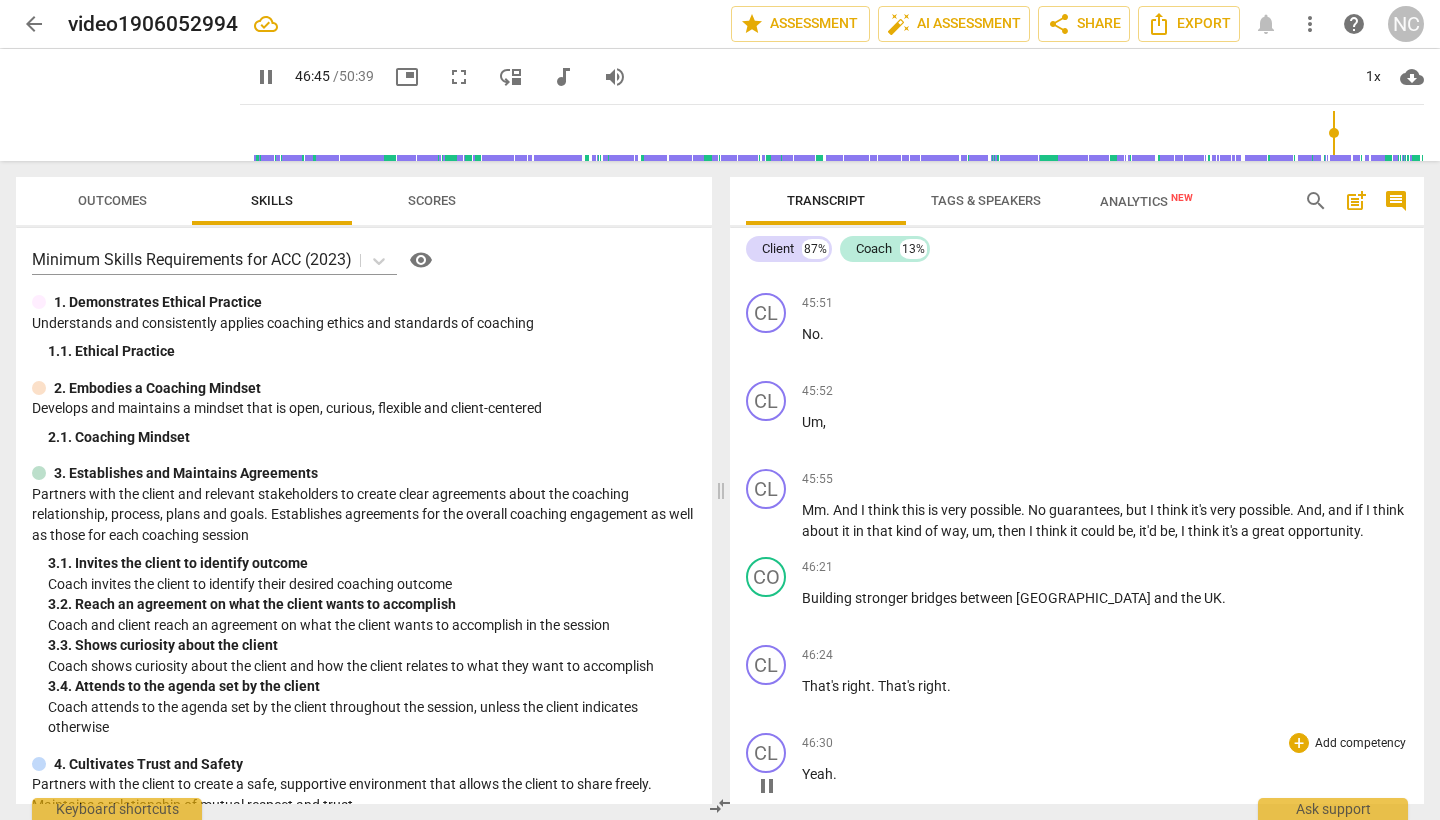scroll, scrollTop: 16586, scrollLeft: 0, axis: vertical 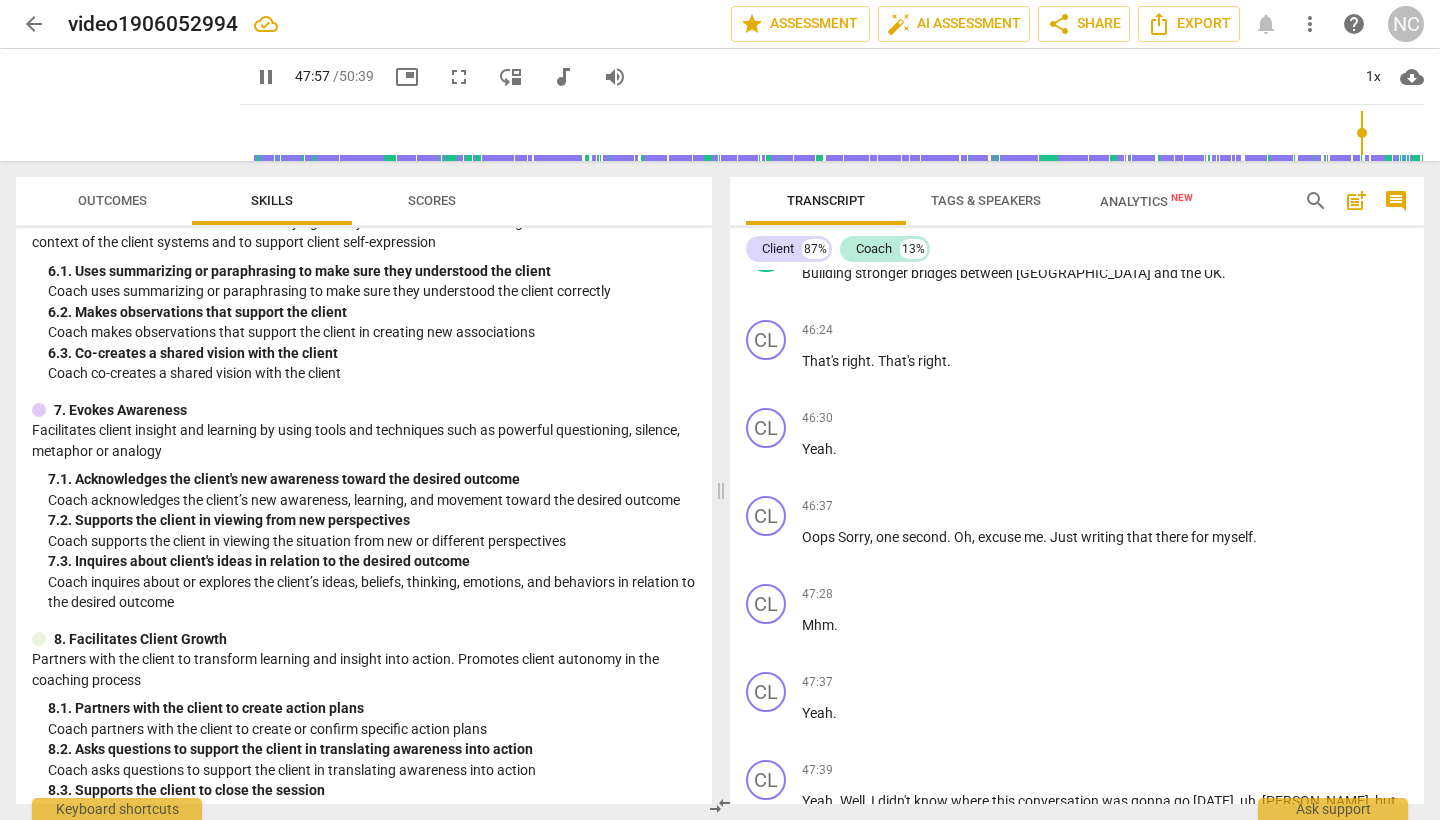 click on "You're" at bounding box center (822, 889) 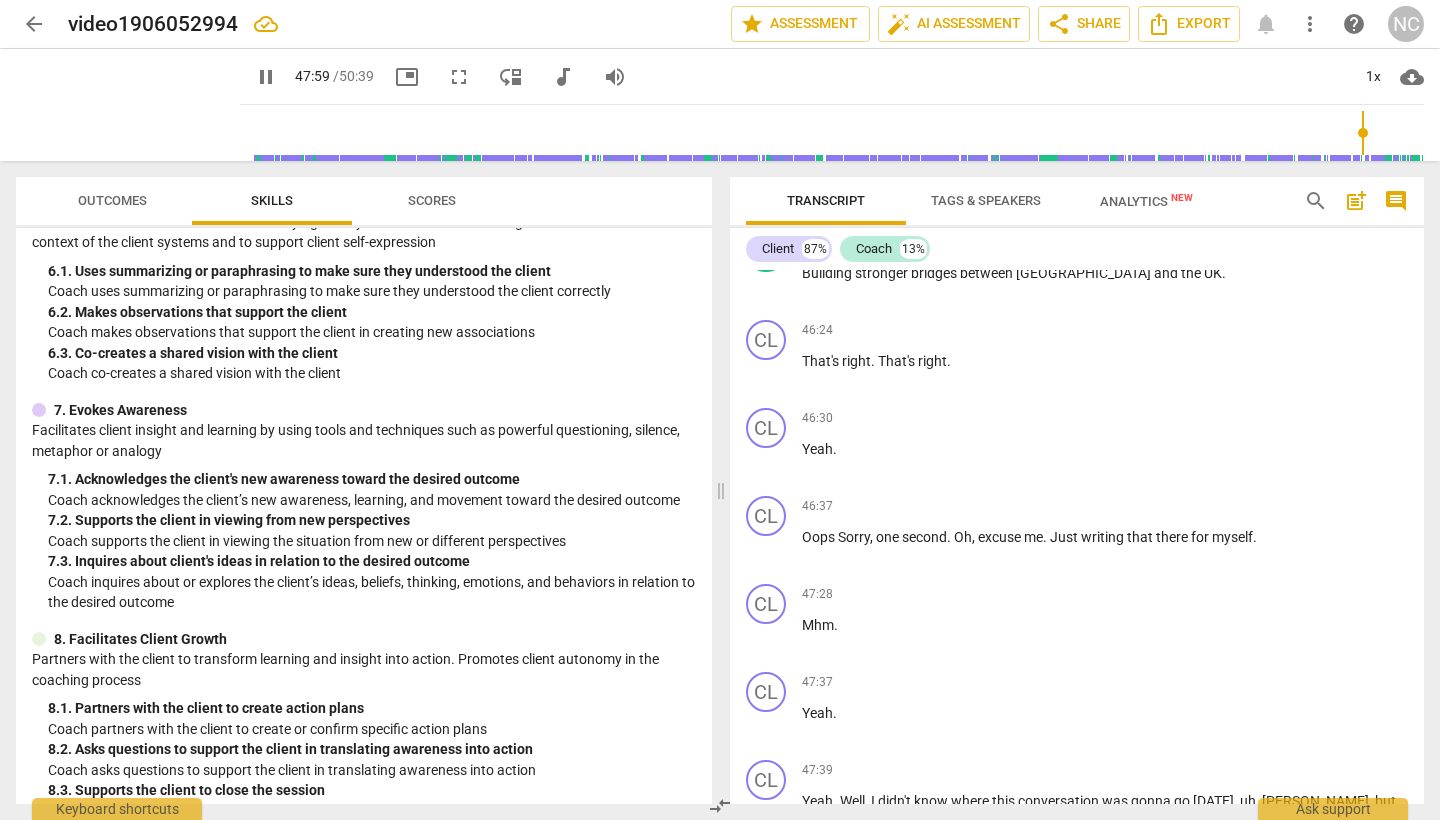 type on "2880" 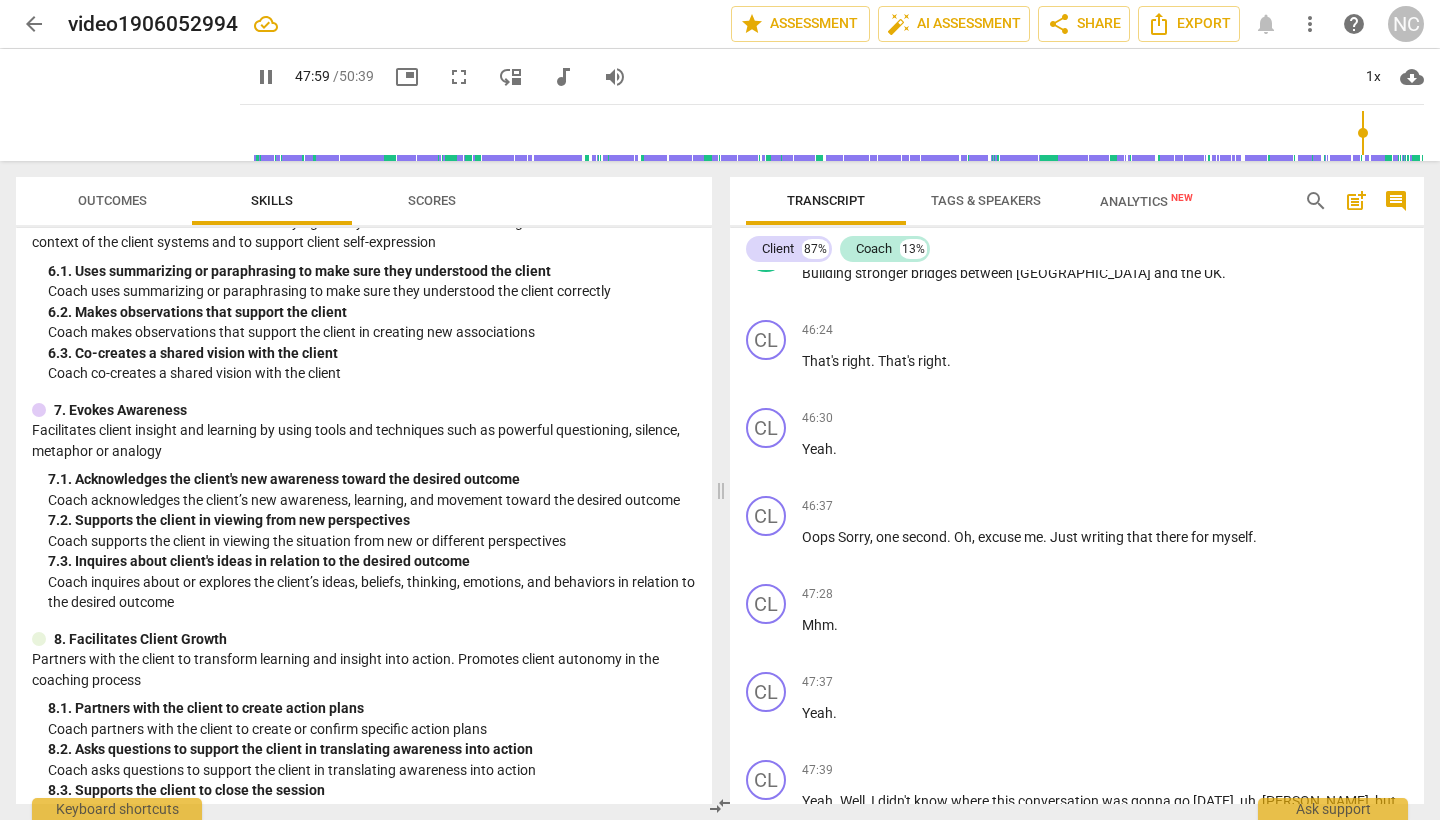 type 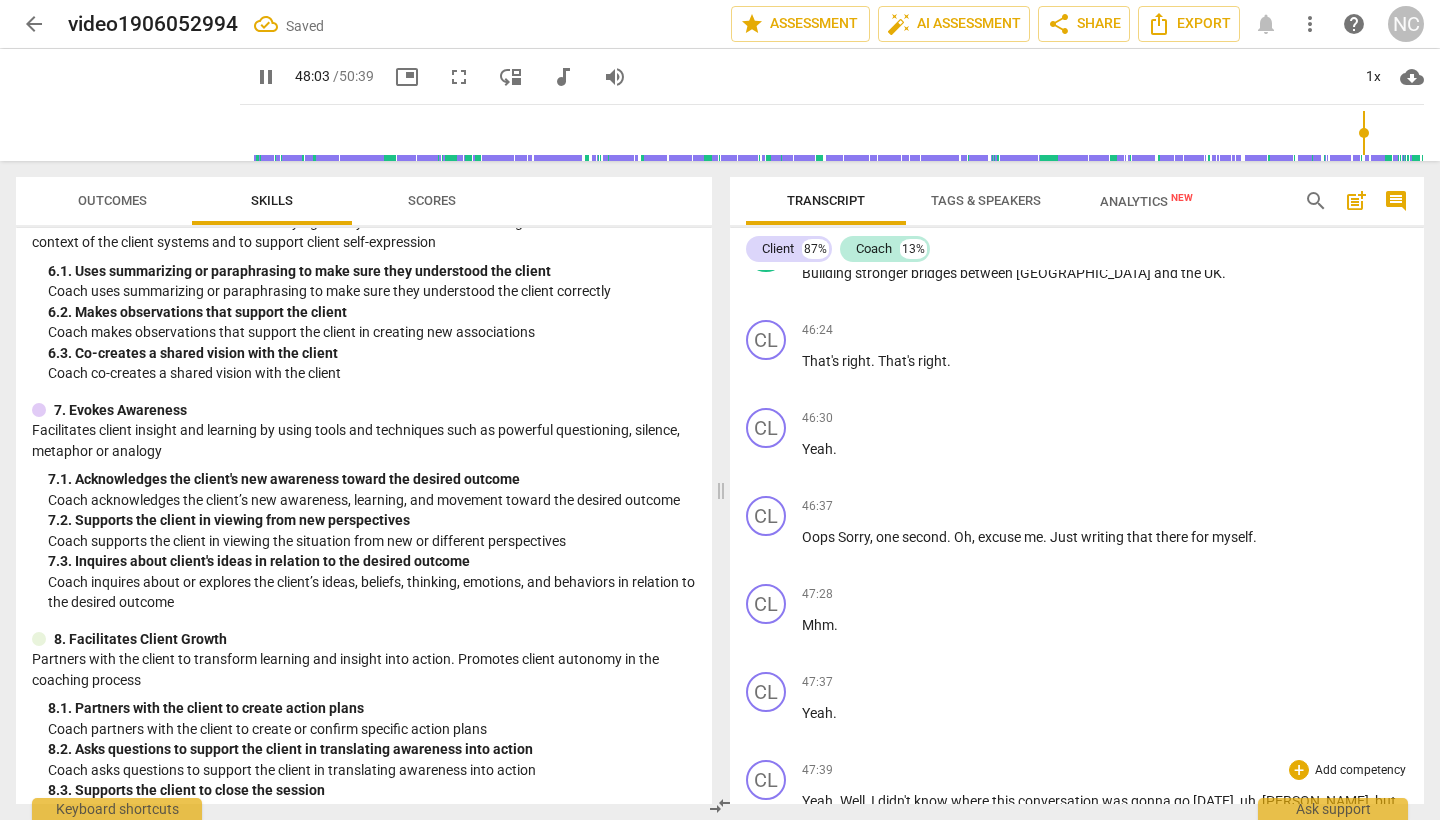 click on "Yeah .   Well ,   I   didn't   know   where   this   conversation   was   gonna   go   [DATE] ,   uh ,   [PERSON_NAME] ,   but   um .   Oh .   That's   been   uh   quite   illuminating   for   me .   Thank   you .   Mm ." at bounding box center [1105, 811] 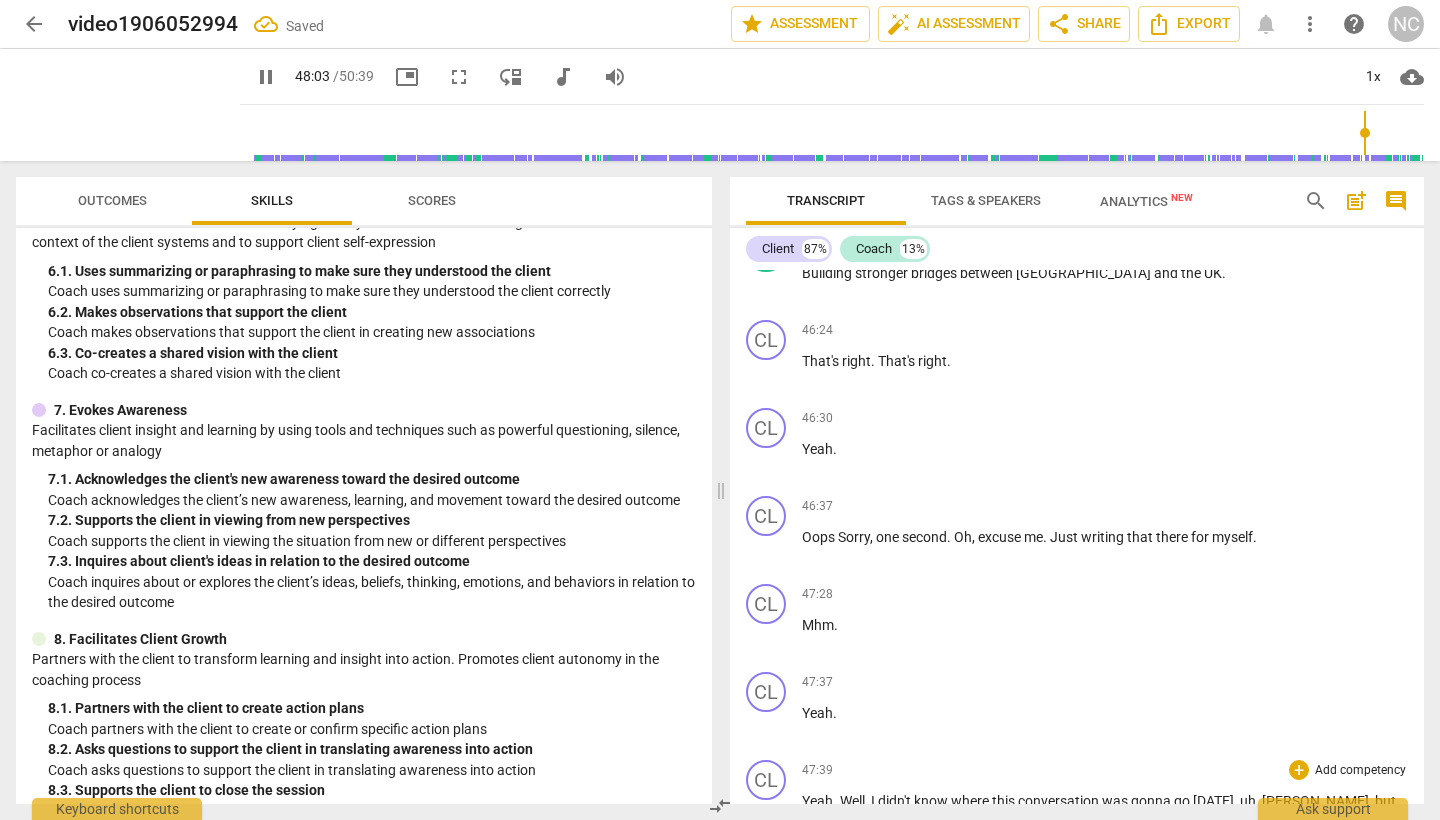 type on "2884" 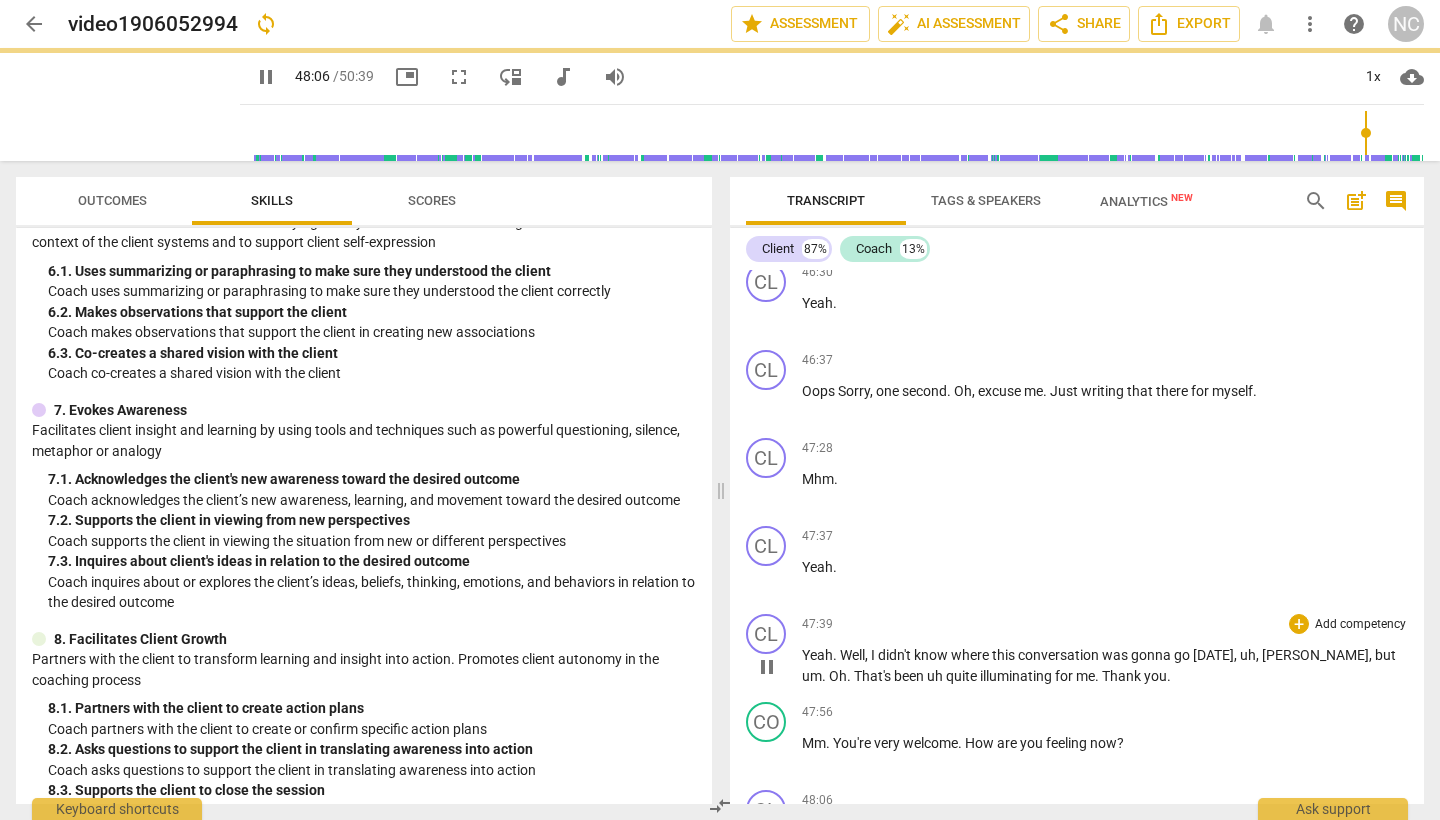 scroll, scrollTop: 17037, scrollLeft: 0, axis: vertical 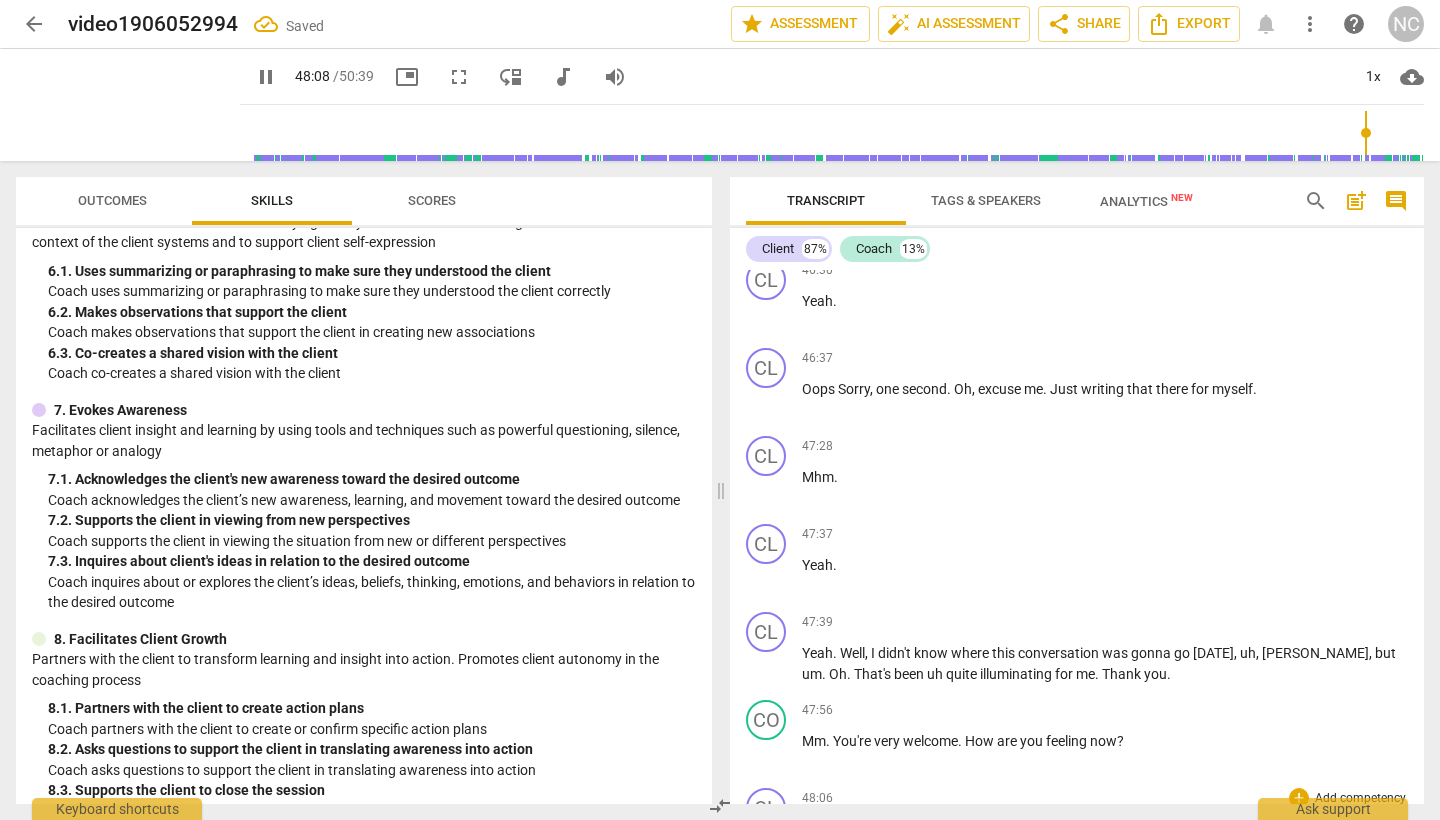click on "pause" at bounding box center (767, 841) 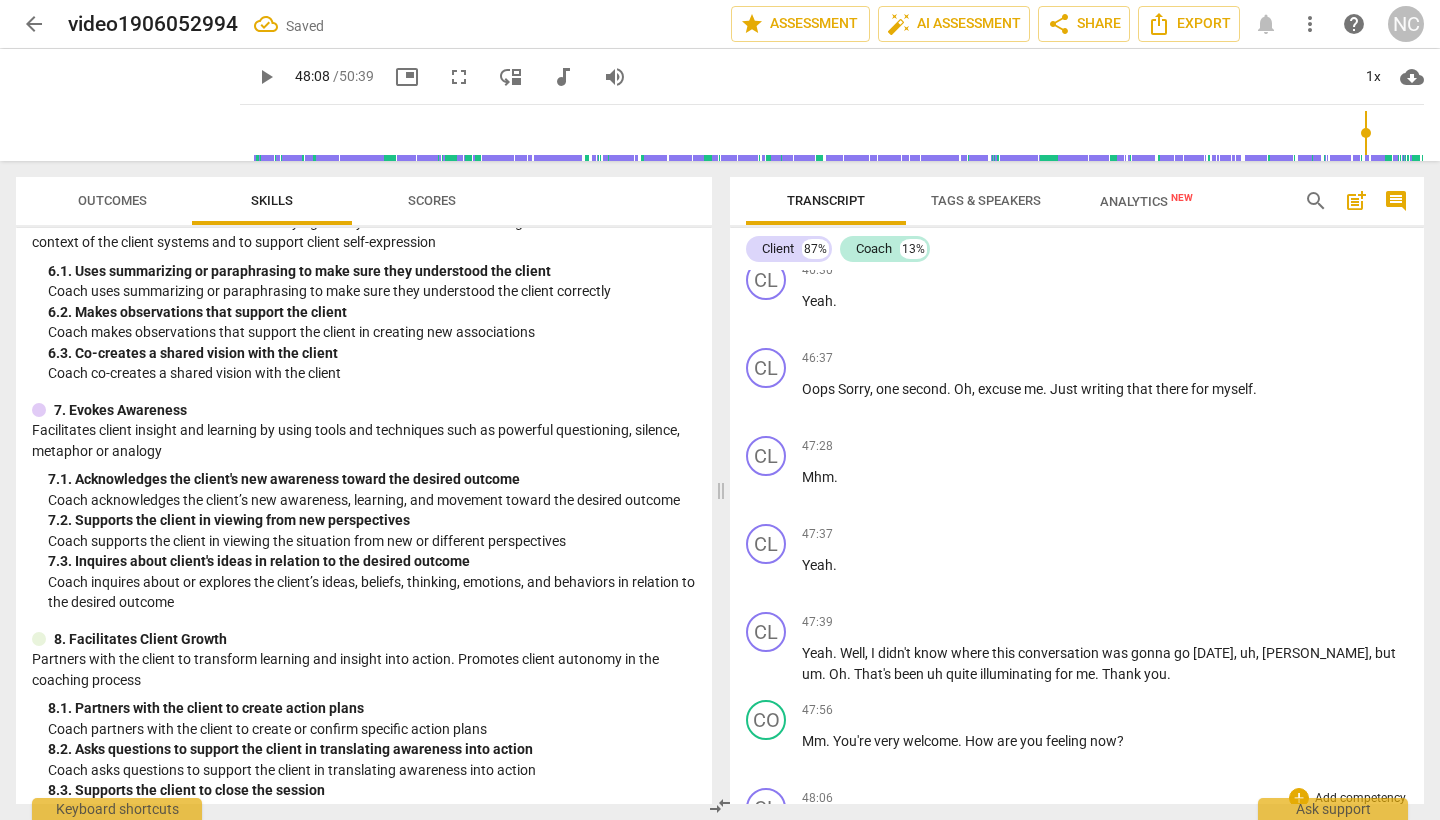click on "Yeah" at bounding box center (817, 829) 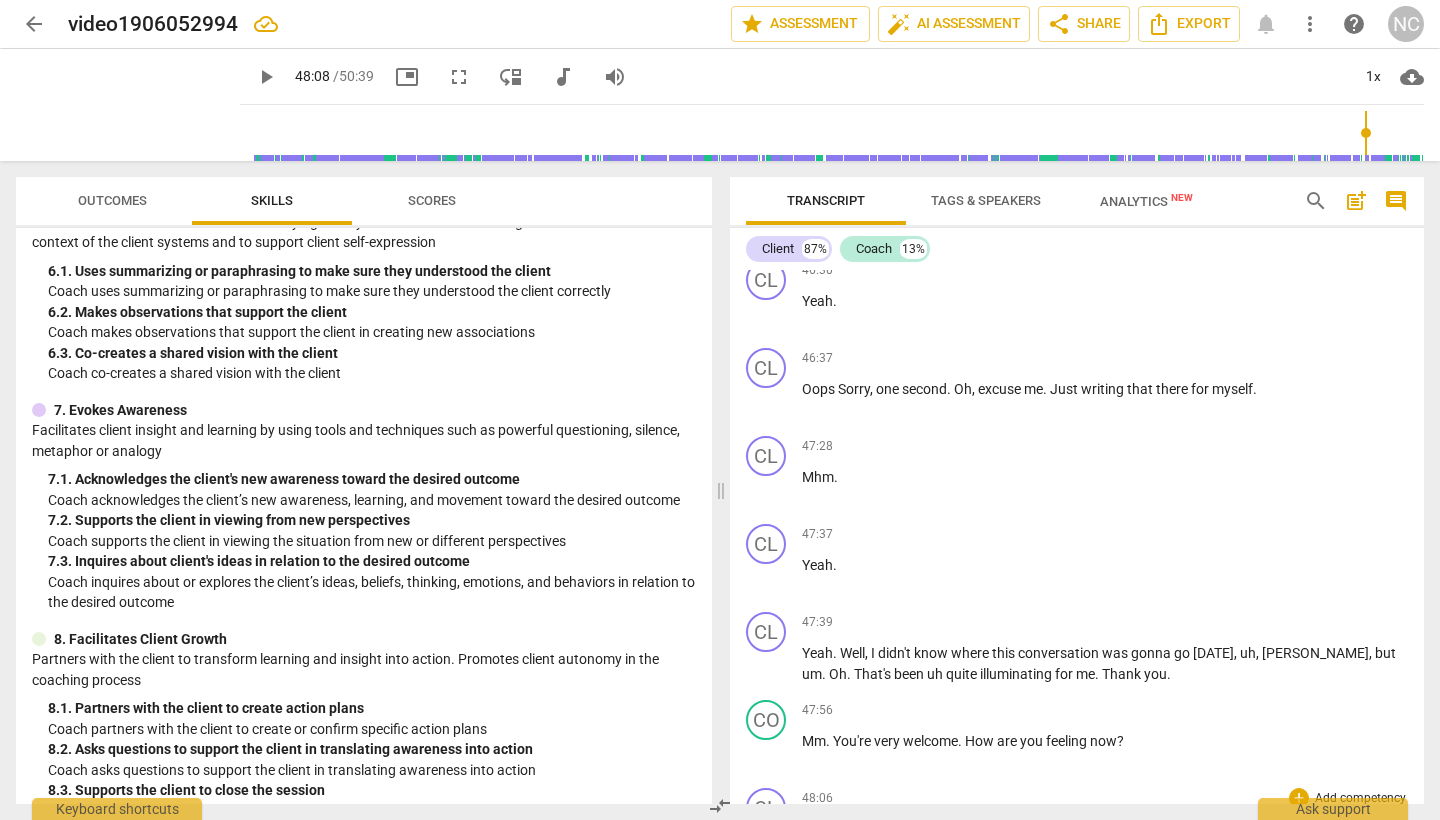 click on "play_arrow" at bounding box center (767, 841) 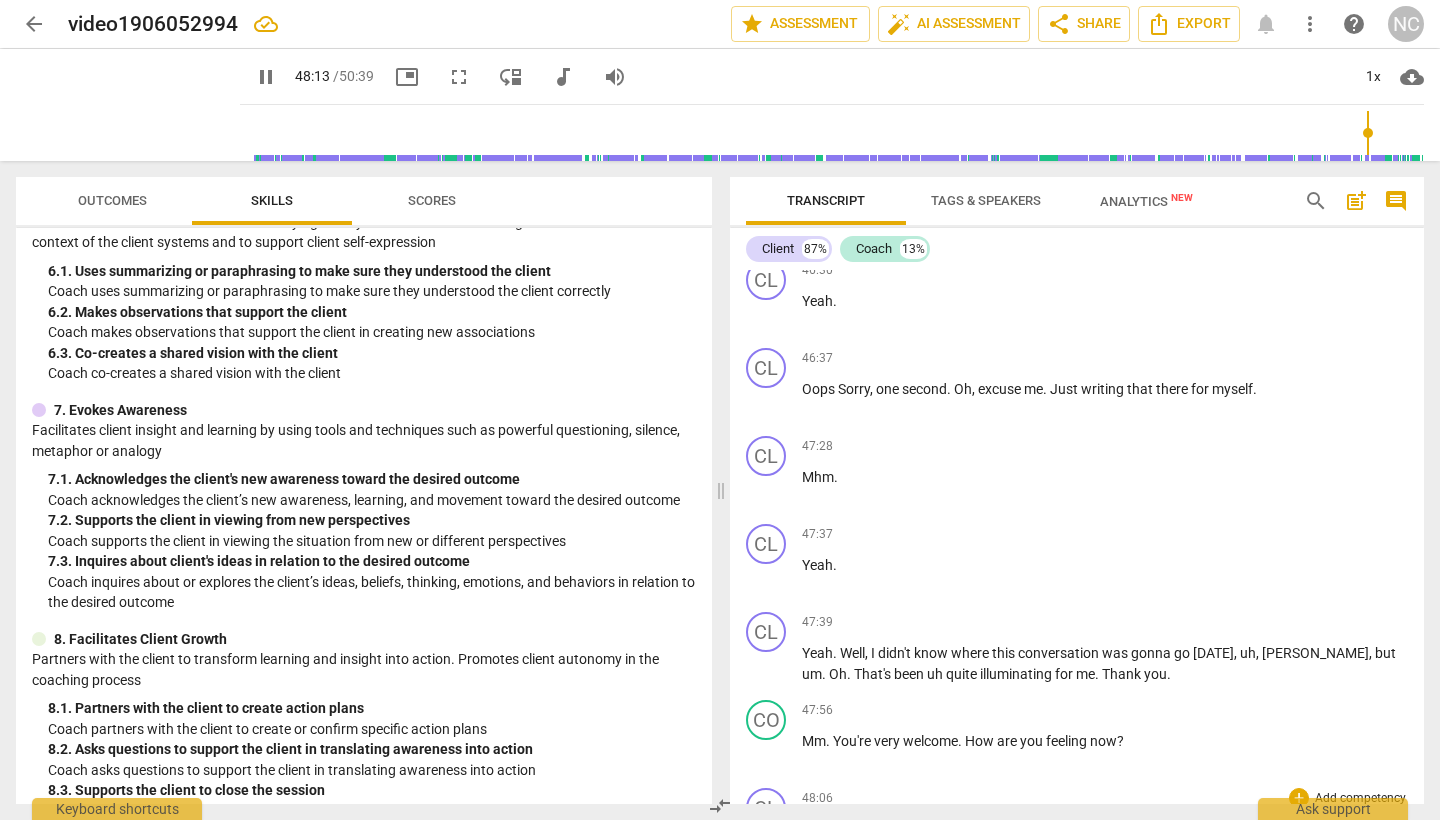 click on "can" at bounding box center (923, 829) 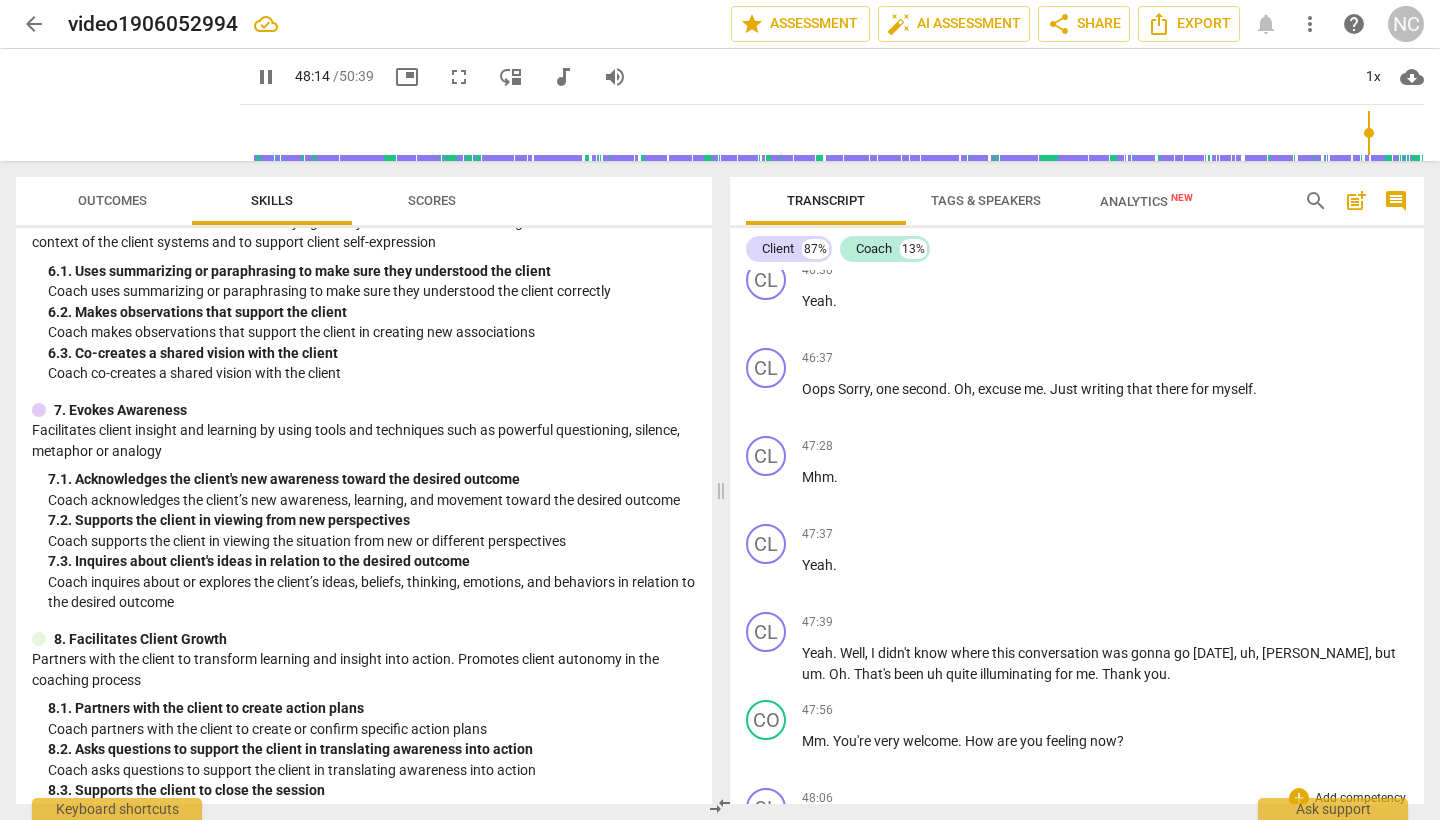 type on "2895" 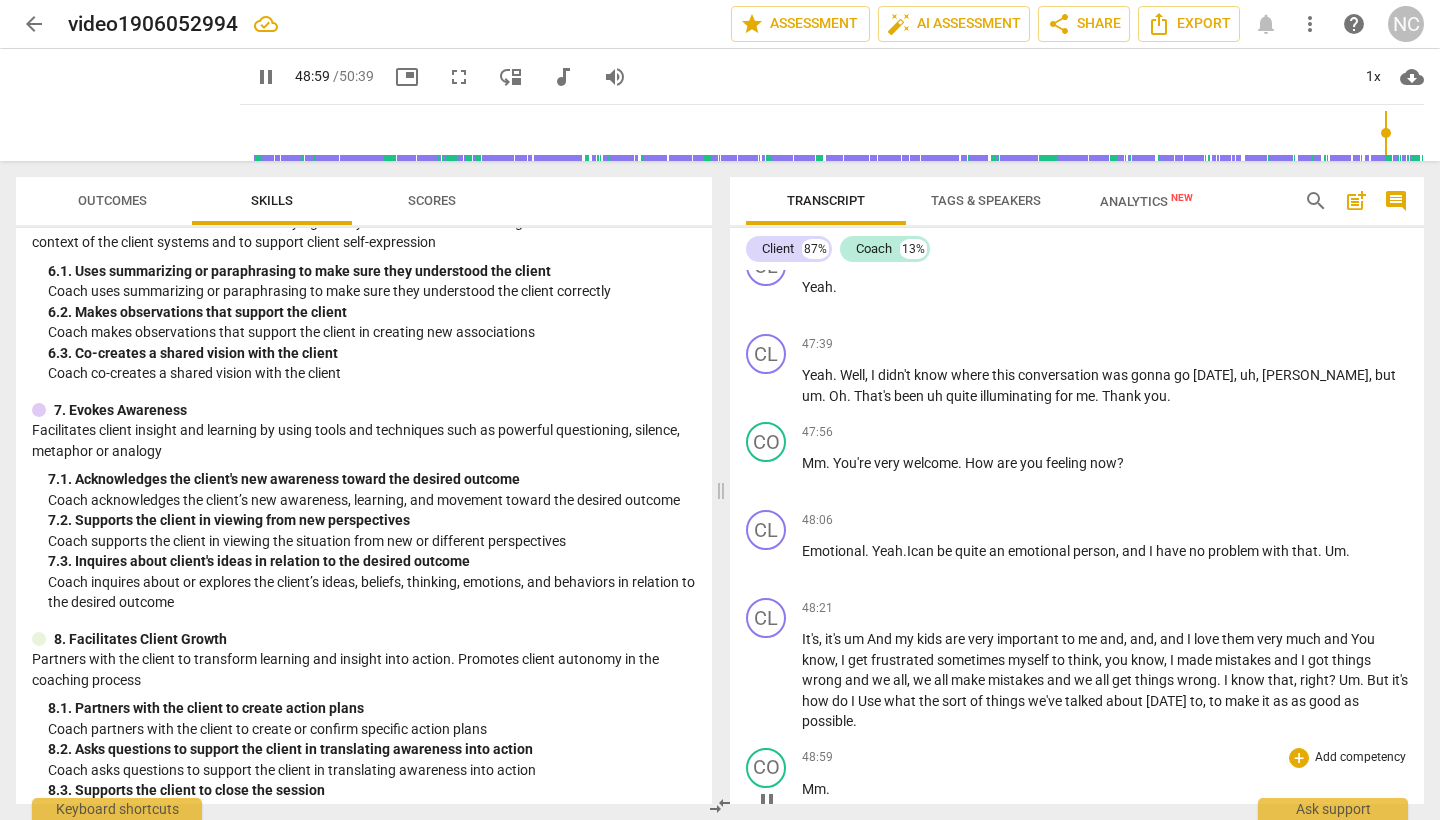 scroll, scrollTop: 17318, scrollLeft: 0, axis: vertical 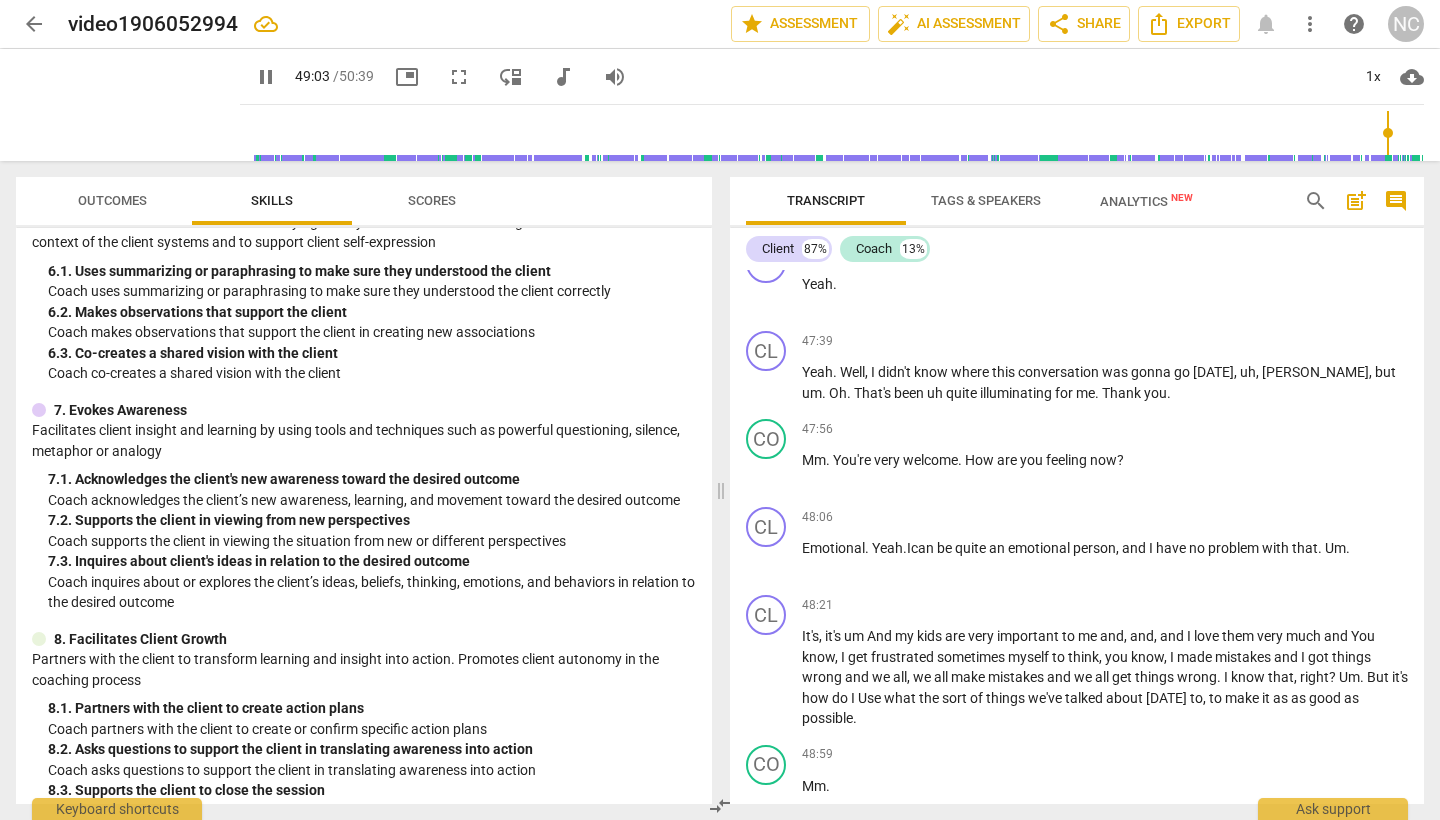 click on "pause" at bounding box center (767, 886) 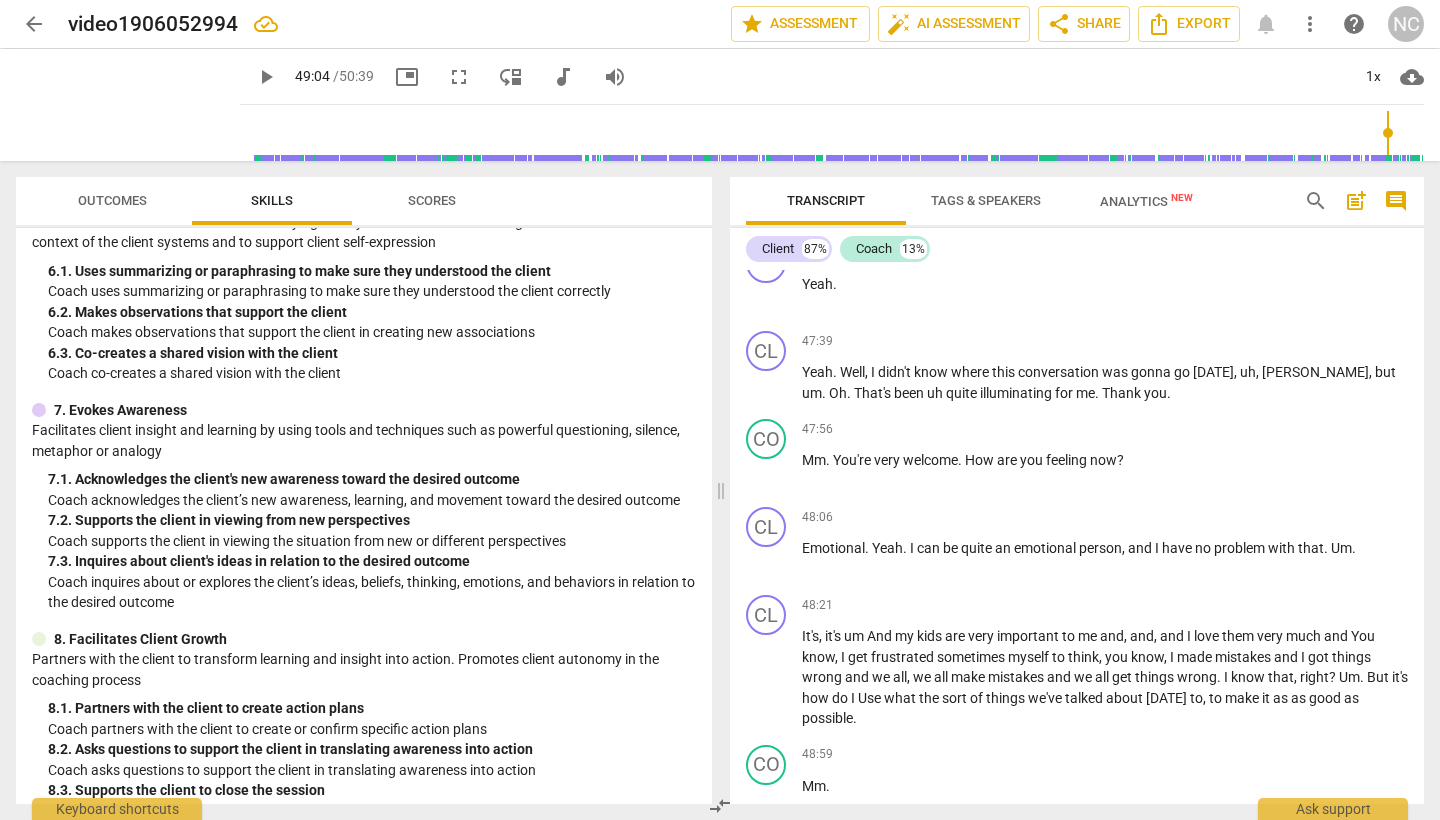 click on "play_arrow" at bounding box center (767, 886) 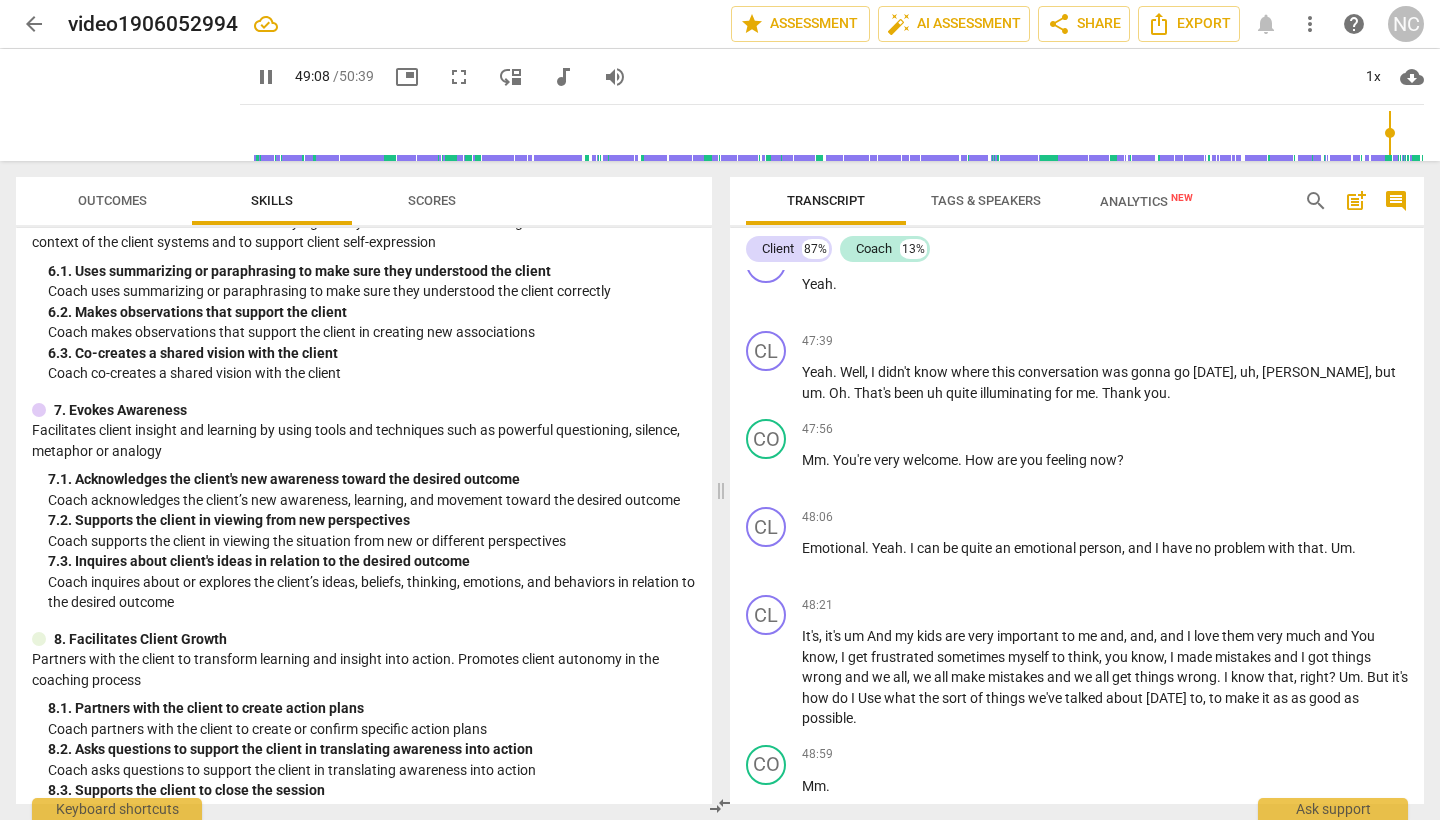 click on "pause" at bounding box center (767, 886) 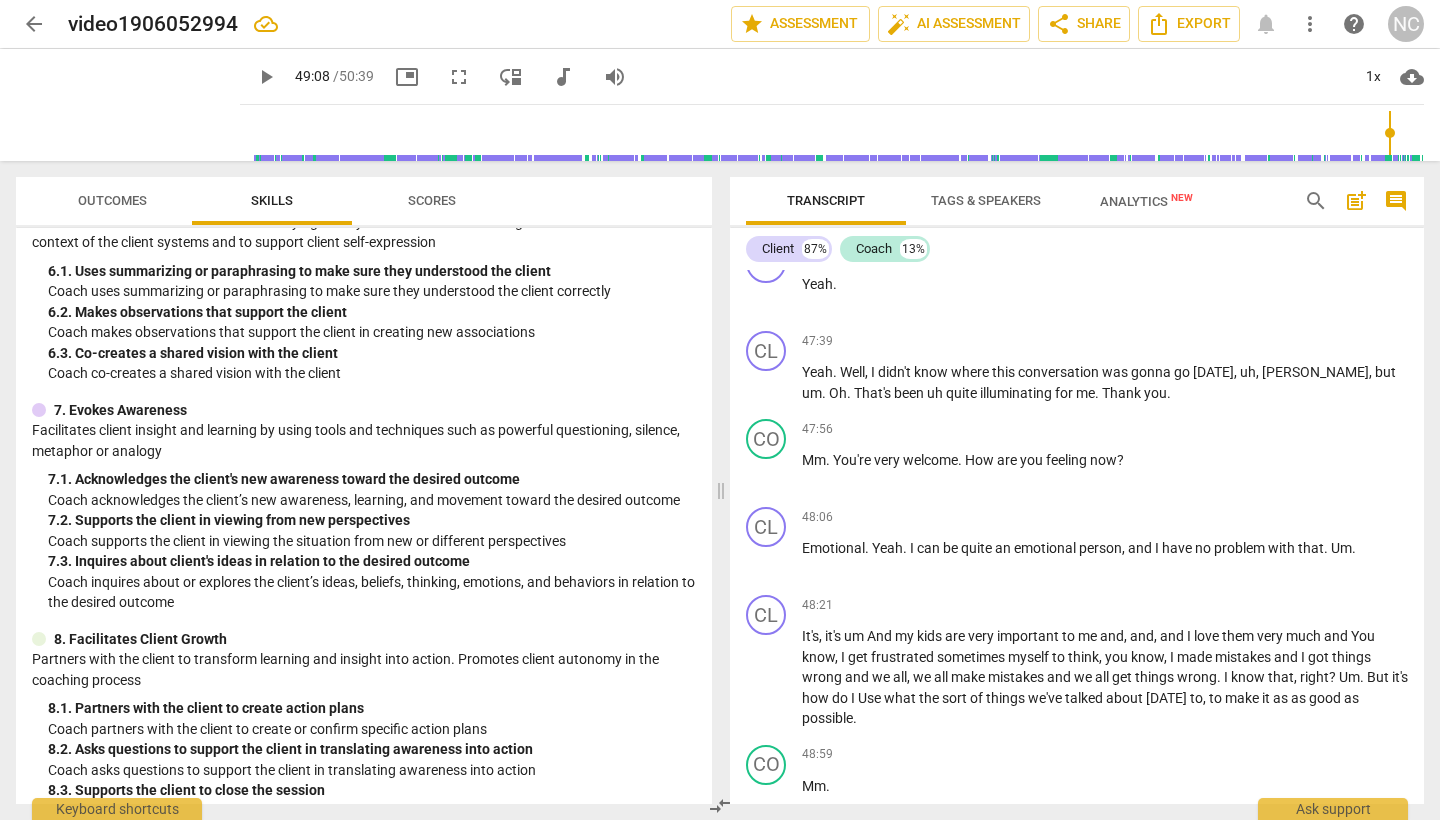 drag, startPoint x: 842, startPoint y: 692, endPoint x: 875, endPoint y: 693, distance: 33.01515 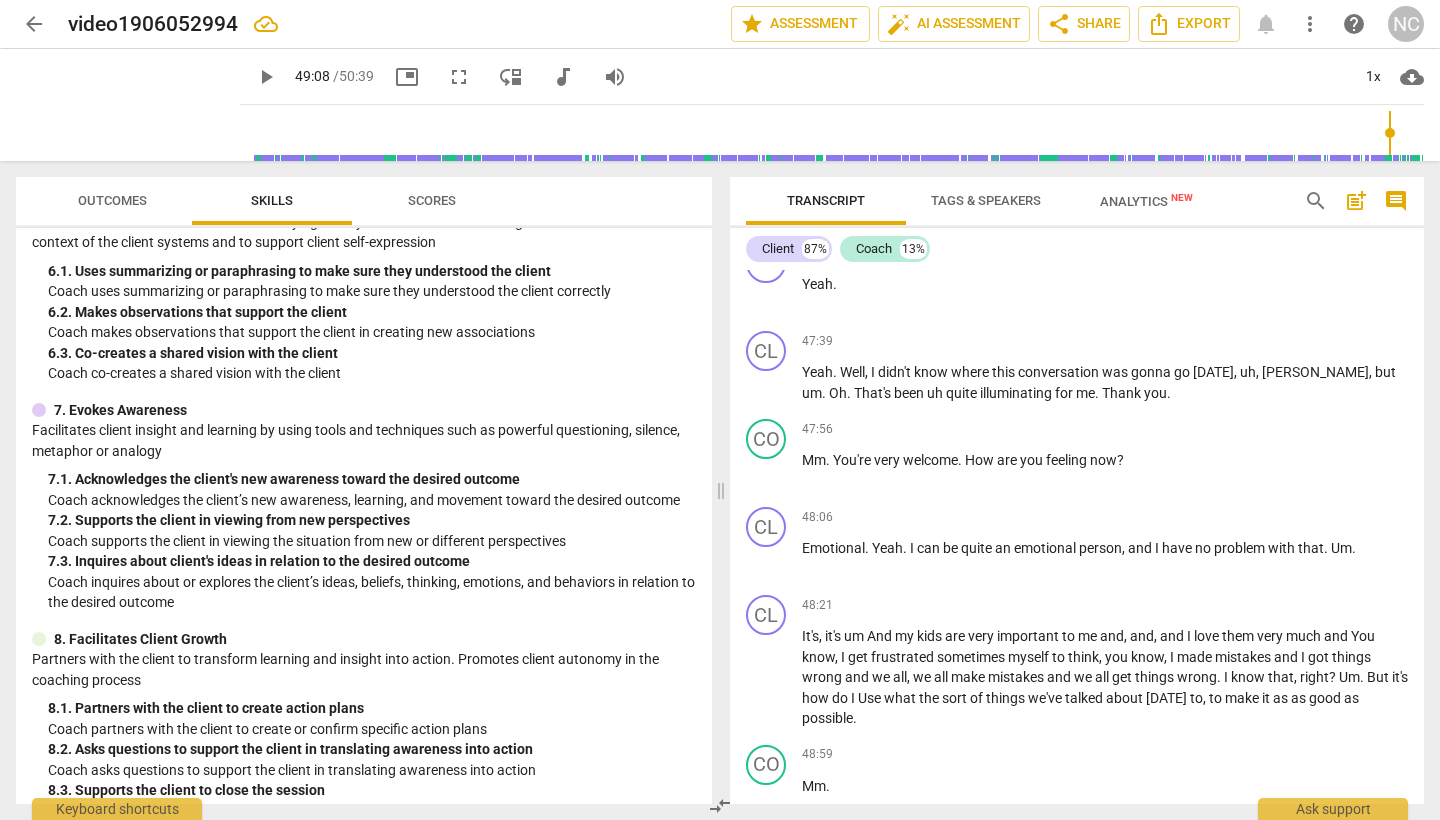 click on "Looks" at bounding box center (860, 874) 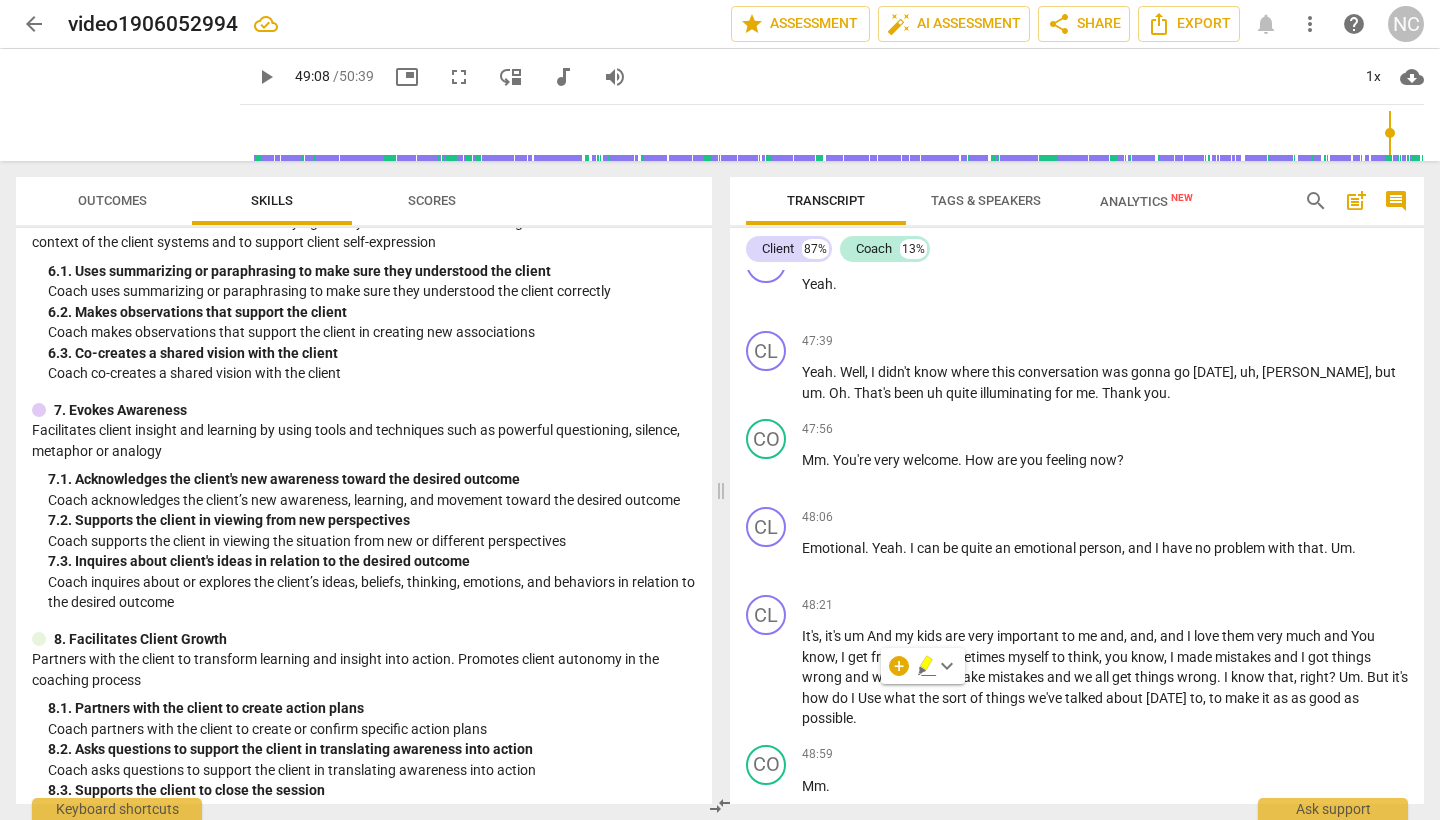 type 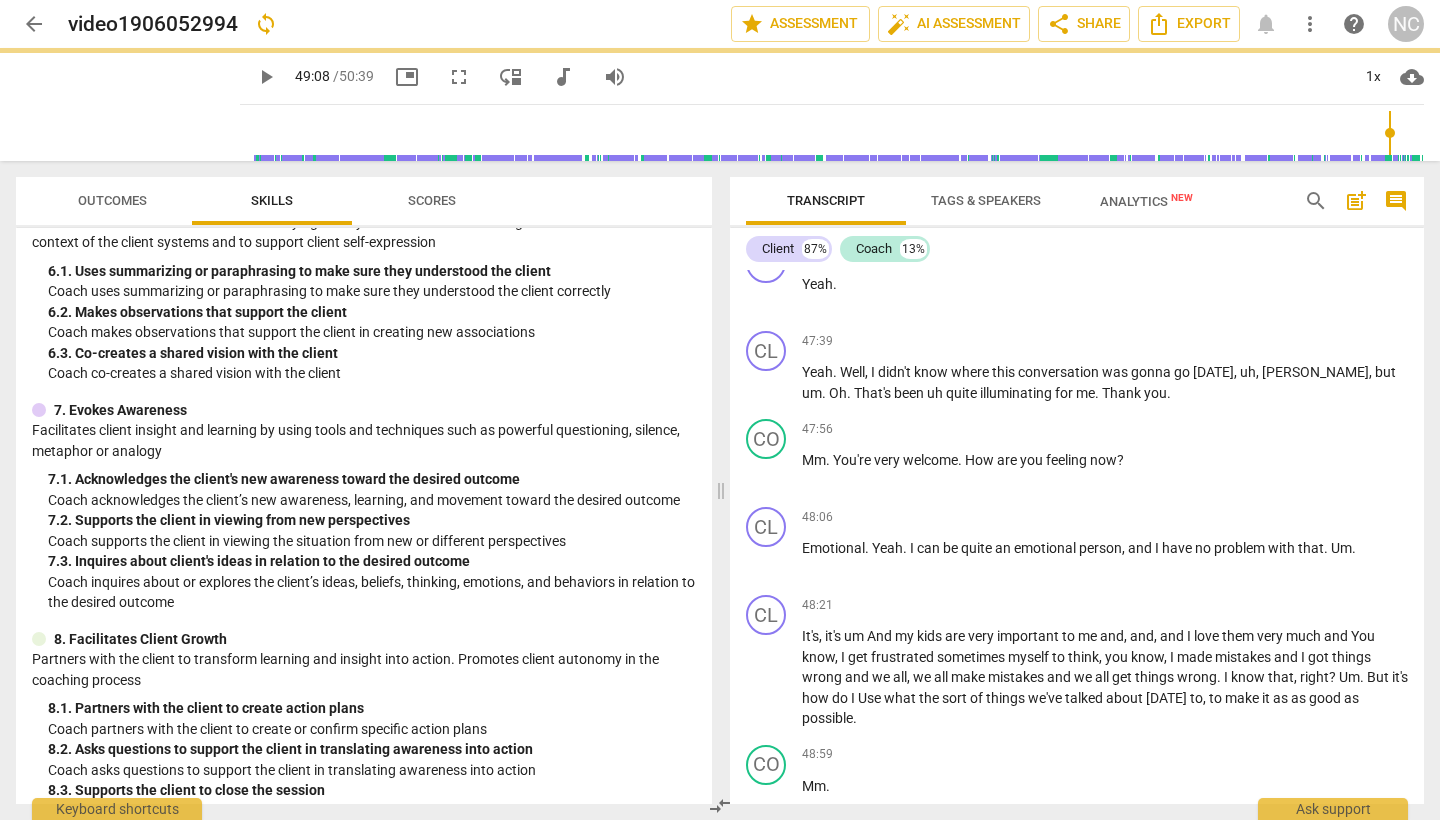 click on "play_arrow" at bounding box center [767, 896] 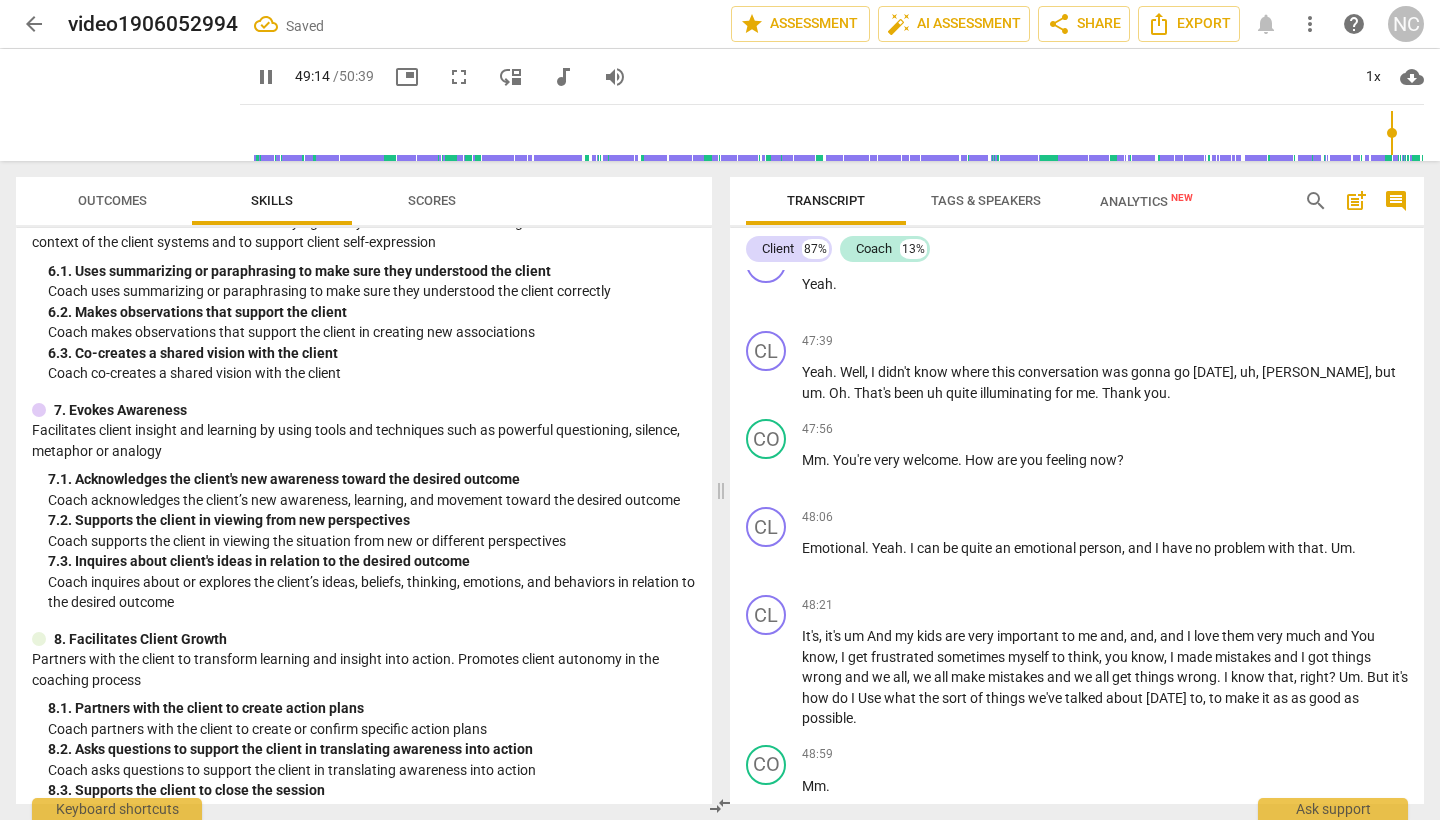 click on "pause" at bounding box center [767, 896] 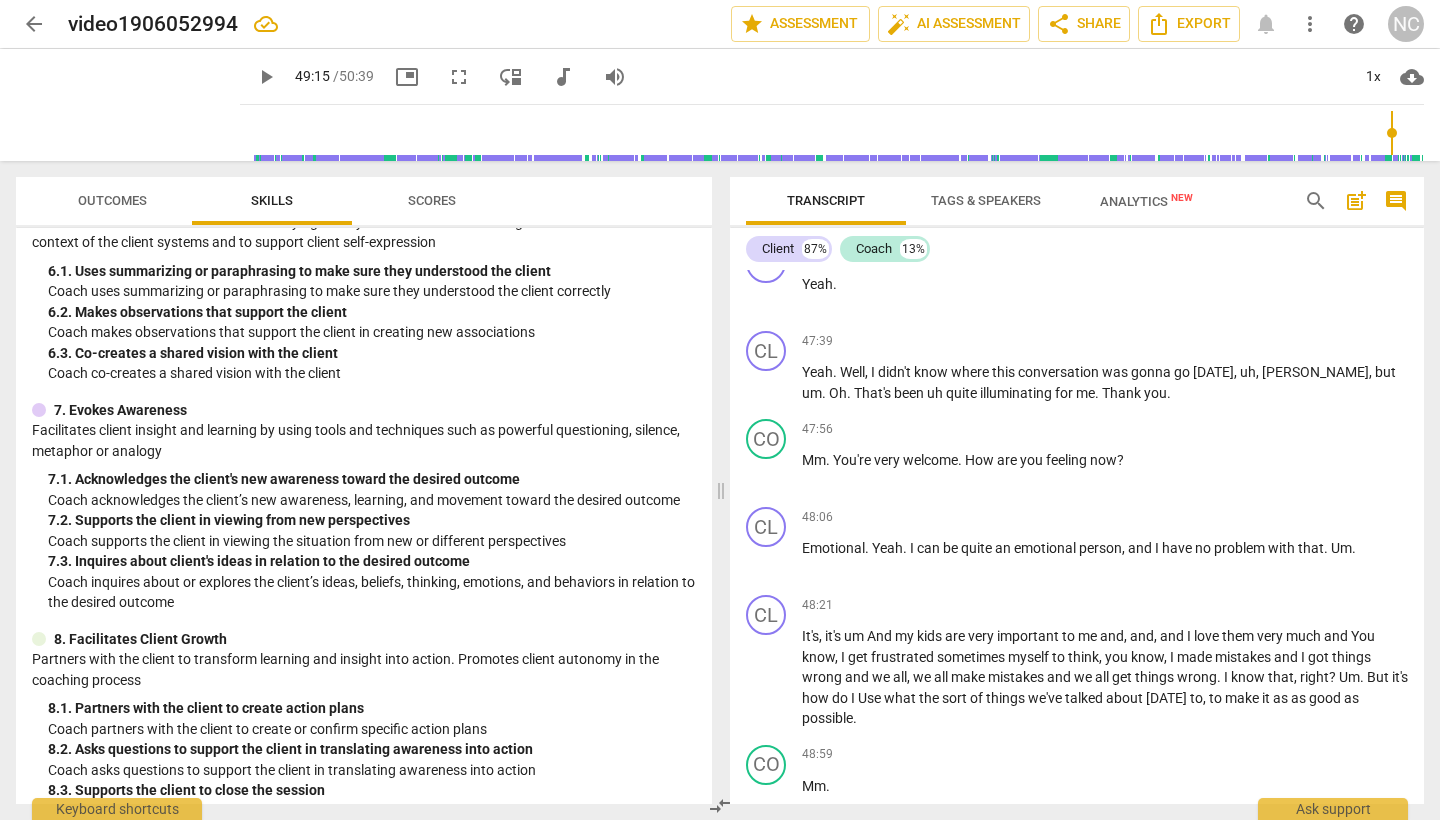 click on "," at bounding box center [1190, 874] 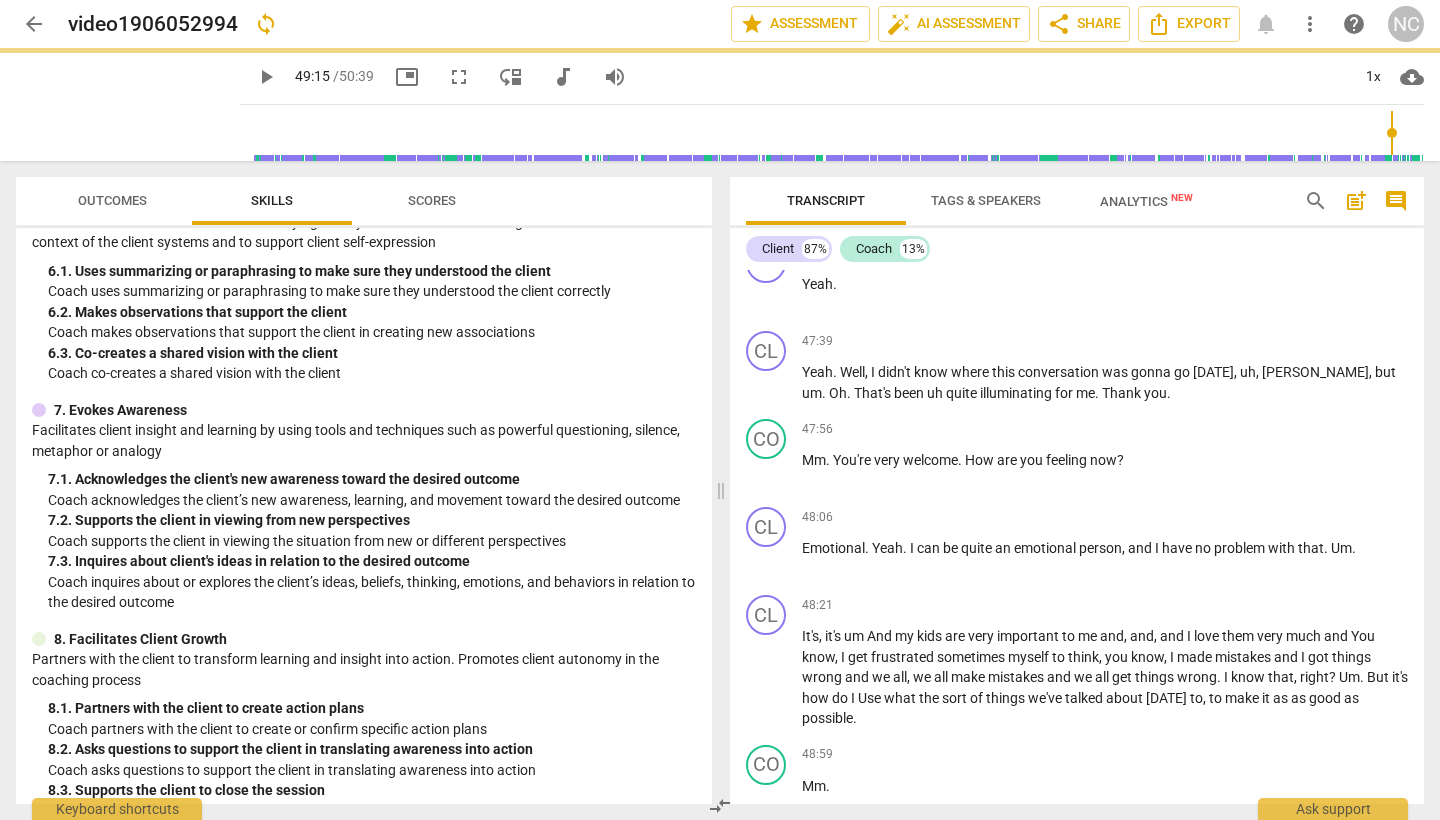 click on "play_arrow" at bounding box center [767, 886] 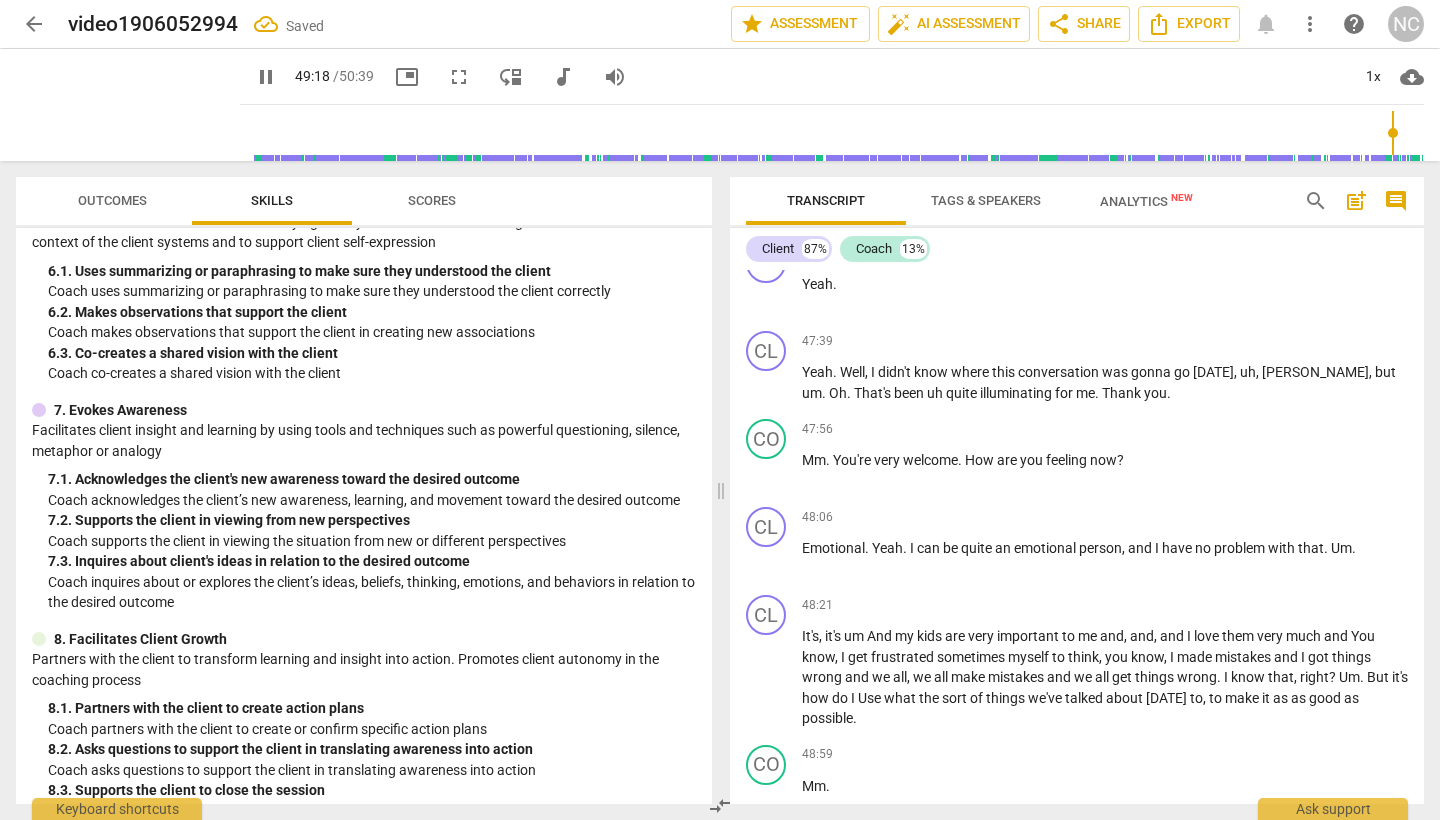 click on "pause" at bounding box center (767, 886) 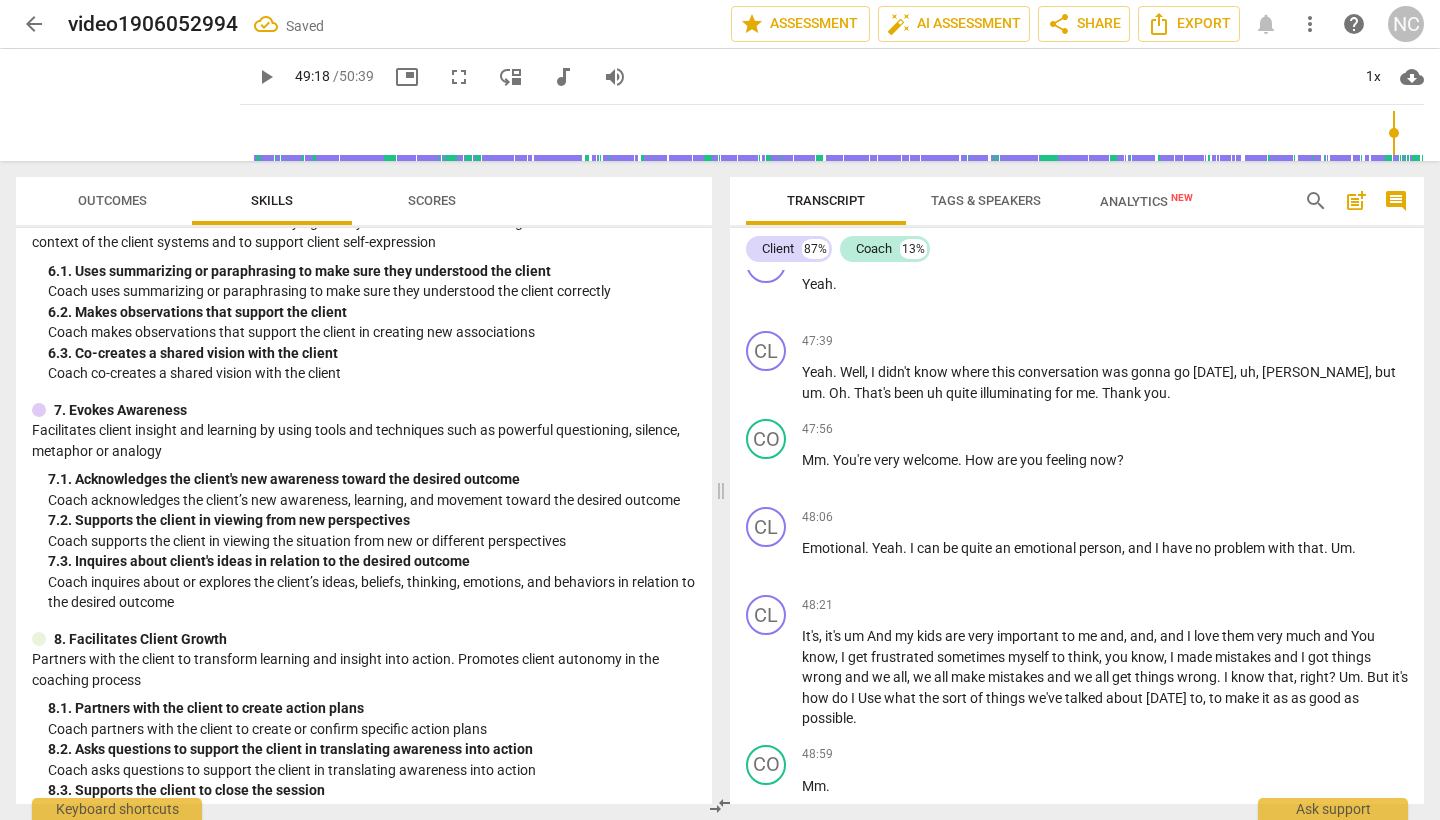 click on "your" at bounding box center [1170, 894] 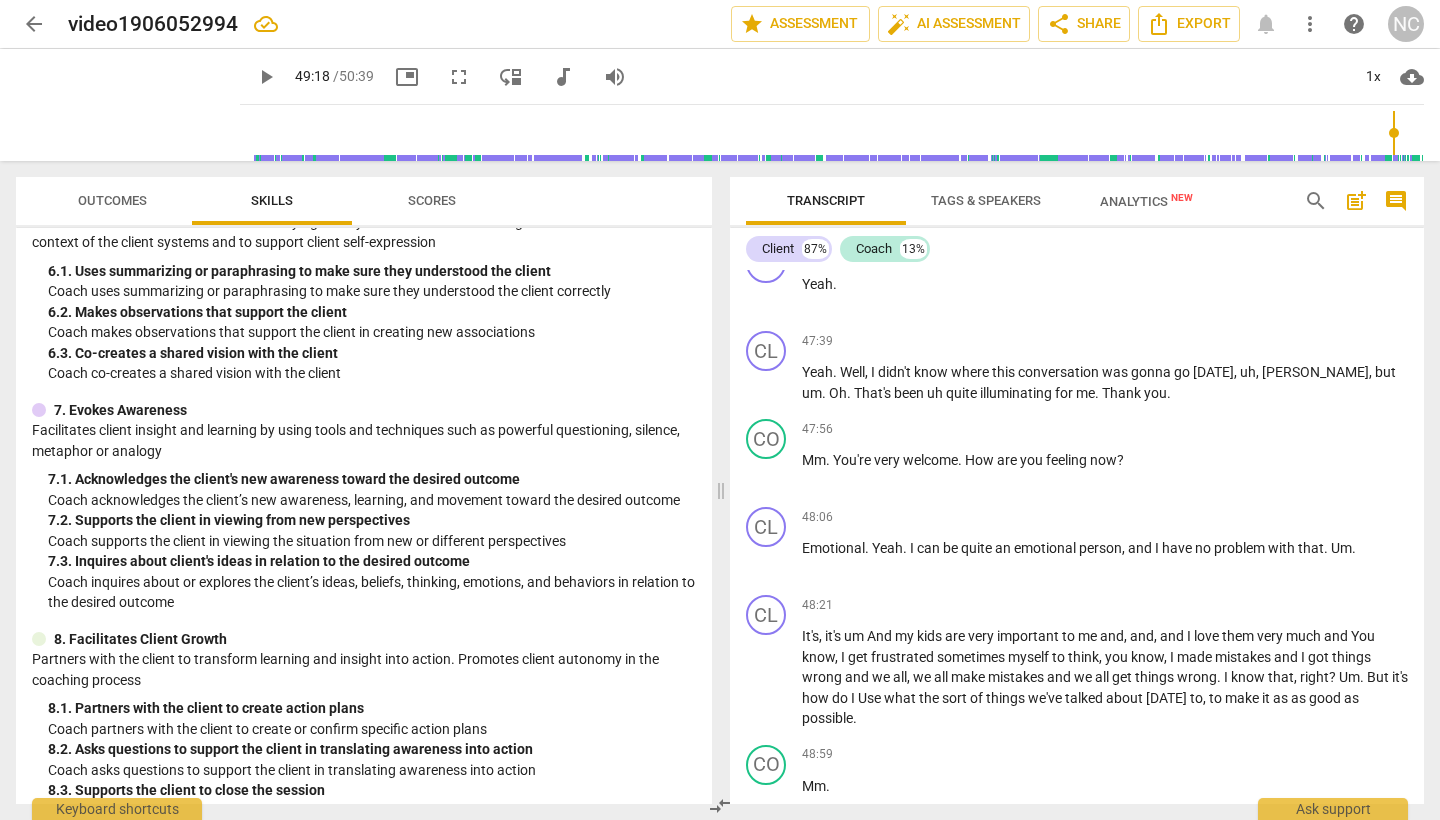 type 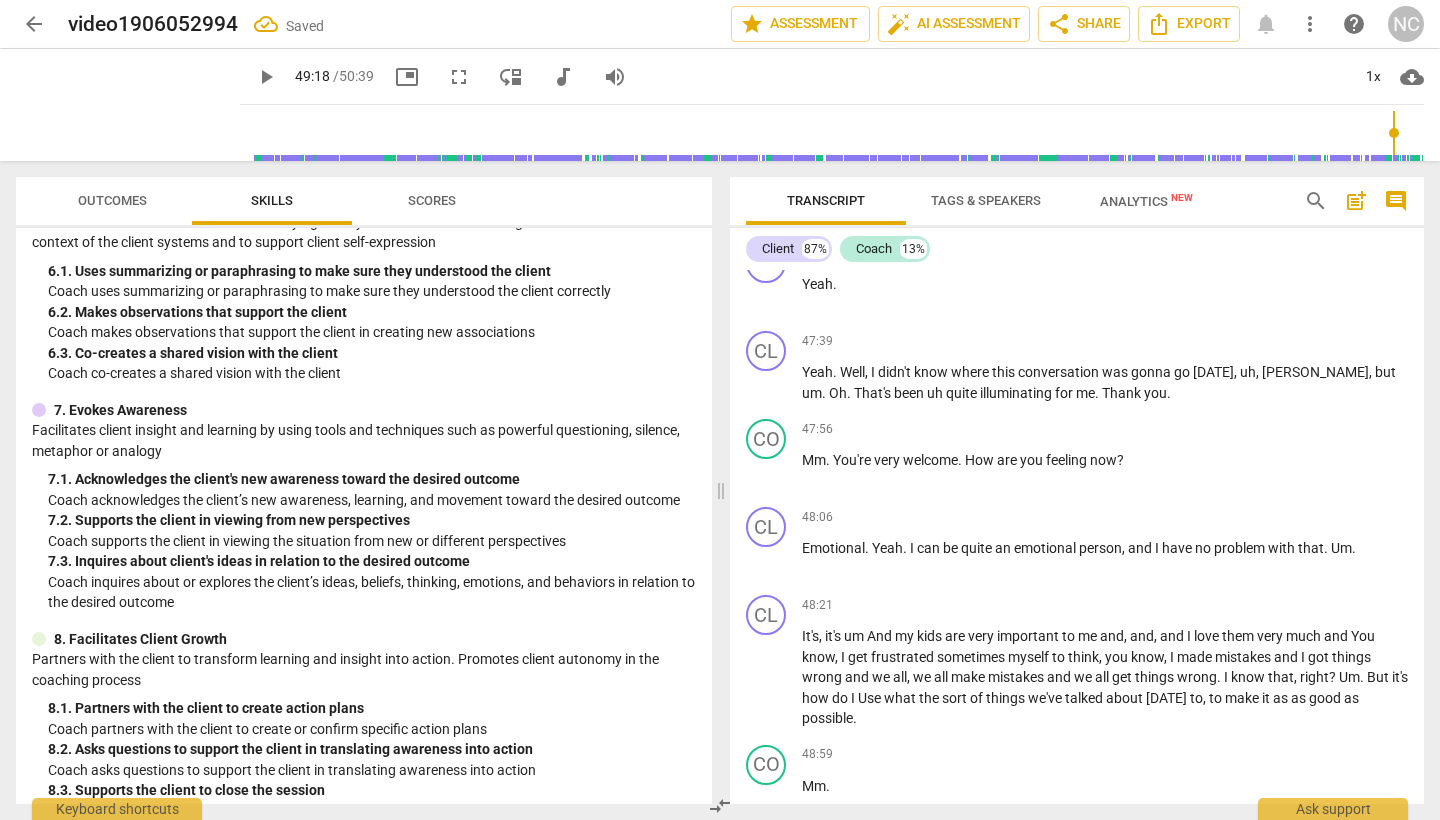 click on "play_arrow" at bounding box center (767, 896) 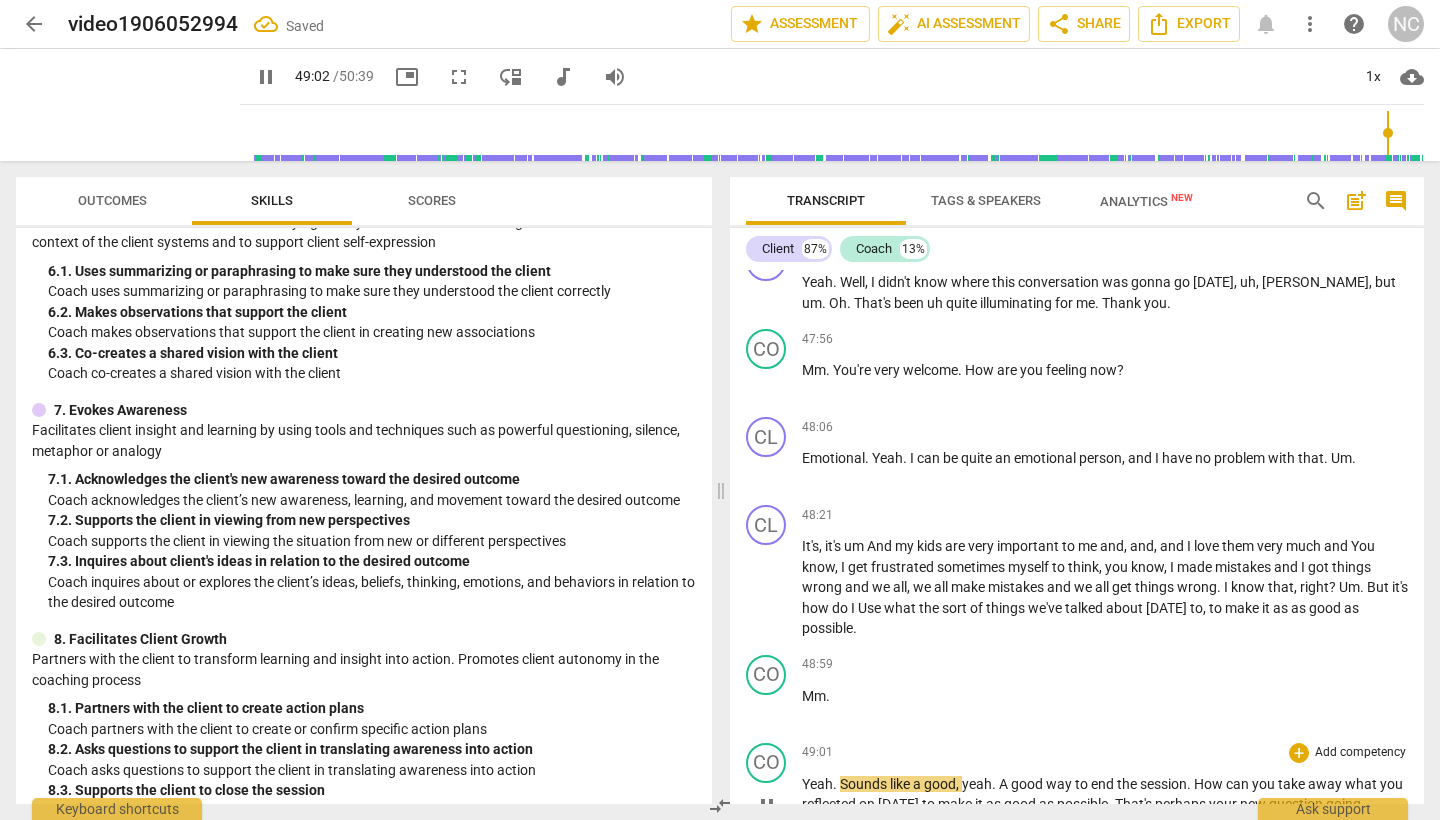 scroll, scrollTop: 17419, scrollLeft: 0, axis: vertical 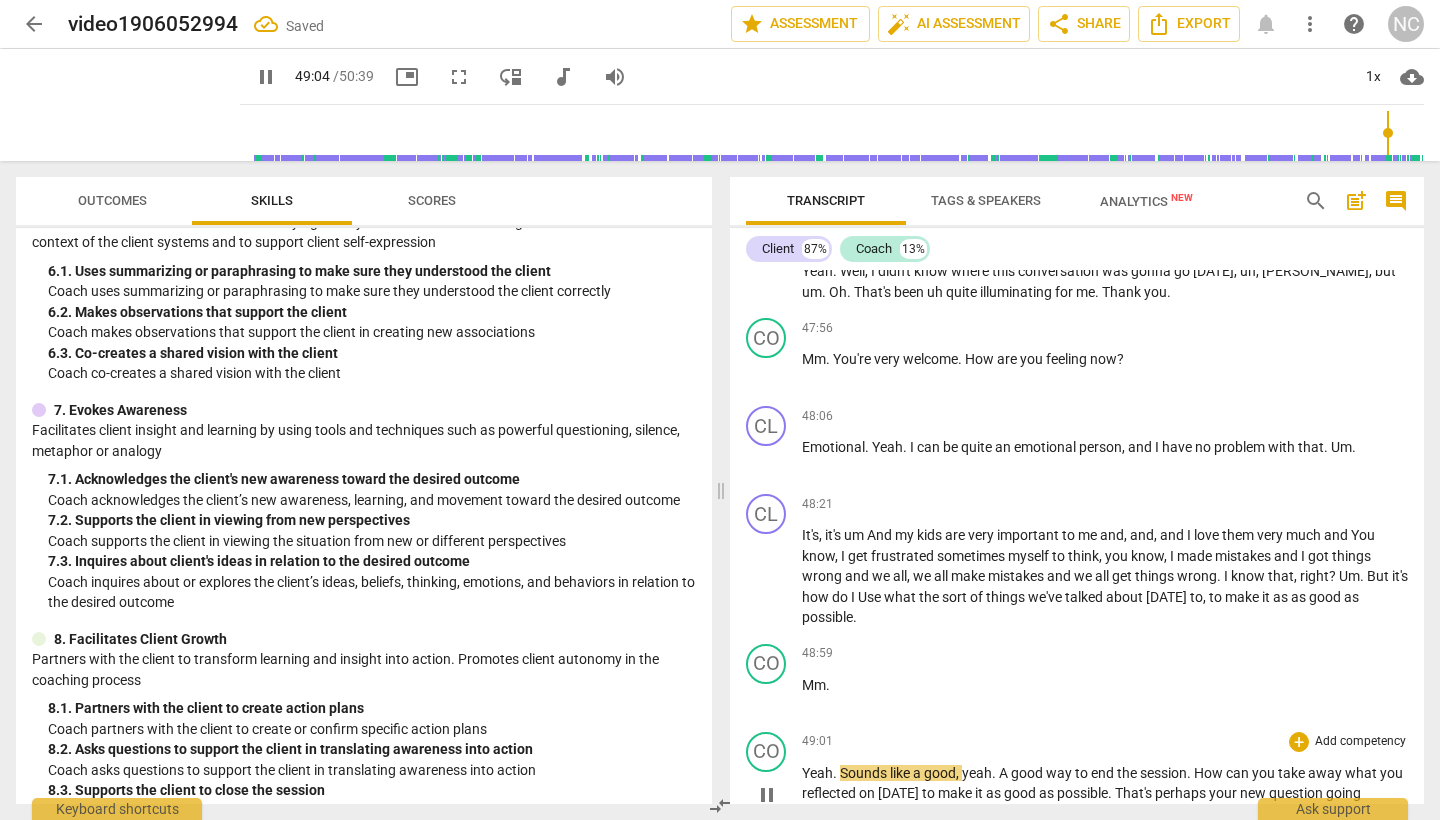 click on "pause" at bounding box center (767, 795) 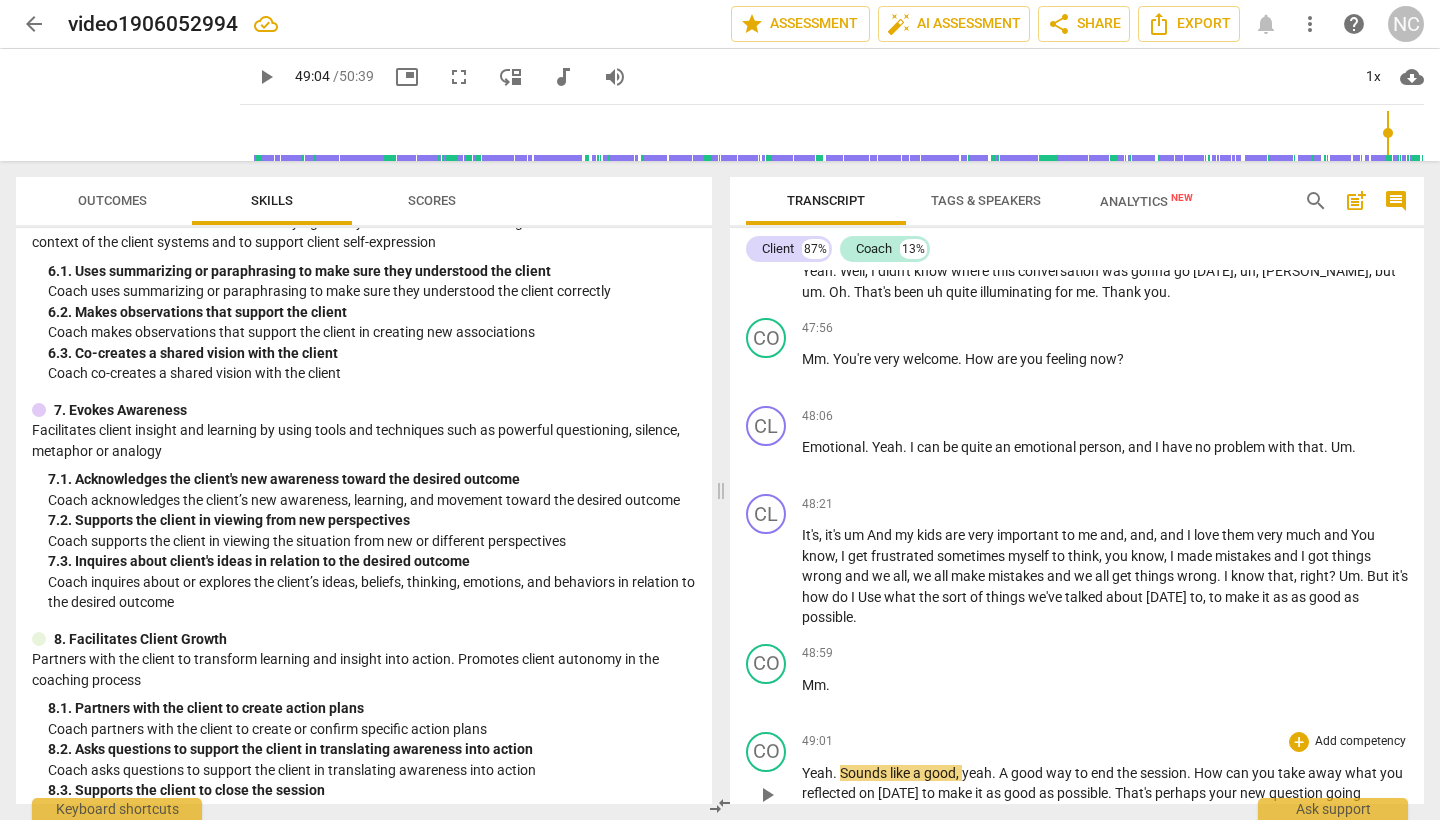 click on "That's" at bounding box center (1135, 793) 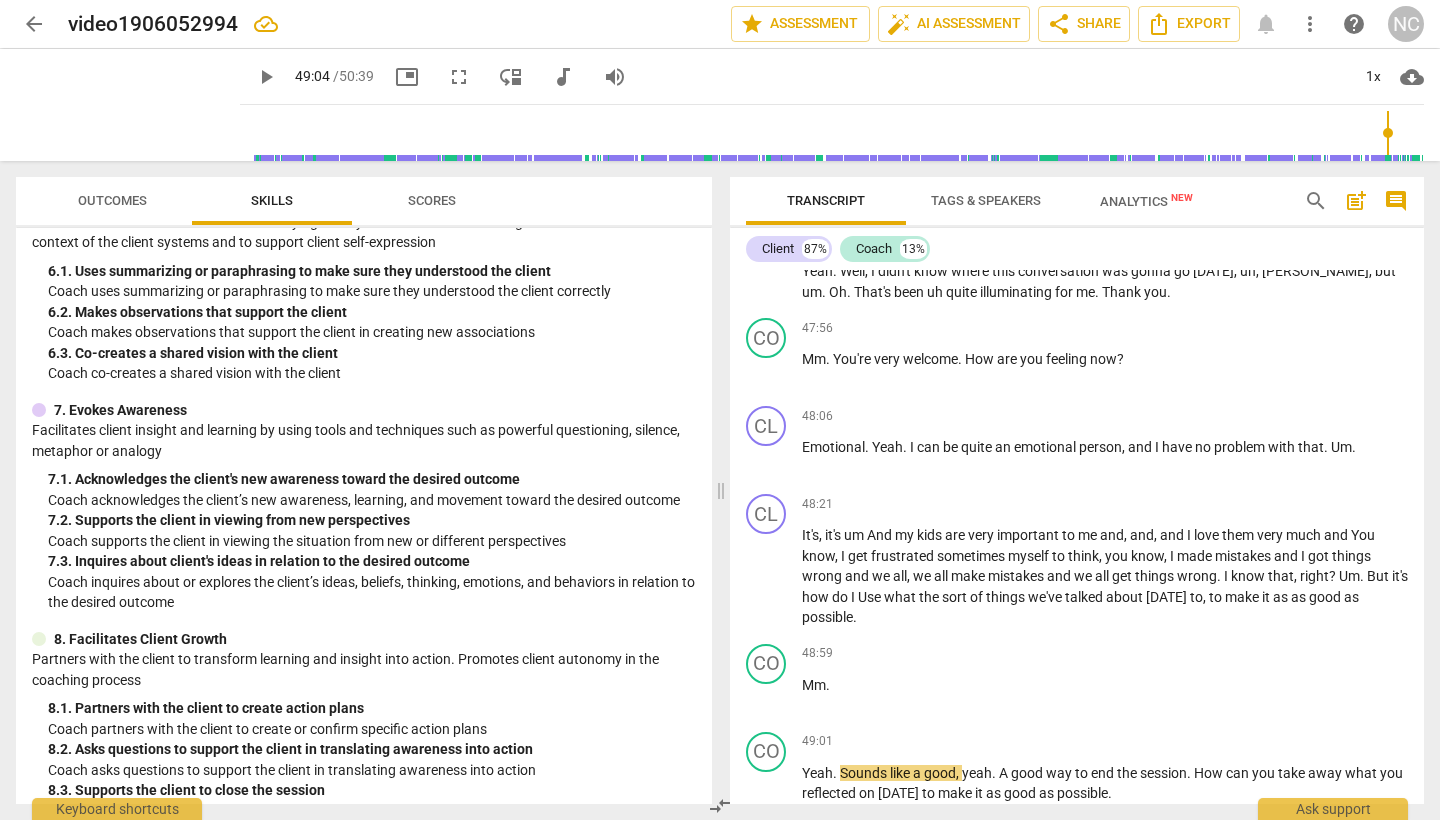 click on "That's" at bounding box center (822, 861) 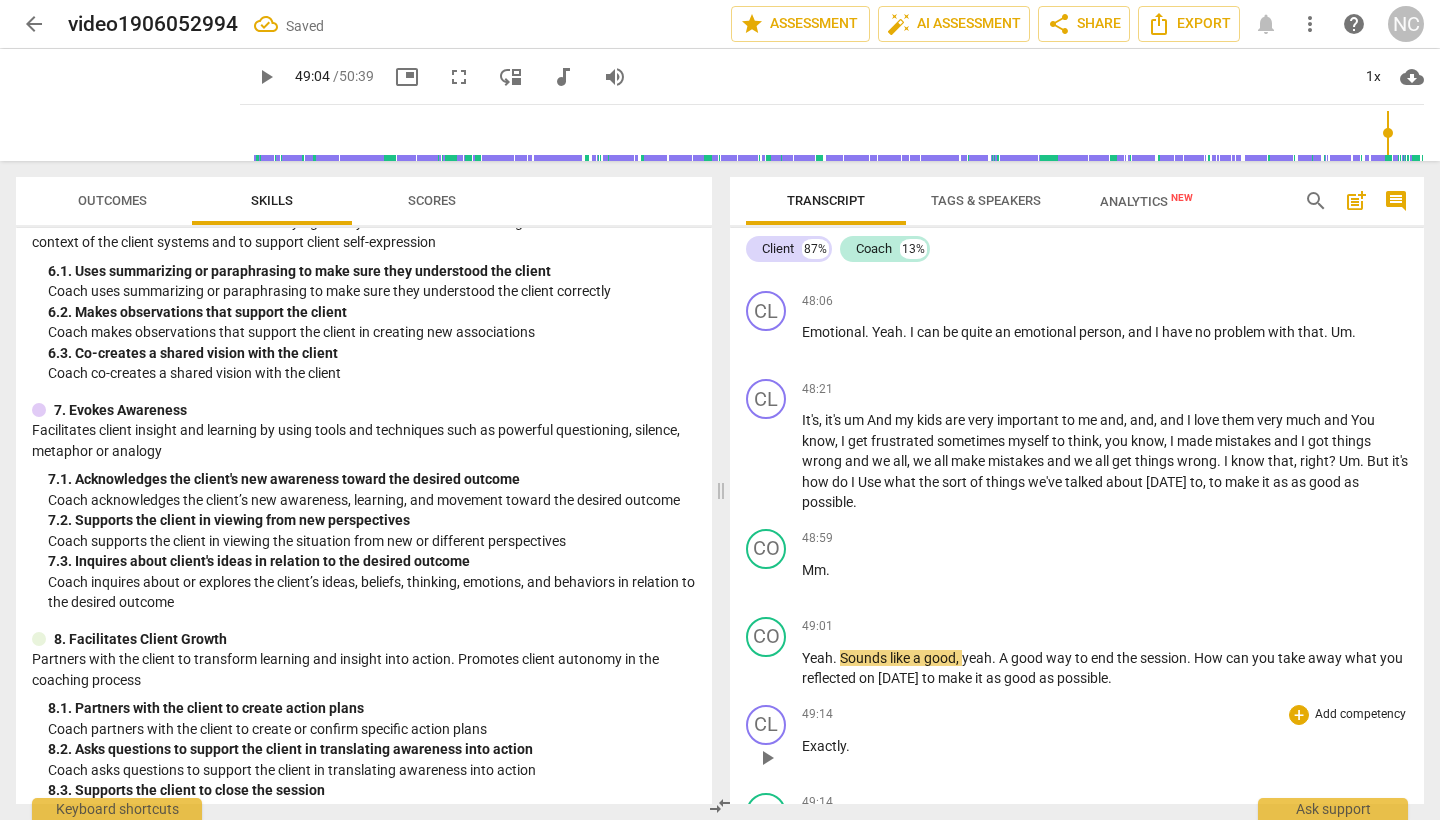 scroll, scrollTop: 17540, scrollLeft: 0, axis: vertical 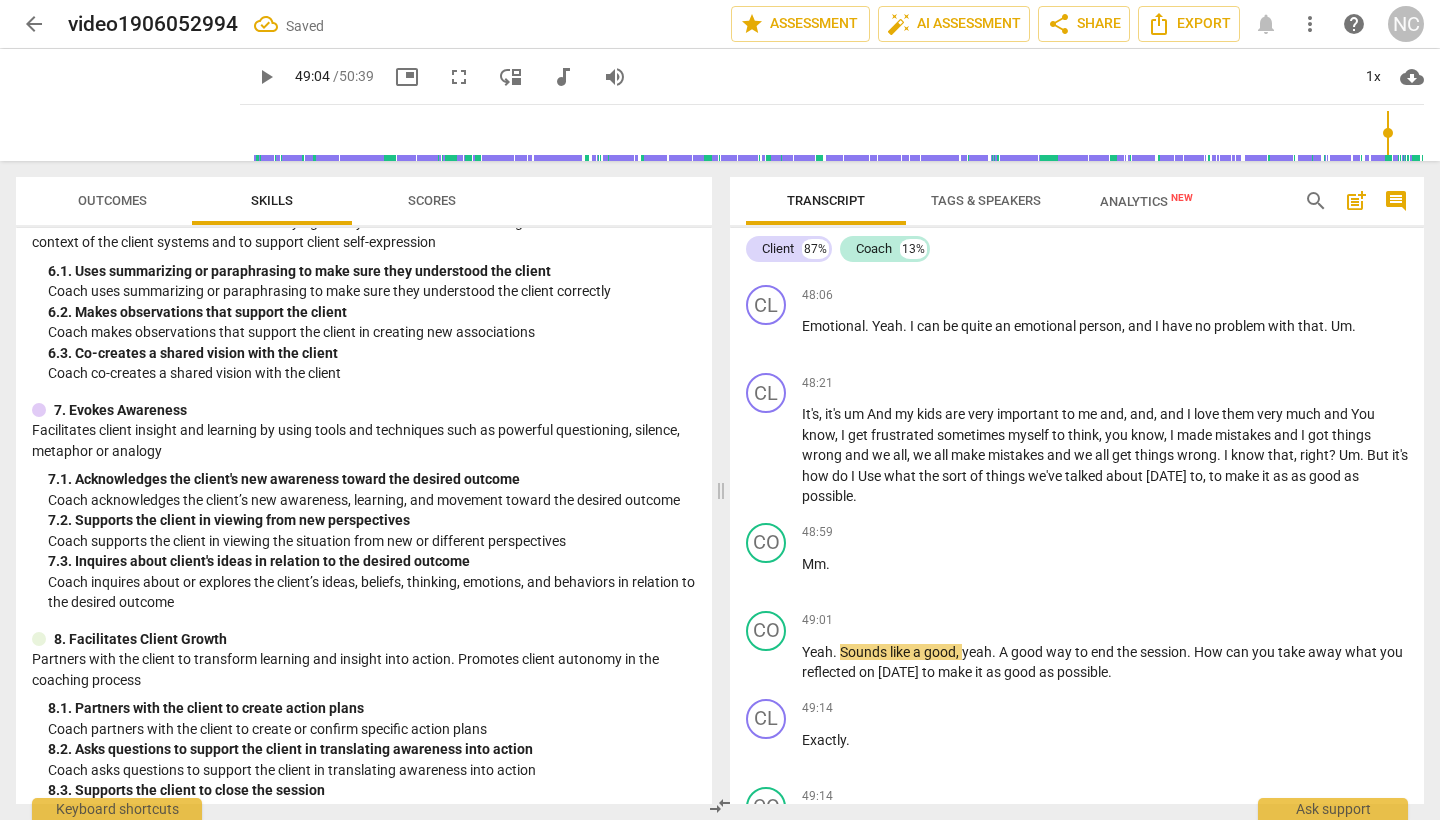click on "play_arrow" at bounding box center [767, 938] 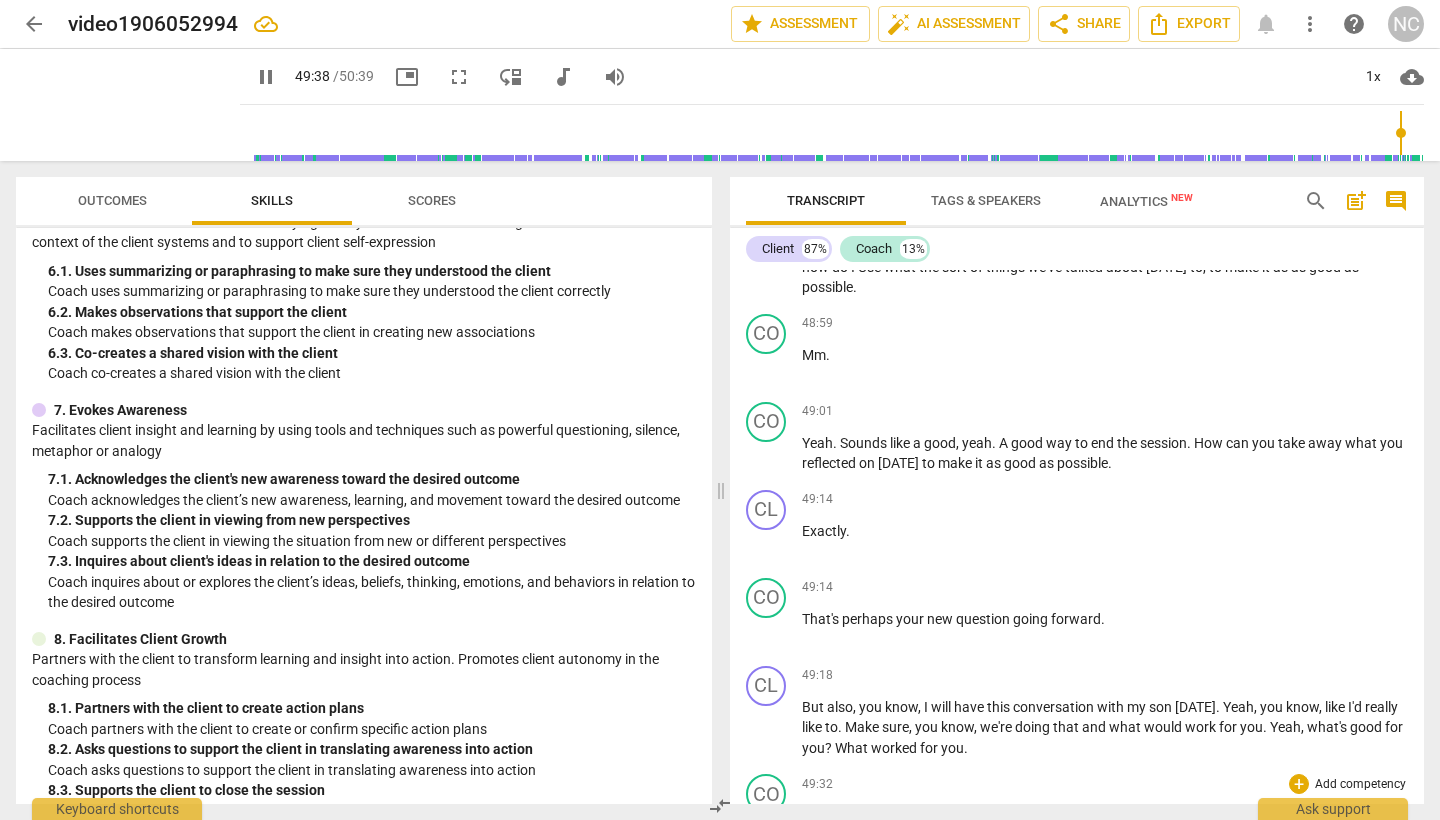 scroll, scrollTop: 17750, scrollLeft: 0, axis: vertical 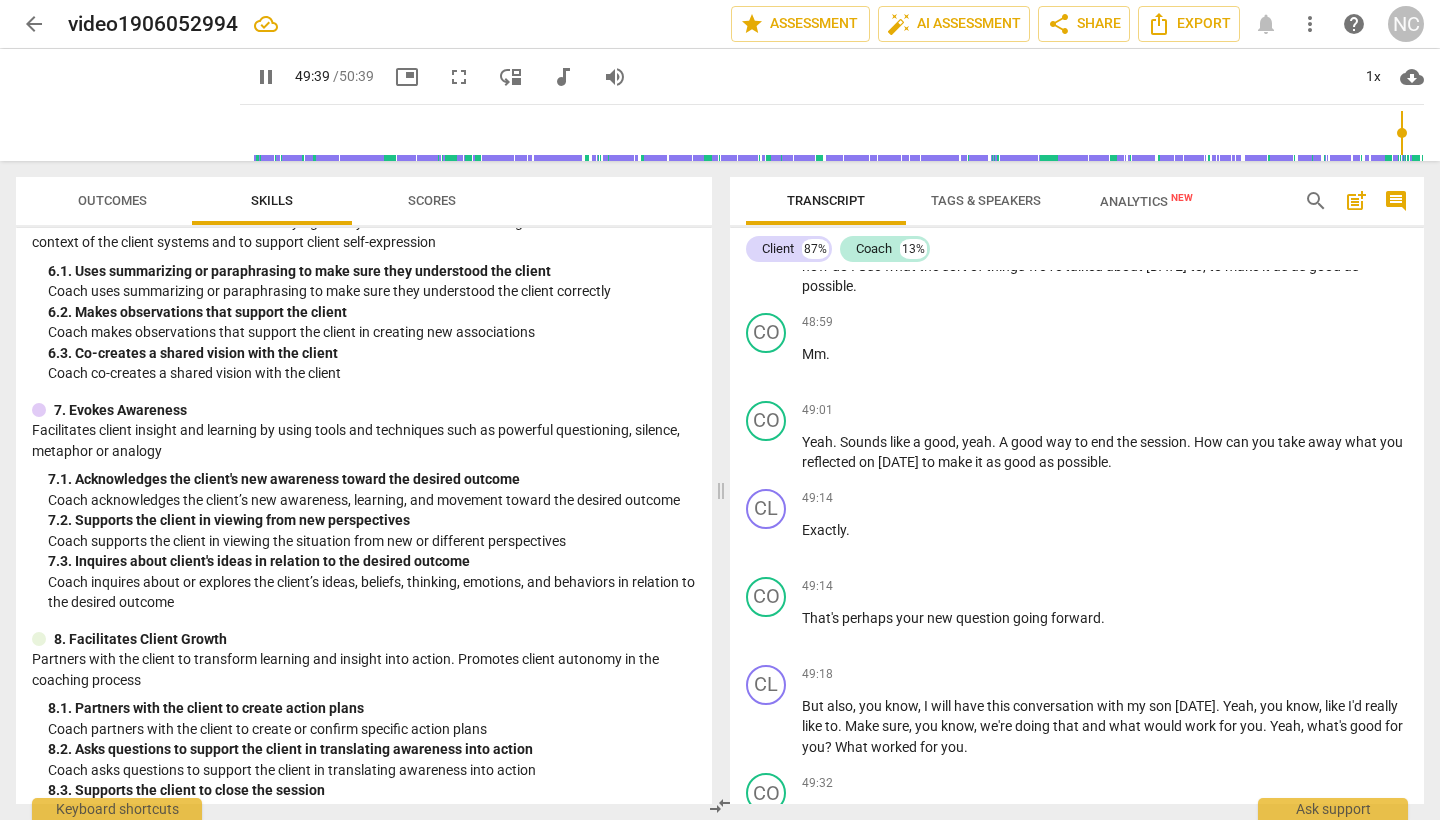 click on "pause" at bounding box center (767, 914) 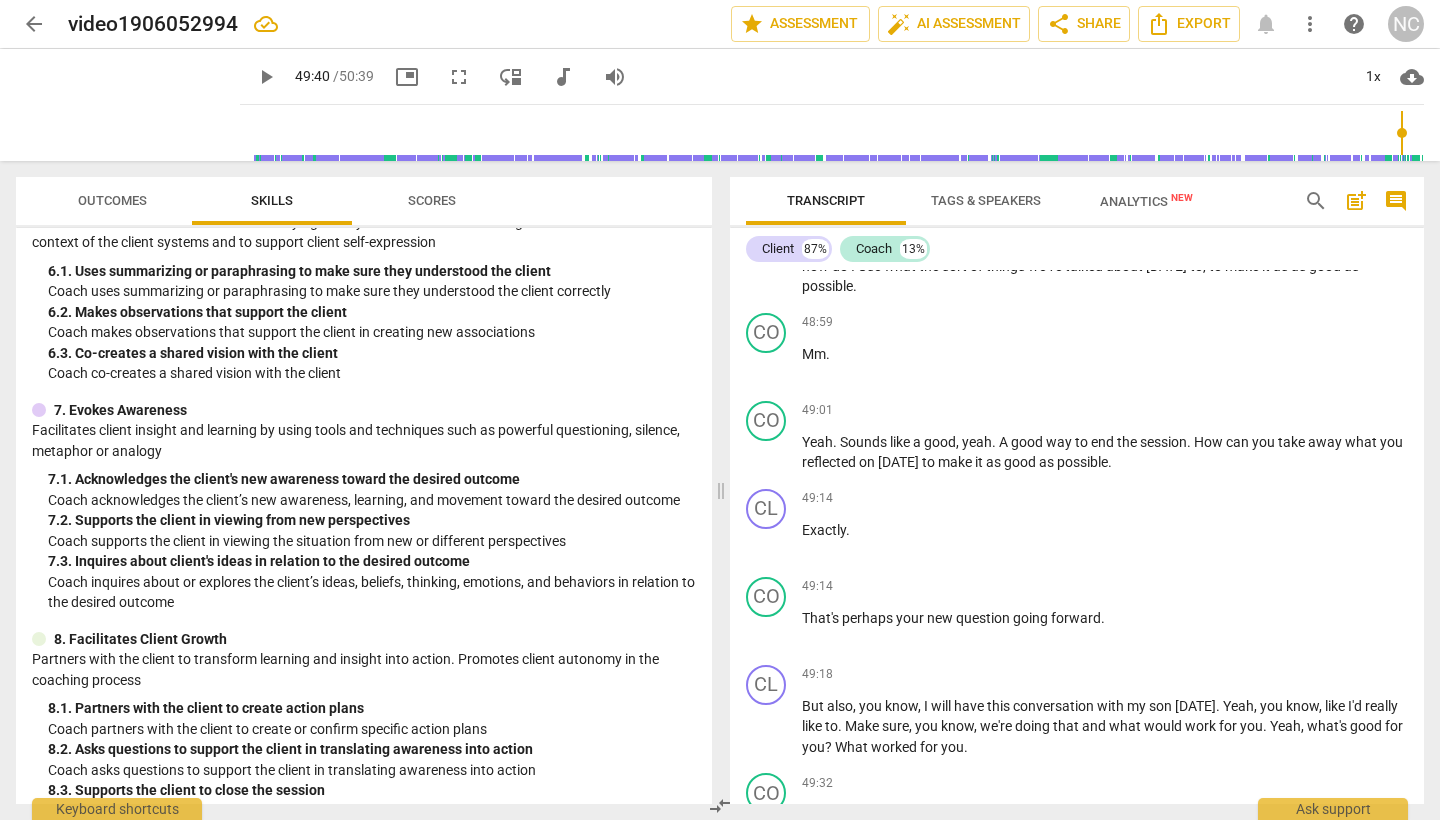click on "You" at bounding box center (866, 902) 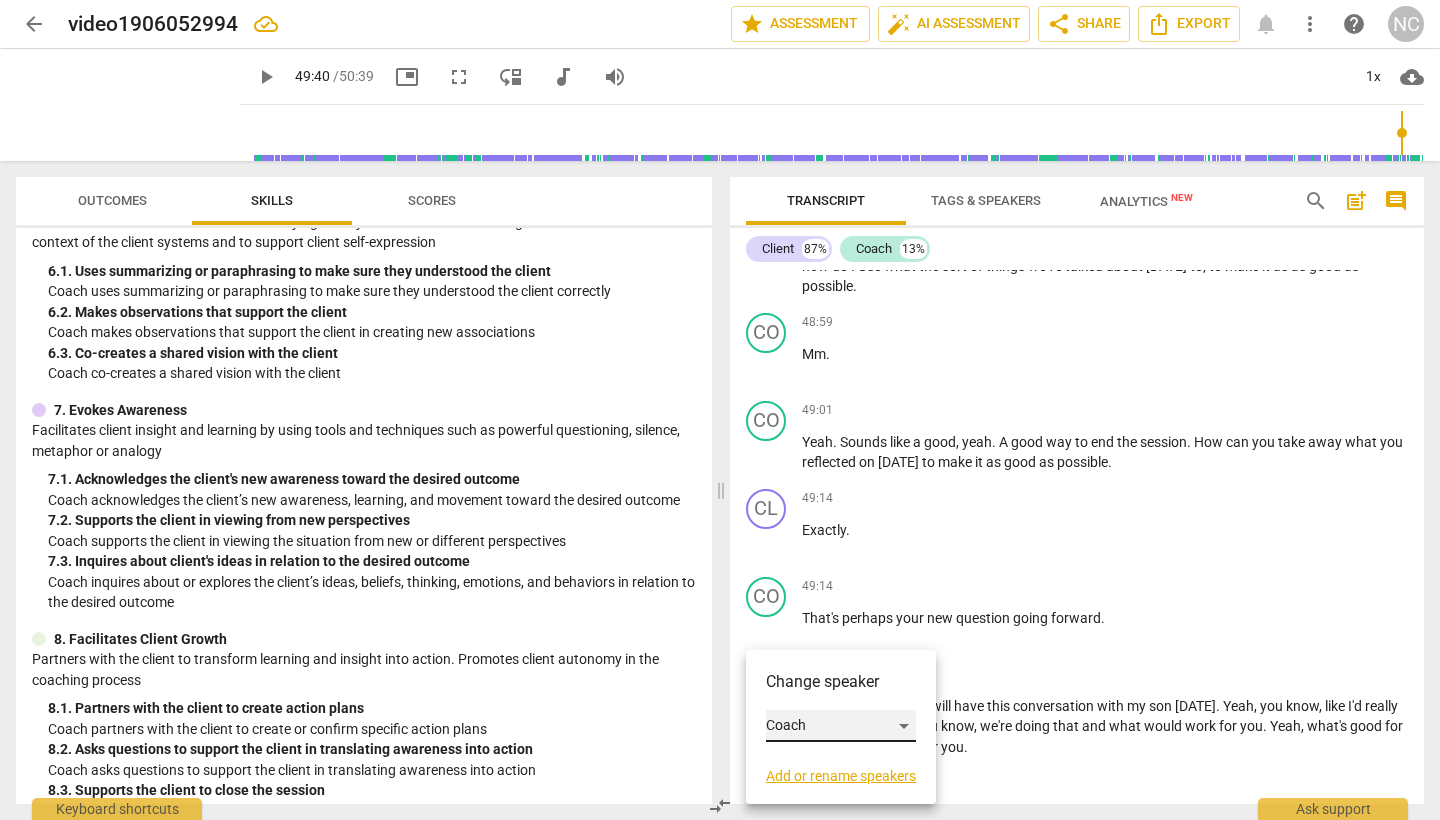 click on "Coach" at bounding box center [841, 726] 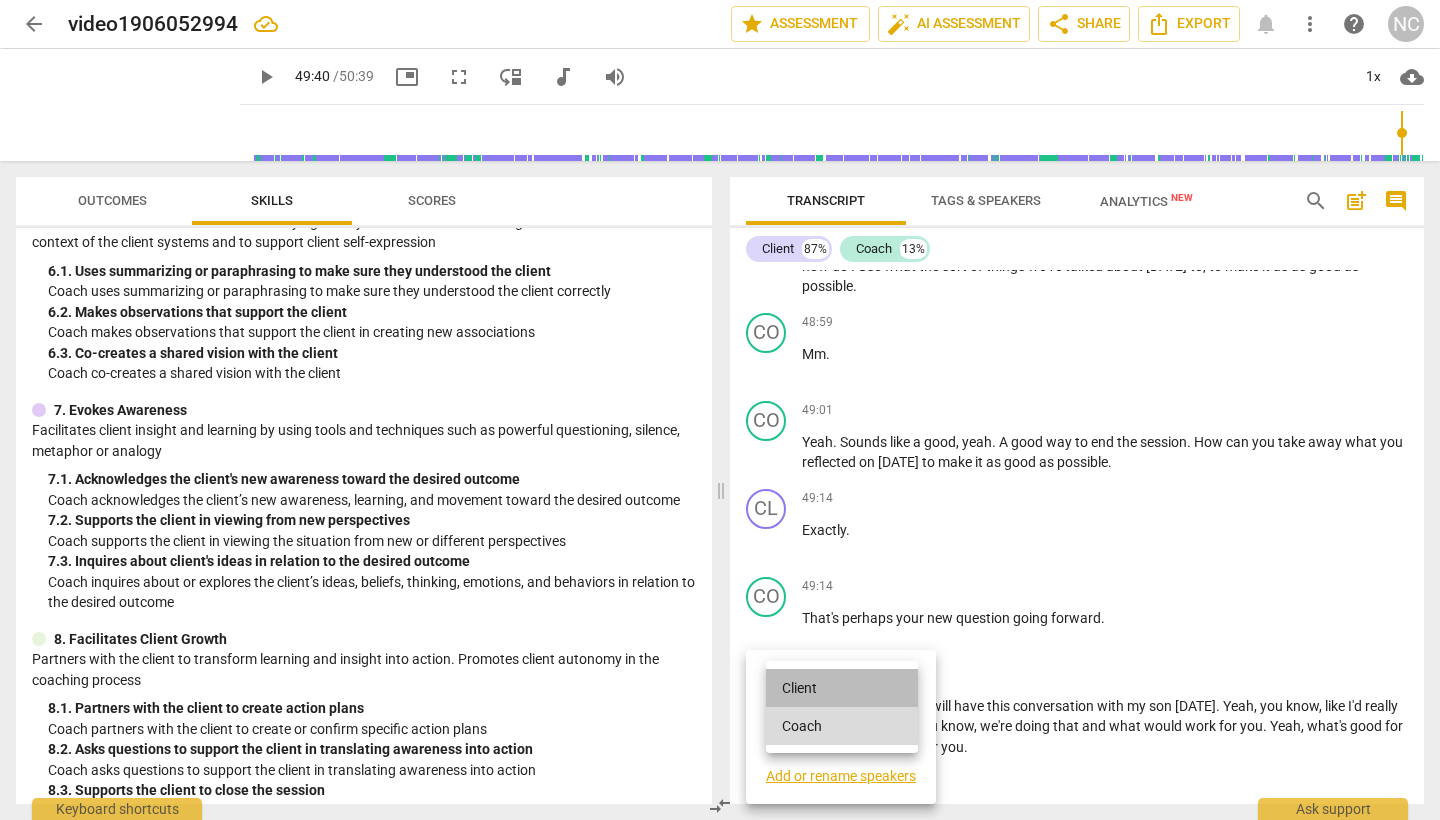 click on "Client" at bounding box center [842, 688] 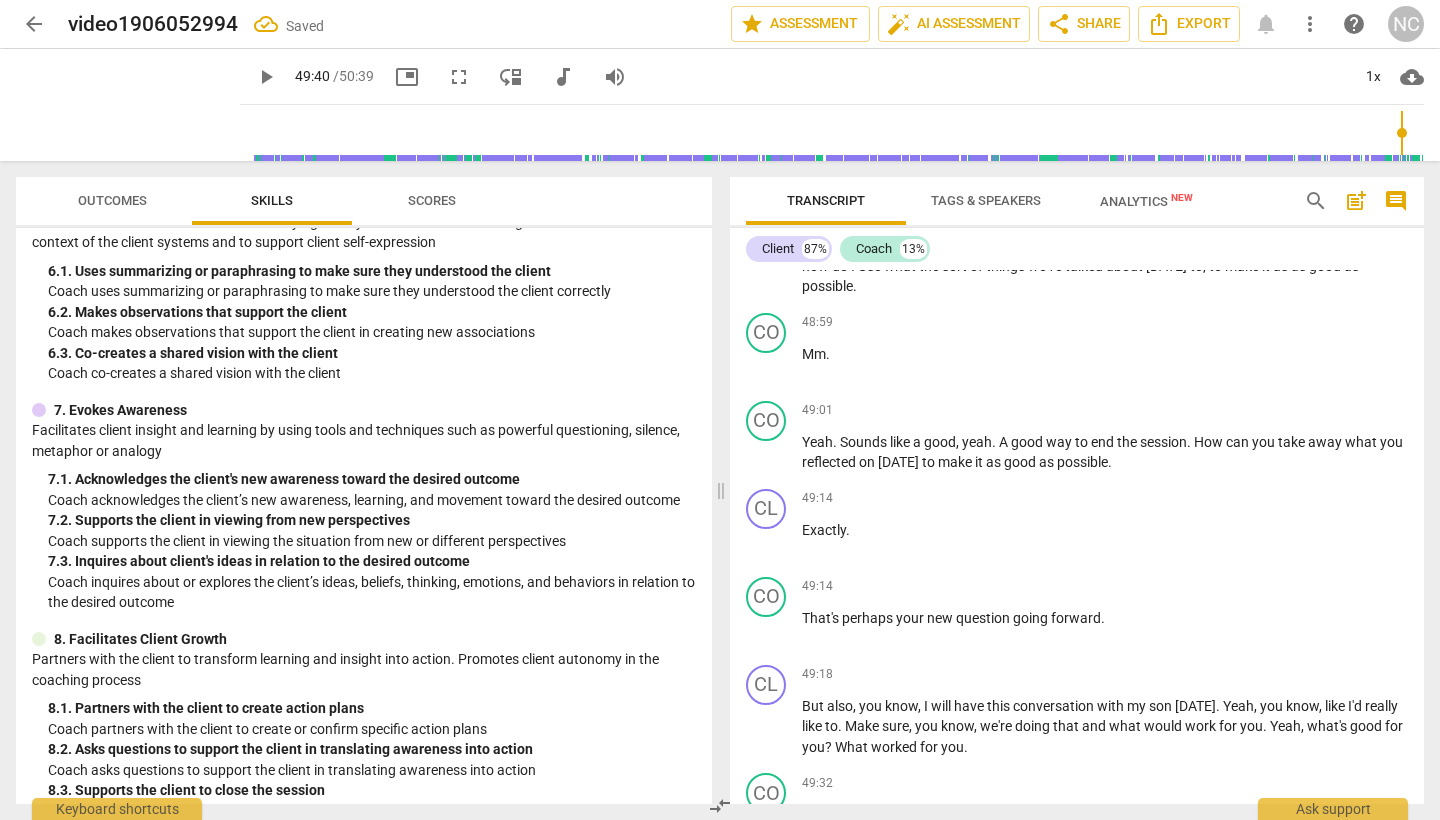 click on "You" at bounding box center [866, 902] 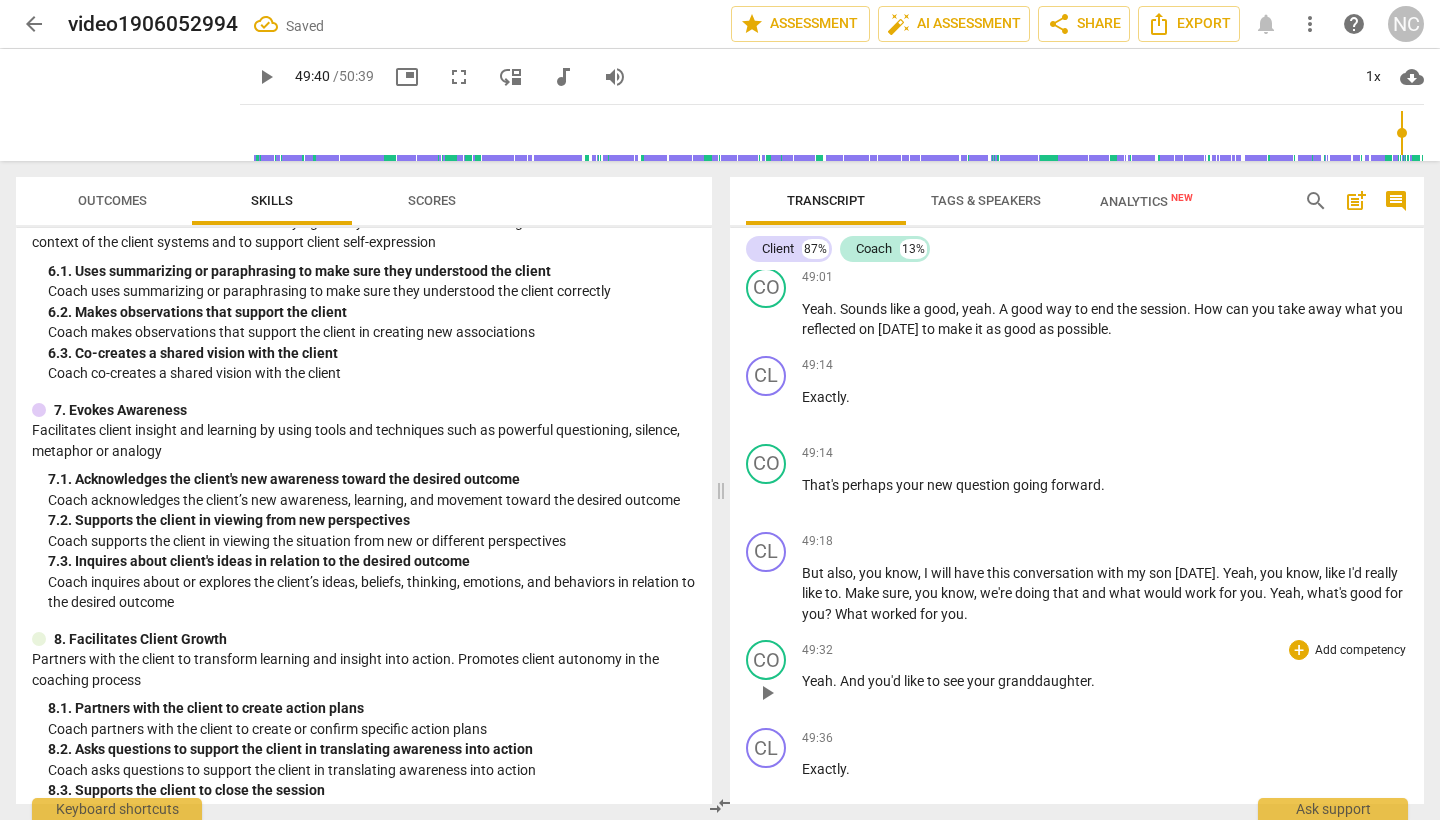 scroll, scrollTop: 17890, scrollLeft: 0, axis: vertical 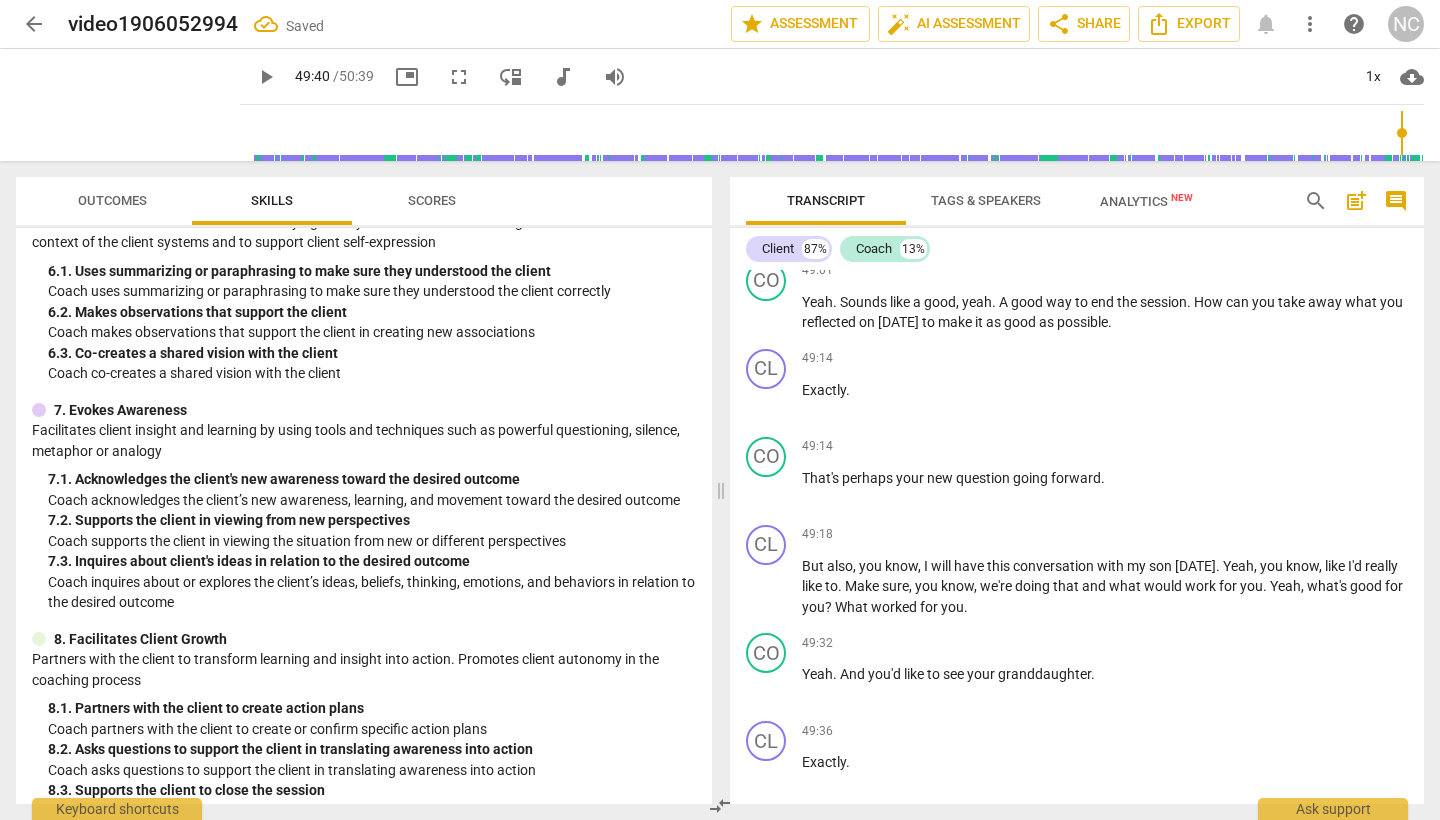 click on "play_arrow" at bounding box center (767, 862) 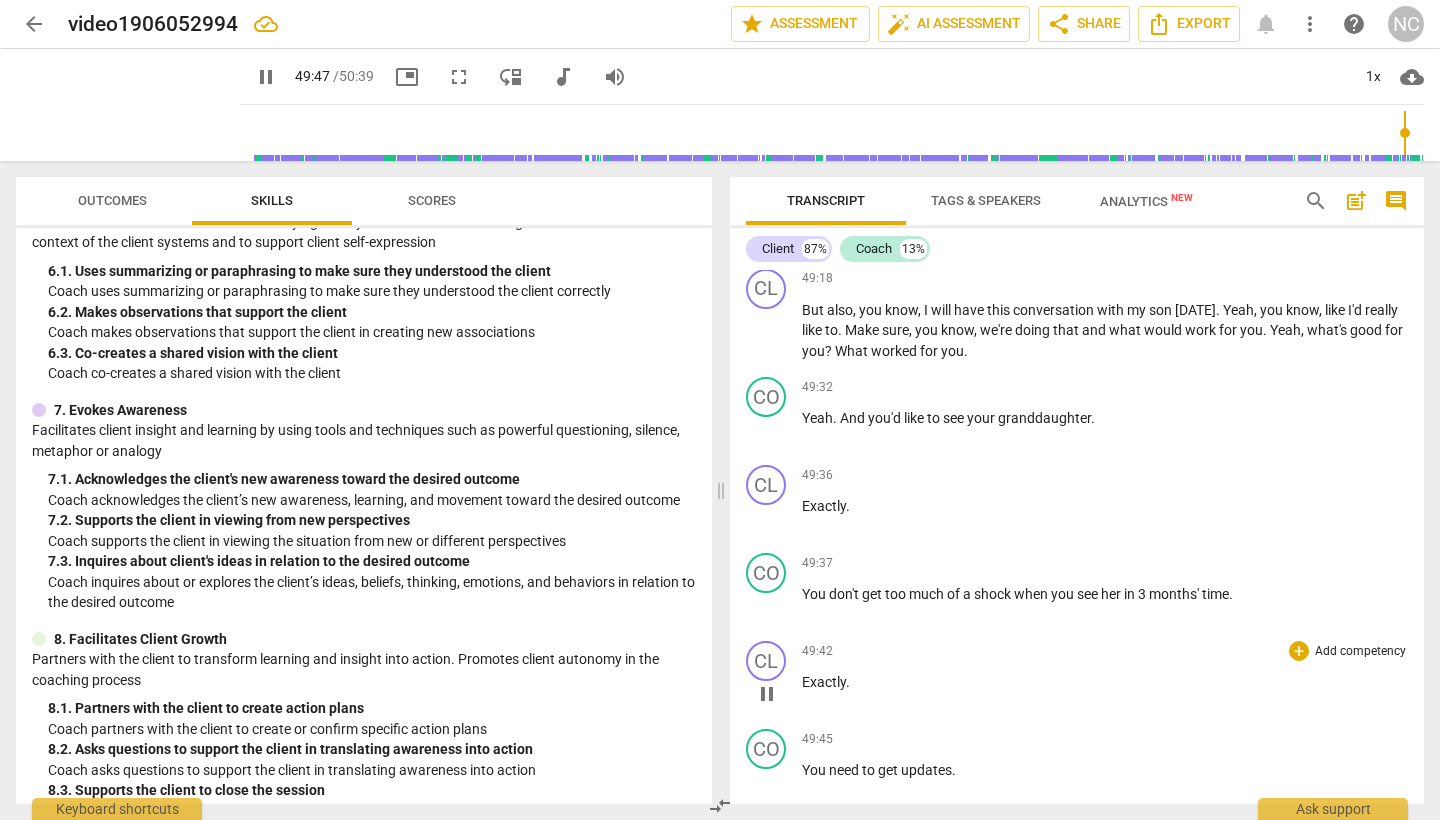 scroll, scrollTop: 18152, scrollLeft: 0, axis: vertical 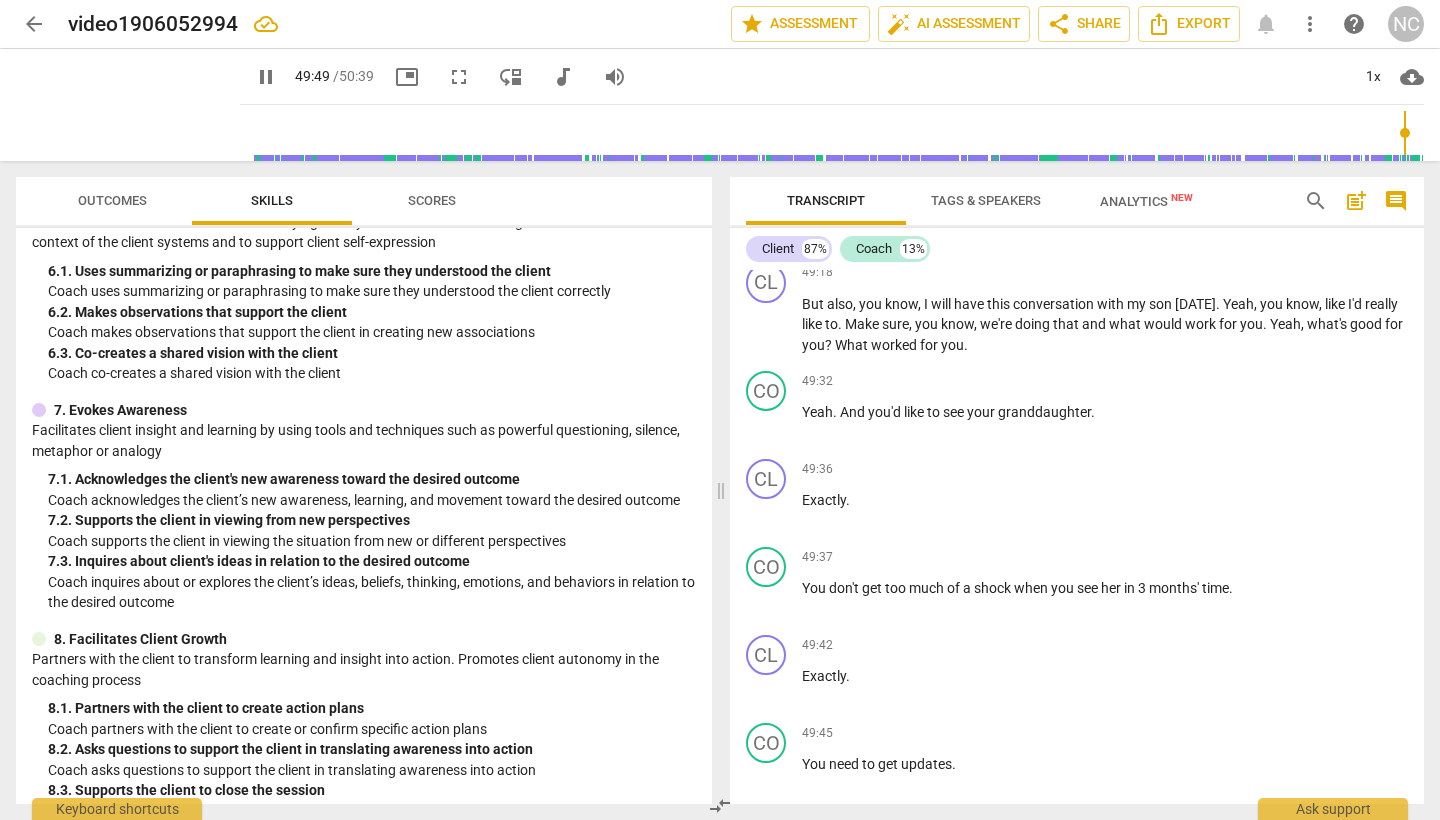 click on "pause" at bounding box center [767, 864] 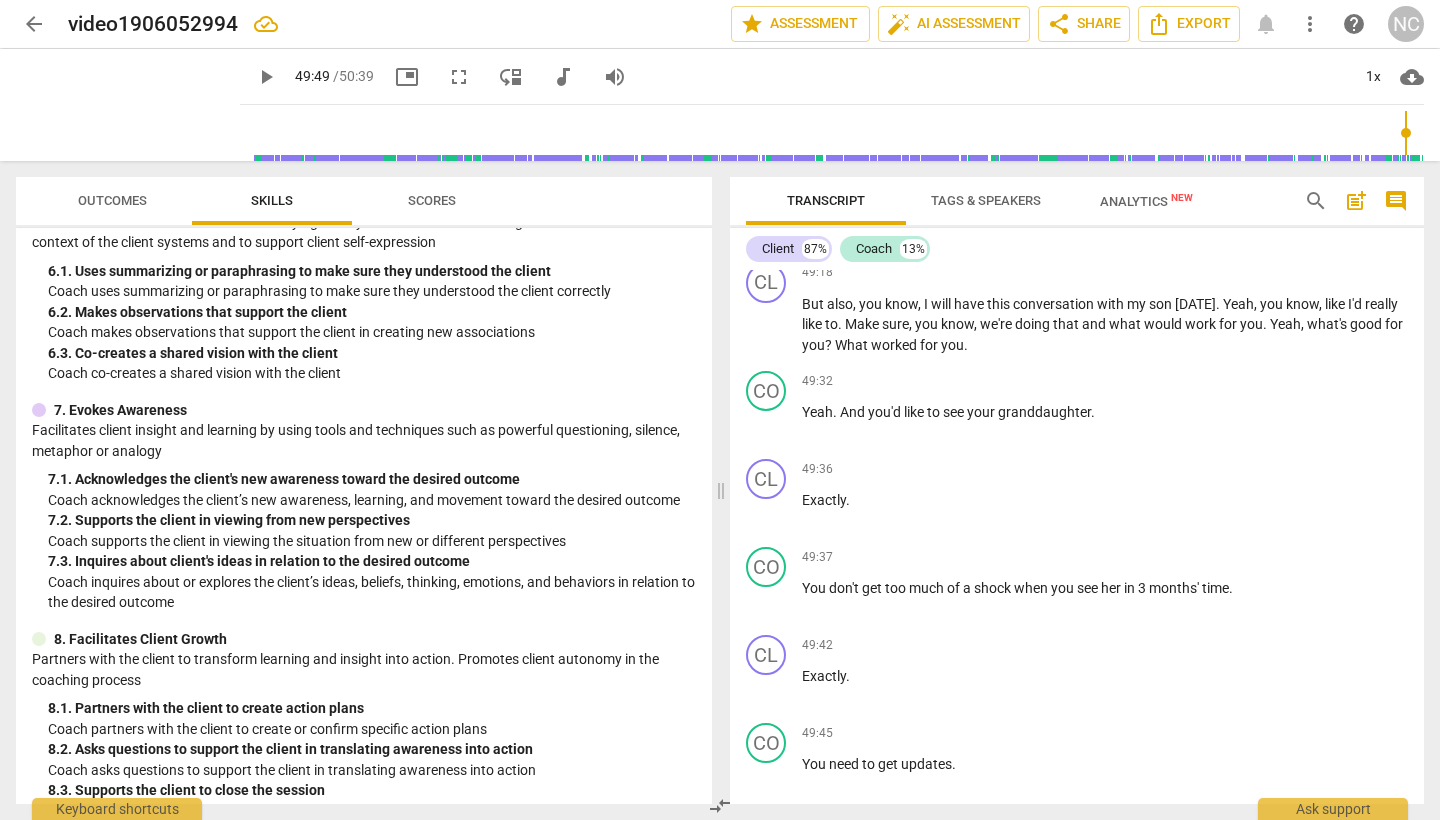 click on "Very" at bounding box center [817, 852] 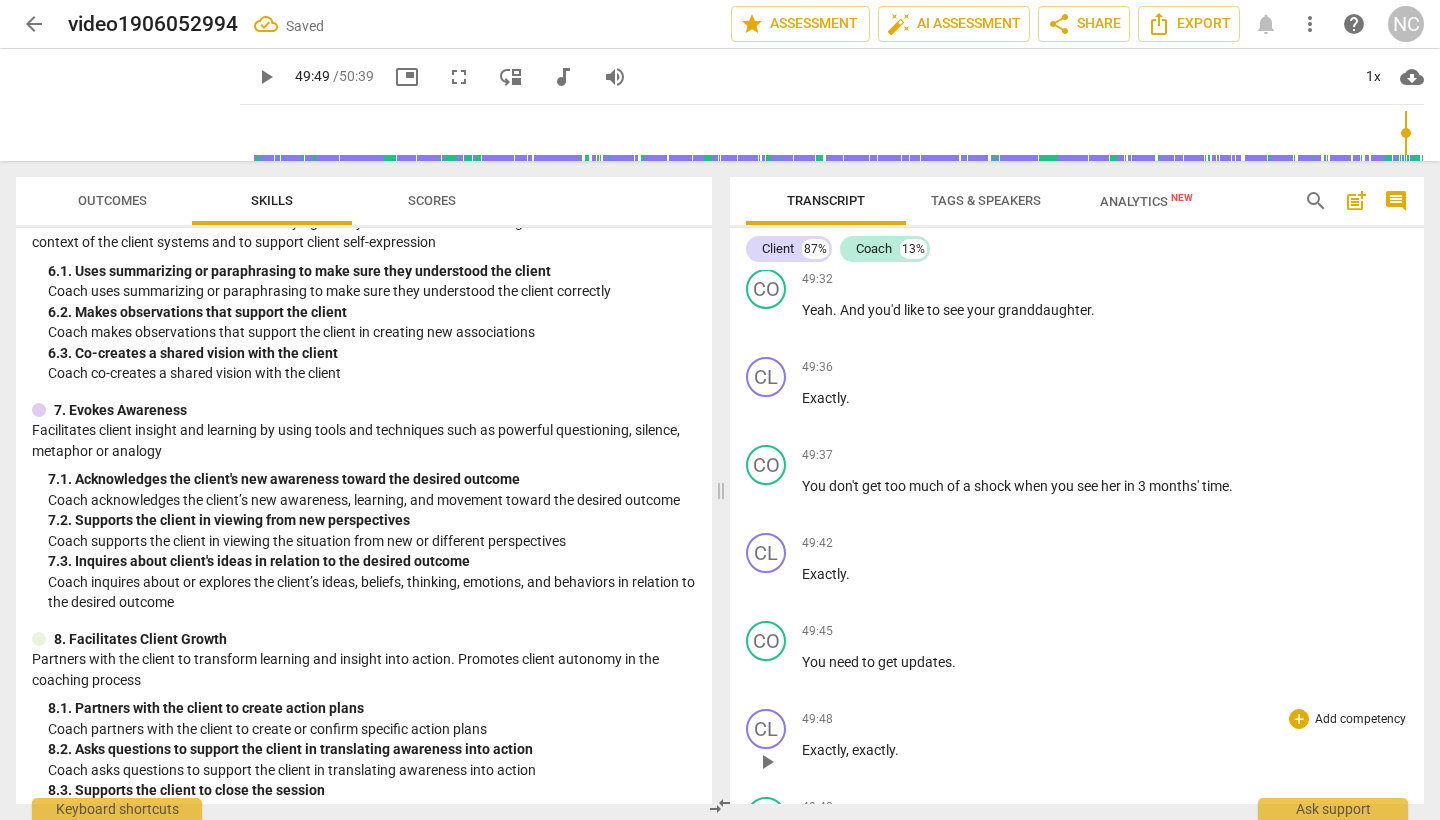 scroll, scrollTop: 18268, scrollLeft: 0, axis: vertical 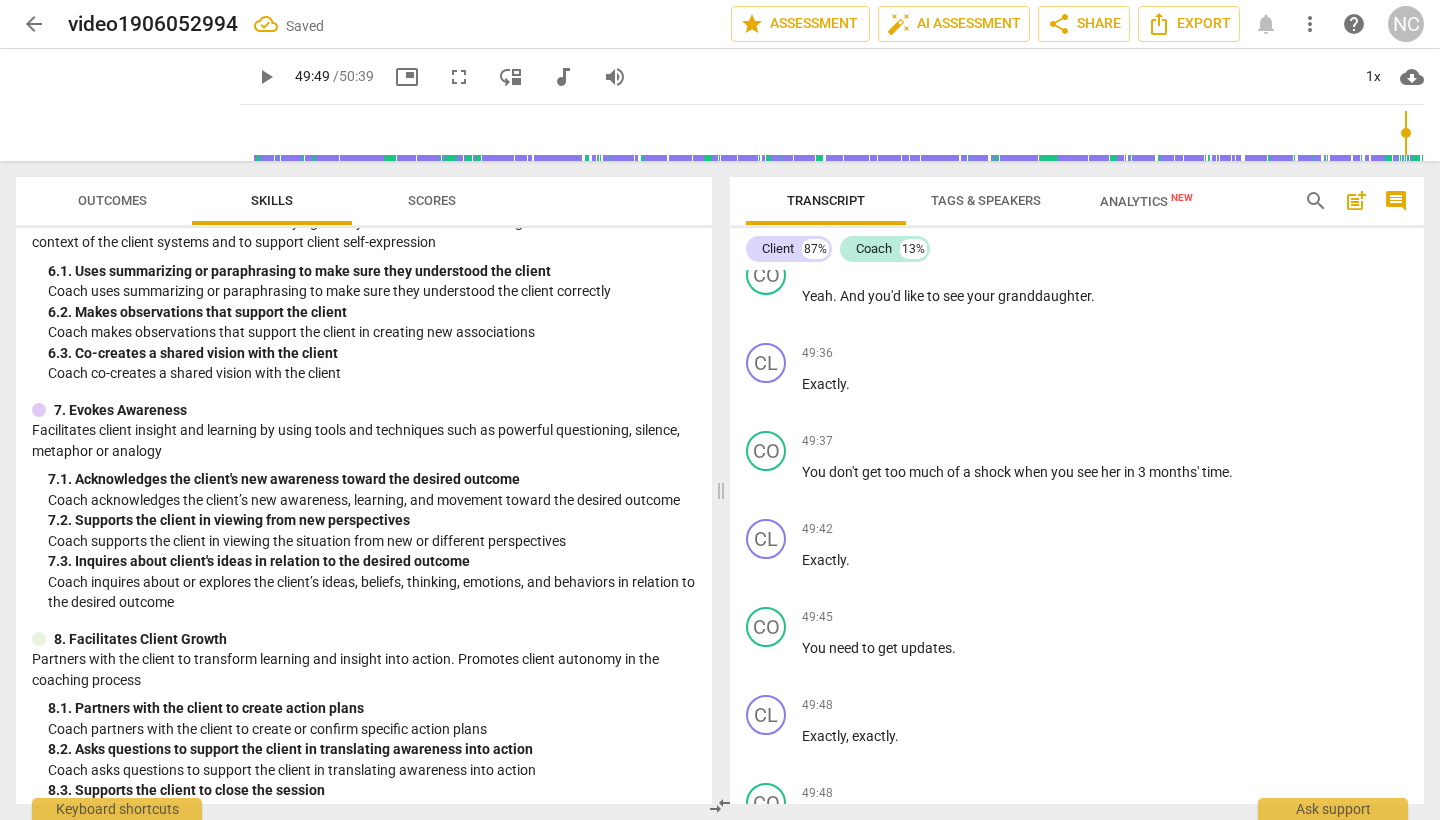 click on "play_arrow pause" at bounding box center (776, 924) 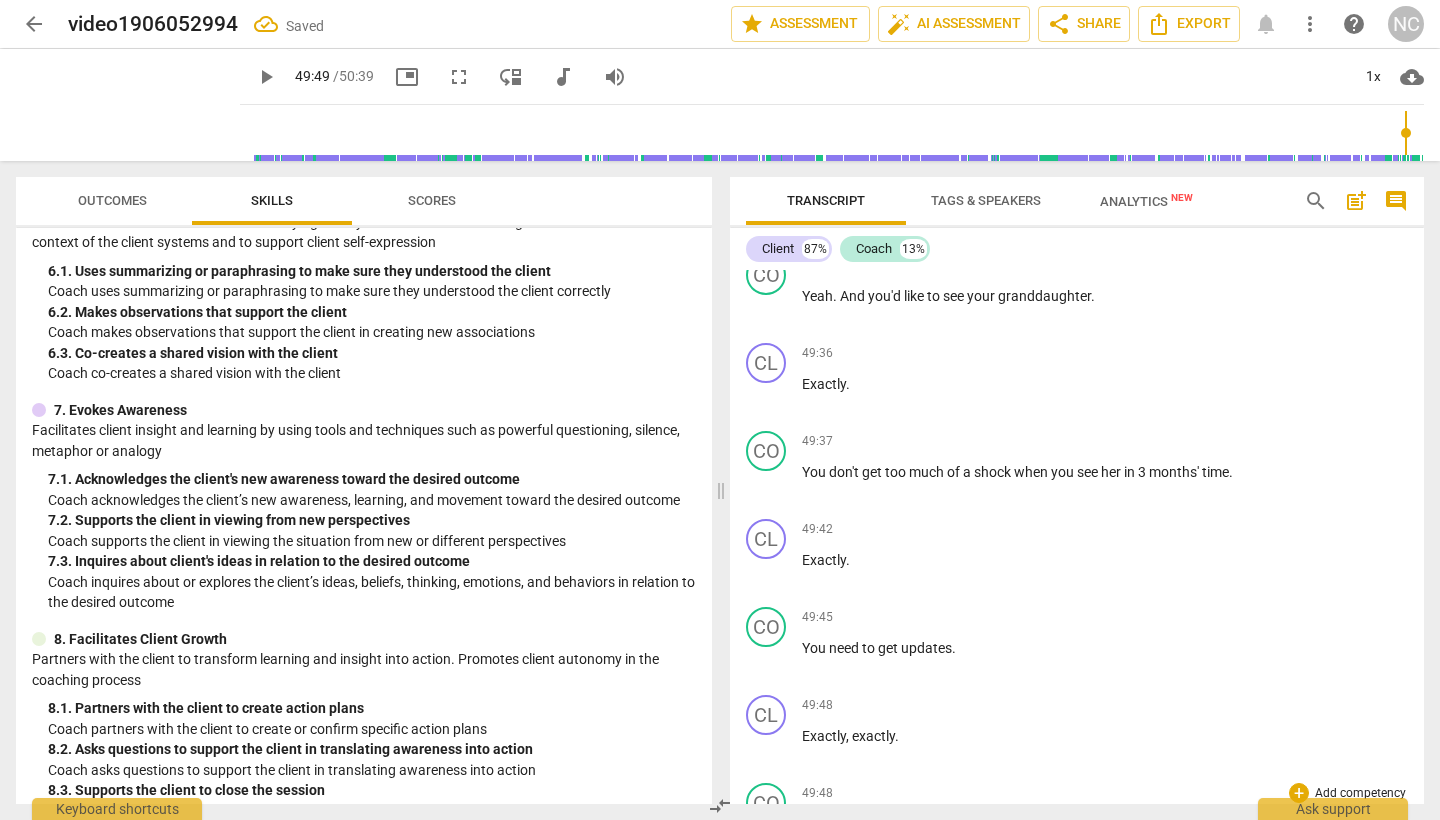 click on "play_arrow" at bounding box center (767, 836) 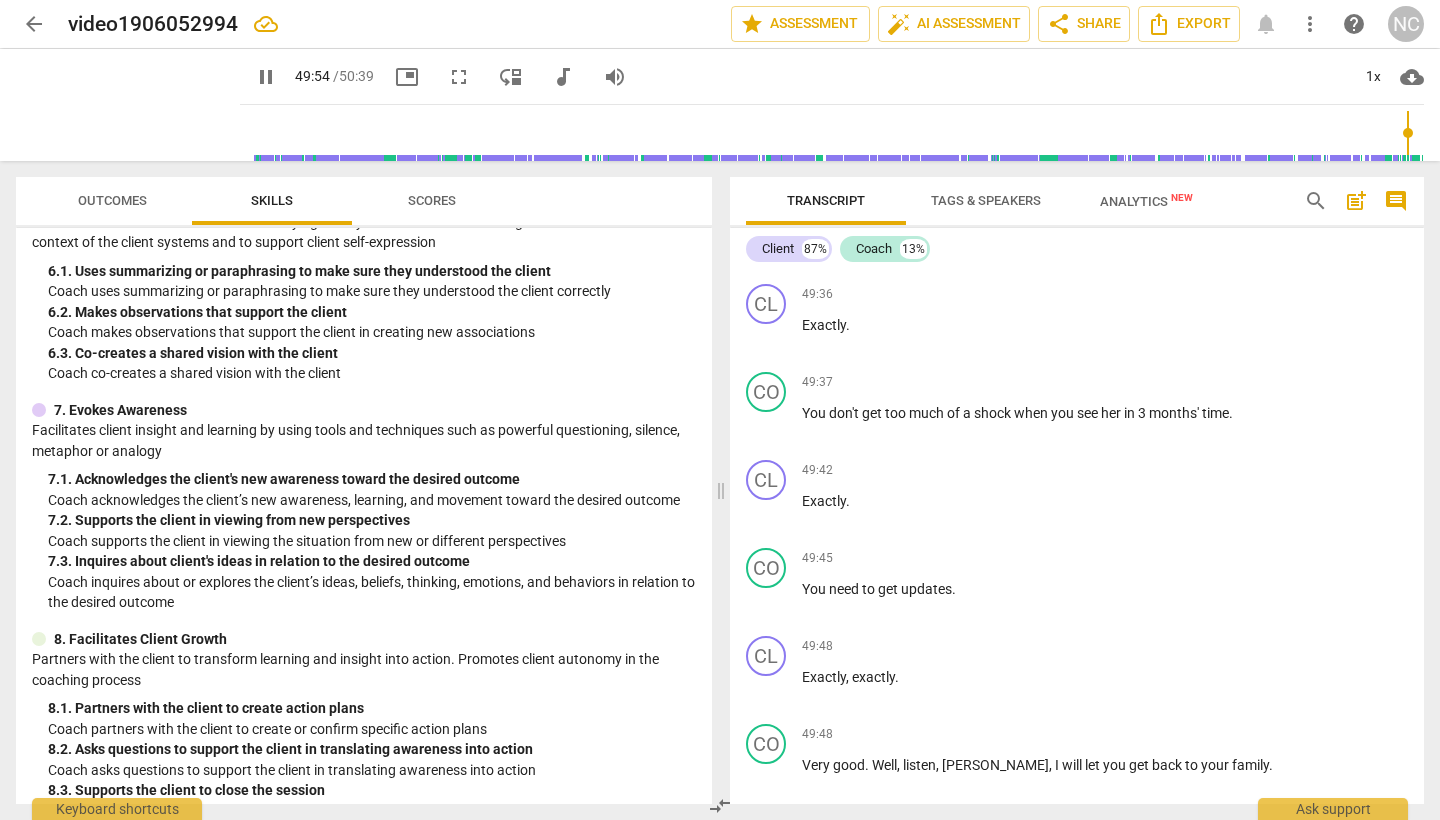 scroll, scrollTop: 18325, scrollLeft: 0, axis: vertical 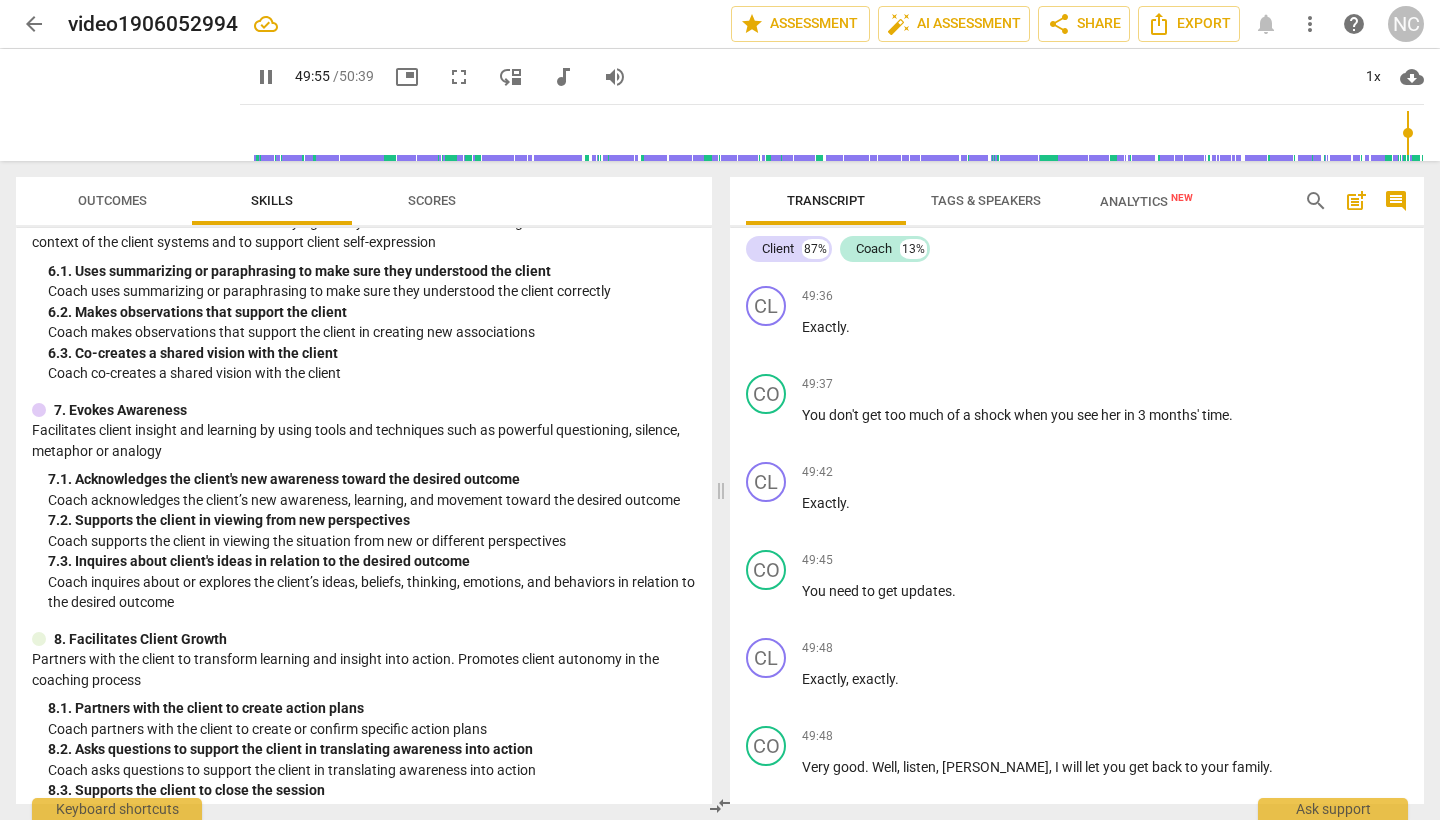 click on "pause" at bounding box center (767, 867) 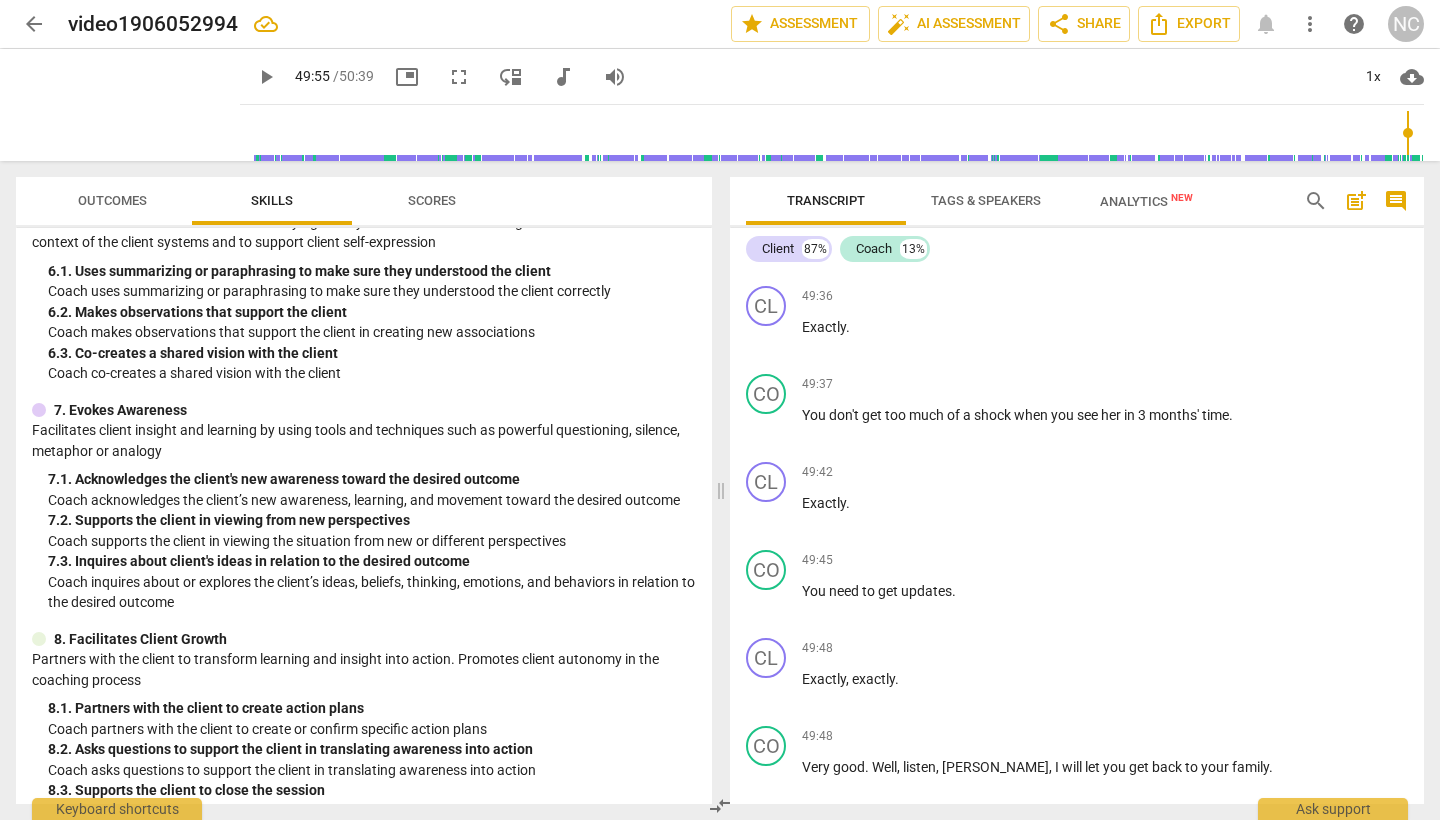 click on "Thank   you ." at bounding box center (1105, 855) 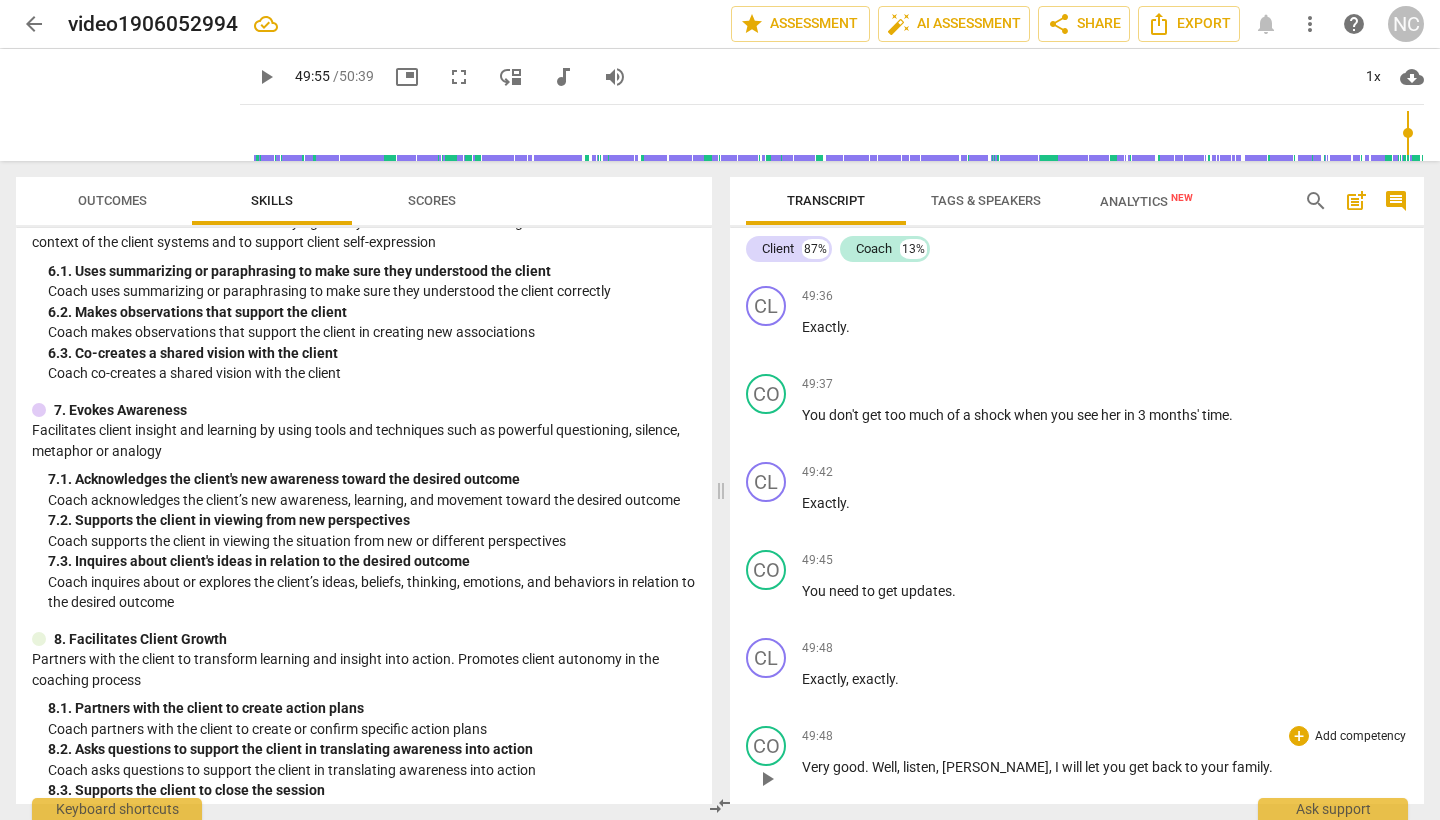 type 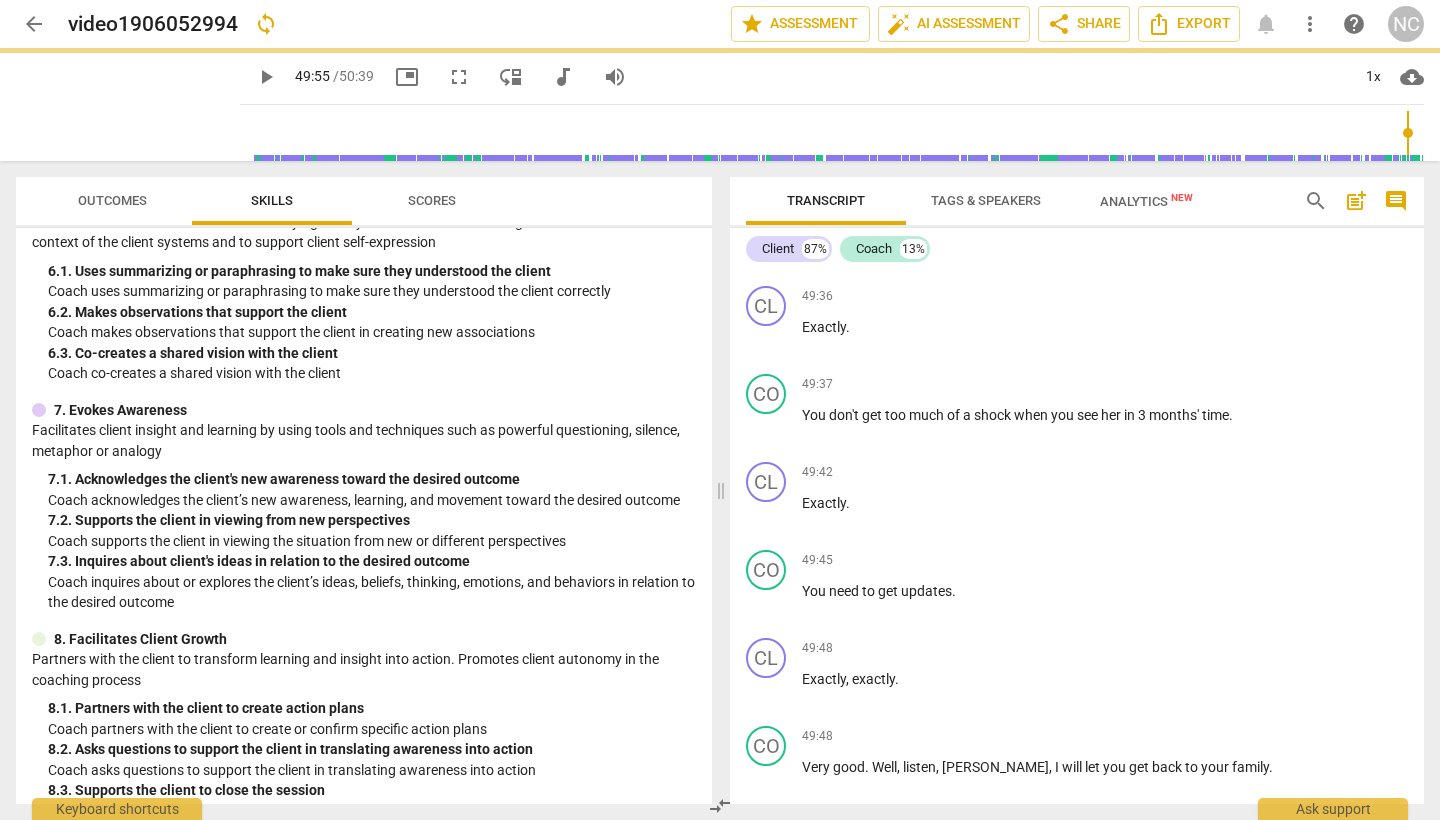 click on "play_arrow" at bounding box center (767, 867) 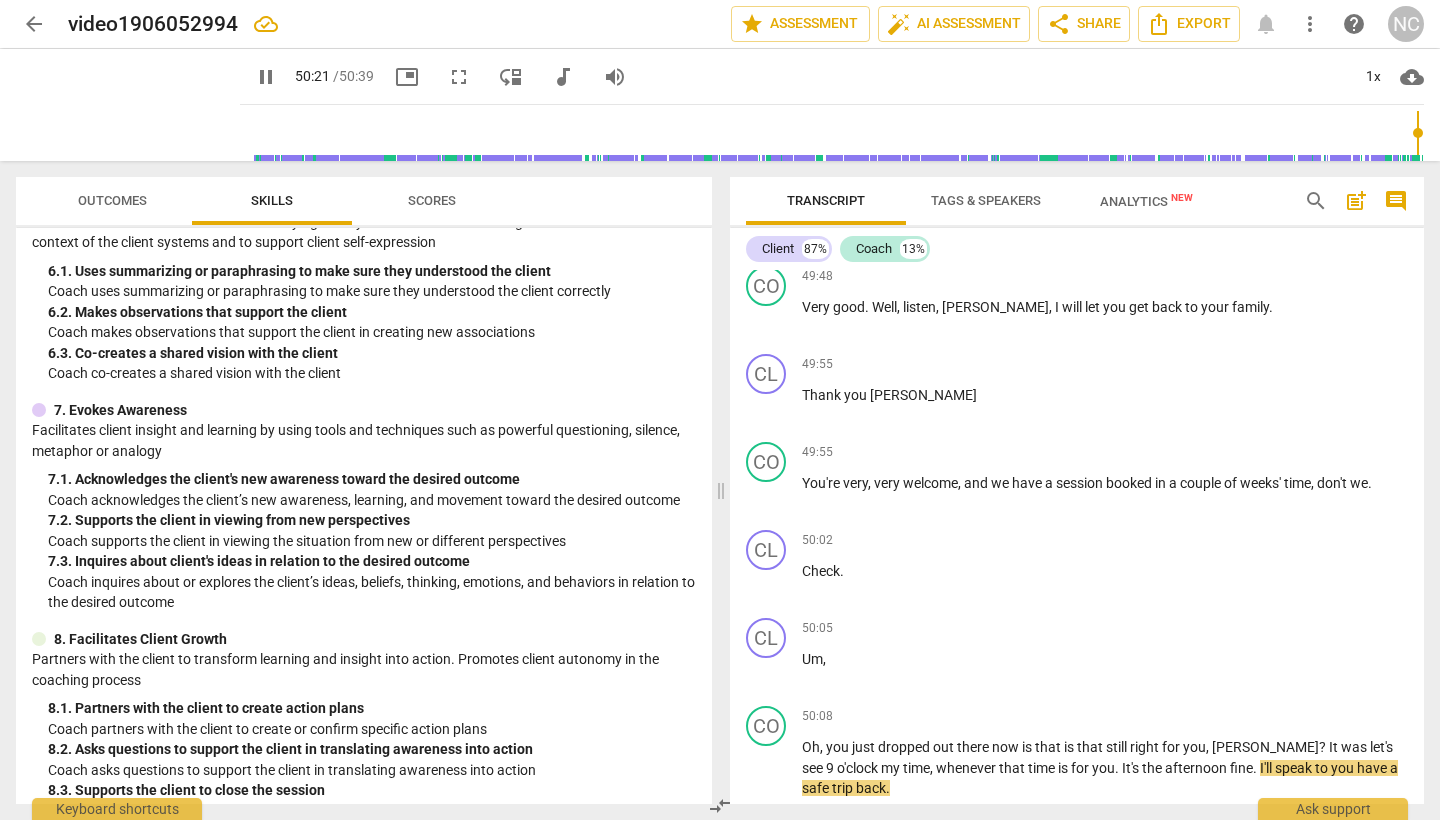 scroll, scrollTop: 18796, scrollLeft: 0, axis: vertical 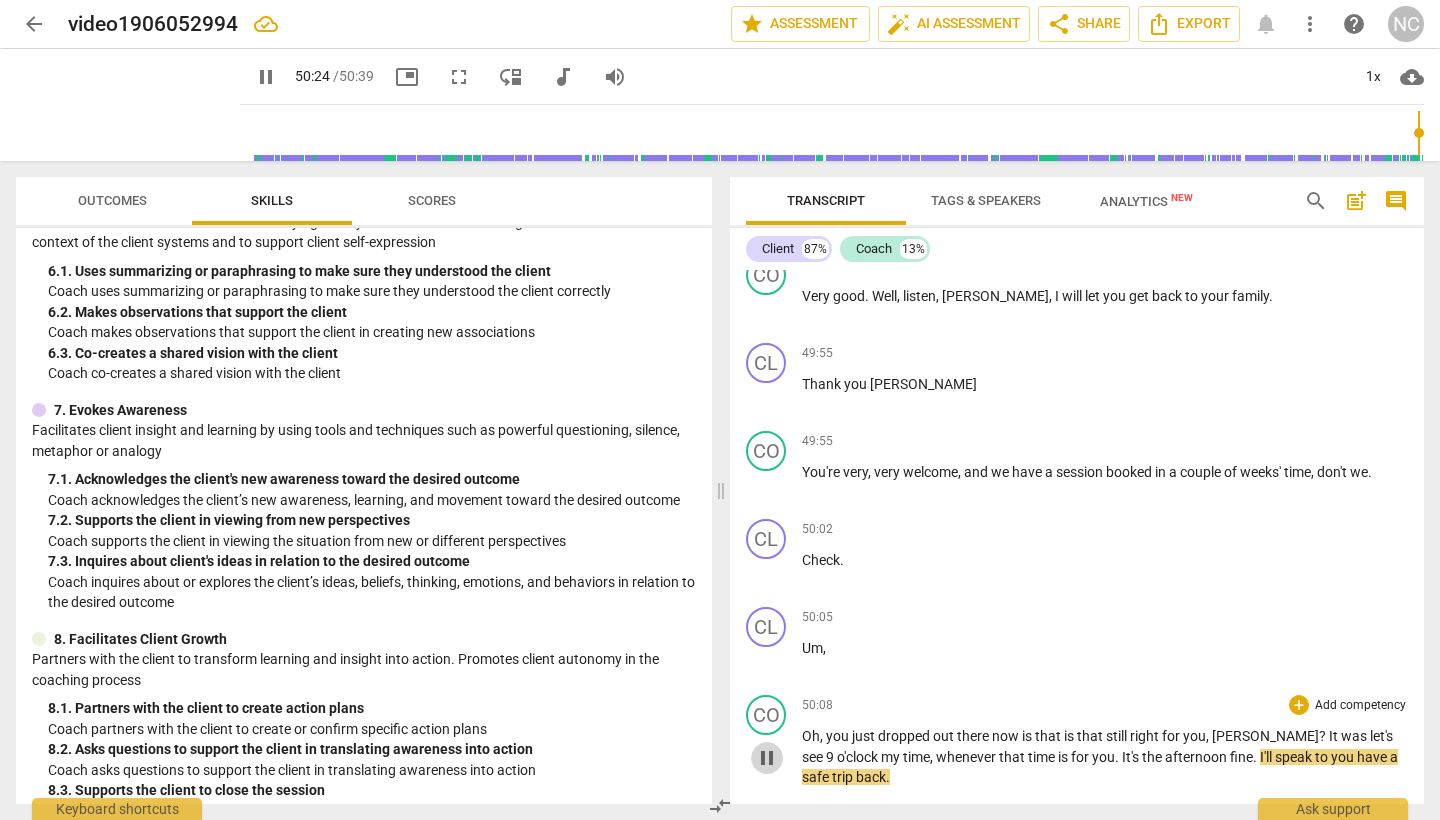 click on "pause" at bounding box center [767, 758] 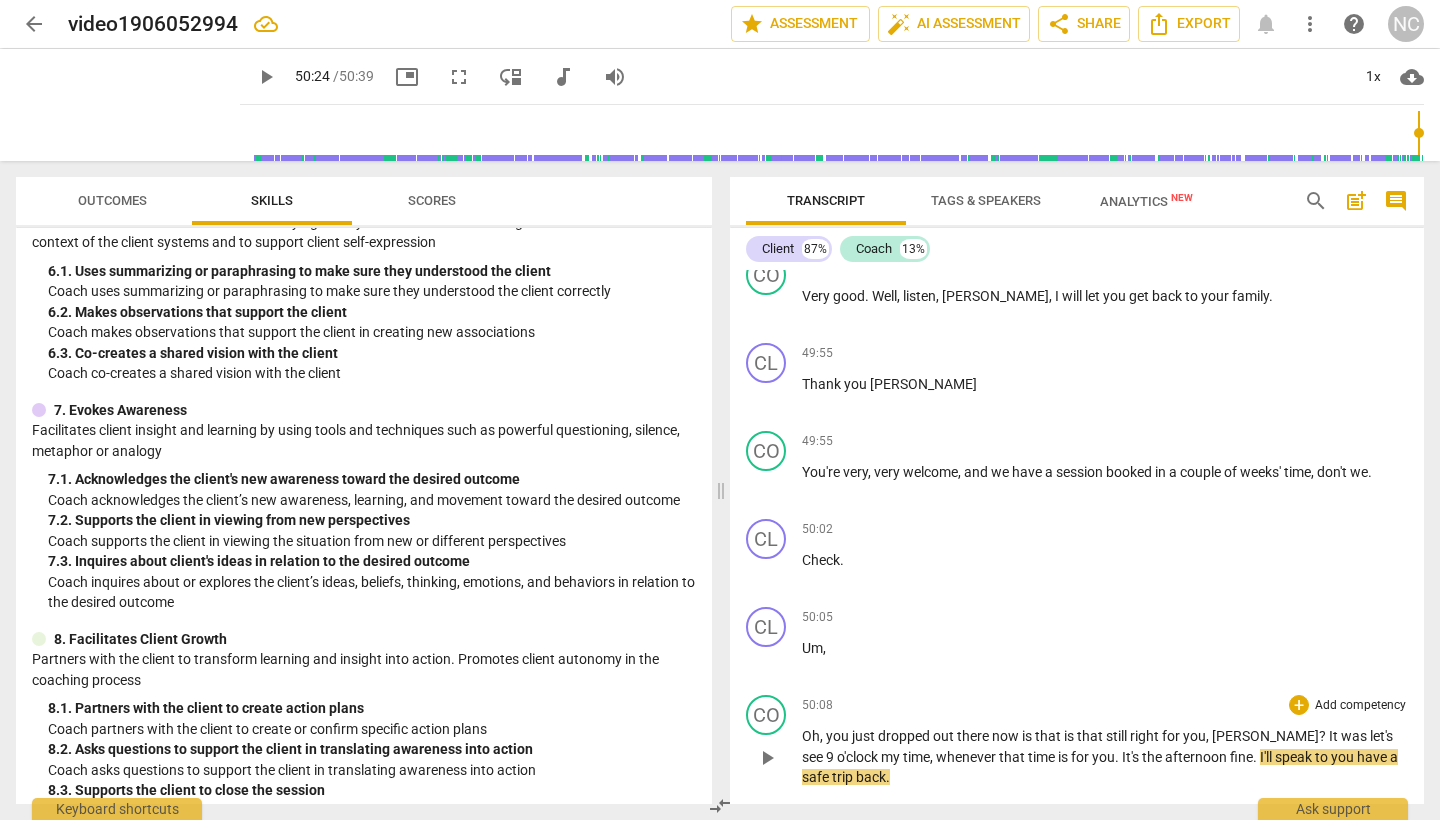 click on "It's" at bounding box center [1132, 757] 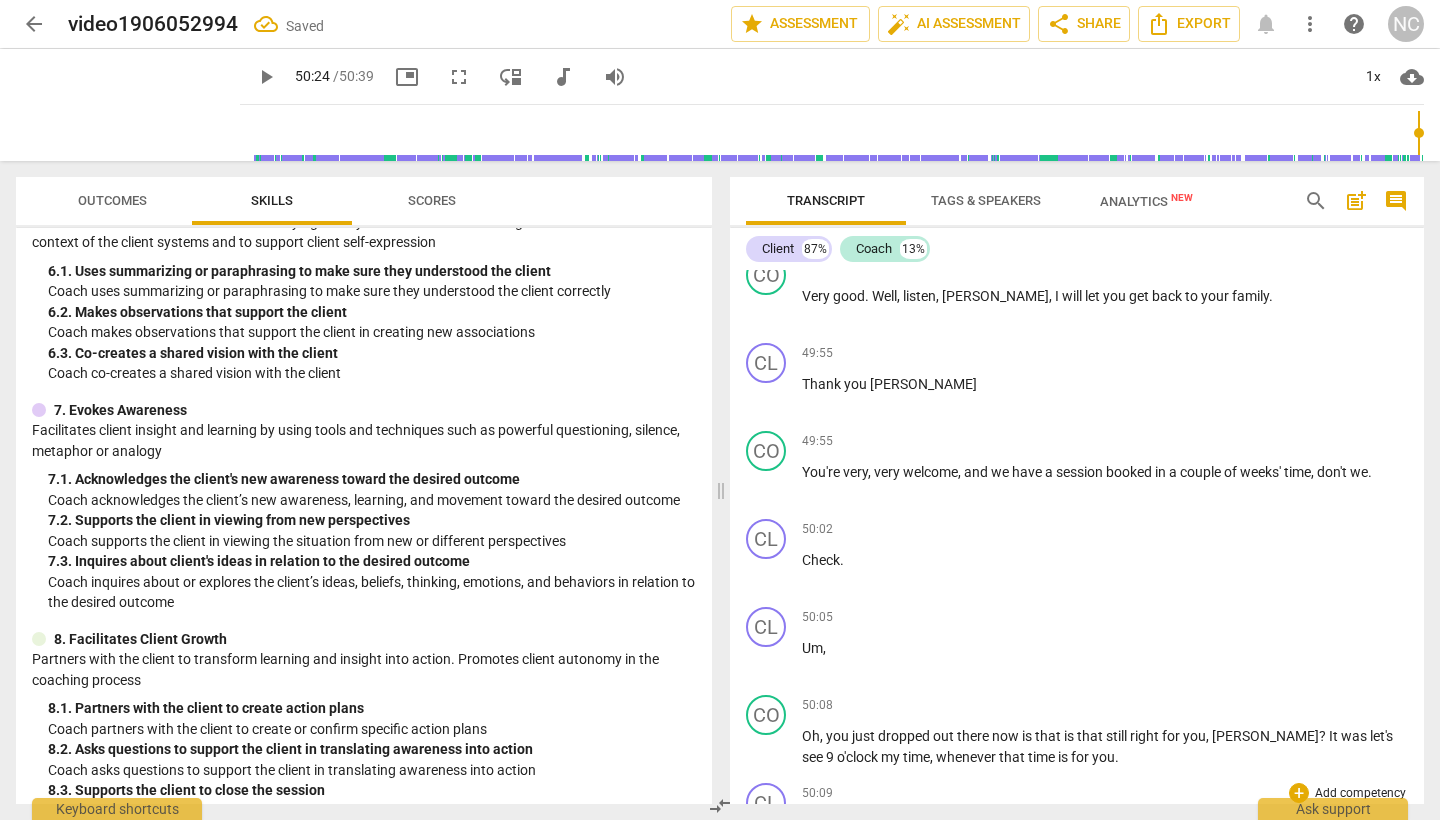 click on "I'll" at bounding box center [947, 824] 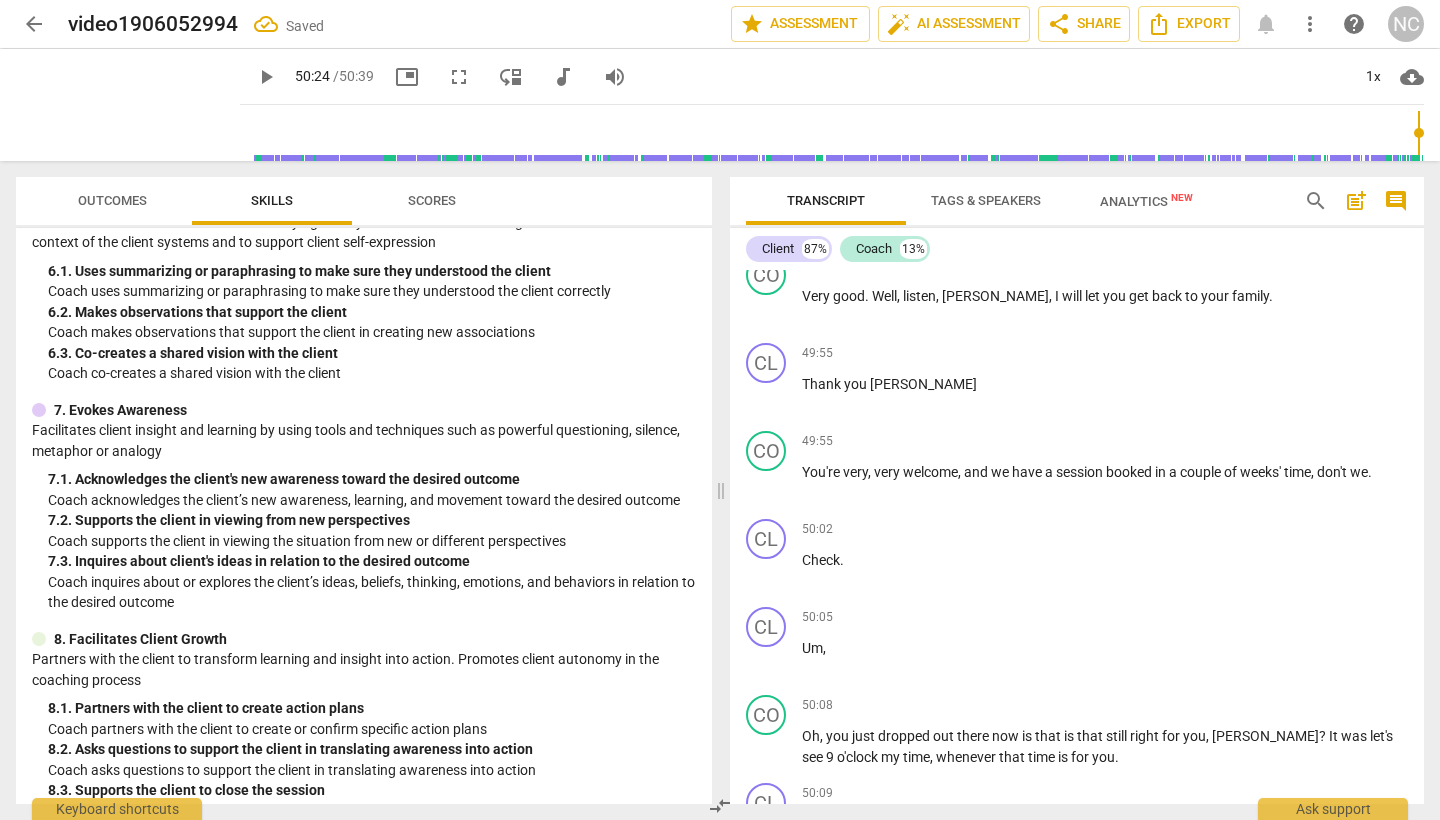 click on "I'll" at bounding box center (809, 912) 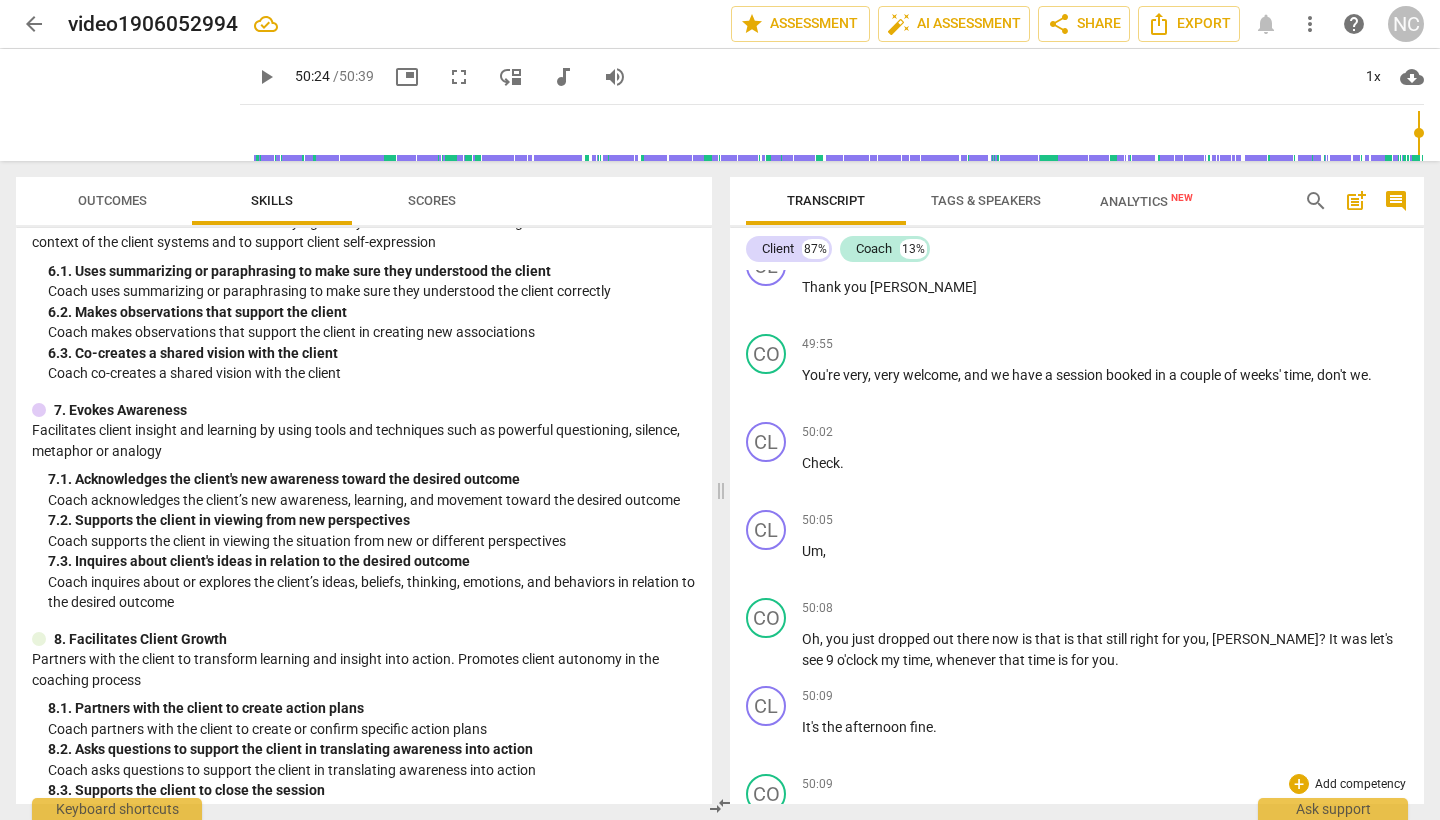 scroll, scrollTop: 18894, scrollLeft: 0, axis: vertical 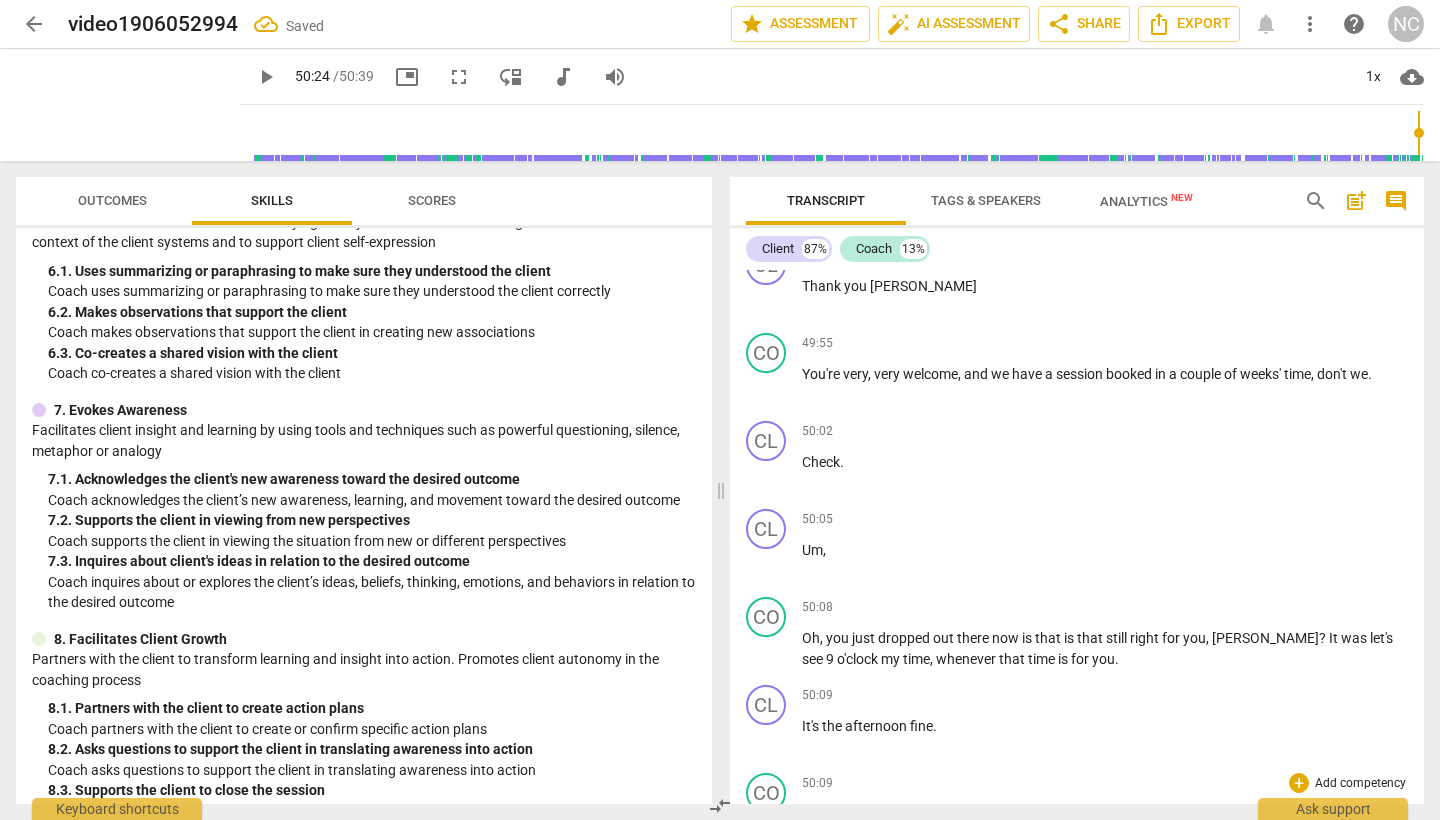 click on "play_arrow" at bounding box center [767, 826] 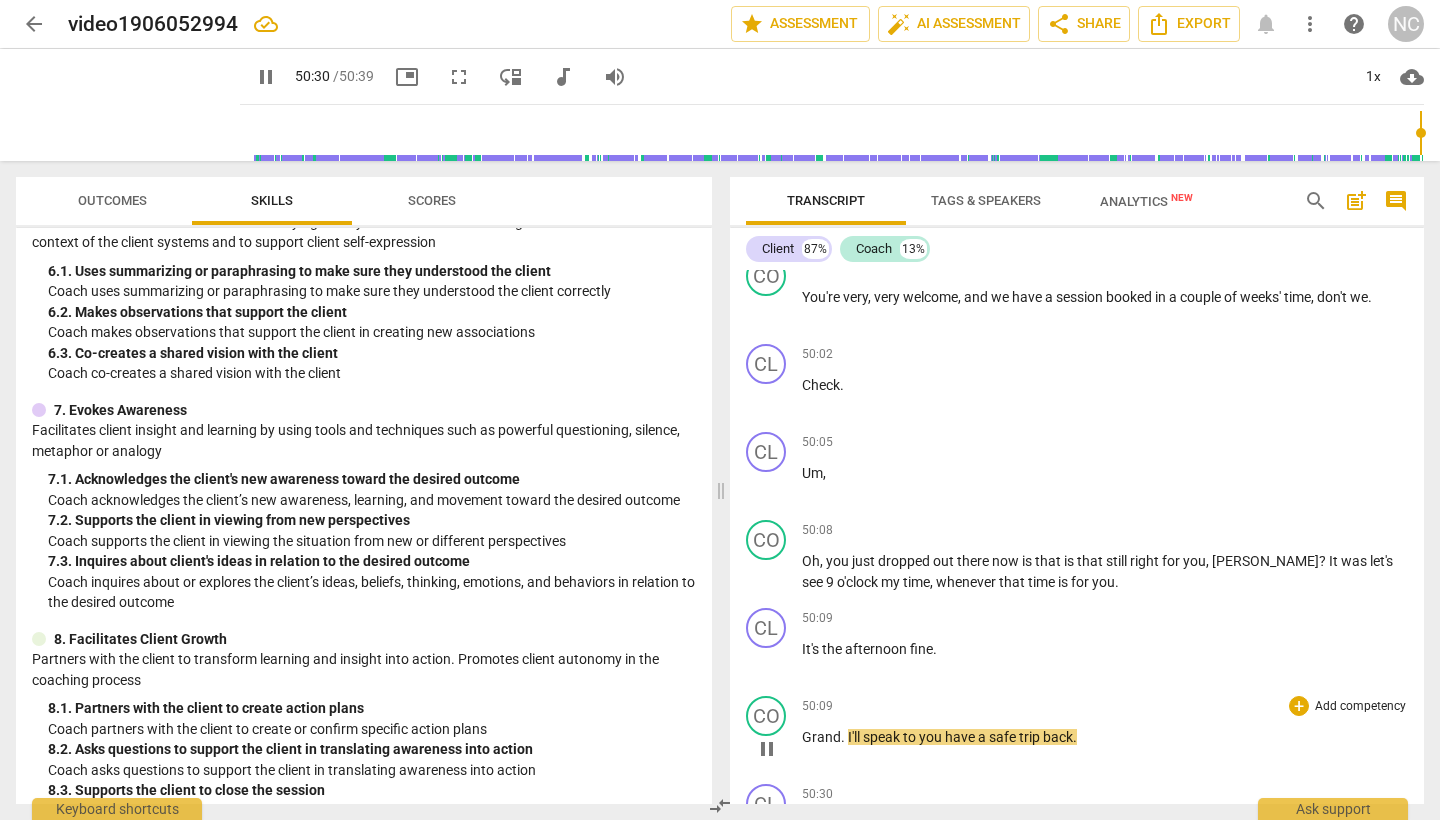 scroll, scrollTop: 18972, scrollLeft: 0, axis: vertical 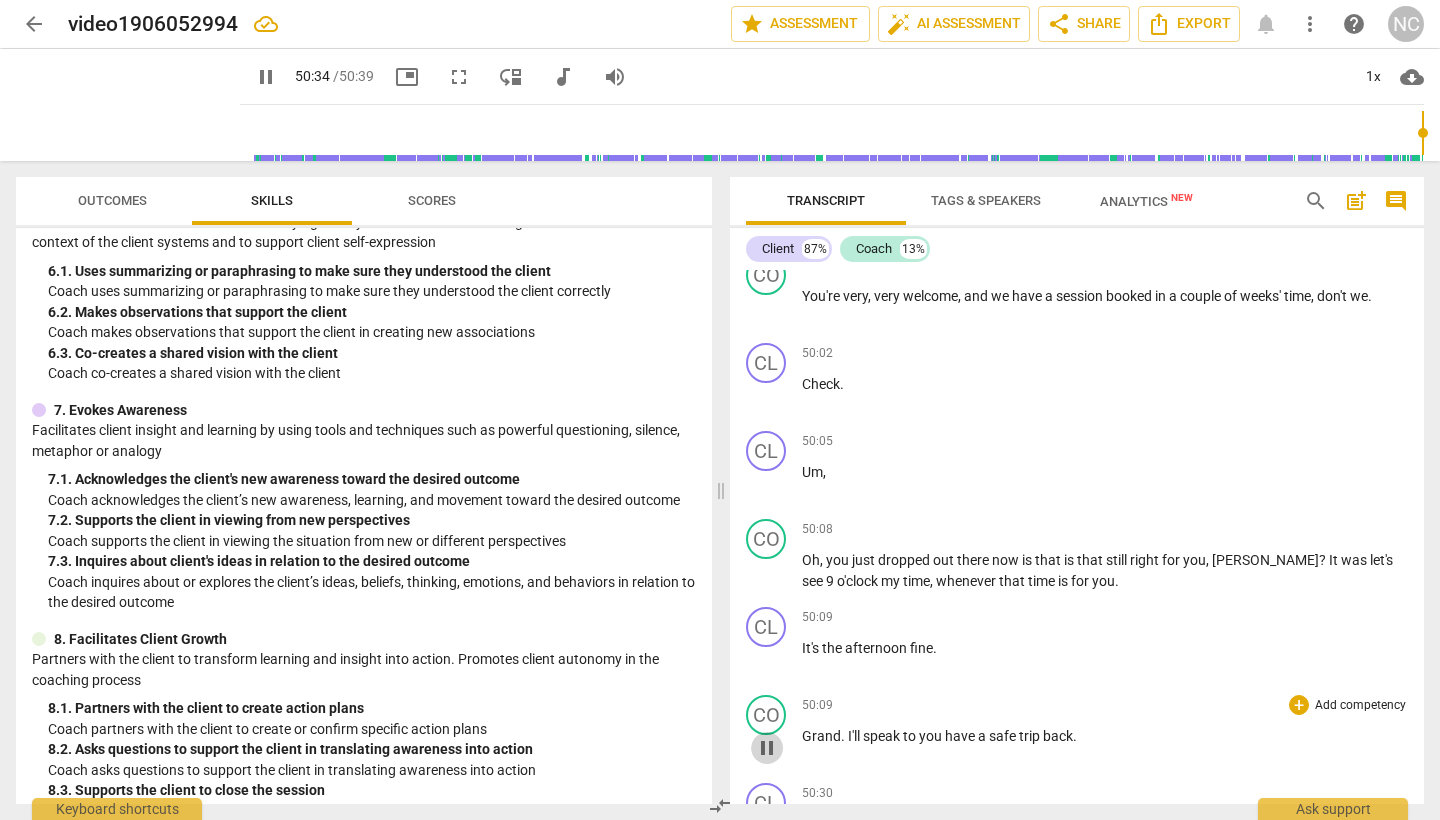click on "pause" at bounding box center (767, 748) 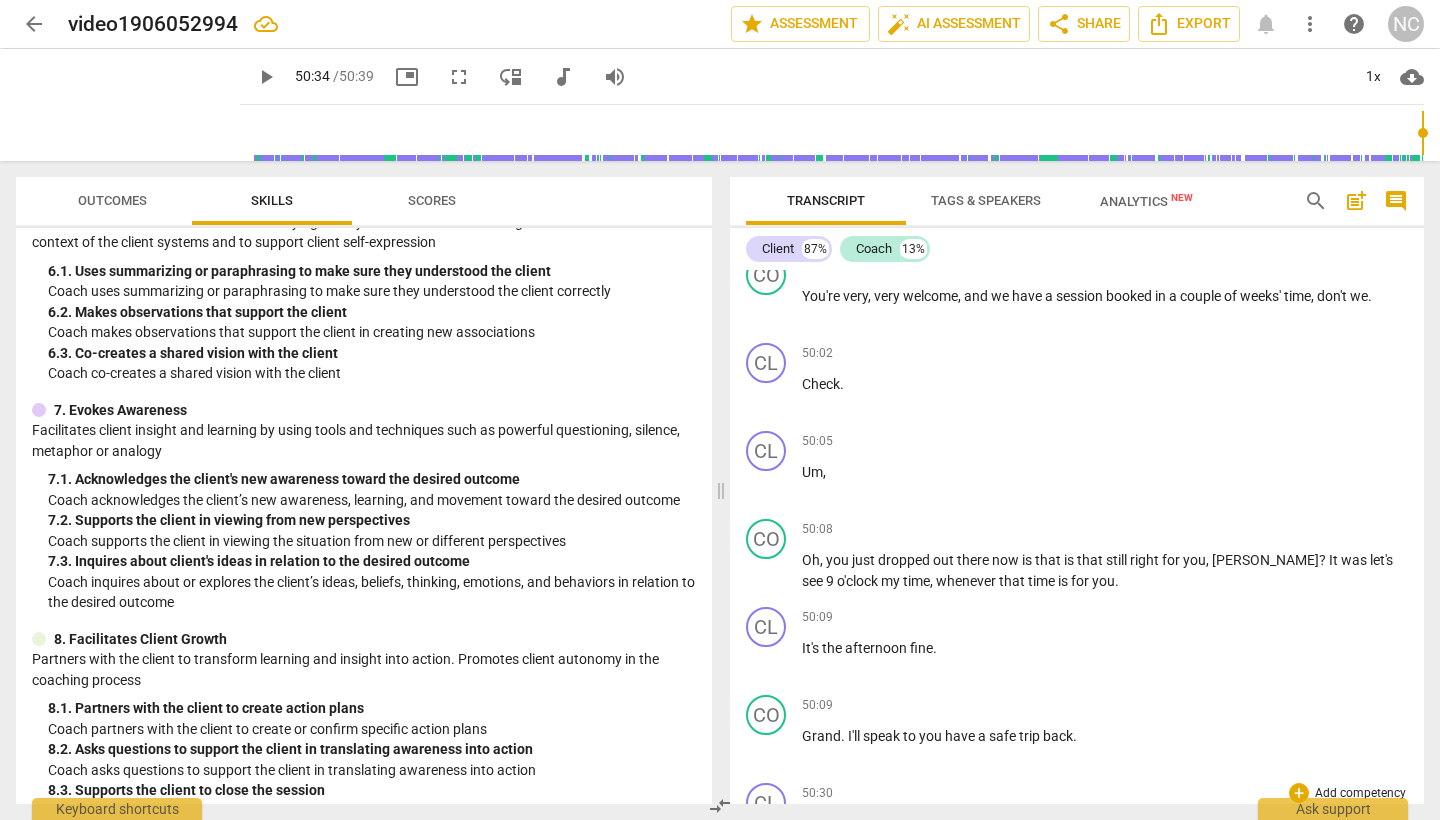 click on "you" at bounding box center (857, 824) 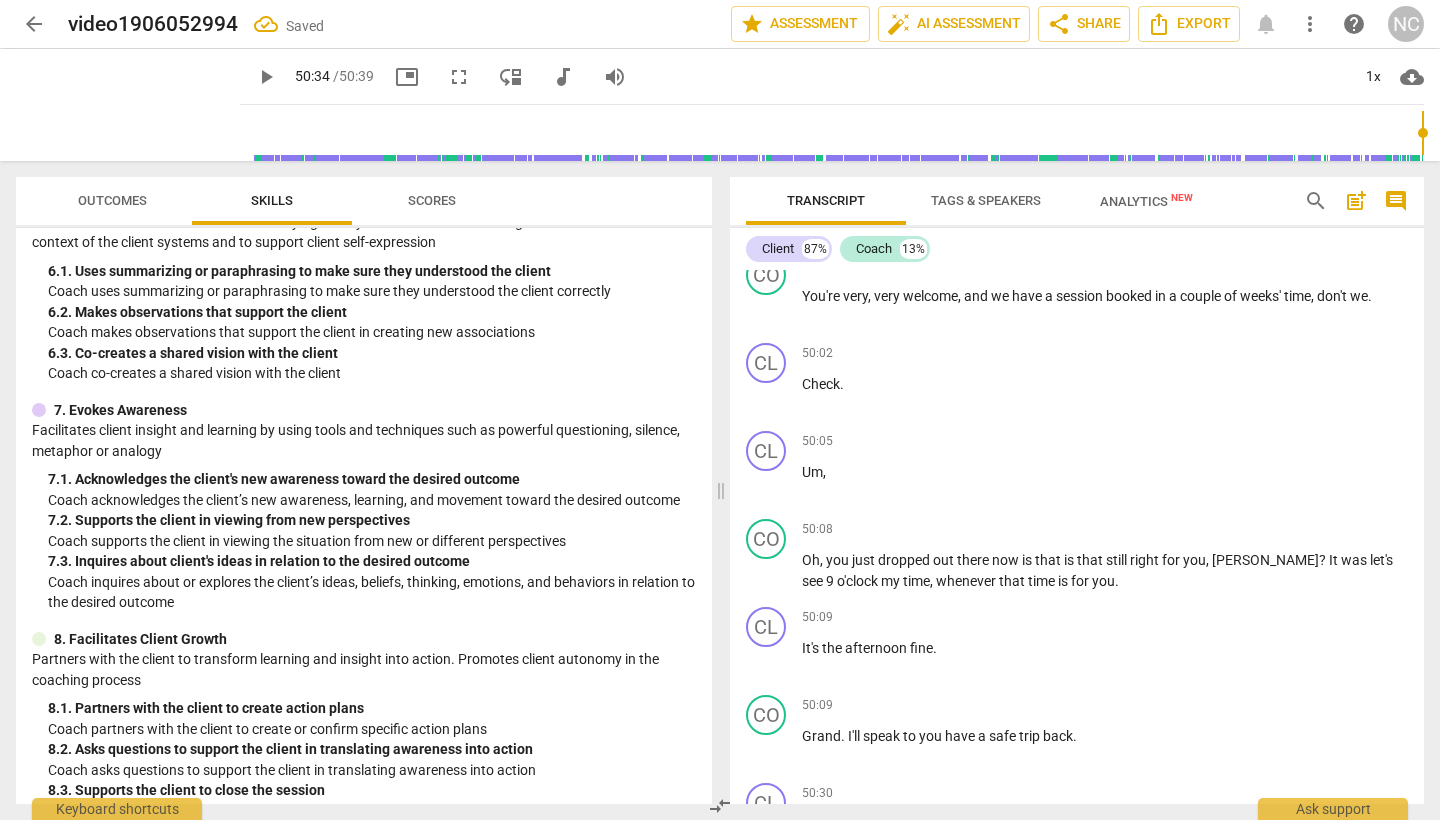 click on "And   good   luck" at bounding box center [1105, 912] 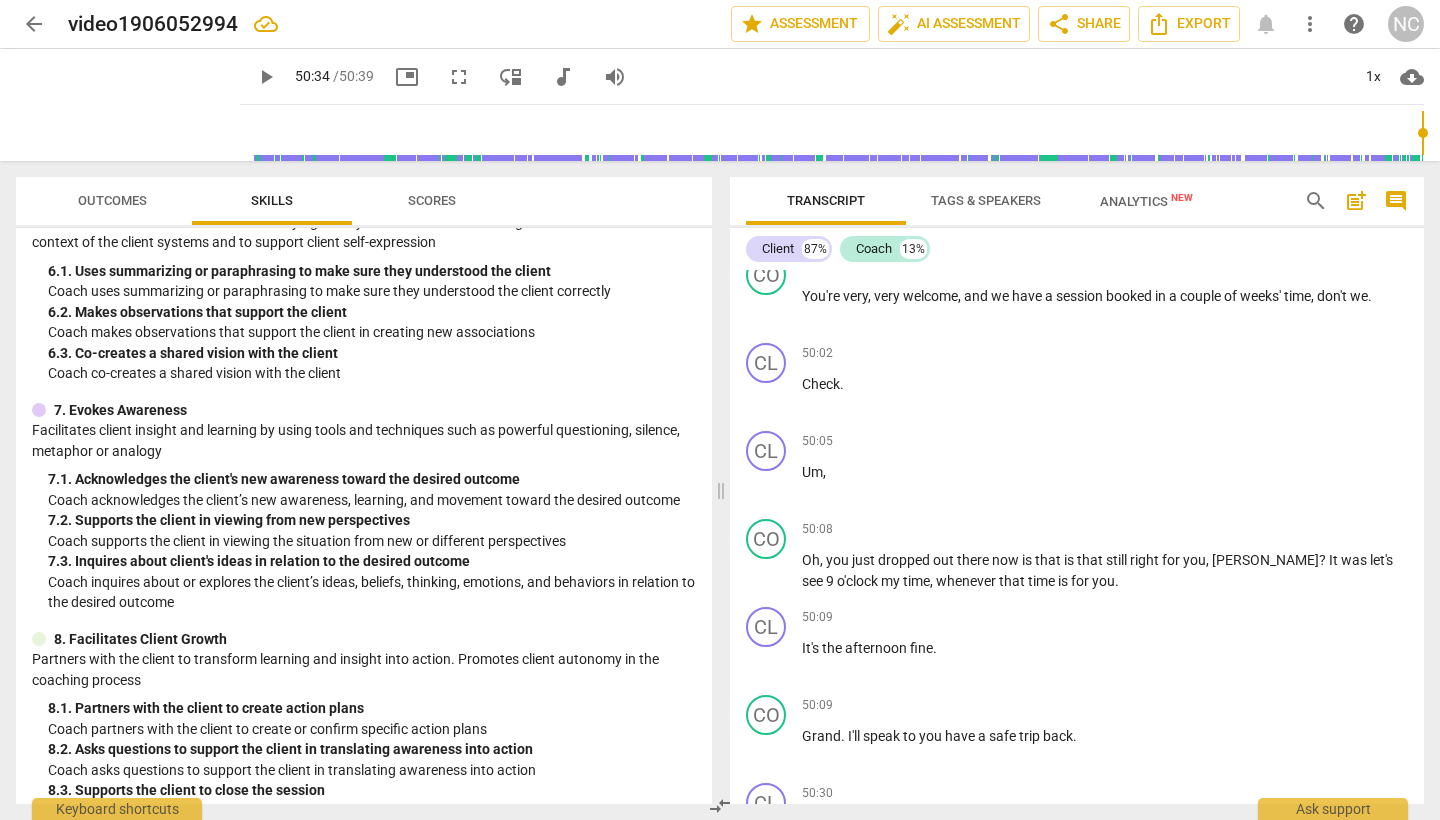scroll, scrollTop: 19015, scrollLeft: 0, axis: vertical 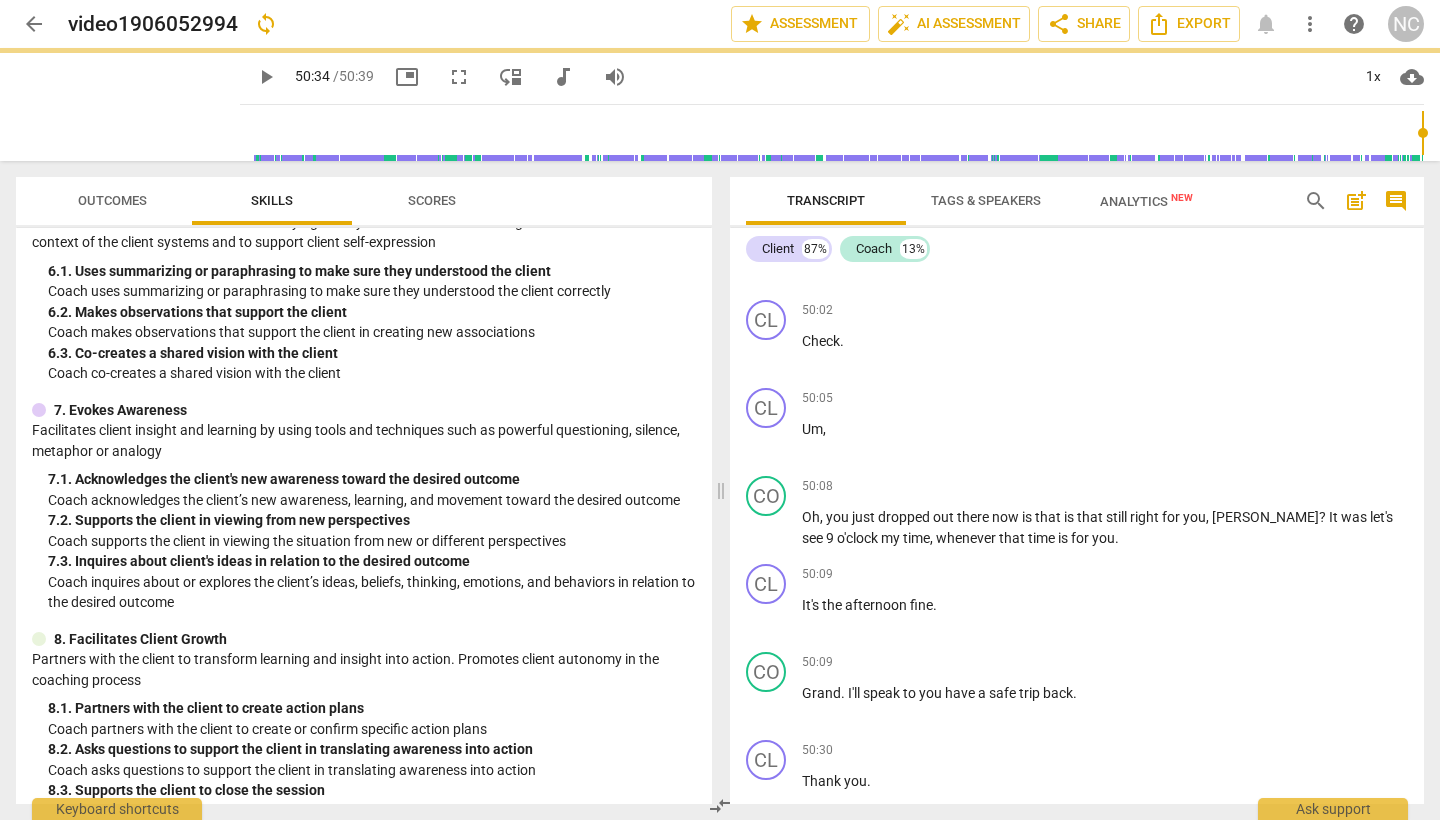 click on "play_arrow" at bounding box center [767, 881] 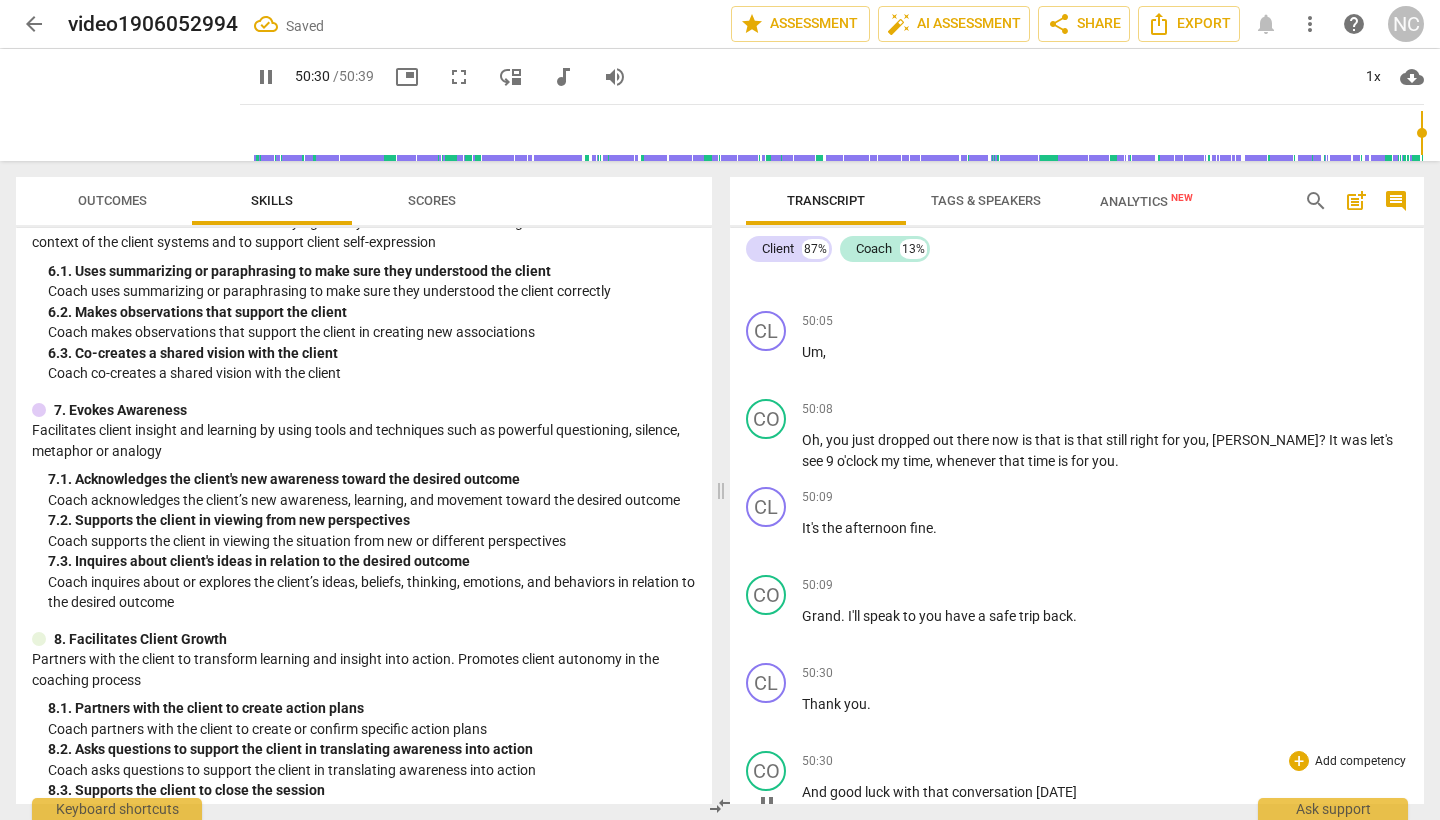 scroll, scrollTop: 19093, scrollLeft: 0, axis: vertical 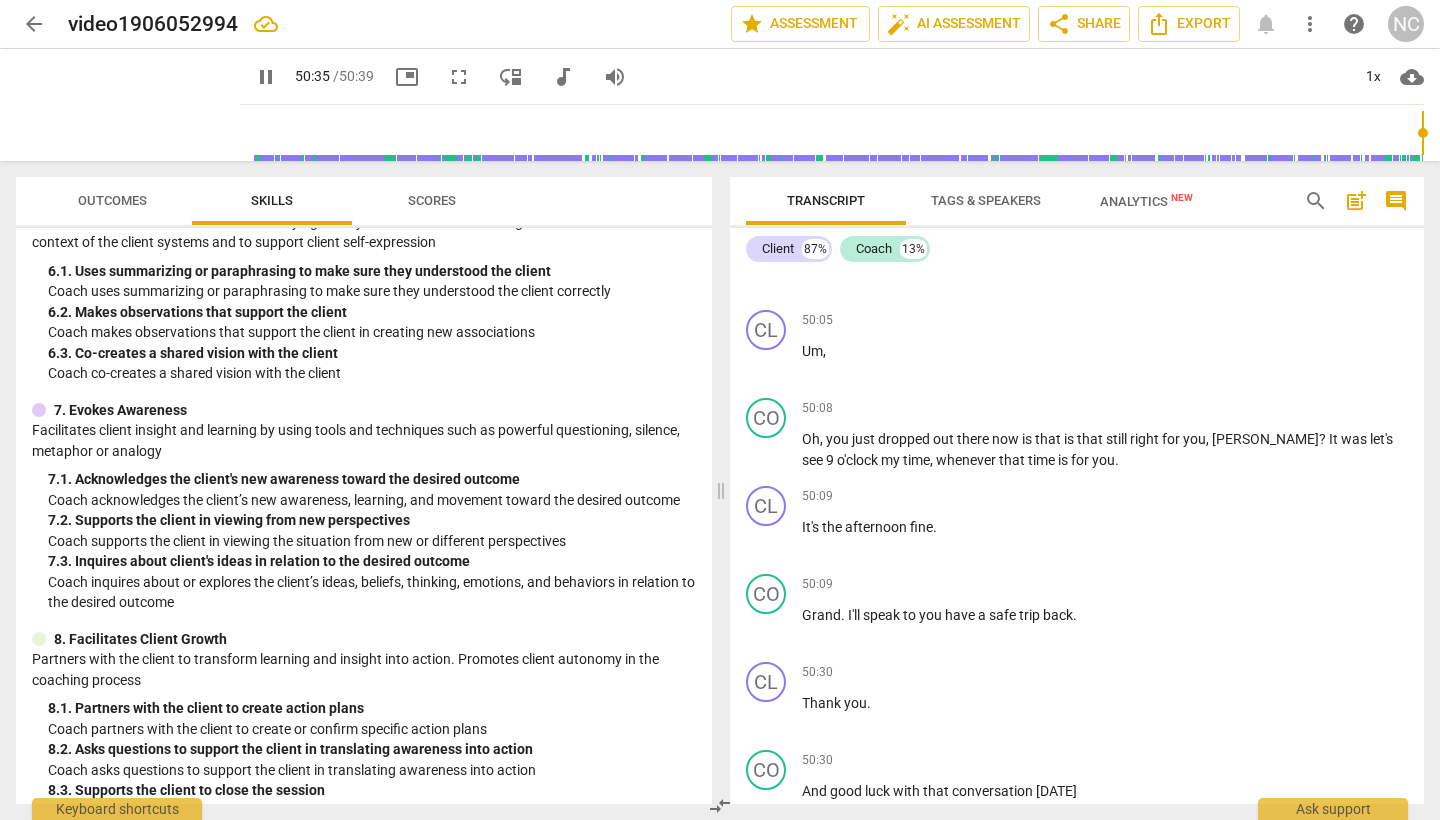 click on "pause" at bounding box center [767, 891] 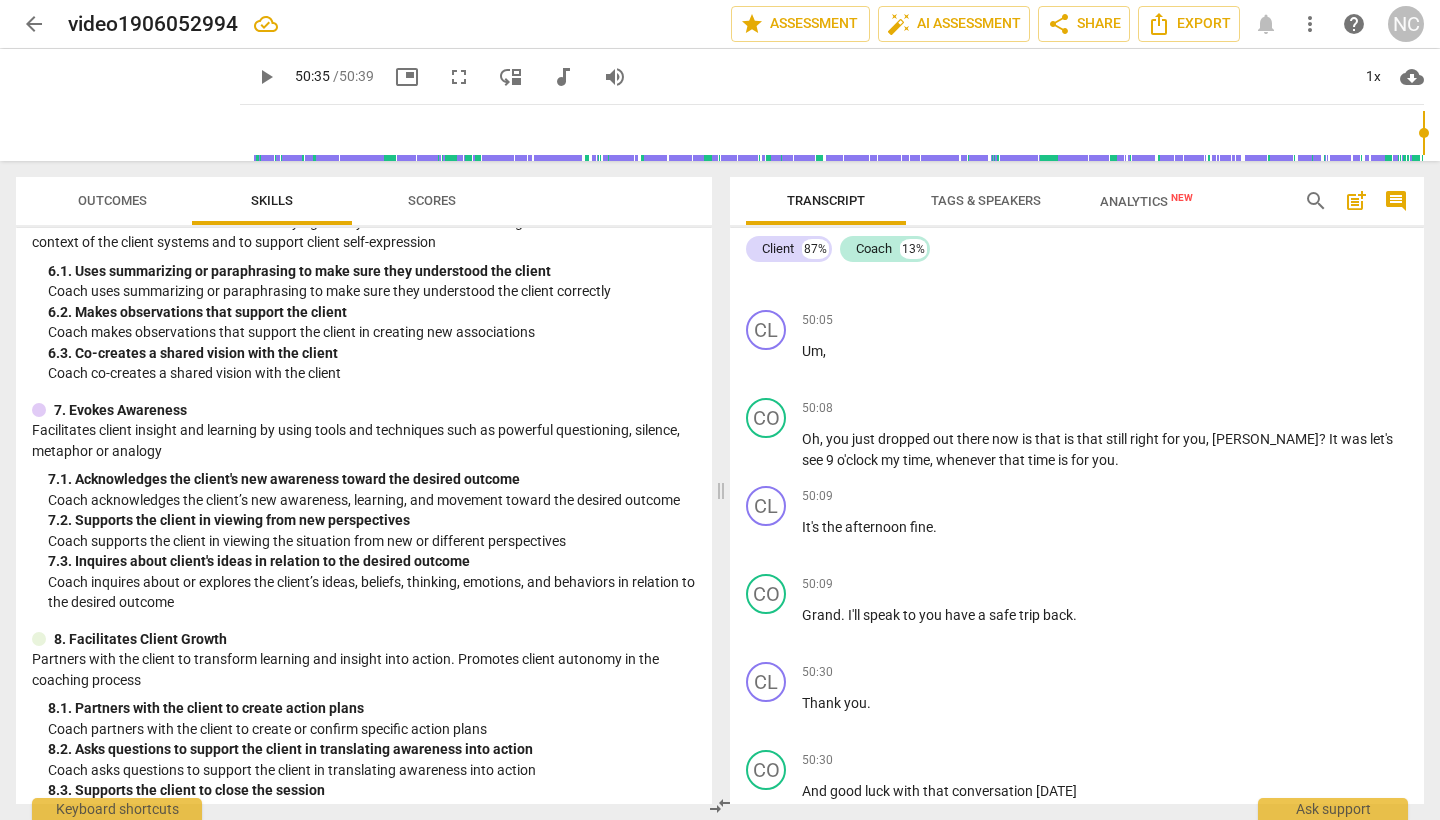 drag, startPoint x: 874, startPoint y: 700, endPoint x: 774, endPoint y: 690, distance: 100.49876 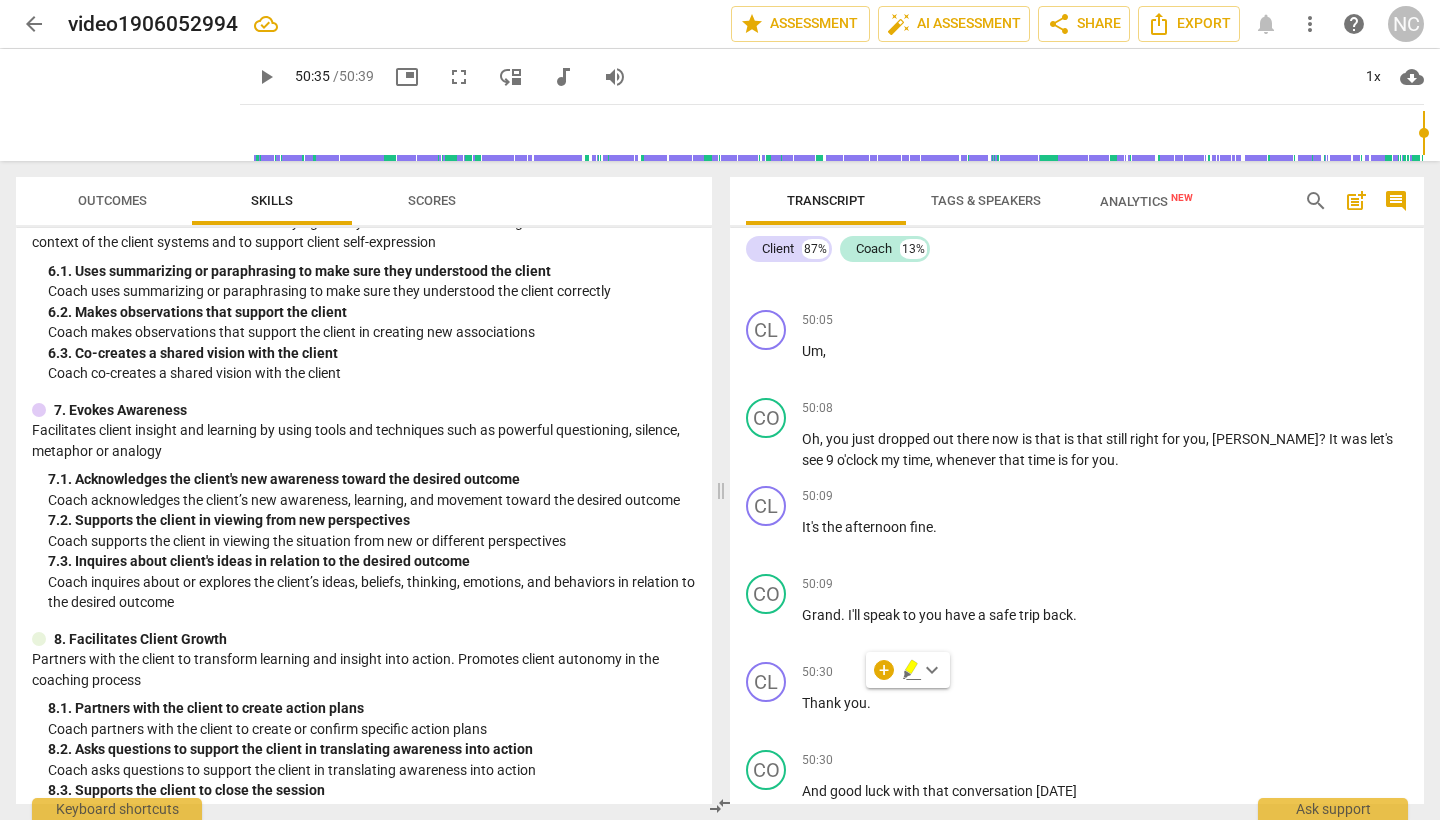 type 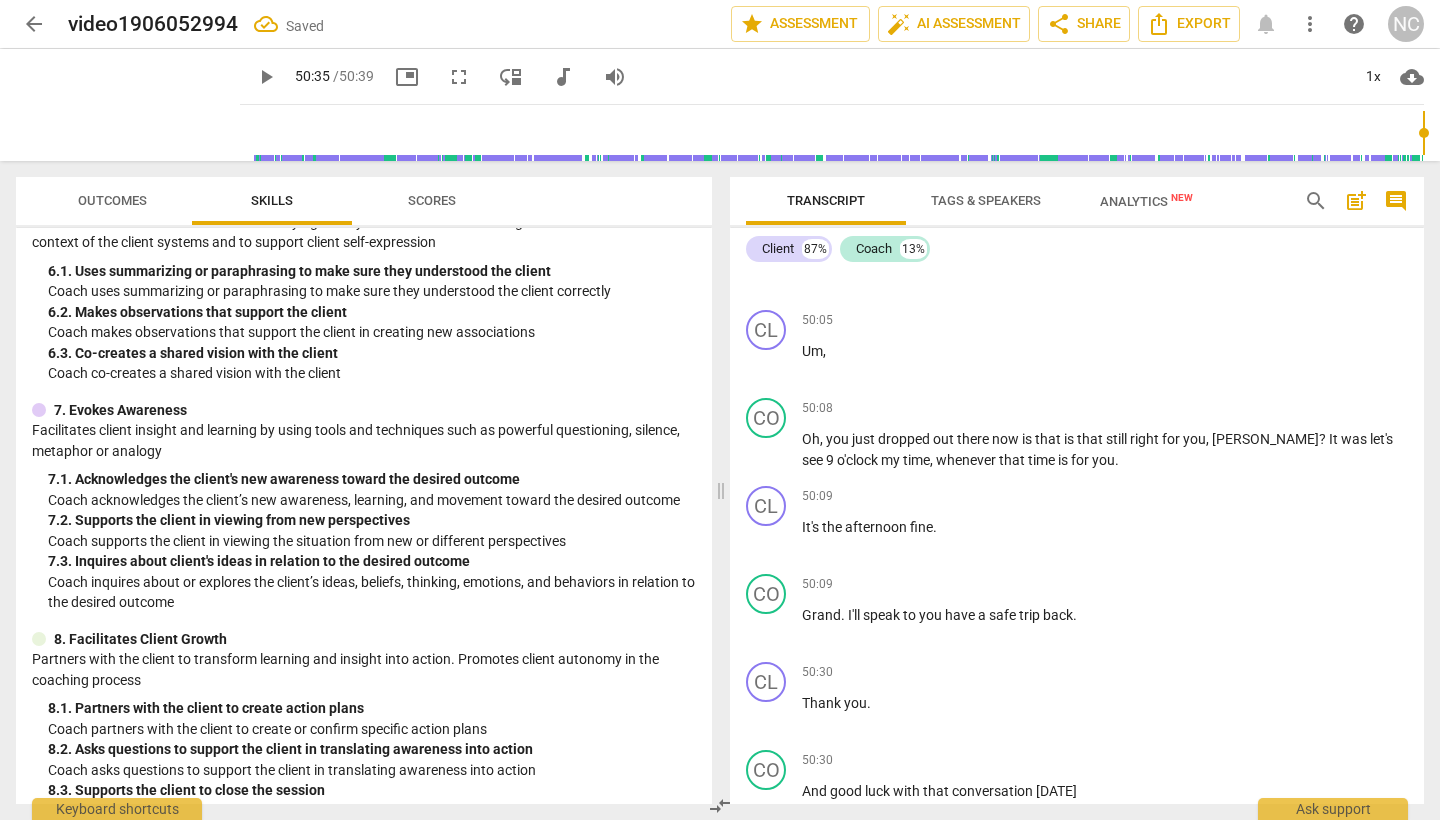 click on "Thanks ." at bounding box center (1105, 879) 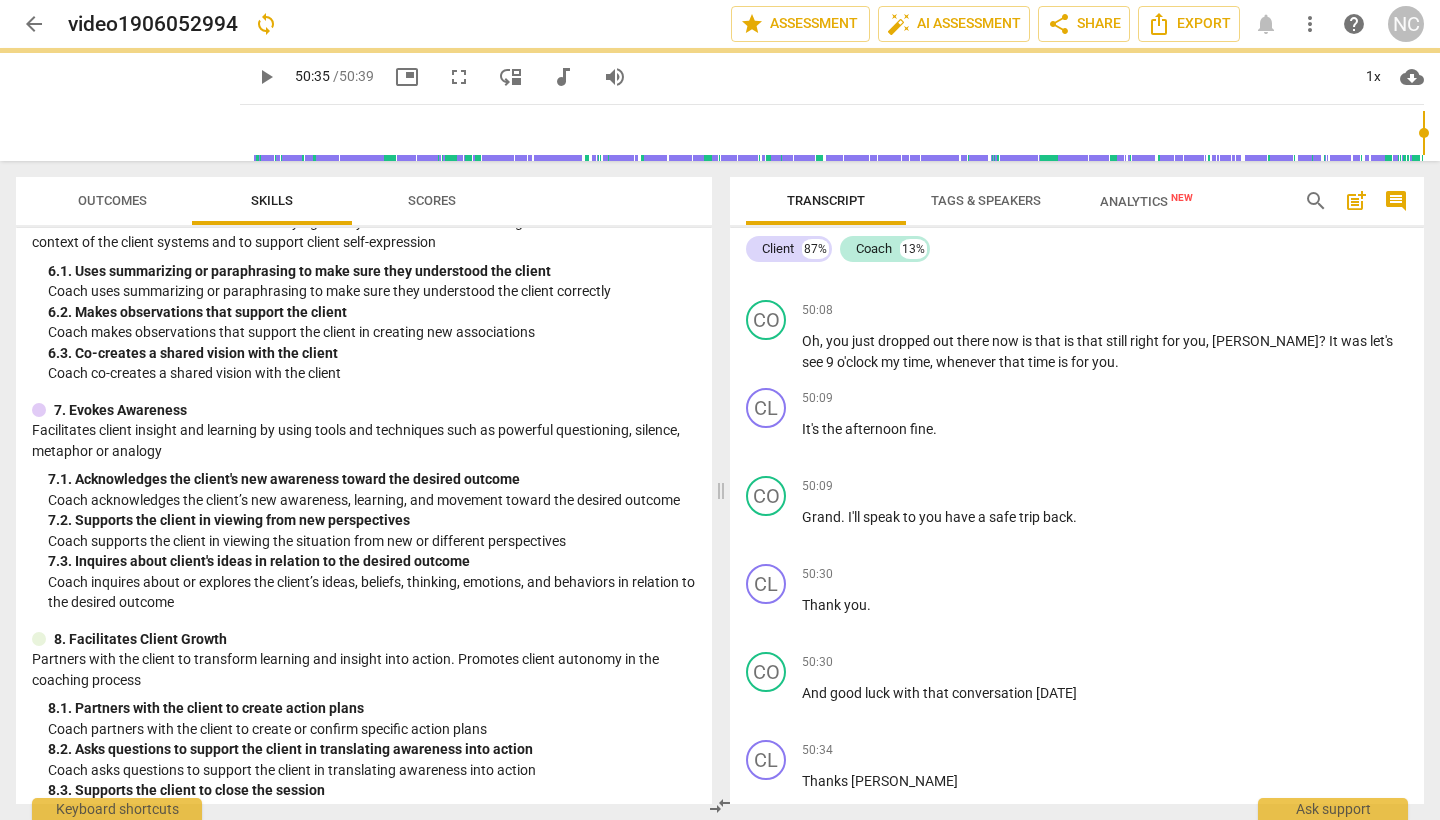 scroll, scrollTop: 19186, scrollLeft: 0, axis: vertical 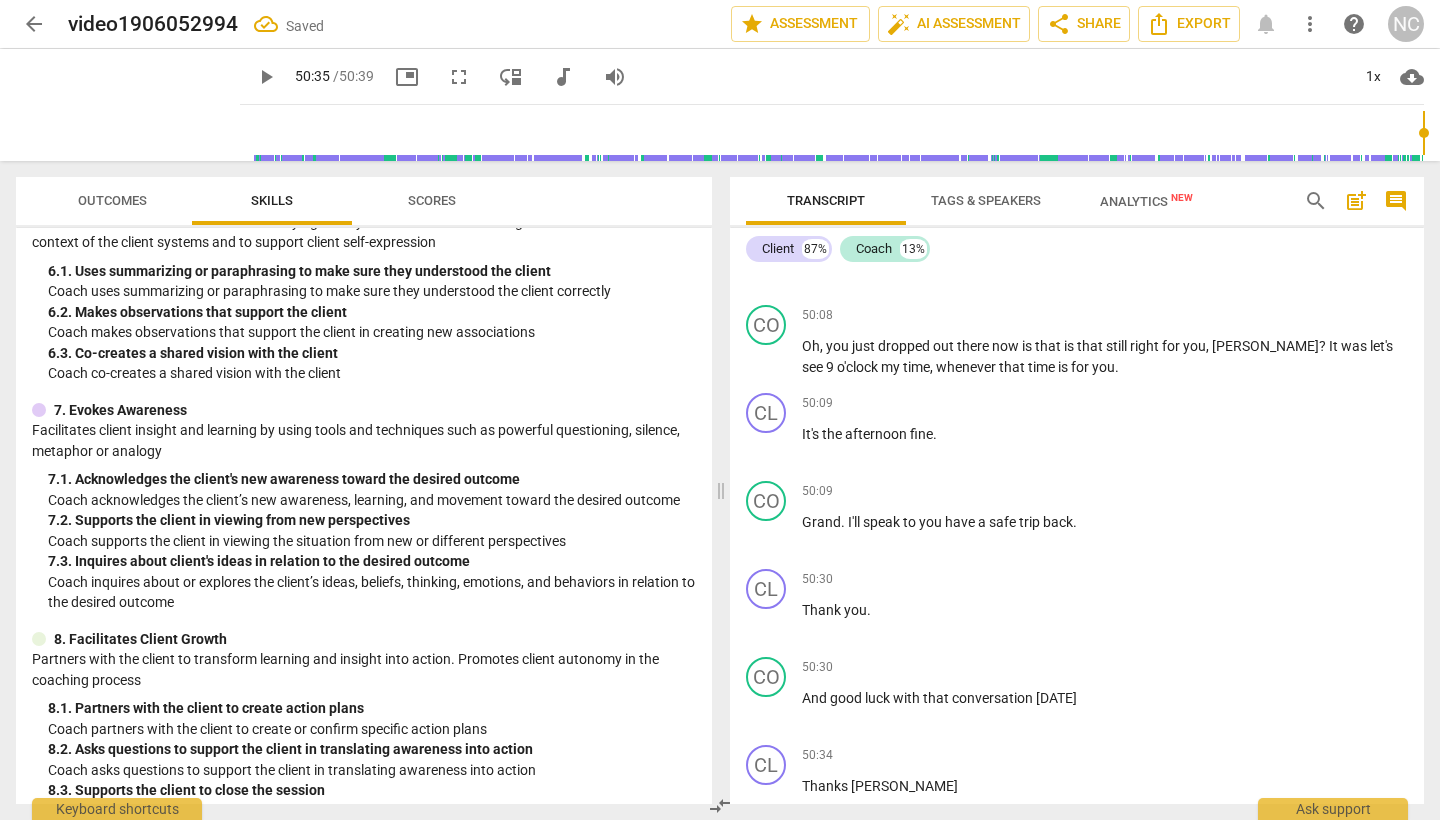 click on "Export" at bounding box center [1077, 950] 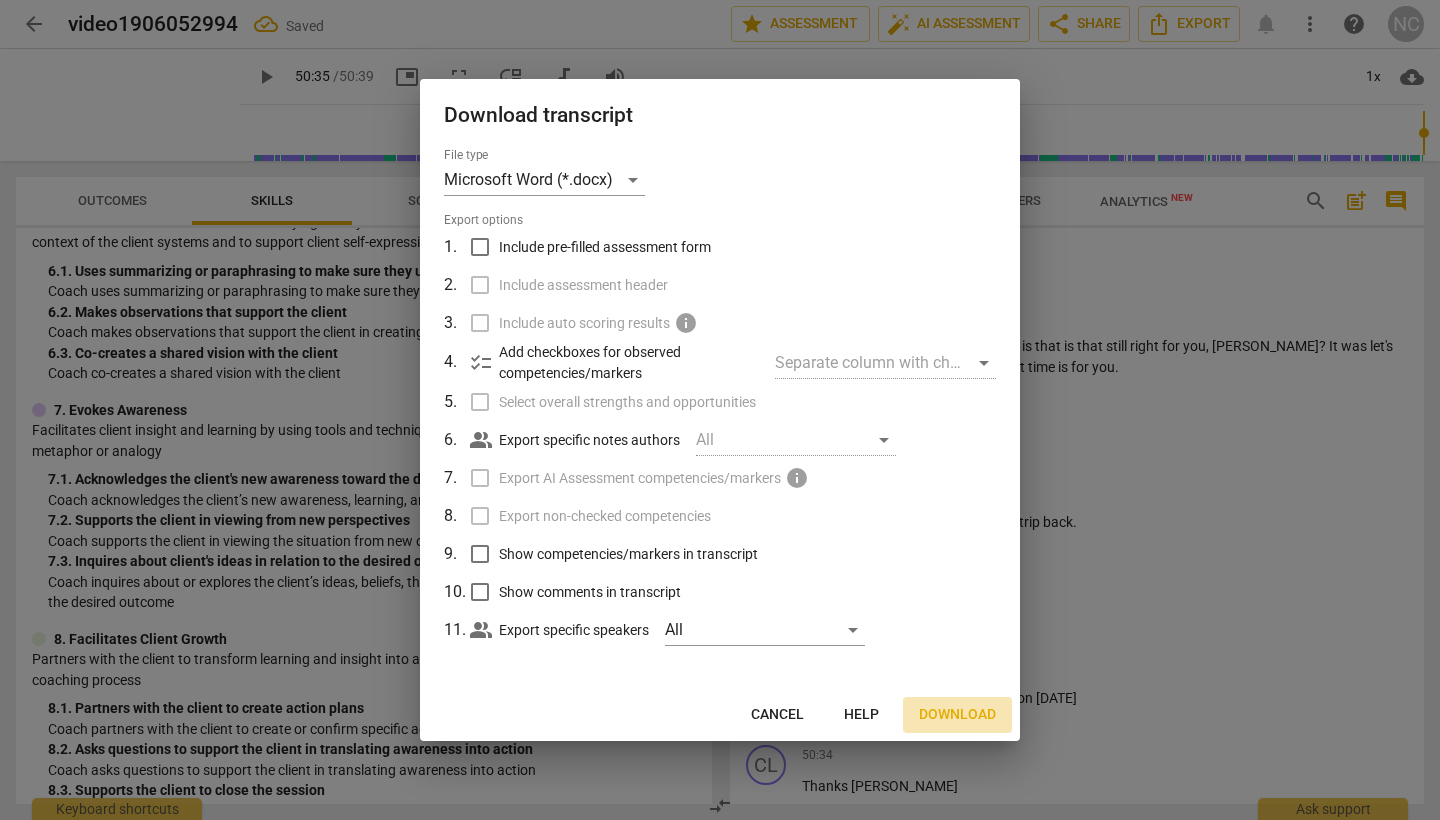 click on "Download" at bounding box center [957, 715] 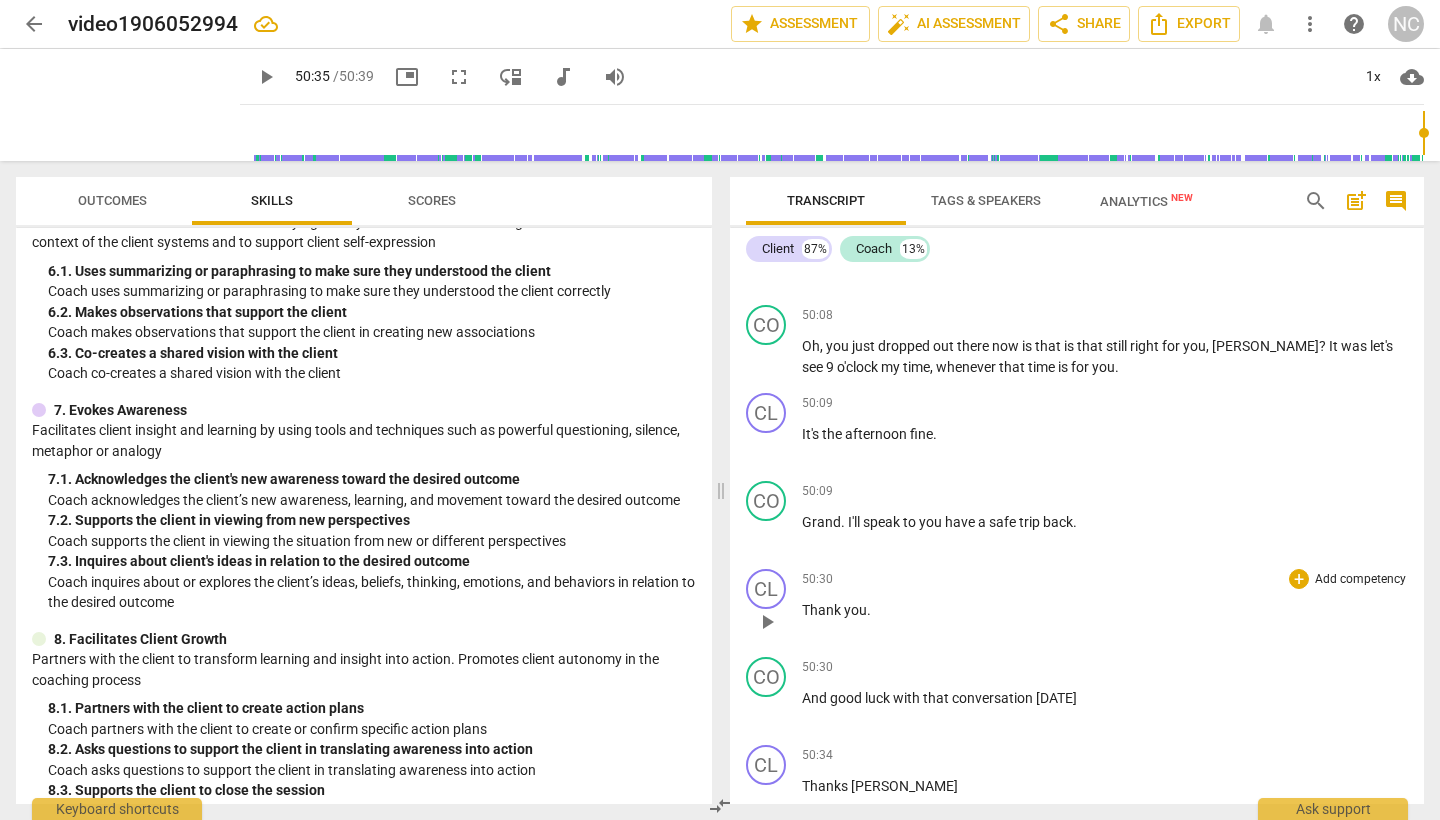 type 